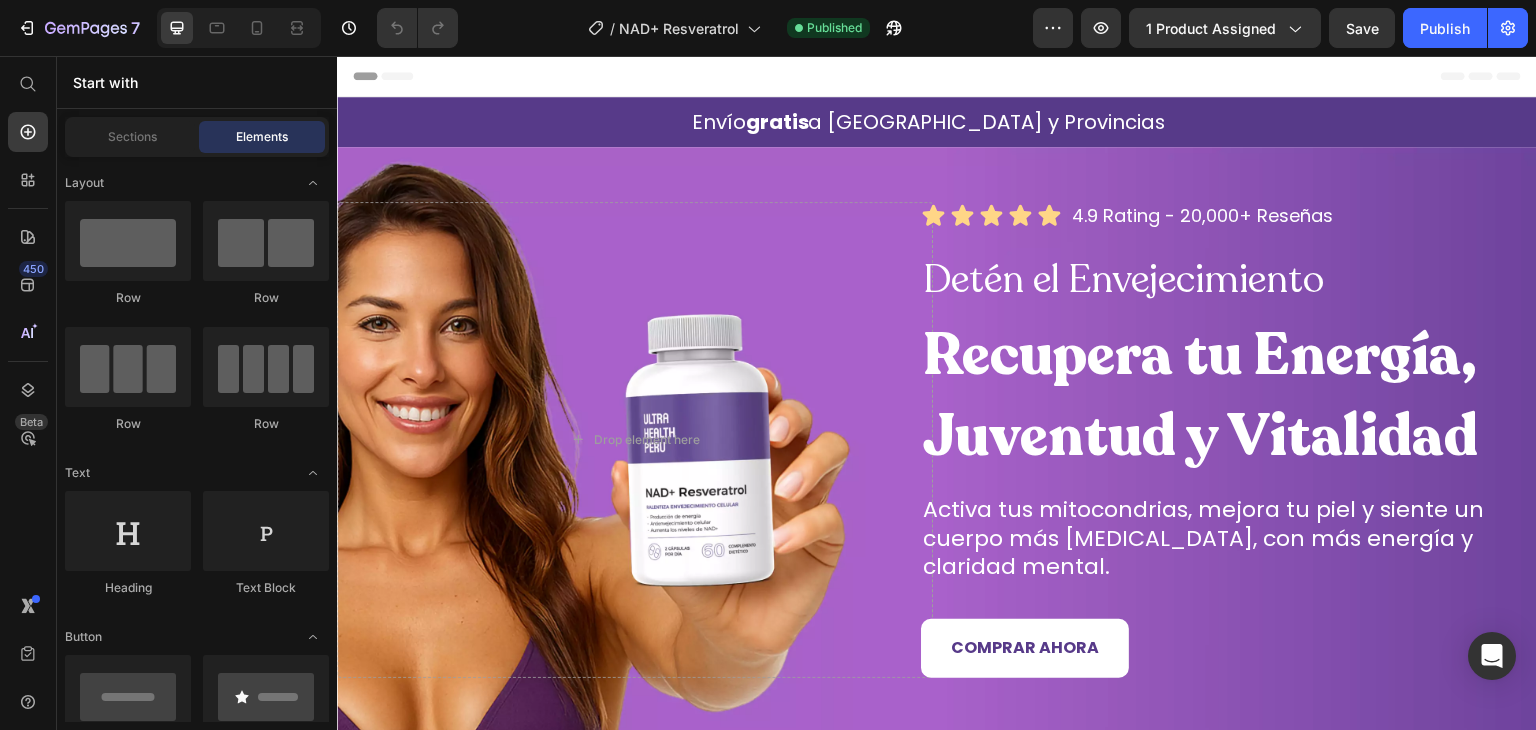 scroll, scrollTop: 0, scrollLeft: 0, axis: both 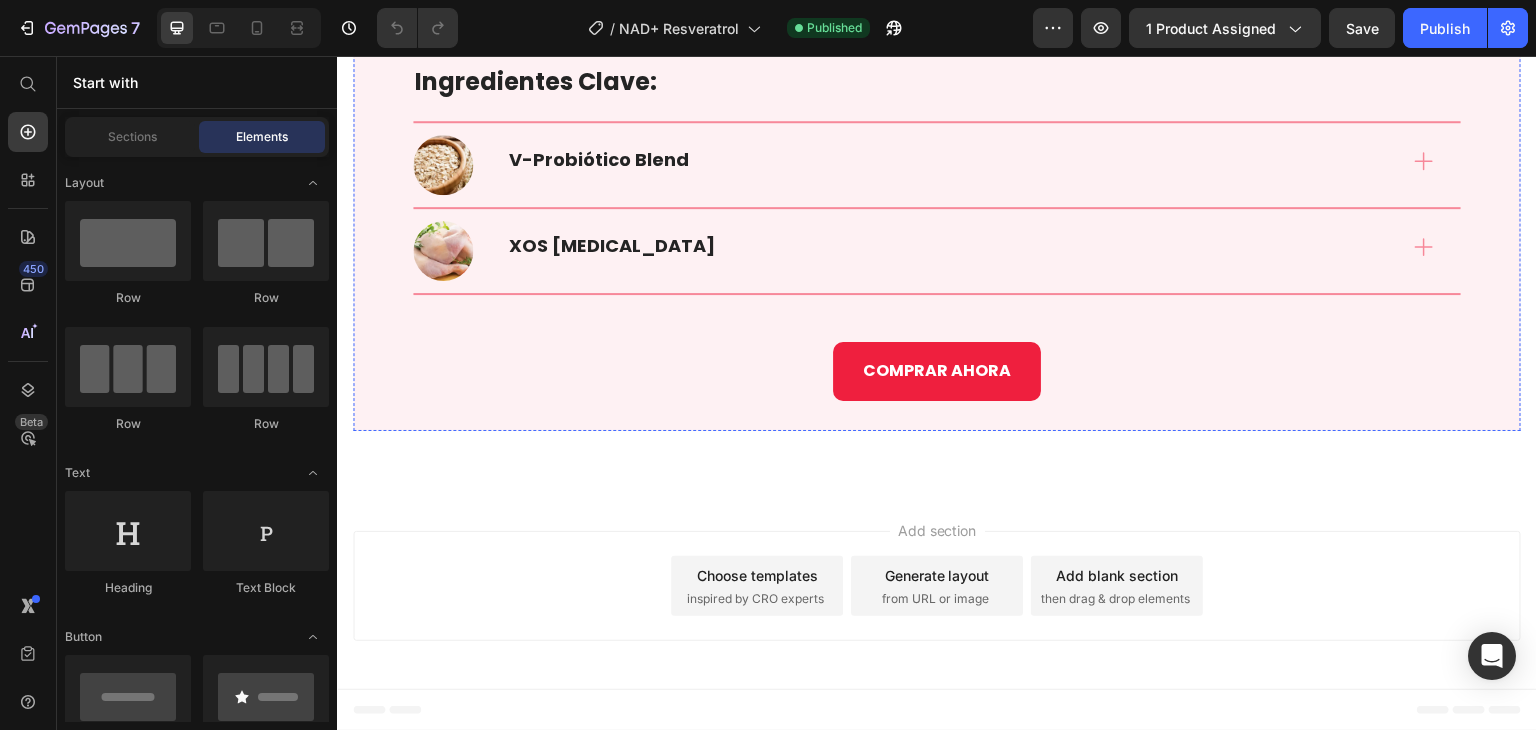 click at bounding box center (937, 34) 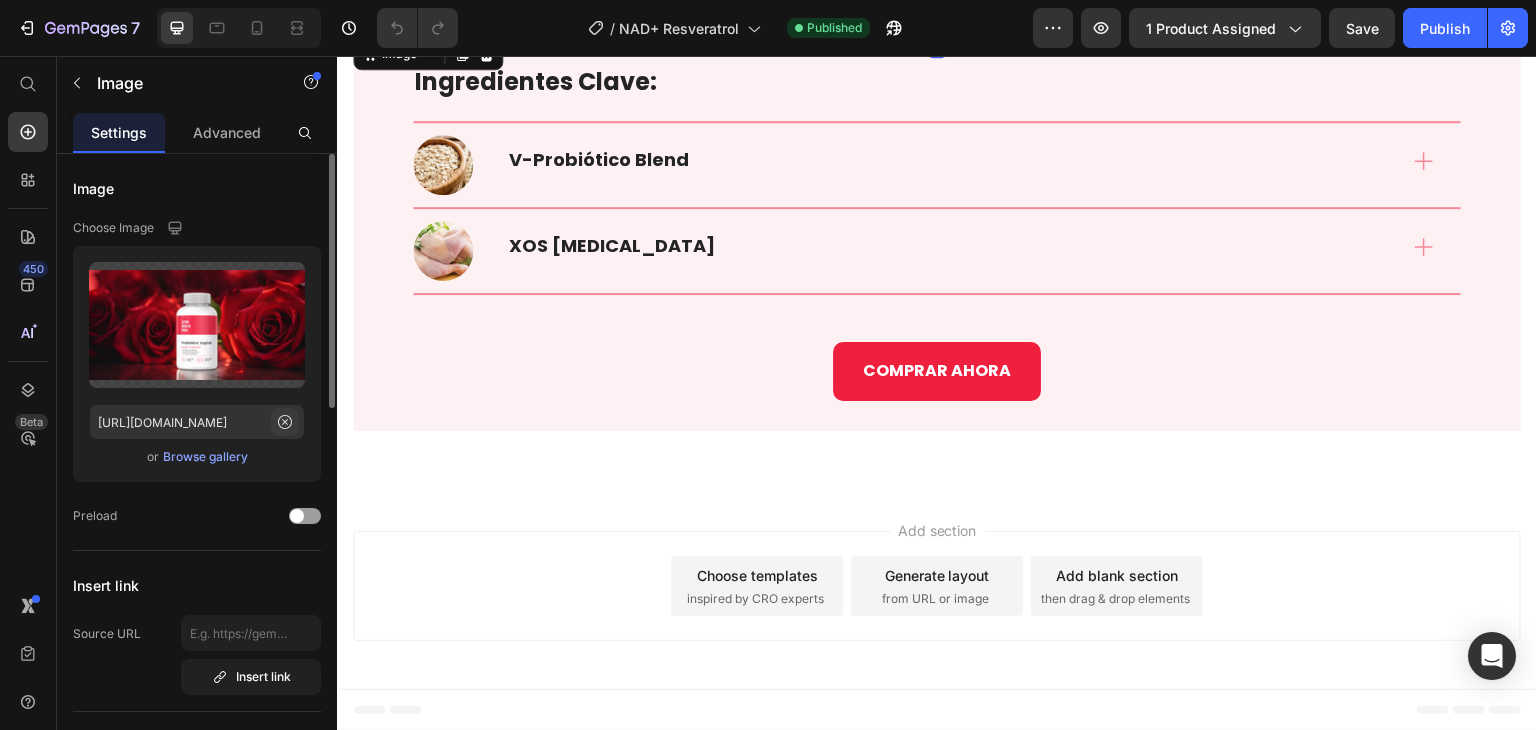 click 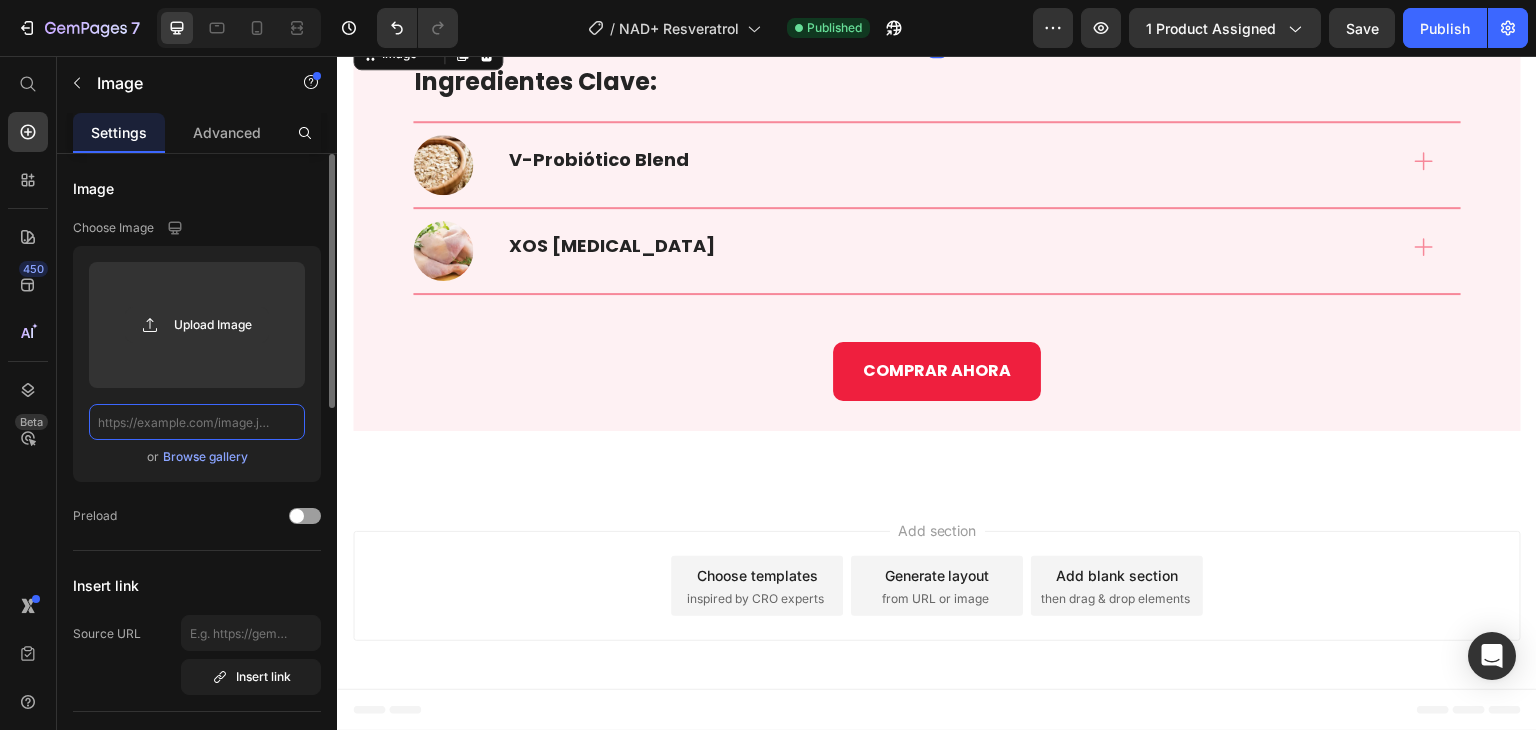scroll, scrollTop: 0, scrollLeft: 0, axis: both 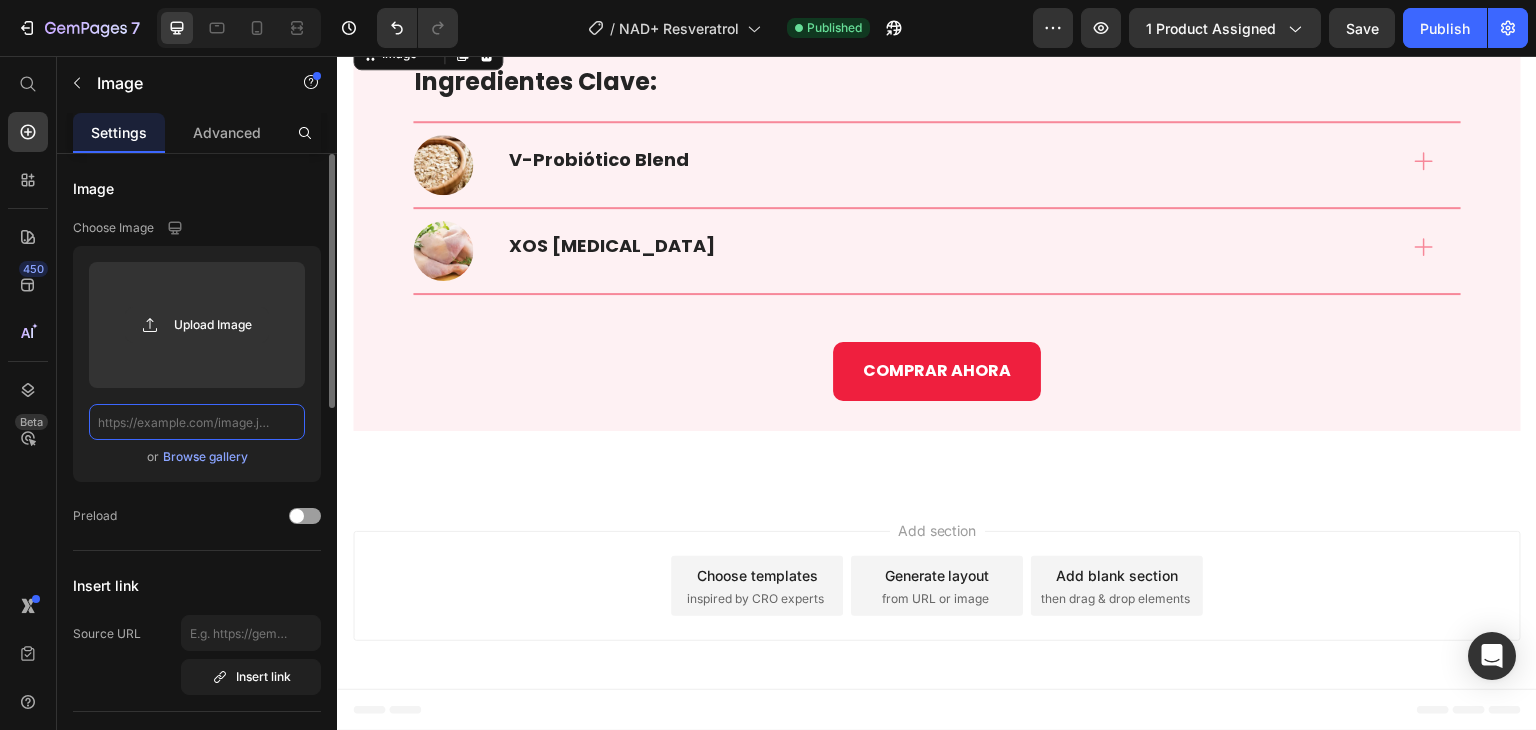 paste on "[URL][DOMAIN_NAME]" 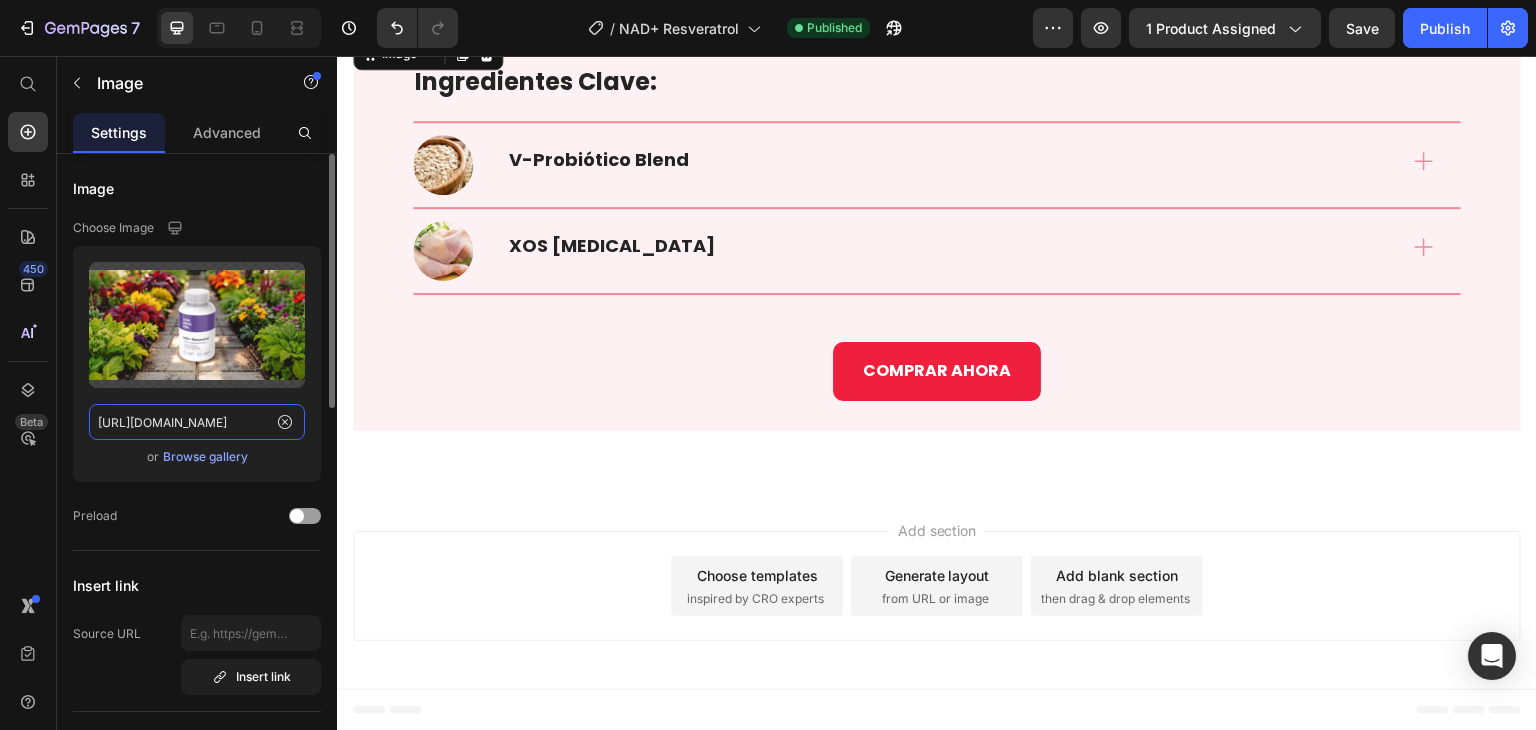scroll, scrollTop: 0, scrollLeft: 444, axis: horizontal 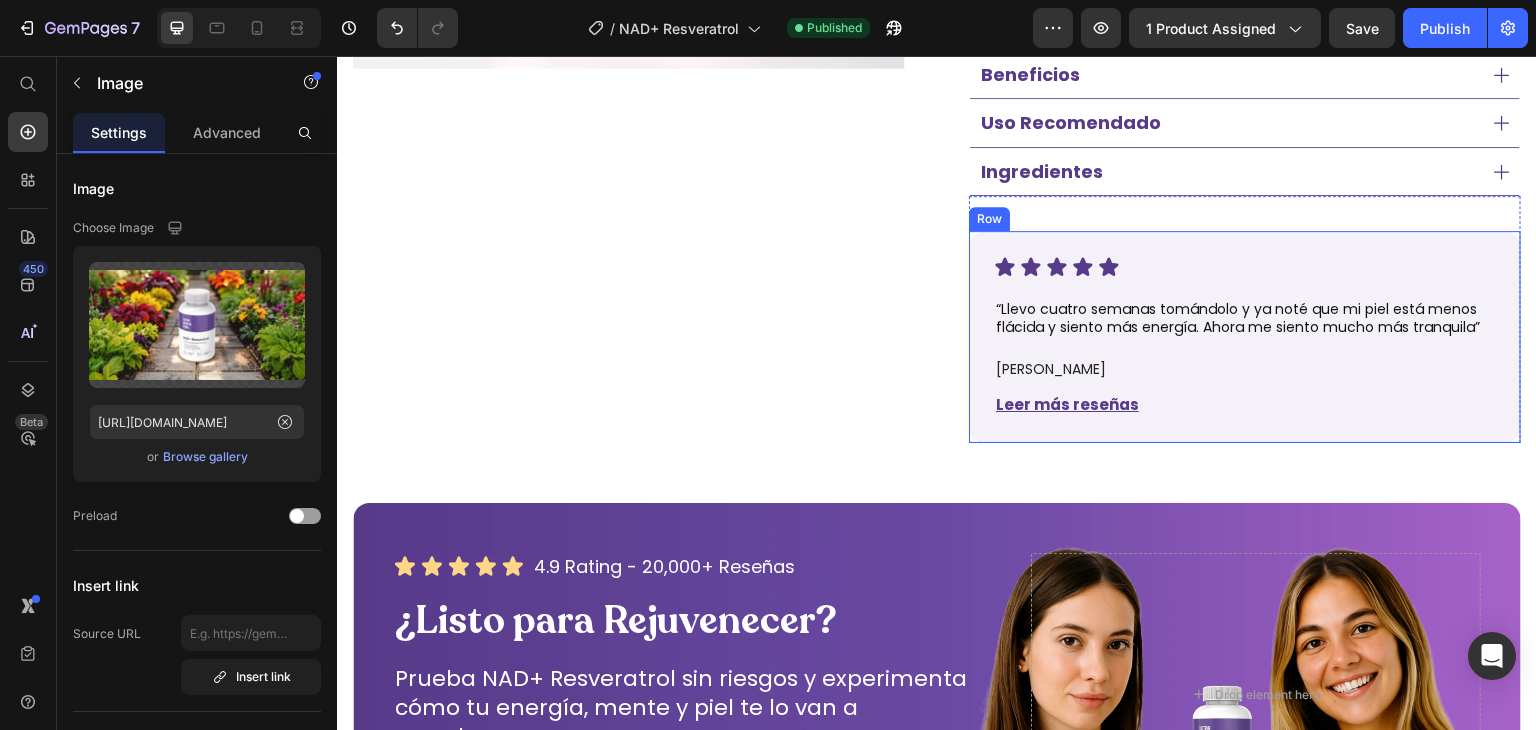 click on "Icon Icon Icon Icon Icon Icon List “Llevo cuatro semanas tomándolo y ya noté que mi piel está menos flácida y siento más energía. Ahora me siento mucho más tranquila” Heading [PERSON_NAME] Heading Leer más reseñas Button Row" at bounding box center [1245, 337] 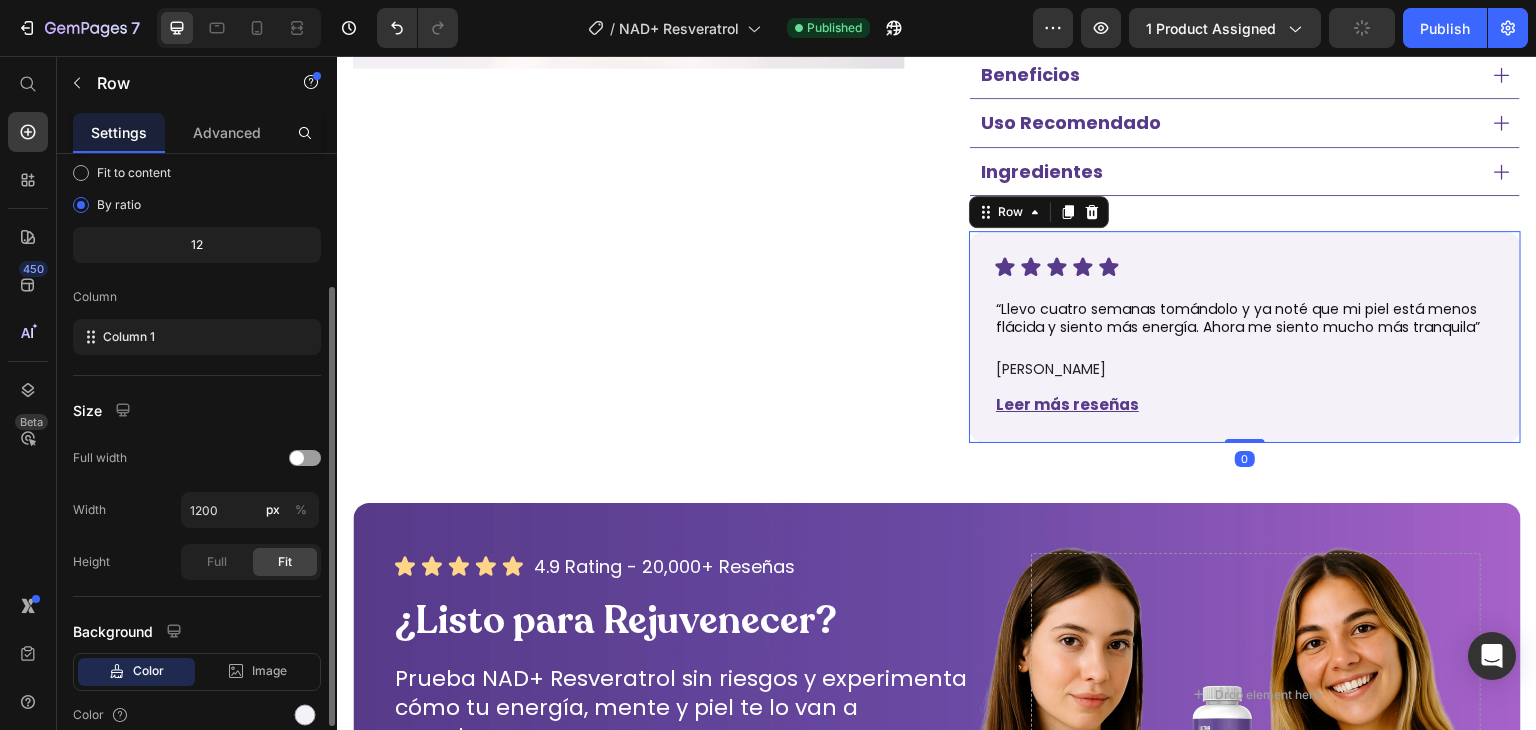 scroll, scrollTop: 277, scrollLeft: 0, axis: vertical 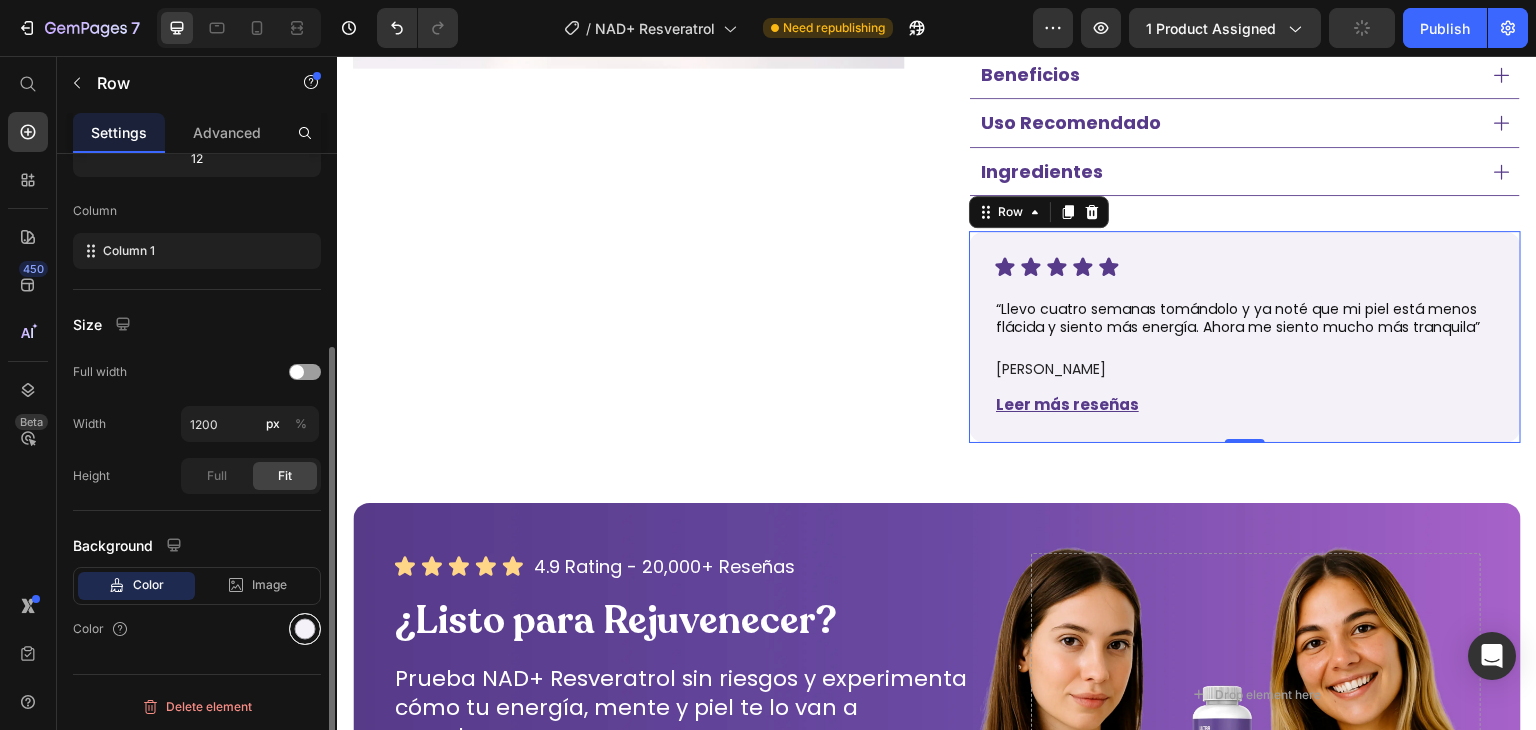 click at bounding box center [305, 629] 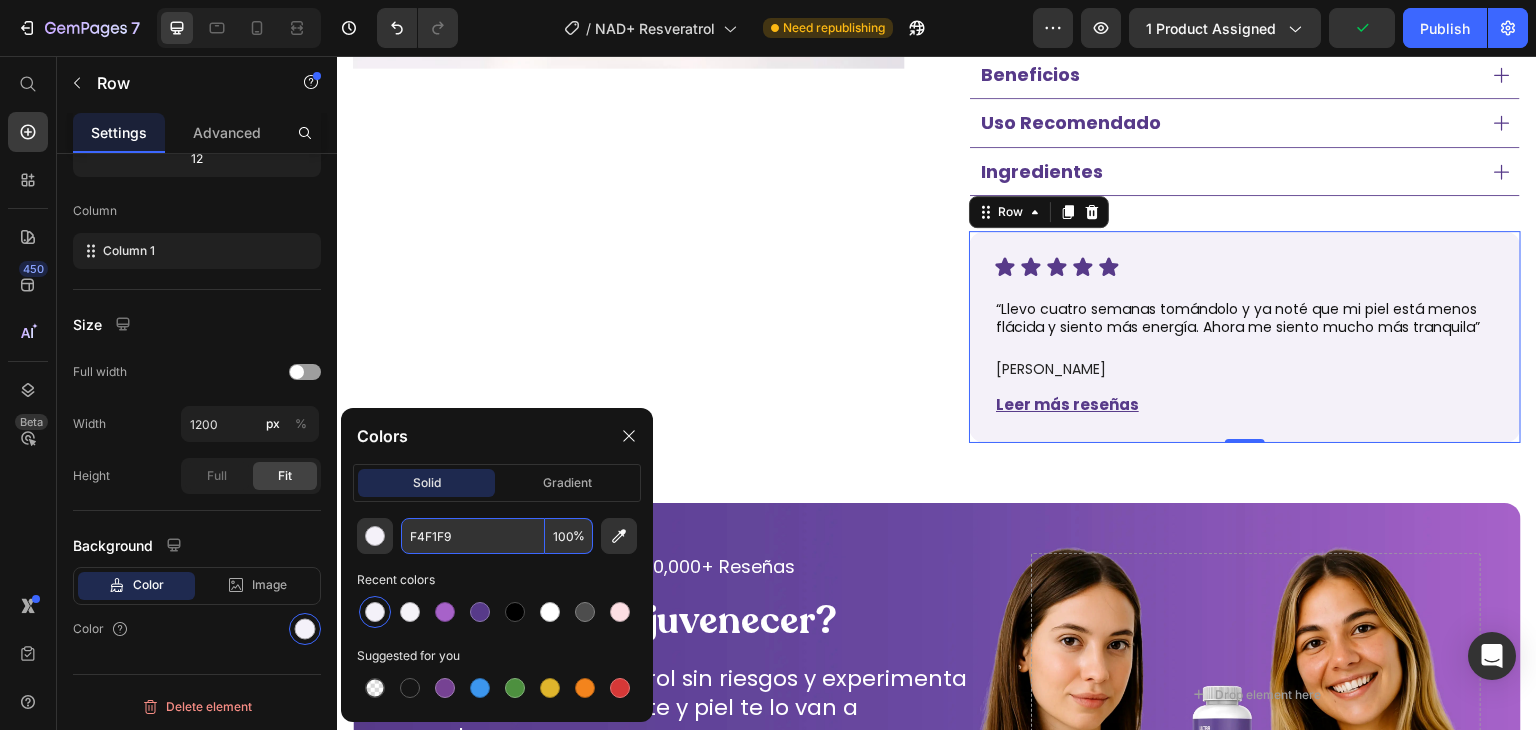 click on "F4F1F9" at bounding box center [473, 536] 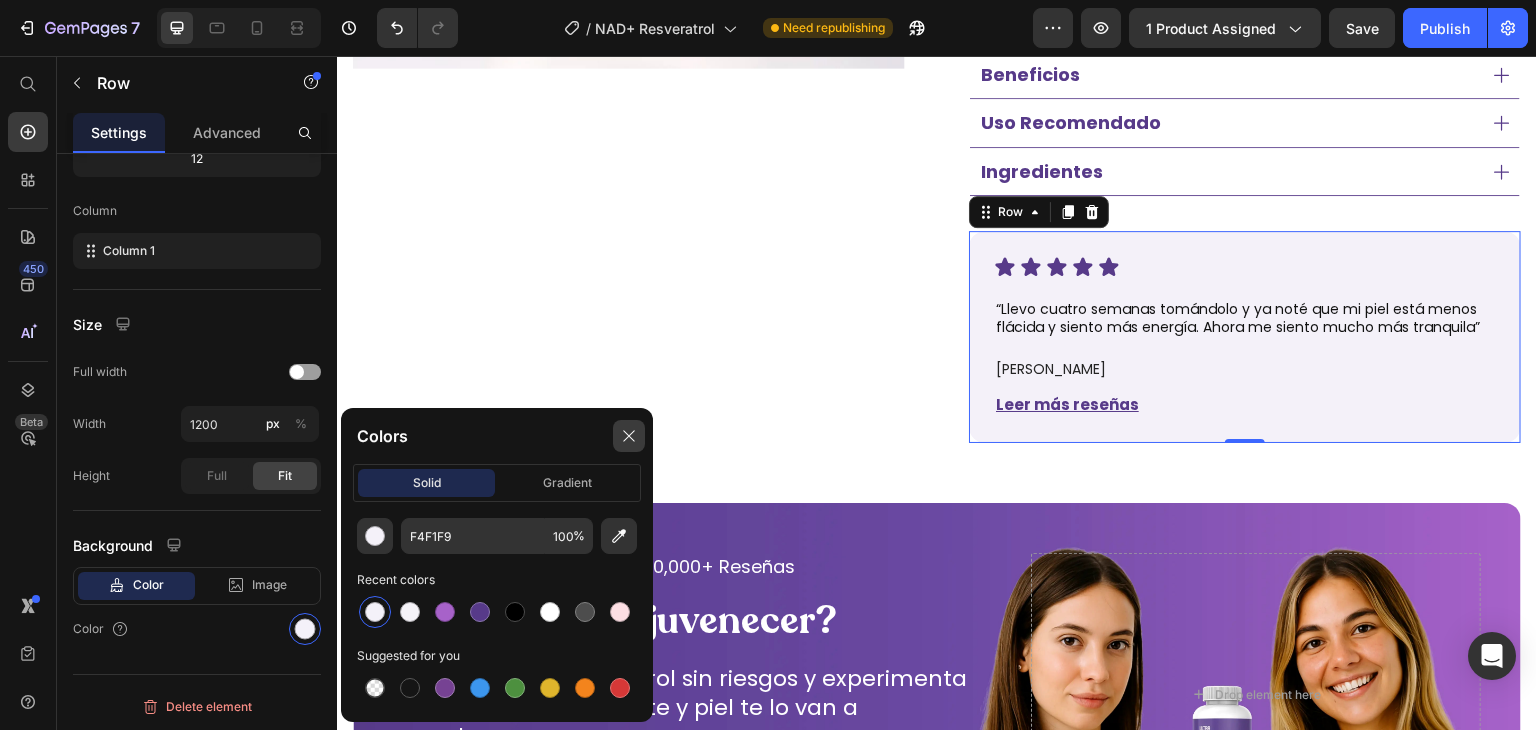 click 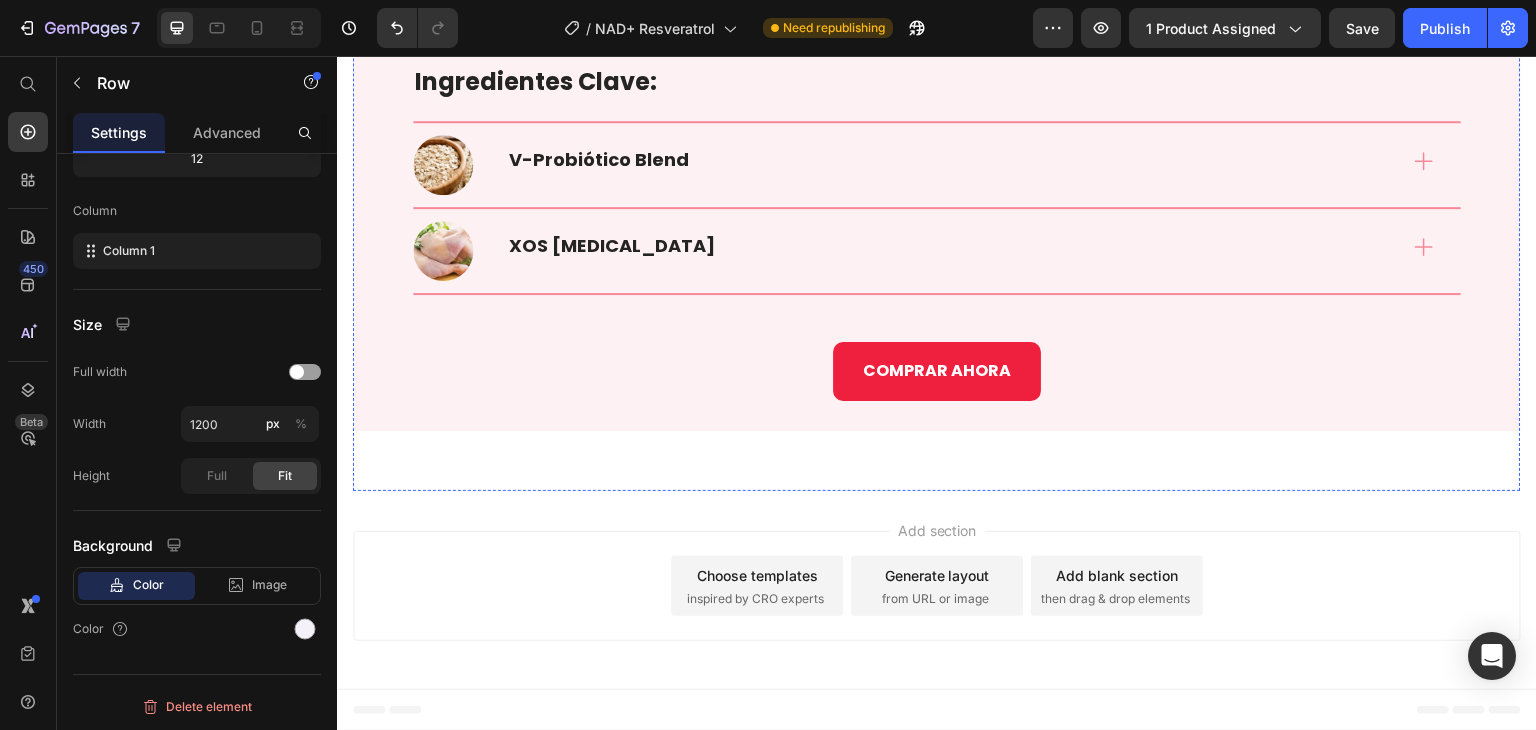 scroll, scrollTop: 3759, scrollLeft: 0, axis: vertical 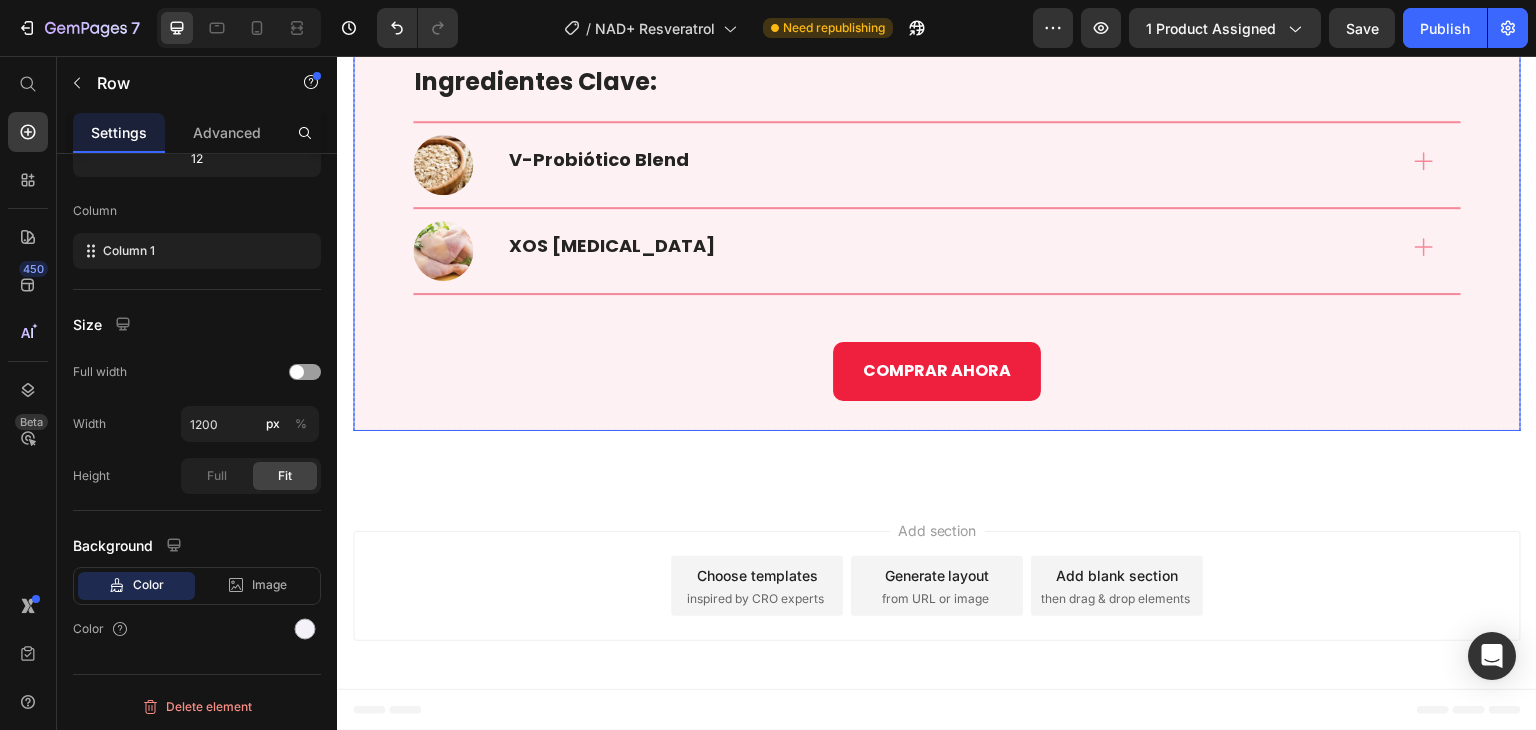 click on "Ingredientes Clave: Heading                Title Line Image
V-Probiótico Blend Accordion Row                Title Line Image
XOS [MEDICAL_DATA] Accordion Row Row                Title Line COMPRAR AHORA Button Row" at bounding box center [937, 232] 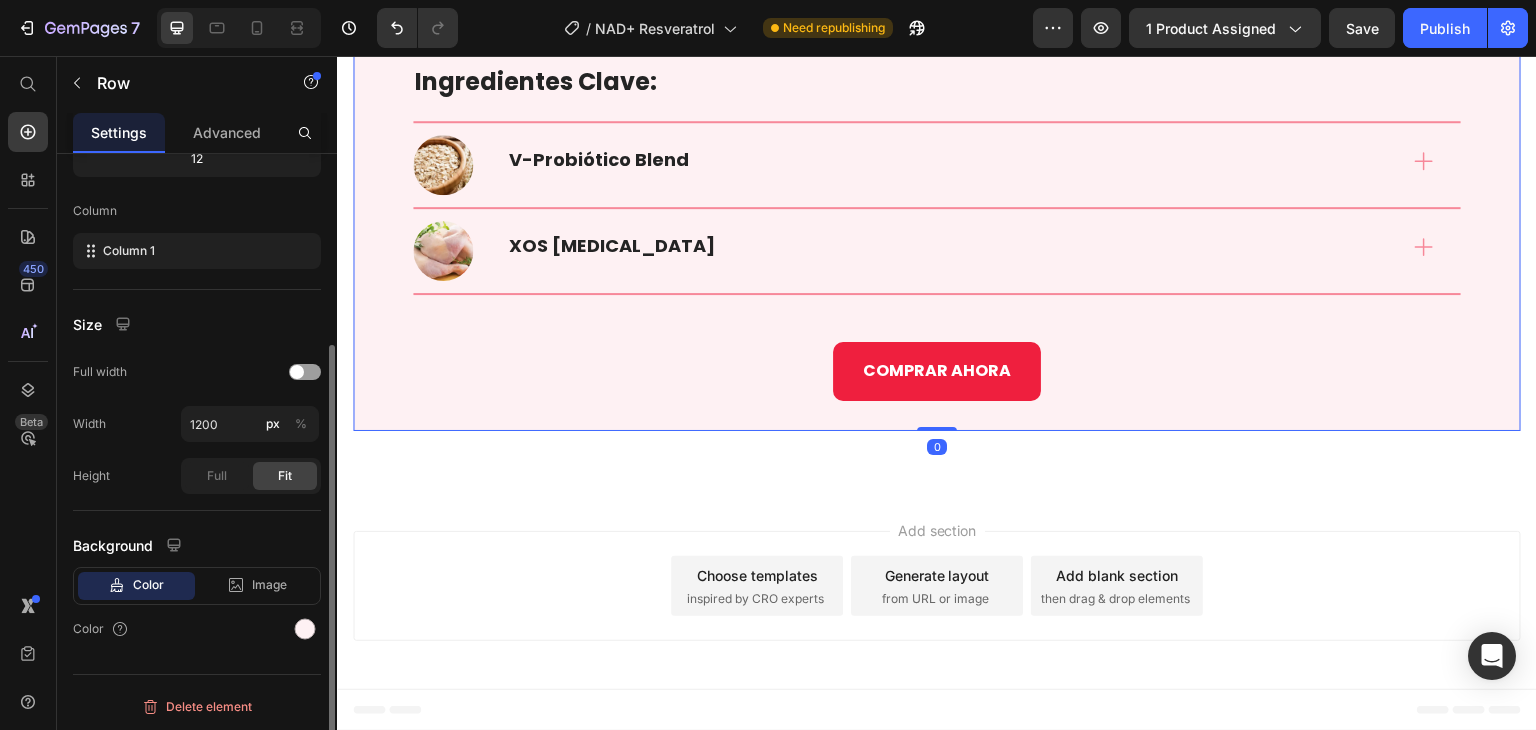 scroll, scrollTop: 276, scrollLeft: 0, axis: vertical 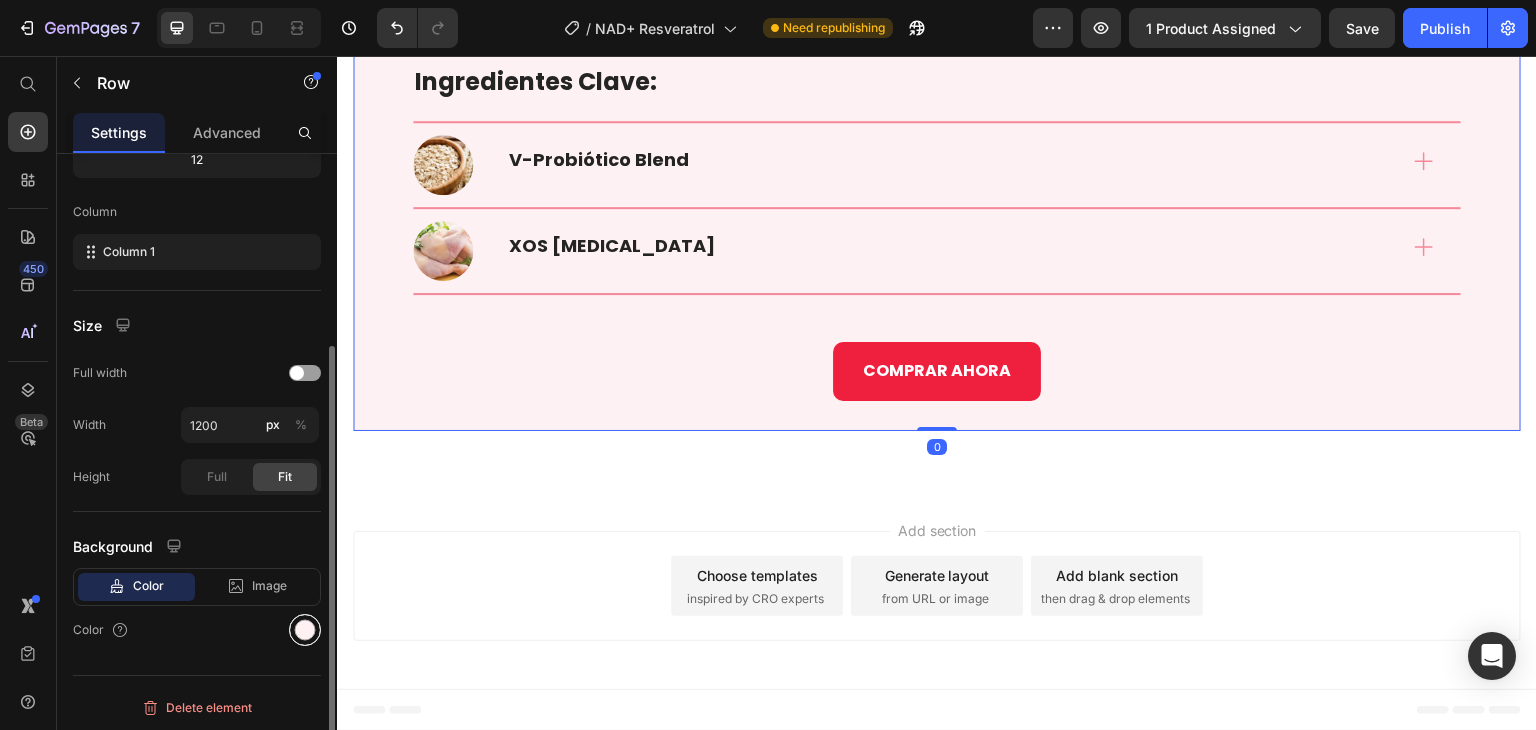click at bounding box center (305, 630) 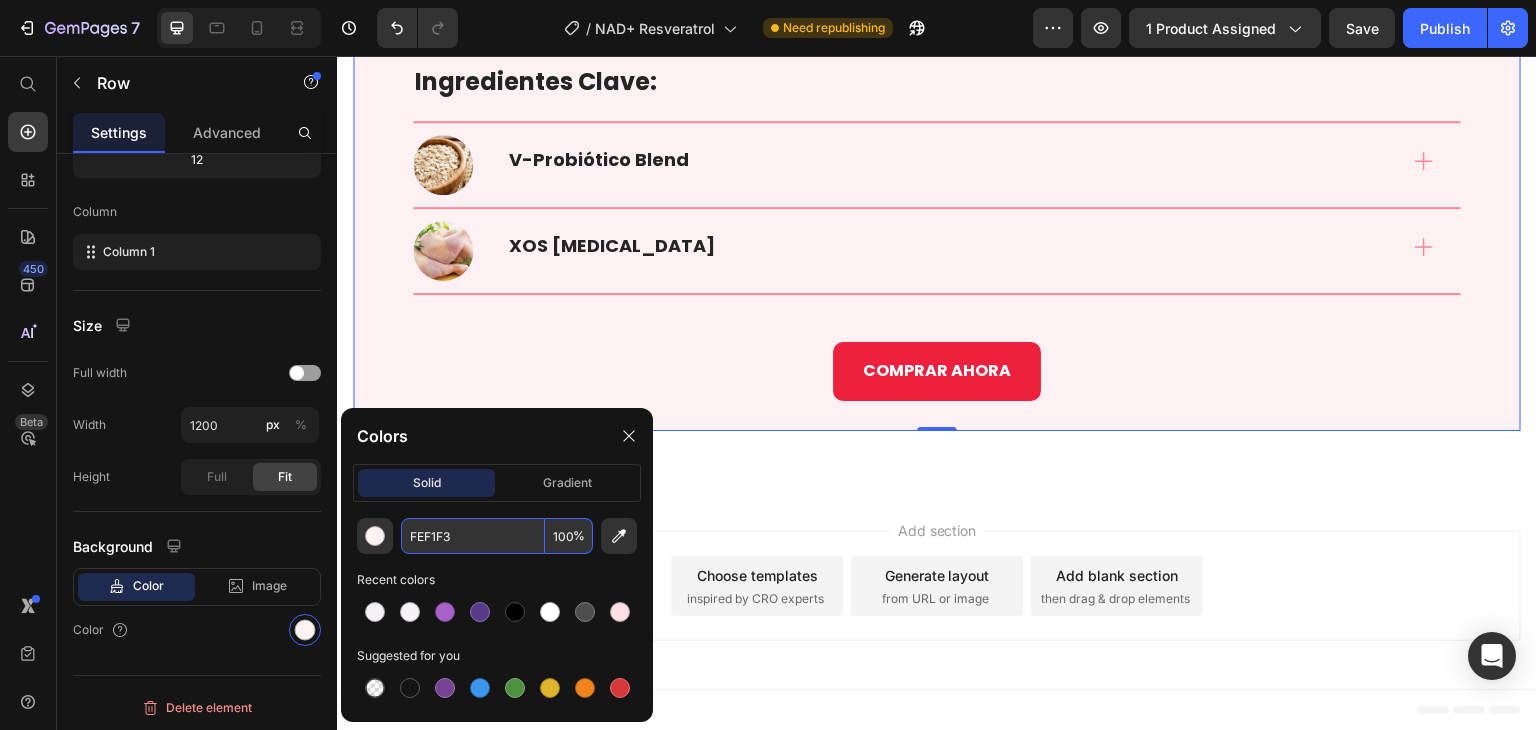 click on "FEF1F3" at bounding box center (473, 536) 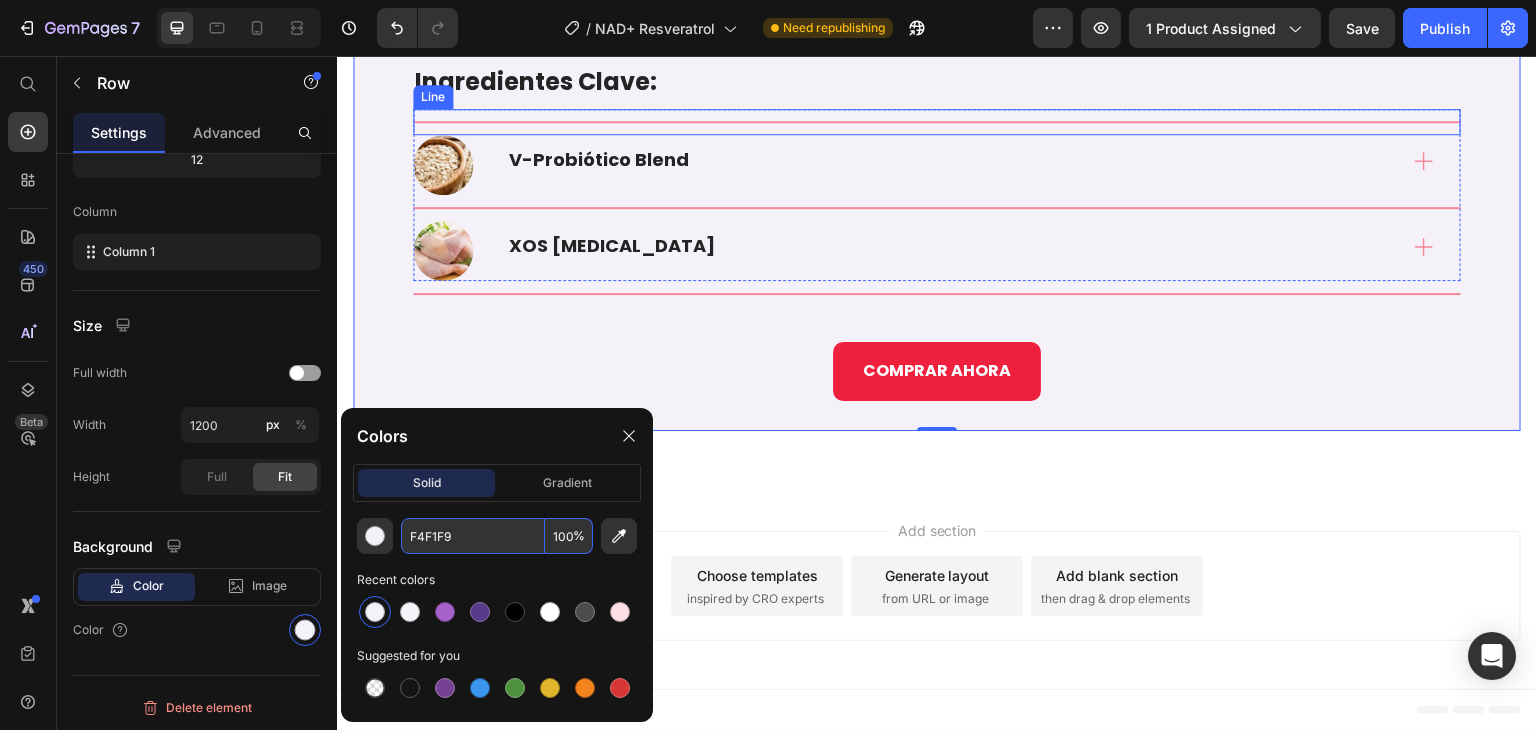 click at bounding box center [937, 122] 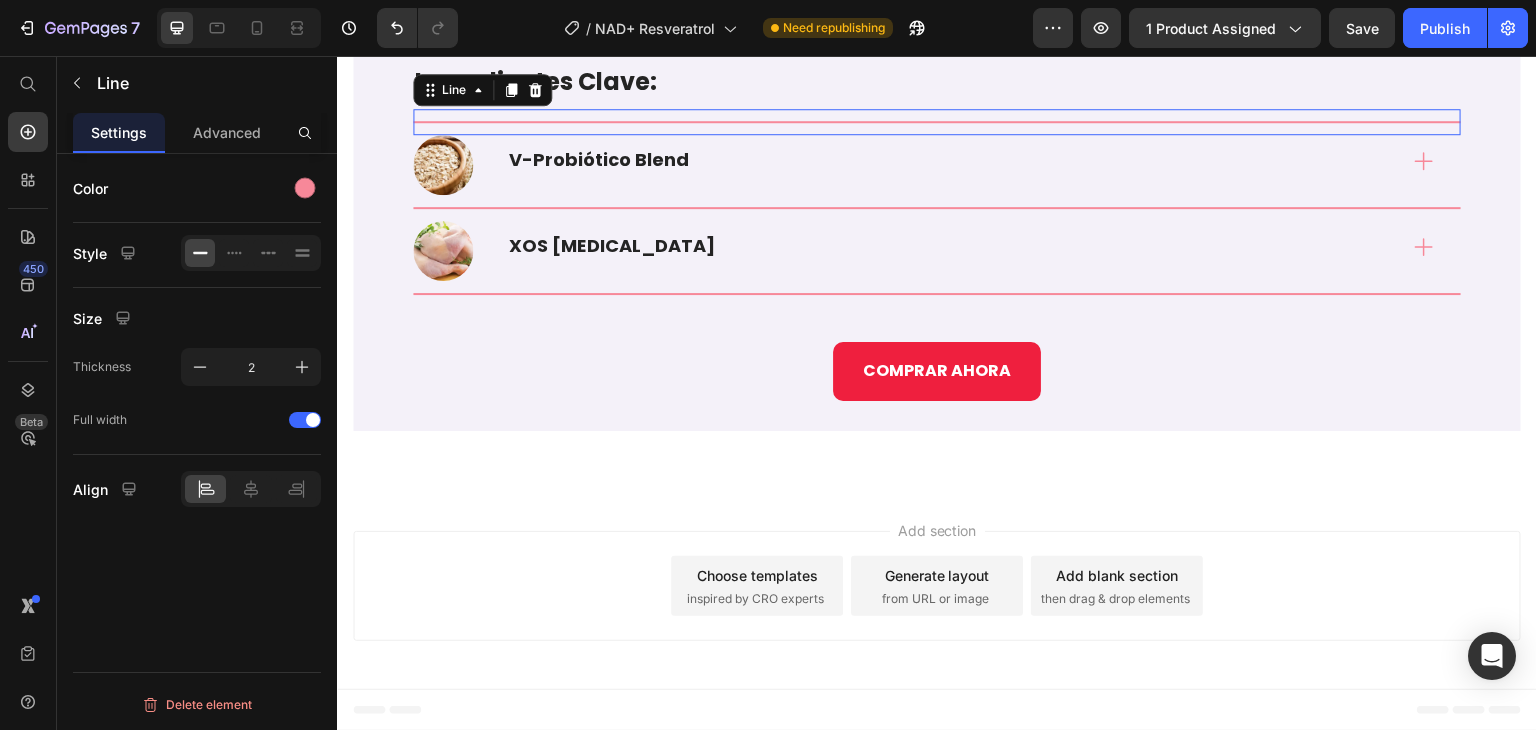 scroll, scrollTop: 0, scrollLeft: 0, axis: both 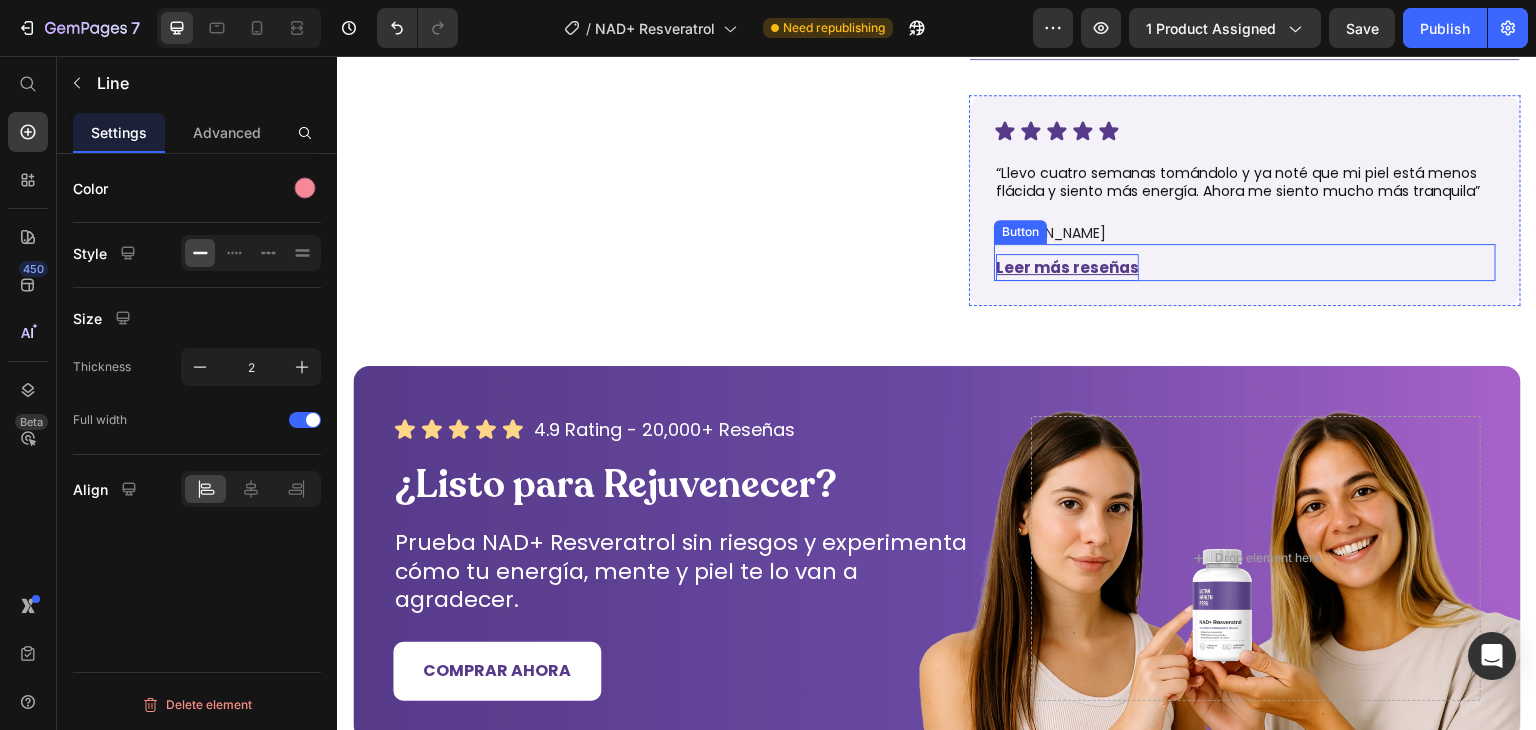 click on "Leer más reseñas" at bounding box center (1067, 267) 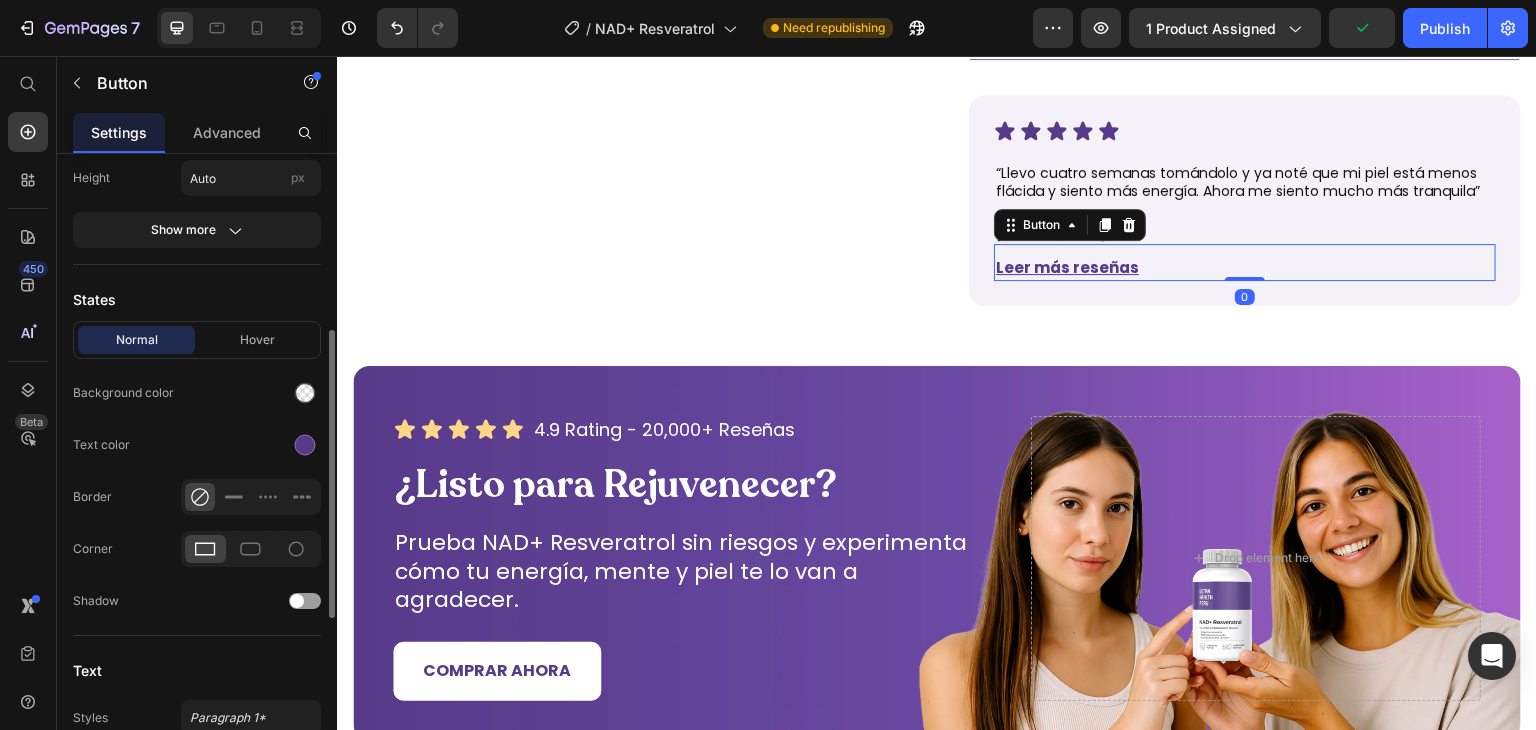 scroll, scrollTop: 389, scrollLeft: 0, axis: vertical 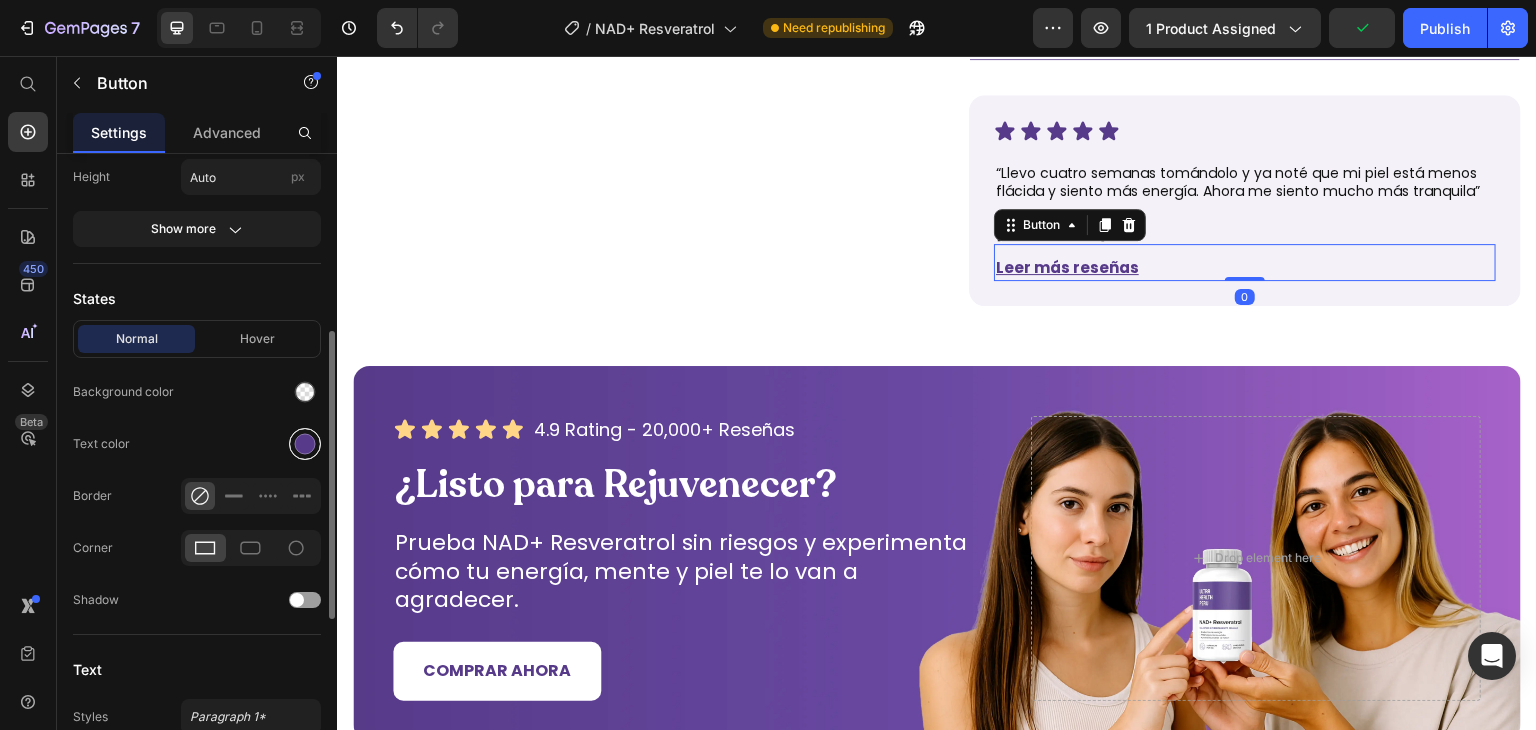 click at bounding box center [305, 444] 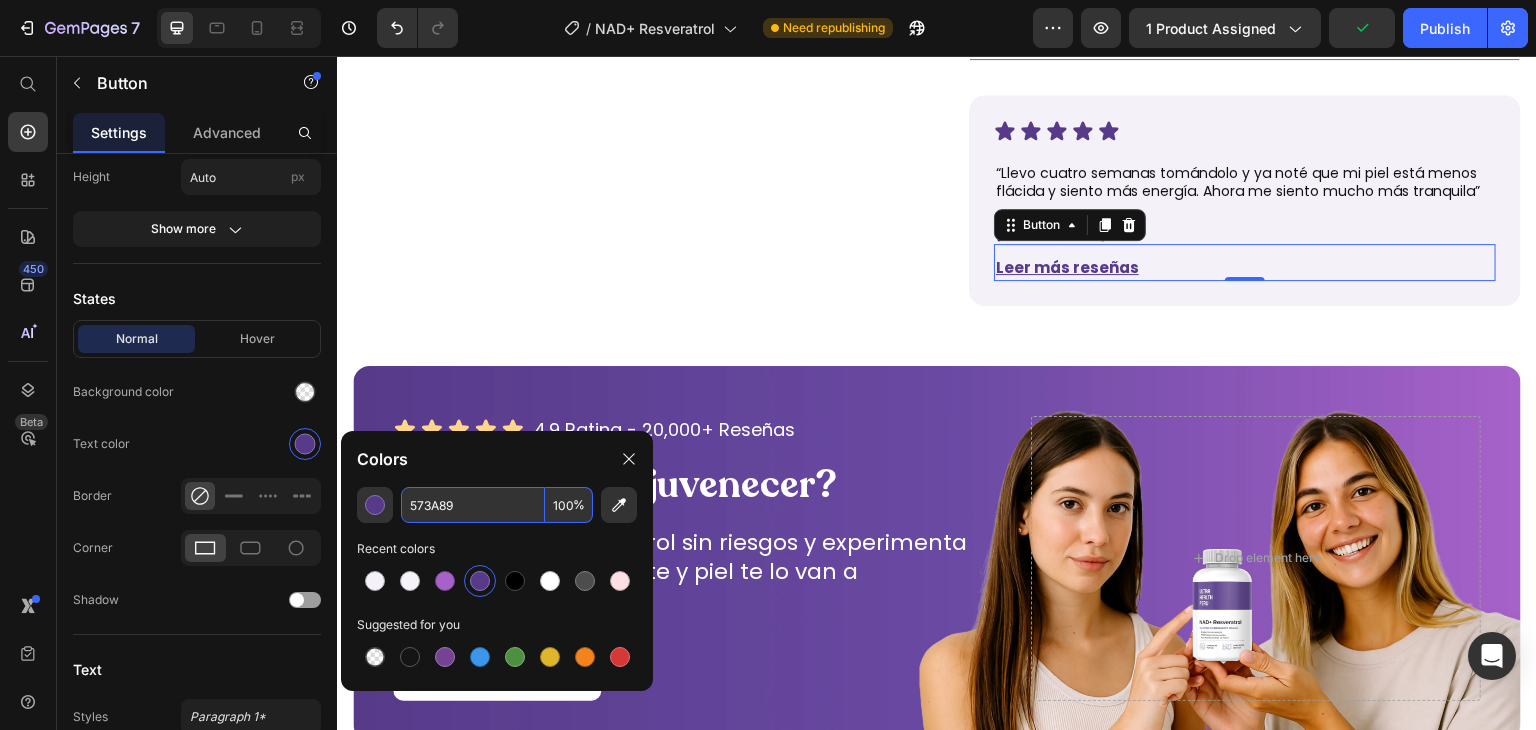 click on "573A89" at bounding box center (473, 505) 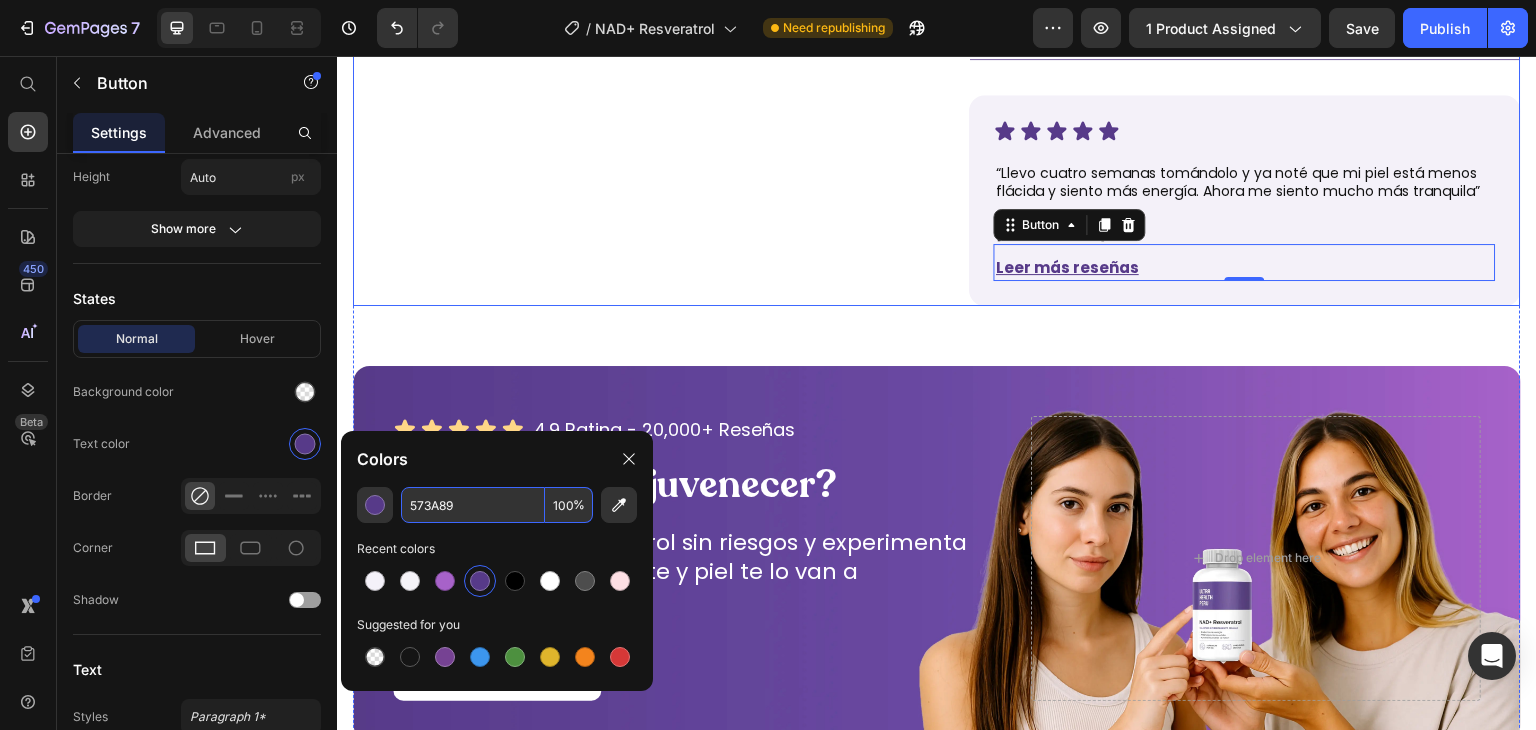 click on "Product Images" at bounding box center [629, -157] 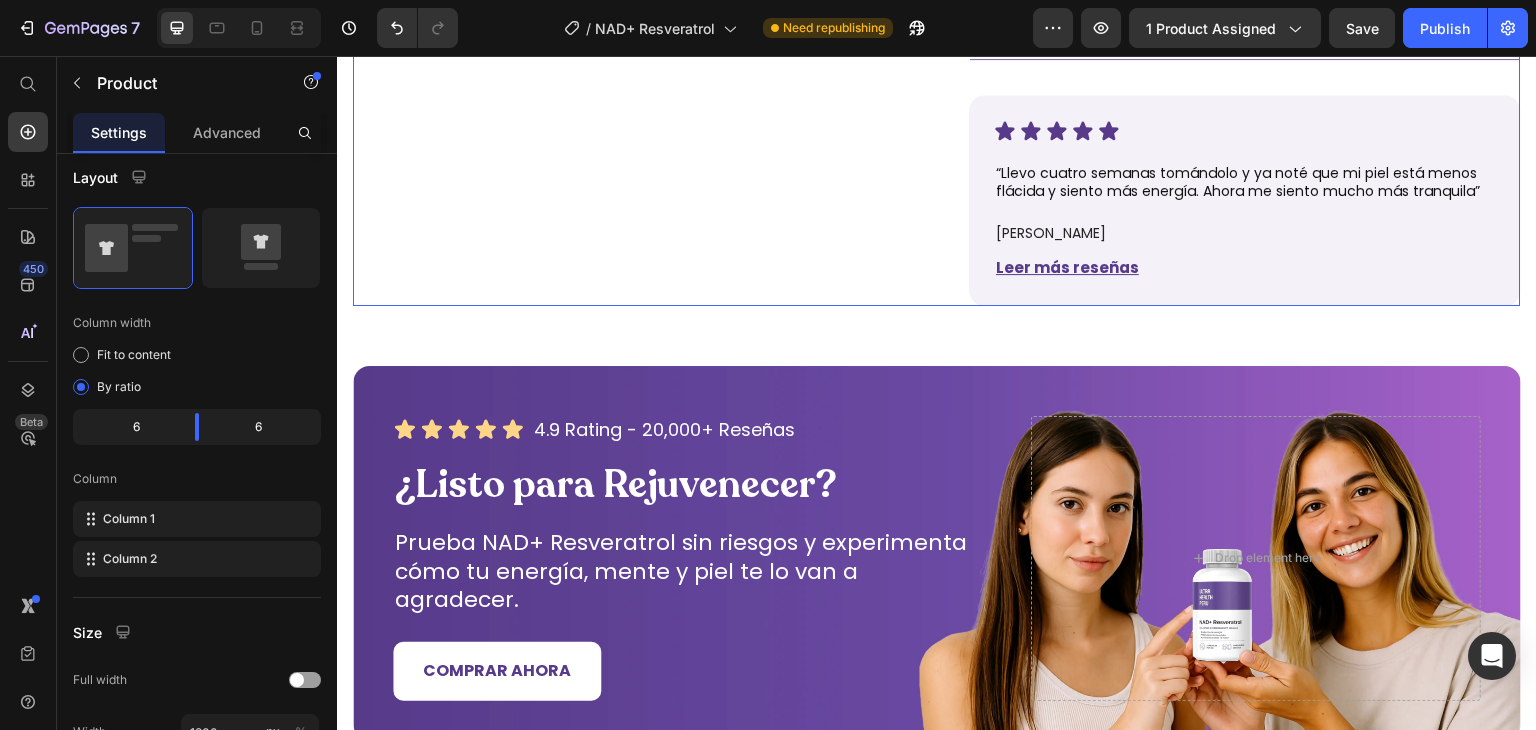 scroll, scrollTop: 0, scrollLeft: 0, axis: both 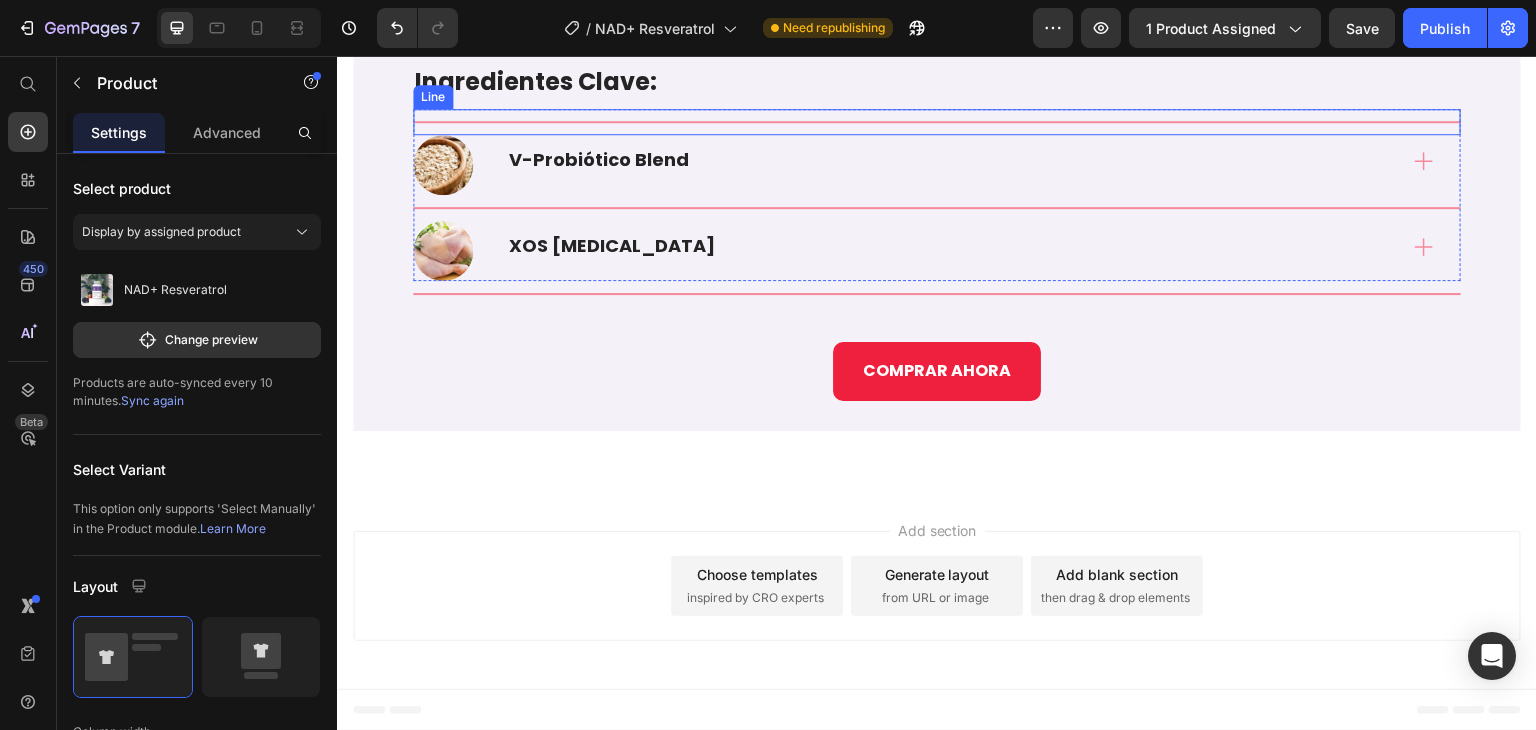 click on "Title Line" at bounding box center [937, 122] 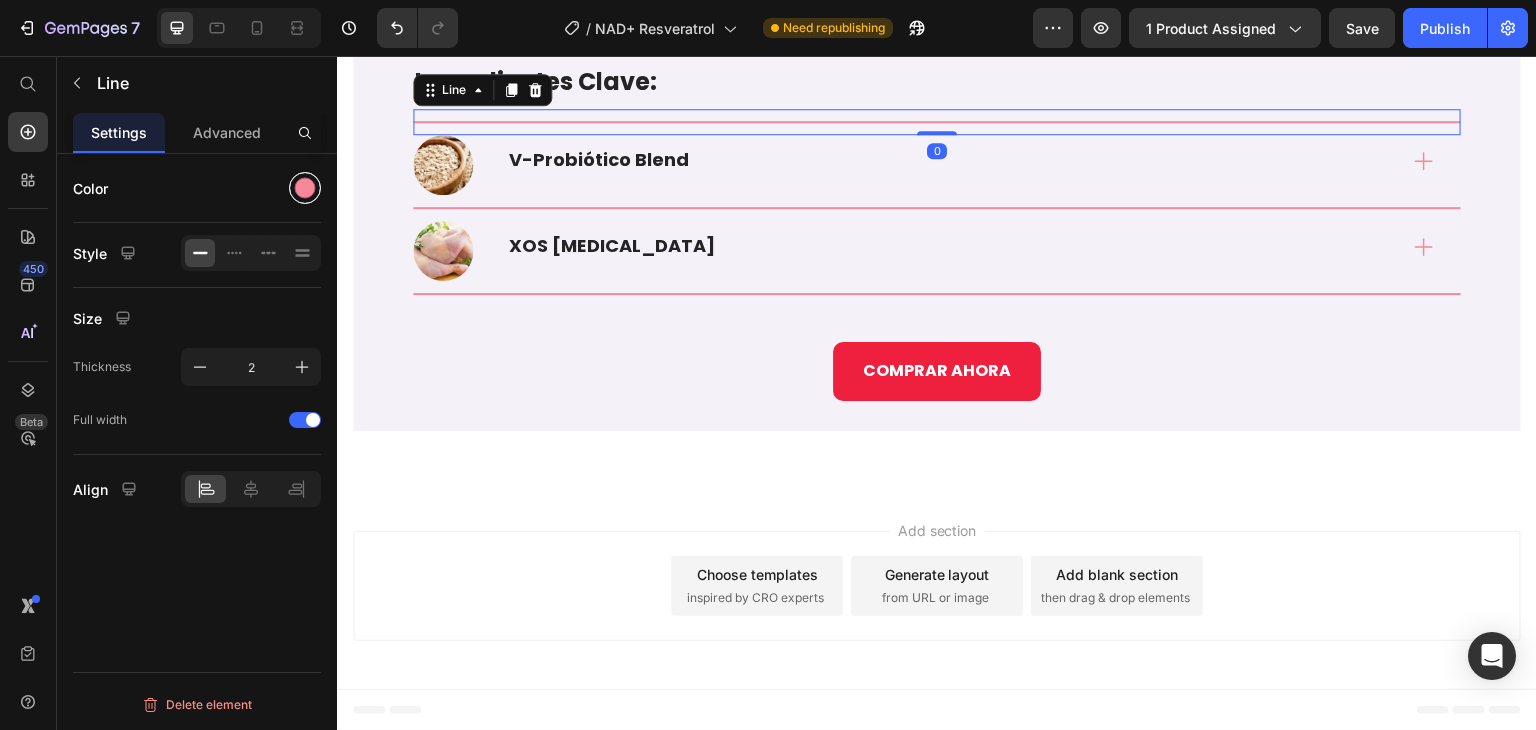 click at bounding box center [305, 188] 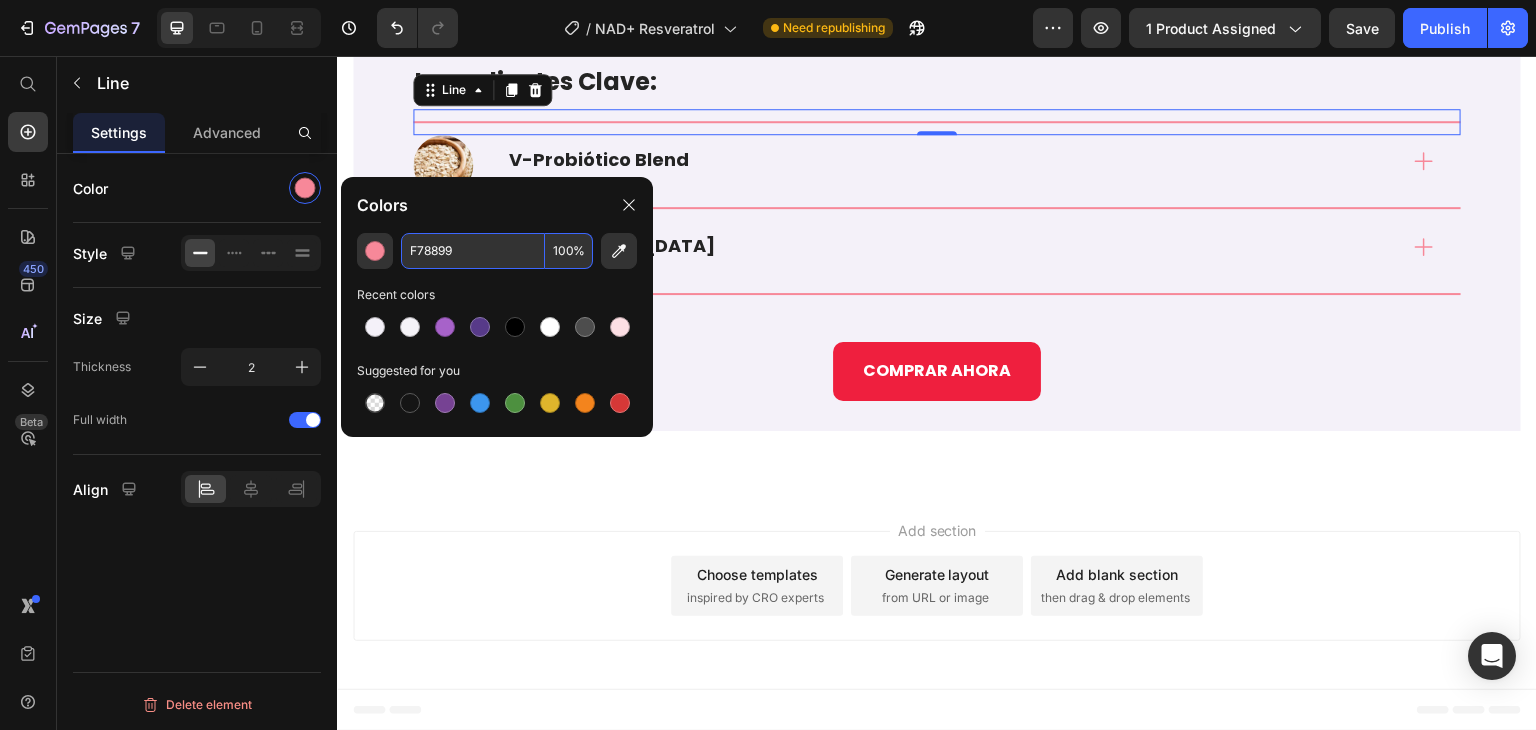 click on "F78899" at bounding box center (473, 251) 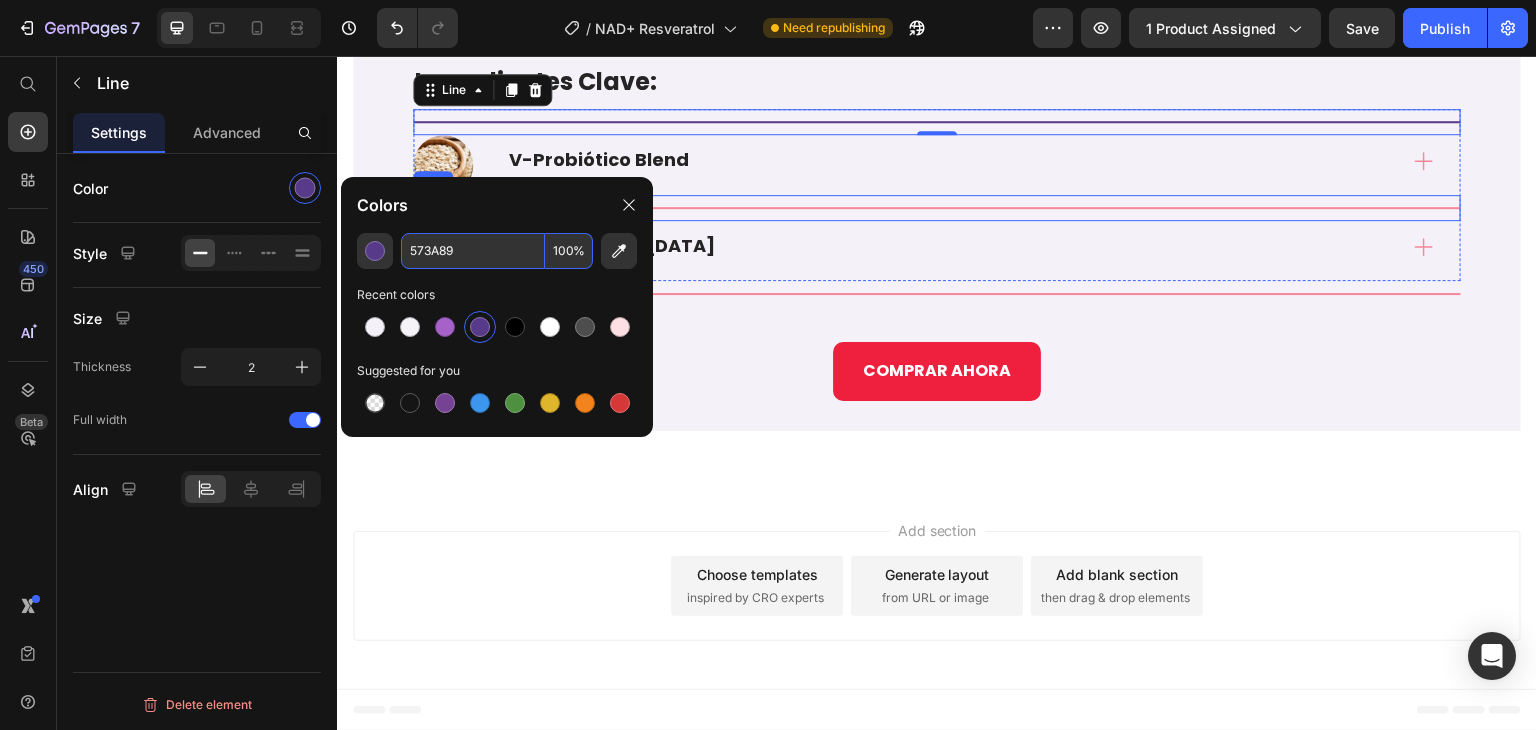 click on "Title Line" at bounding box center (937, 208) 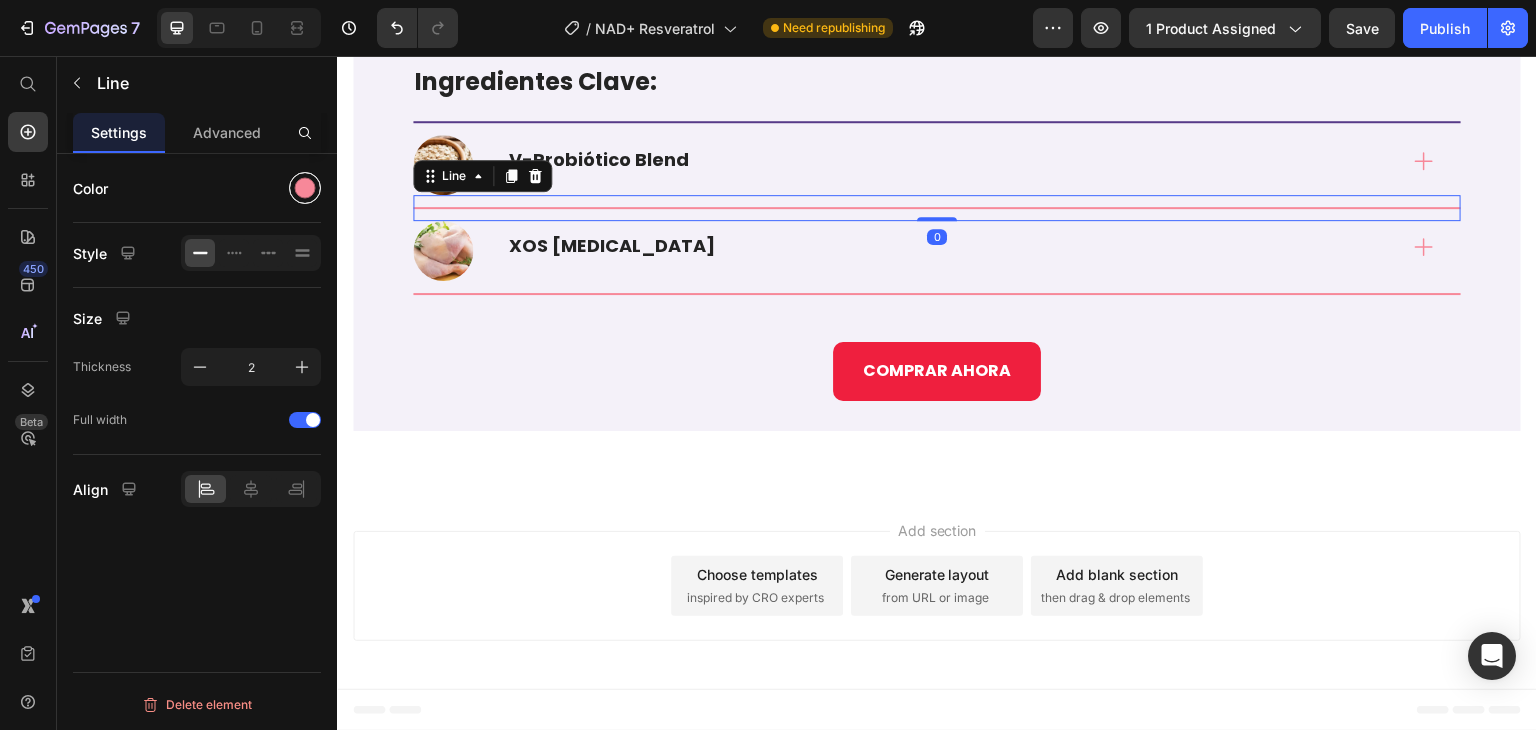 click at bounding box center [305, 188] 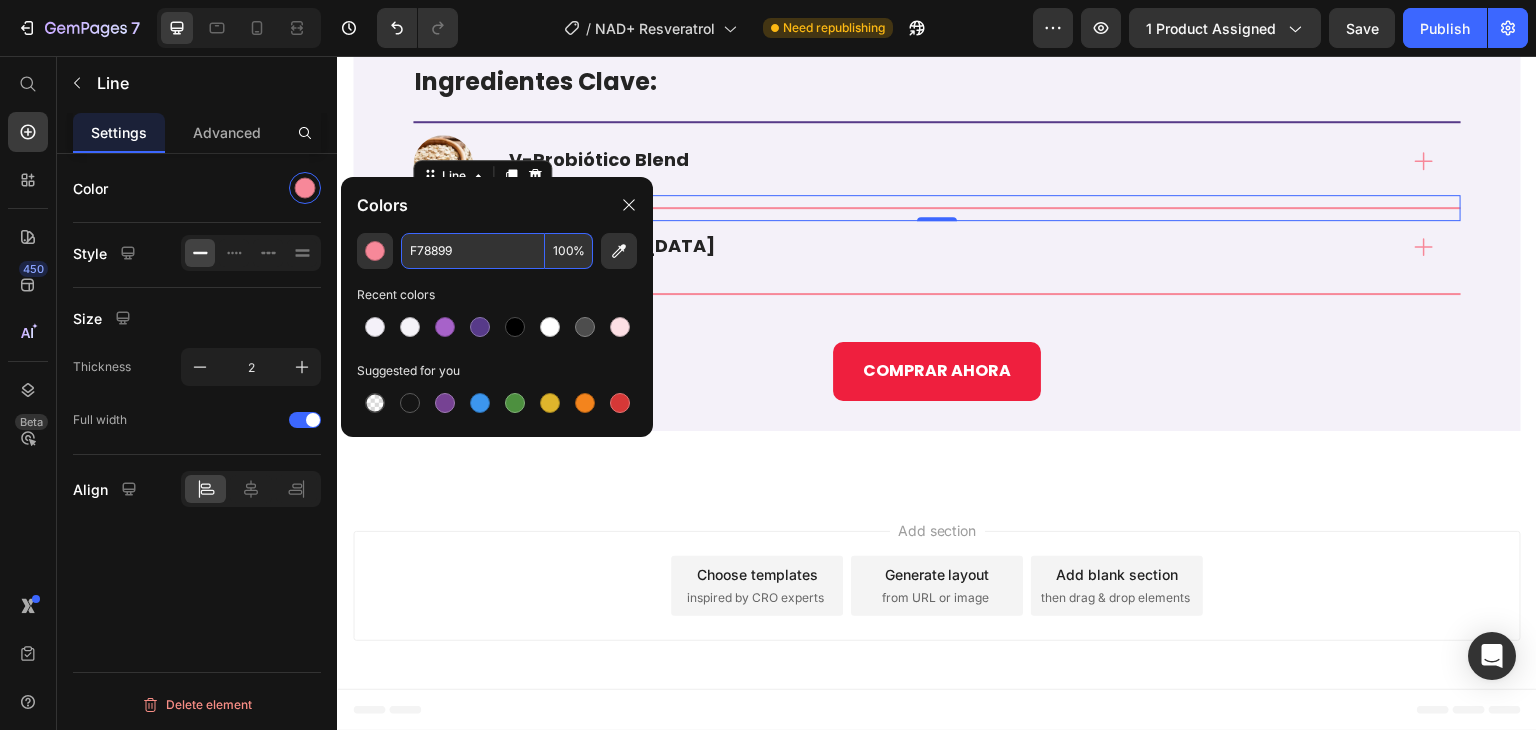 click on "F78899" at bounding box center [473, 251] 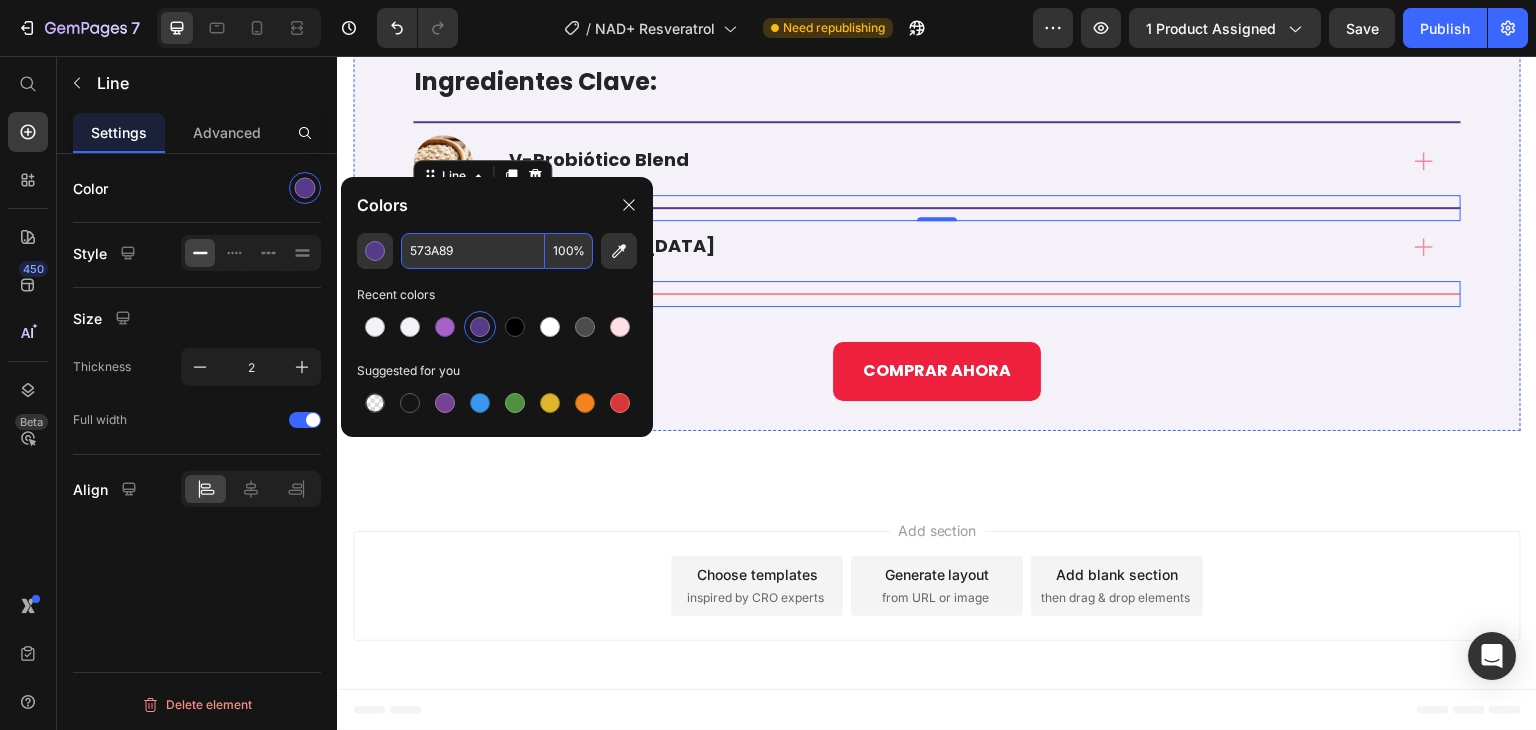 click on "Title Line" at bounding box center [937, 294] 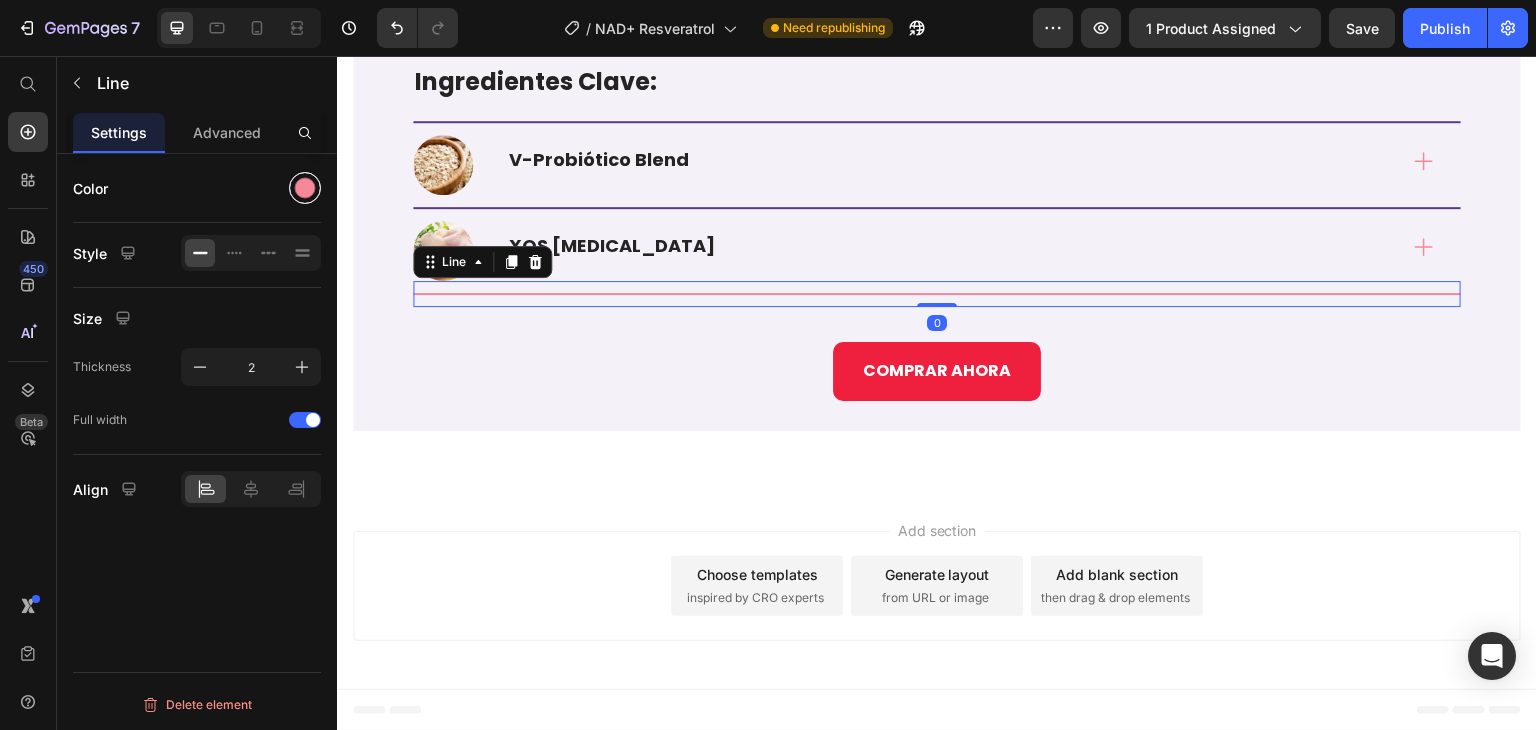 click at bounding box center [305, 188] 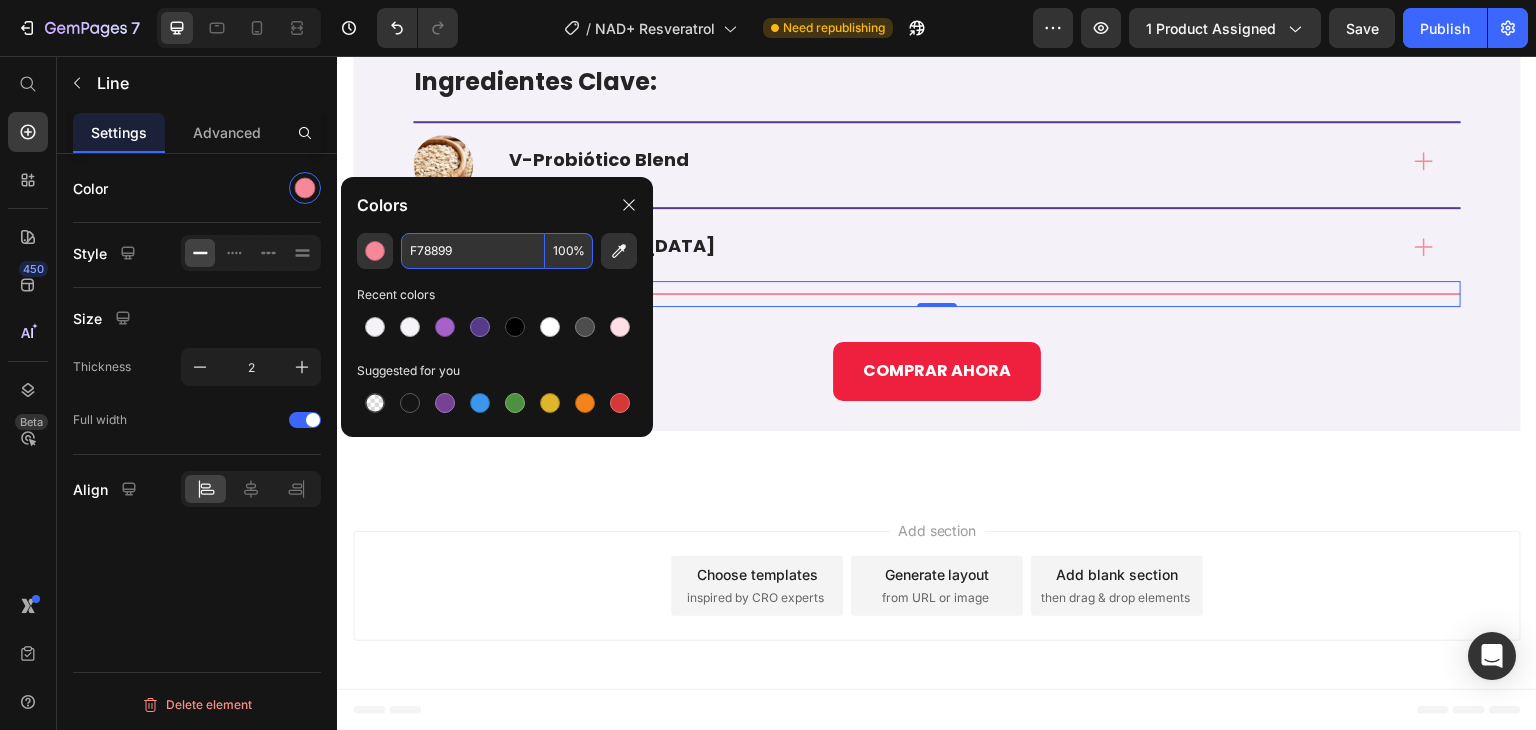 click on "F78899" at bounding box center (473, 251) 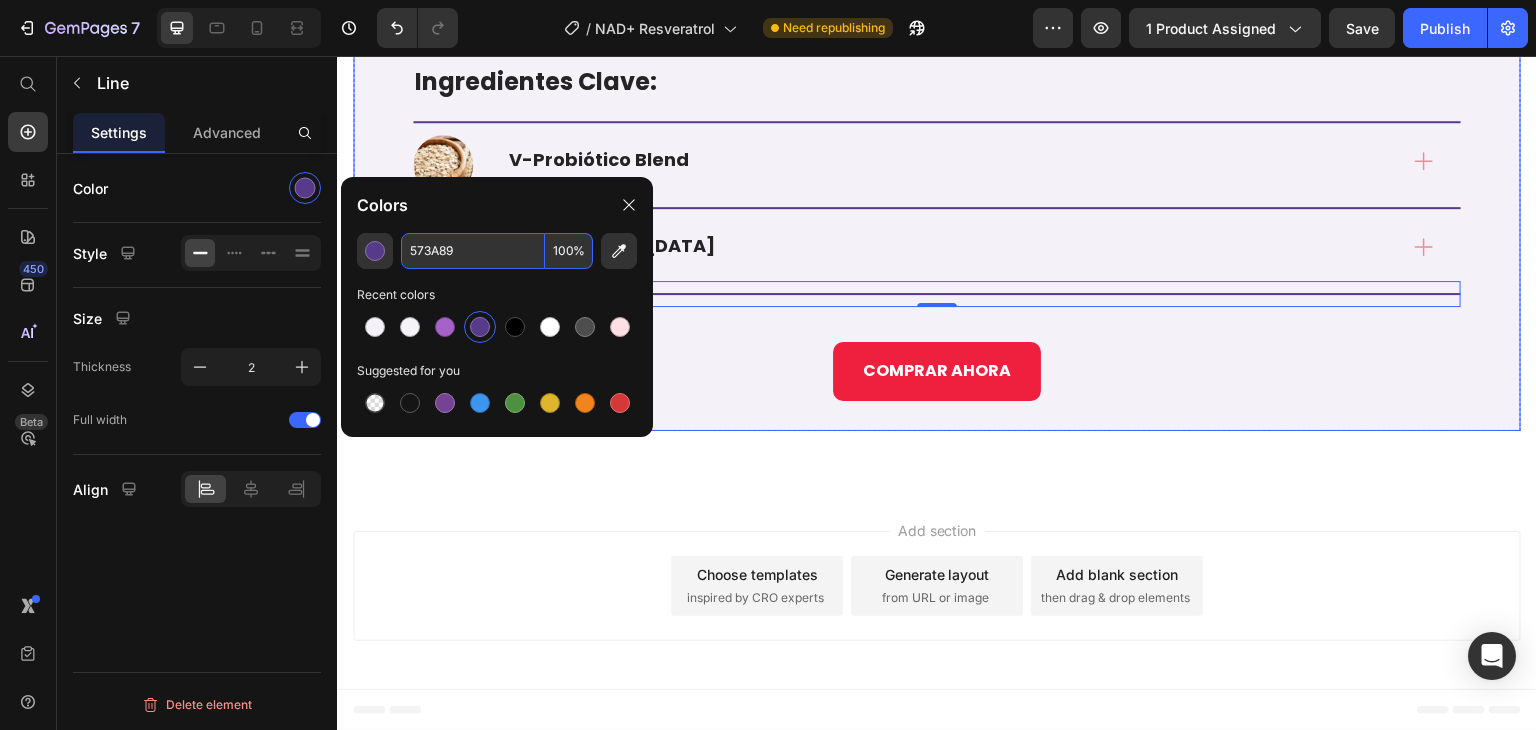 click on "Ingredientes Clave: Heading                Title Line Image
V-Probiótico Blend Accordion Row                Title Line Image
XOS [MEDICAL_DATA] Accordion Row Row                Title Line   0 COMPRAR AHORA Button Row" at bounding box center [937, 232] 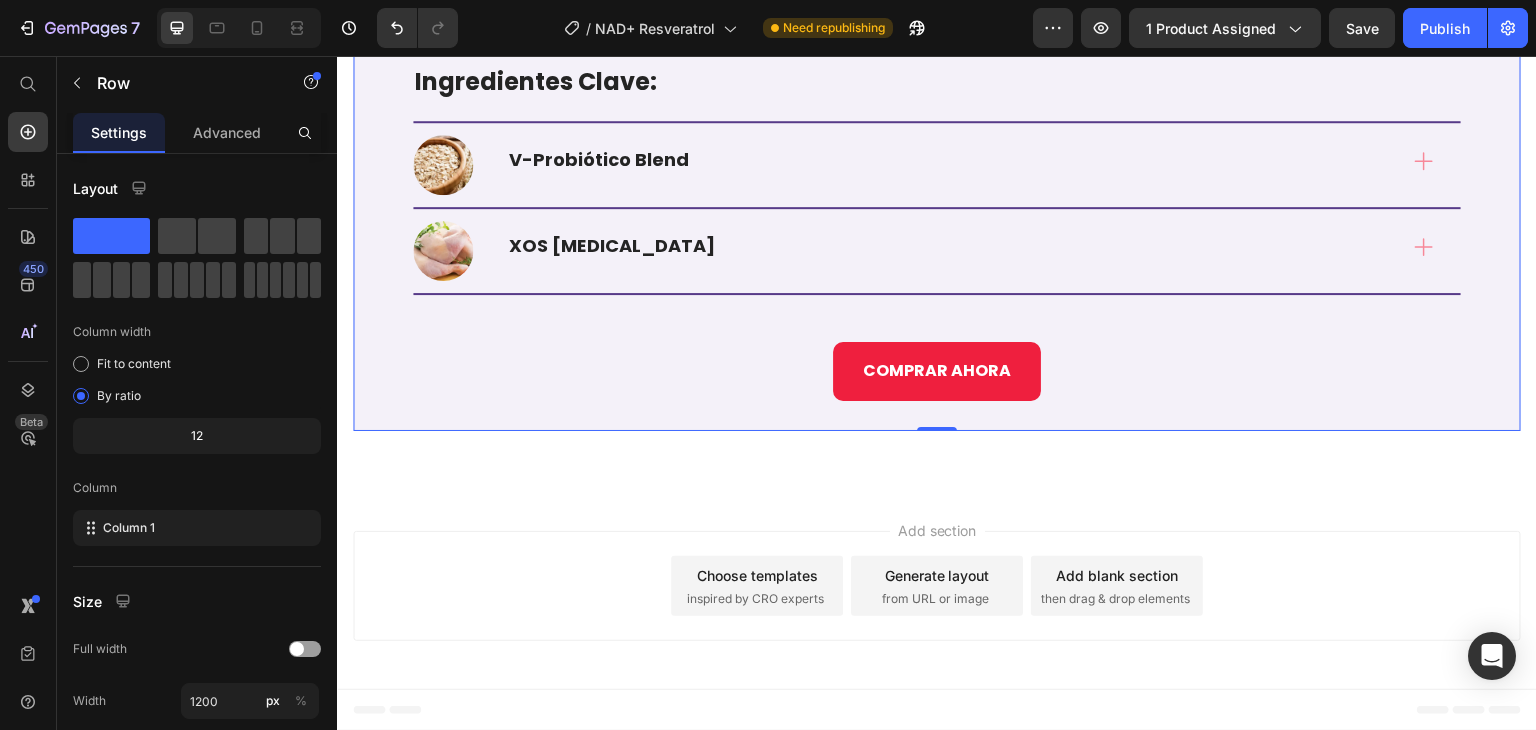 scroll, scrollTop: 3837, scrollLeft: 0, axis: vertical 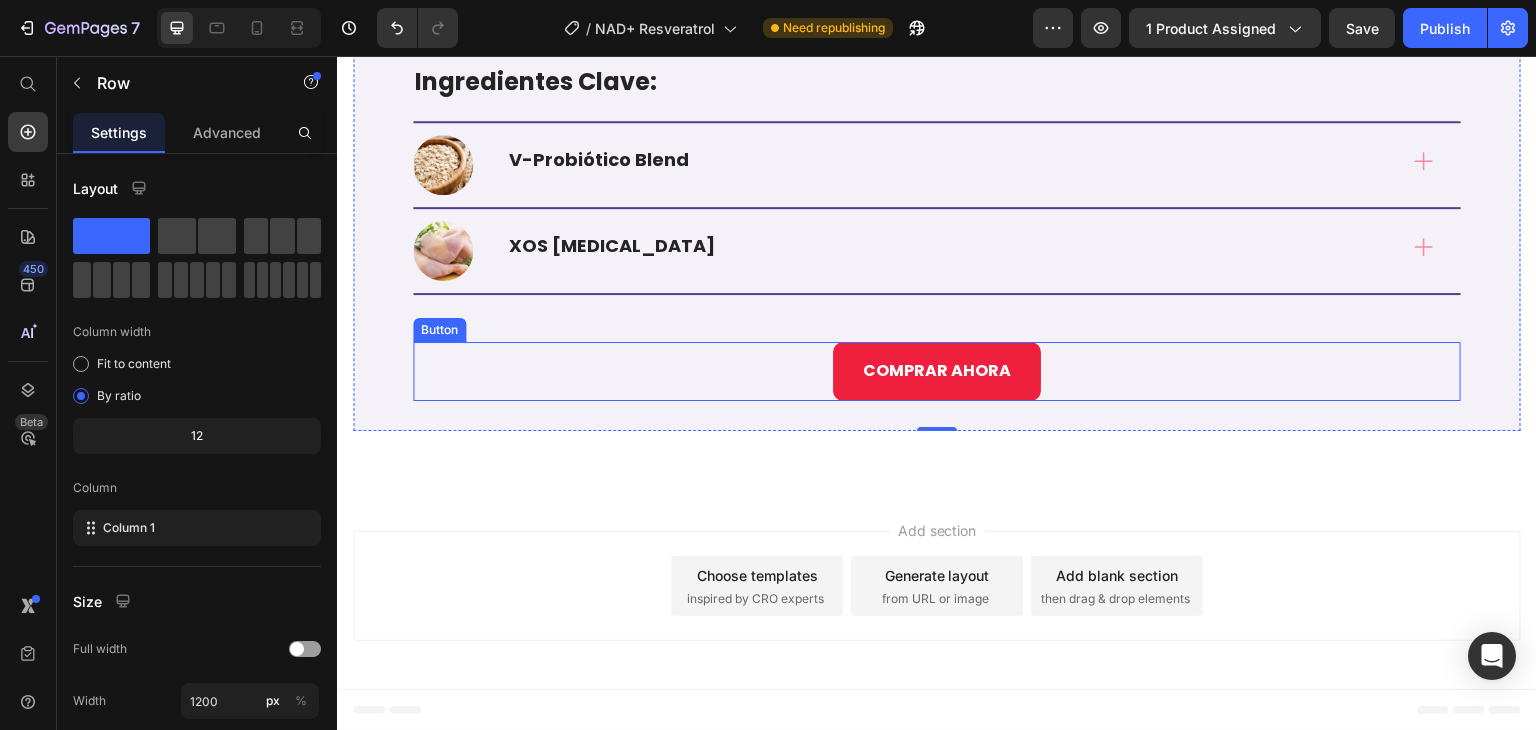 click on "COMPRAR AHORA" at bounding box center [937, 371] 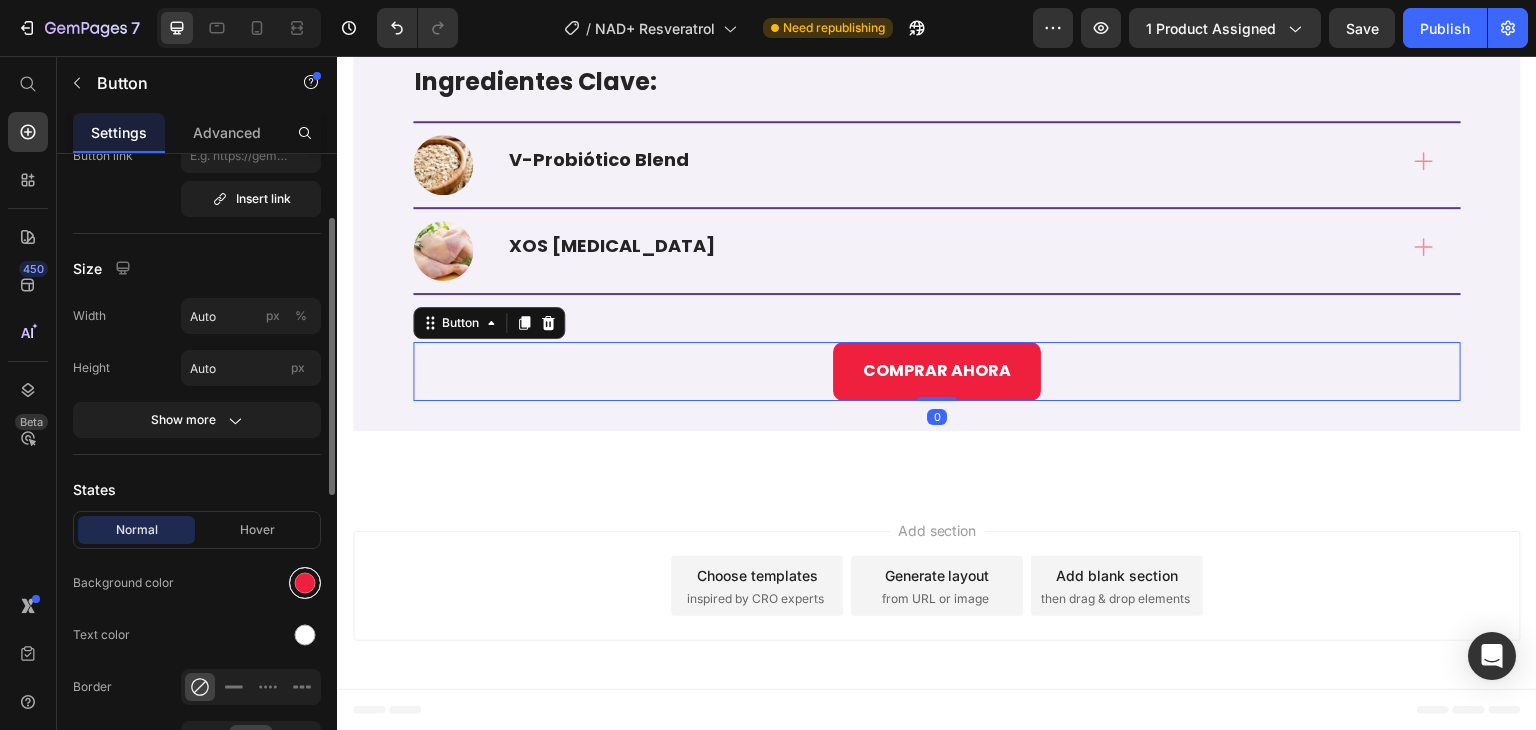 scroll, scrollTop: 147, scrollLeft: 0, axis: vertical 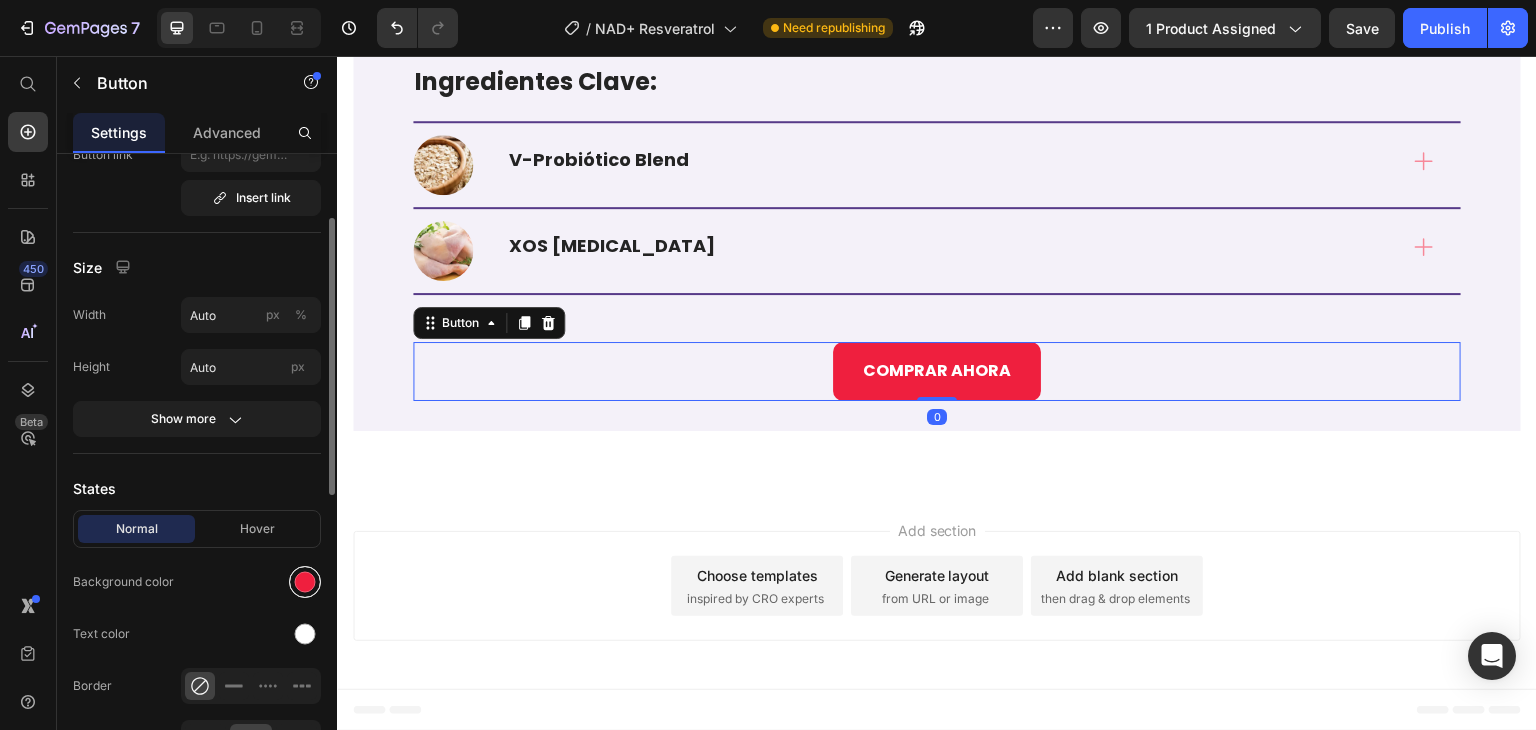 click at bounding box center (305, 582) 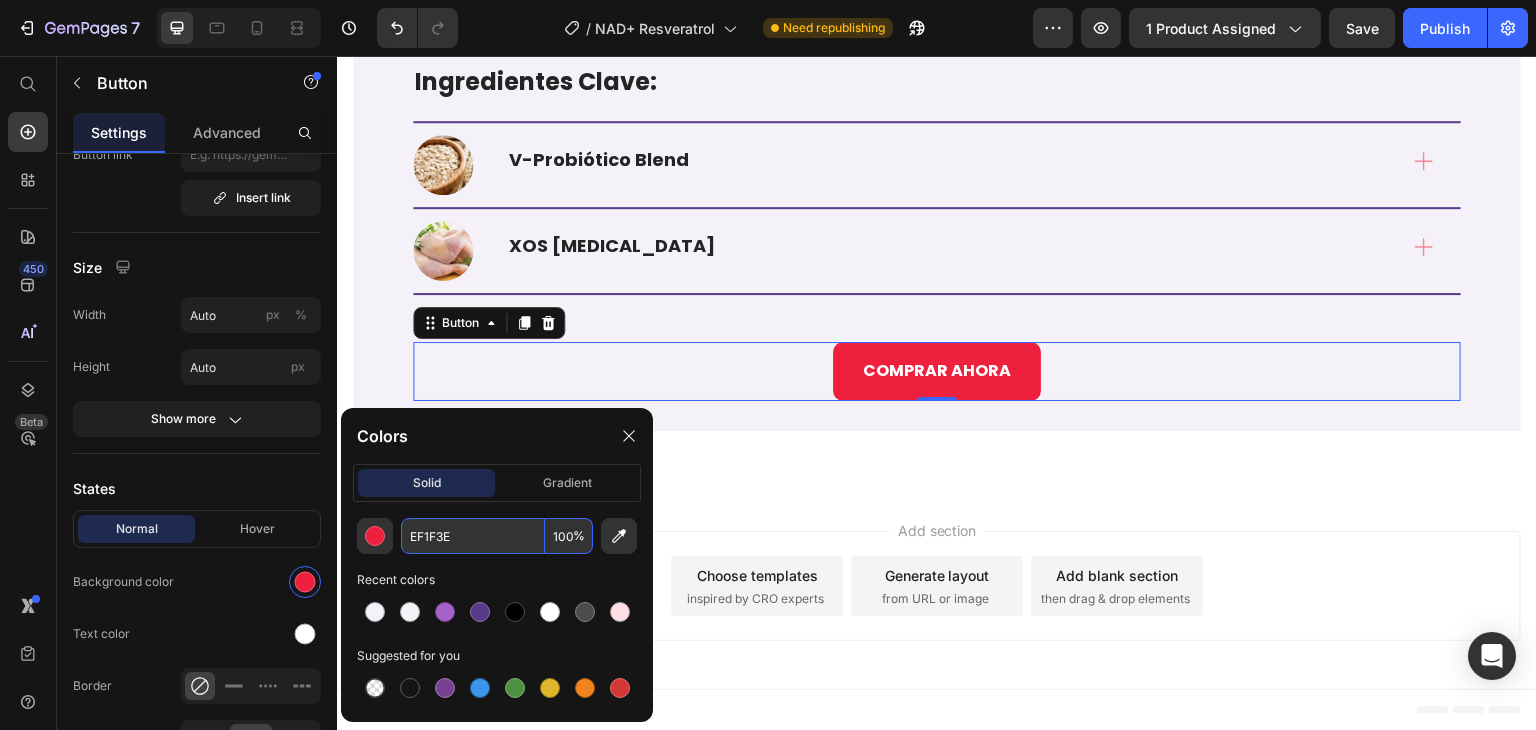 click on "EF1F3E" at bounding box center (473, 536) 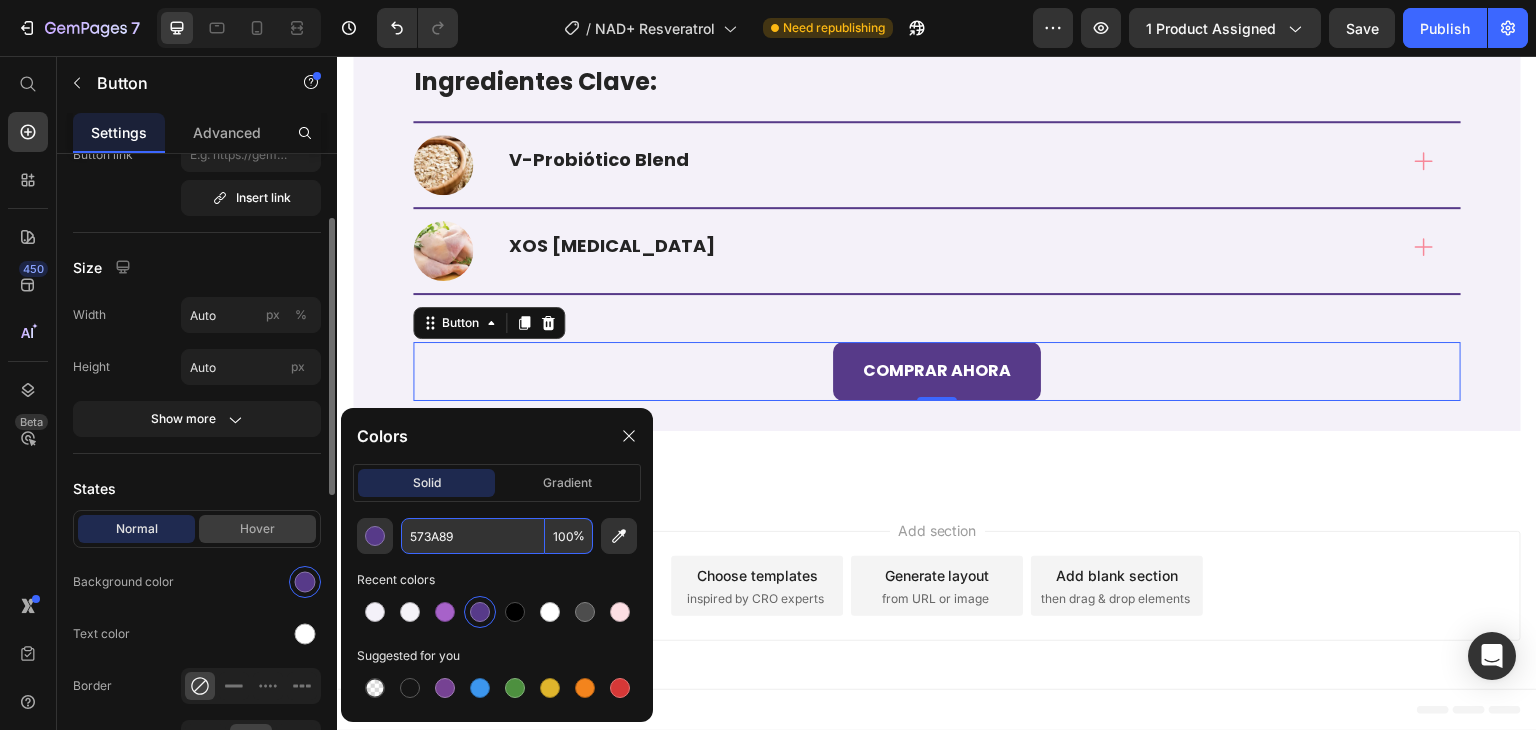 type on "573A89" 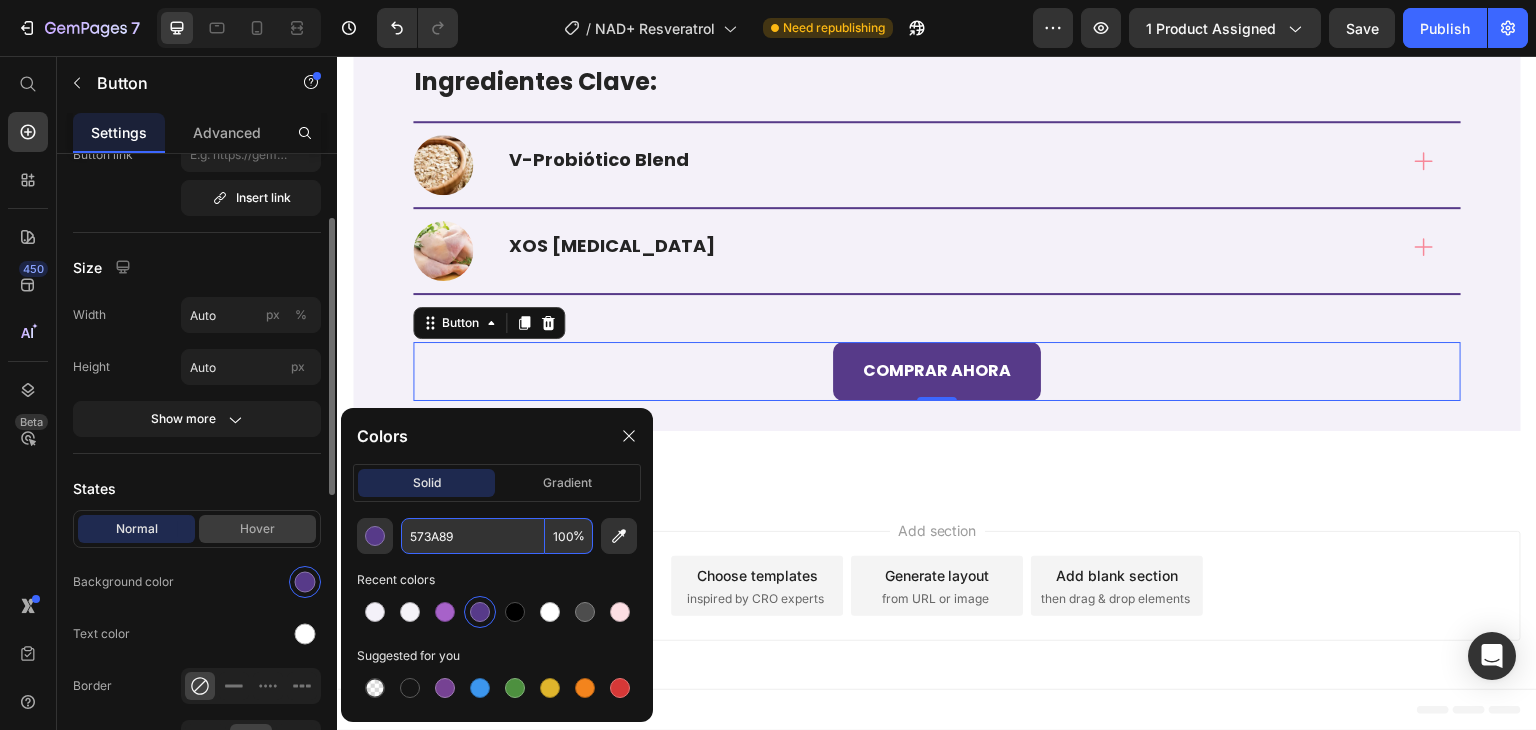 click on "Hover" at bounding box center [257, 529] 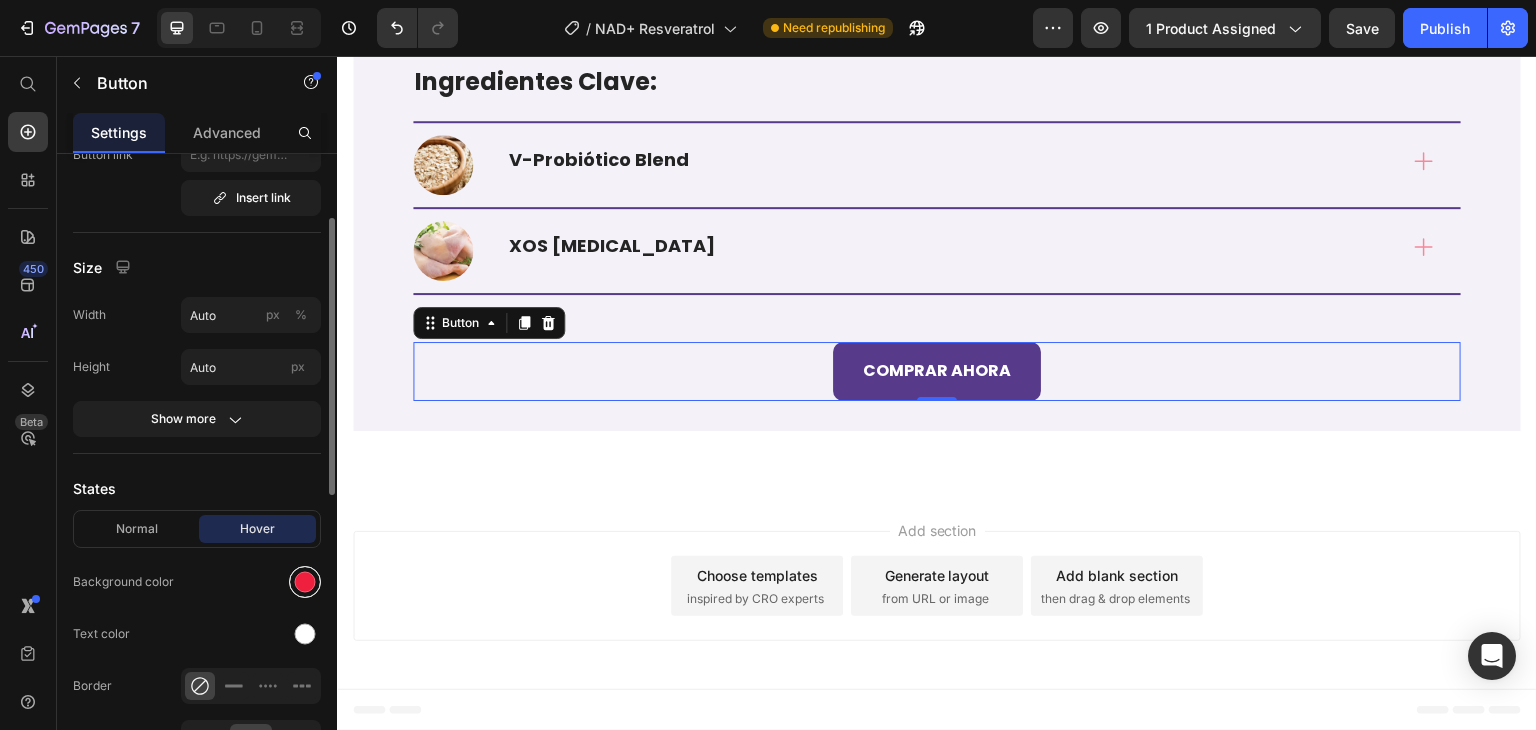 click at bounding box center [305, 582] 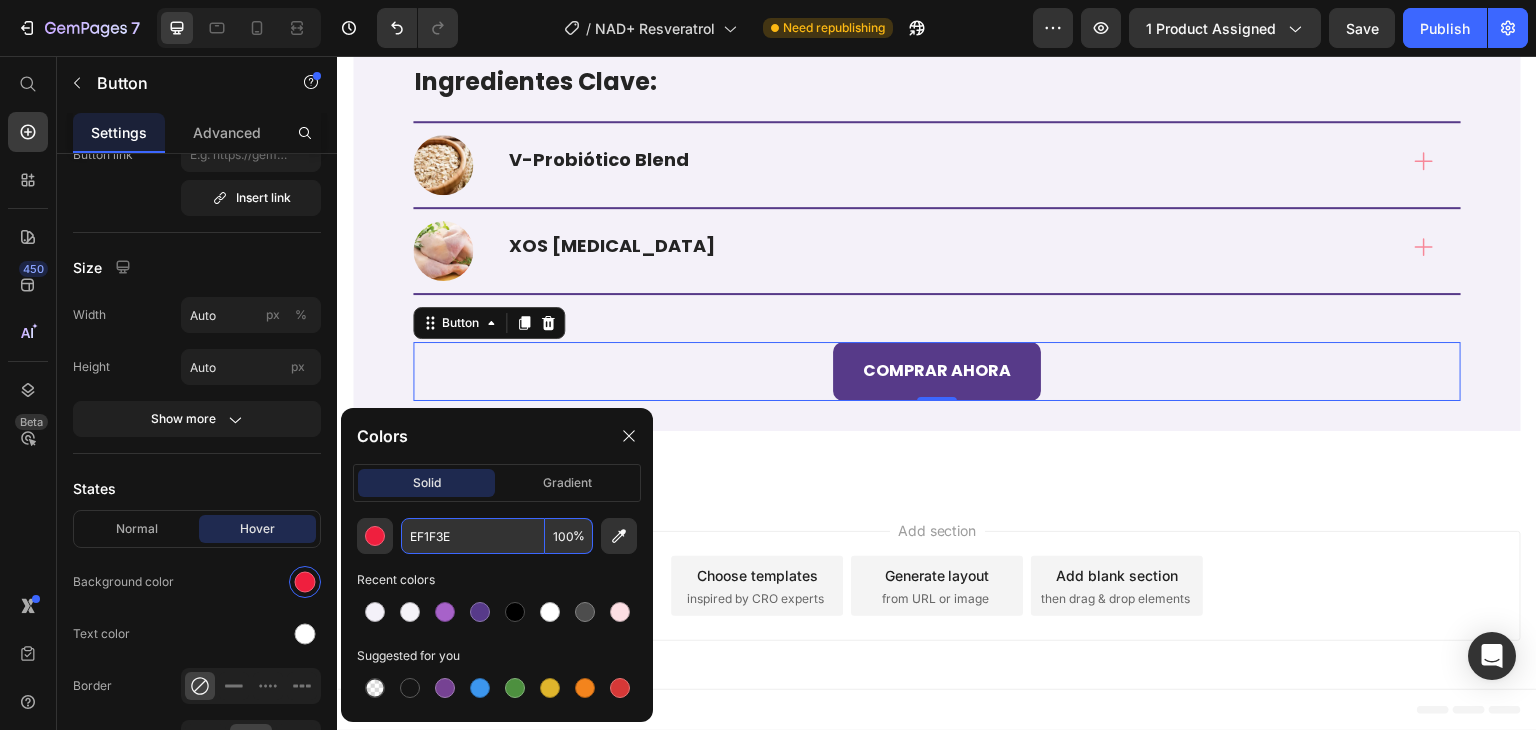 click on "EF1F3E" at bounding box center [473, 536] 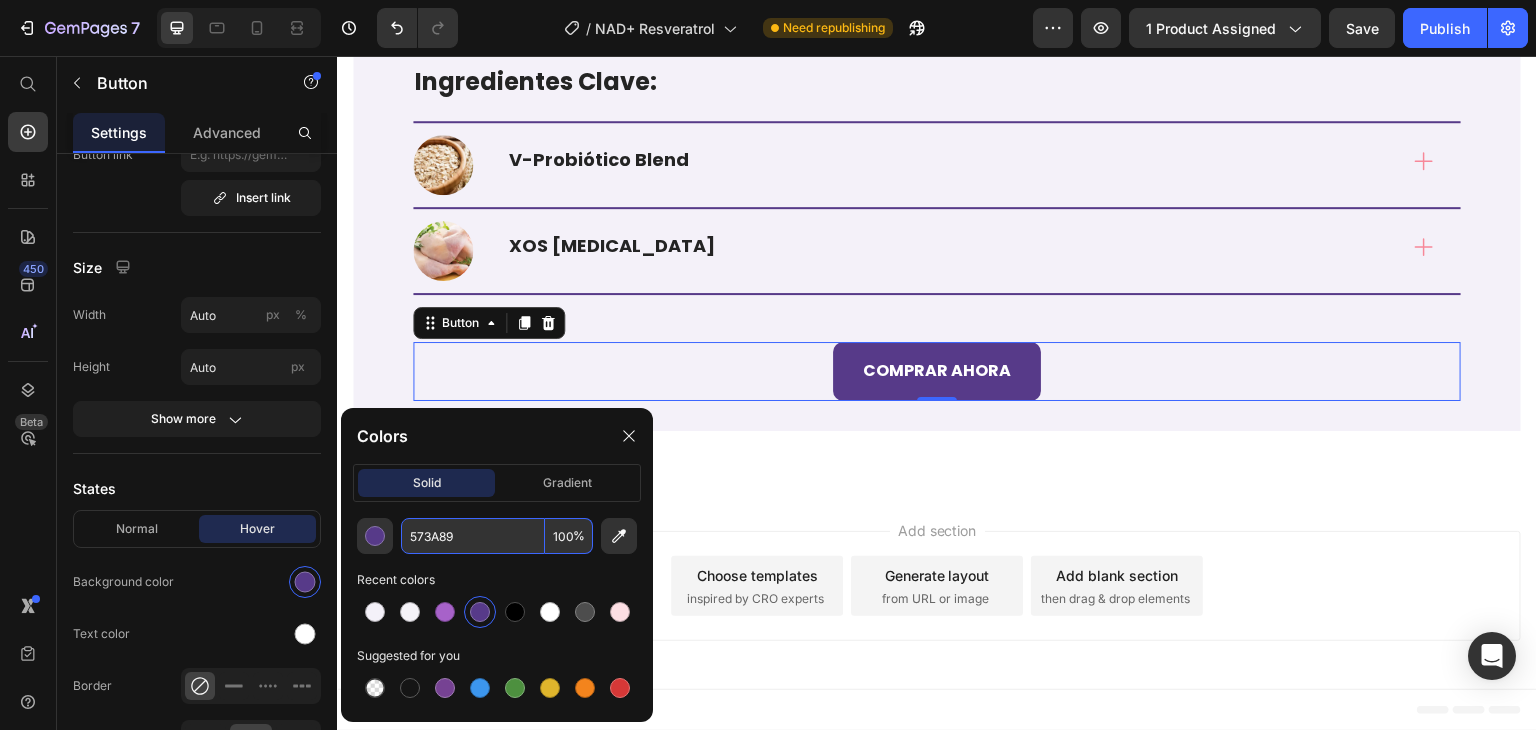 type on "573A89" 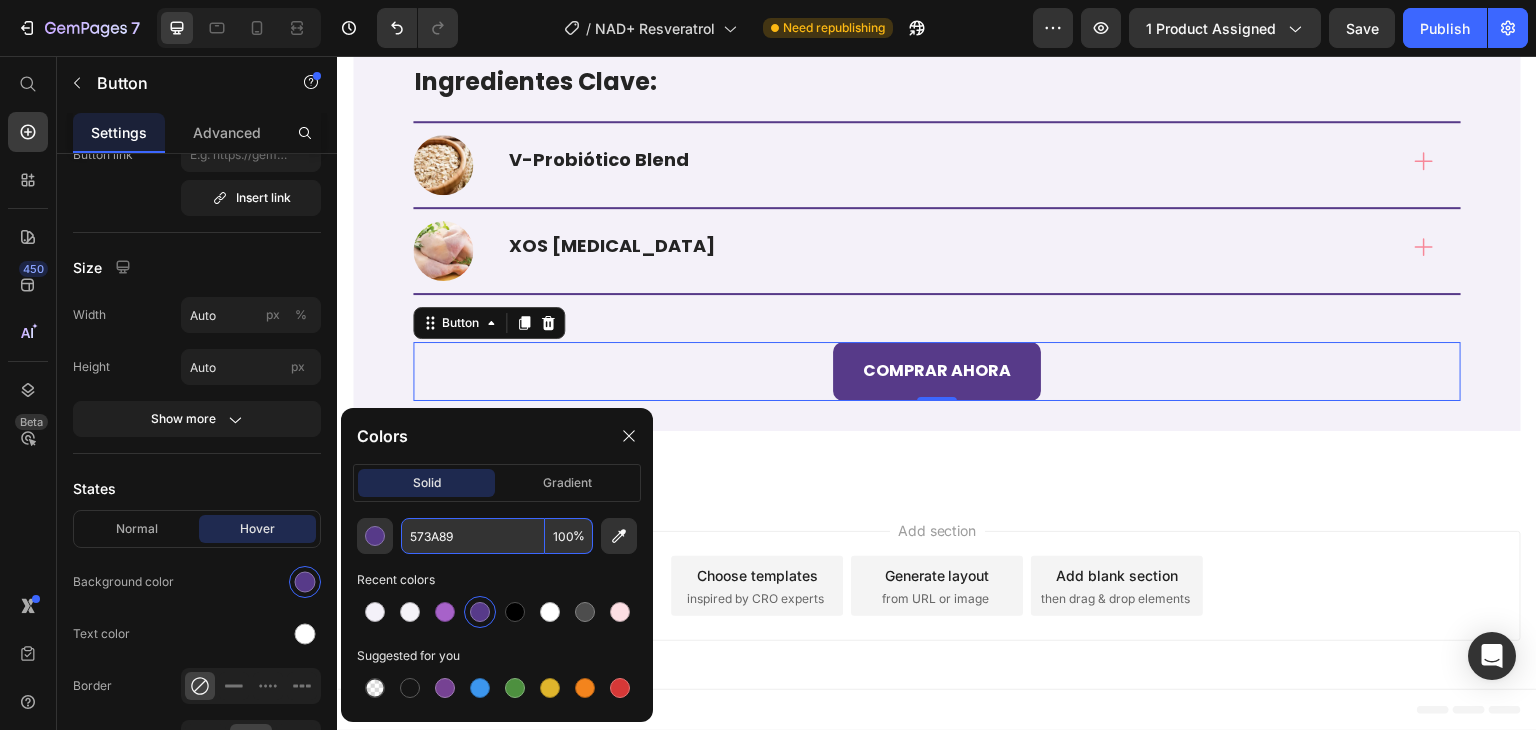 click on "COMPRAR AHORA Button   0" at bounding box center [937, 371] 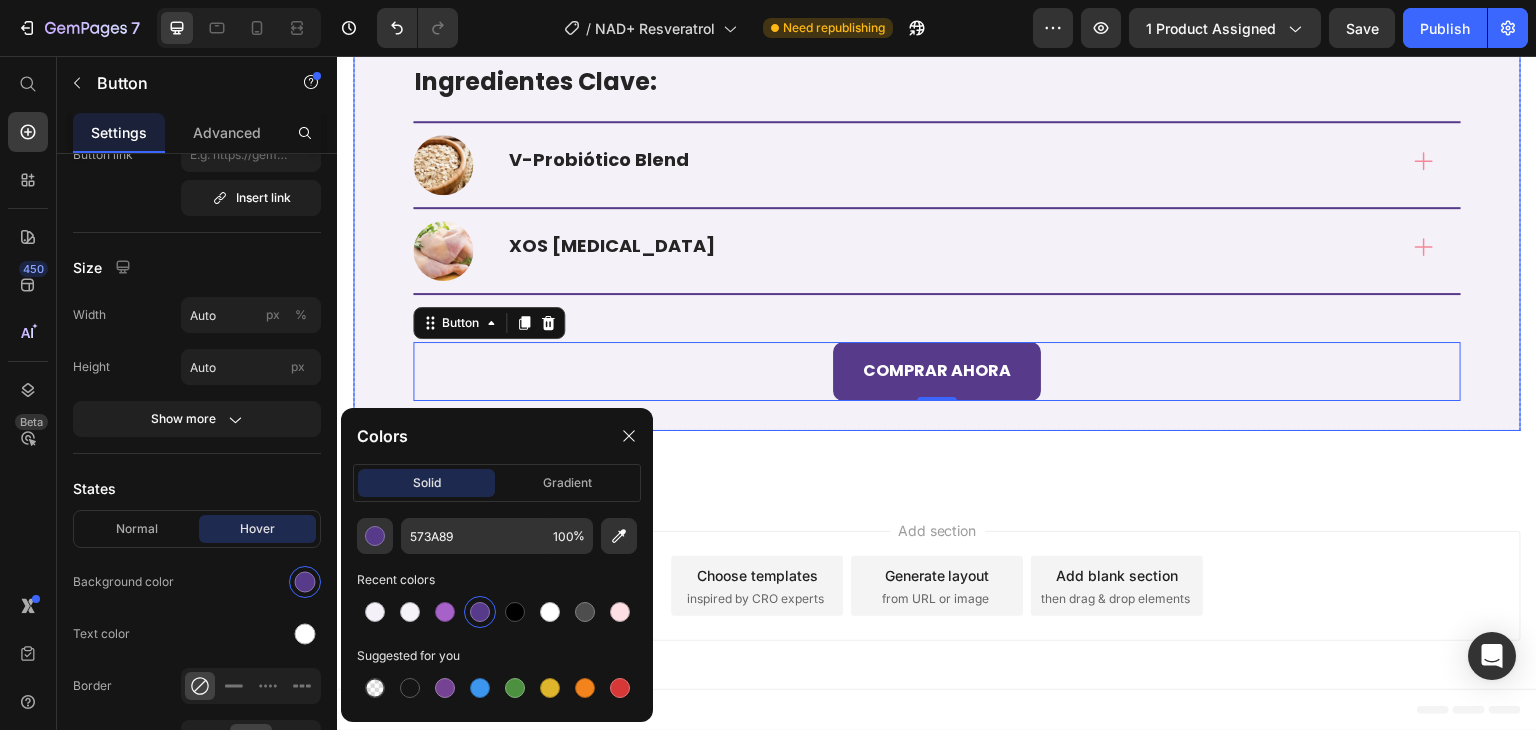 click on "Ingredientes Clave: Heading                Title Line Image
V-Probiótico Blend Accordion Row                Title Line Image
XOS [MEDICAL_DATA] Accordion Row Row                Title Line COMPRAR AHORA Button   0 Row" at bounding box center (937, 232) 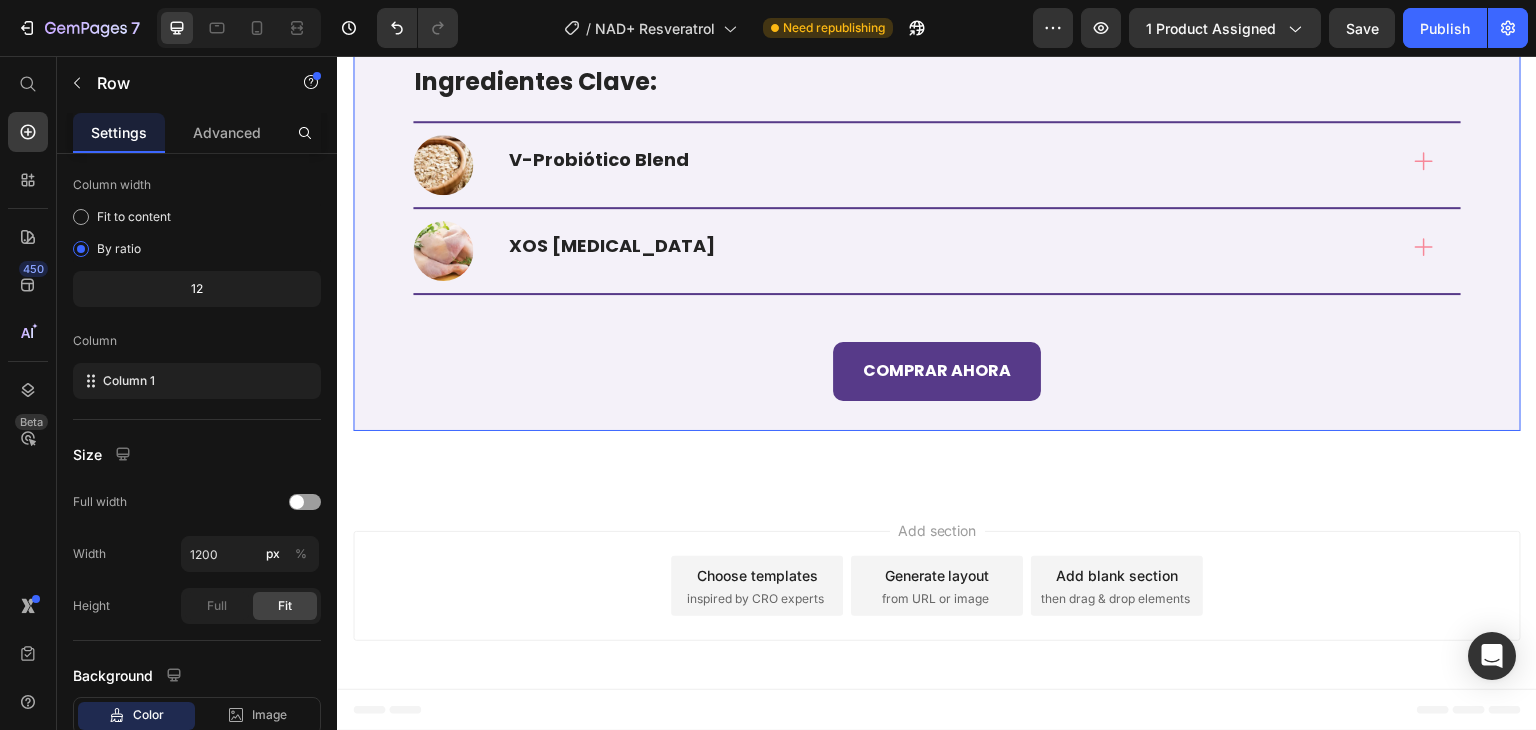 scroll, scrollTop: 0, scrollLeft: 0, axis: both 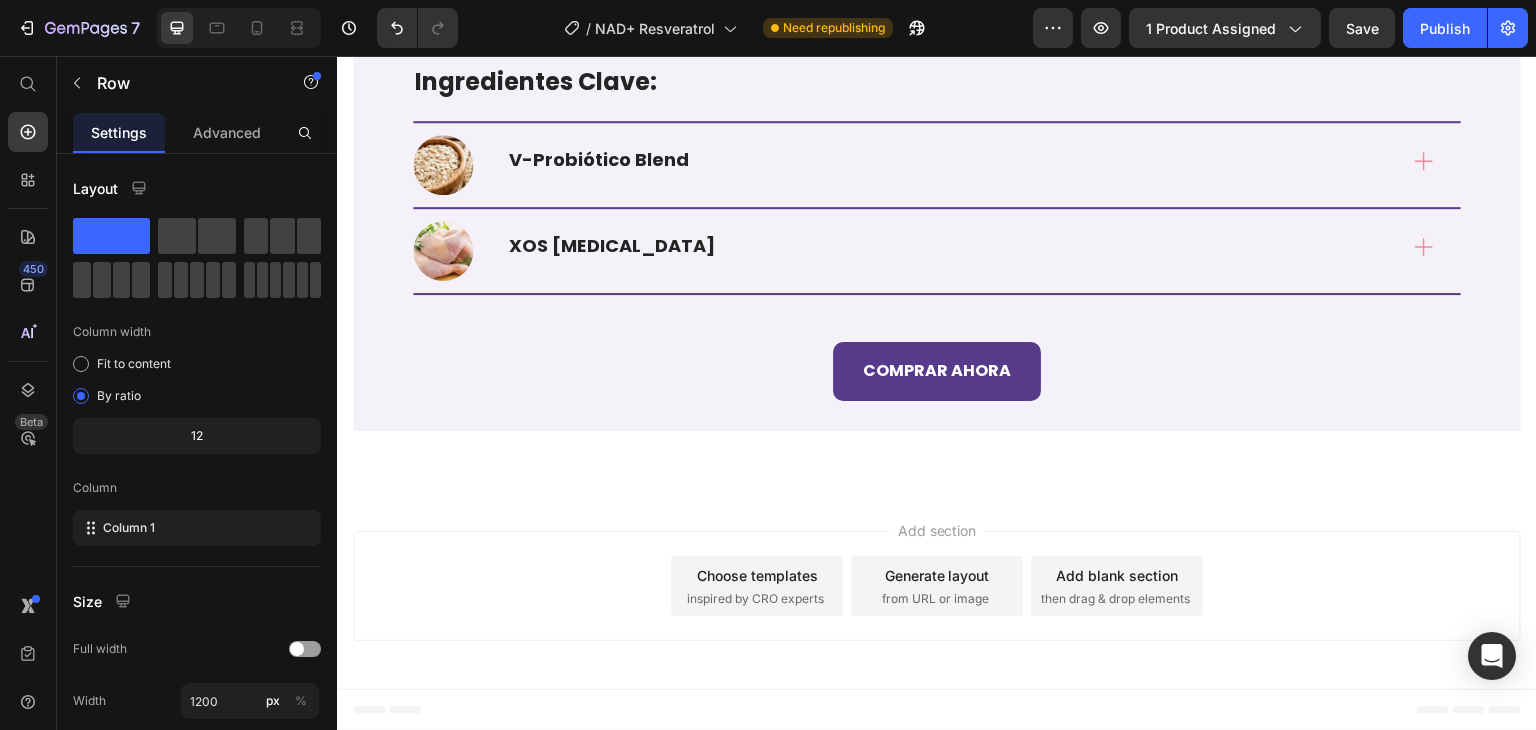 click on "Add section Choose templates inspired by CRO experts Generate layout from URL or image Add blank section then drag & drop elements" at bounding box center [937, 586] 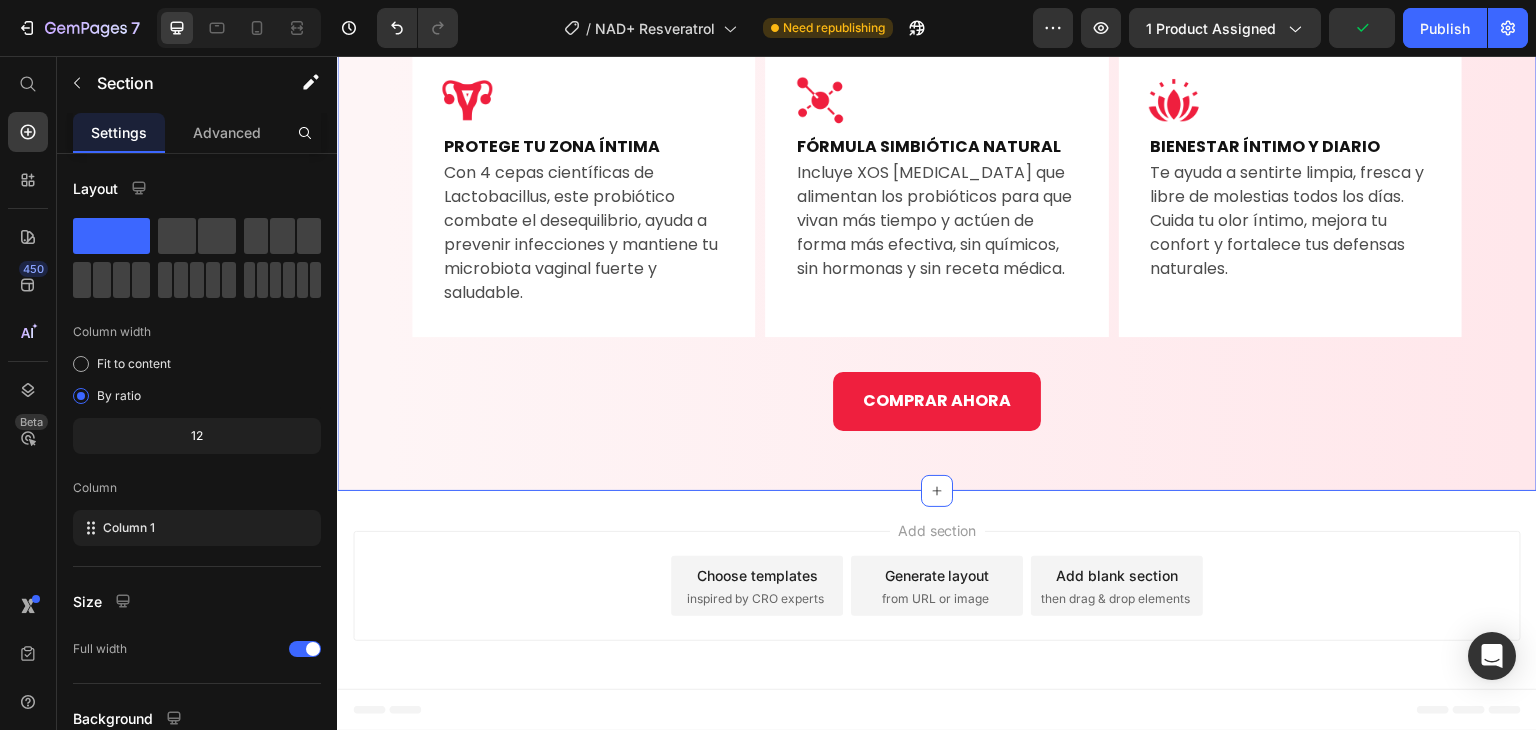 scroll, scrollTop: 4705, scrollLeft: 0, axis: vertical 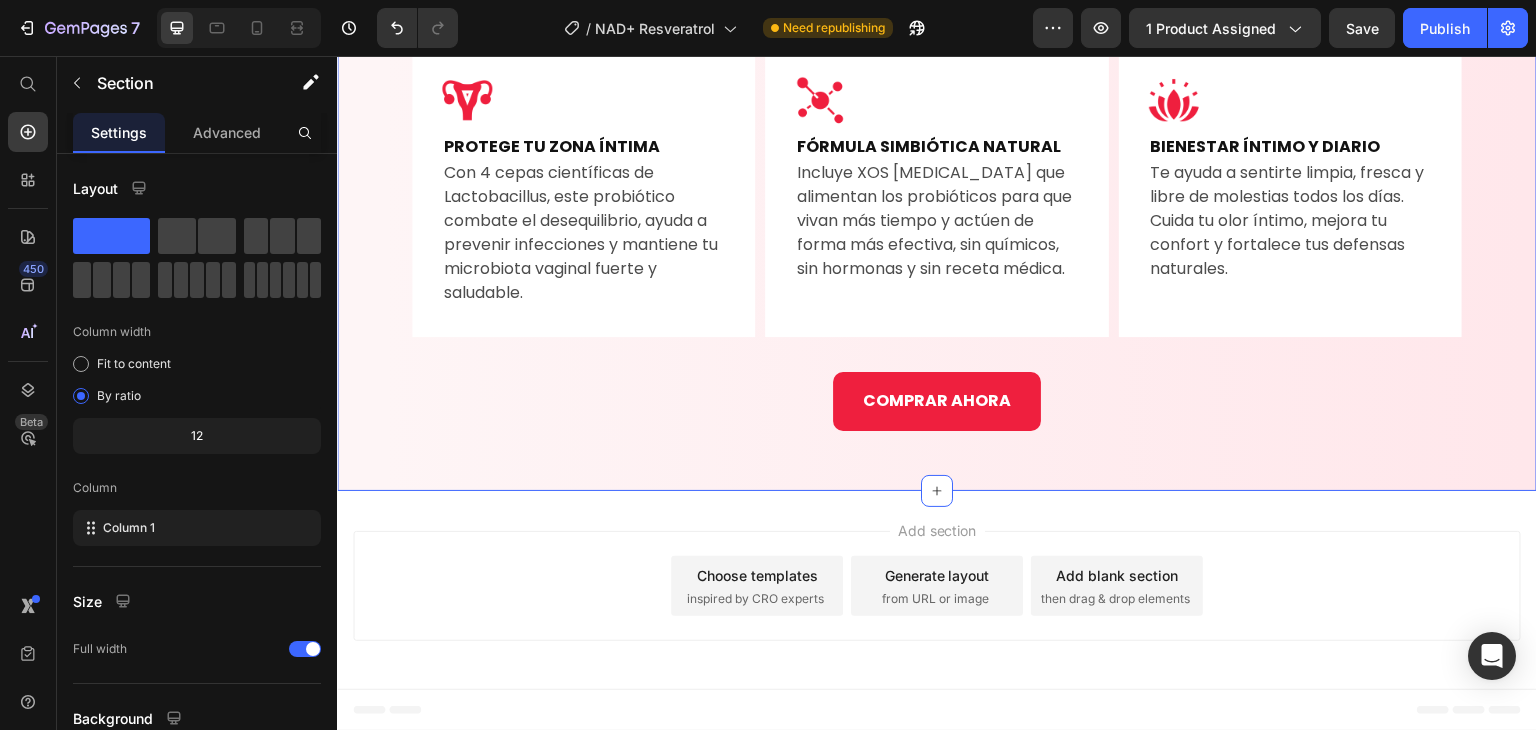 click on "Add section Choose templates inspired by CRO experts Generate layout from URL or image Add blank section then drag & drop elements" at bounding box center (937, 586) 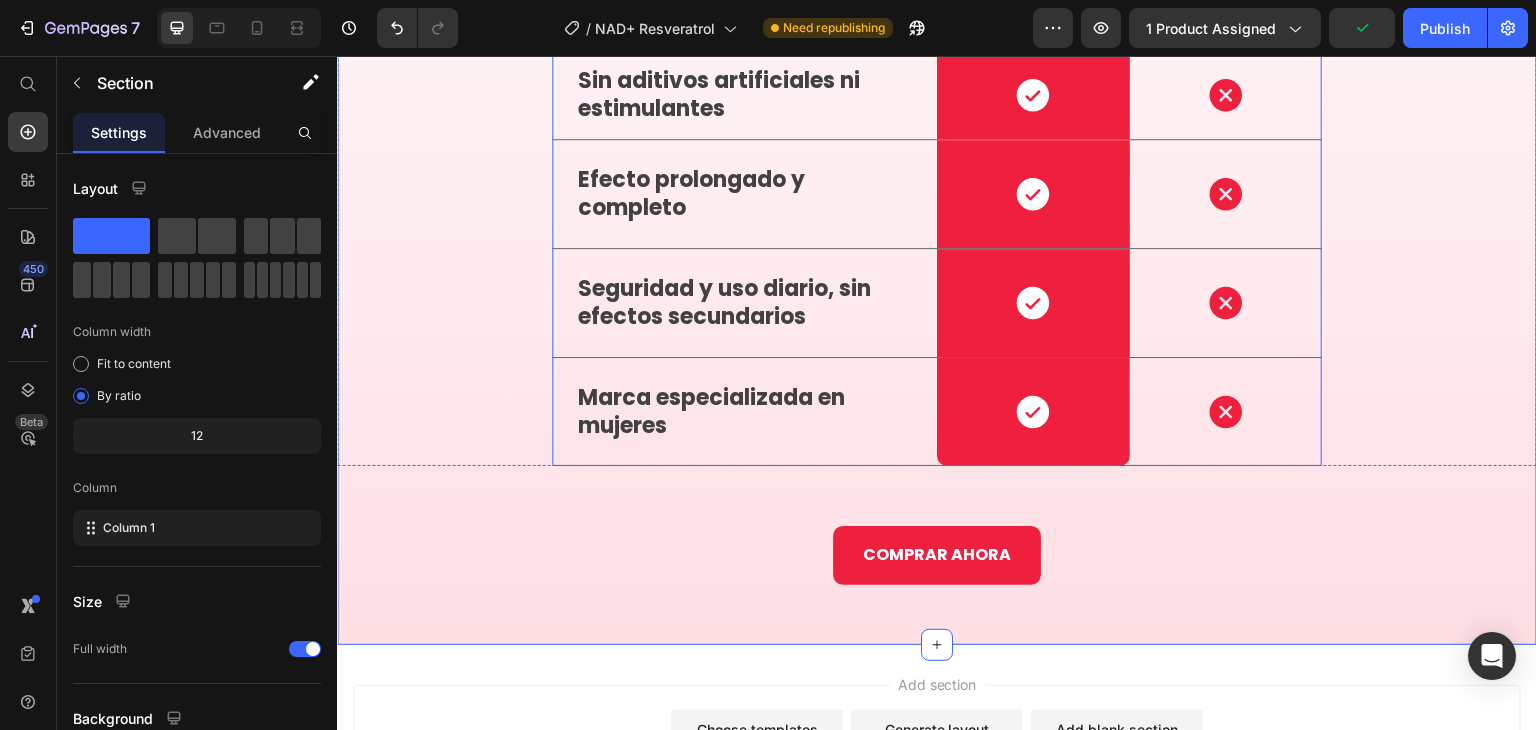 scroll, scrollTop: 5789, scrollLeft: 0, axis: vertical 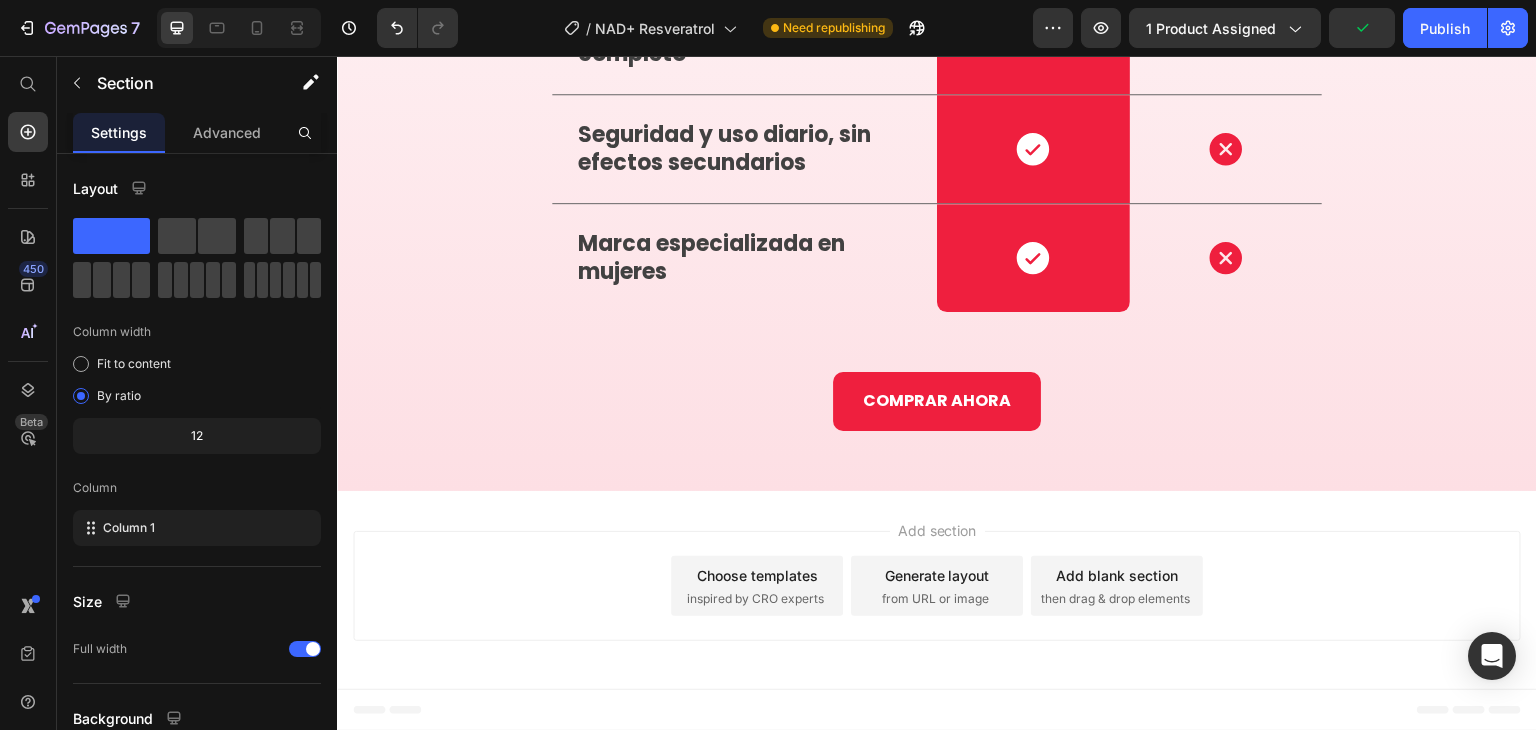 click on "Add section Choose templates inspired by CRO experts Generate layout from URL or image Add blank section then drag & drop elements" at bounding box center (937, 590) 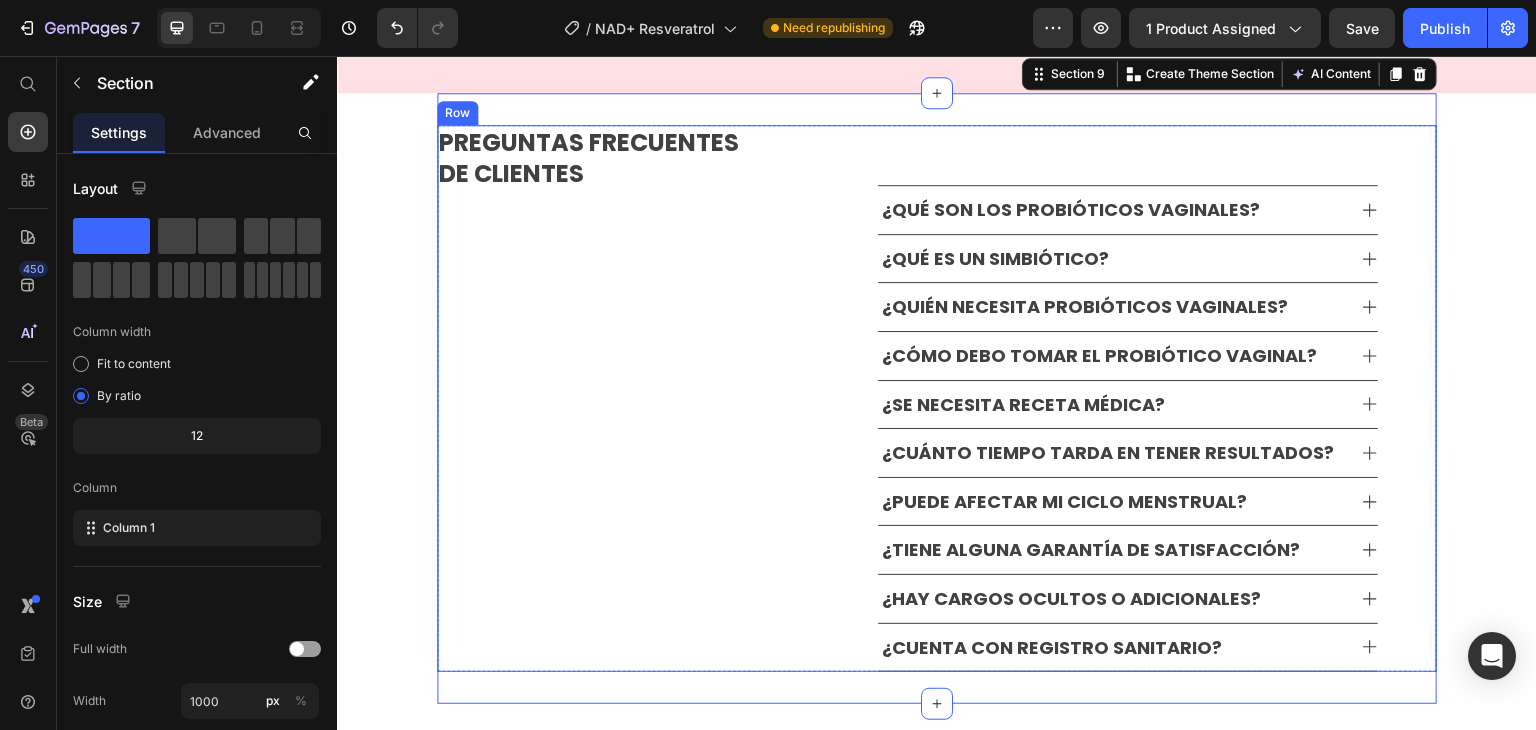 scroll, scrollTop: 6394, scrollLeft: 0, axis: vertical 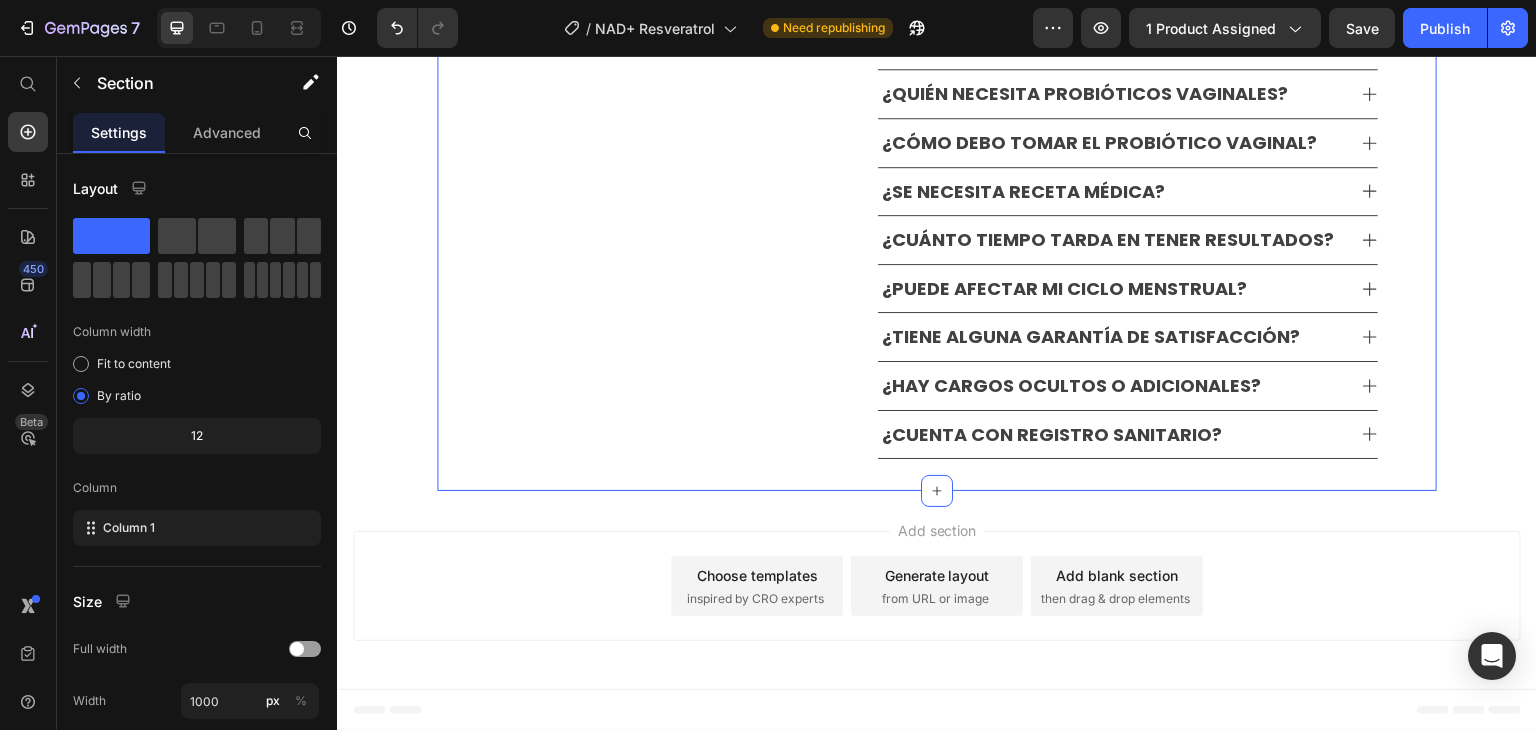 click on "Add section Choose templates inspired by CRO experts Generate layout from URL or image Add blank section then drag & drop elements" at bounding box center [937, 590] 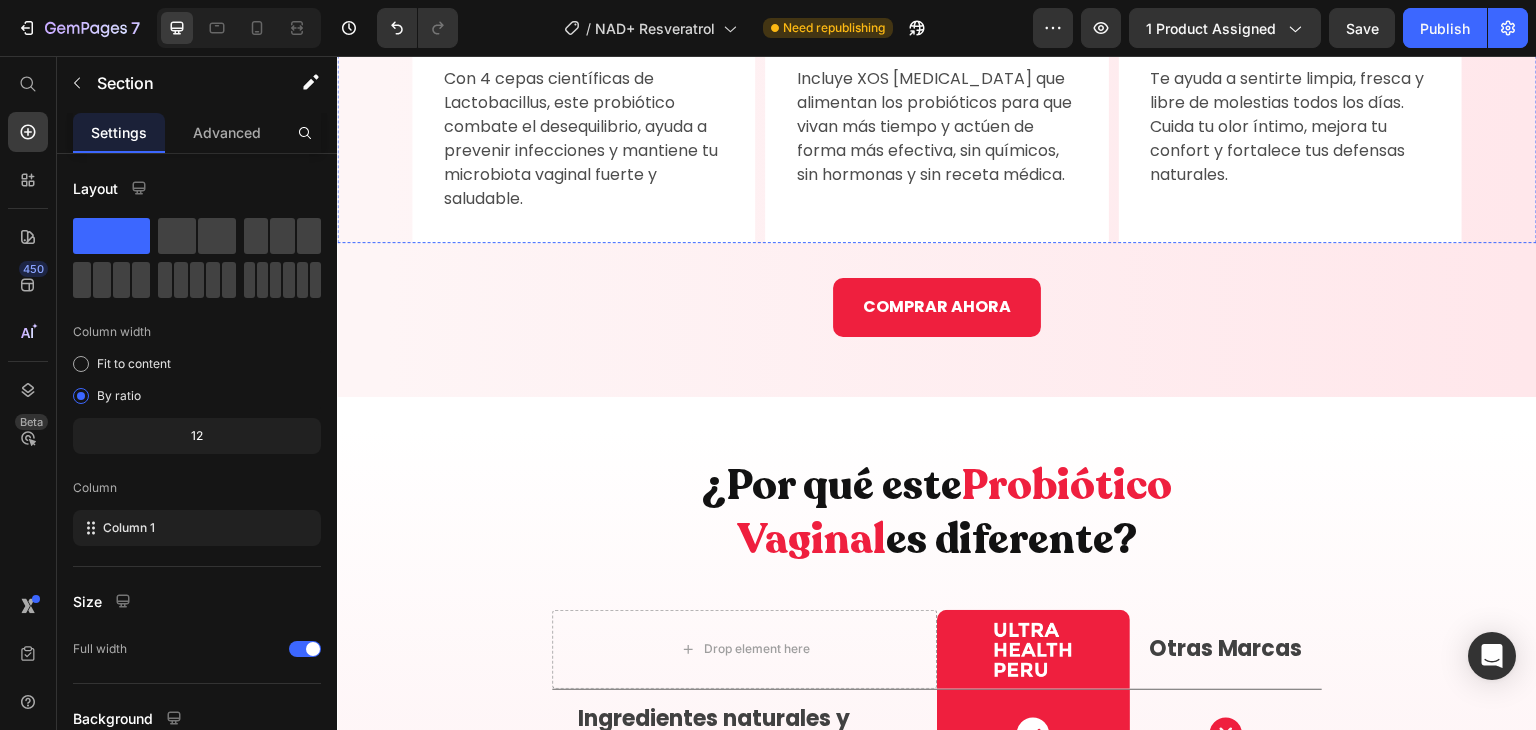 scroll, scrollTop: 3734, scrollLeft: 0, axis: vertical 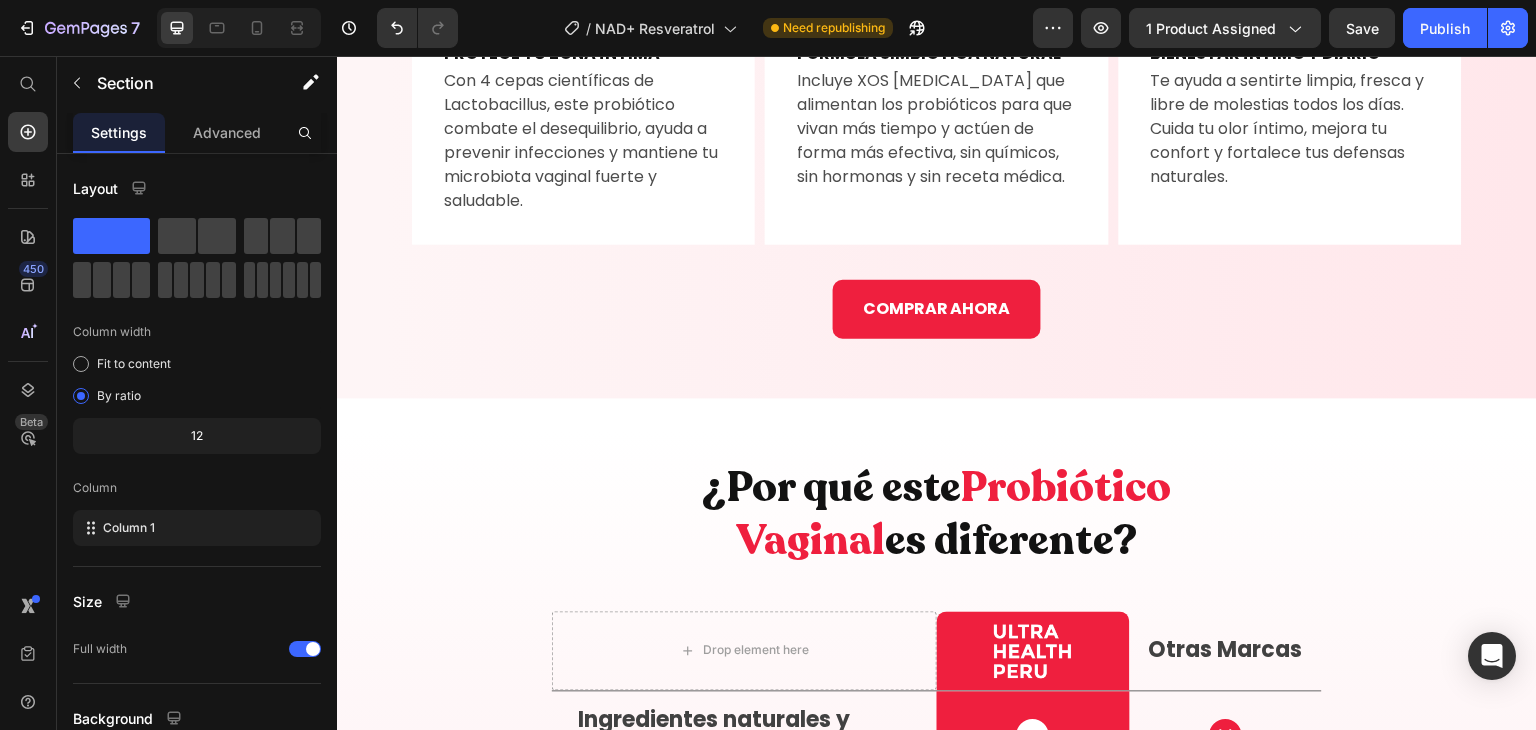 click on "Product Images NAD+ Resveratrol – El secreto celular para frenar tu envejecimiento Heading Formulado para quienes quieren aparentar 10 años menos, tener más energía, piel firme, mente clara y un cuerpo que no se rinde con los años. Heading 🔥+10,000 frascos vendidos  en el último mes Button Image S/ 129.00 Button Image S/ 179.00 Button Image S/ 199.00 Button Row QUIERO HACER MI PEDIDO Button Image Envío Gratis y Rápido Heading Image Pago en Casa Heading Image 30 Días de Garantía Heading Row Row Image Envío Gratis y Rápido Heading Image Pago en Casa Heading Image 30 Días de Garantía Heading Row
¿Esto Es Para Ti?
Beneficios
Uso Recomendado
Ingredientes Accordion Icon Icon Icon Icon Icon Icon List Heading [PERSON_NAME] Heading Leer más reseñas Button Row Row Product Icon Icon Icon Icon Icon Icon List Heading Row Heading" at bounding box center (937, -1301) 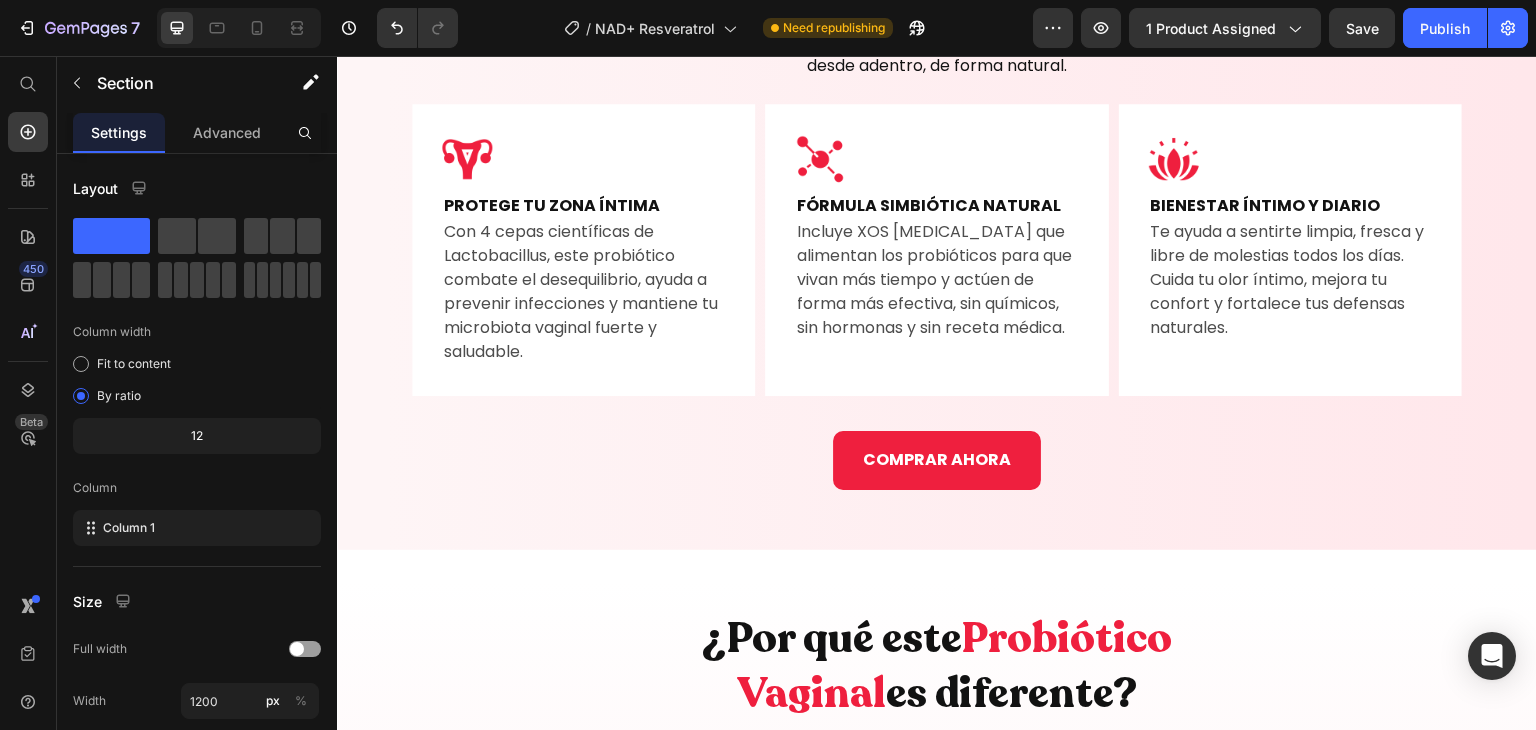 scroll, scrollTop: 4378, scrollLeft: 0, axis: vertical 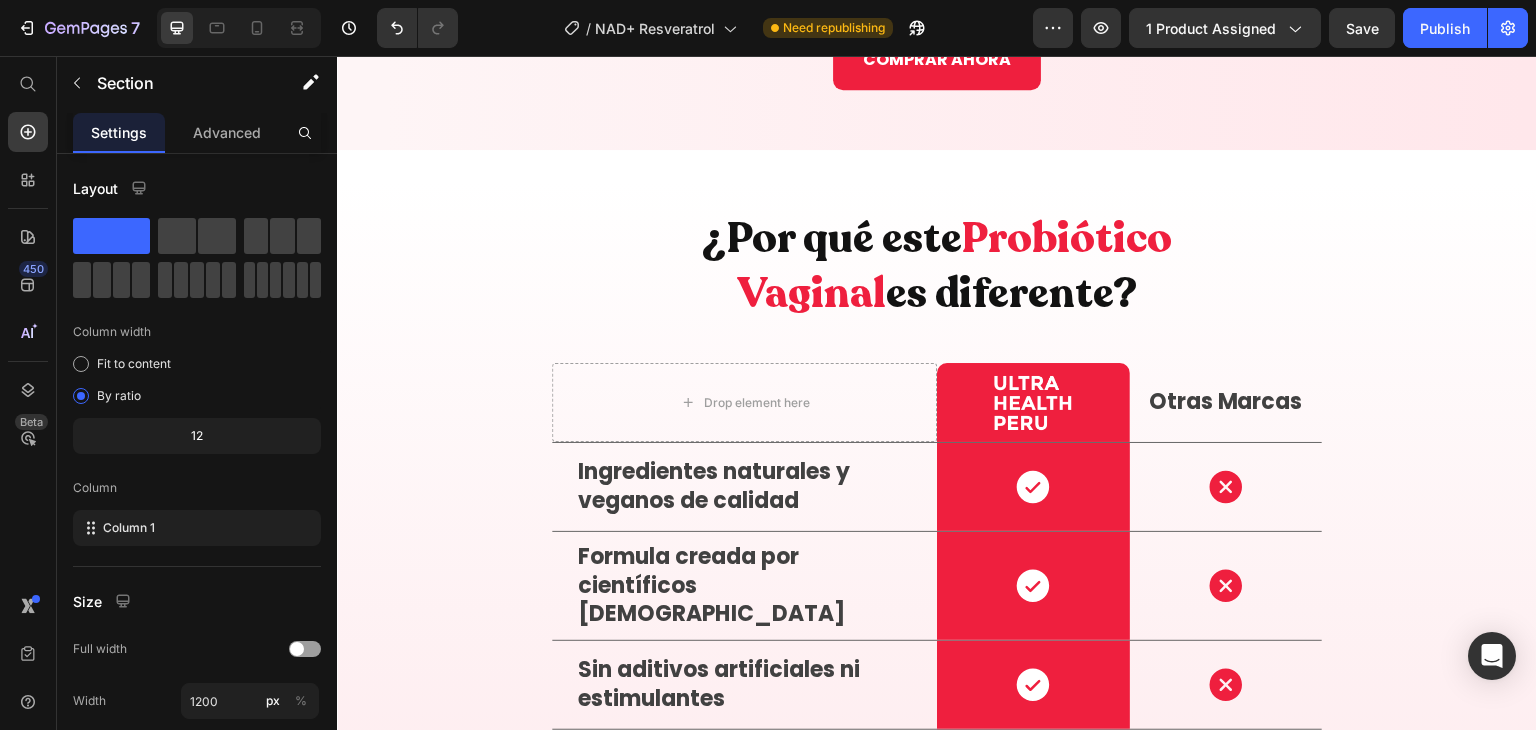 click on "Probióticos Vaginales?" at bounding box center (937, -443) 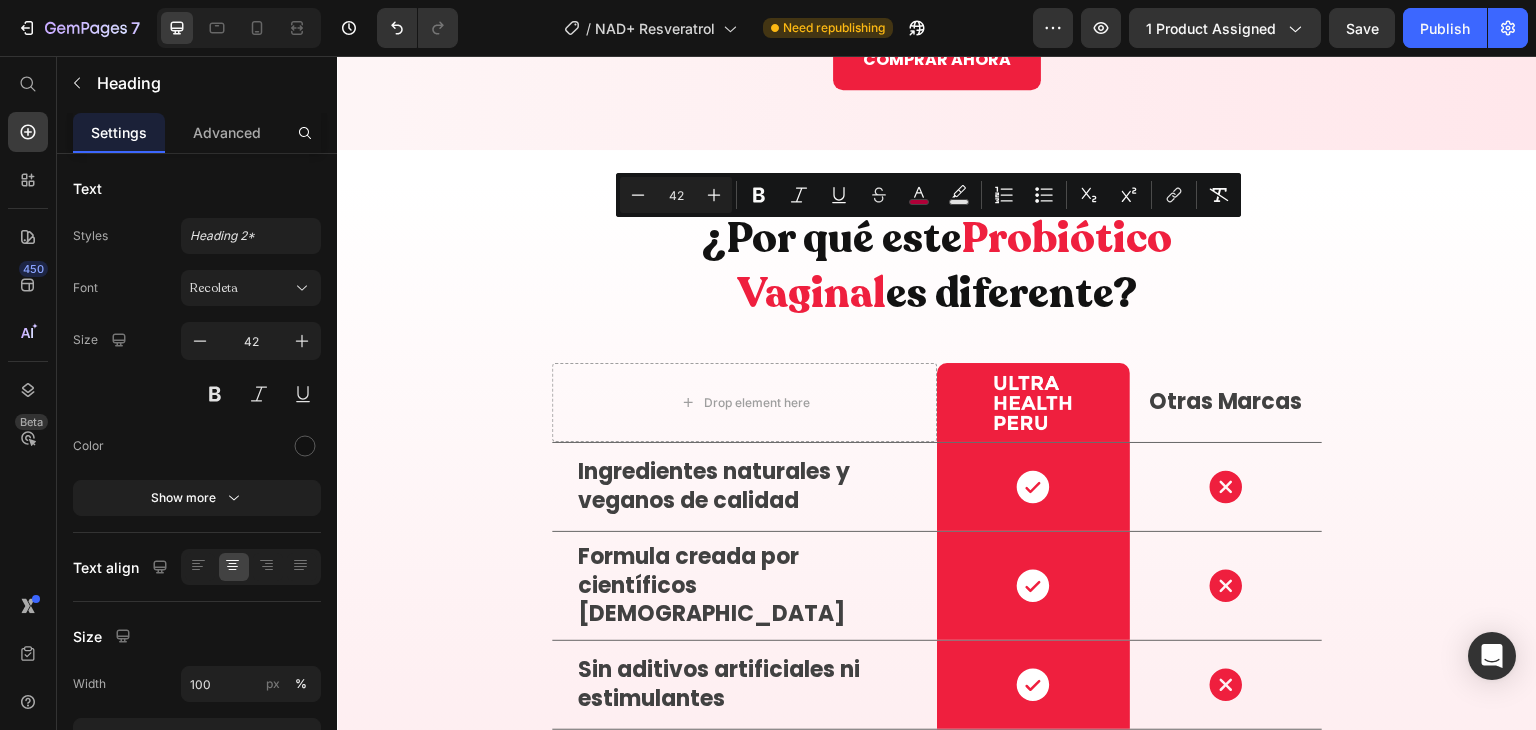 click on "¿Por Qué Necesitas Probióticos Vaginales?" at bounding box center [937, -470] 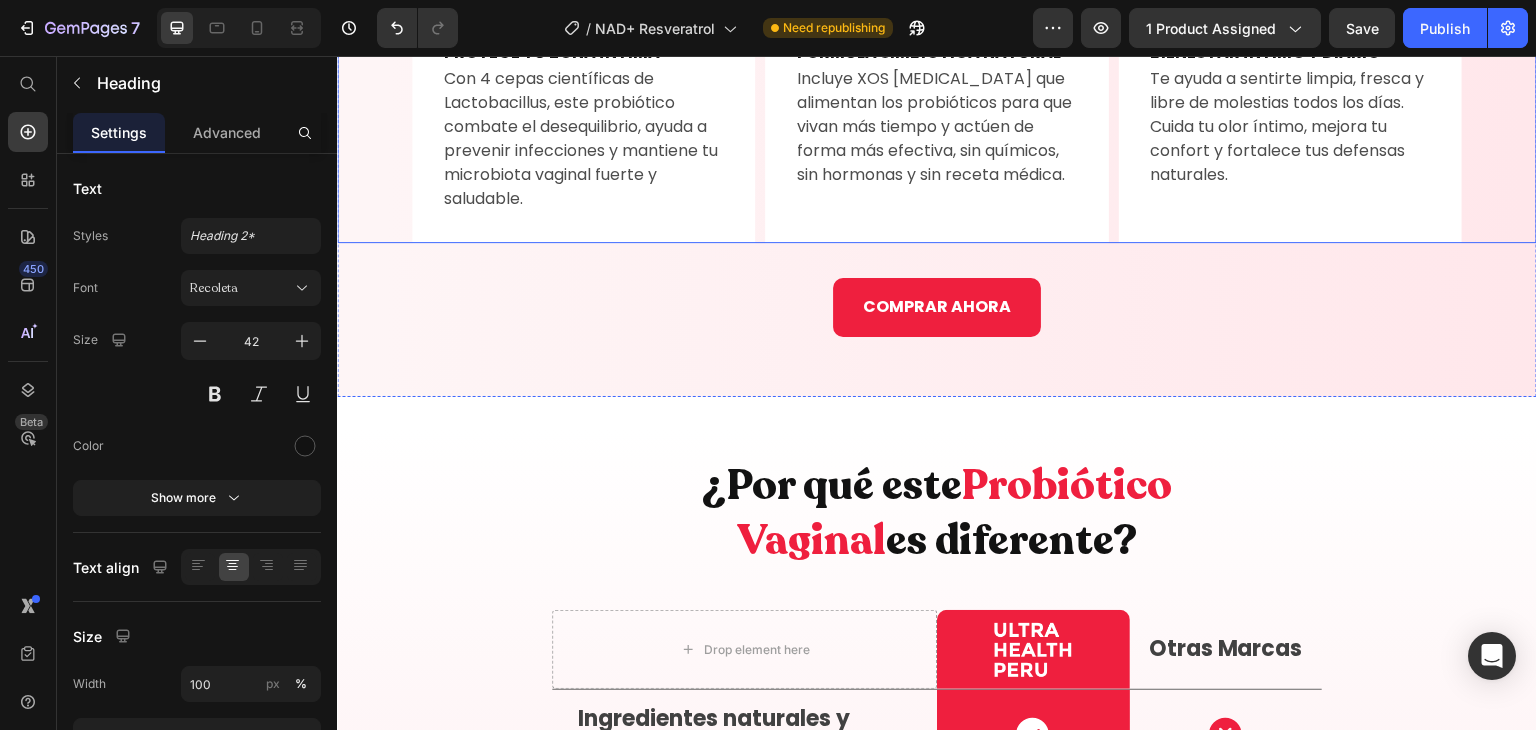 scroll, scrollTop: 4130, scrollLeft: 0, axis: vertical 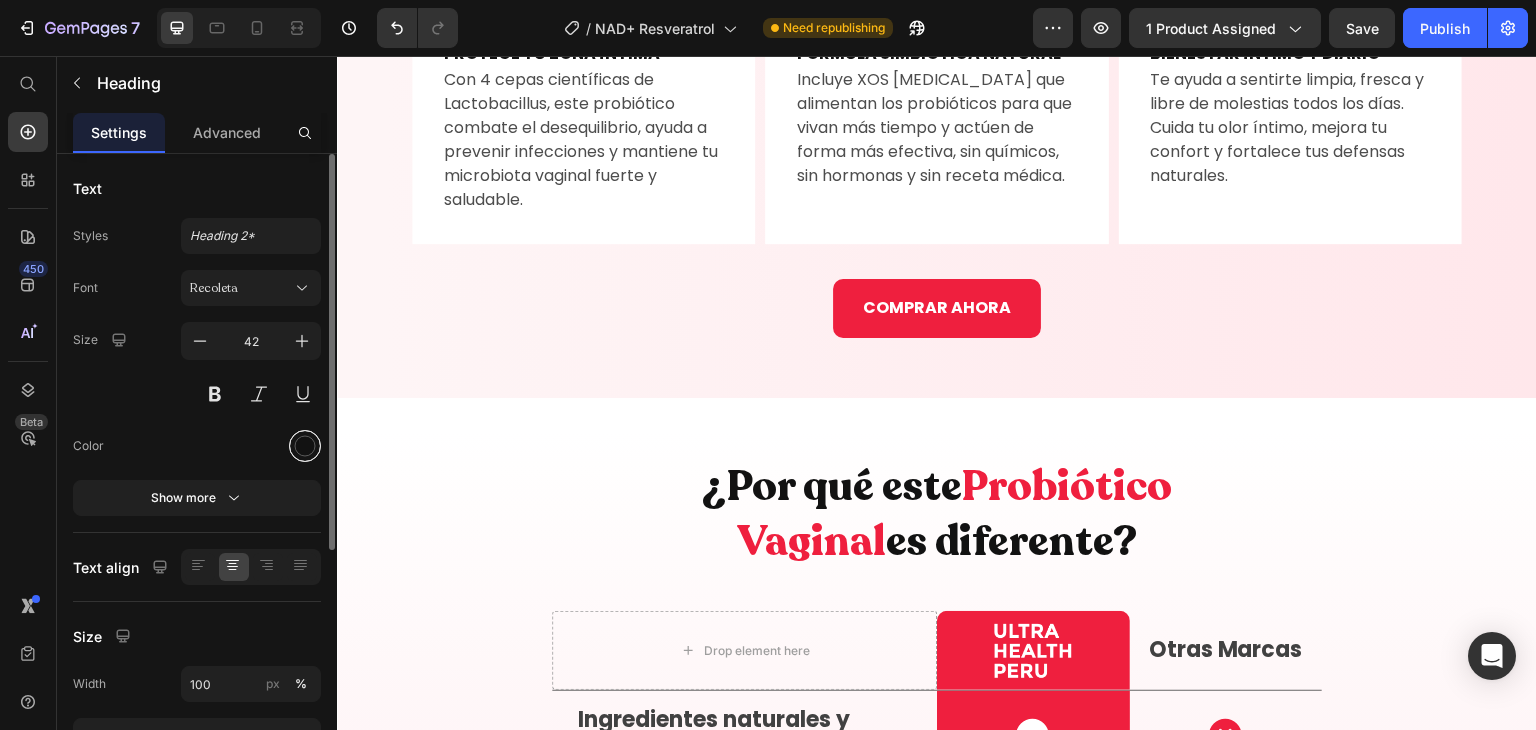 click at bounding box center (305, 446) 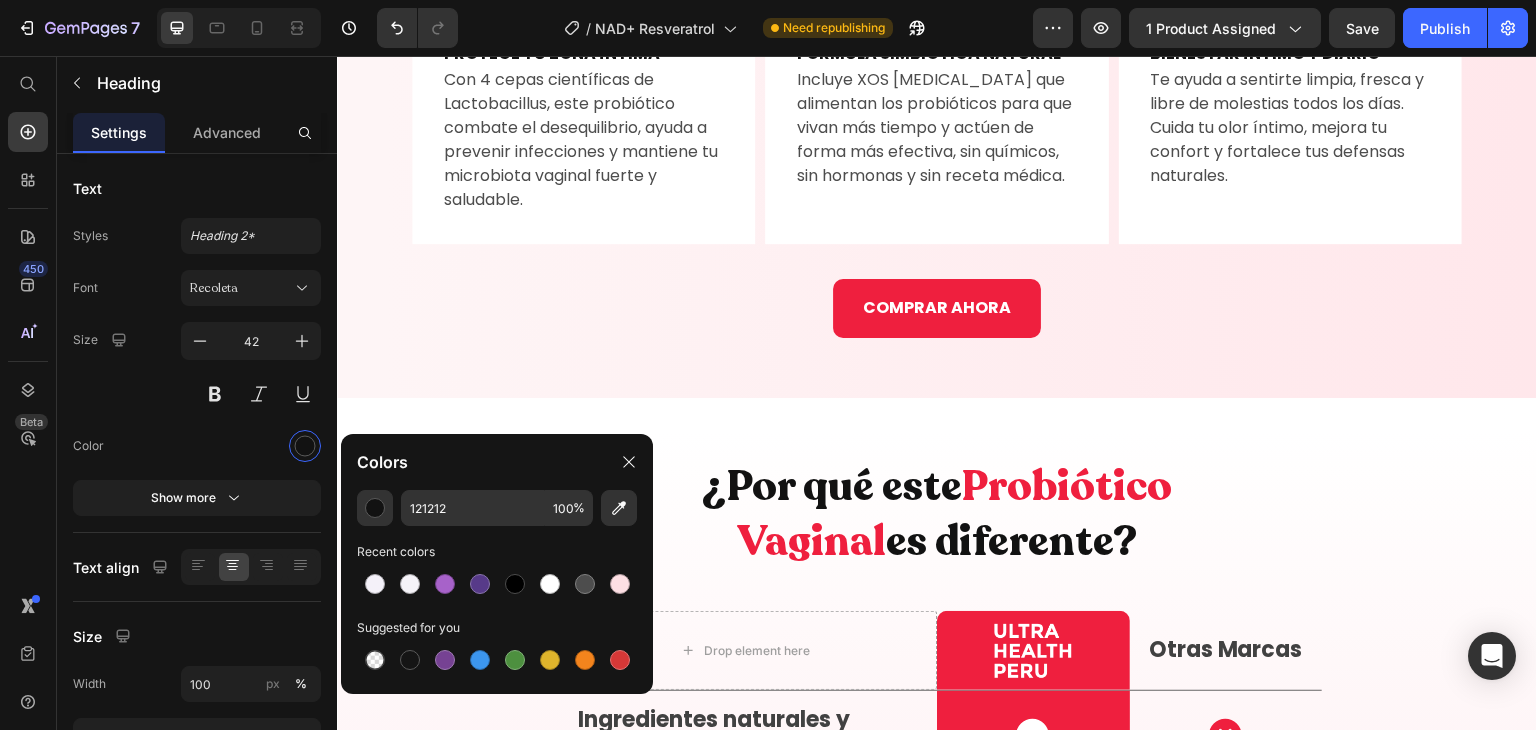 click on "NAD+ Resveratrol?" at bounding box center (937, -195) 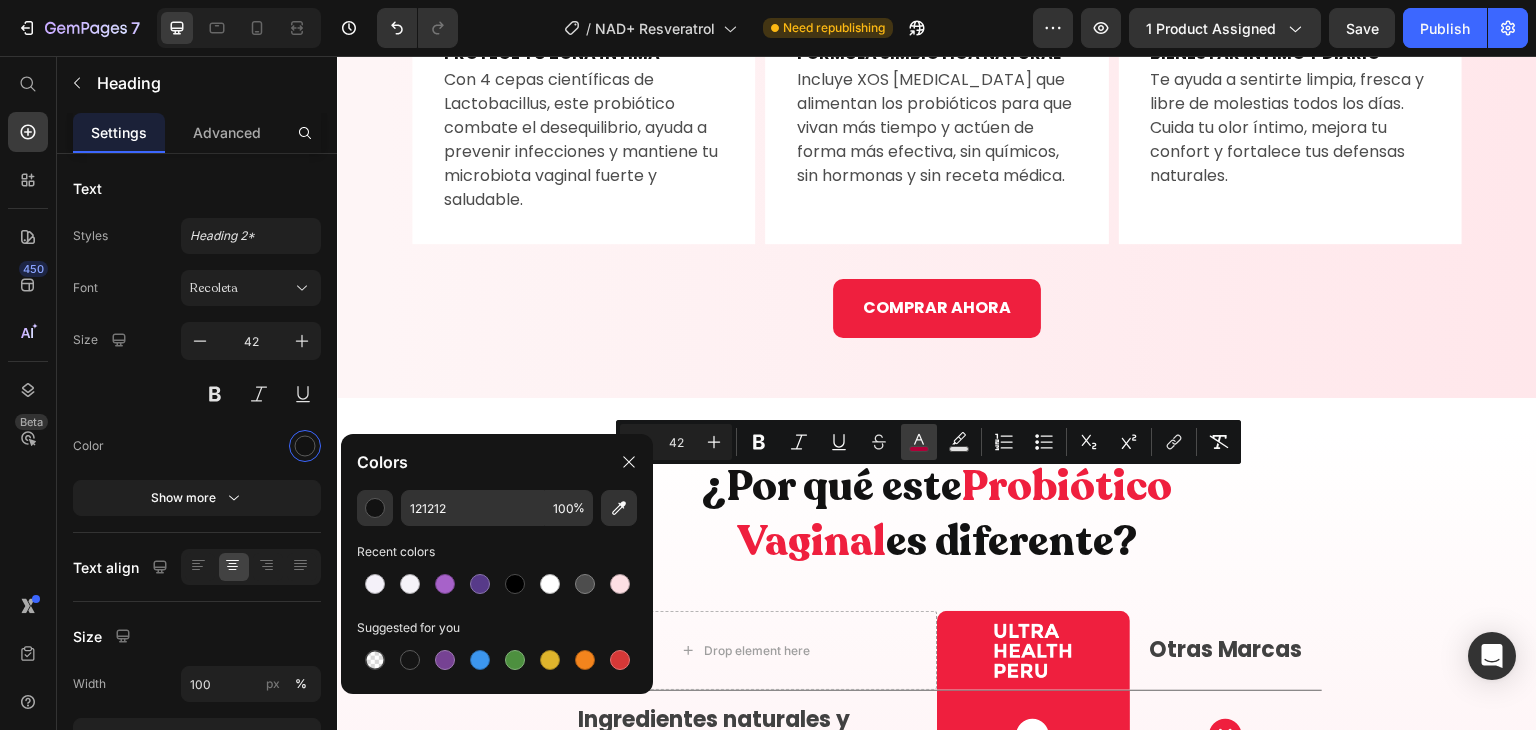 click 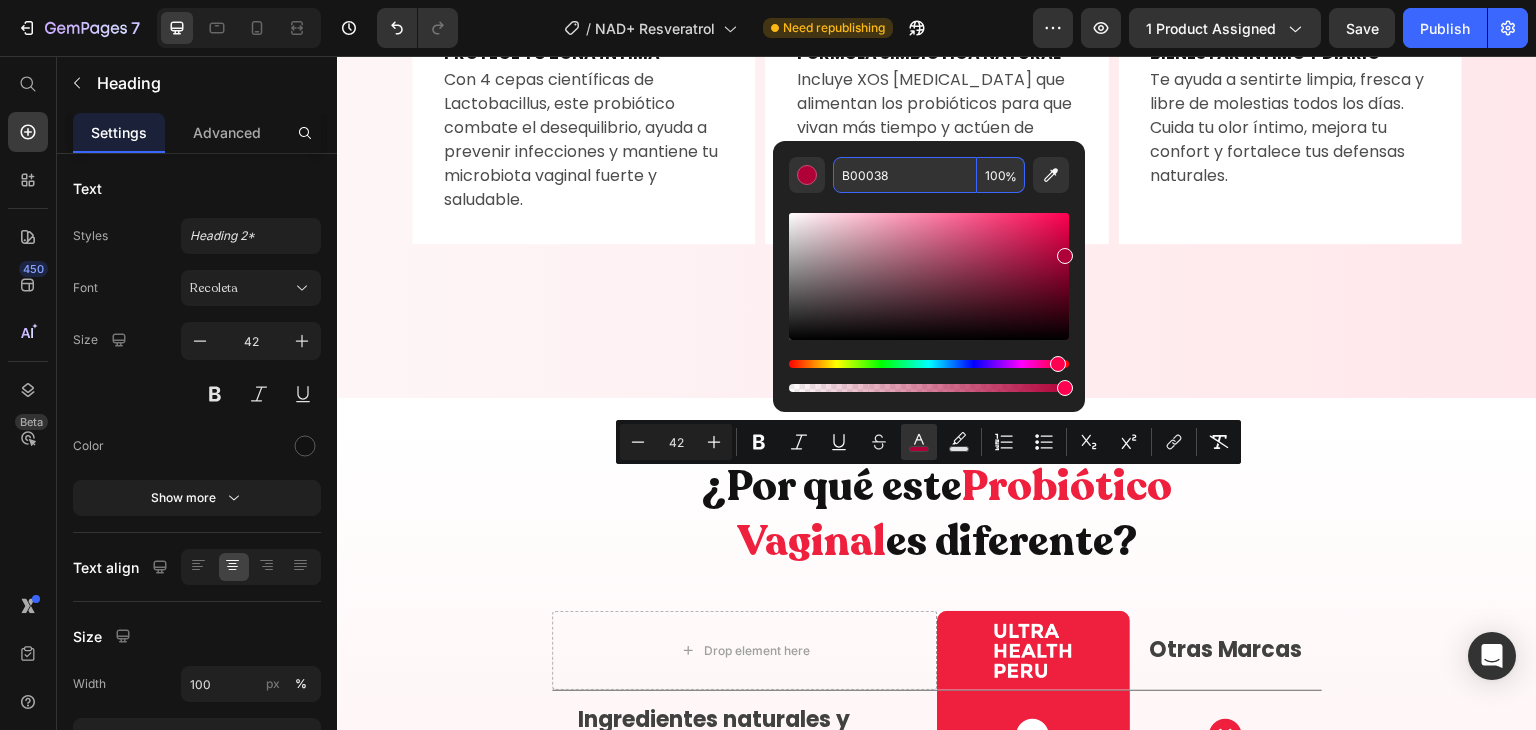 click on "B00038" at bounding box center (905, 175) 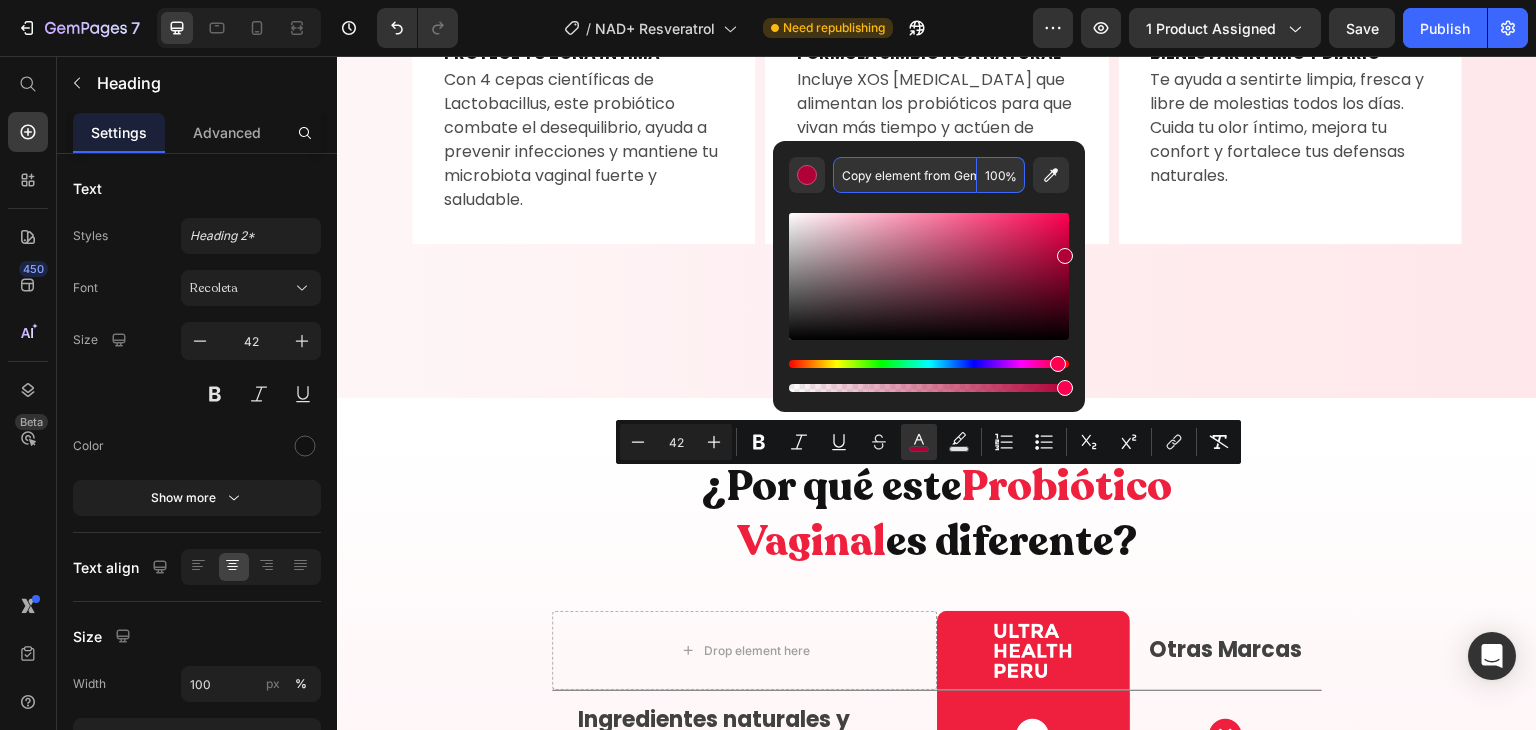scroll, scrollTop: 0, scrollLeft: 41, axis: horizontal 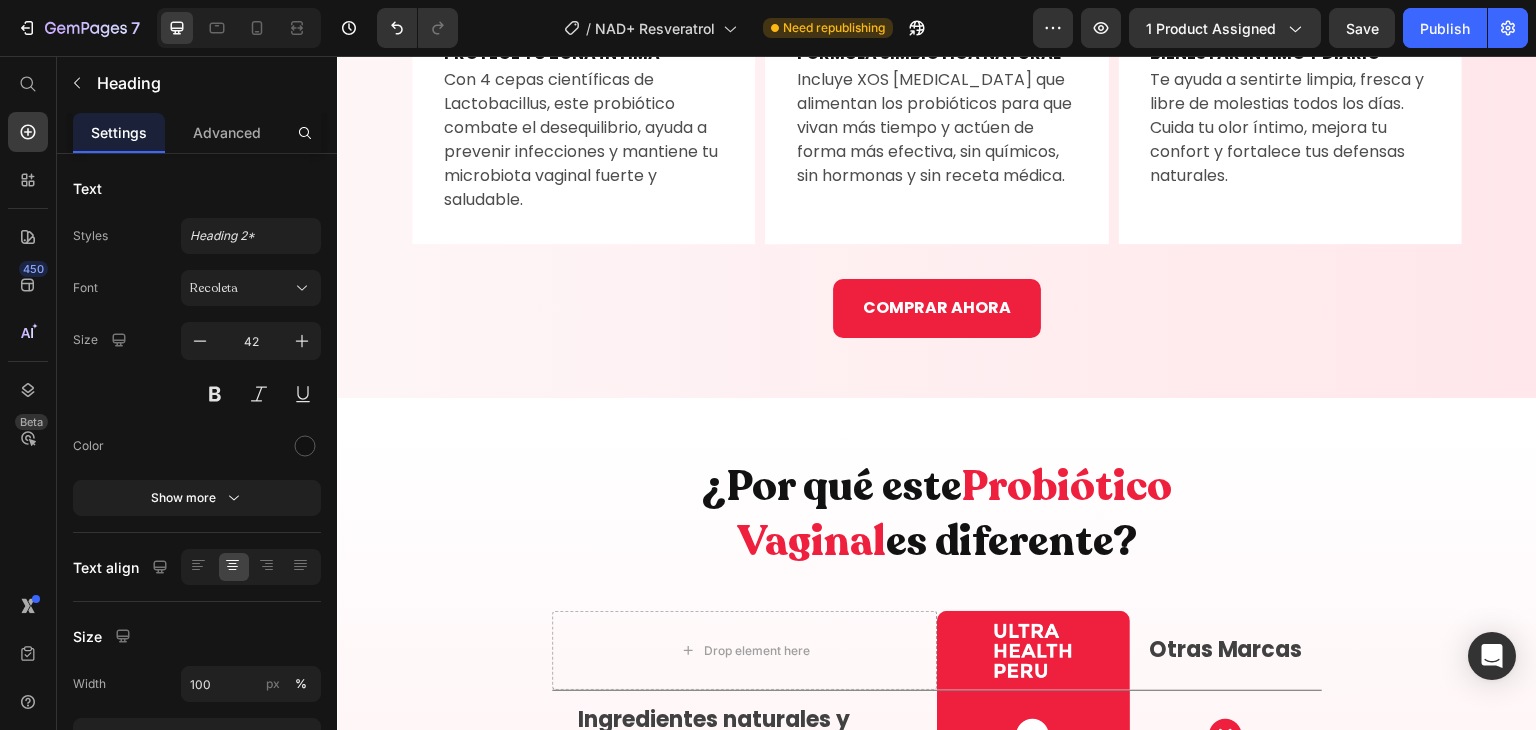 click on "Probióticos Vaginales?" at bounding box center [937, -195] 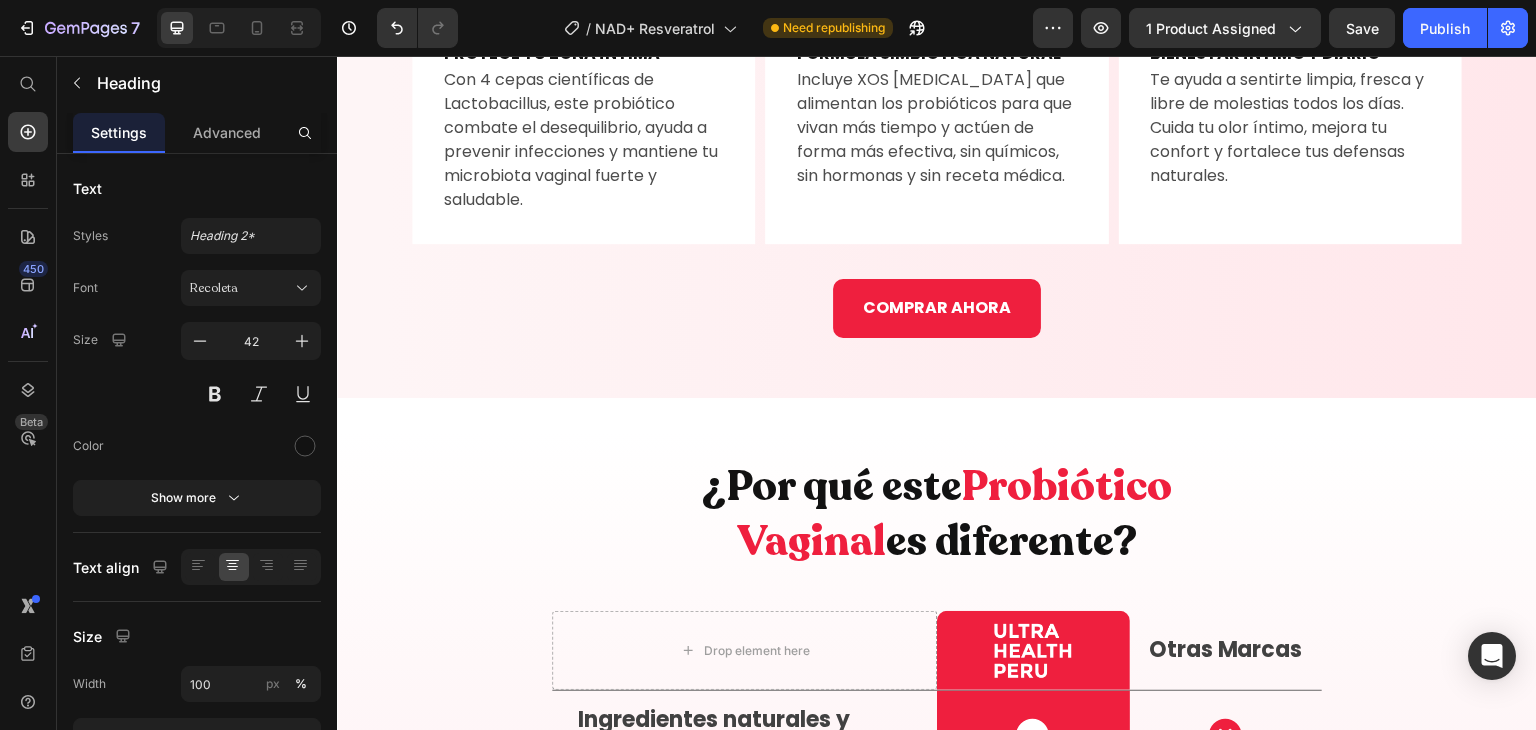 click on "Probióticos Vaginales?" at bounding box center [937, -195] 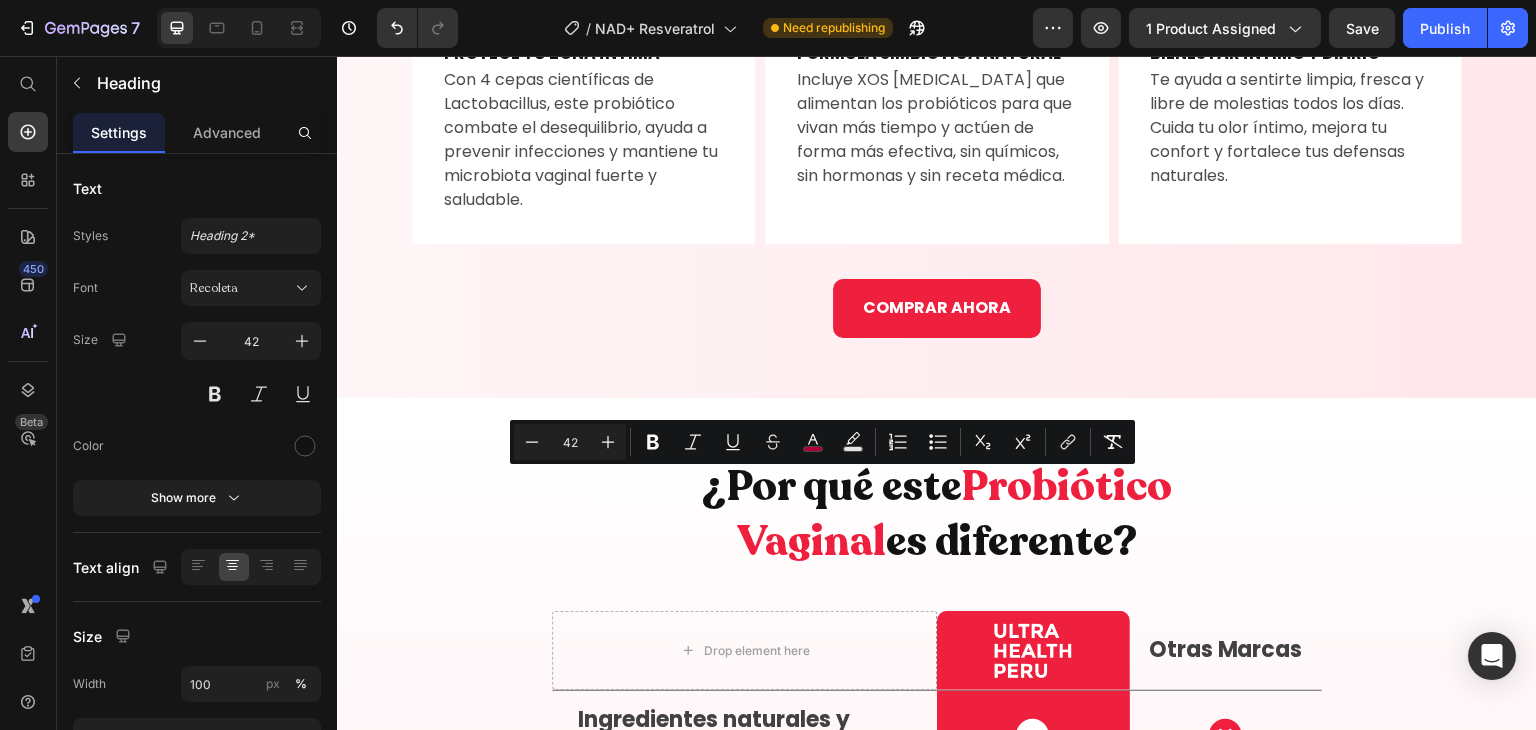 click on "Probióticos Vaginales?" at bounding box center (937, -195) 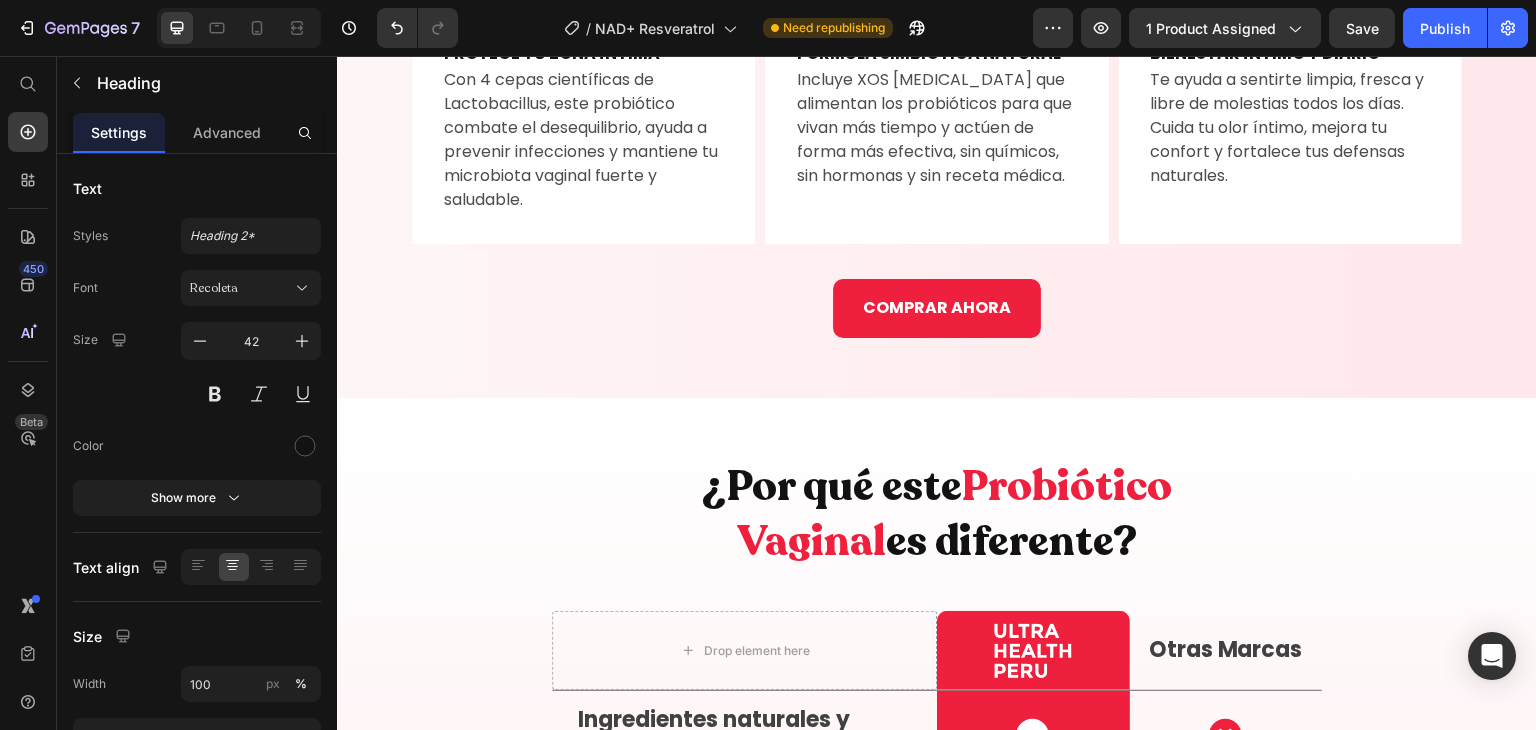 click on "Probióticos Vaginales?" at bounding box center [937, -195] 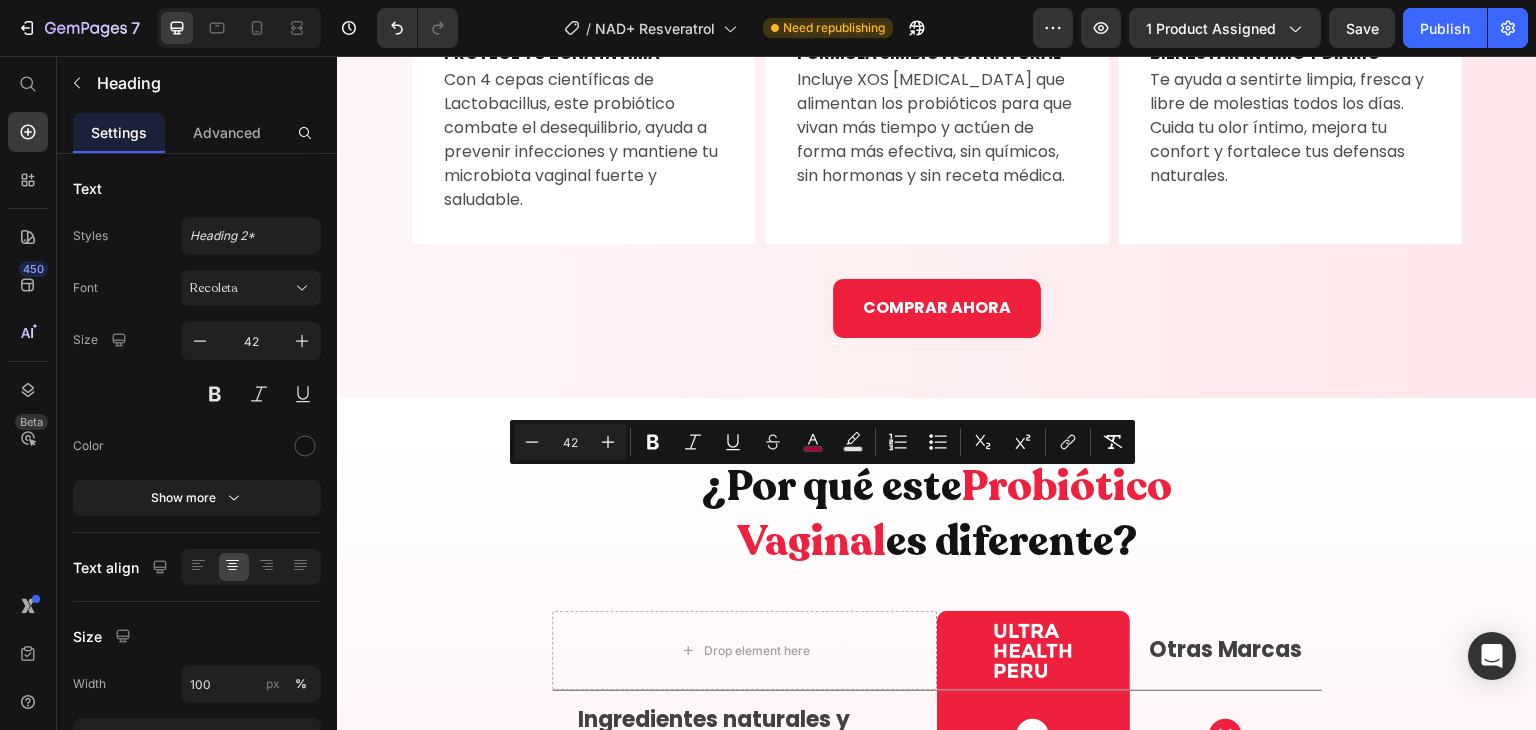 click on "Probióticos Vaginales?" at bounding box center (937, -195) 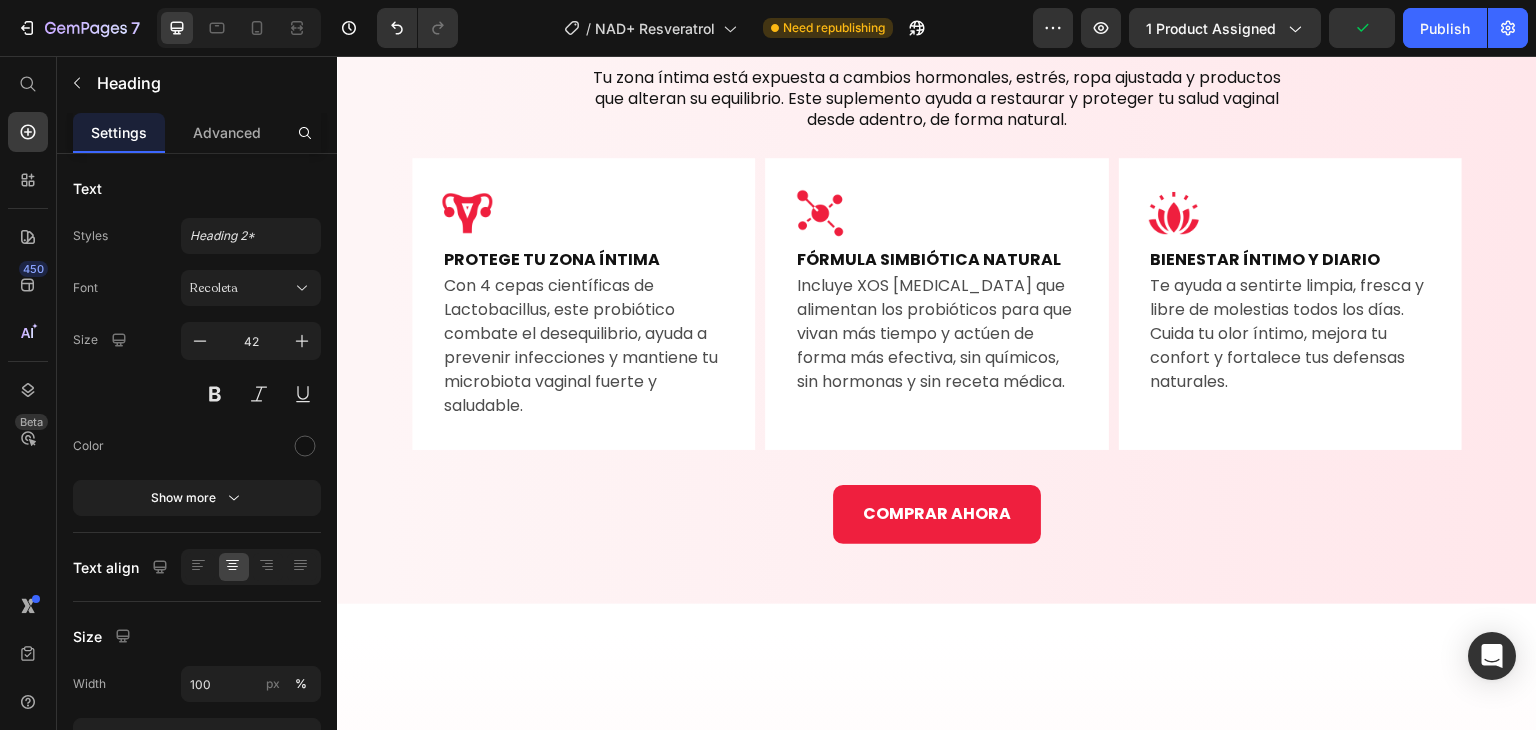 scroll, scrollTop: 3918, scrollLeft: 0, axis: vertical 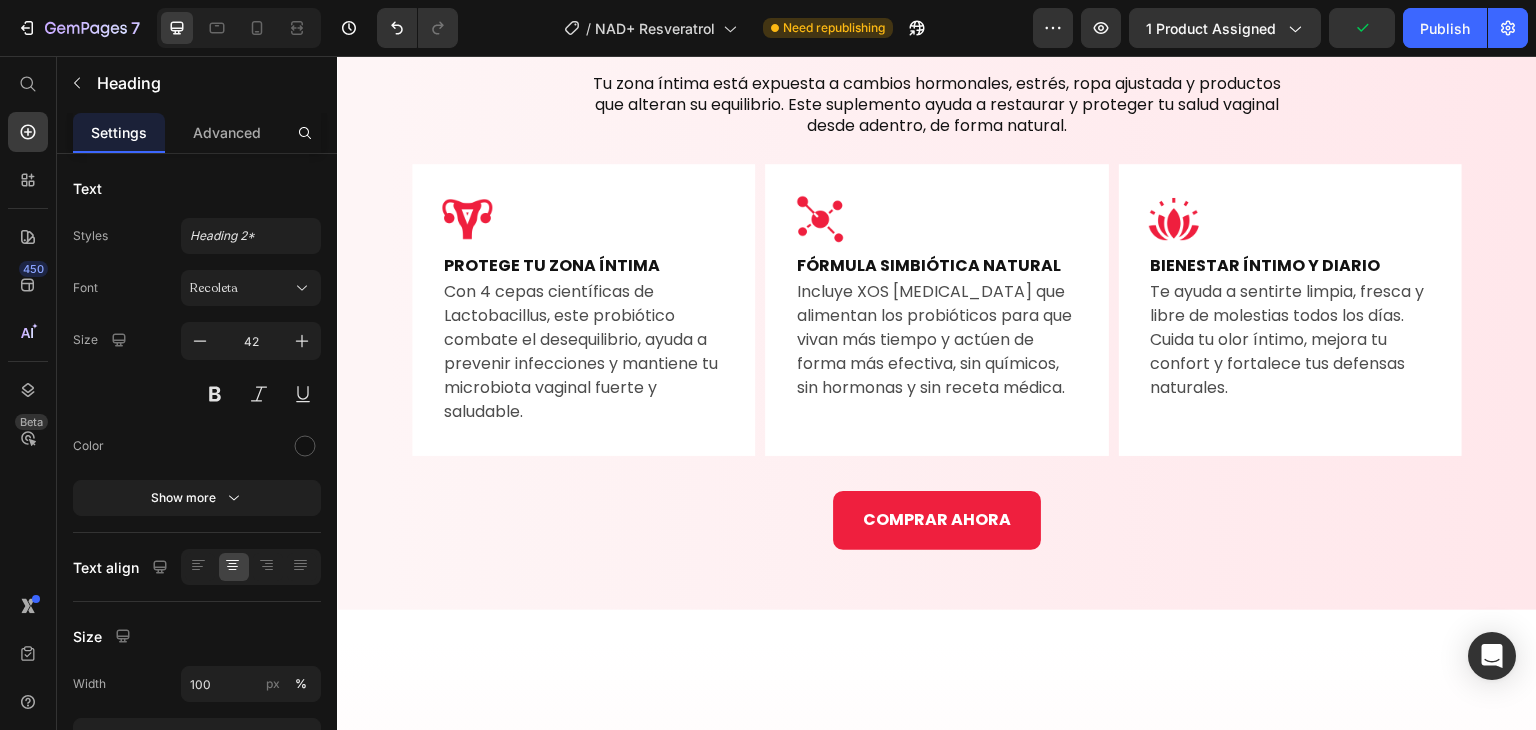 click on "COMPRAR AHORA" at bounding box center [937, -246] 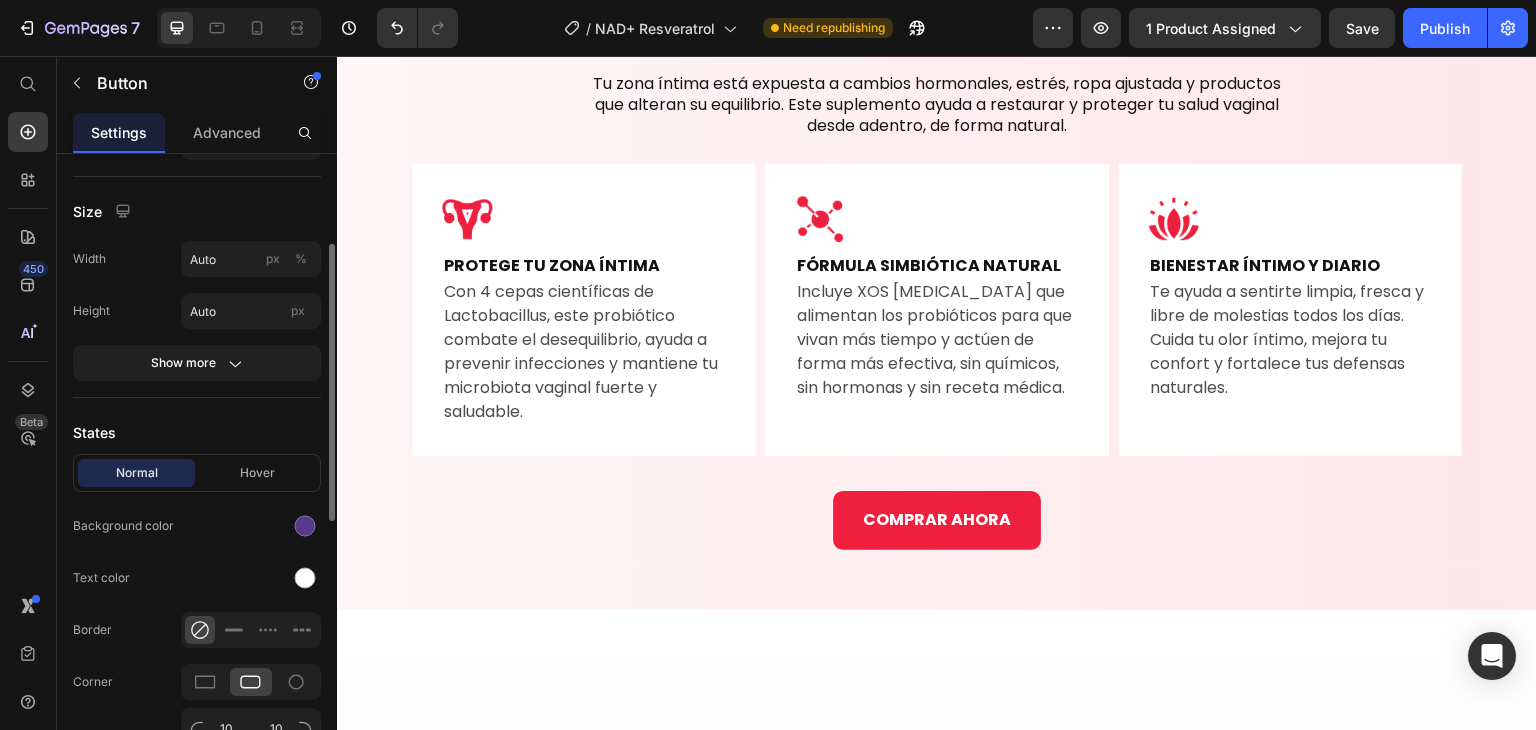 scroll, scrollTop: 204, scrollLeft: 0, axis: vertical 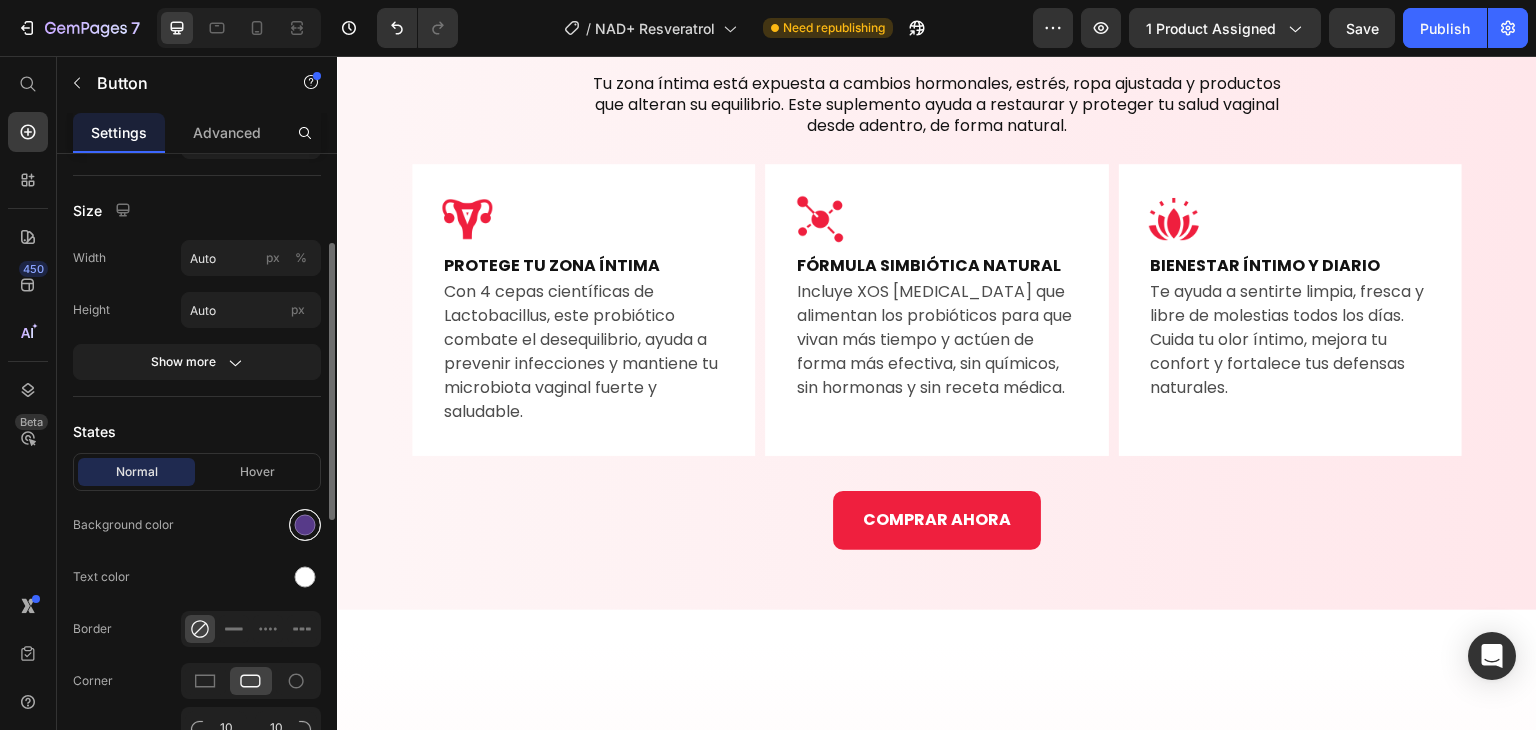 click at bounding box center (305, 525) 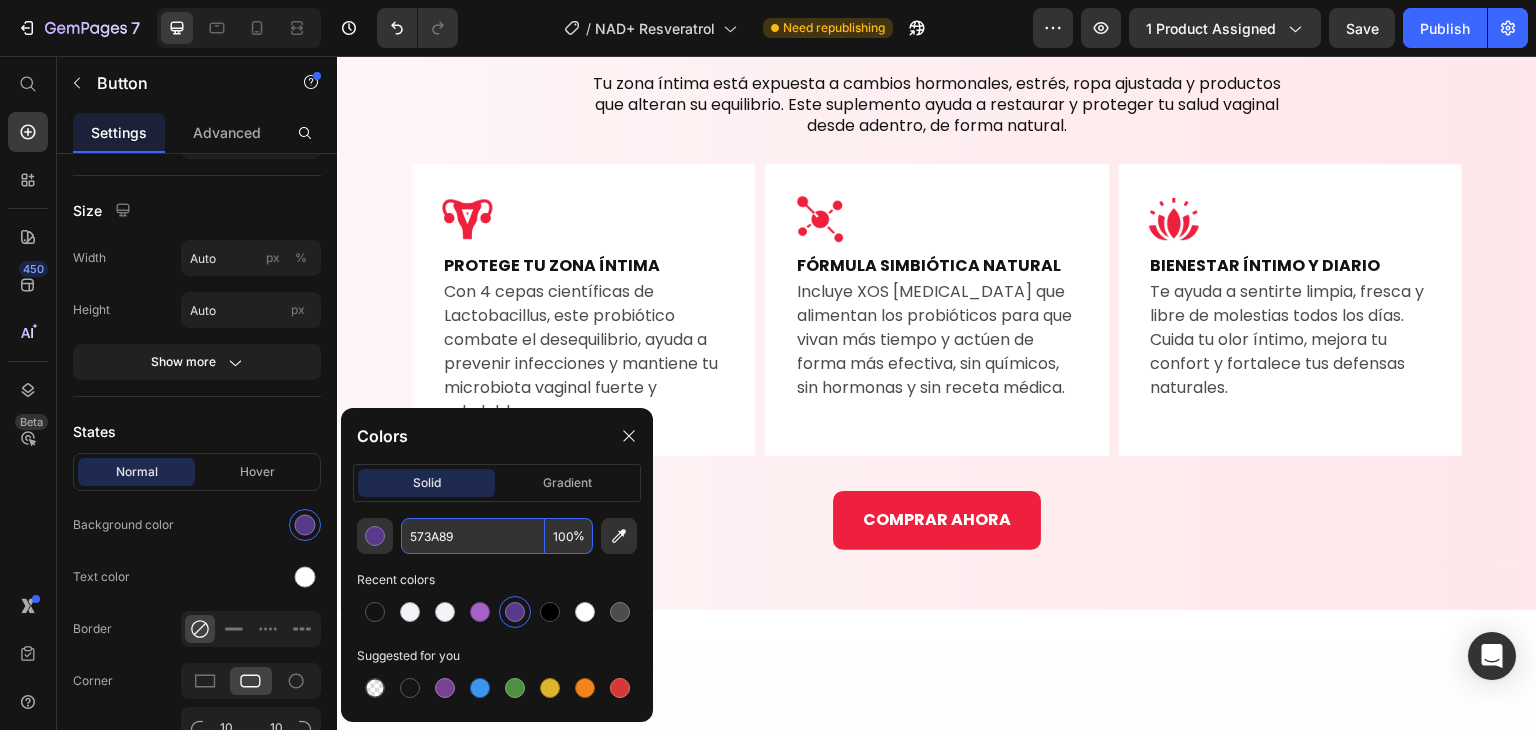 click on "573A89" at bounding box center [473, 536] 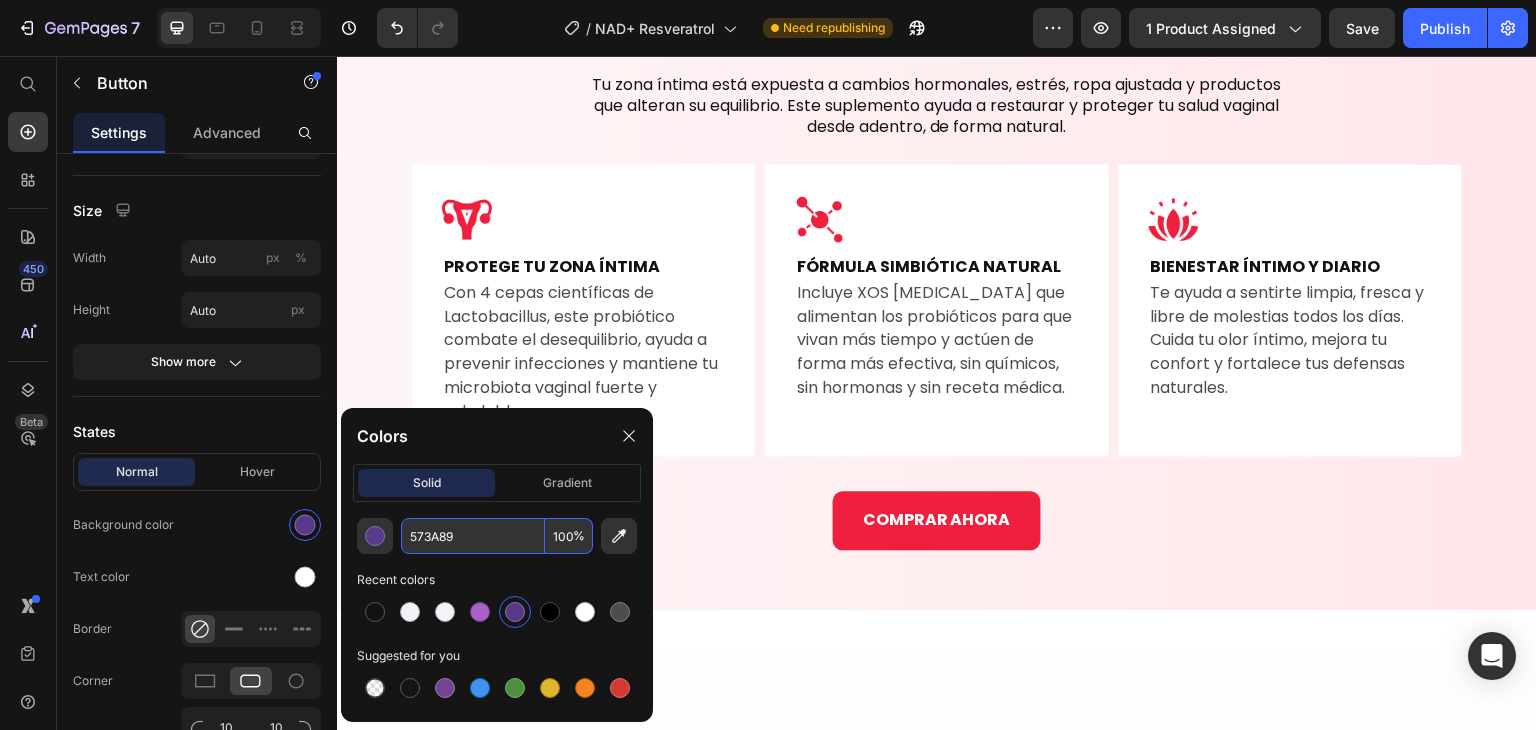 click on "Product Images NAD+ Resveratrol – El secreto celular para frenar tu envejecimiento Heading Formulado para quienes quieren aparentar 10 años menos, tener más energía, piel firme, mente clara y un cuerpo que no se rinde con los años. Heading 🔥+10,000 frascos vendidos  en el último mes Button Image S/ 129.00 Button Image S/ 179.00 Button Image S/ 199.00 Button Row QUIERO HACER MI PEDIDO Button Image Envío Gratis y Rápido Heading Image Pago en Casa Heading Image 30 Días de Garantía Heading Row Row Image Envío Gratis y Rápido Heading Image Pago en Casa Heading Image 30 Días de Garantía Heading Row
¿Esto Es Para Ti?
Beneficios
Uso Recomendado
Ingredientes Accordion Icon Icon Icon Icon Icon Icon List Heading [PERSON_NAME] Heading Leer más reseñas Button Row Row Product Icon Icon Icon Icon Icon Icon List Heading Row Heading" at bounding box center [937, -1090] 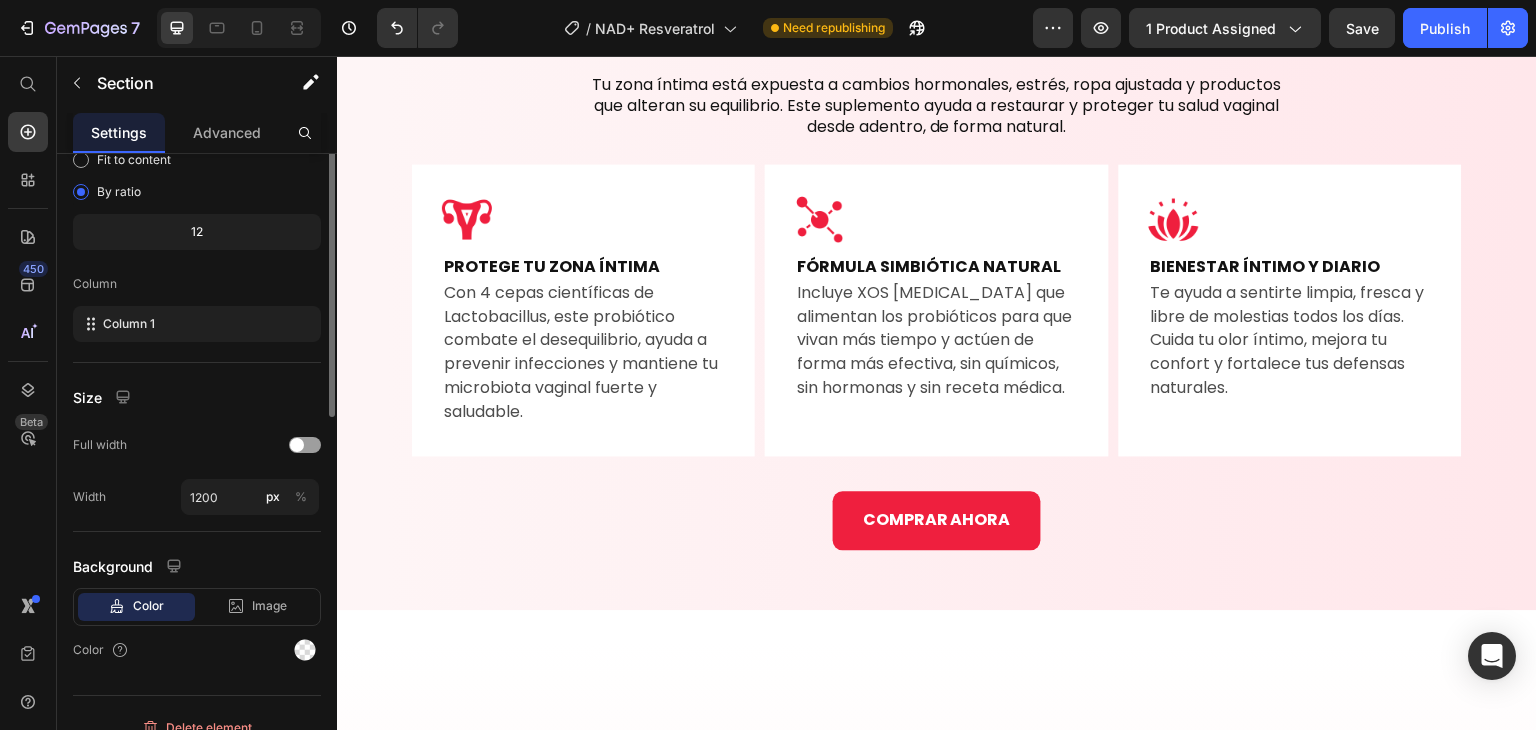 scroll, scrollTop: 0, scrollLeft: 0, axis: both 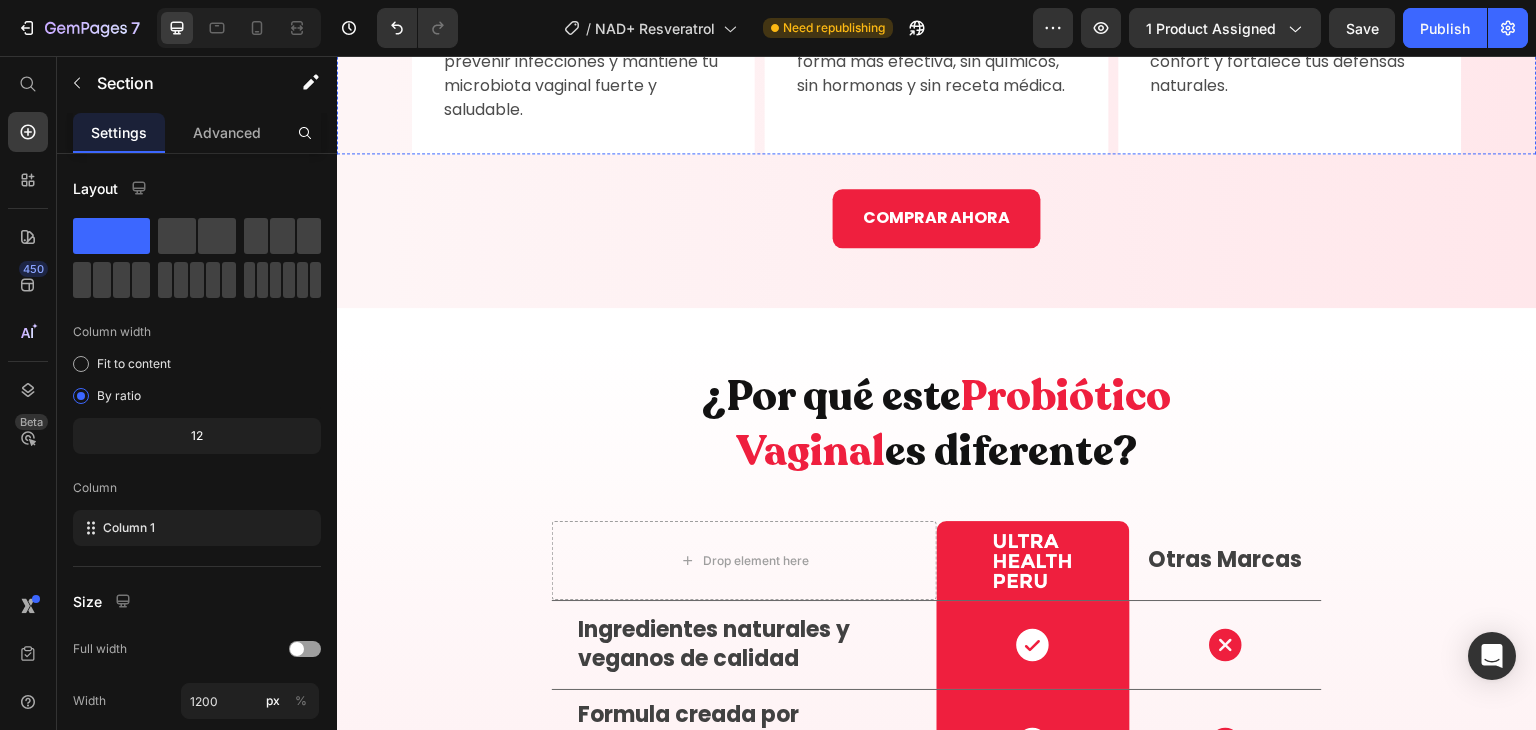 click on "NAD+ Resveratrol?" at bounding box center [937, -285] 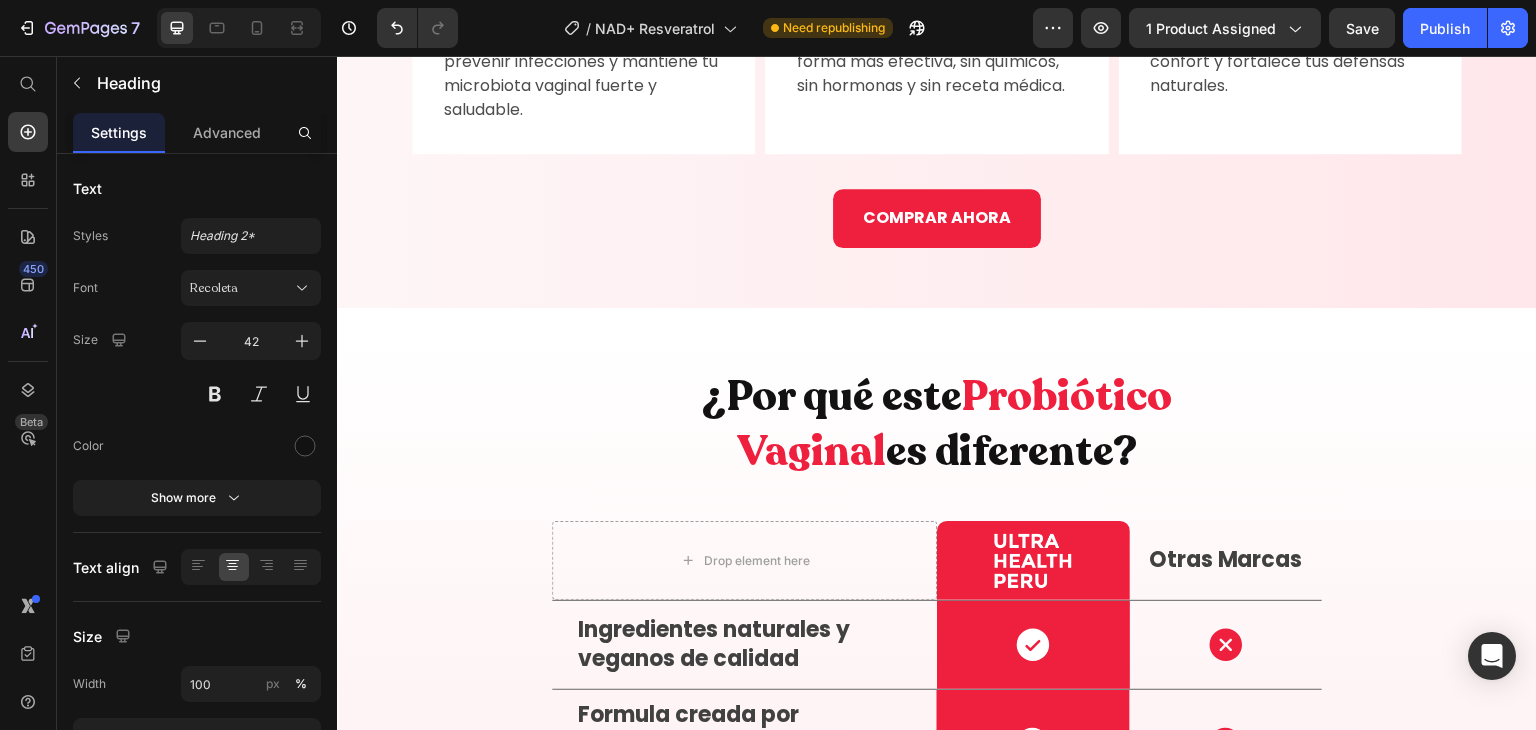 click on "NAD+ Resveratrol?" at bounding box center (937, -285) 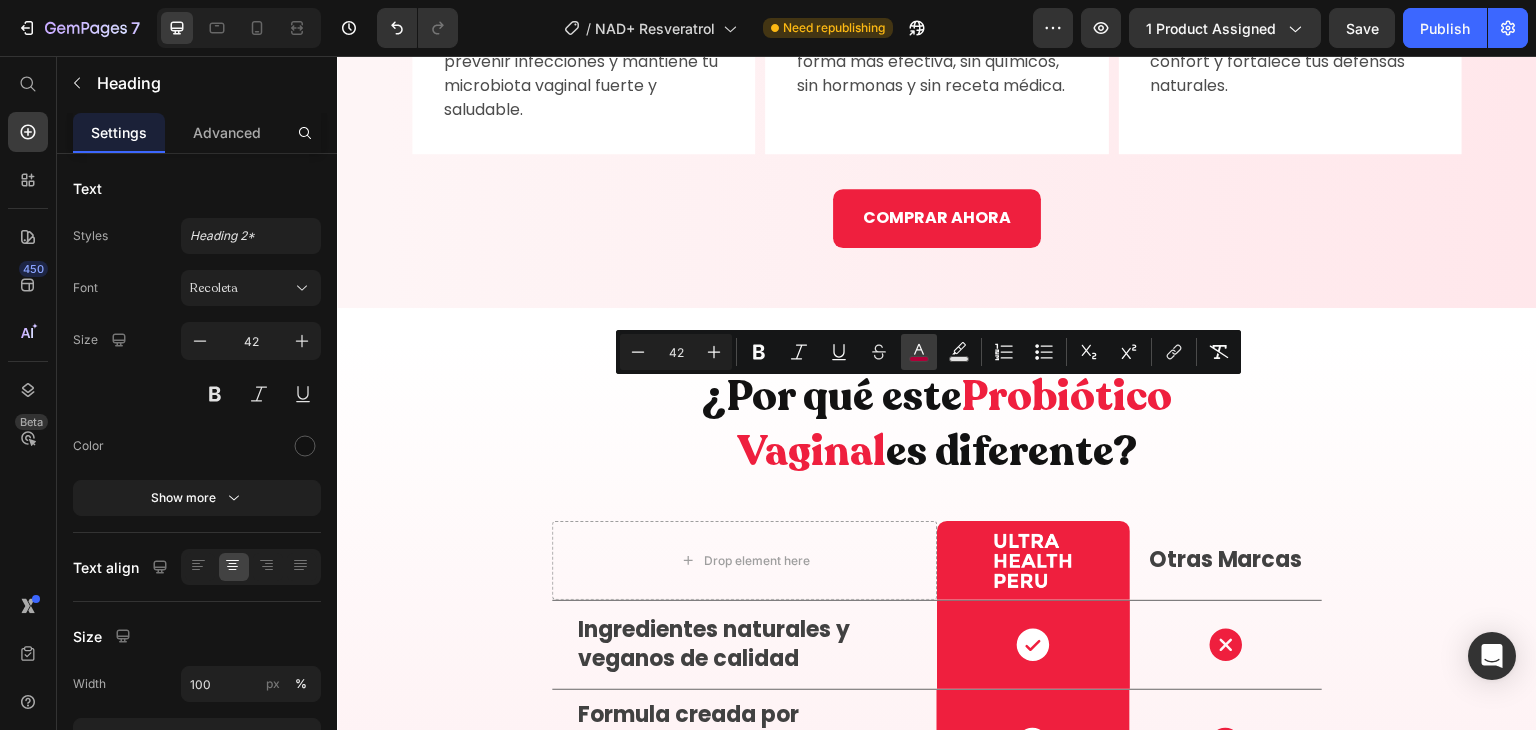 click 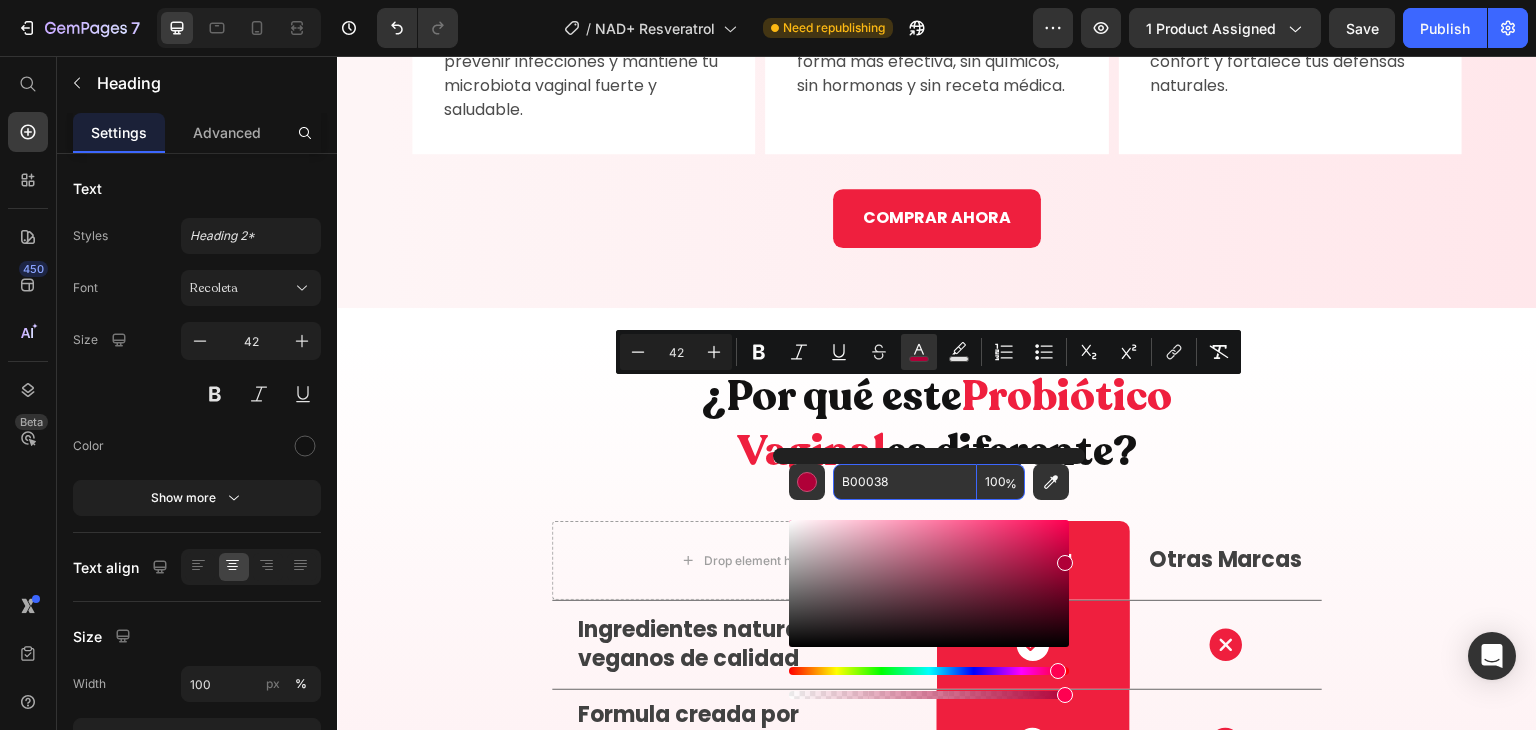 click on "B00038" at bounding box center [905, 482] 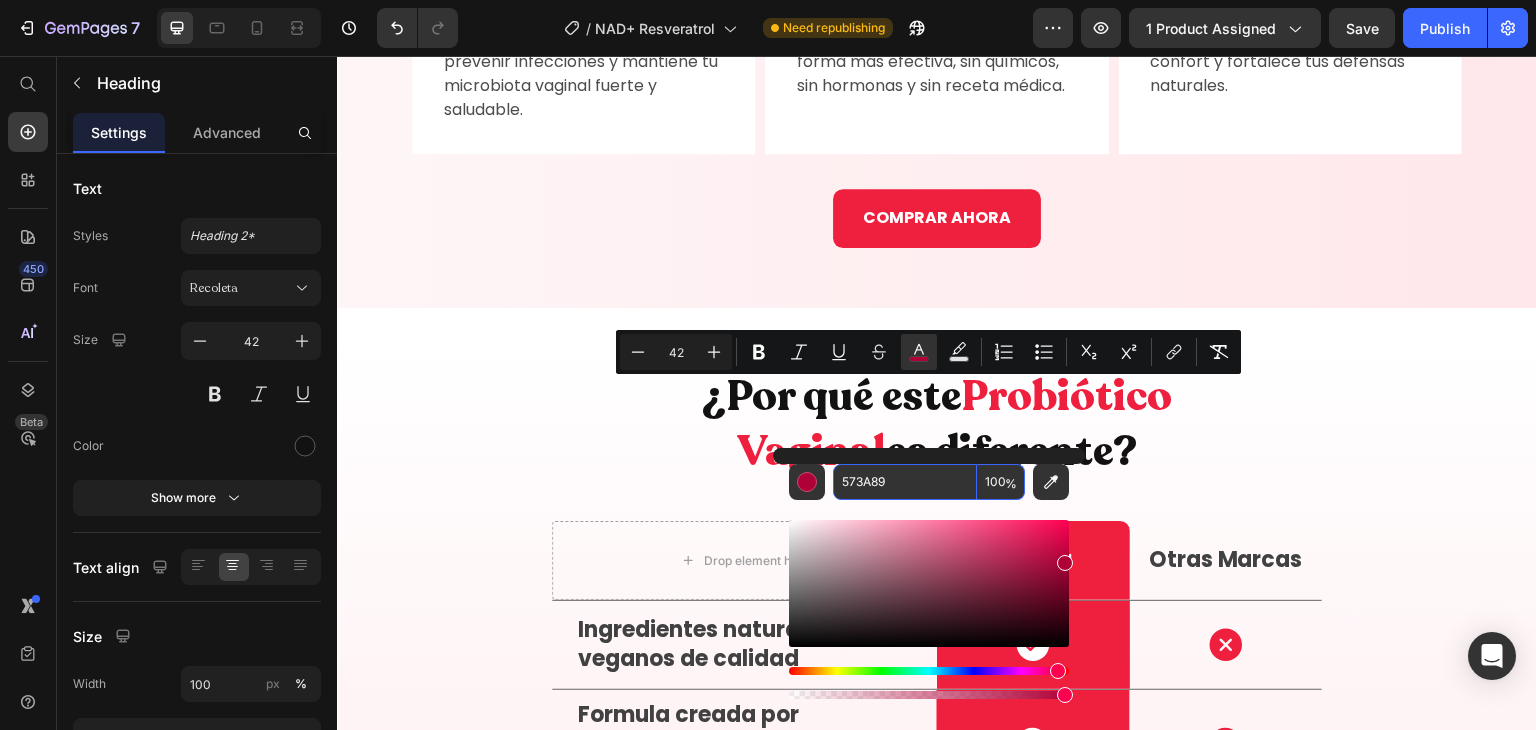 type on "573A89" 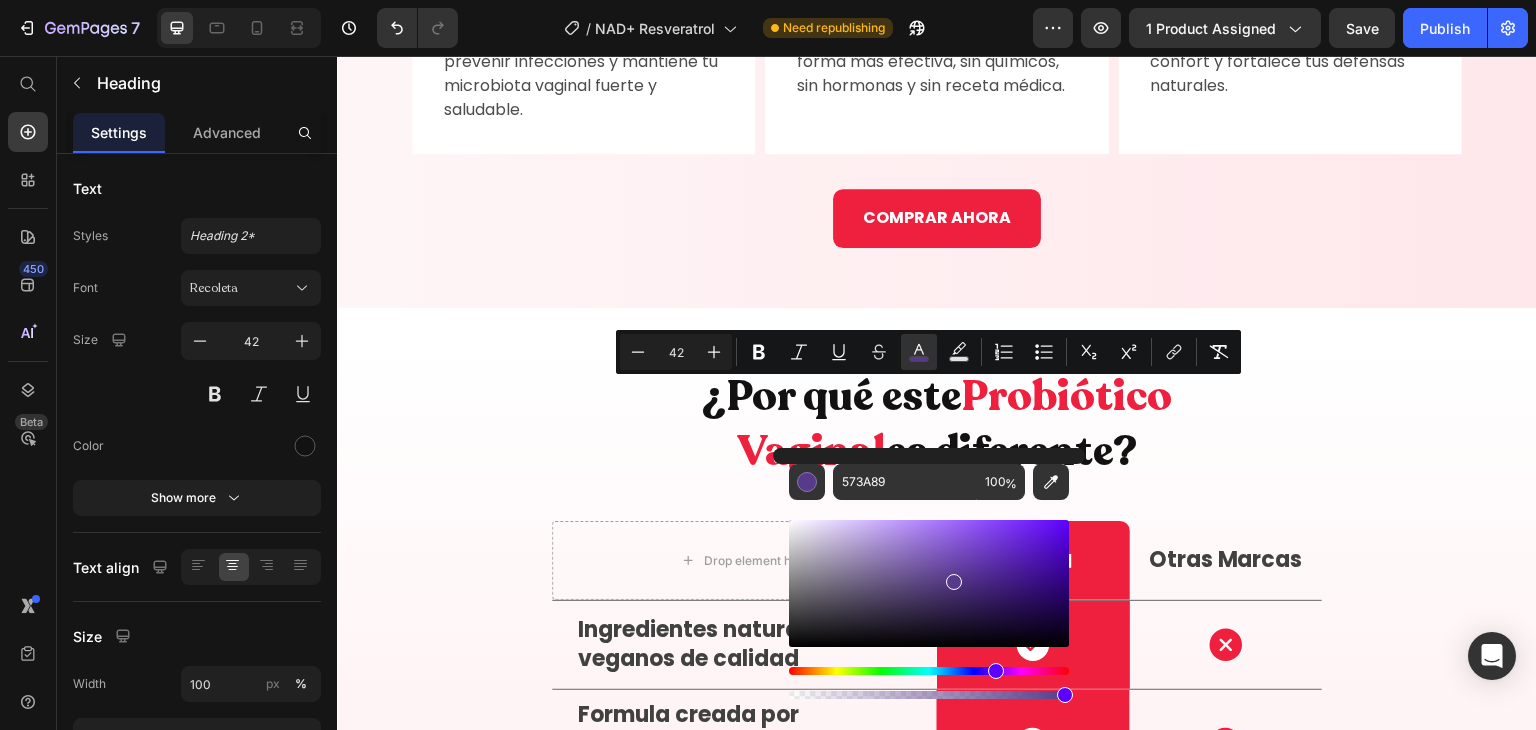 click on "¿Por Qué Necesitas NAD+ Resveratrol?" at bounding box center (937, -312) 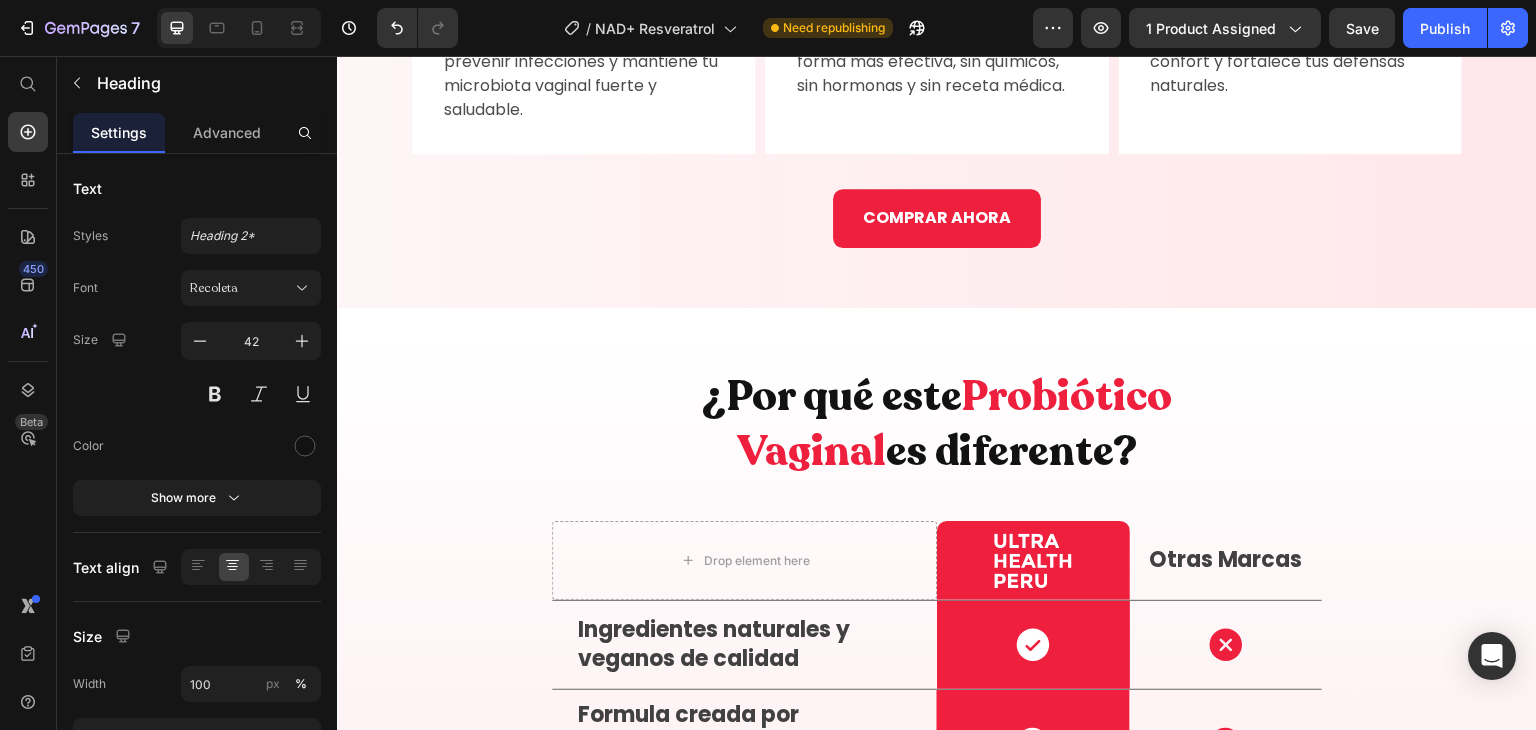 scroll, scrollTop: 4340, scrollLeft: 0, axis: vertical 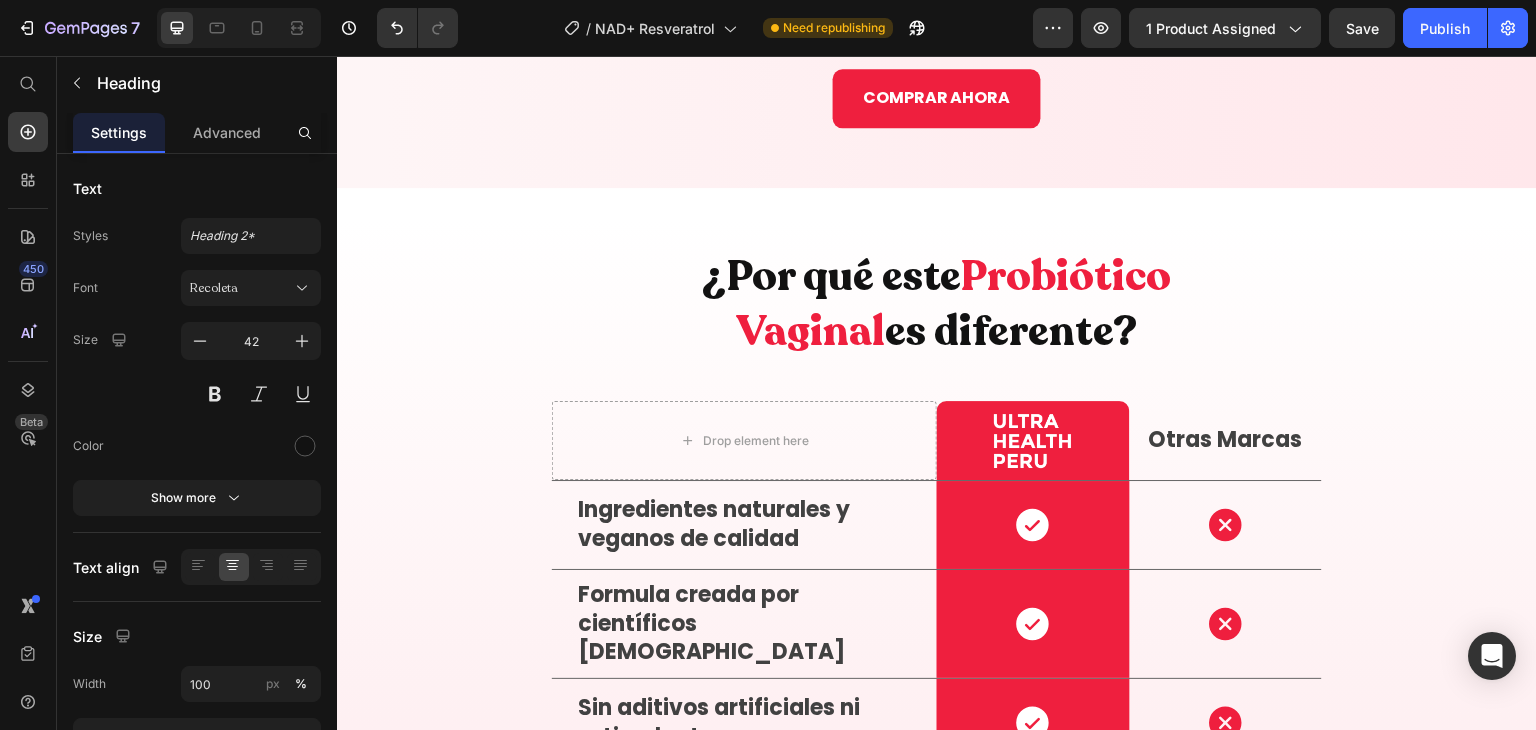click on "Product Images NAD+ Resveratrol – El secreto celular para frenar tu envejecimiento Heading Formulado para quienes quieren aparentar 10 años menos, tener más energía, piel firme, mente clara y un cuerpo que no se rinde con los años. Heading 🔥+10,000 frascos vendidos  en el último mes Button Image S/ 129.00 Button Image S/ 179.00 Button Image S/ 199.00 Button Row QUIERO HACER MI PEDIDO Button Image Envío Gratis y Rápido Heading Image Pago en Casa Heading Image 30 Días de Garantía Heading Row Row Image Envío Gratis y Rápido Heading Image Pago en Casa Heading Image 30 Días de Garantía Heading Row
¿Esto Es Para Ti?
Beneficios
Uso Recomendado
Ingredientes Accordion Icon Icon Icon Icon Icon Icon List Heading [PERSON_NAME] Heading Leer más reseñas Button Row Row Product Icon Icon Icon Icon Icon Icon List Heading Row Heading" at bounding box center (937, -1512) 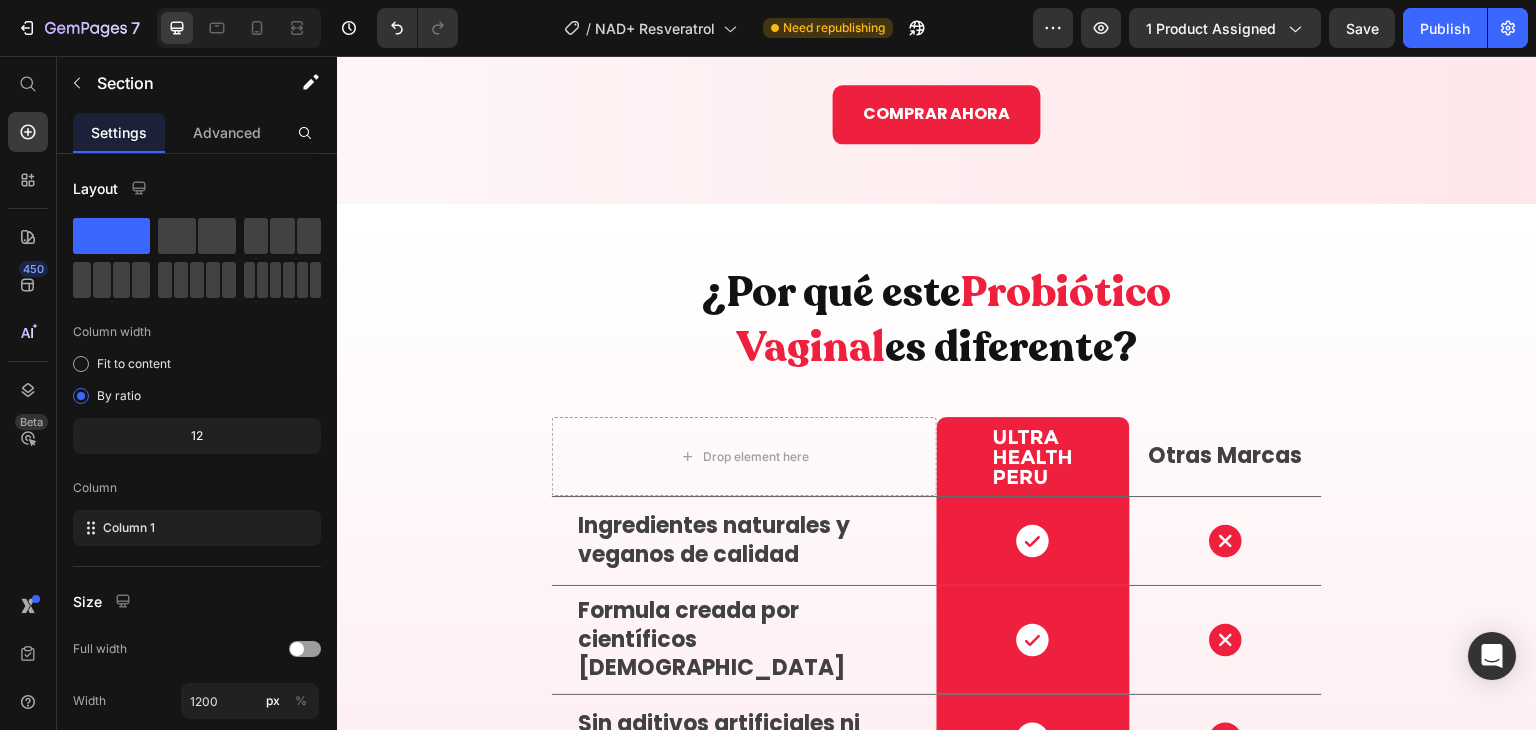 scroll, scrollTop: 4224, scrollLeft: 0, axis: vertical 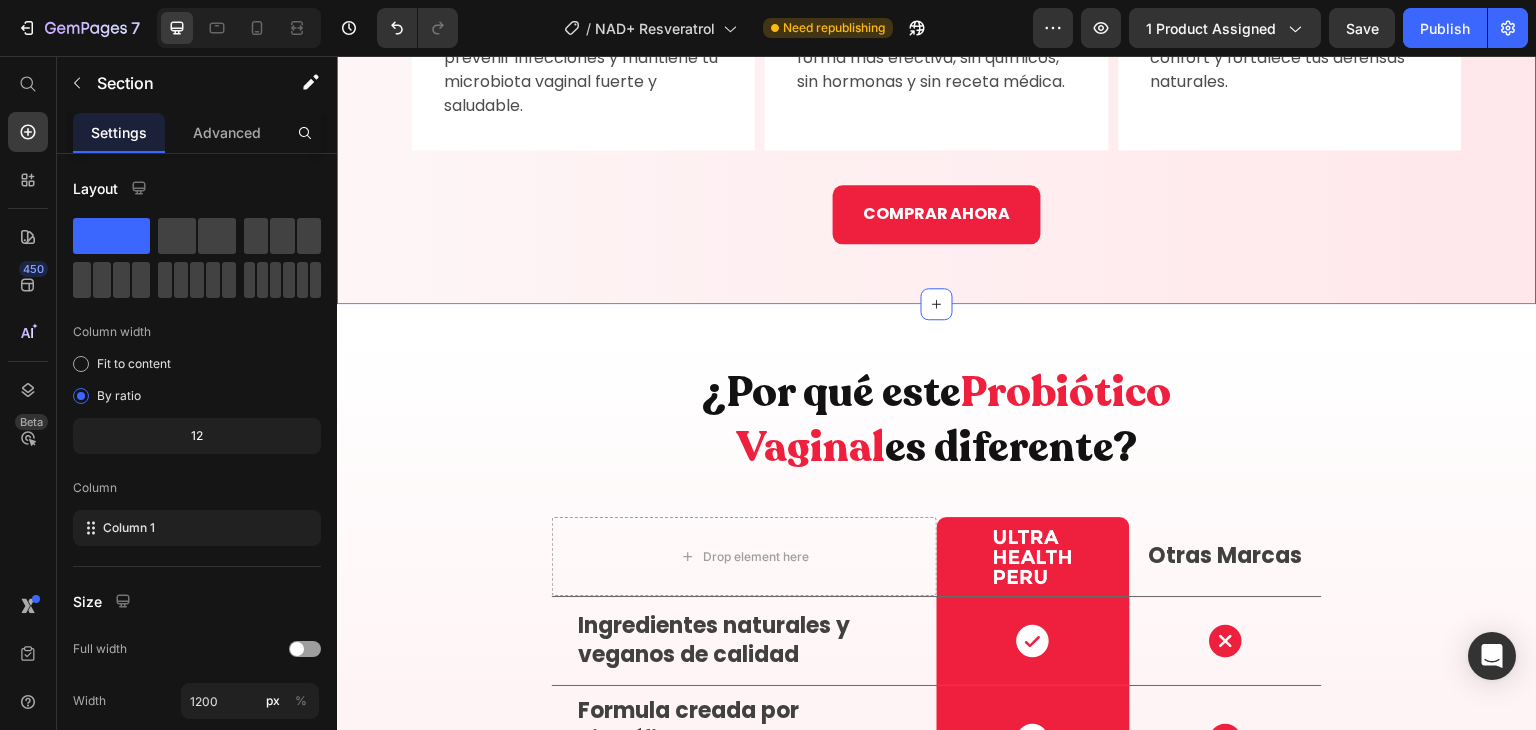 click on "¿Por Qué Necesitas NAD+ Resveratrol? Heading Tu zona íntima está expuesta a cambios hormonales, estrés, ropa ajustada y productos que alteran su equilibrio. Este suplemento ayuda a restaurar y proteger tu salud vaginal desde adentro, de forma natural. Heading Image PROTEGE TU ZONA ÍNTIMA Heading Con 4 cepas científicas de Lactobacillus, este probiótico combate el desequilibrio, ayuda a prevenir infecciones y mantiene tu microbiota vaginal fuerte y saludable. Text Block Row Image FÓRMULA SIMBIÓTICA NATURAL Heading Incluye XOS [MEDICAL_DATA] que alimentan los probióticos para que vivan más tiempo y actúen de forma más efectiva, sin químicos, sin hormonas y sin receta médica. Text Block Row Image BIENESTAR ÍNTIMO Y DIARIO Heading Te ayuda a sentirte limpia, fresca y libre de molestias todos los días. Cuida tu olor íntimo, mejora tu confort y fortalece tus defensas naturales. Text Block Row Row Row COMPRAR AHORA Button Section 7" at bounding box center [937, -64] 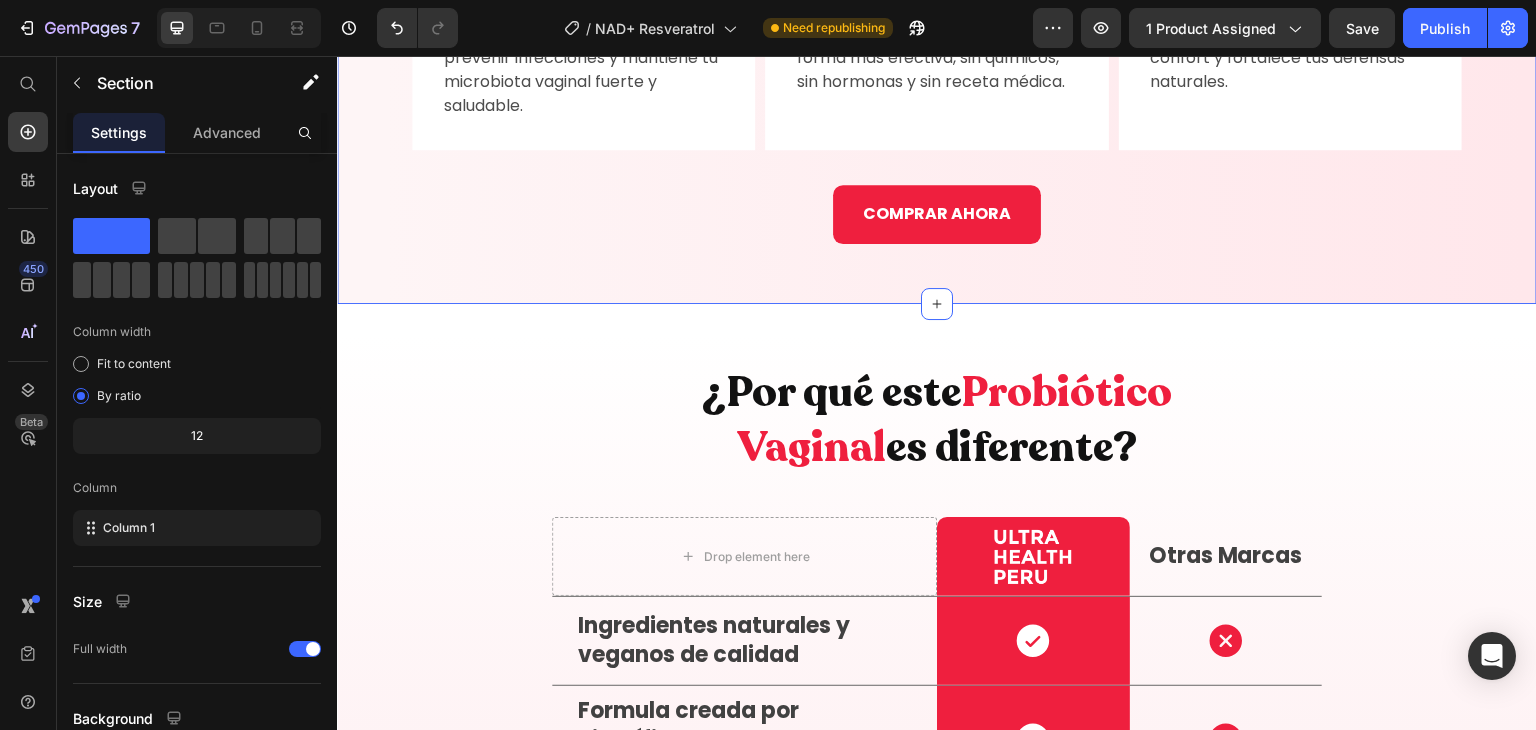 click on "¿Por Qué Necesitas NAD+ Resveratrol? Heading Tu zona íntima está expuesta a cambios hormonales, estrés, ropa ajustada y productos que alteran su equilibrio. Este suplemento ayuda a restaurar y proteger tu salud vaginal desde adentro, de forma natural. Heading Image PROTEGE TU ZONA ÍNTIMA Heading Con 4 cepas científicas de Lactobacillus, este probiótico combate el desequilibrio, ayuda a prevenir infecciones y mantiene tu microbiota vaginal fuerte y saludable. Text Block Row Image FÓRMULA SIMBIÓTICA NATURAL Heading Incluye XOS [MEDICAL_DATA] que alimentan los probióticos para que vivan más tiempo y actúen de forma más efectiva, sin químicos, sin hormonas y sin receta médica. Text Block Row Image BIENESTAR ÍNTIMO Y DIARIO Heading Te ayuda a sentirte limpia, fresca y libre de molestias todos los días. Cuida tu olor íntimo, mejora tu confort y fortalece tus defensas naturales. Text Block Row Row Row COMPRAR AHORA Button Section 7   You can create reusable sections Create Theme Section AI Content" at bounding box center [937, -64] 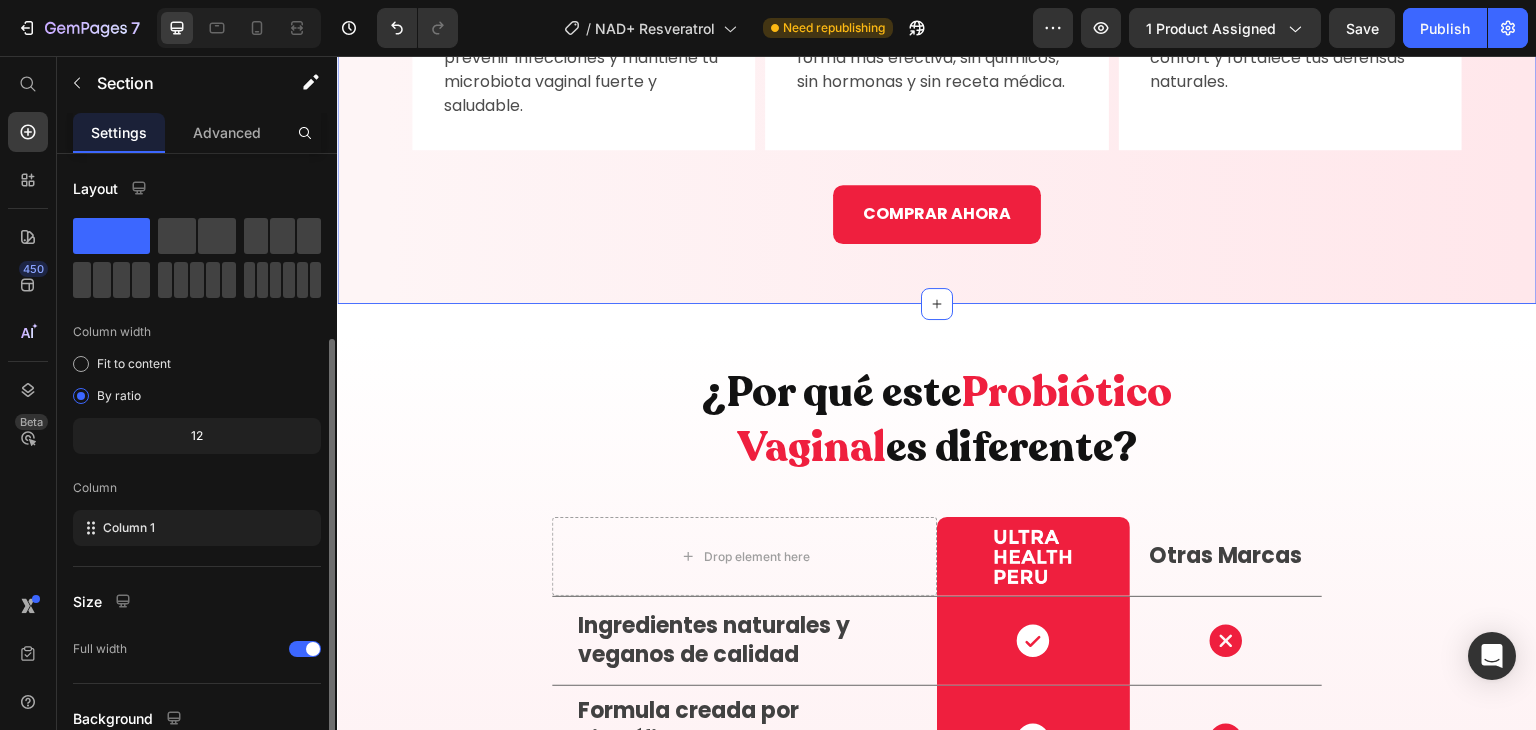 scroll, scrollTop: 173, scrollLeft: 0, axis: vertical 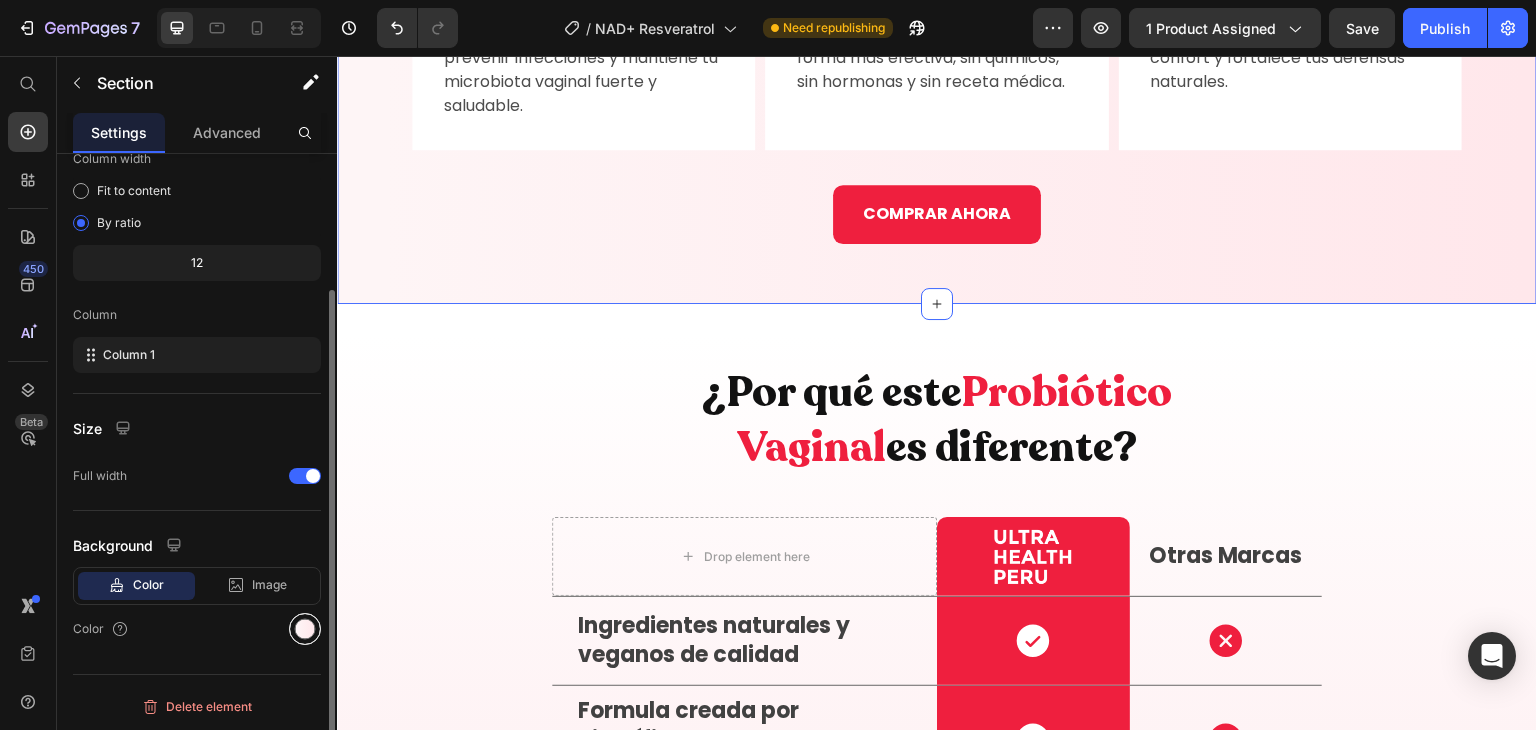 click at bounding box center [305, 629] 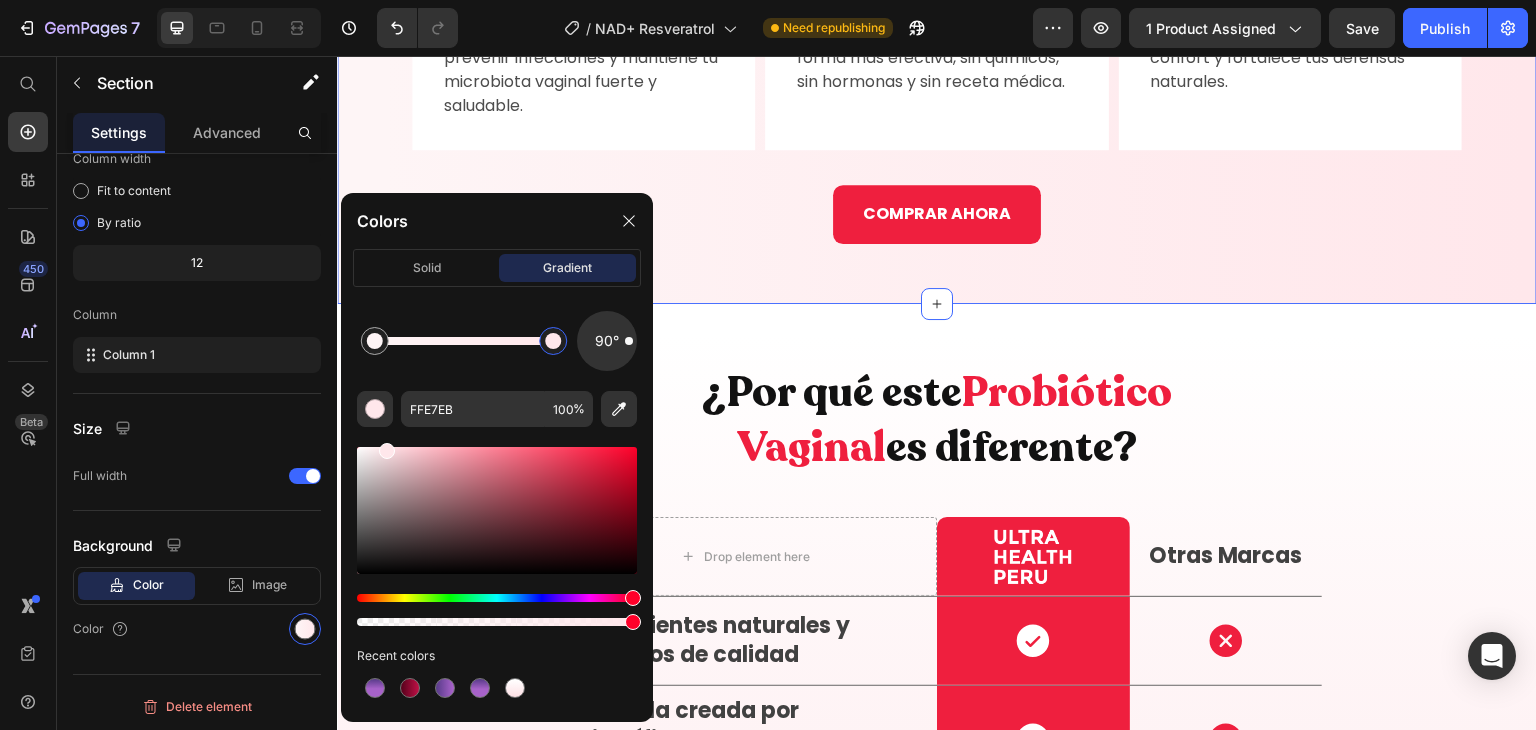 click at bounding box center [553, 341] 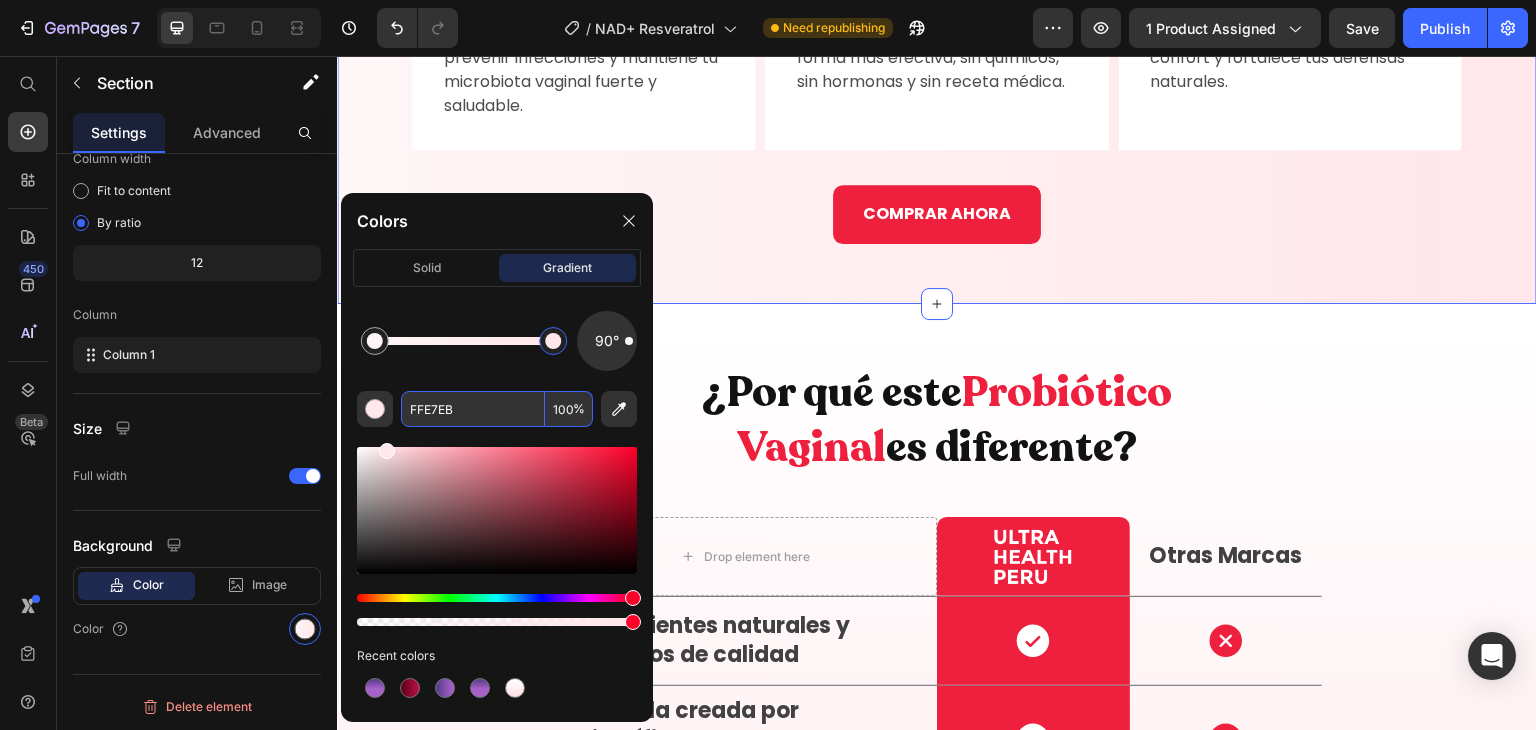 click on "FFE7EB" at bounding box center (473, 409) 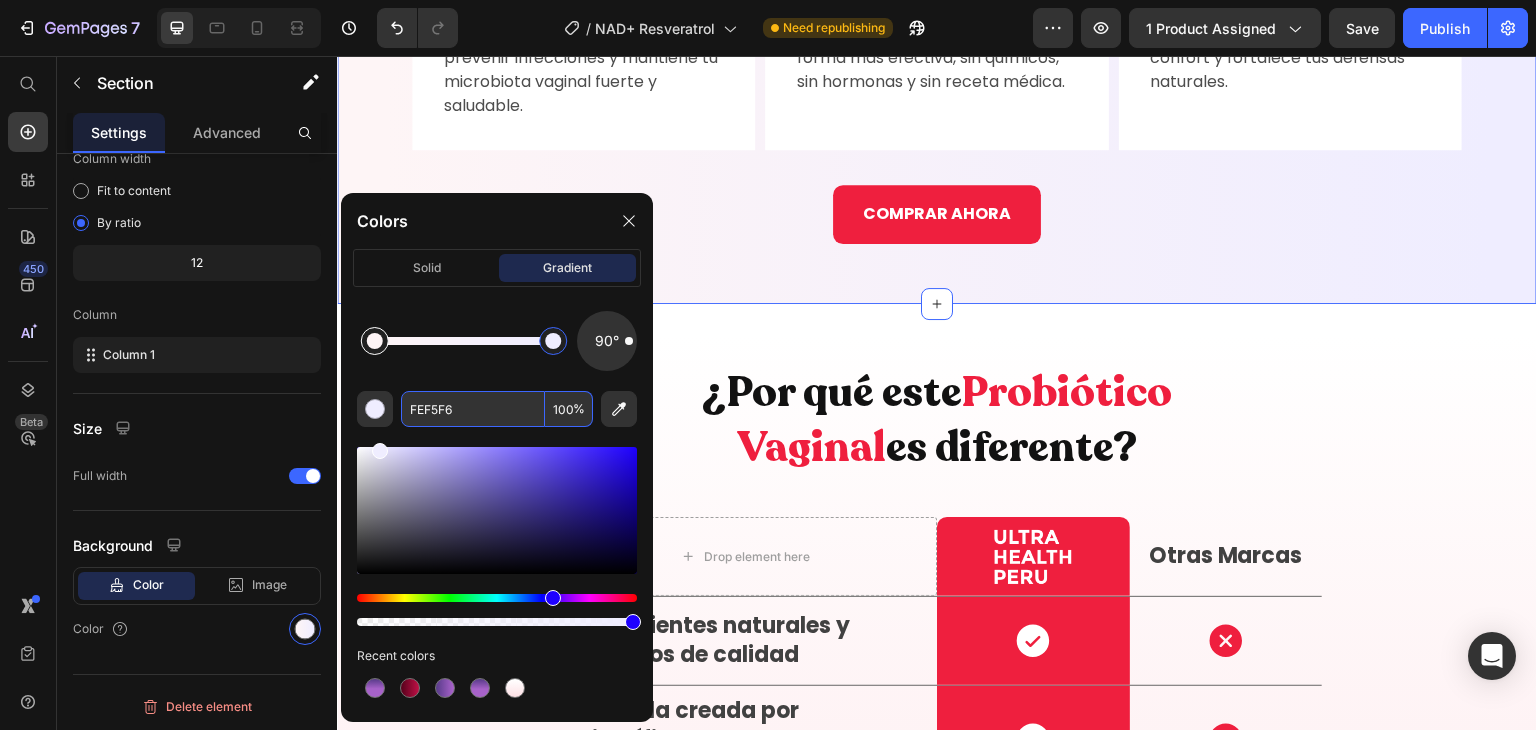 click at bounding box center (375, 341) 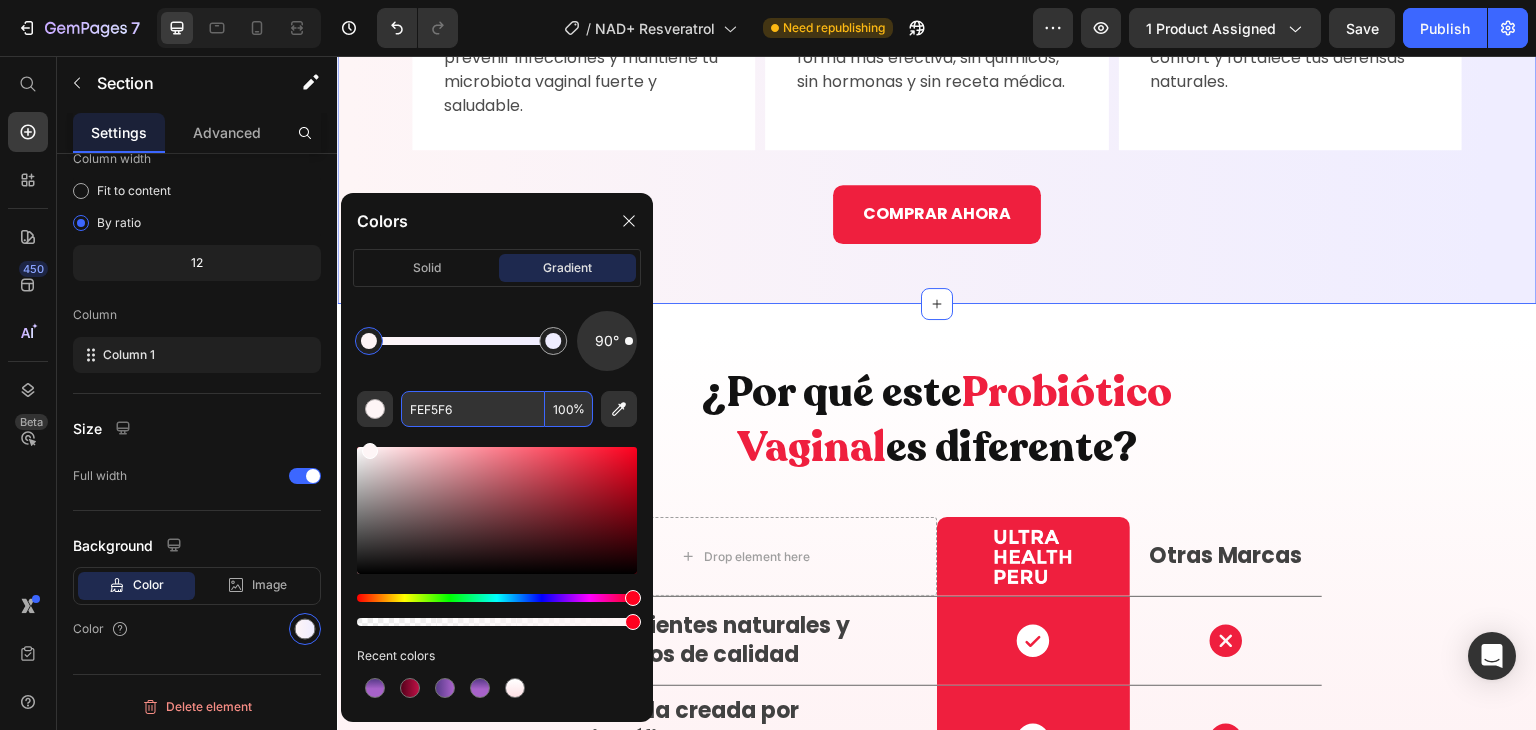 click on "FEF5F6" at bounding box center (473, 409) 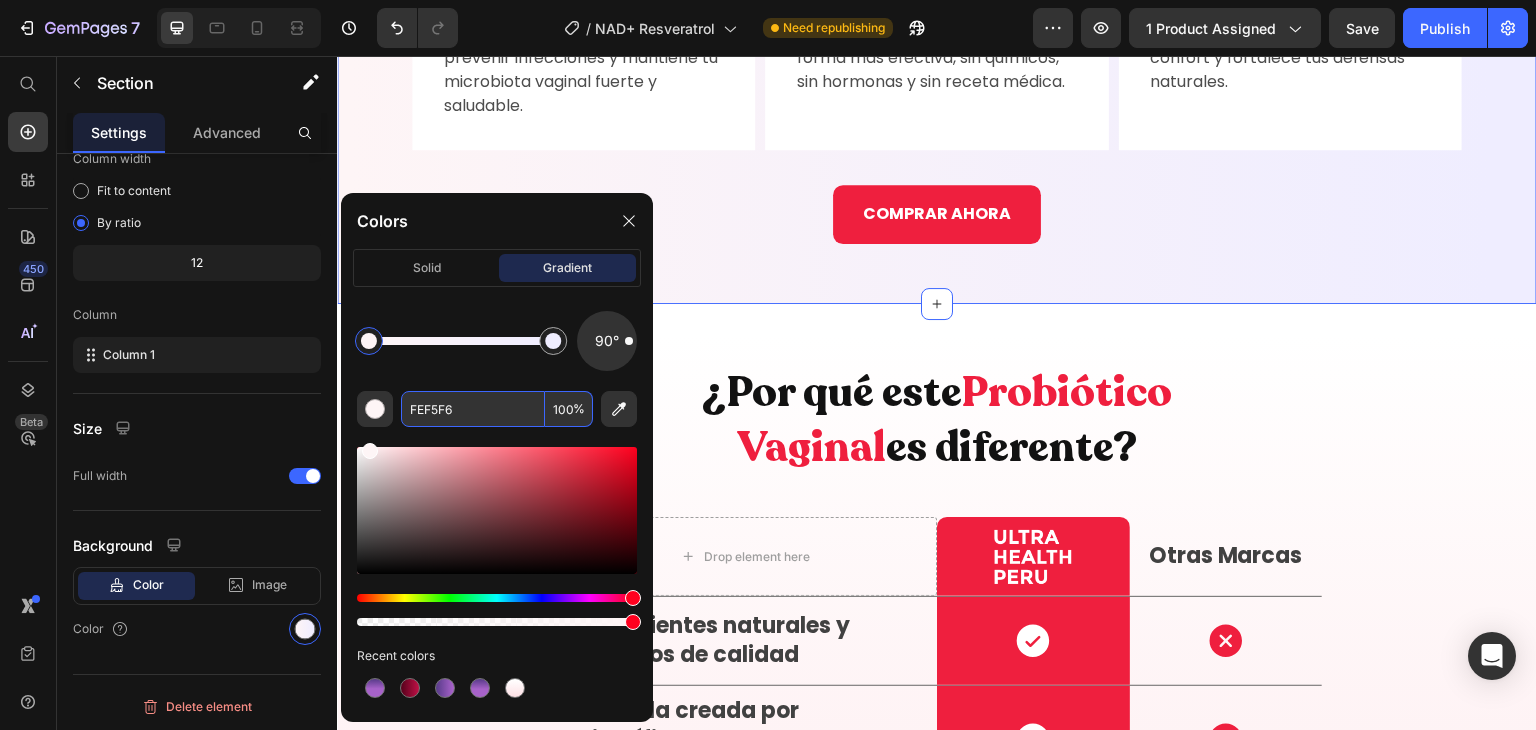 paste on "#F1FAFF" 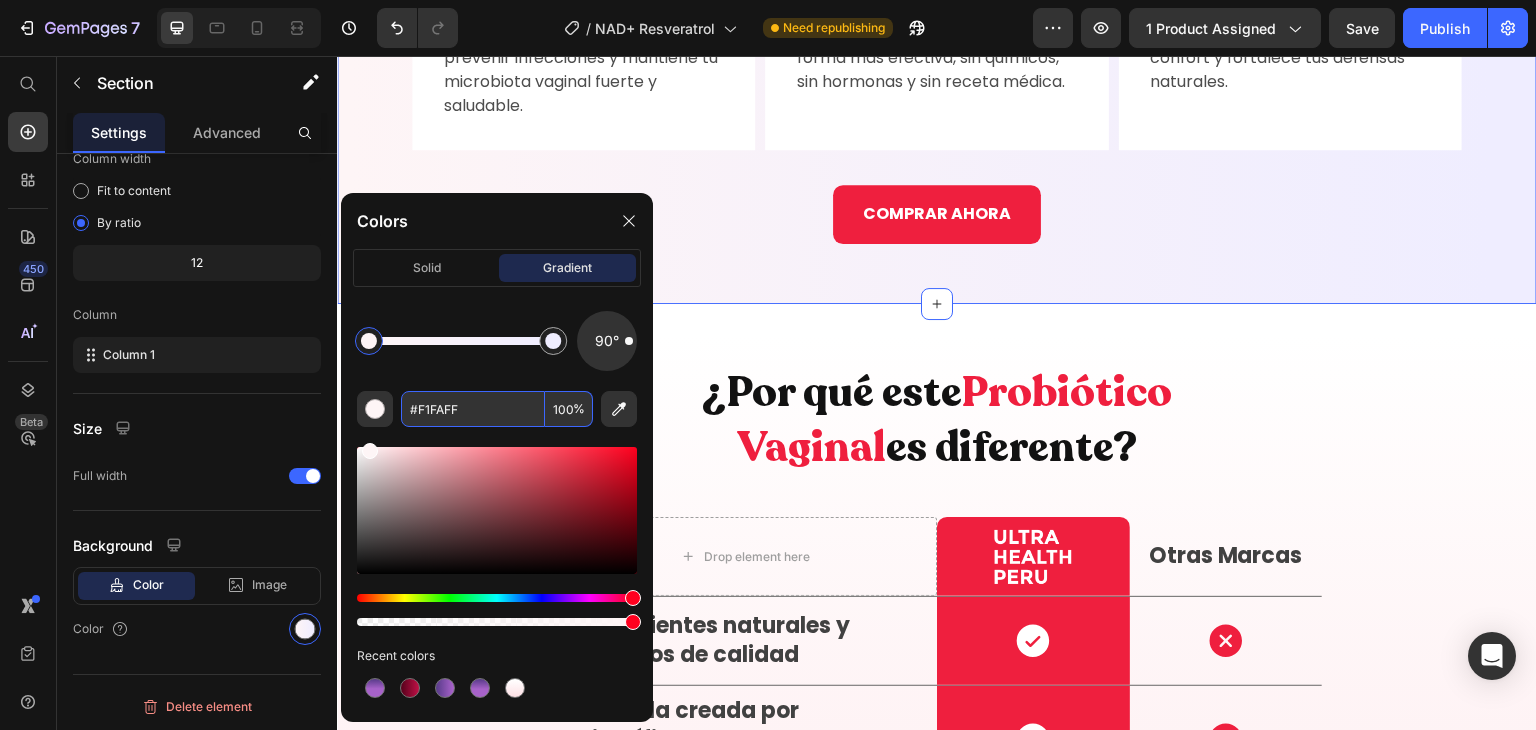 type on "F1FAFF" 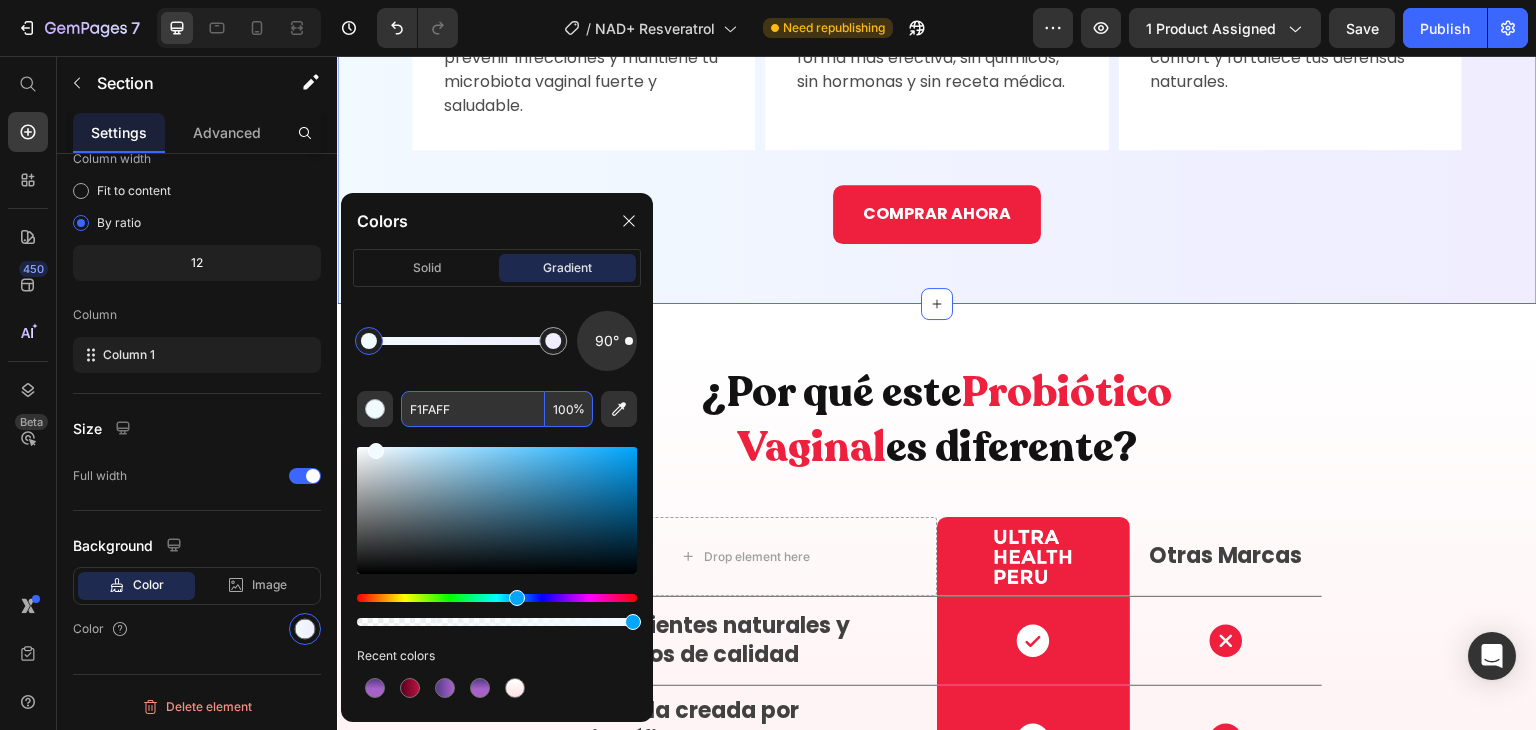click on "Product Images NAD+ Resveratrol – El secreto celular para frenar tu envejecimiento Heading Formulado para quienes quieren aparentar 10 años menos, tener más energía, piel firme, mente clara y un cuerpo que no se rinde con los años. Heading 🔥+10,000 frascos vendidos  en el último mes Button Image S/ 129.00 Button Image S/ 179.00 Button Image S/ 199.00 Button Row QUIERO HACER MI PEDIDO Button Image Envío Gratis y Rápido Heading Image Pago en Casa Heading Image 30 Días de Garantía Heading Row Row Image Envío Gratis y Rápido Heading Image Pago en Casa Heading Image 30 Días de Garantía Heading Row
¿Esto Es Para Ti?
Beneficios
Uso Recomendado
Ingredientes Accordion Icon Icon Icon Icon Icon Icon List Heading [PERSON_NAME] Heading Leer más reseñas Button Row Row Product Icon Icon Icon Icon Icon Icon List Heading Row Heading" at bounding box center [937, -1396] 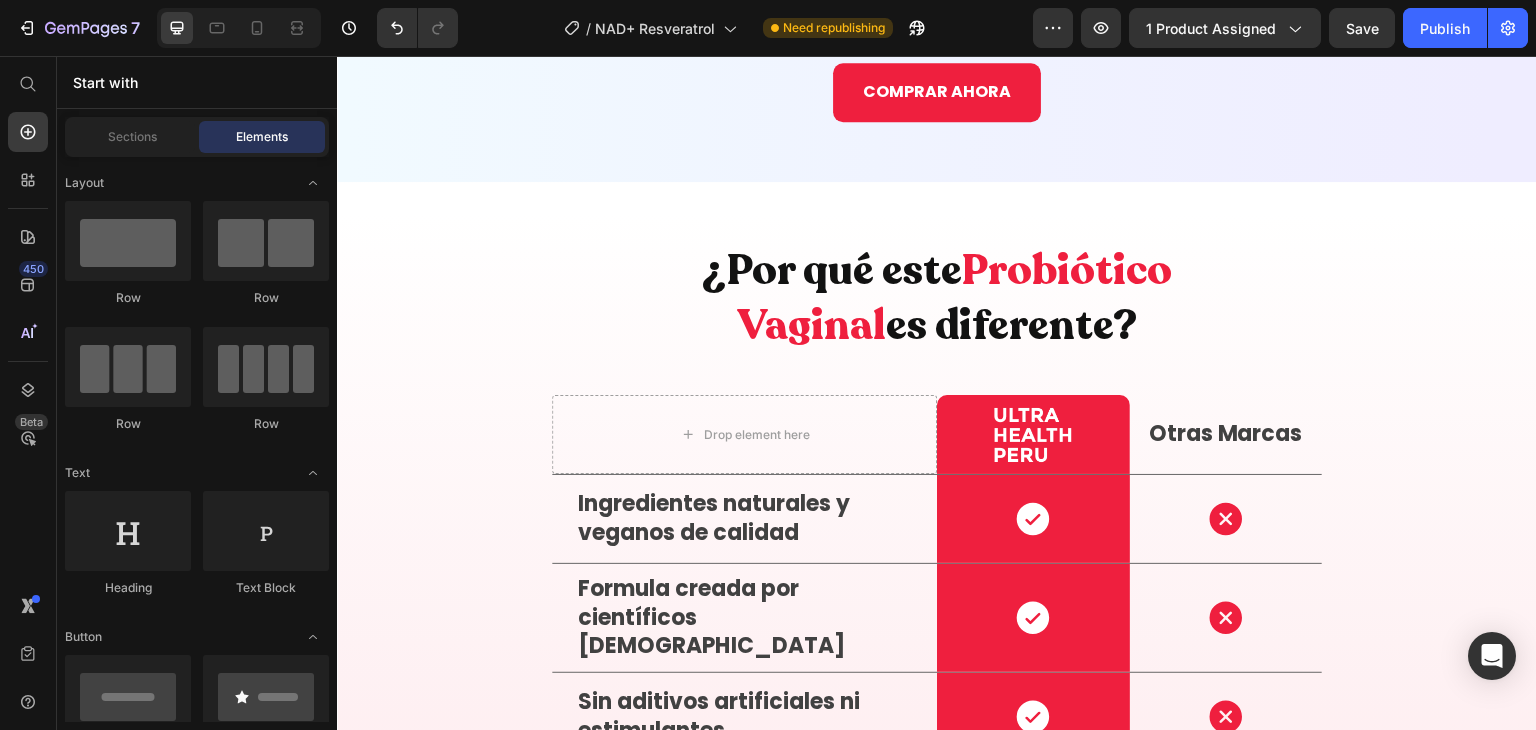 scroll, scrollTop: 4352, scrollLeft: 0, axis: vertical 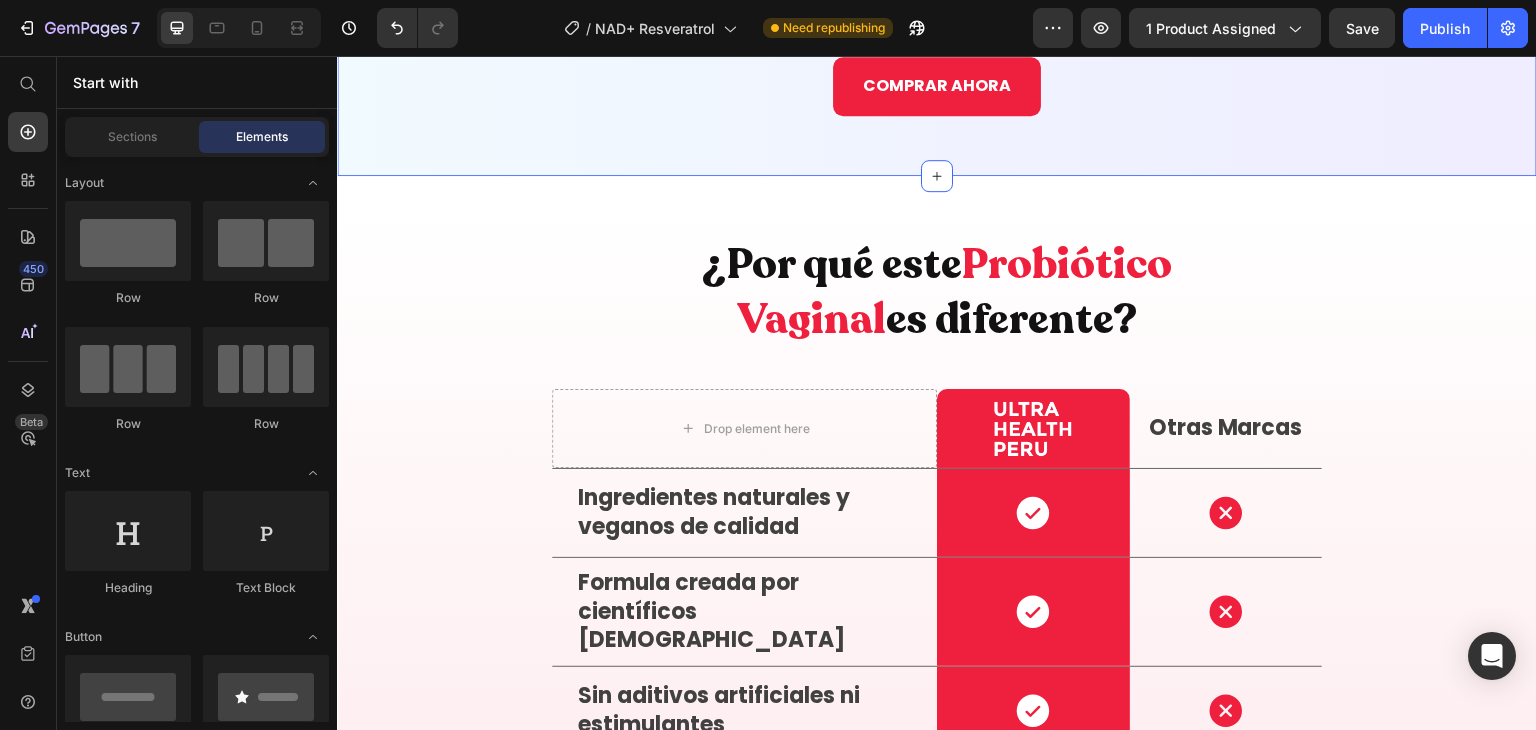 click on "¿Por Qué Necesitas NAD+ Resveratrol? Heading Tu zona íntima está expuesta a cambios hormonales, estrés, ropa ajustada y productos que alteran su equilibrio. Este suplemento ayuda a restaurar y proteger tu salud vaginal desde adentro, de forma natural. Heading Image PROTEGE TU ZONA ÍNTIMA Heading Con 4 cepas científicas de Lactobacillus, este probiótico combate el desequilibrio, ayuda a prevenir infecciones y mantiene tu microbiota vaginal fuerte y saludable. Text Block Row Image FÓRMULA SIMBIÓTICA NATURAL Heading Incluye XOS [MEDICAL_DATA] que alimentan los probióticos para que vivan más tiempo y actúen de forma más efectiva, sin químicos, sin hormonas y sin receta médica. Text Block Row Image BIENESTAR ÍNTIMO Y DIARIO Heading Te ayuda a sentirte limpia, fresca y libre de molestias todos los días. Cuida tu olor íntimo, mejora tu confort y fortalece tus defensas naturales. Text Block Row Row Row COMPRAR AHORA Button Section 7" at bounding box center (937, -192) 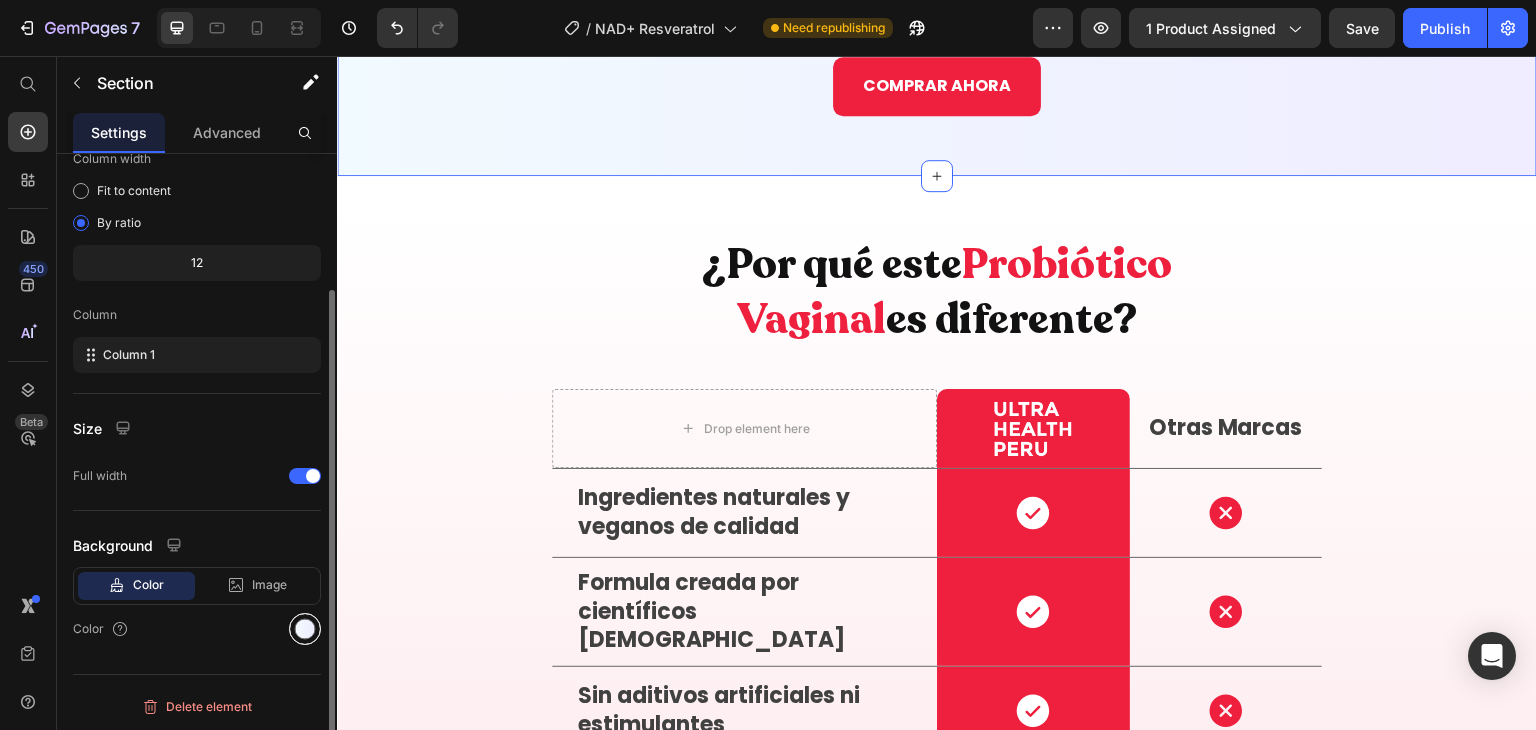 click at bounding box center (305, 629) 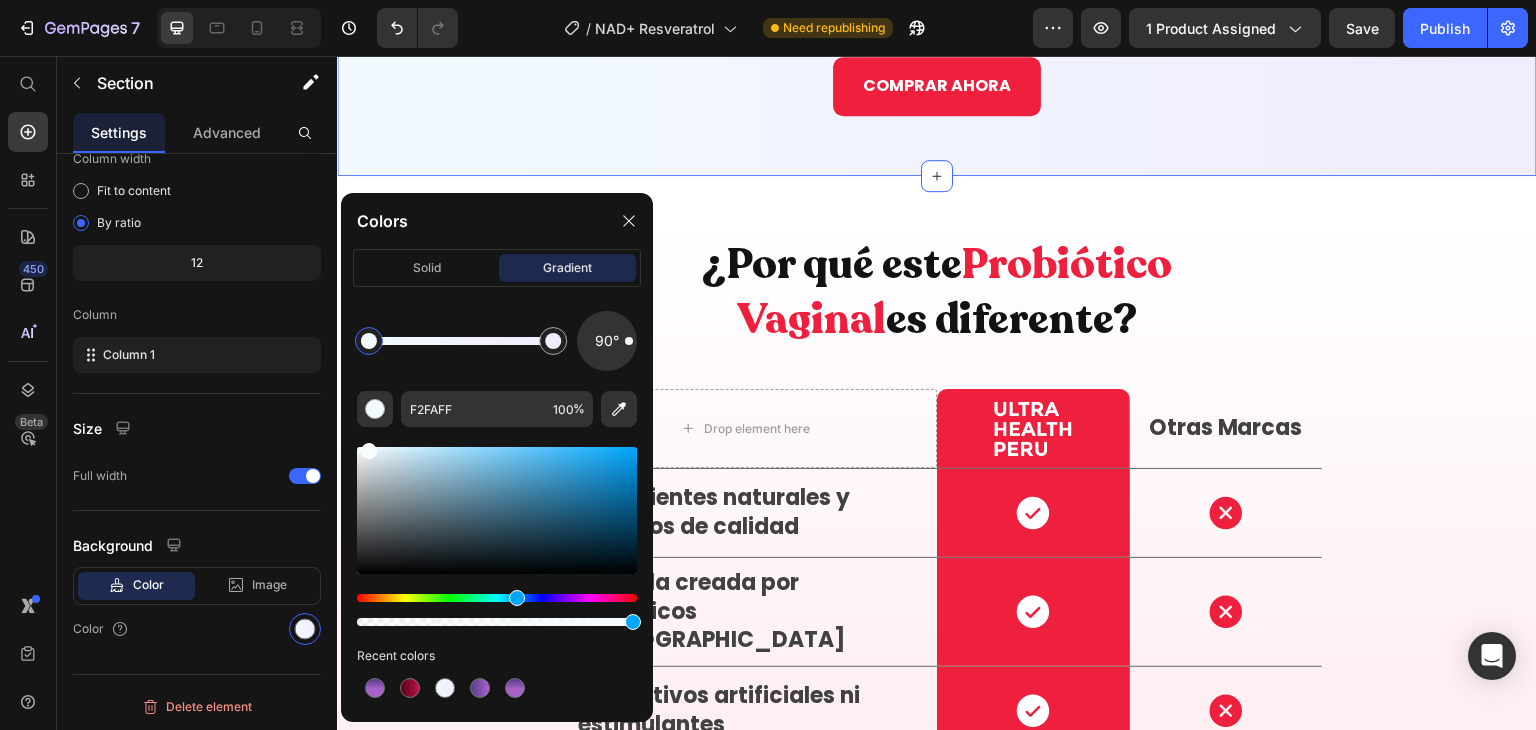 drag, startPoint x: 380, startPoint y: 453, endPoint x: 368, endPoint y: 439, distance: 18.439089 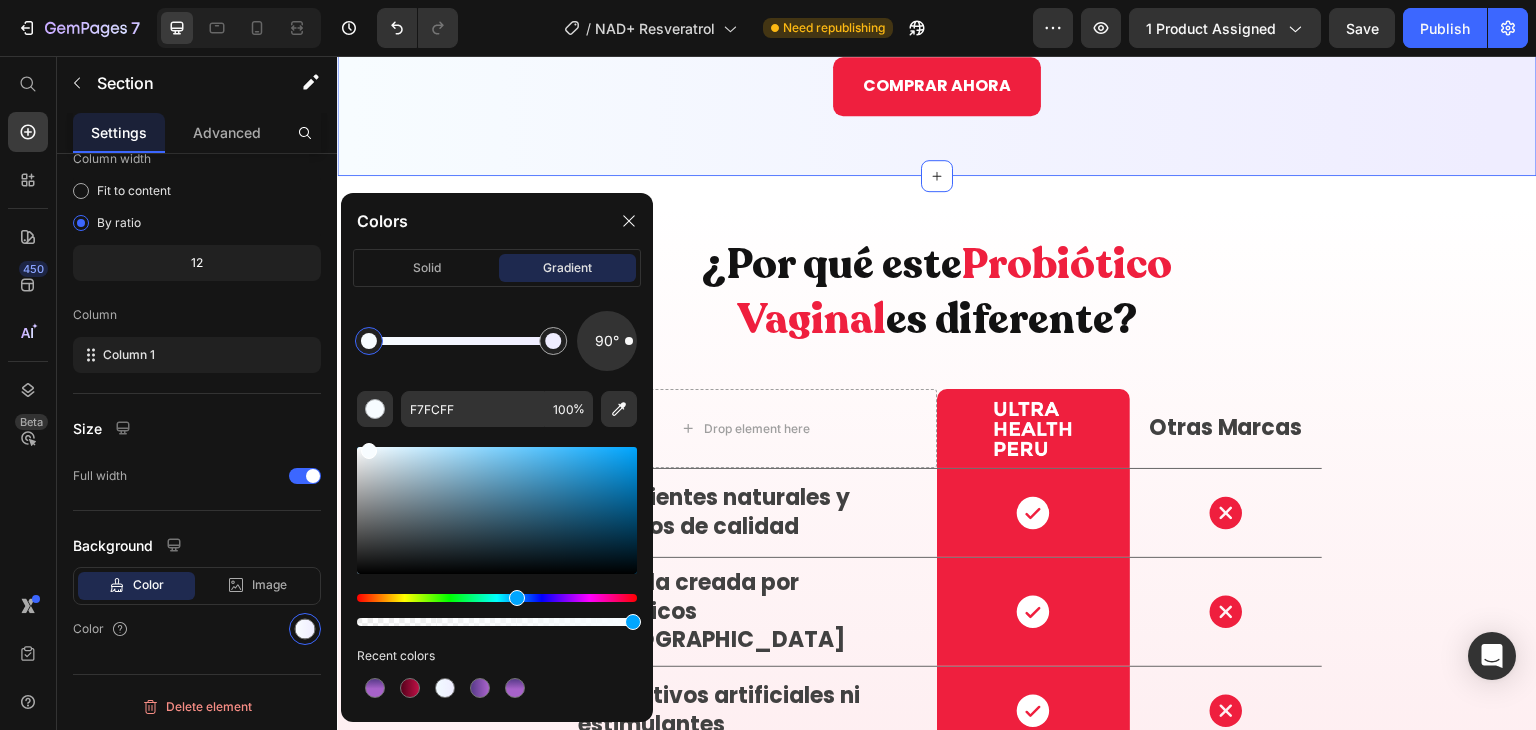 drag, startPoint x: 368, startPoint y: 451, endPoint x: 368, endPoint y: 434, distance: 17 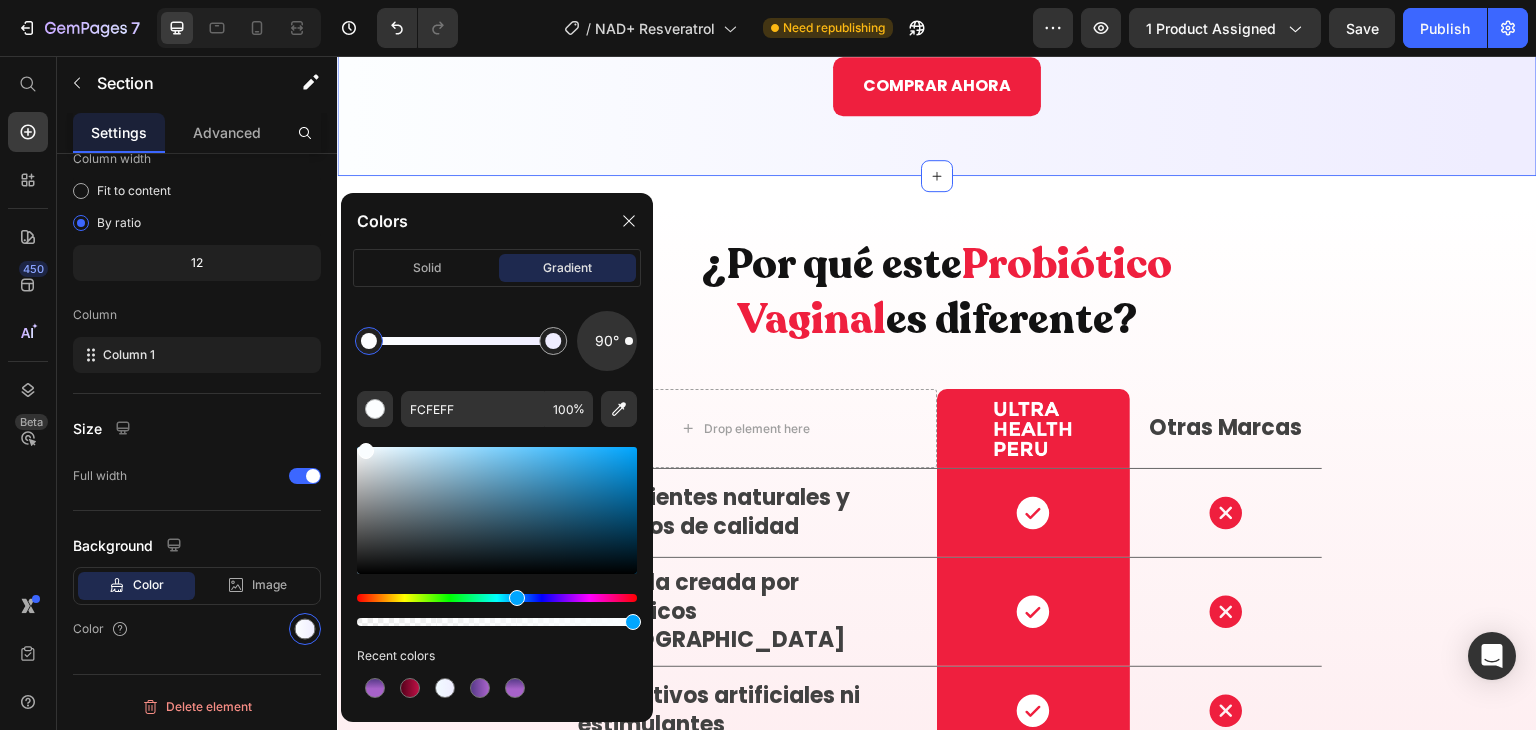type on "F9FDFF" 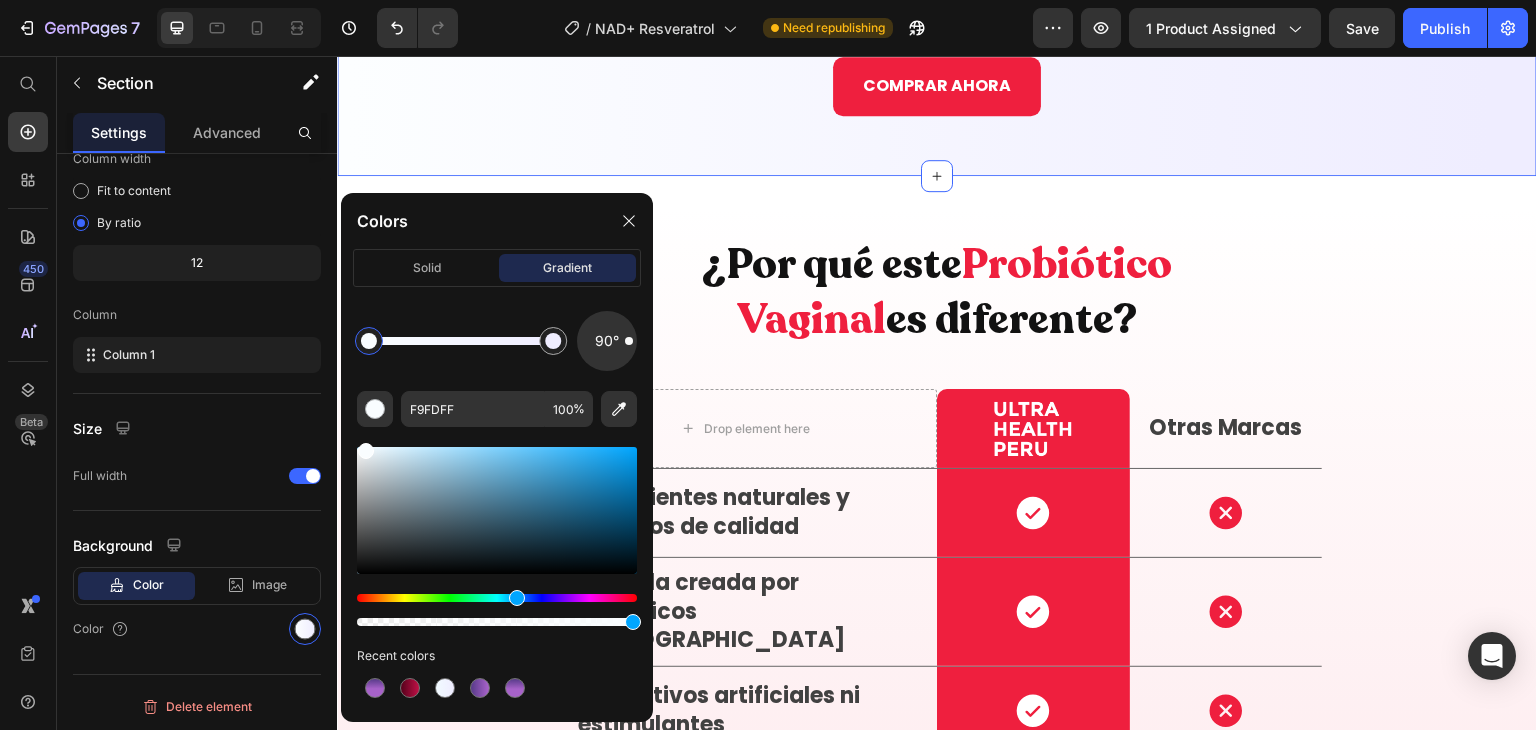drag, startPoint x: 369, startPoint y: 455, endPoint x: 364, endPoint y: 429, distance: 26.476404 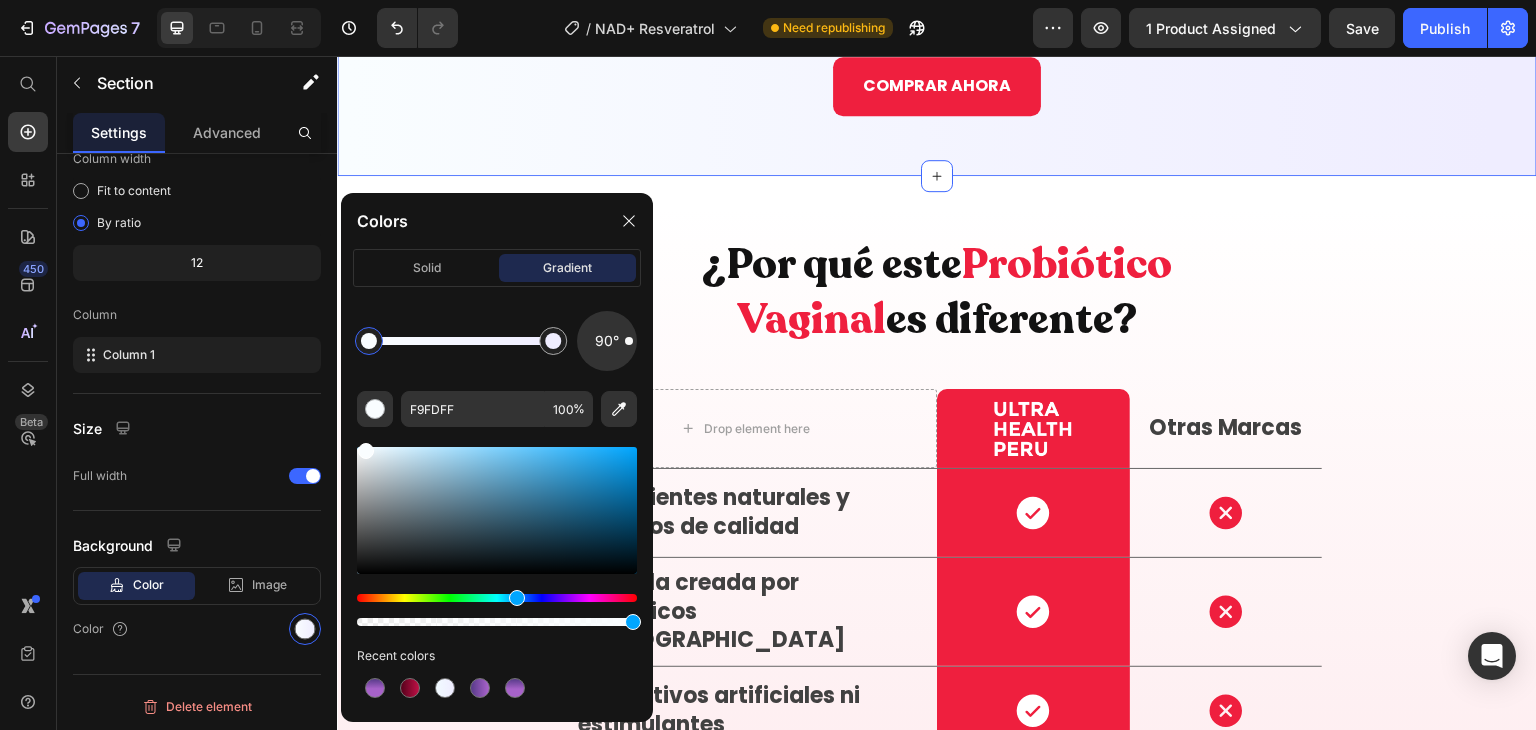click on "¿Por Qué Necesitas NAD+ Resveratrol?" at bounding box center [937, -444] 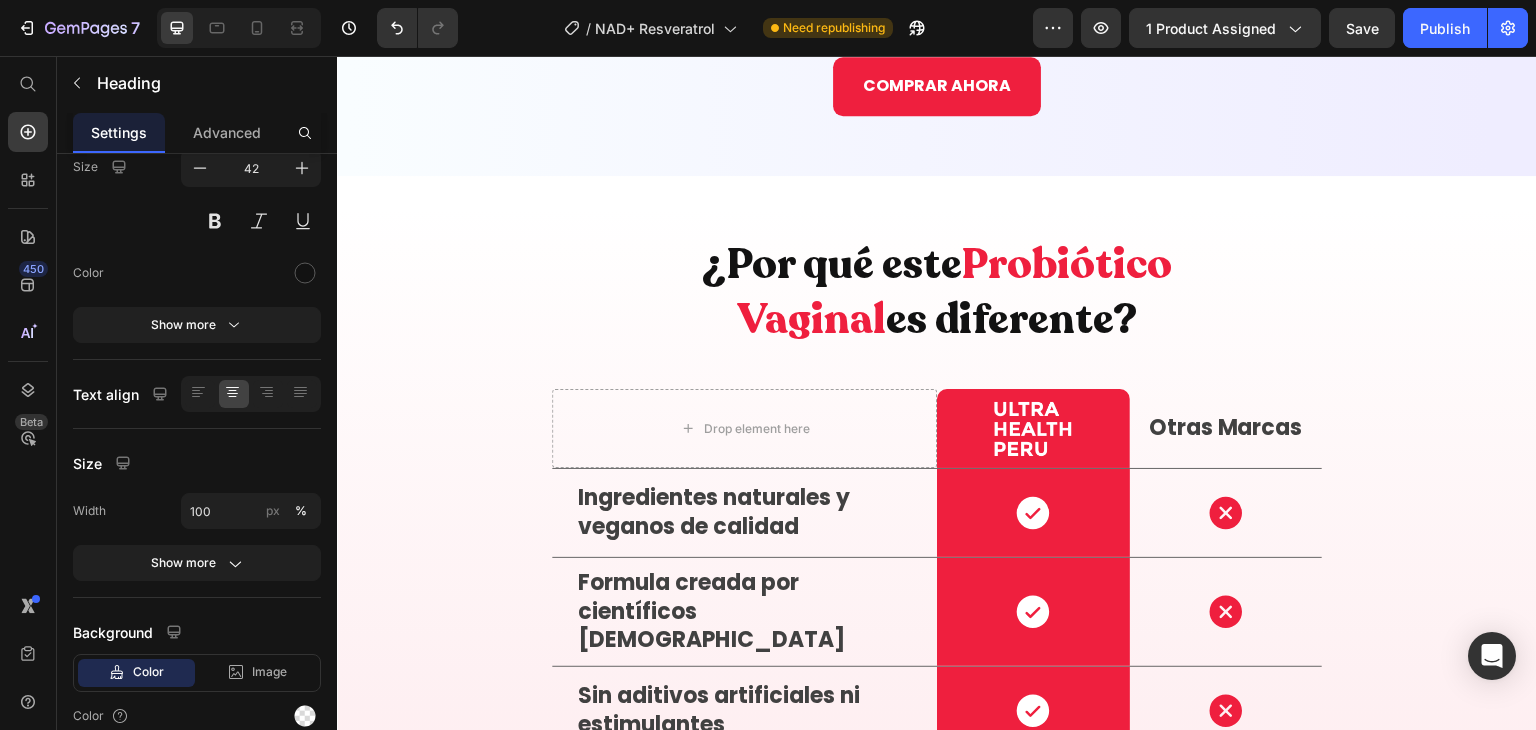 scroll, scrollTop: 0, scrollLeft: 0, axis: both 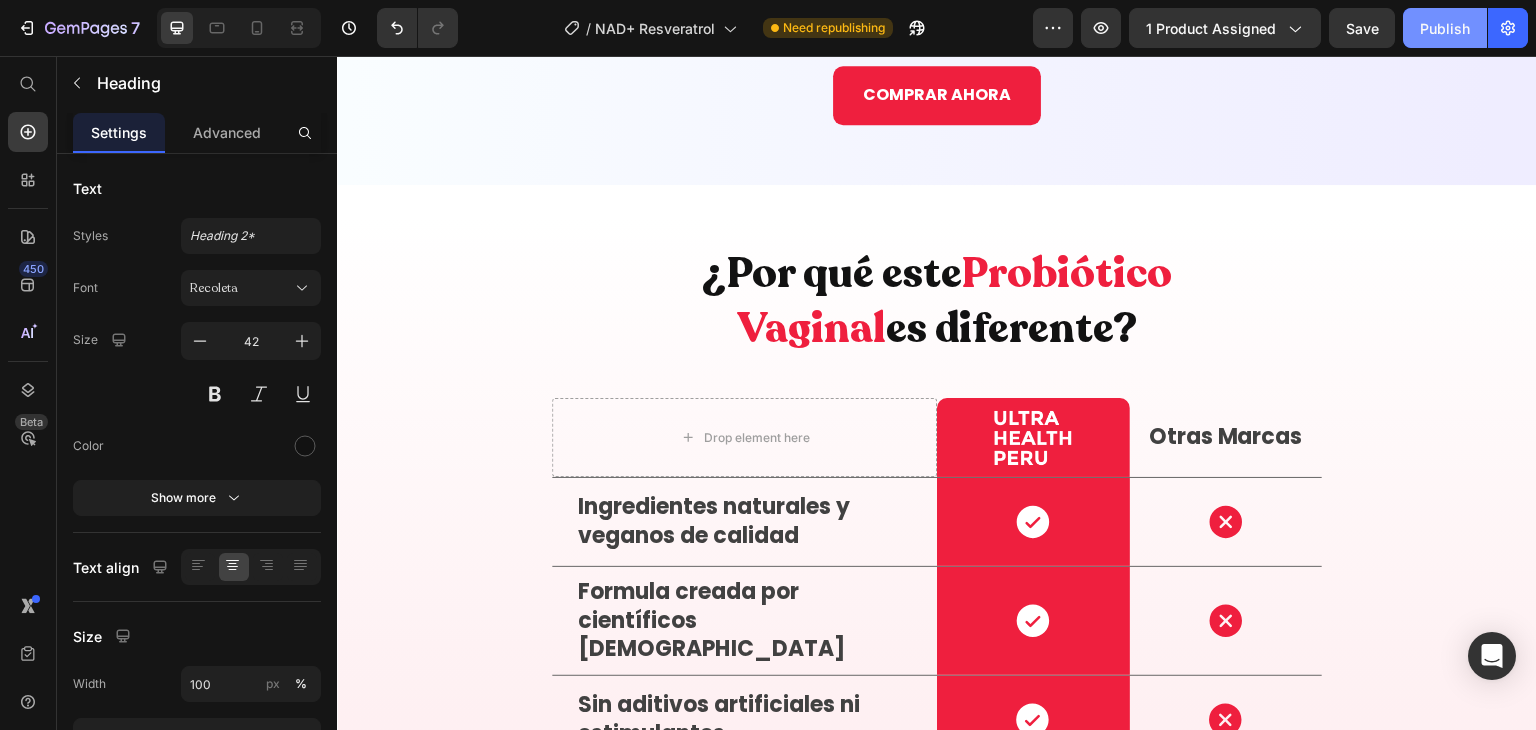 click on "Publish" at bounding box center [1445, 28] 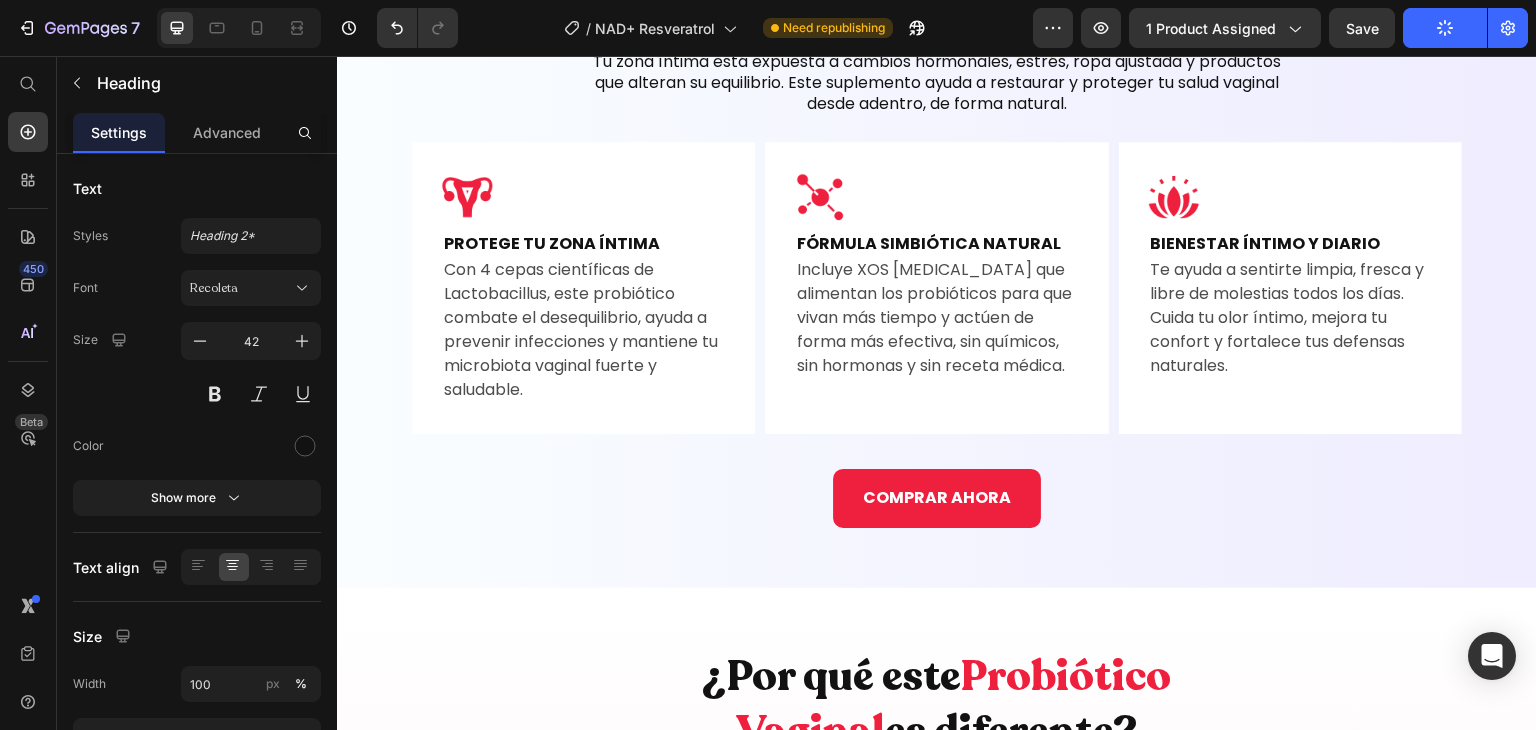scroll, scrollTop: 4208, scrollLeft: 0, axis: vertical 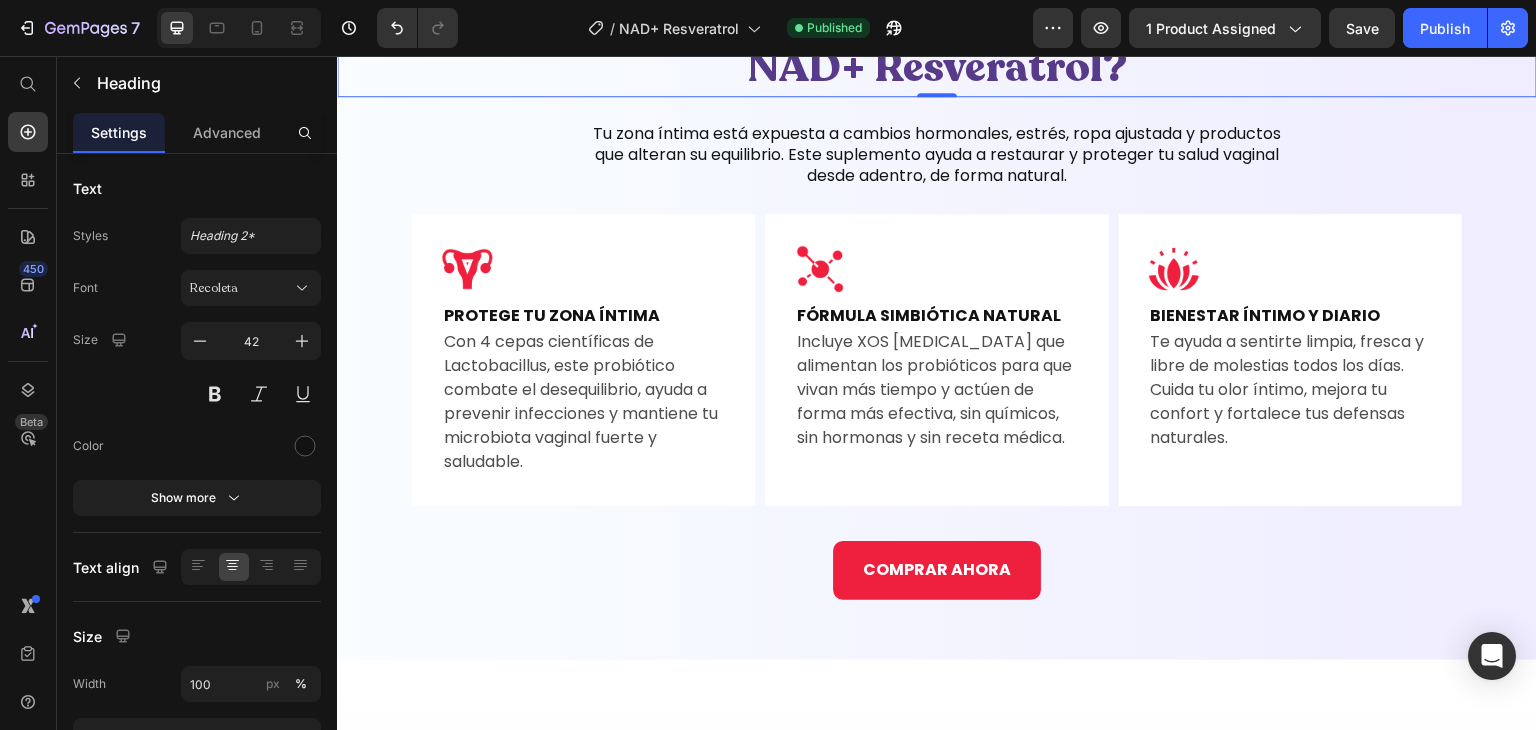 click on "COMPRAR AHORA" at bounding box center (937, -196) 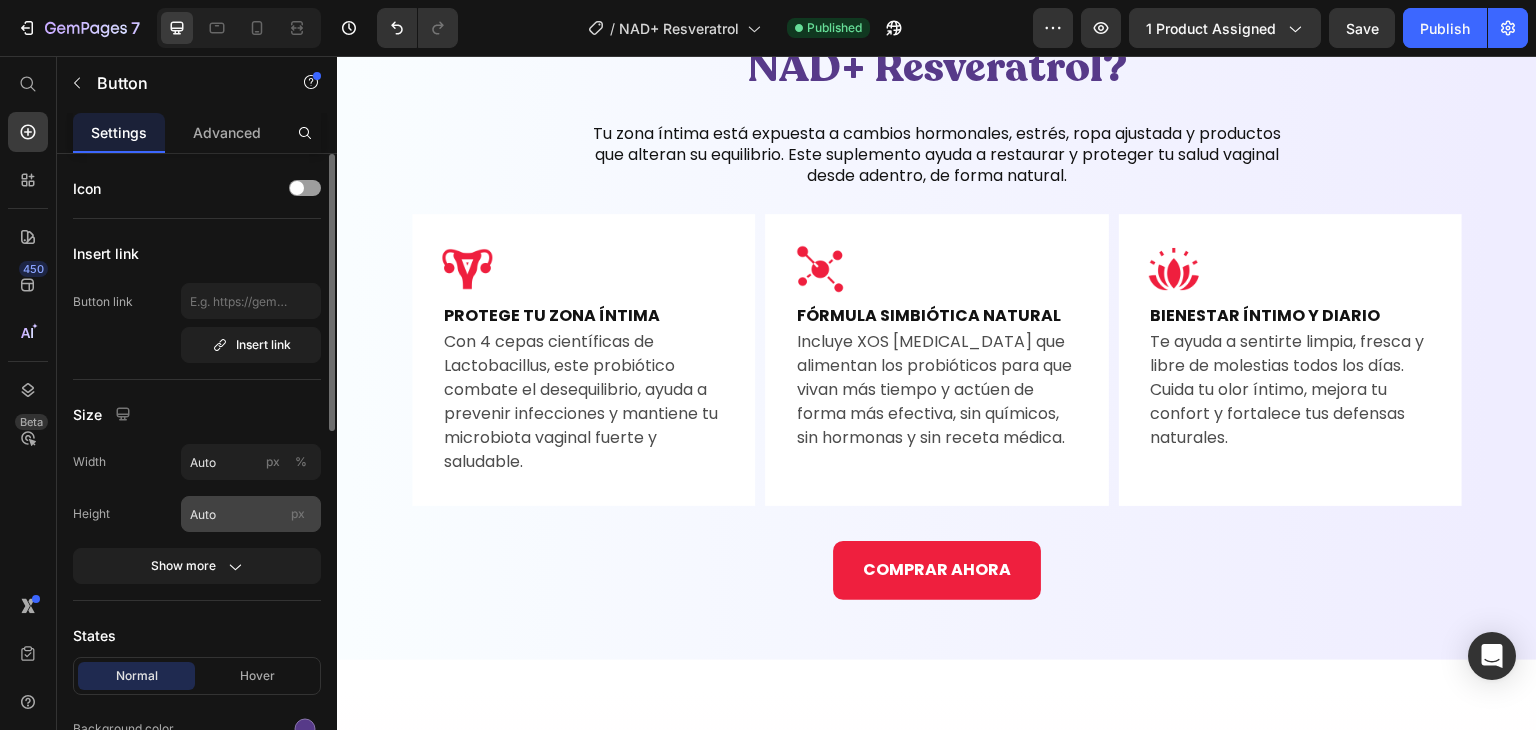 scroll, scrollTop: 208, scrollLeft: 0, axis: vertical 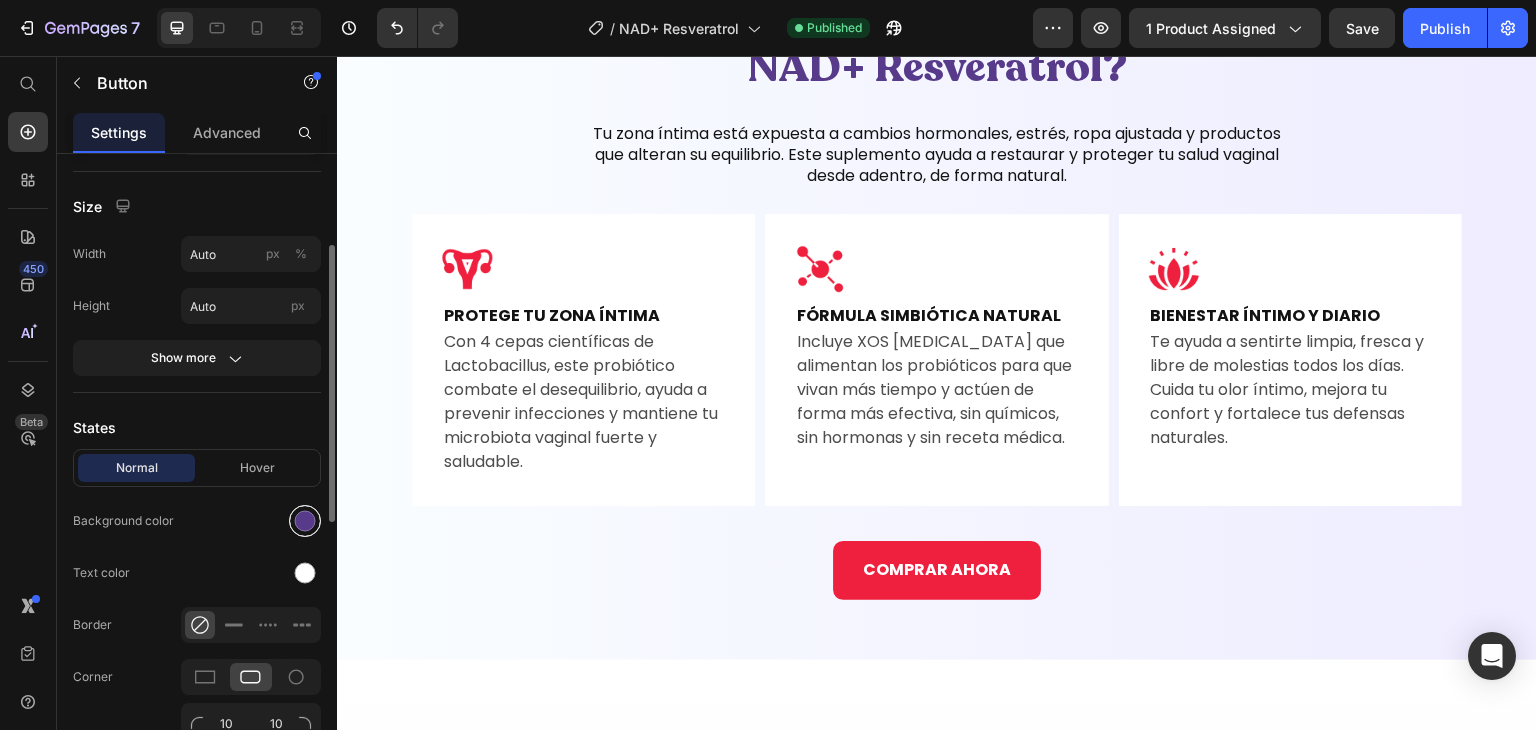 click at bounding box center [305, 521] 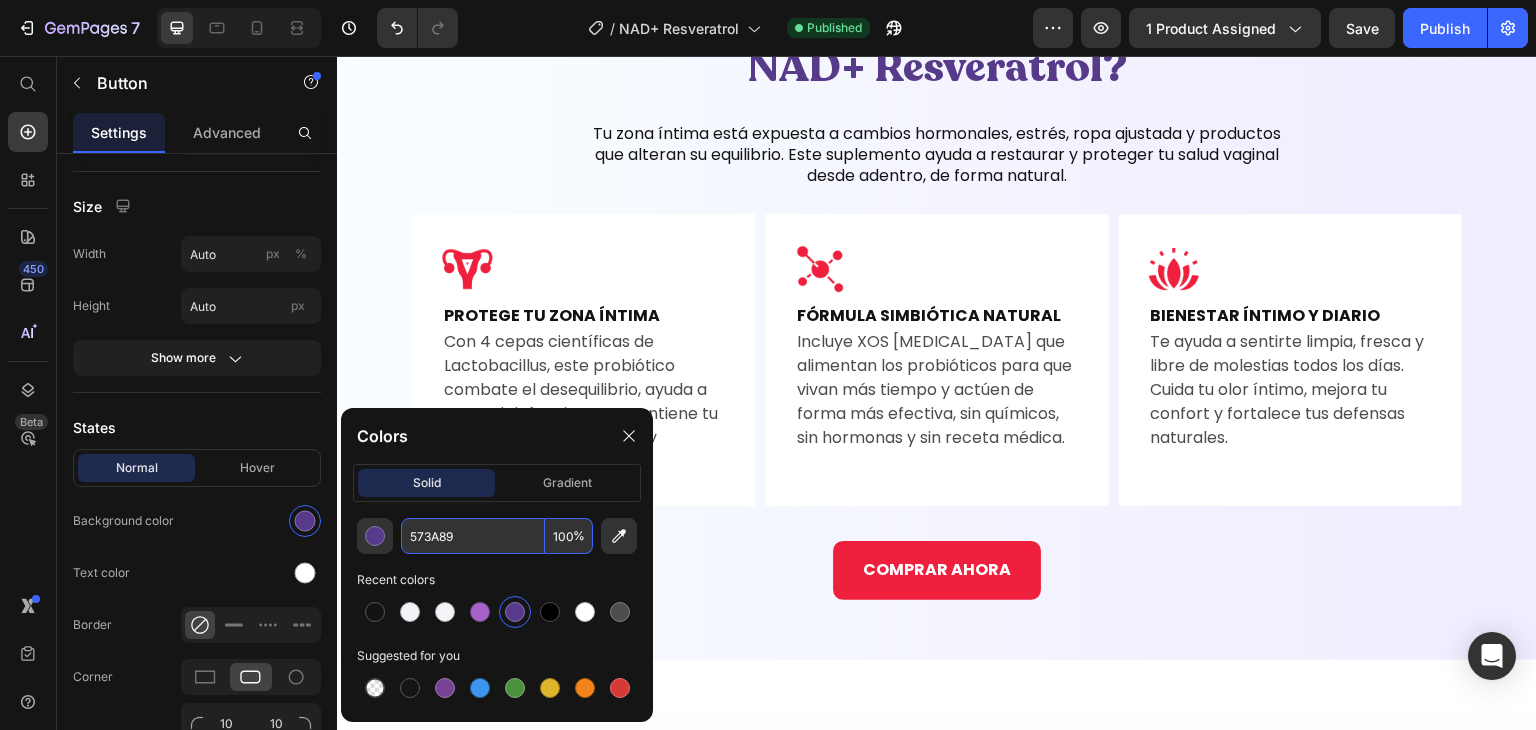 click on "573A89" at bounding box center (473, 536) 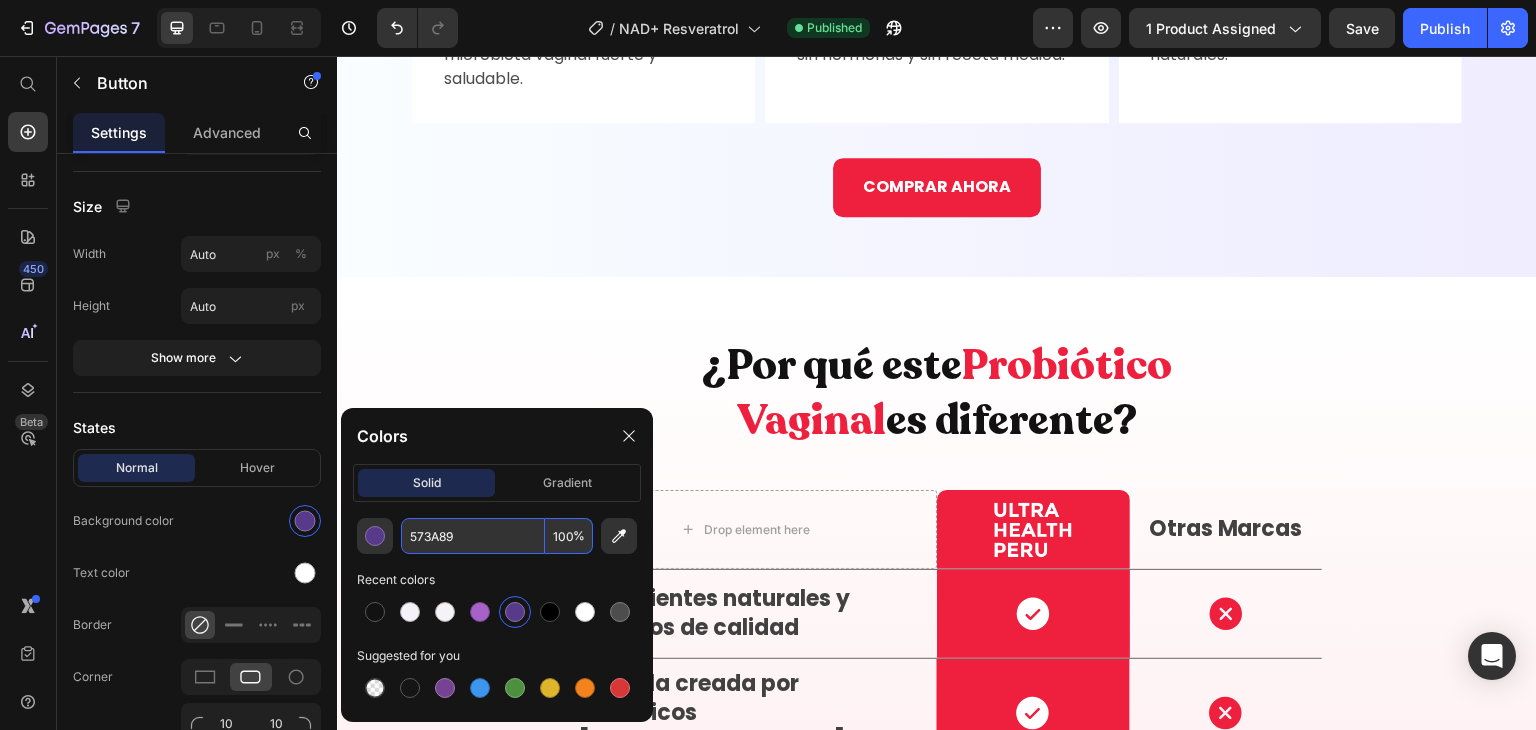 scroll, scrollTop: 4504, scrollLeft: 0, axis: vertical 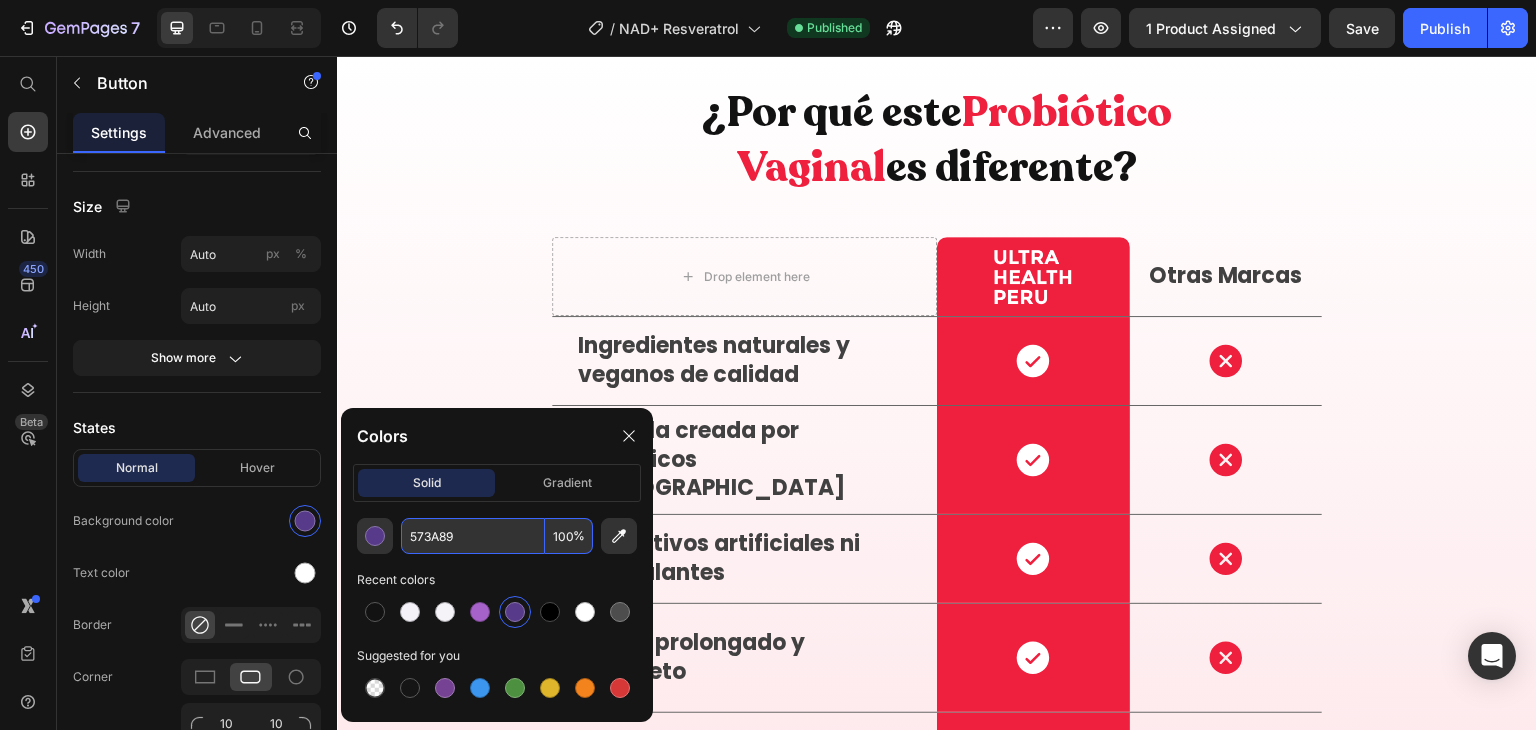 click on "COMPRAR AHORA" at bounding box center [937, -66] 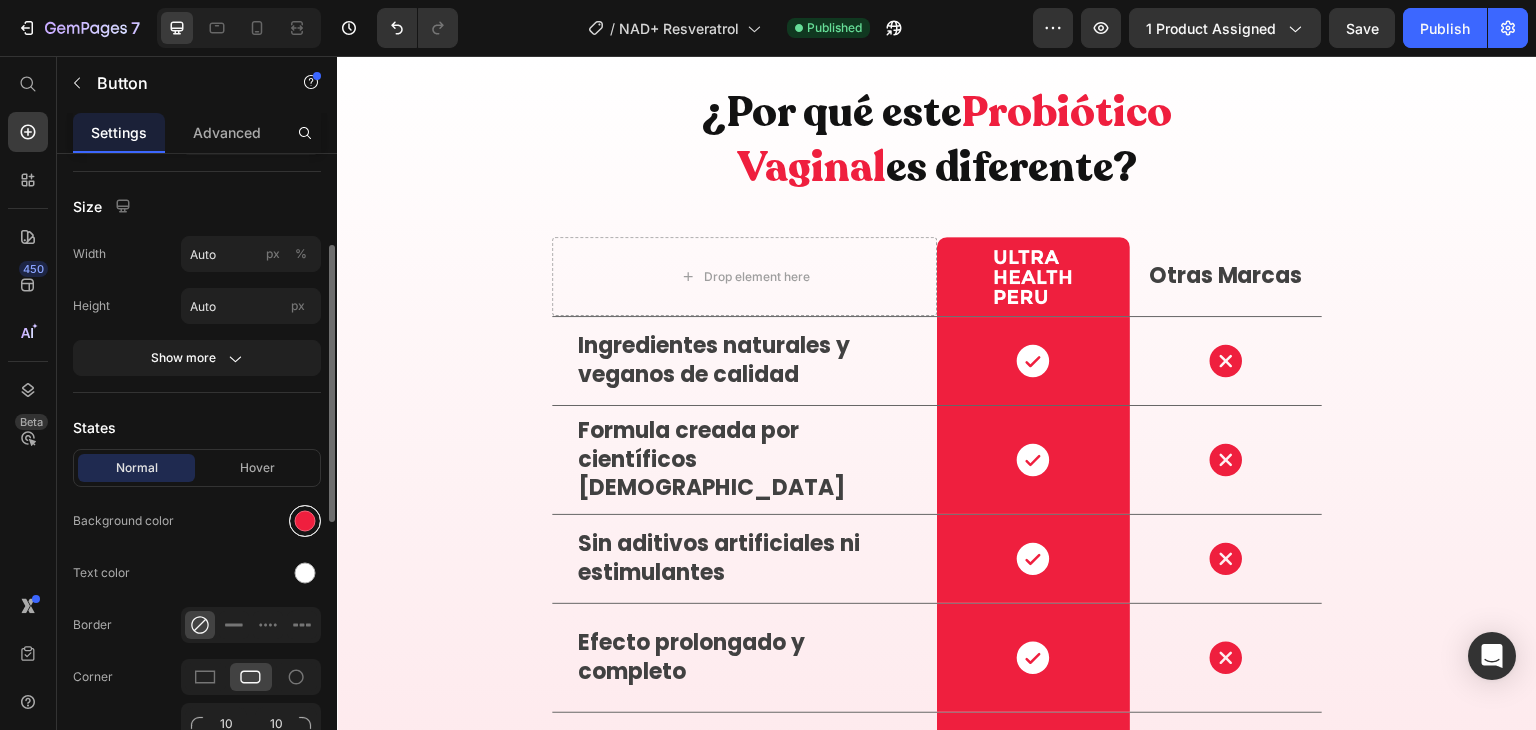 click at bounding box center [305, 521] 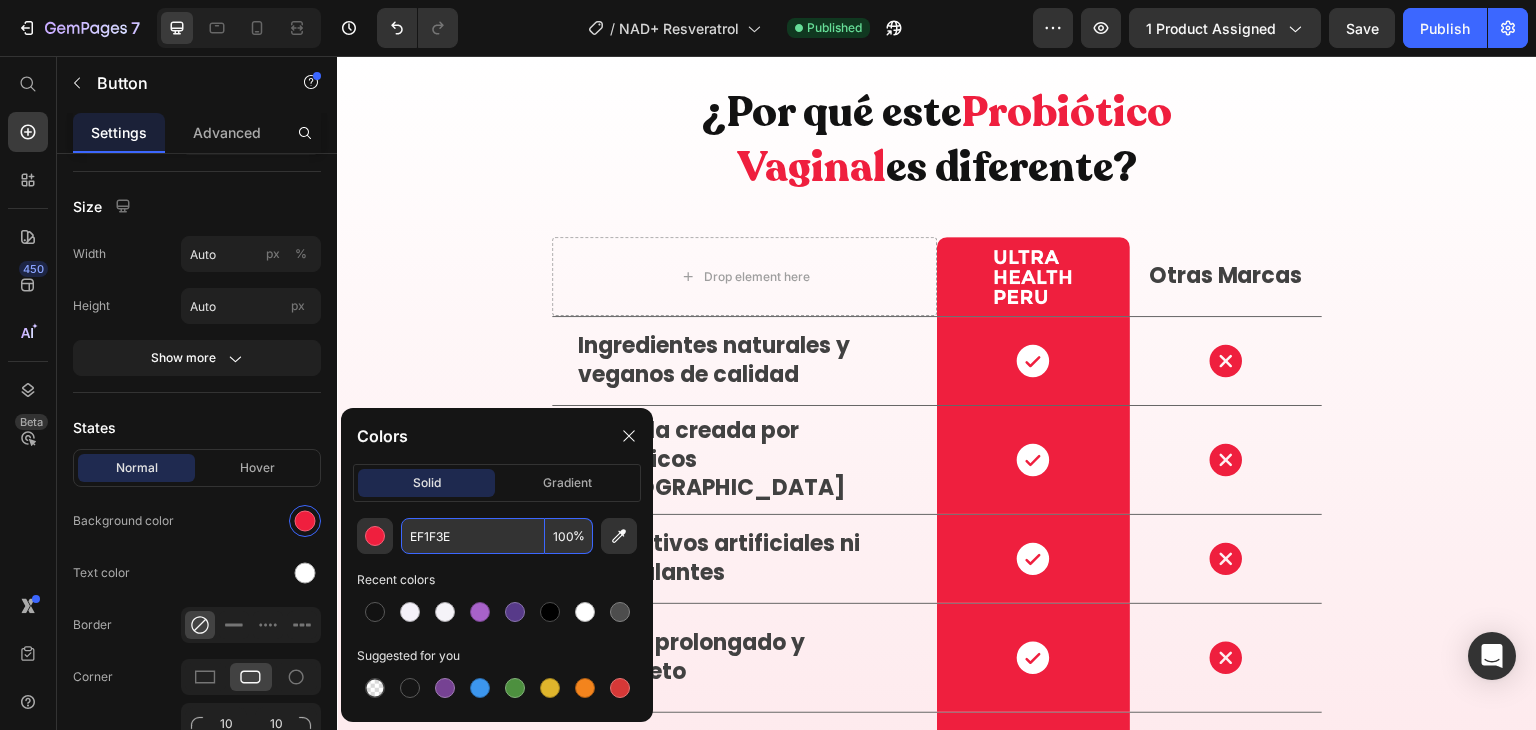 click on "EF1F3E" at bounding box center [473, 536] 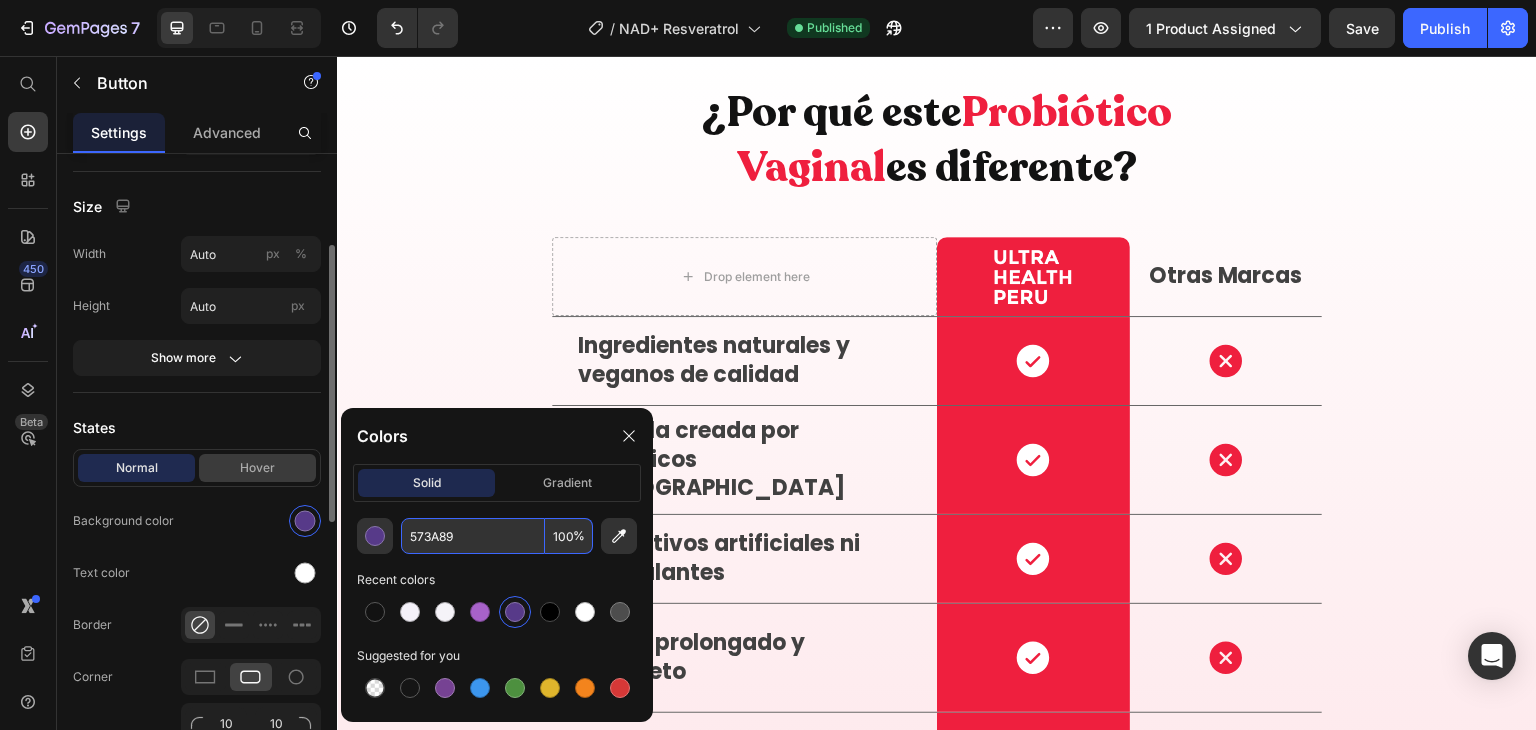 type on "573A89" 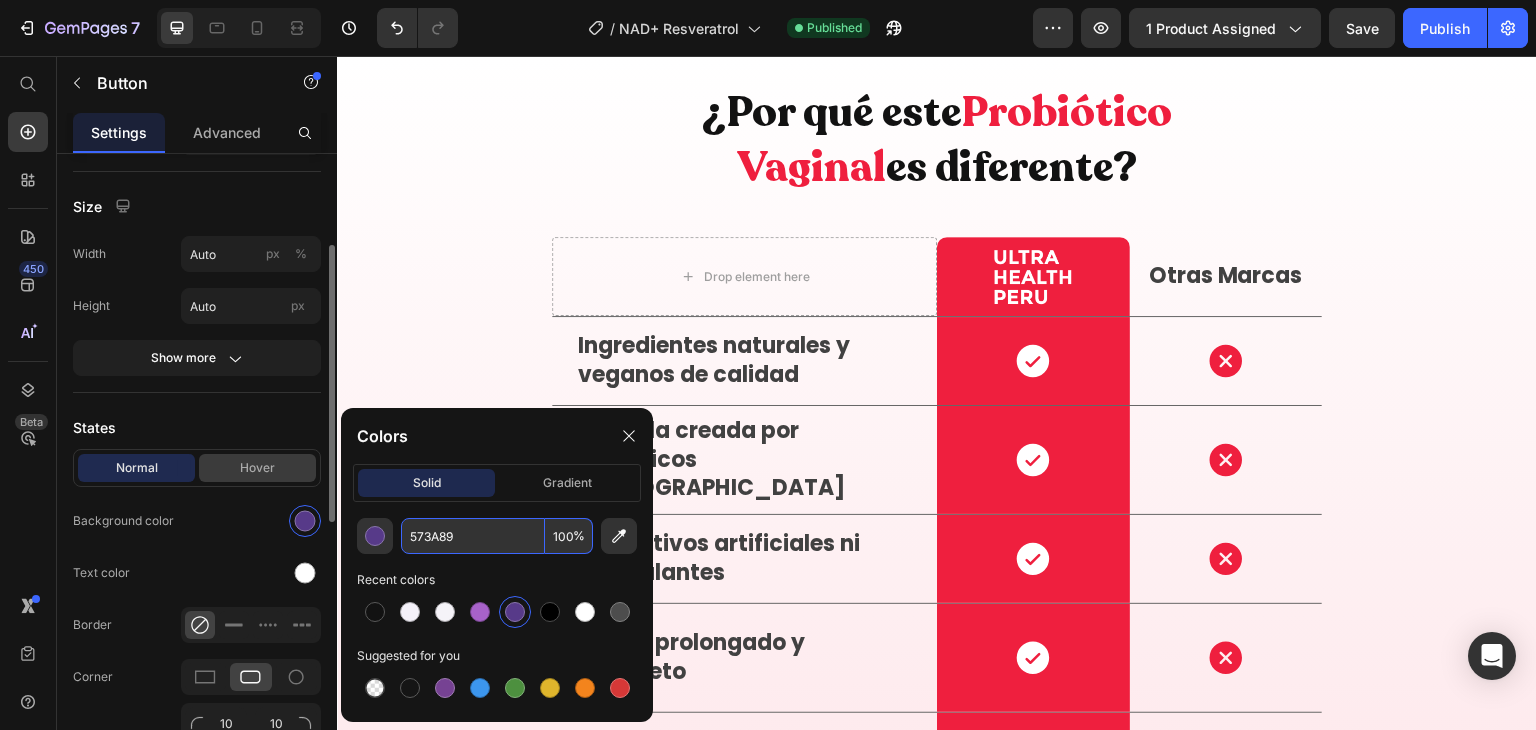 click on "Hover" at bounding box center (257, 468) 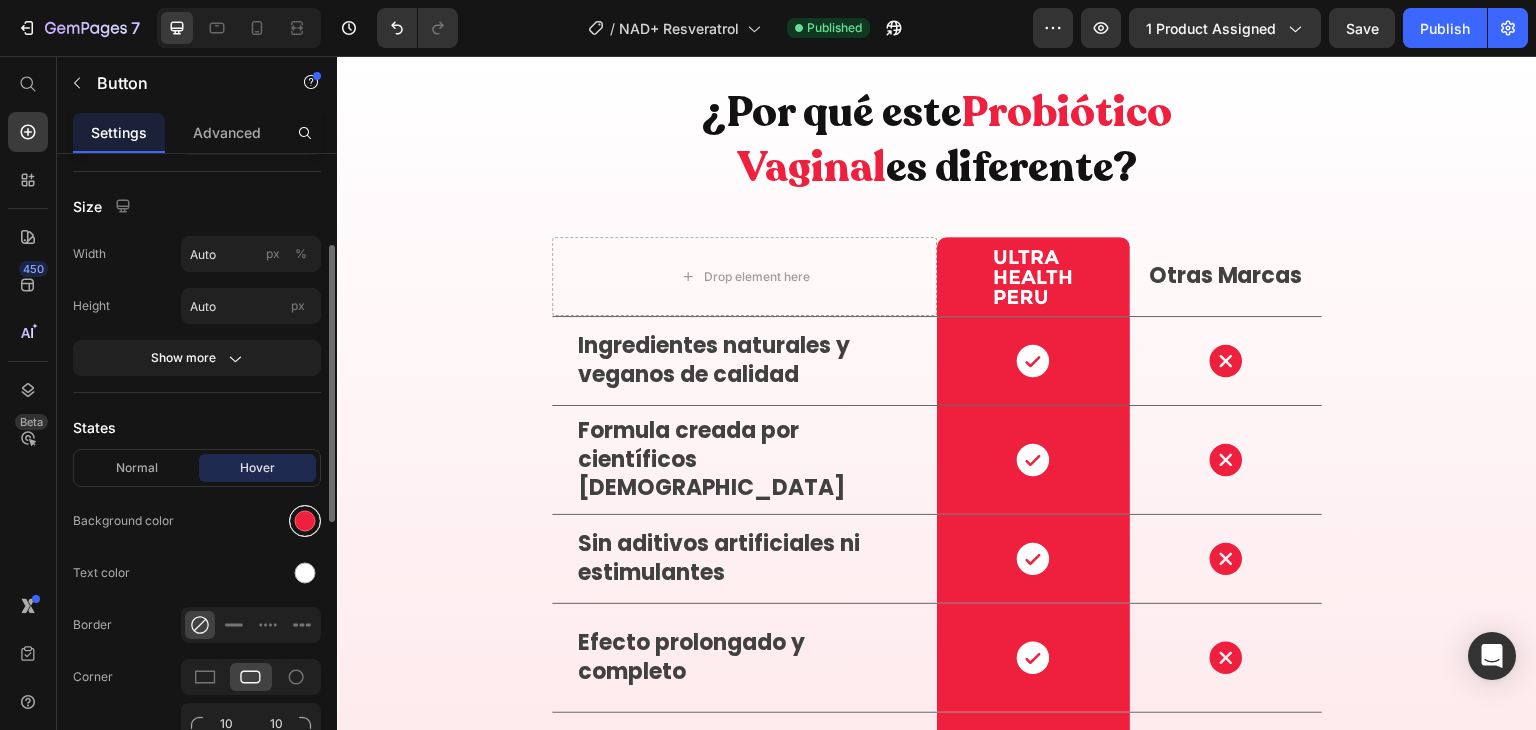 click at bounding box center [305, 521] 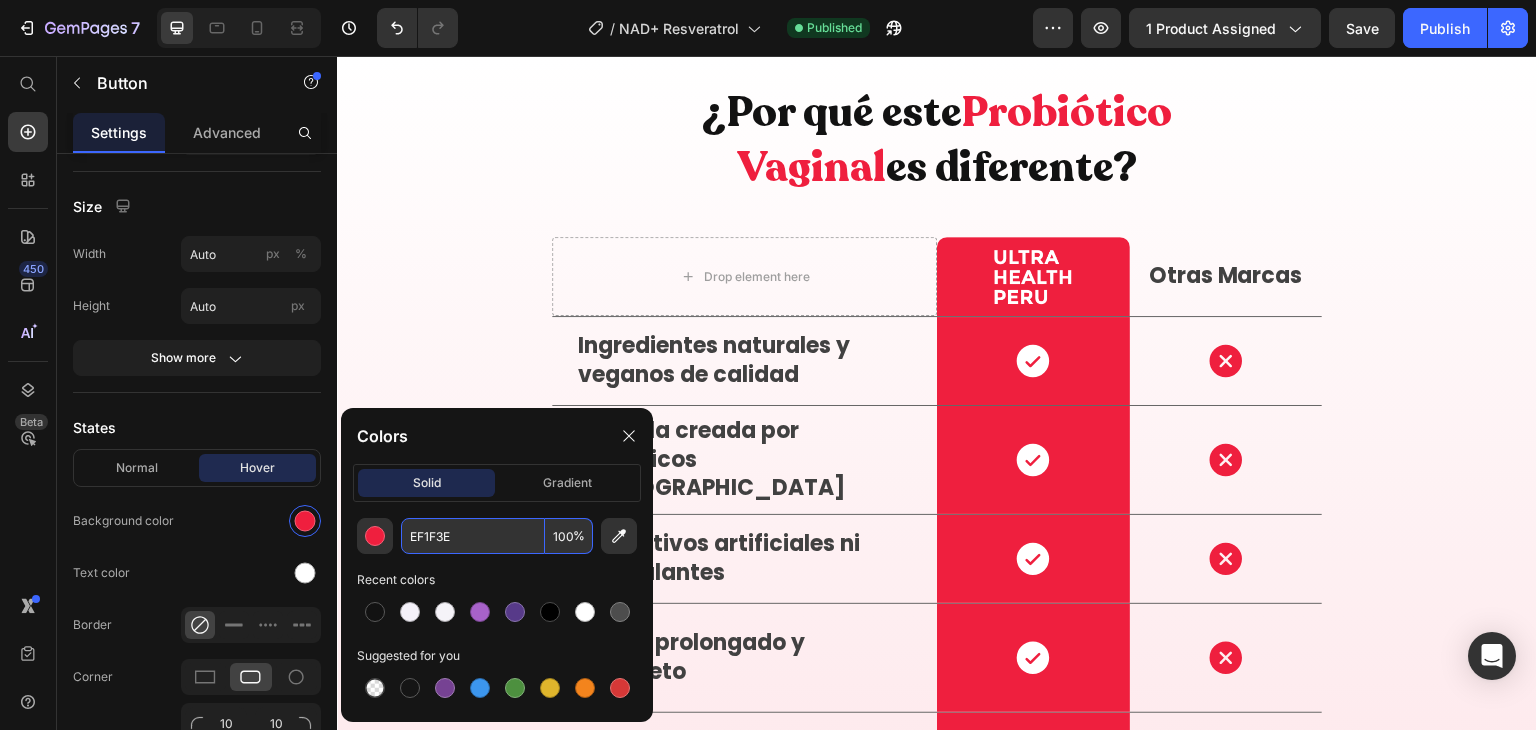 click on "EF1F3E" at bounding box center [473, 536] 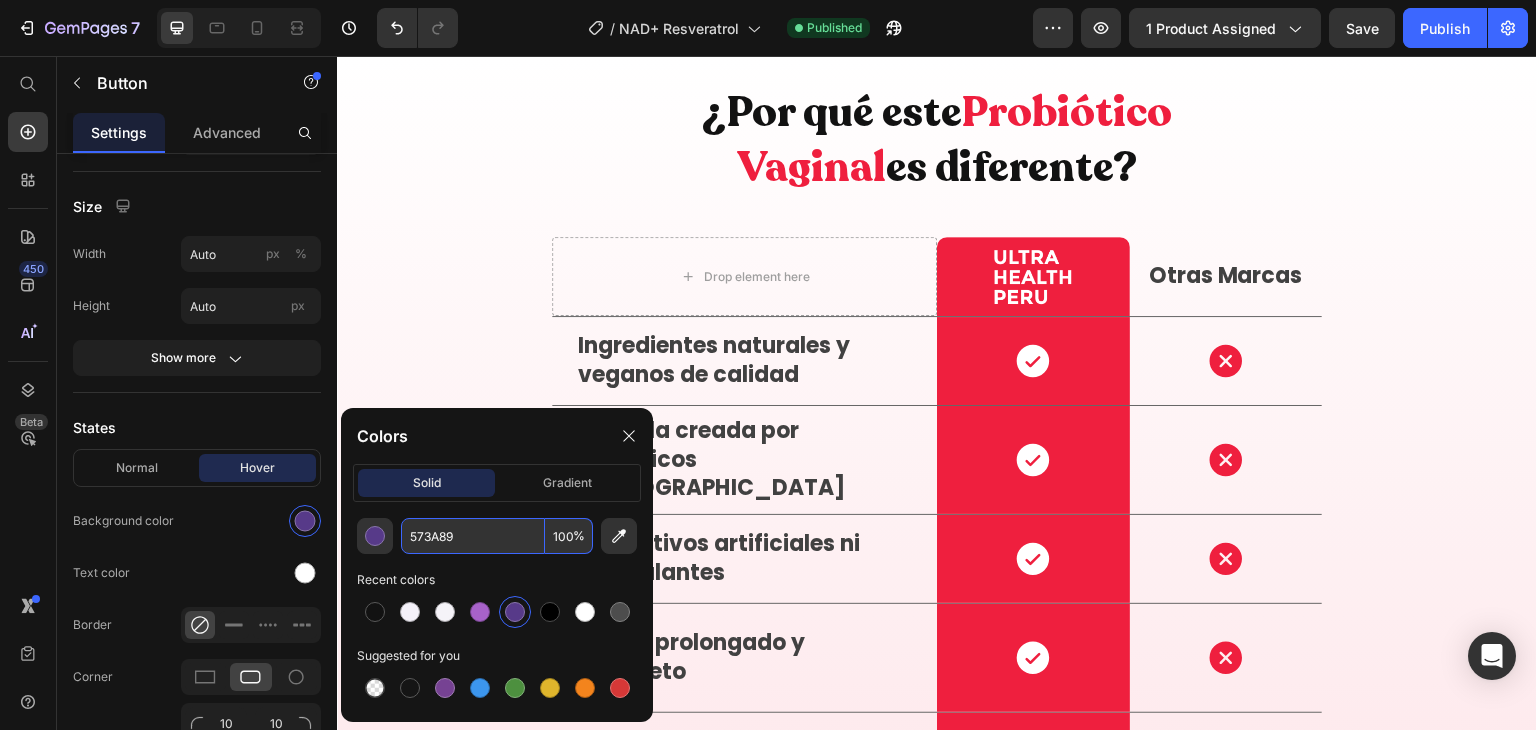type on "573A89" 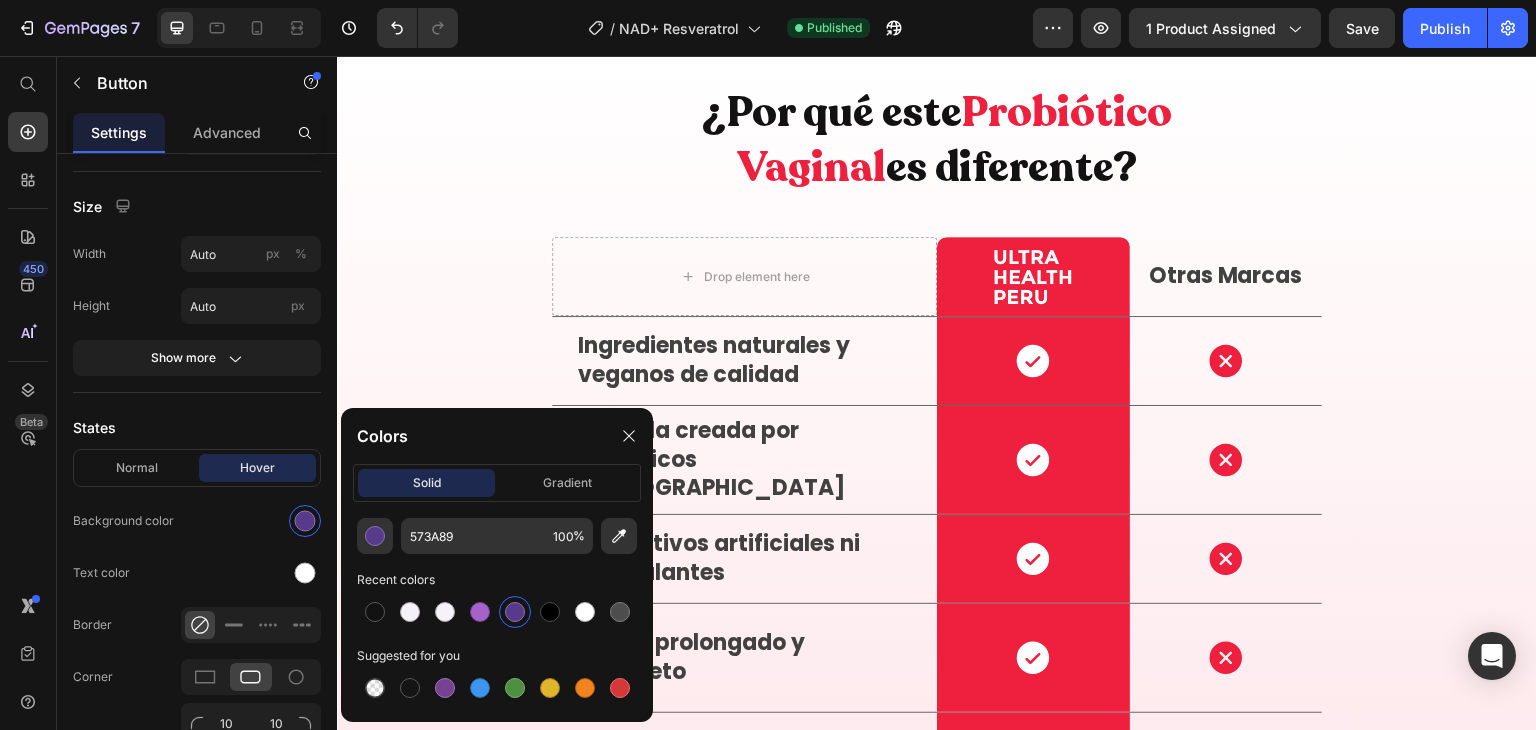 click on "COMPRAR AHORA Button   0" at bounding box center [937, -83] 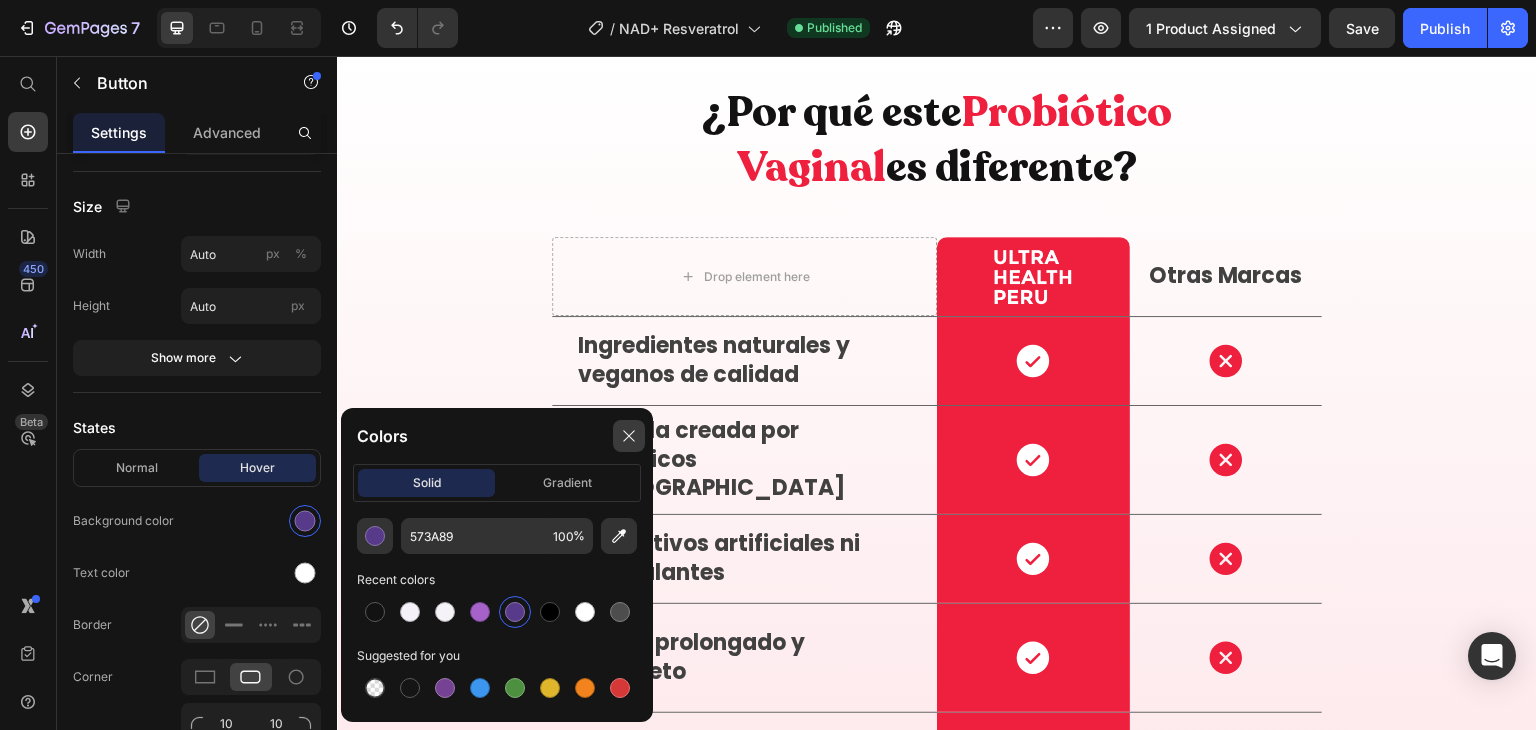 click 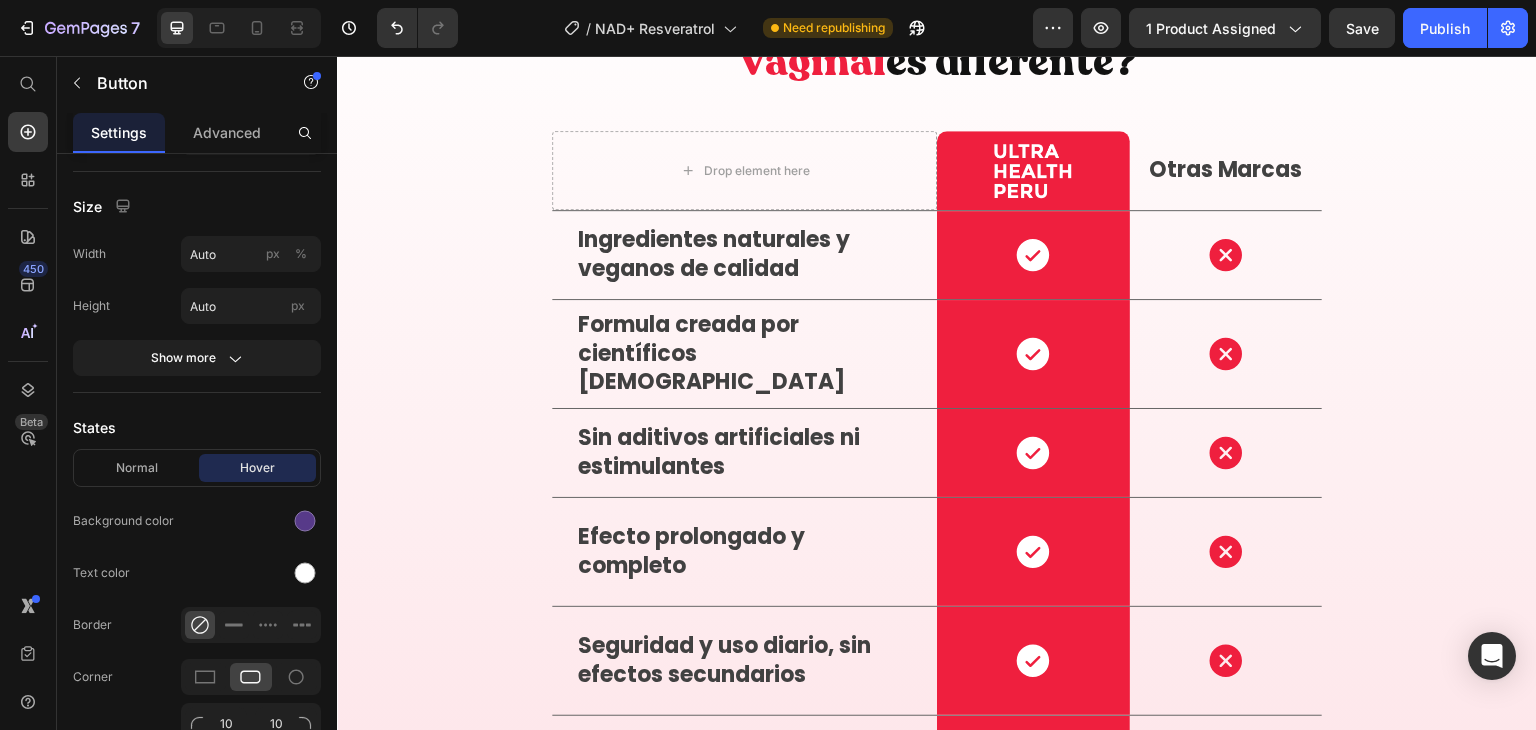 scroll, scrollTop: 4899, scrollLeft: 0, axis: vertical 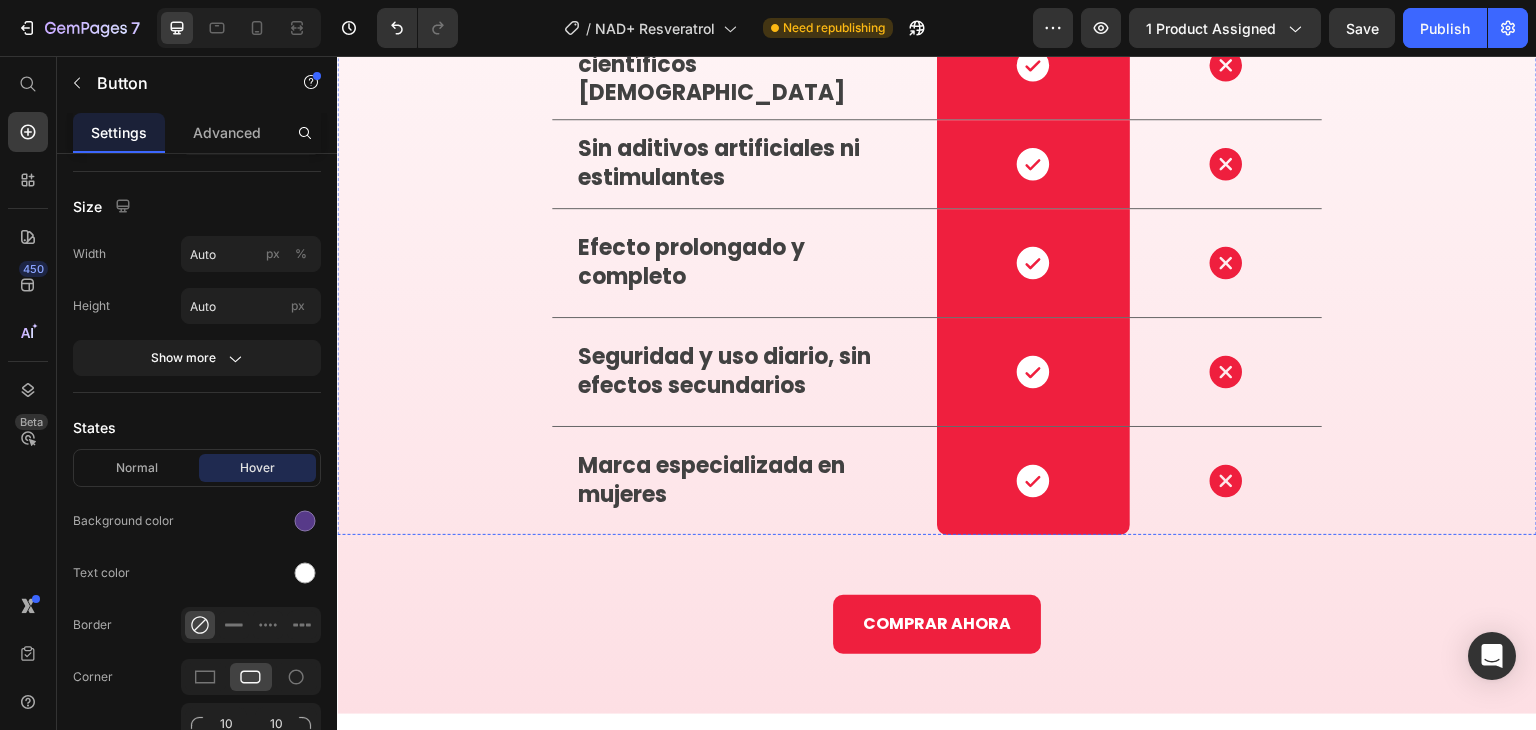 click on "Probiótico" at bounding box center [1066, -283] 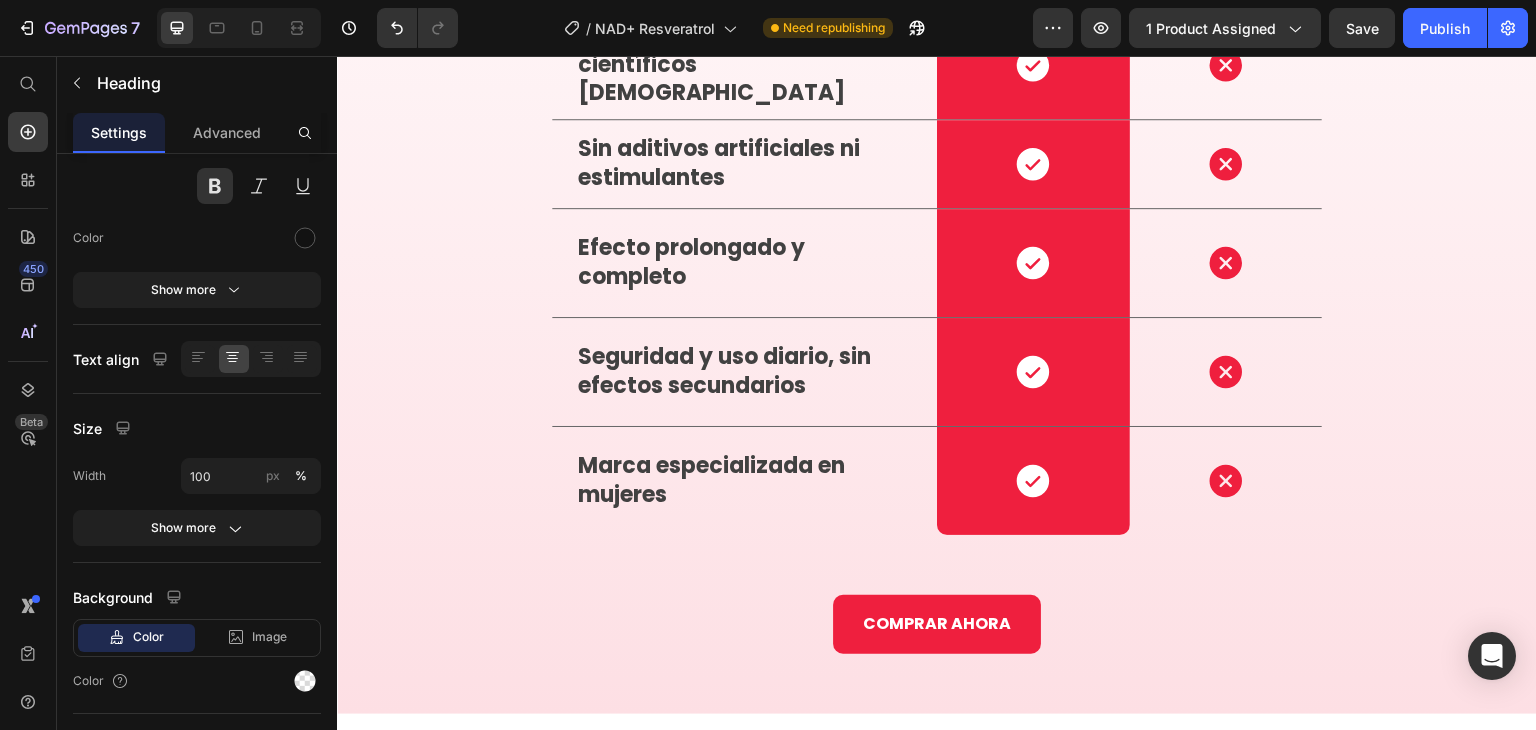 scroll, scrollTop: 0, scrollLeft: 0, axis: both 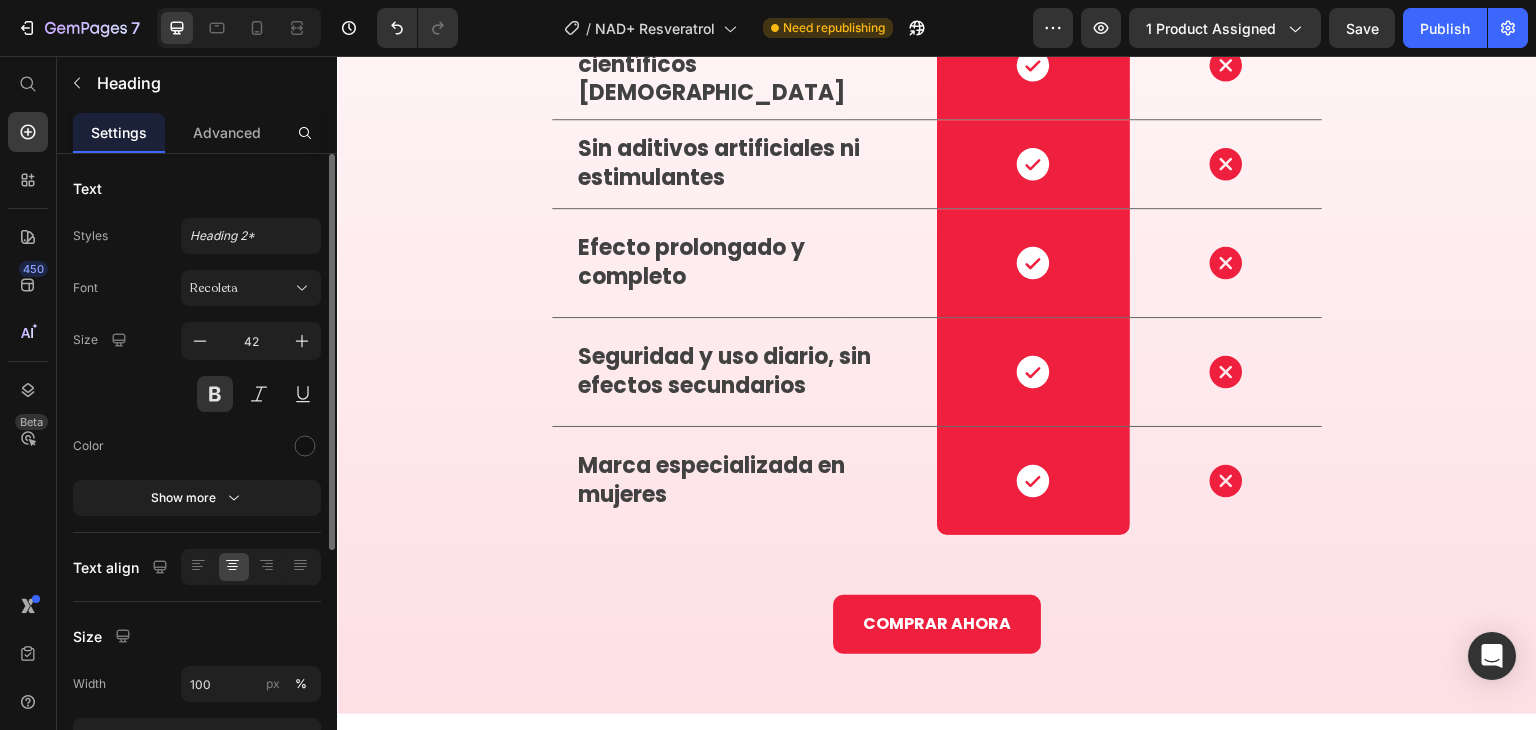 click on "Probiótico" at bounding box center [1066, -283] 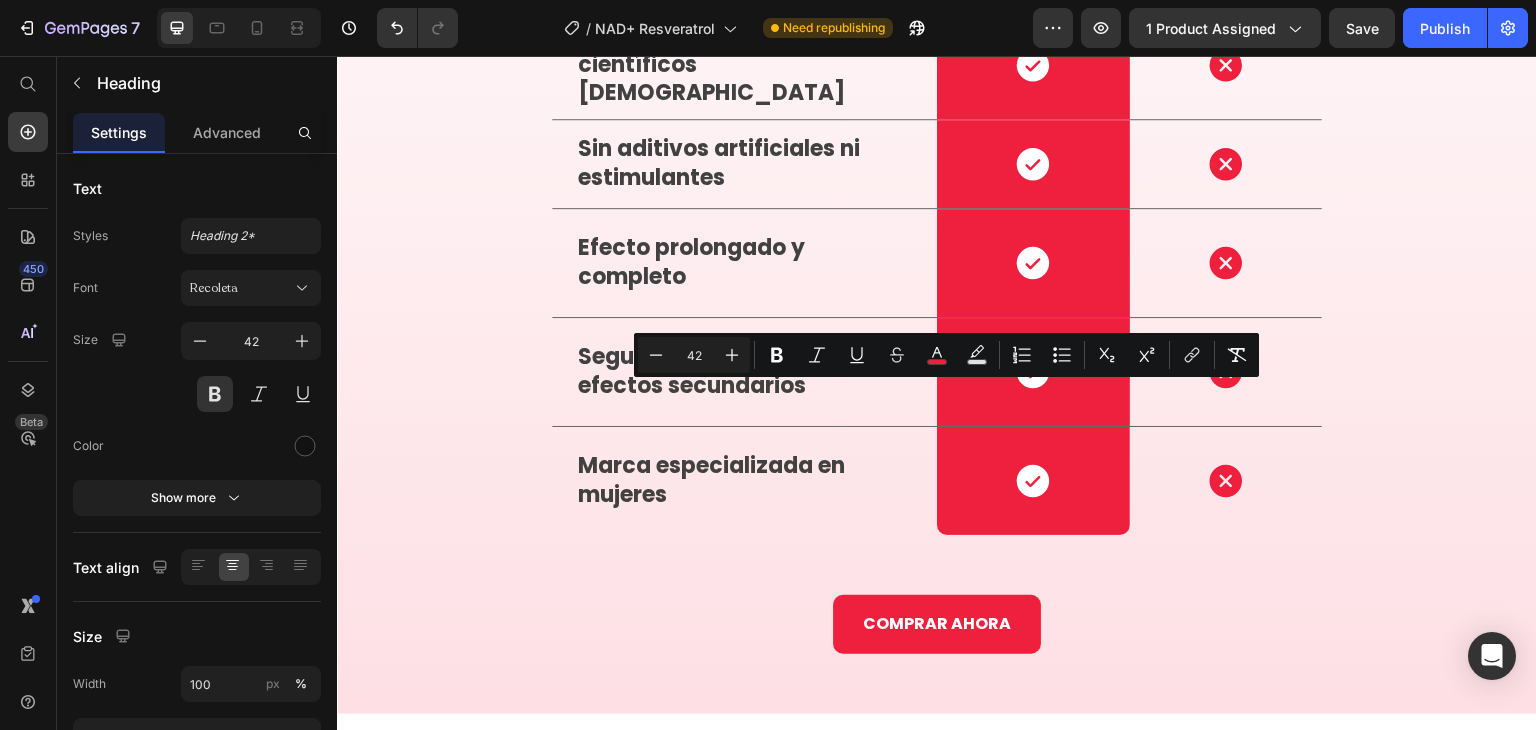 drag, startPoint x: 966, startPoint y: 421, endPoint x: 876, endPoint y: 463, distance: 99.31767 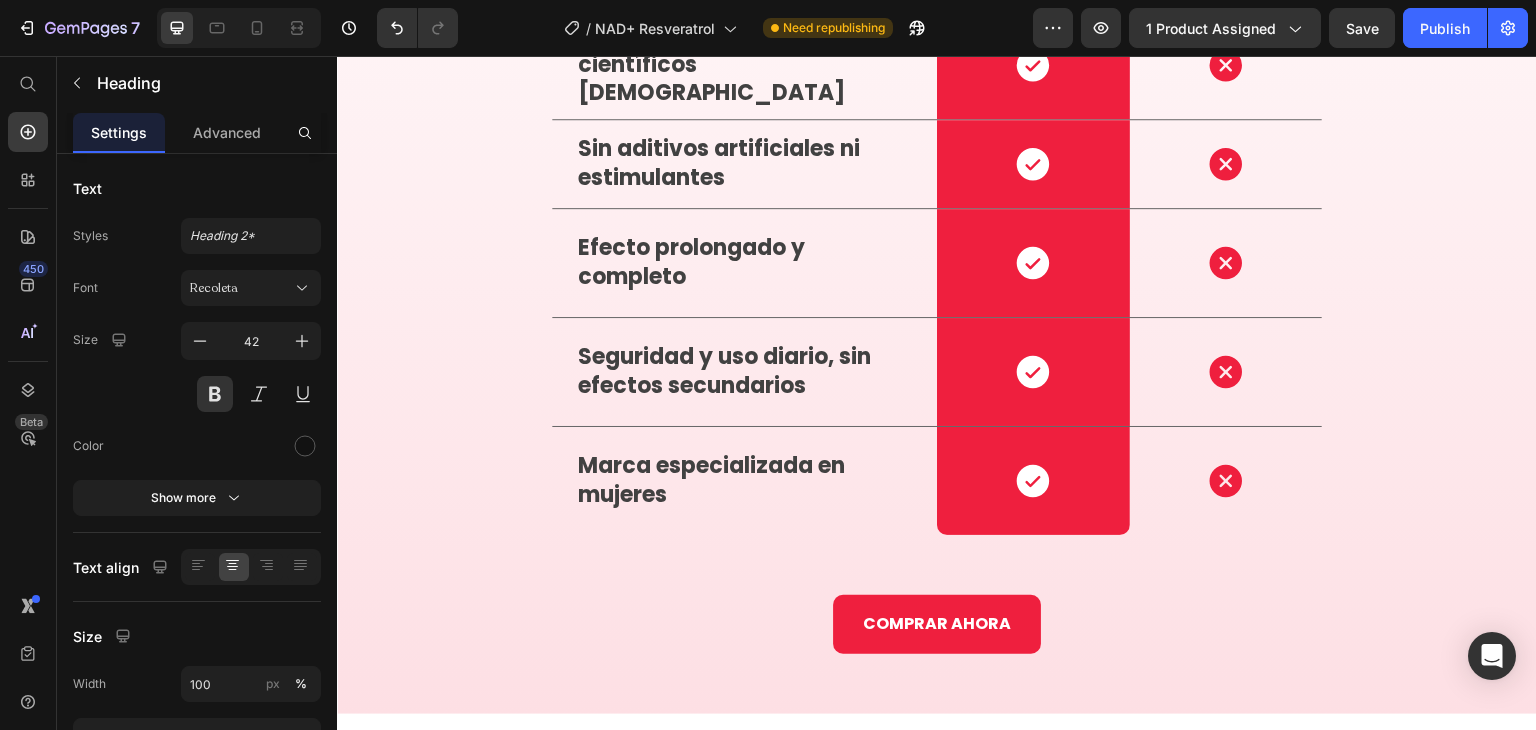 drag, startPoint x: 917, startPoint y: 478, endPoint x: 1009, endPoint y: 414, distance: 112.0714 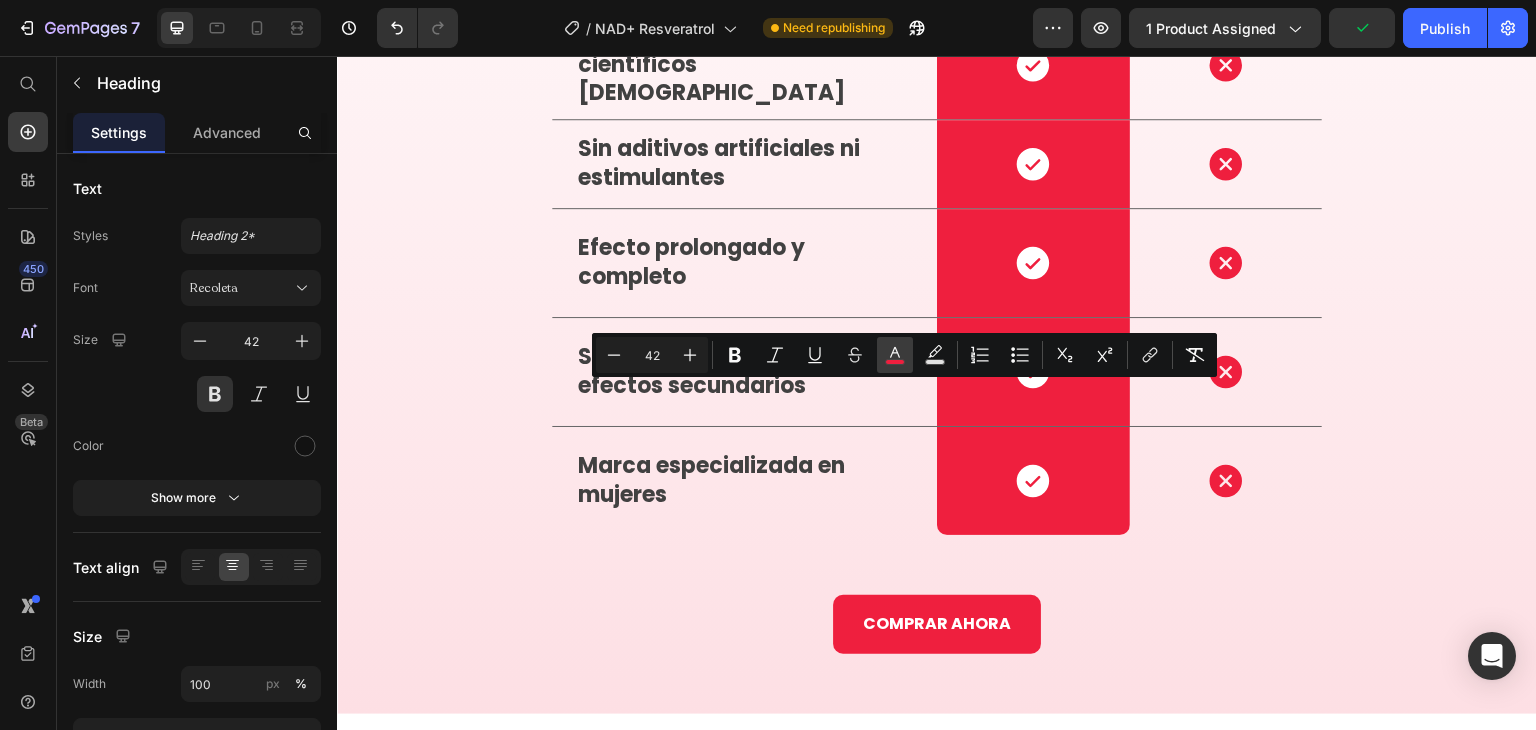 click 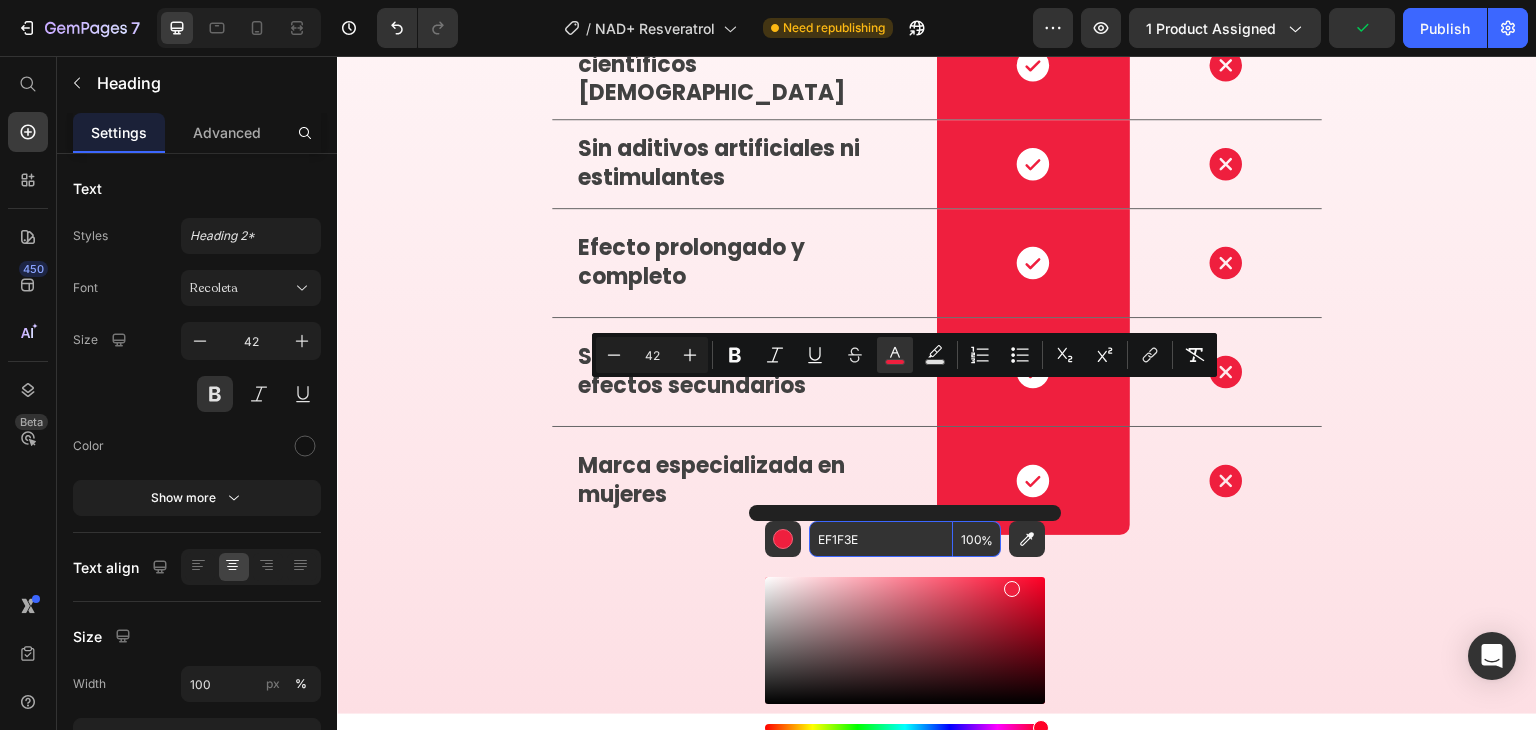 click on "EF1F3E" at bounding box center (881, 539) 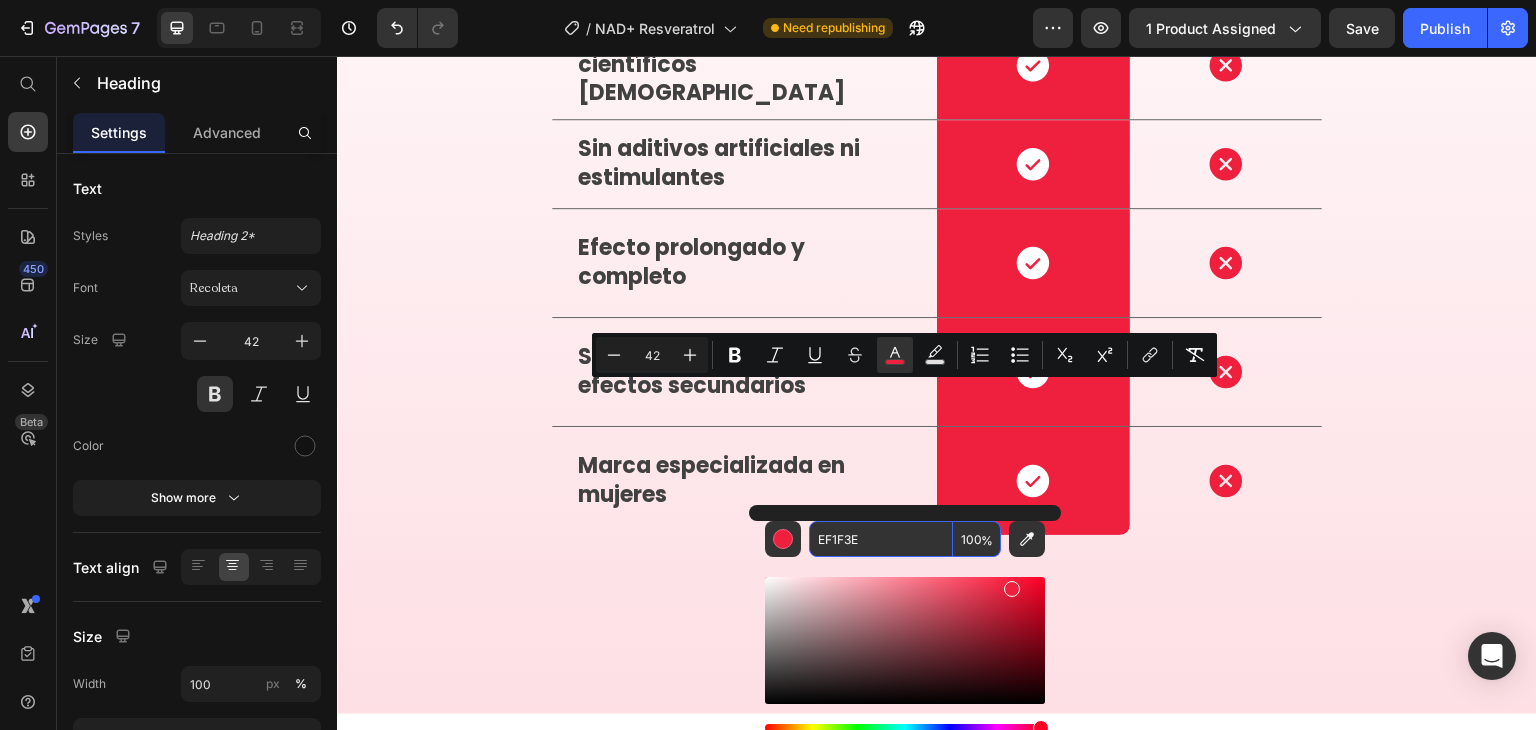 paste on "573A89" 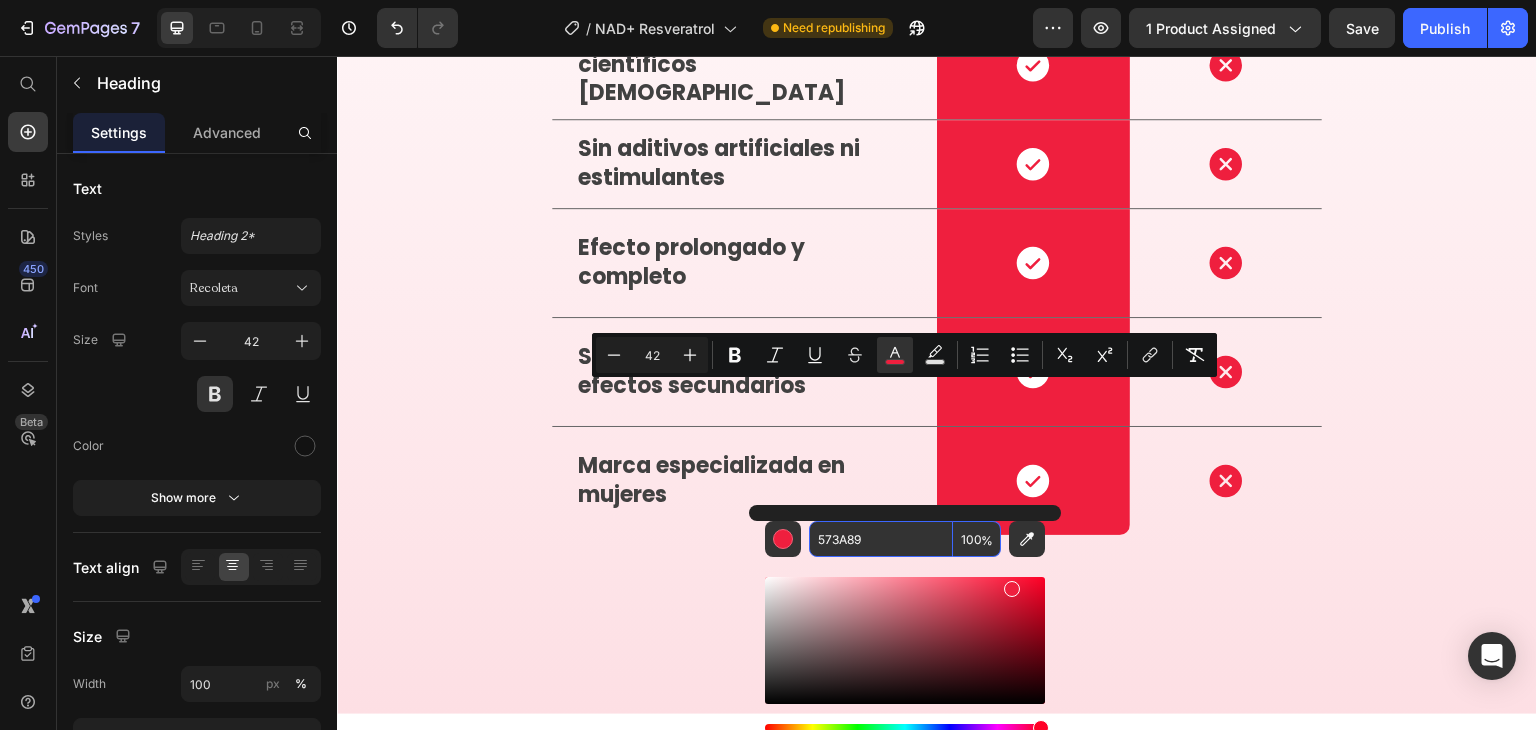type on "573A89" 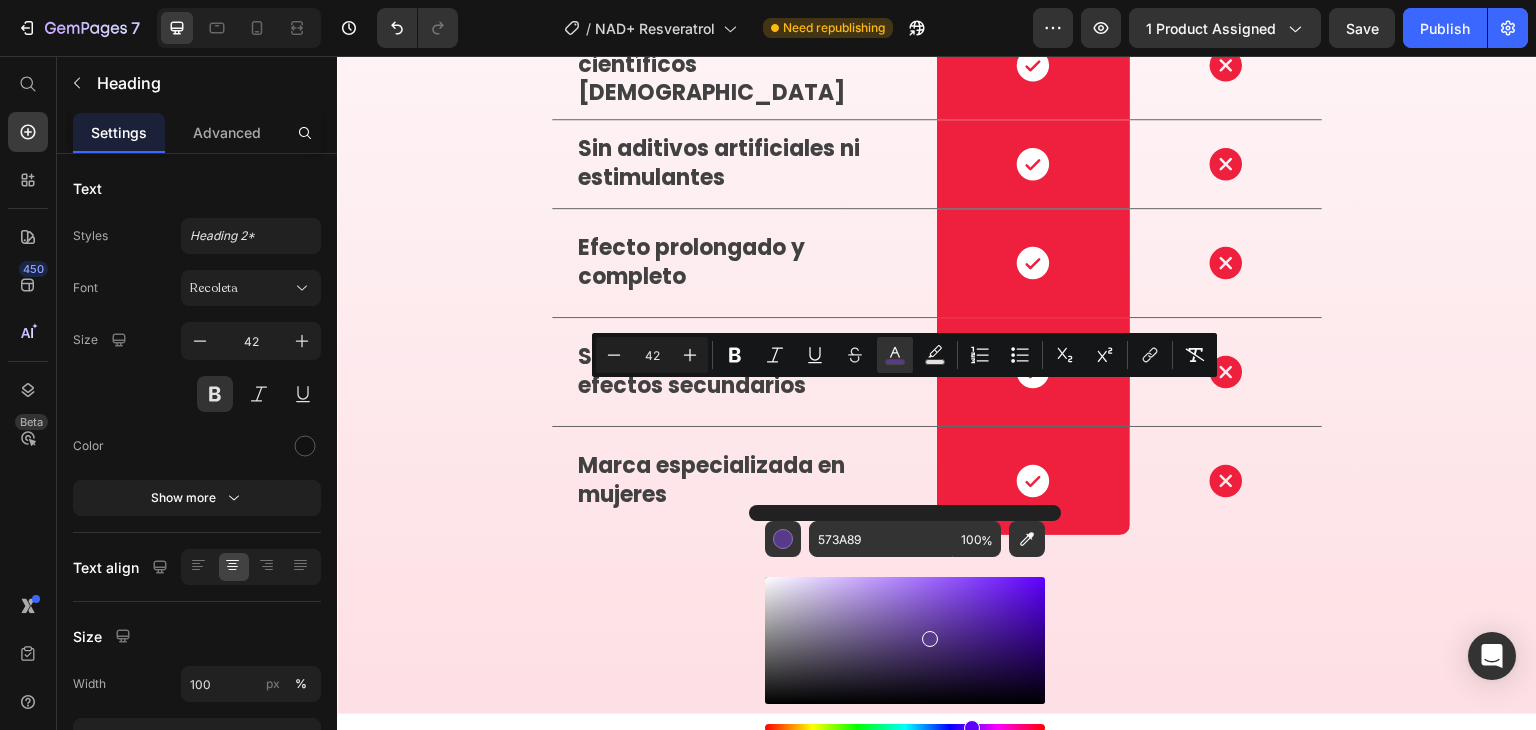 click on "¿Por qué este  NAD+ Resveratrol  es diferente?" at bounding box center [937, -255] 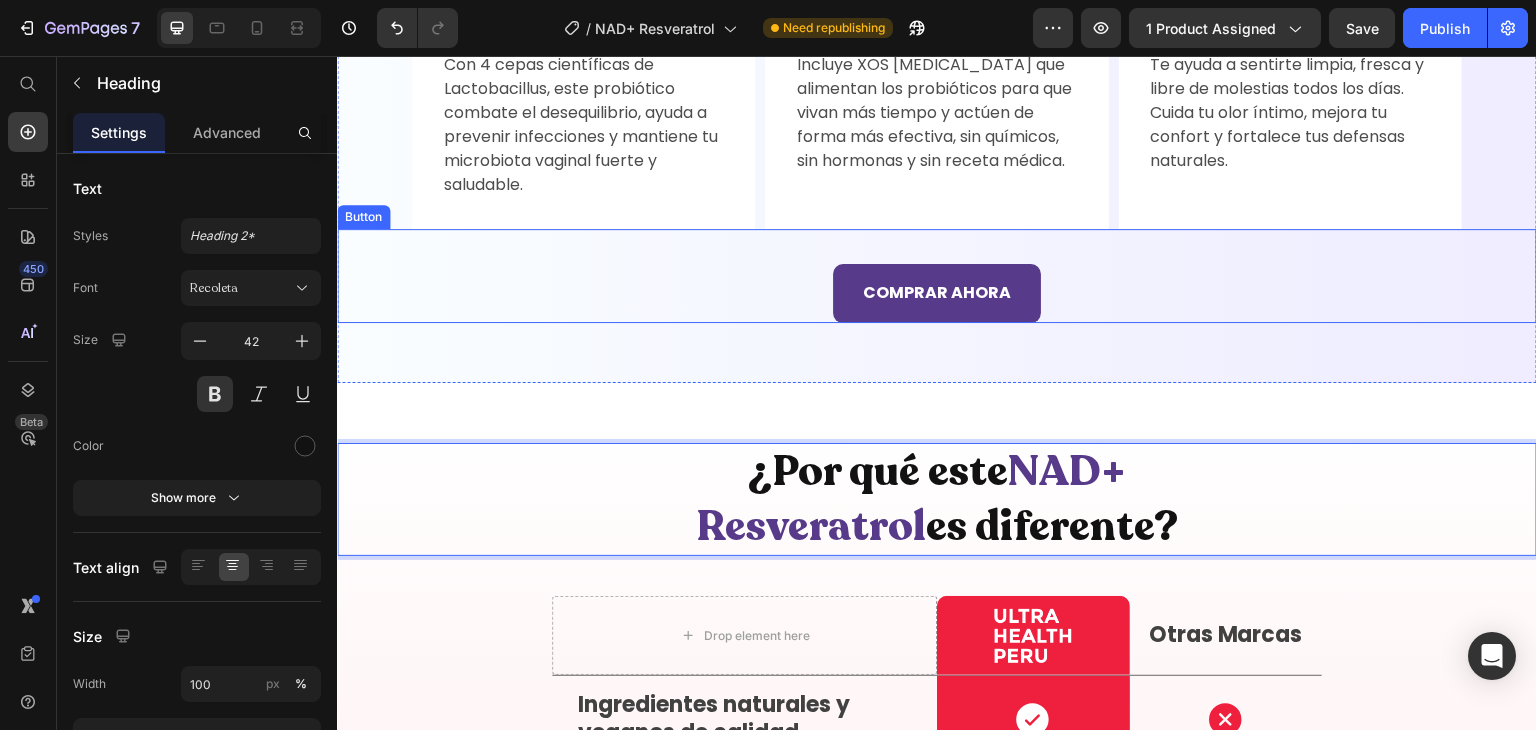 scroll, scrollTop: 5208, scrollLeft: 0, axis: vertical 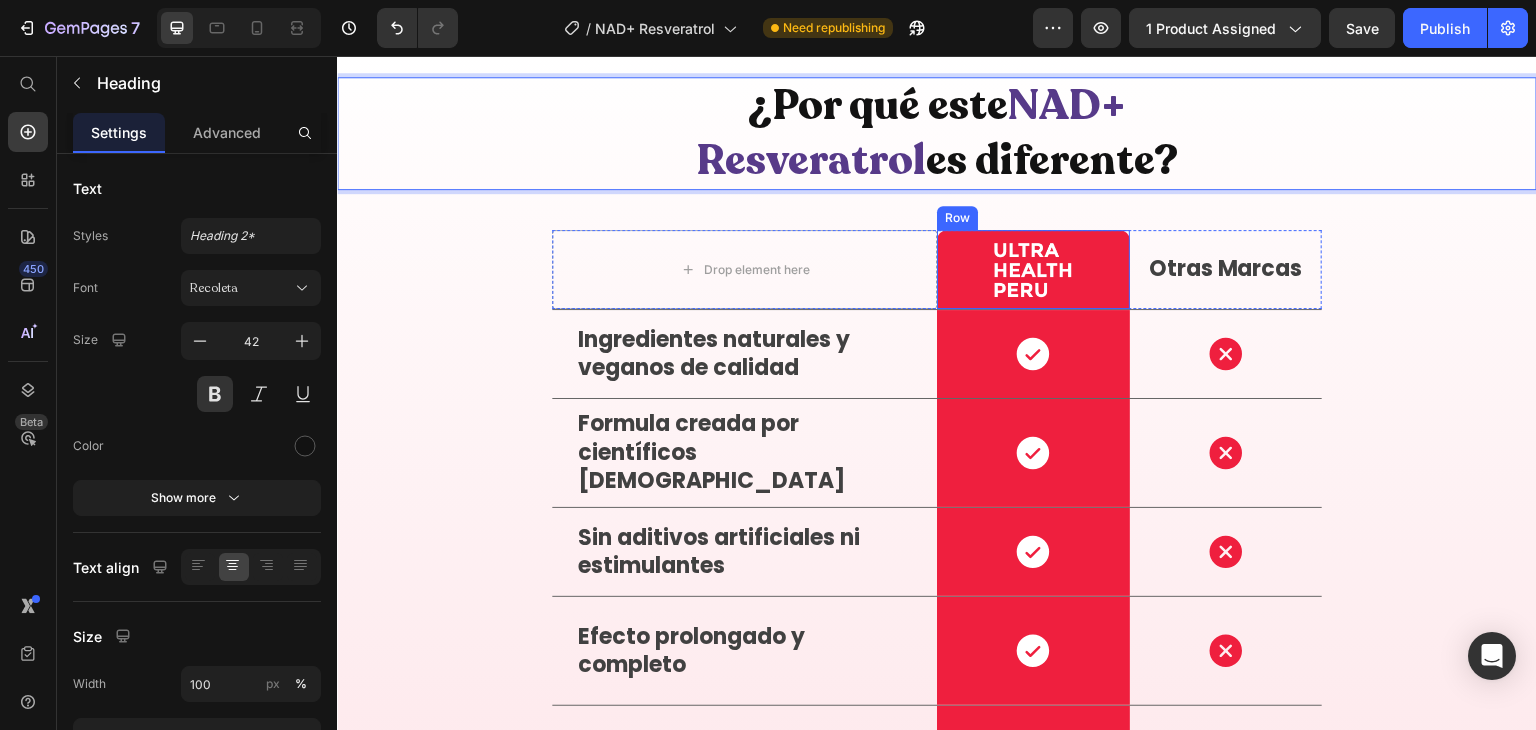 click on "Image Row" at bounding box center [1033, 269] 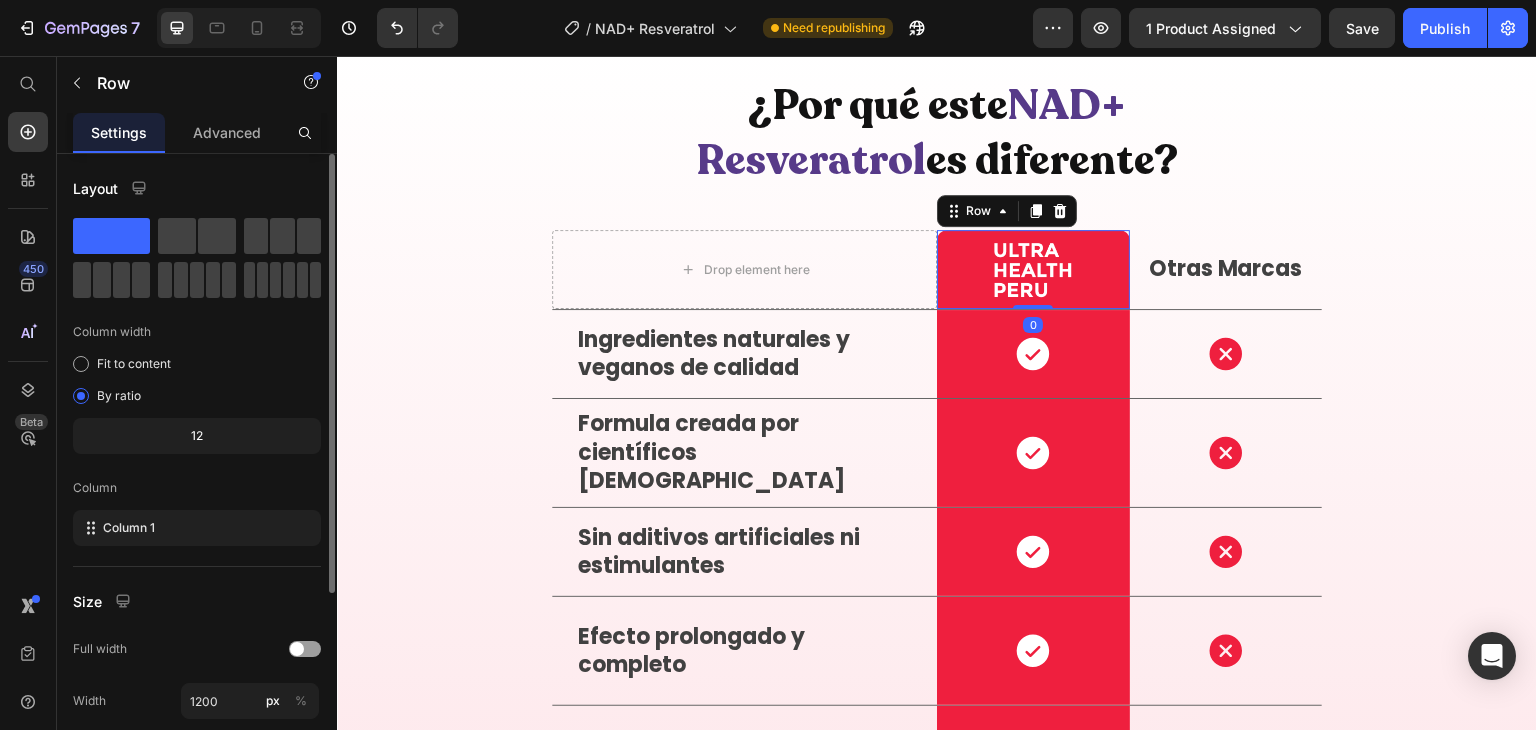 scroll, scrollTop: 277, scrollLeft: 0, axis: vertical 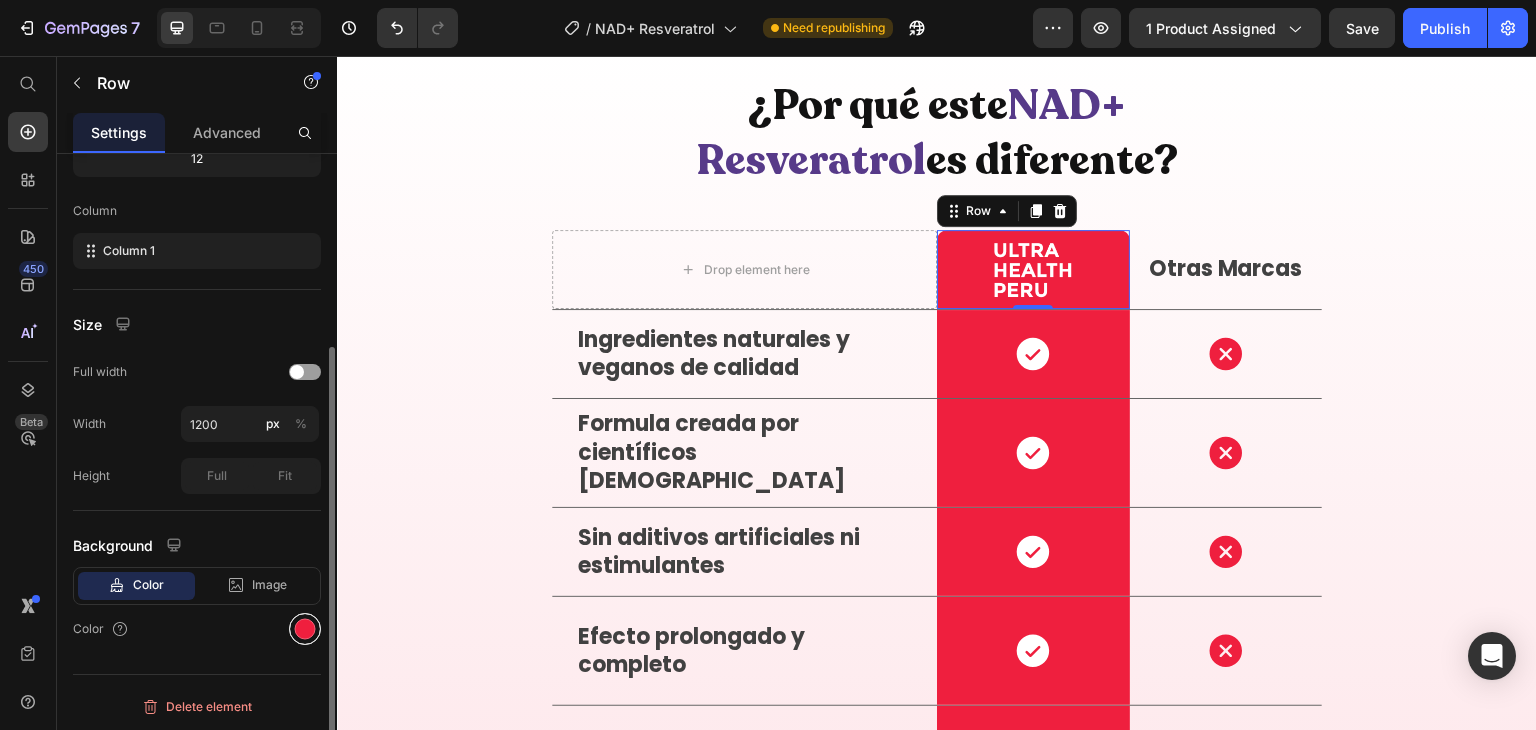 click at bounding box center (305, 629) 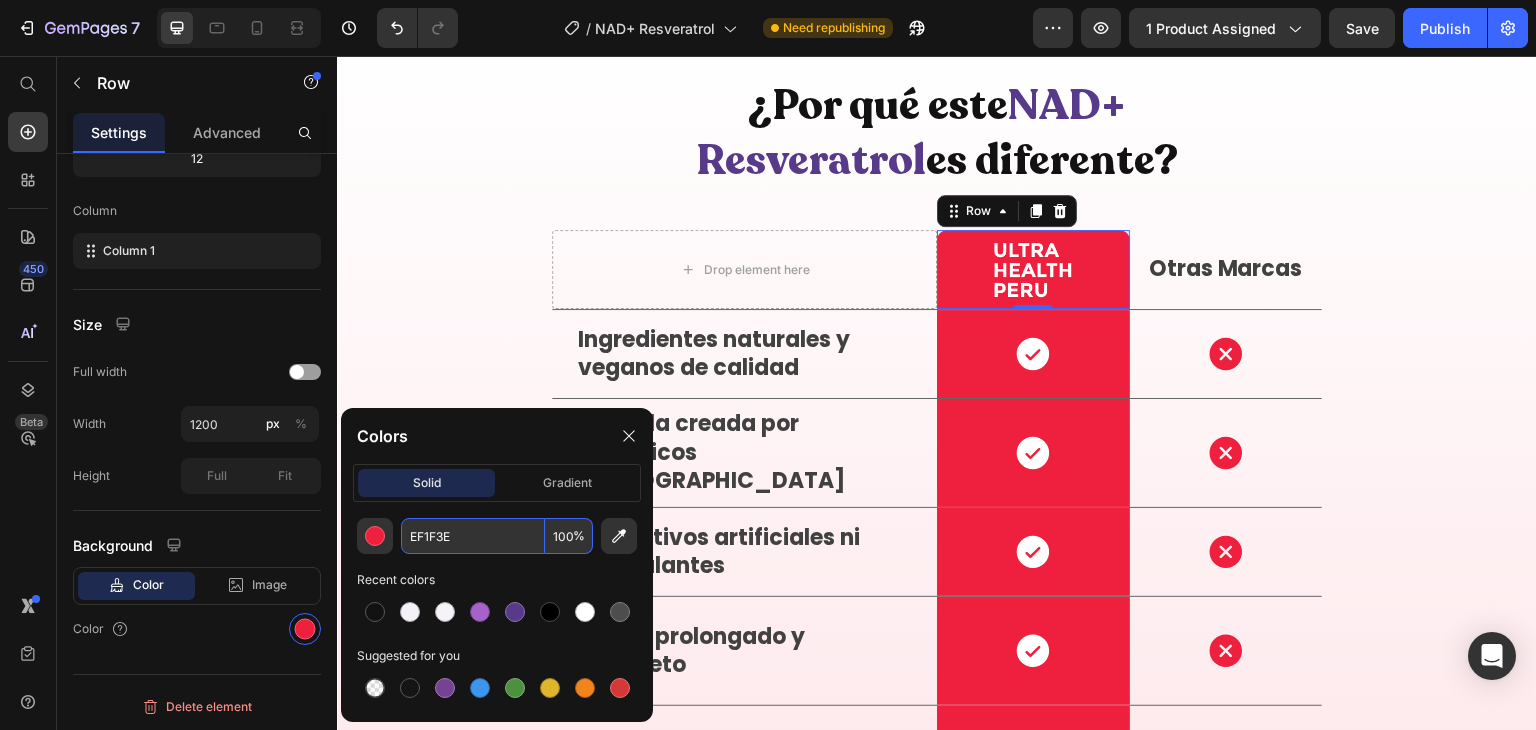 click on "EF1F3E" at bounding box center (473, 536) 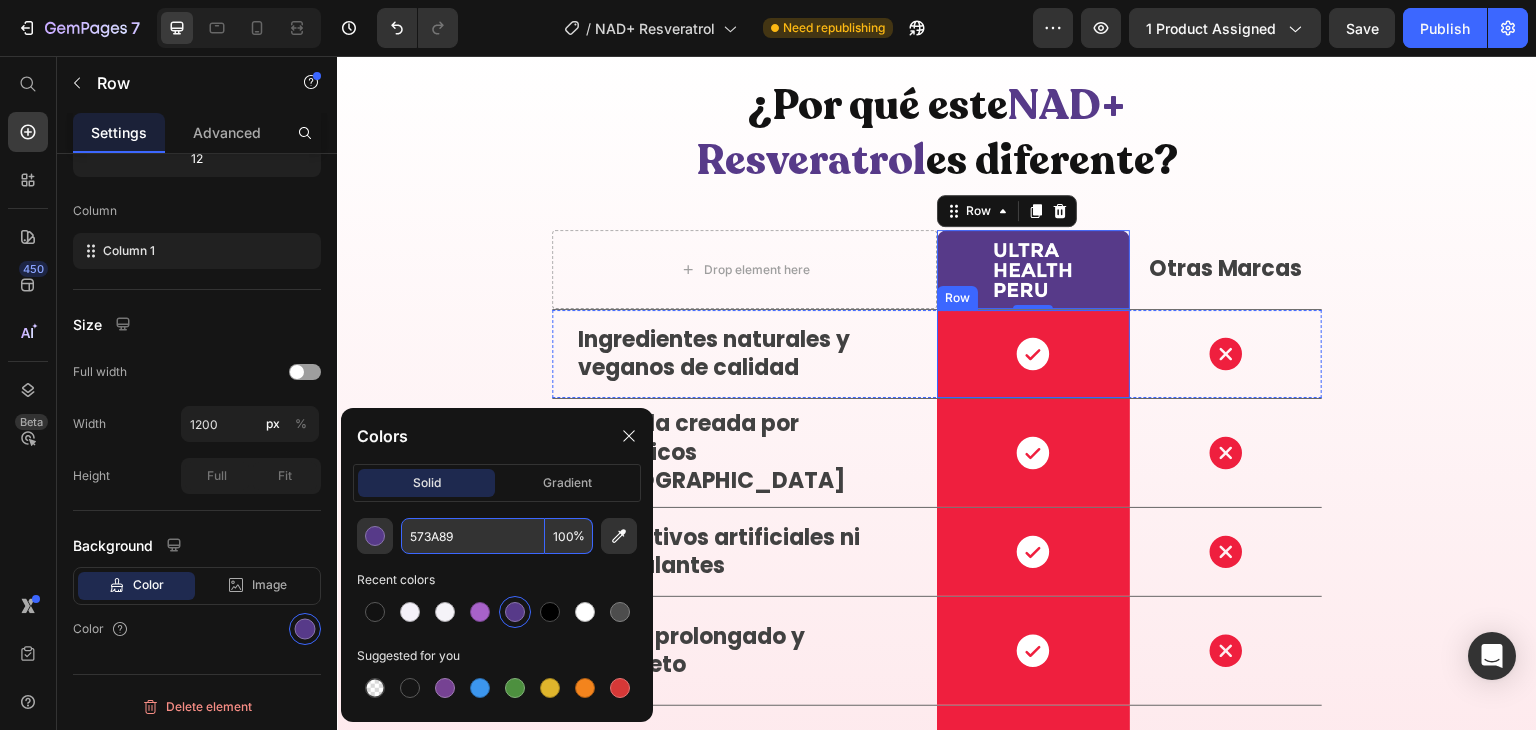 click on "Icon Row" at bounding box center [1033, 354] 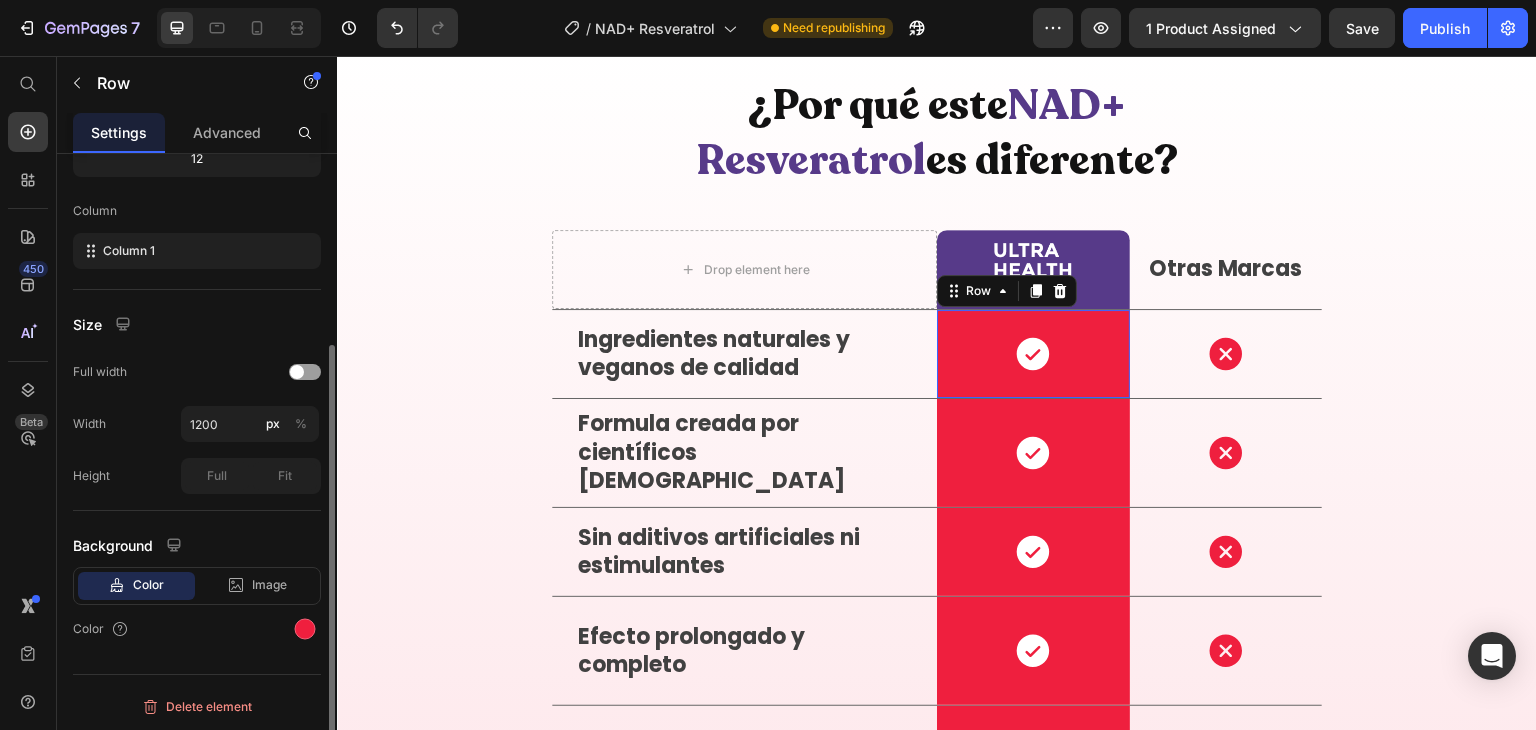 scroll, scrollTop: 276, scrollLeft: 0, axis: vertical 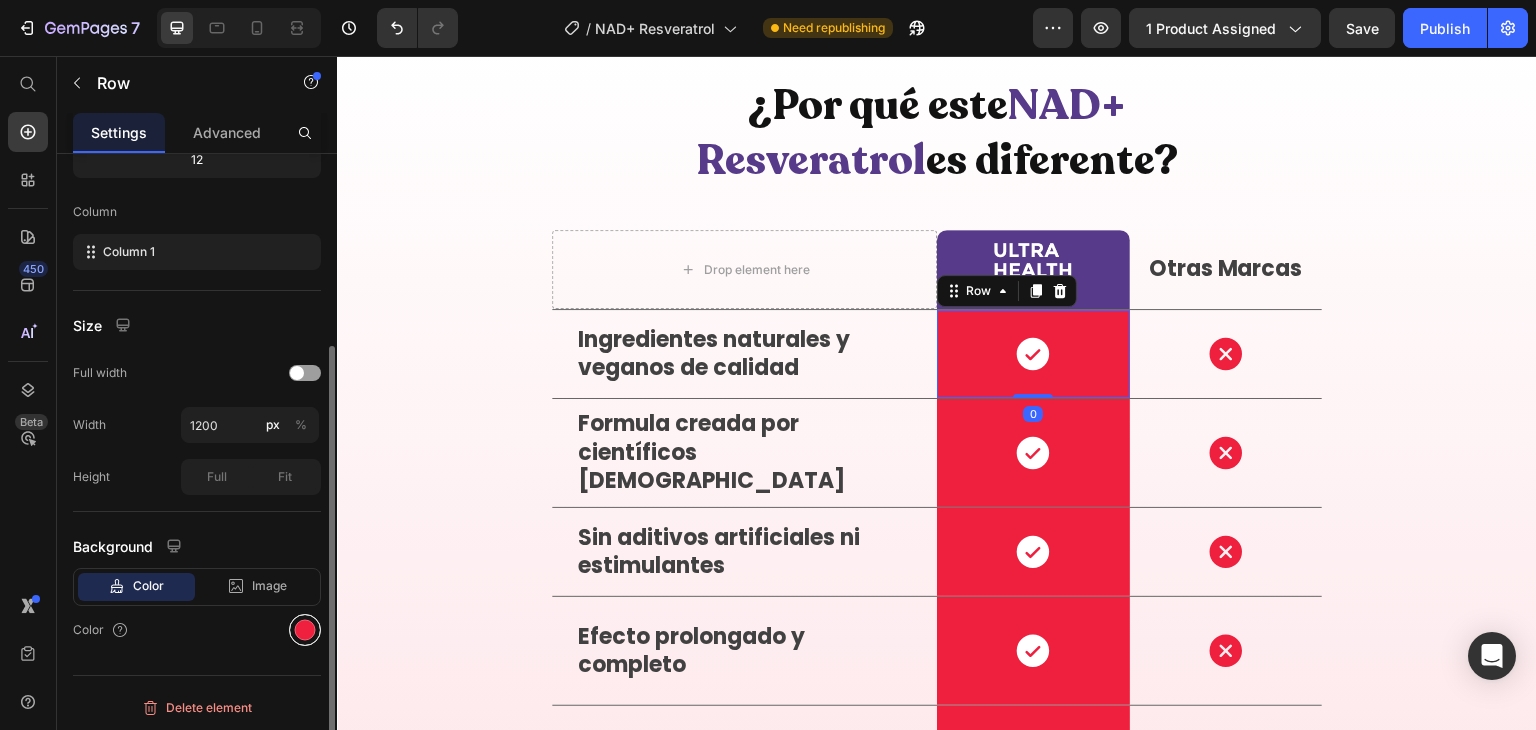 click at bounding box center [305, 630] 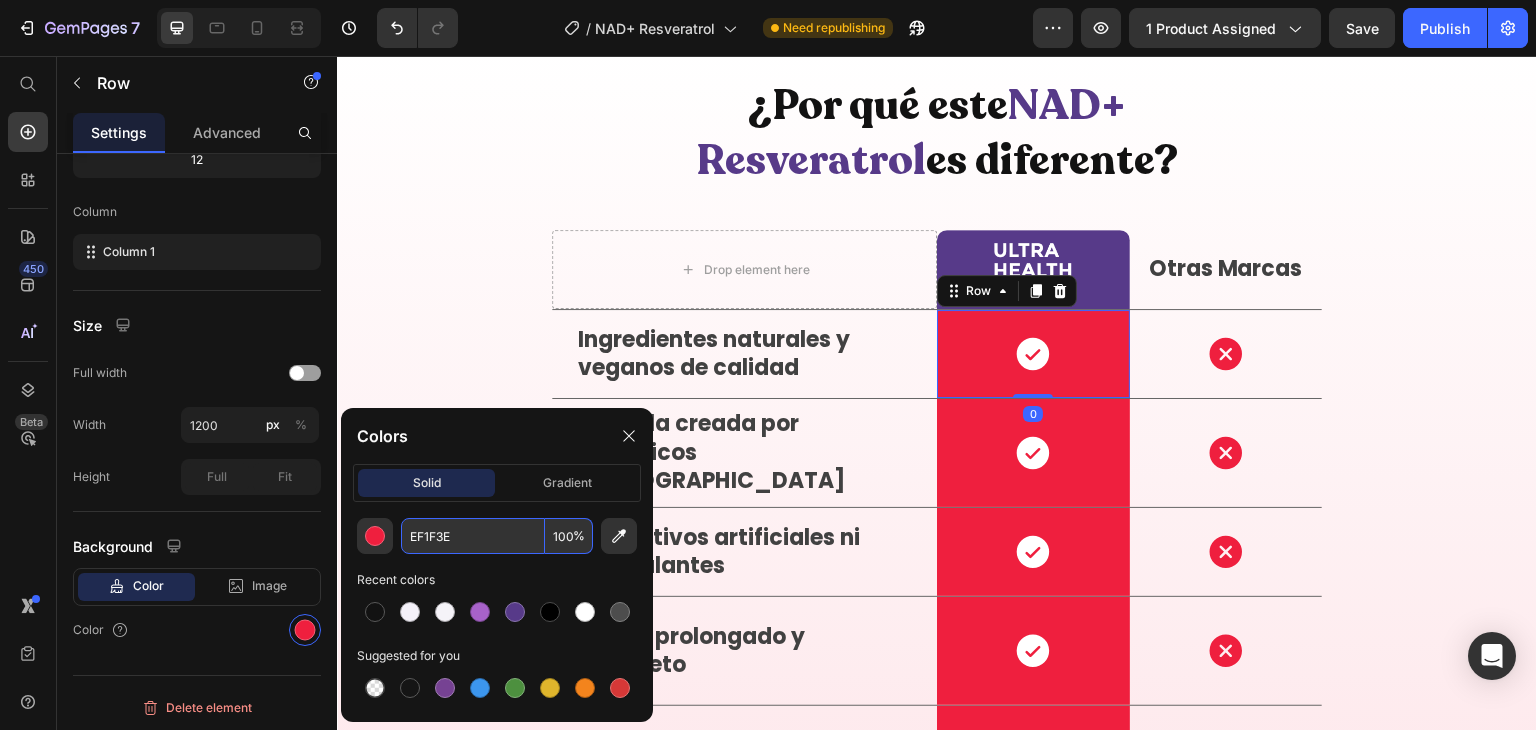 click on "EF1F3E" at bounding box center (473, 536) 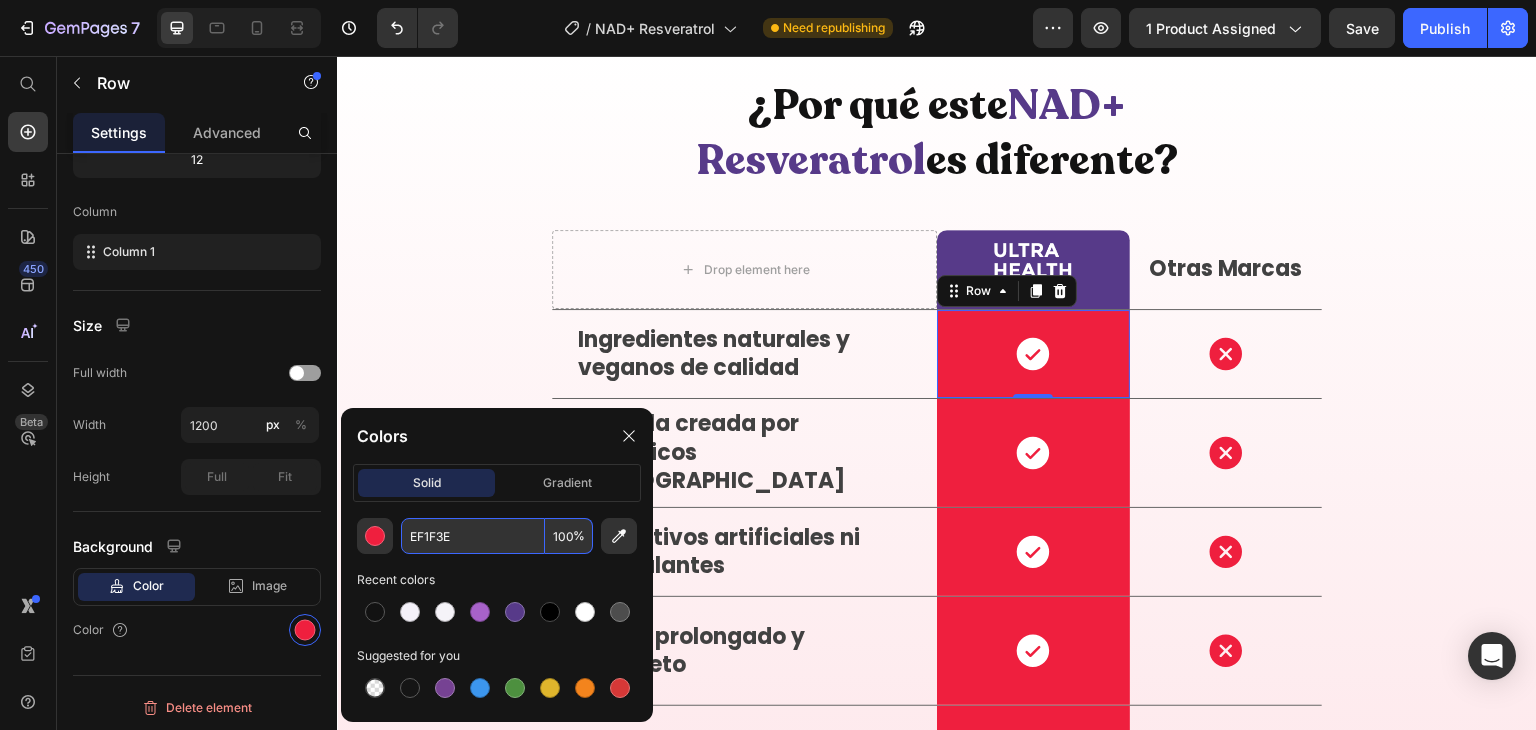 paste on "573A89" 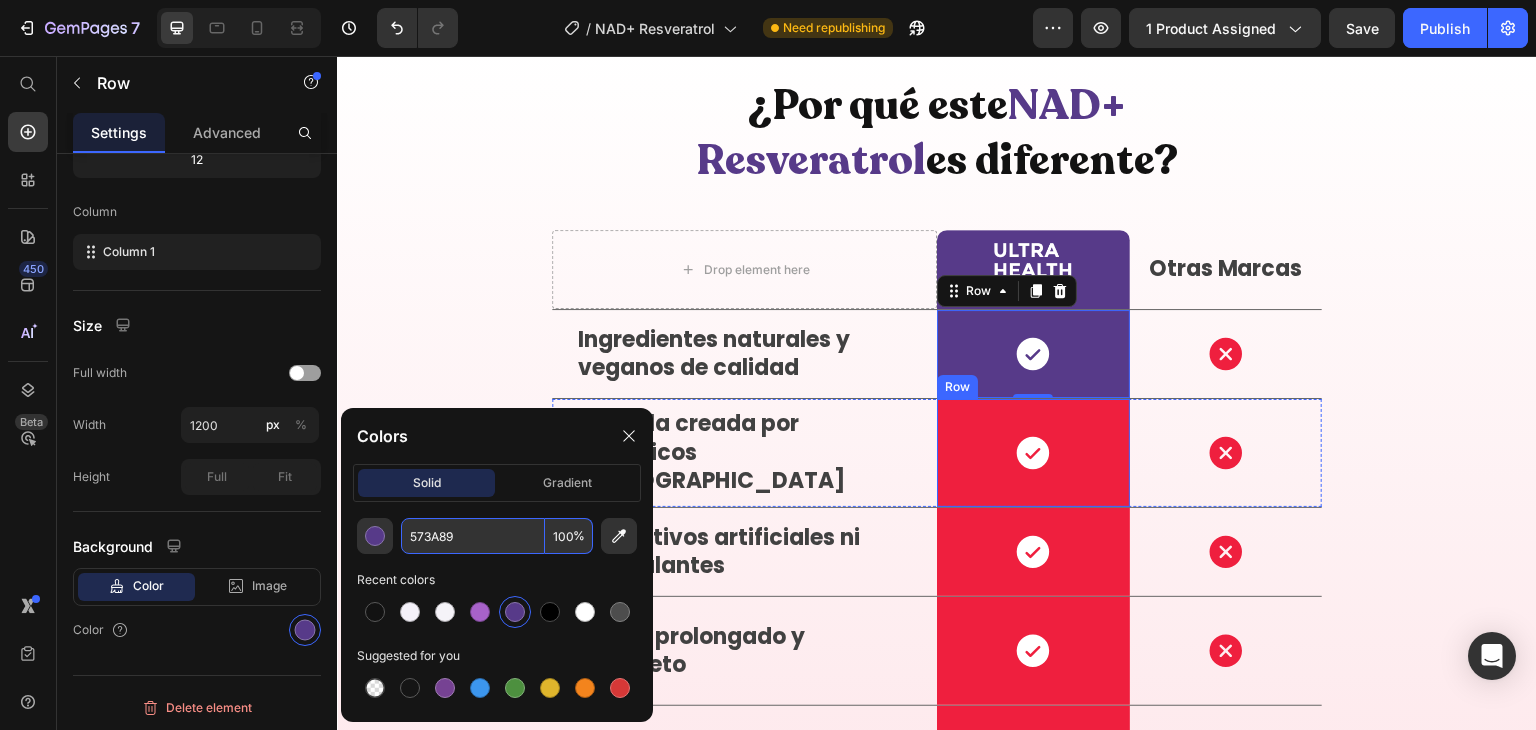 click on "Icon Row" at bounding box center [1033, 453] 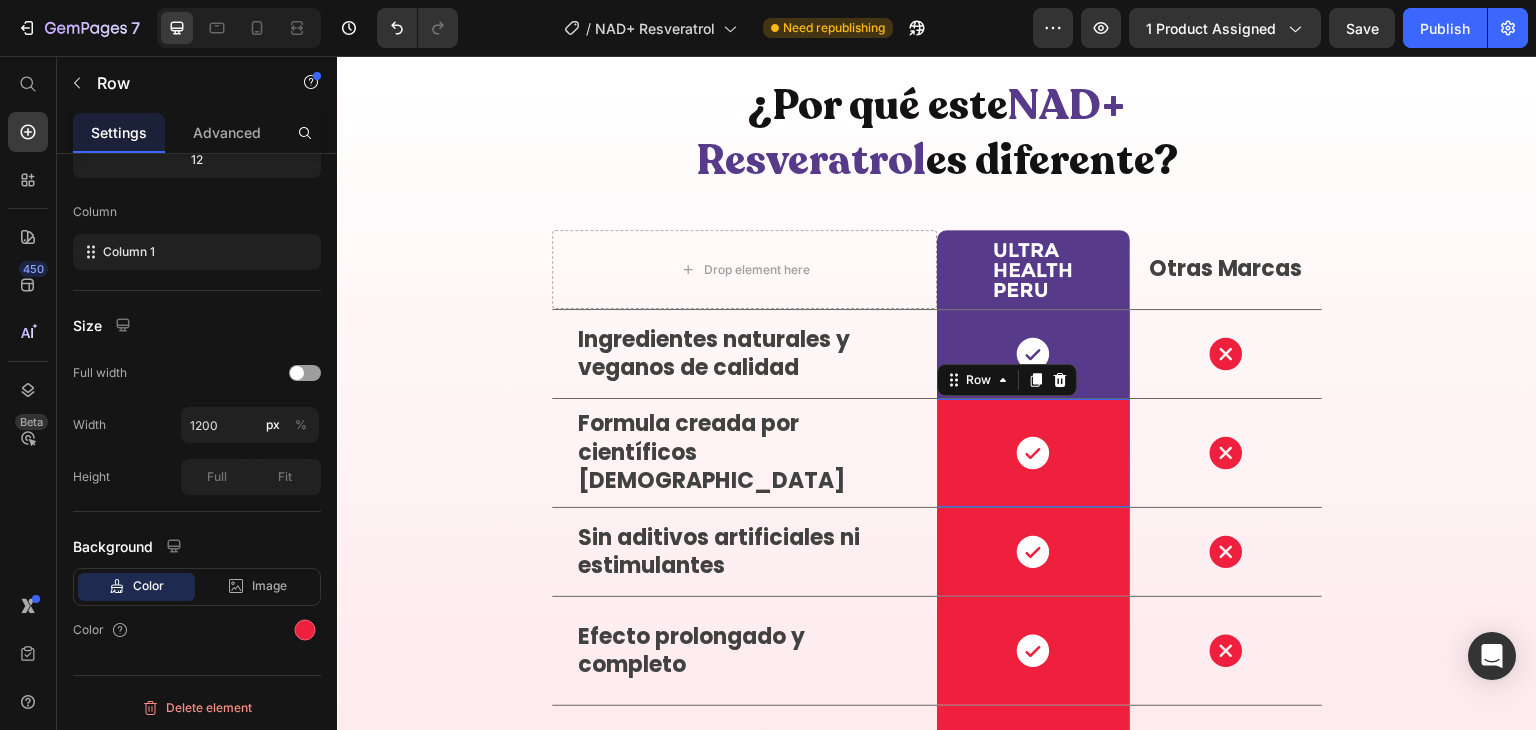scroll, scrollTop: 276, scrollLeft: 0, axis: vertical 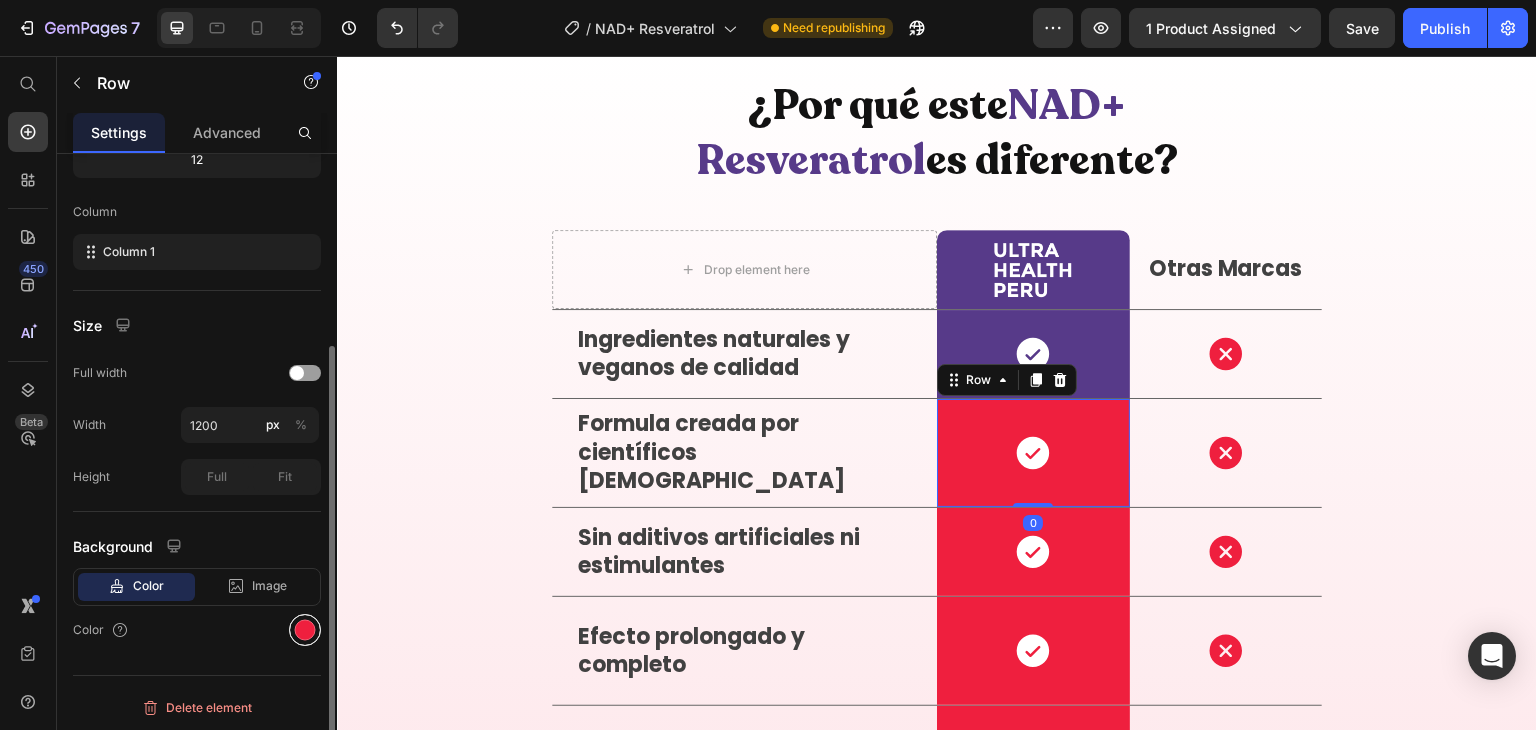 click at bounding box center (305, 630) 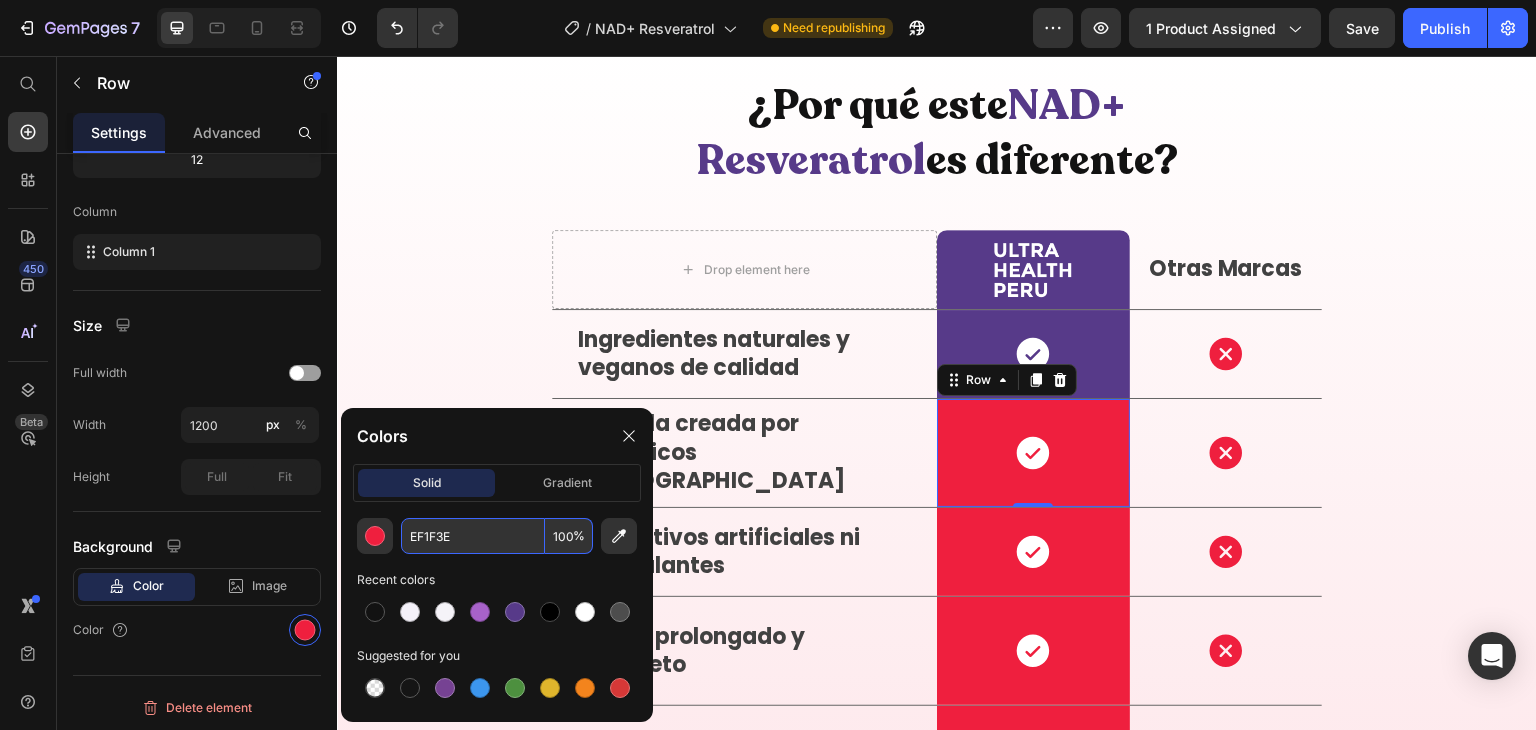 click on "EF1F3E" at bounding box center (473, 536) 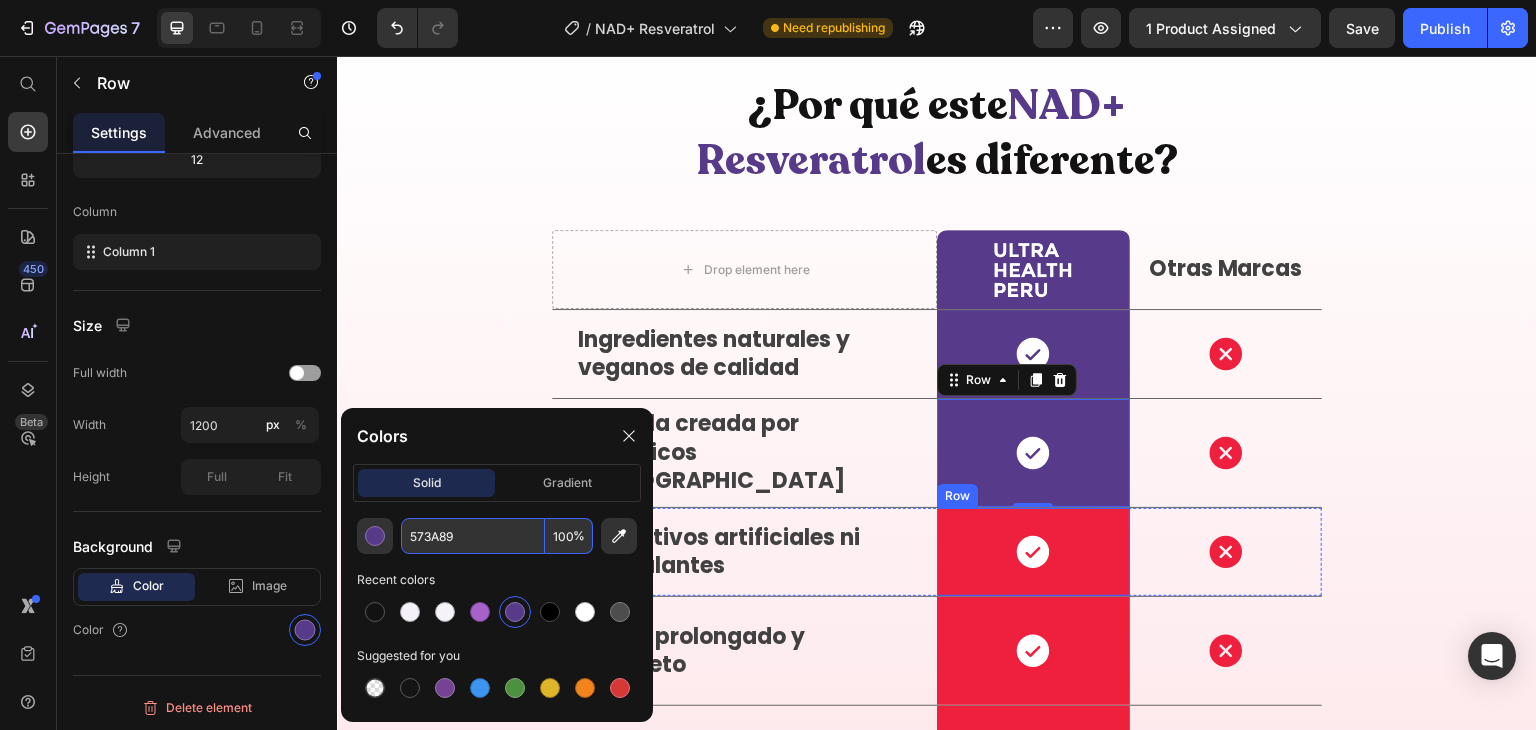 click on "Icon Row" at bounding box center (1033, 552) 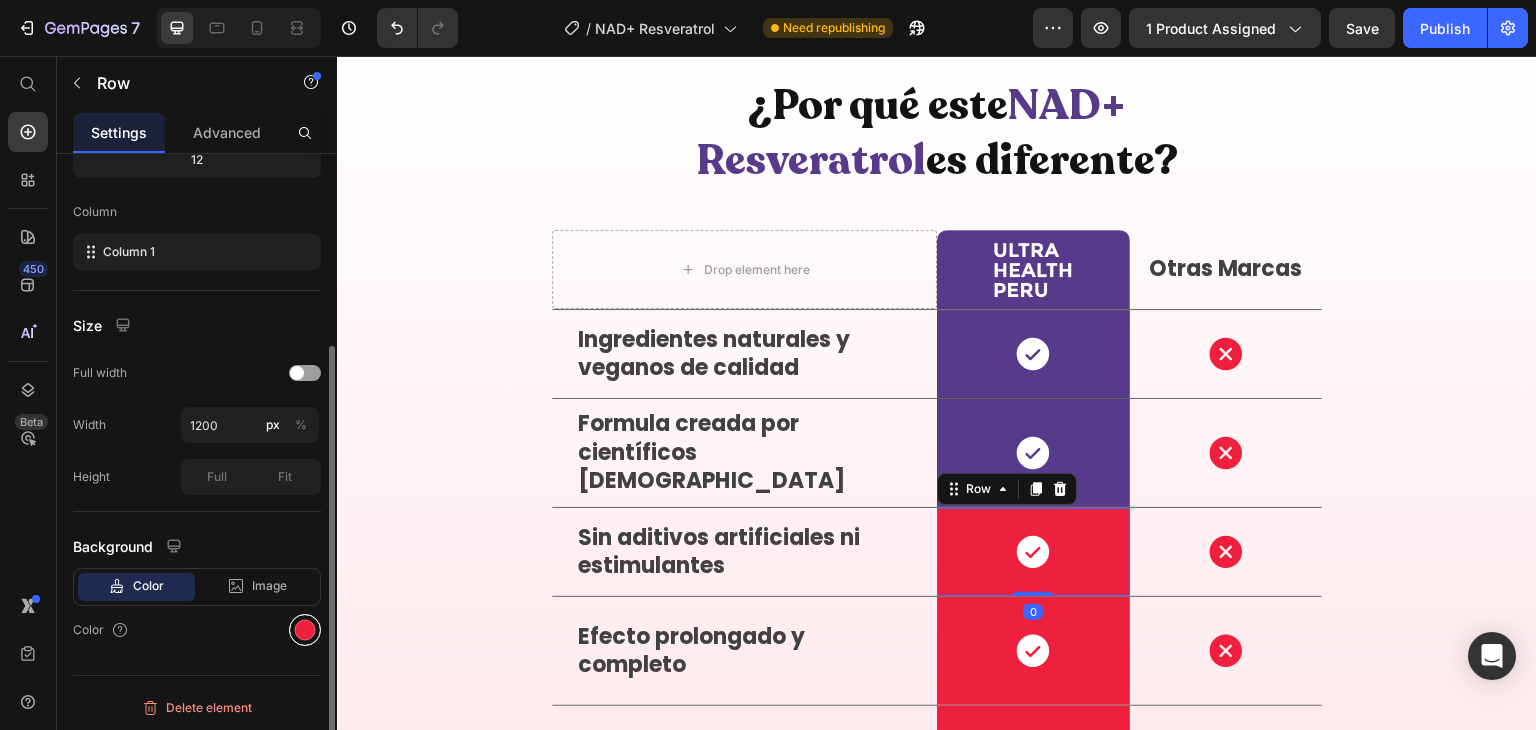 click at bounding box center (305, 630) 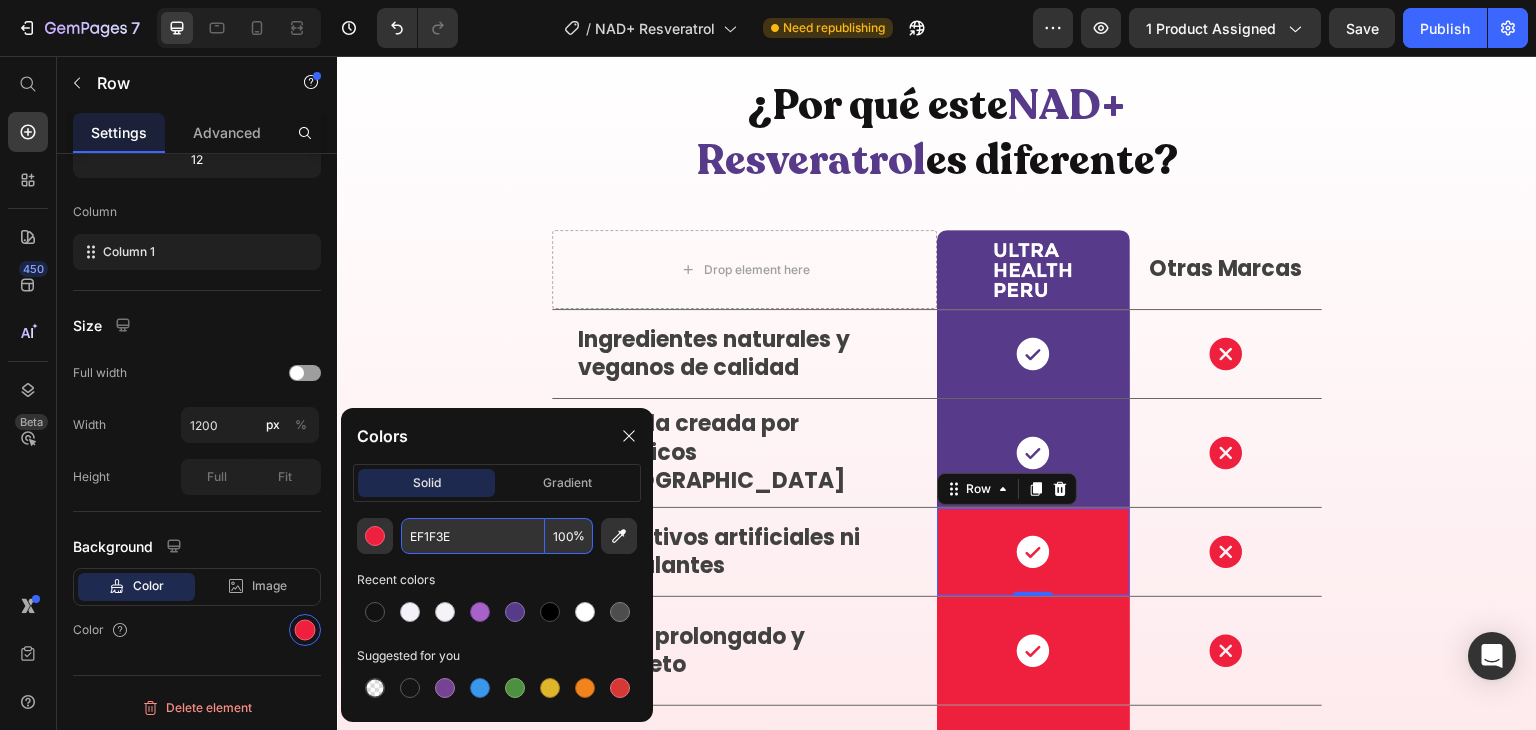 click on "EF1F3E" at bounding box center (473, 536) 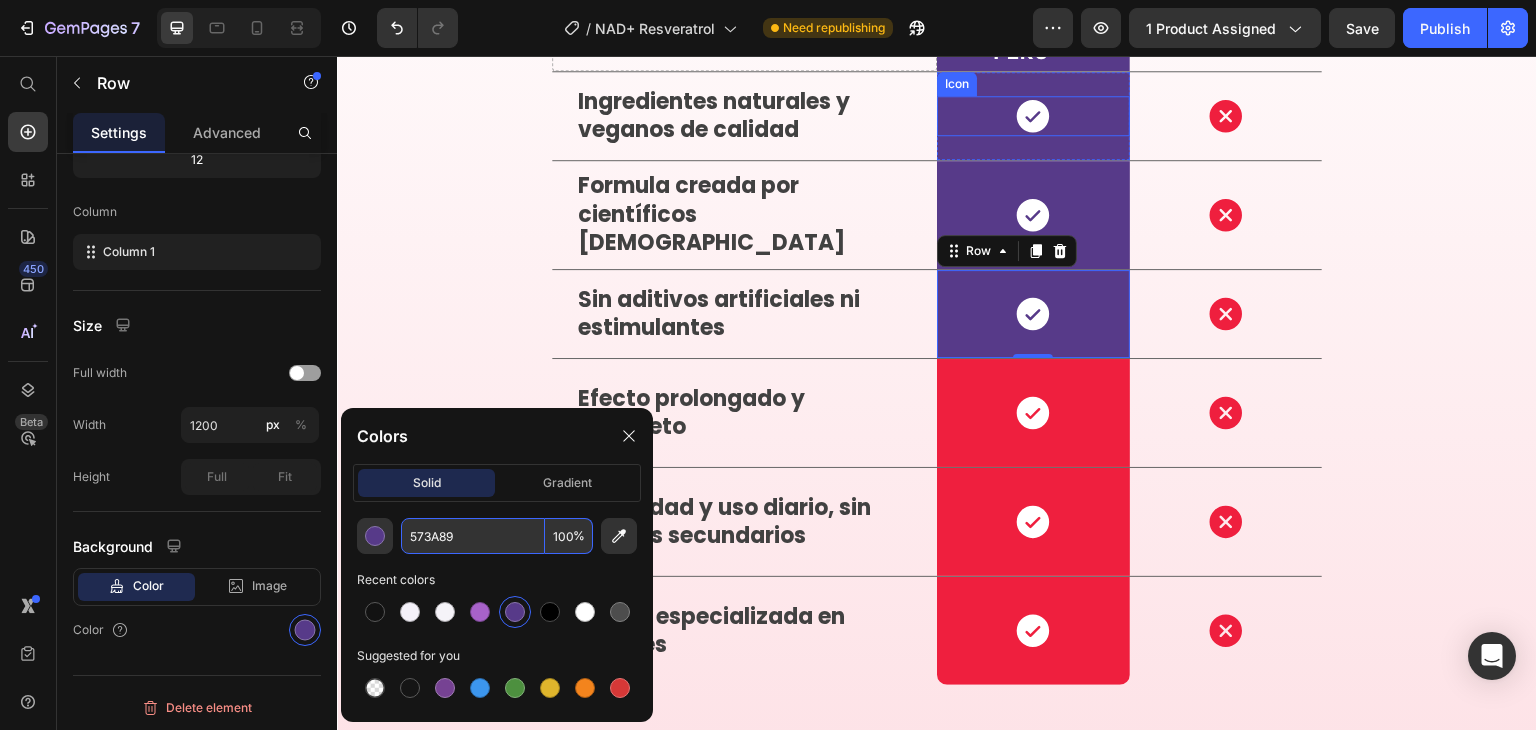 scroll, scrollTop: 5444, scrollLeft: 0, axis: vertical 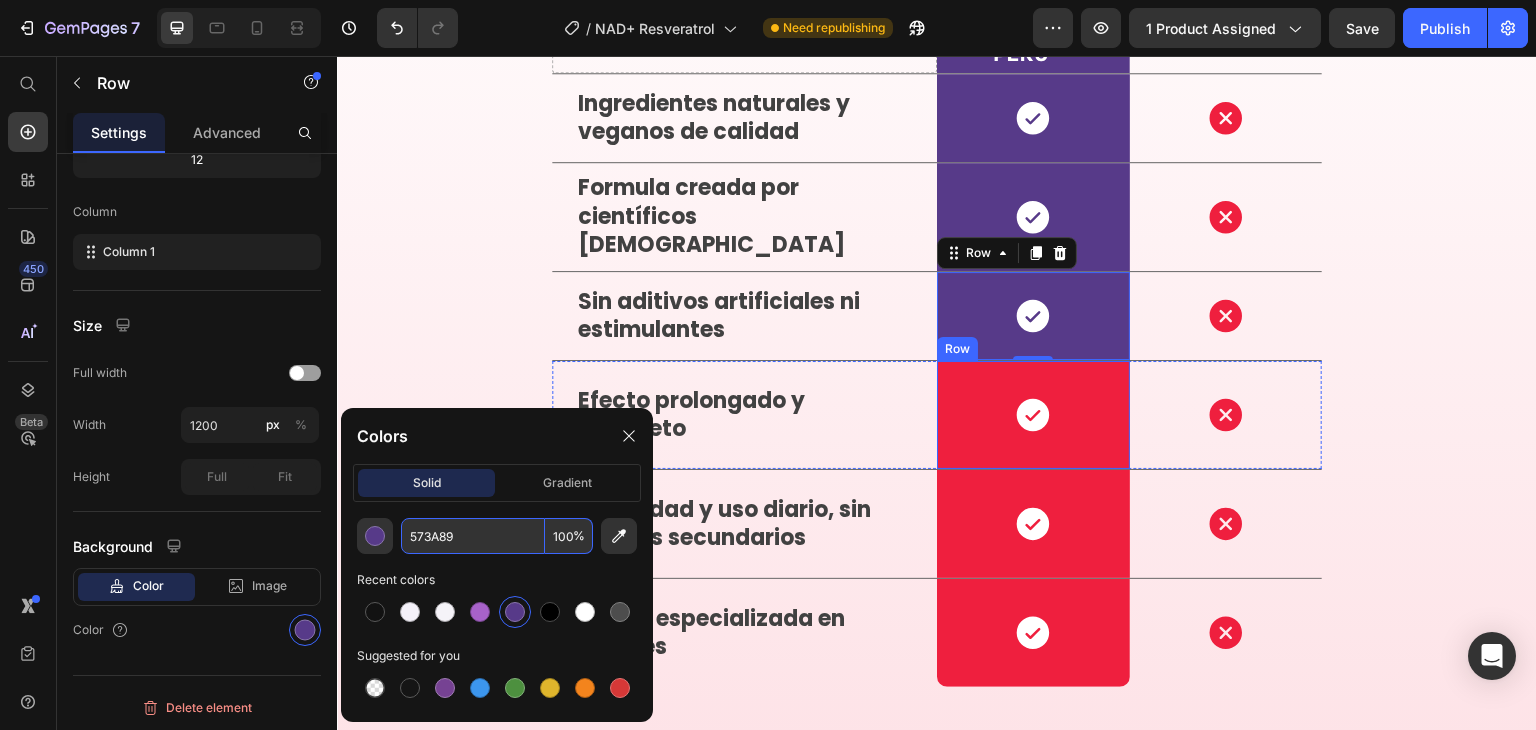 click on "Icon Row" at bounding box center (1033, 415) 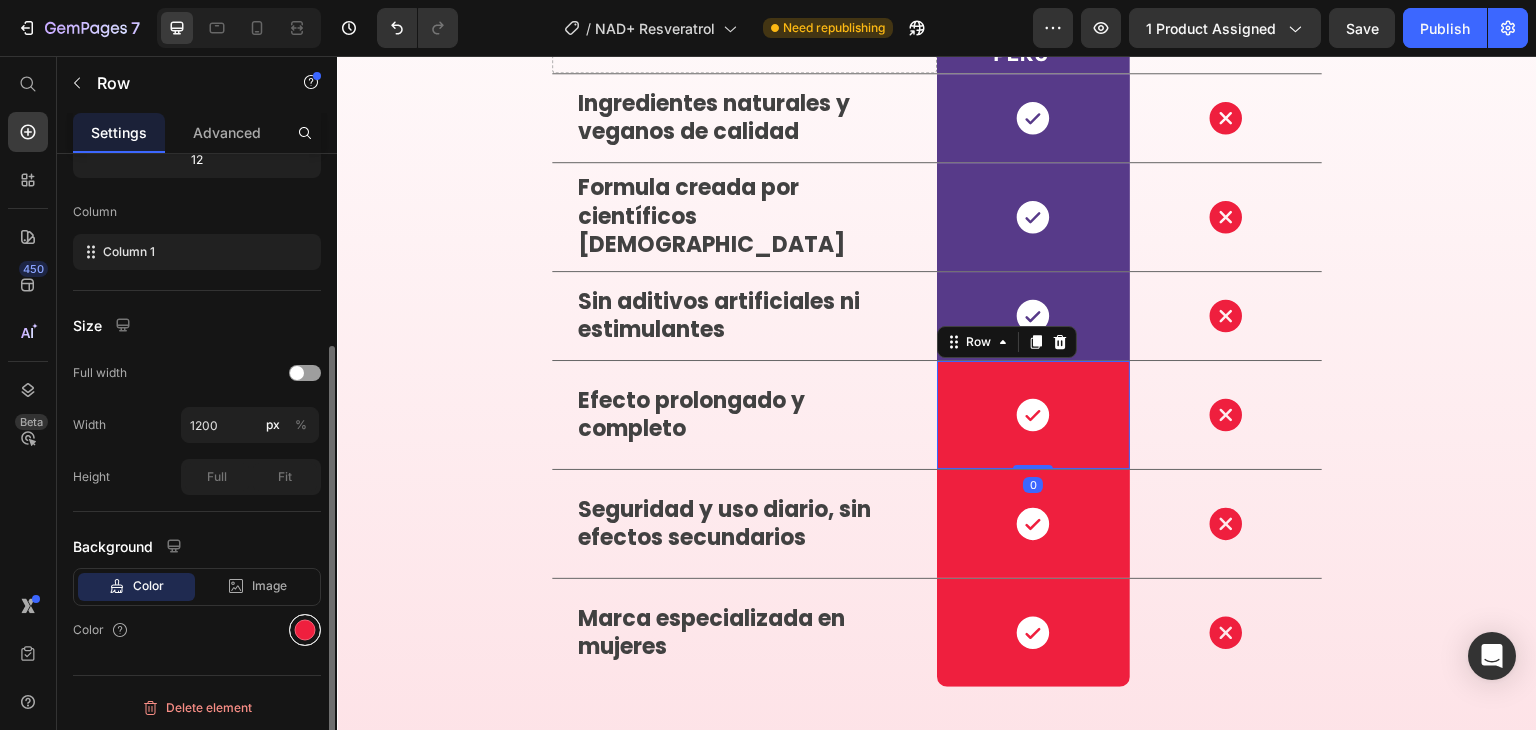 click at bounding box center (305, 630) 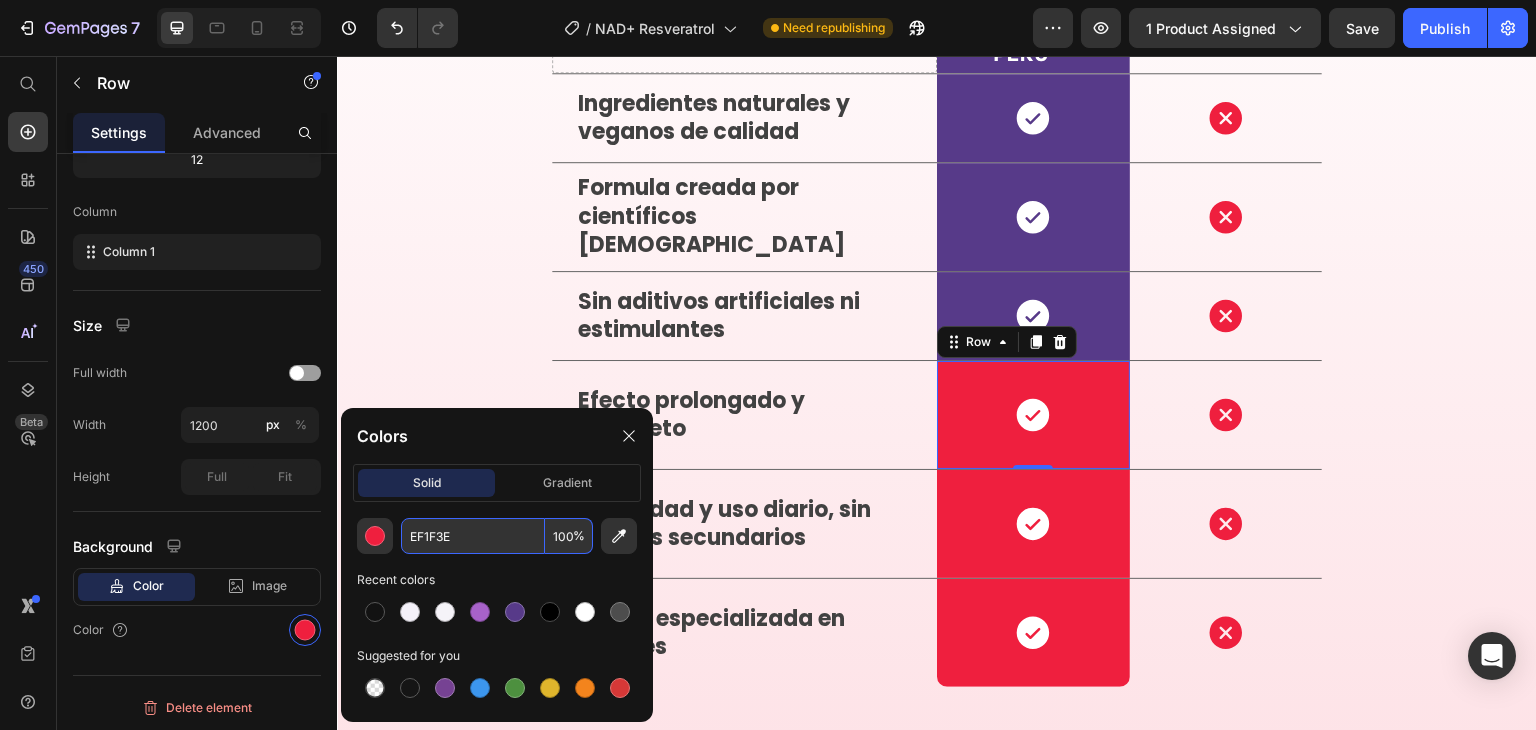 click on "EF1F3E" at bounding box center (473, 536) 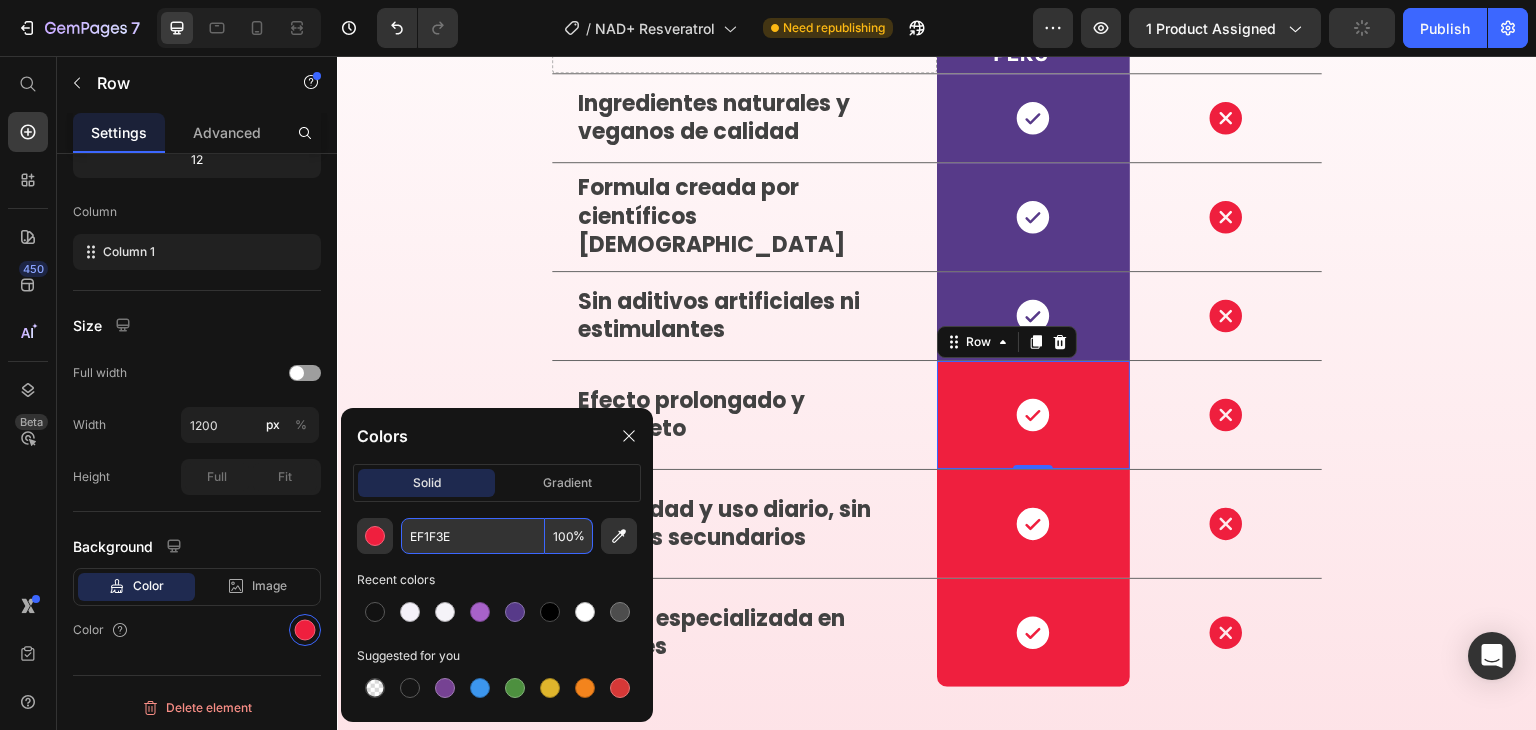 paste on "573A89" 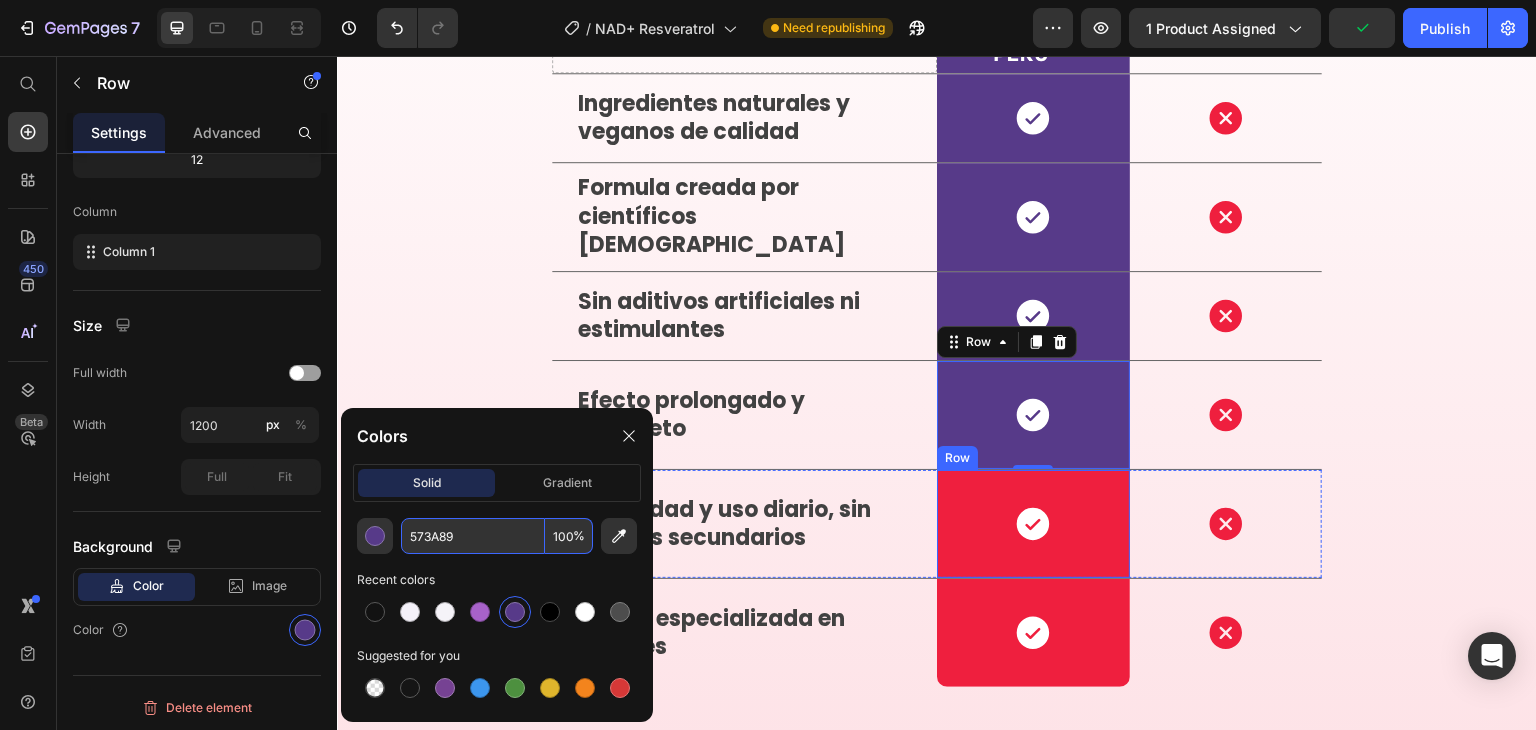 click on "Icon Row" at bounding box center (1033, 524) 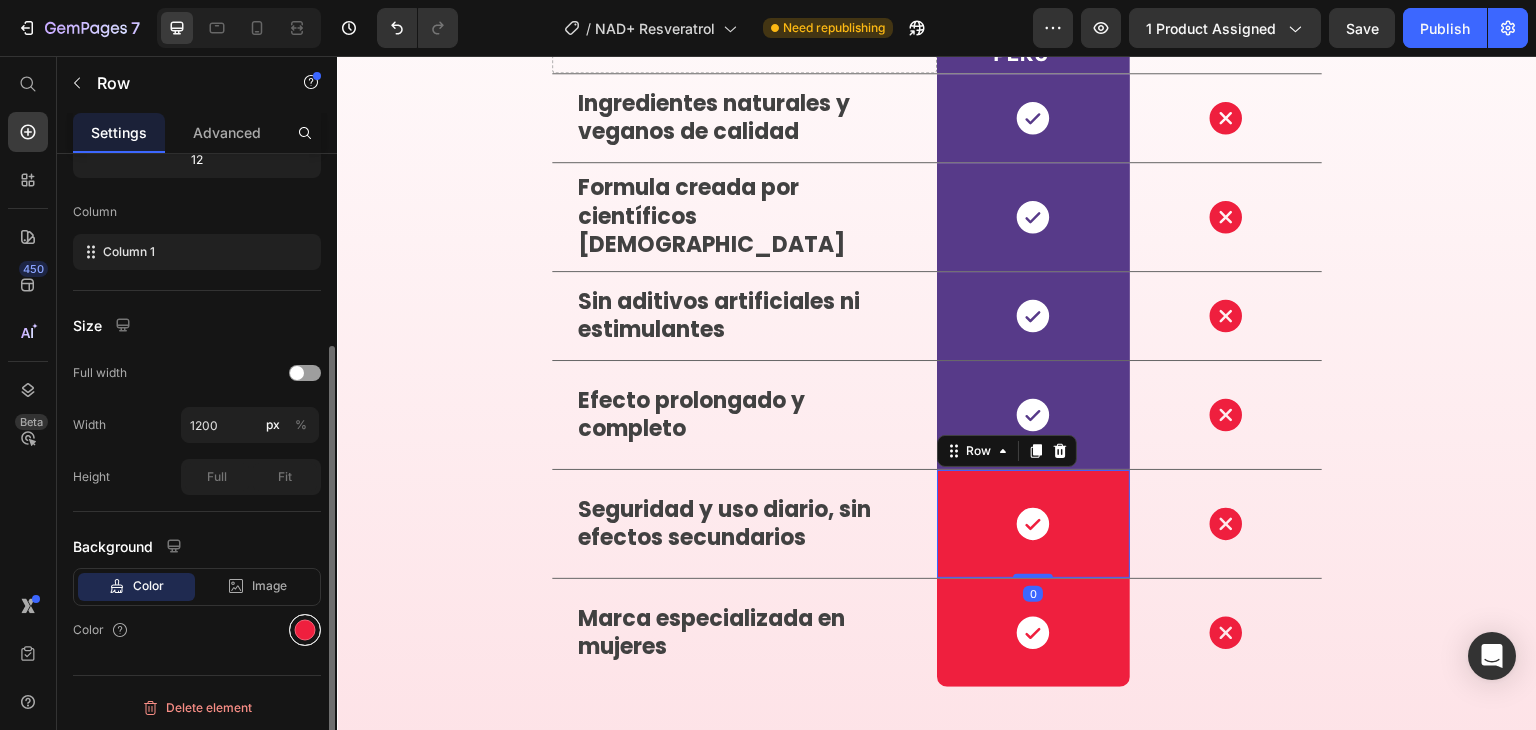 click at bounding box center [305, 630] 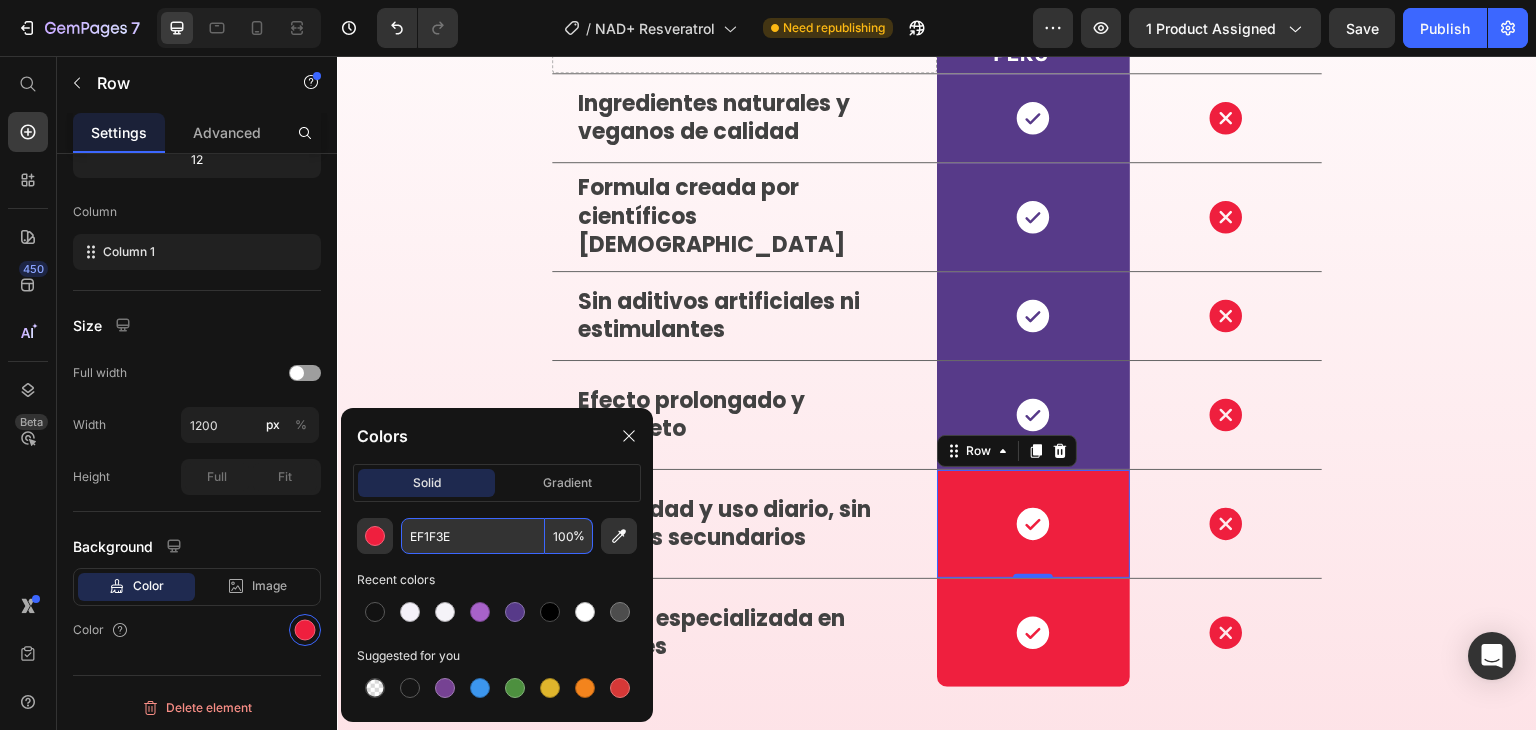 click on "EF1F3E" at bounding box center [473, 536] 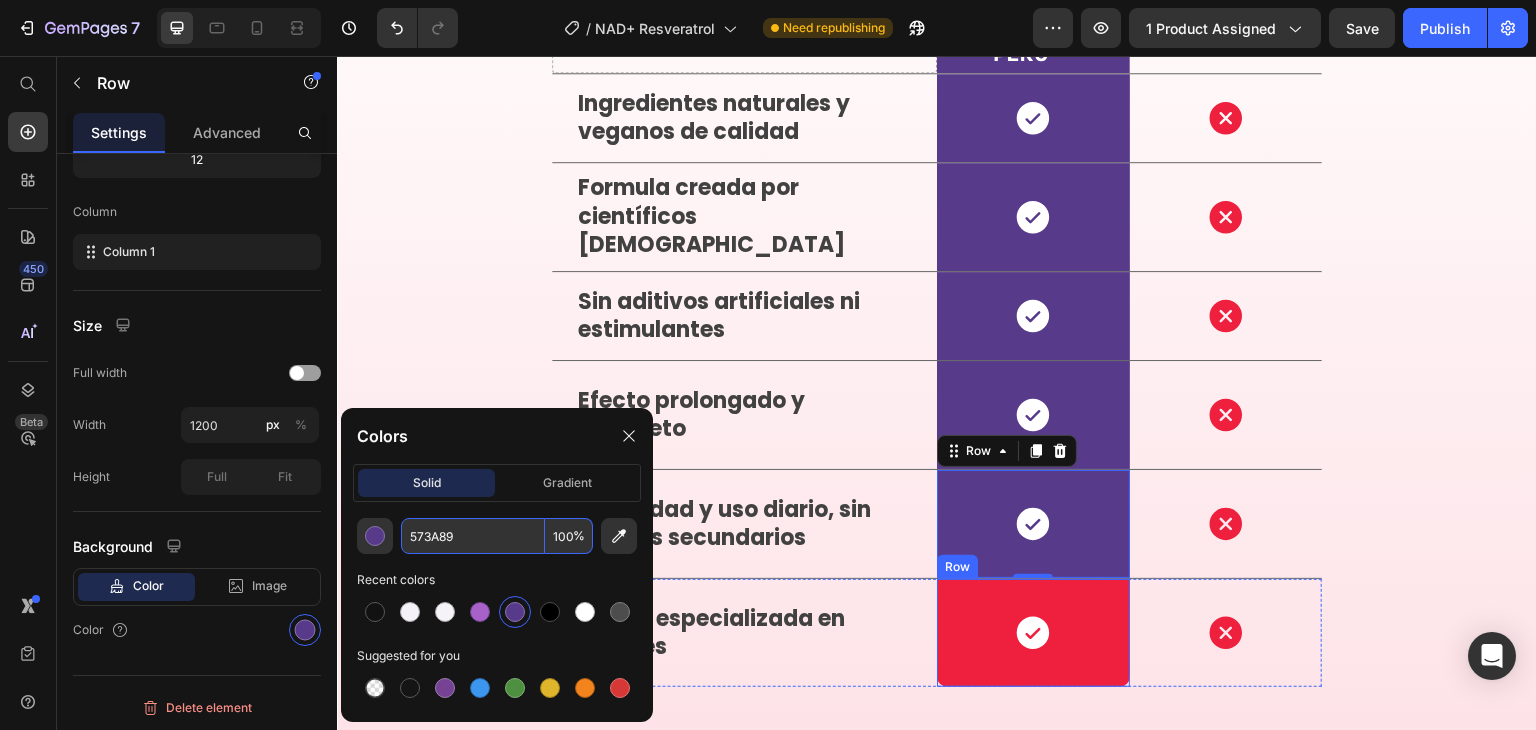 click on "Icon Row" at bounding box center [1033, 633] 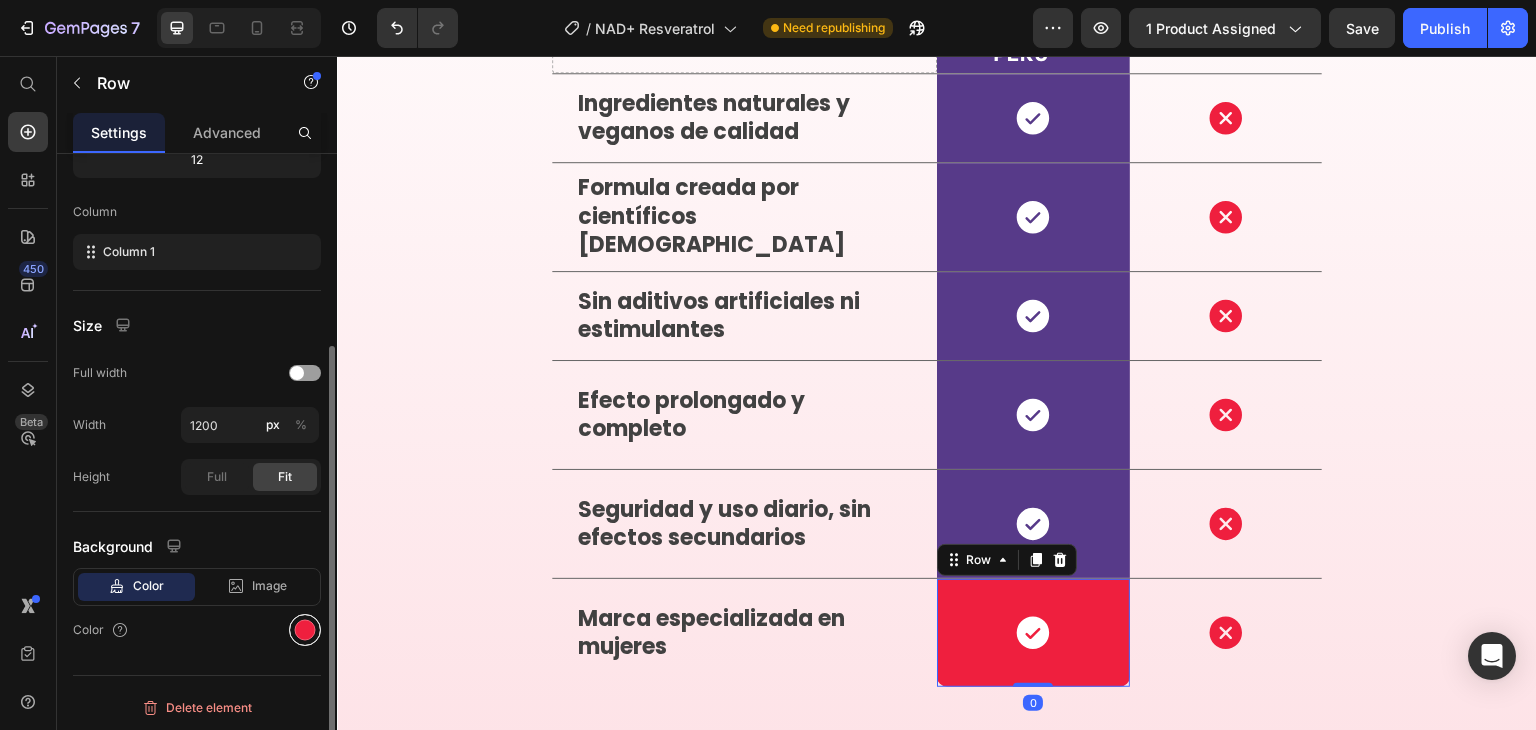 click at bounding box center [305, 630] 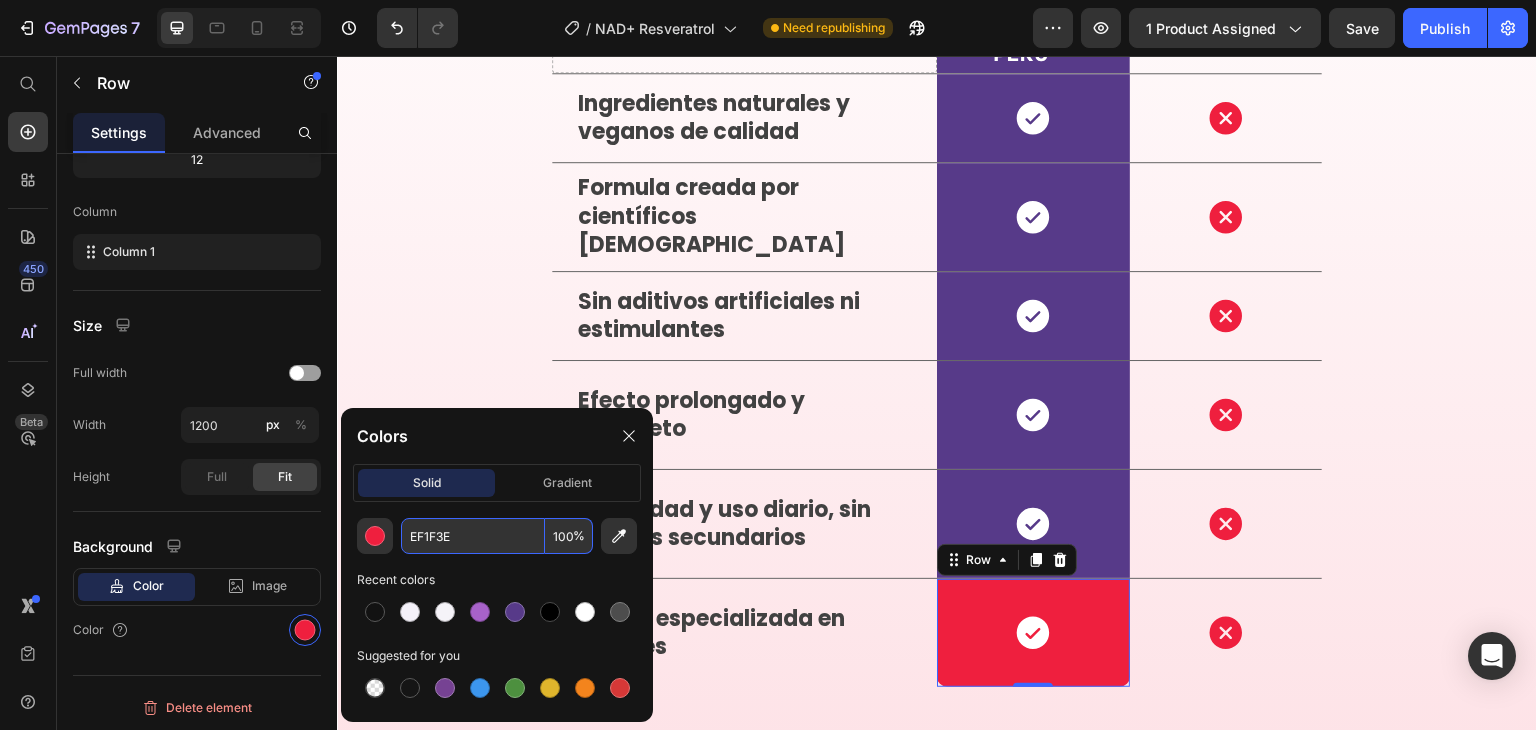 click on "EF1F3E" at bounding box center [473, 536] 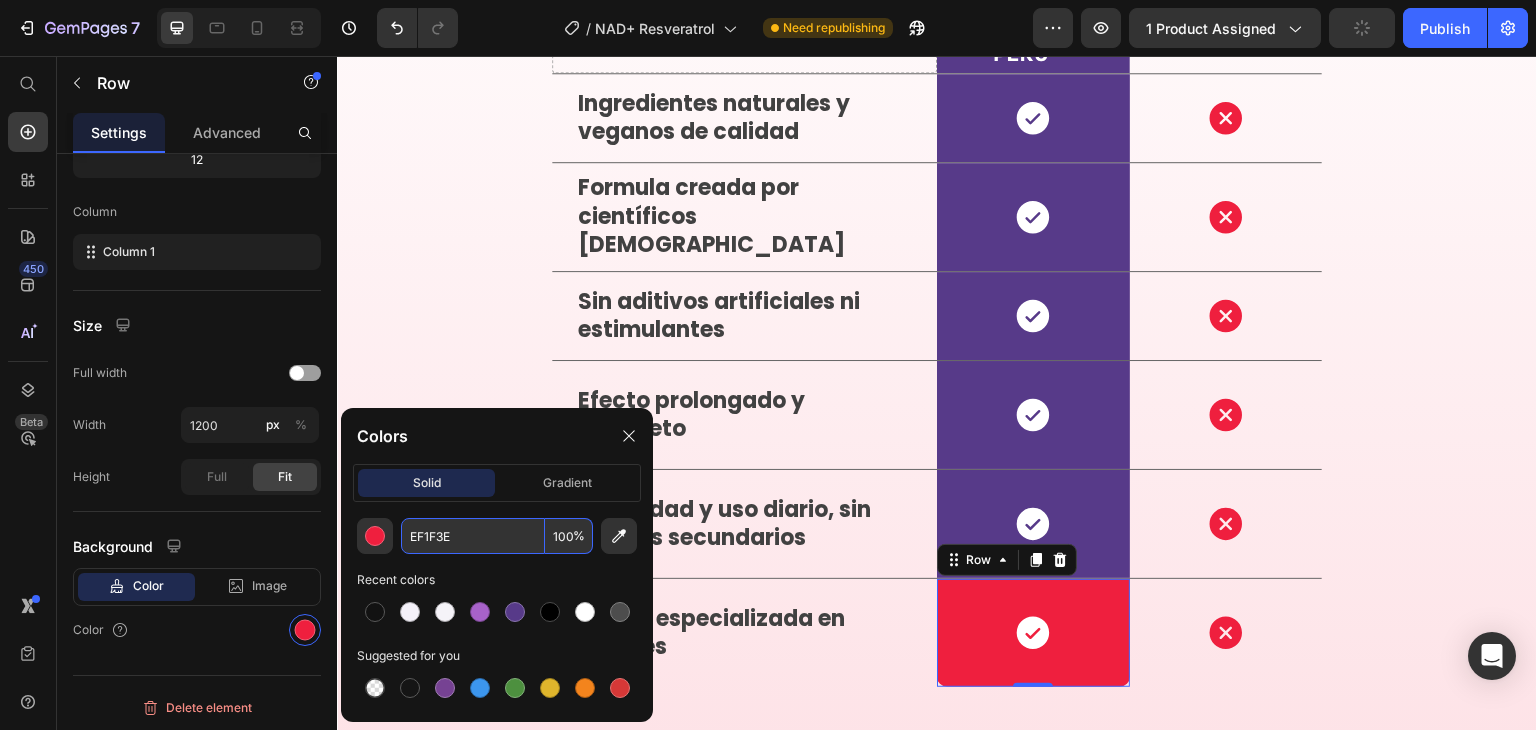 paste on "573A89" 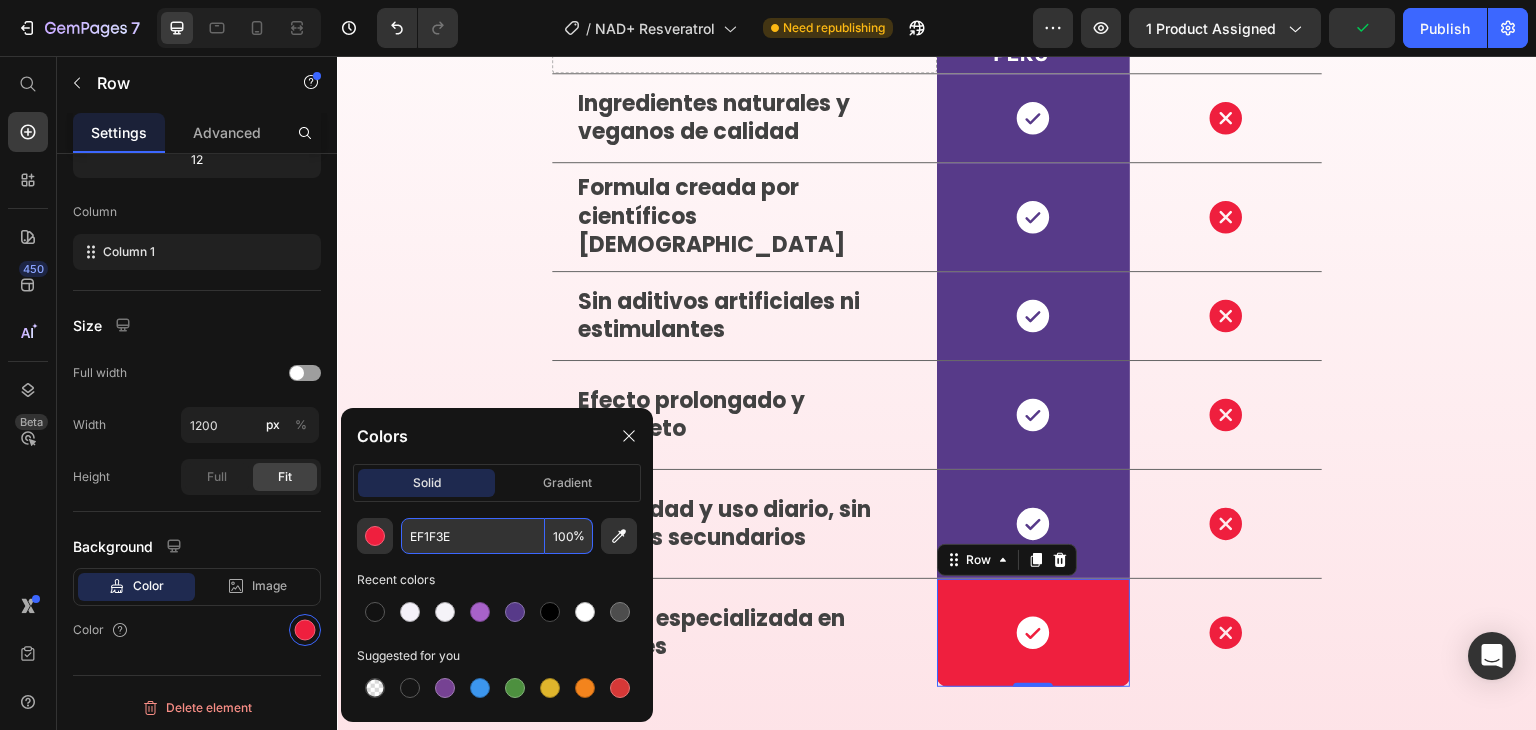 type on "573A89" 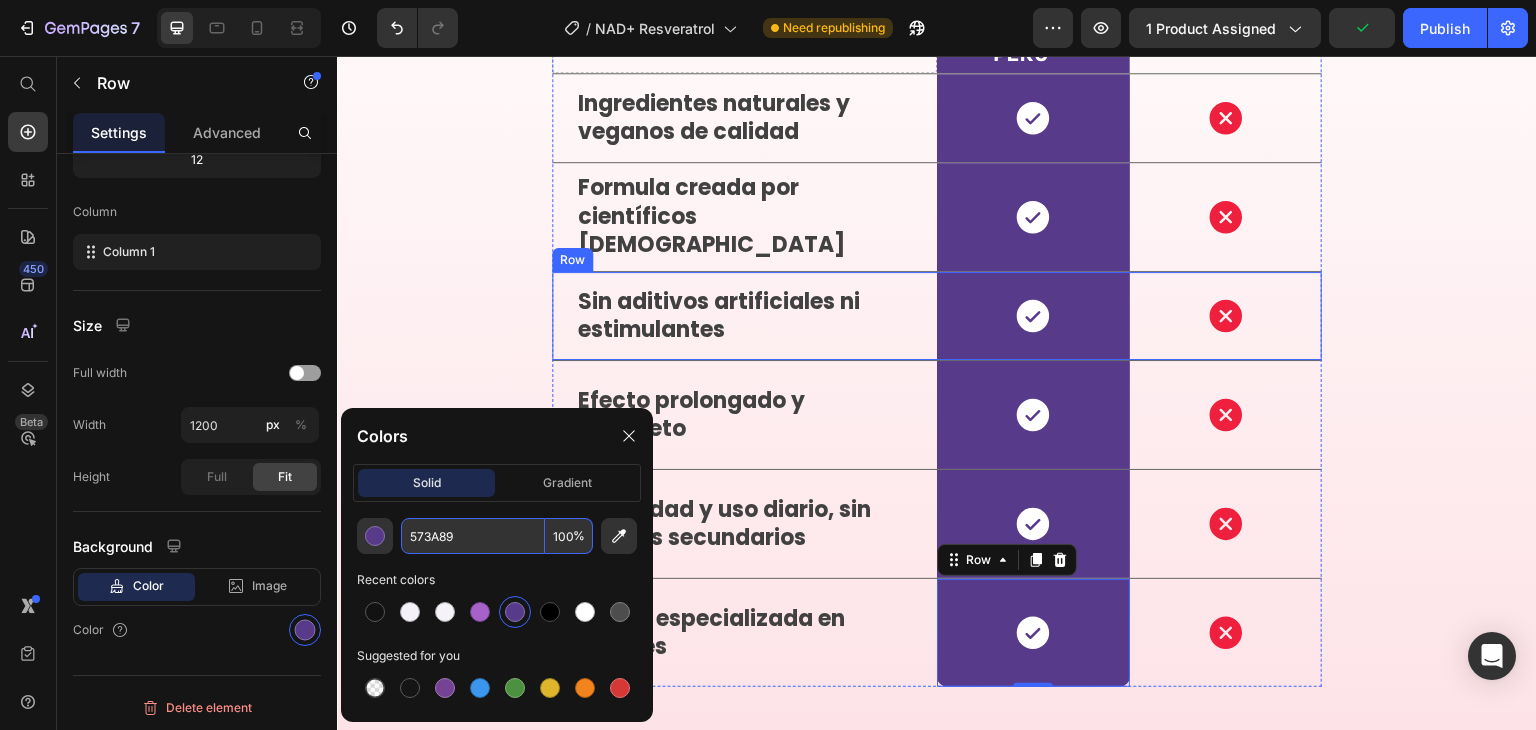 scroll, scrollTop: 5080, scrollLeft: 0, axis: vertical 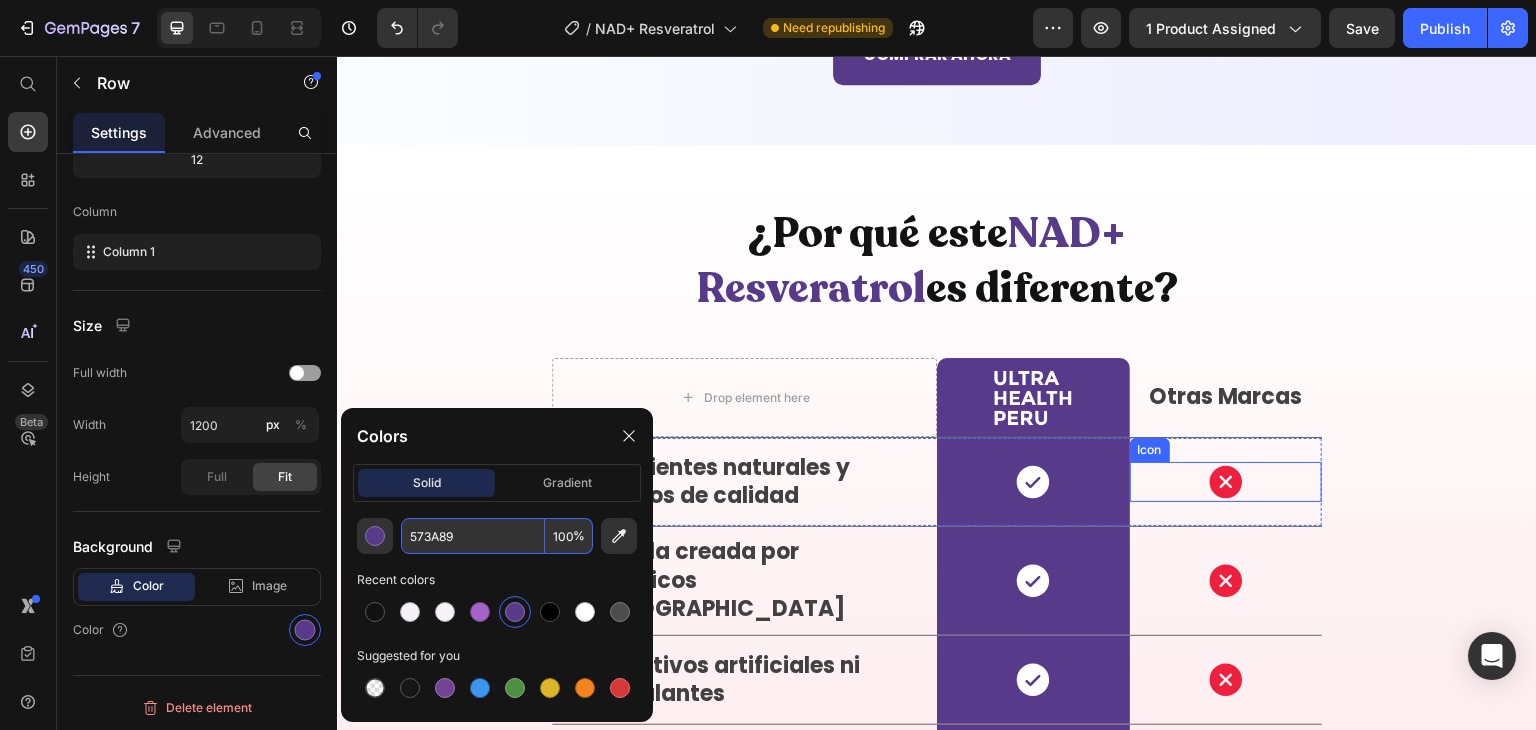 click 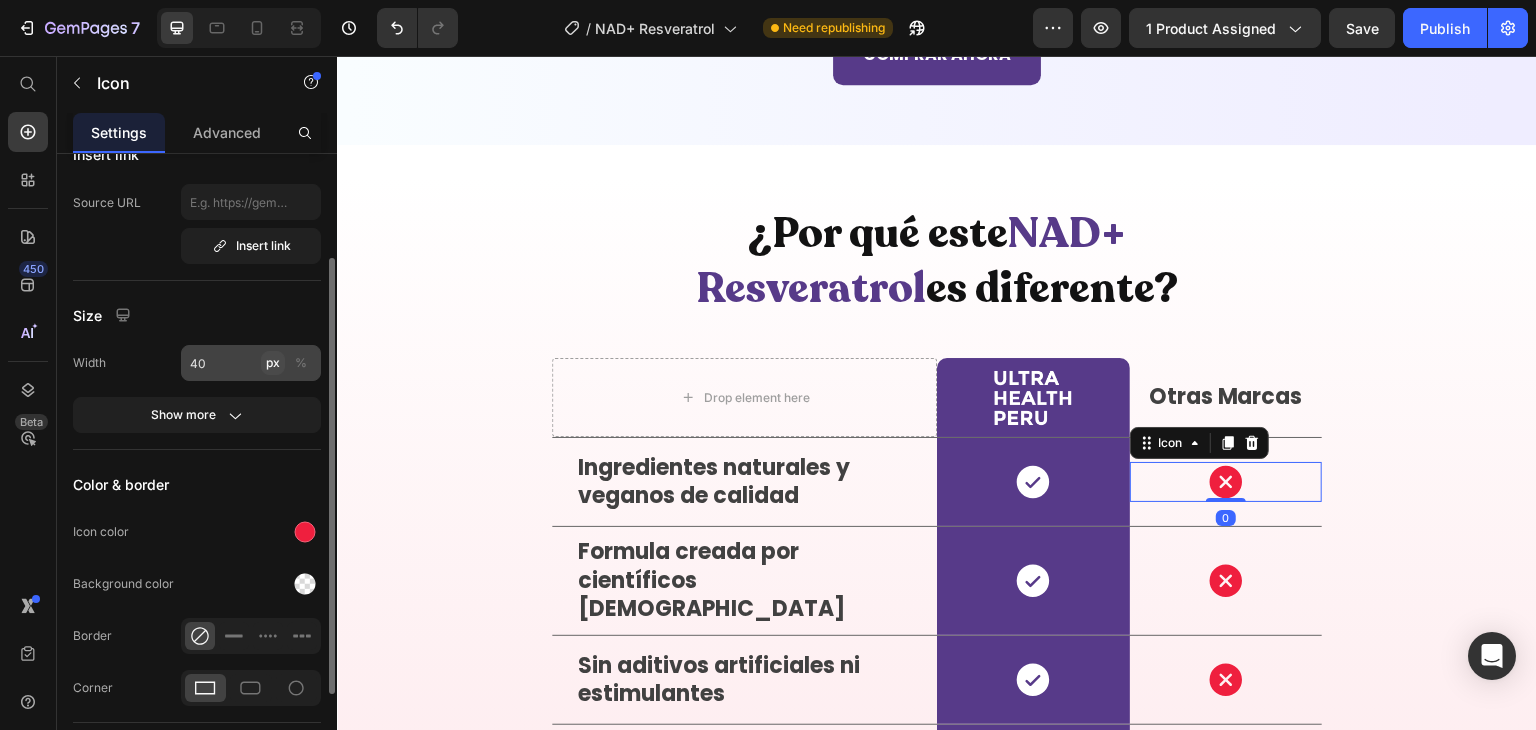 scroll, scrollTop: 152, scrollLeft: 0, axis: vertical 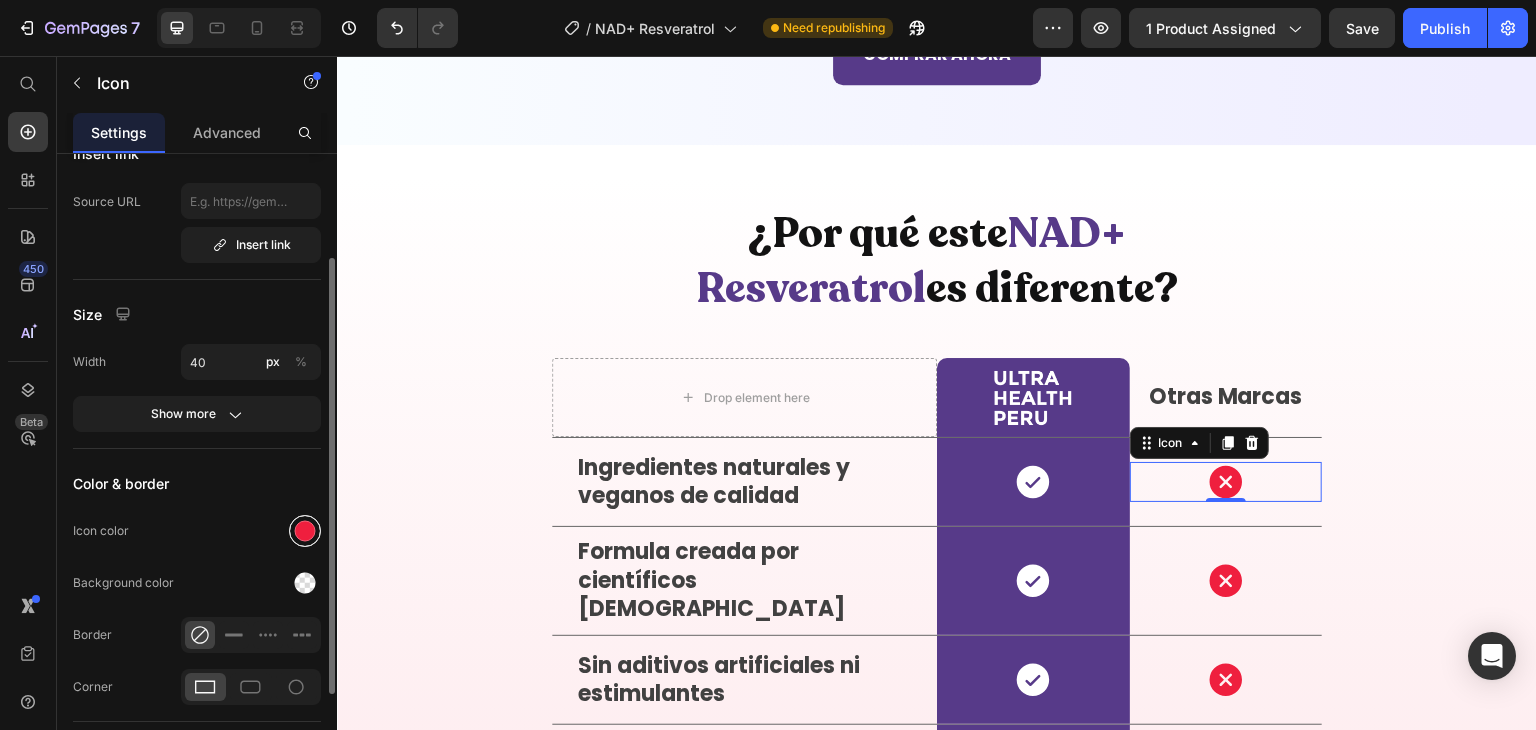 click at bounding box center [305, 531] 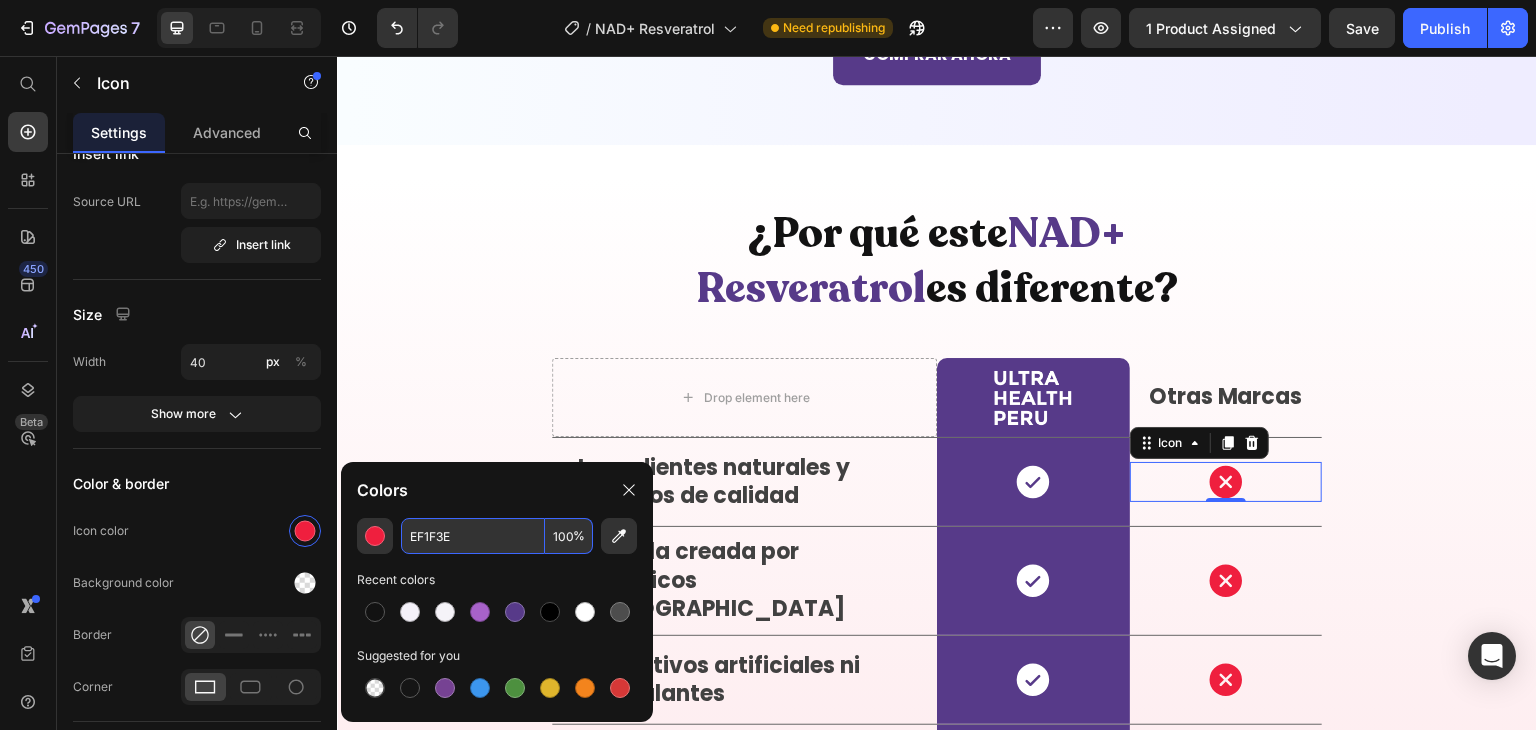 click on "EF1F3E" at bounding box center (473, 536) 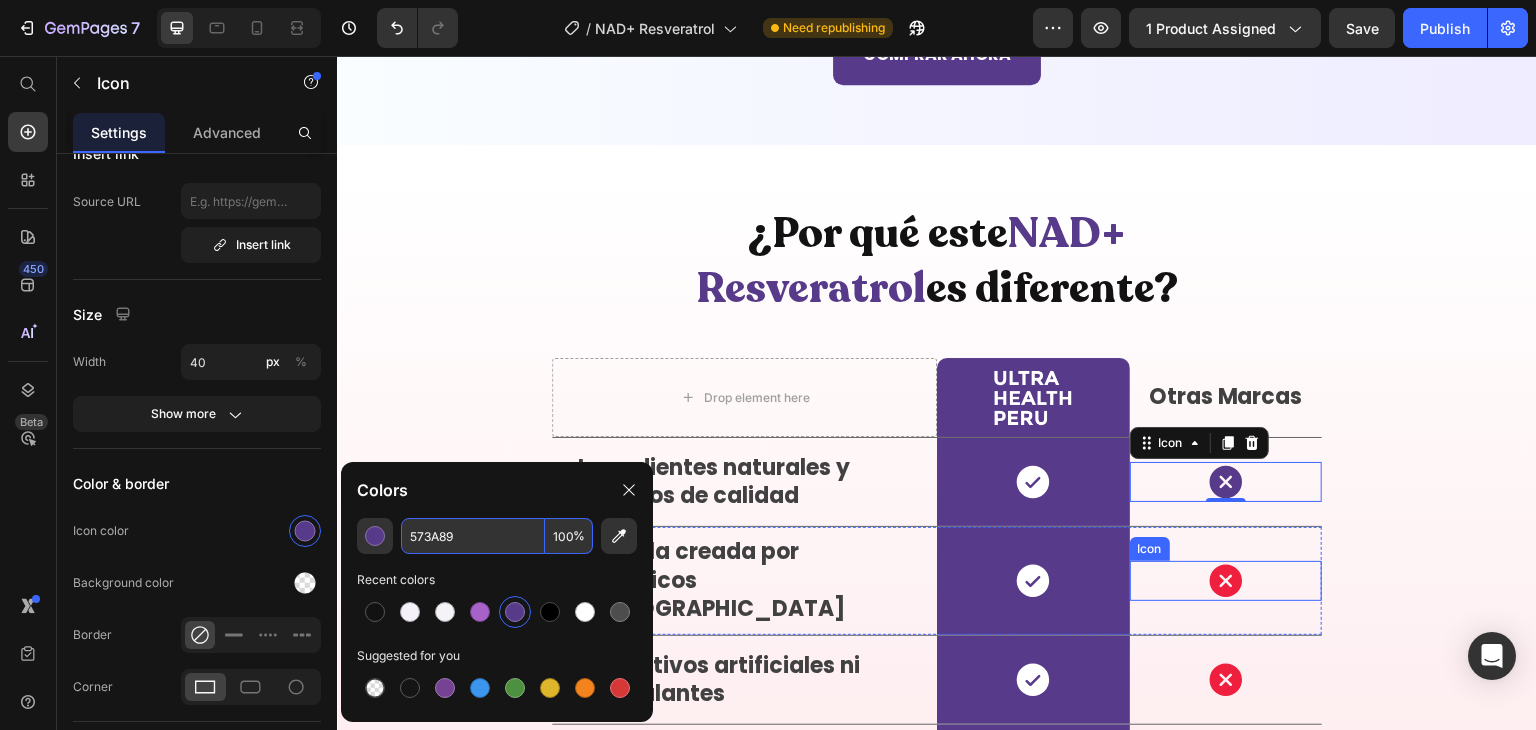 click on "Icon" at bounding box center [1226, 581] 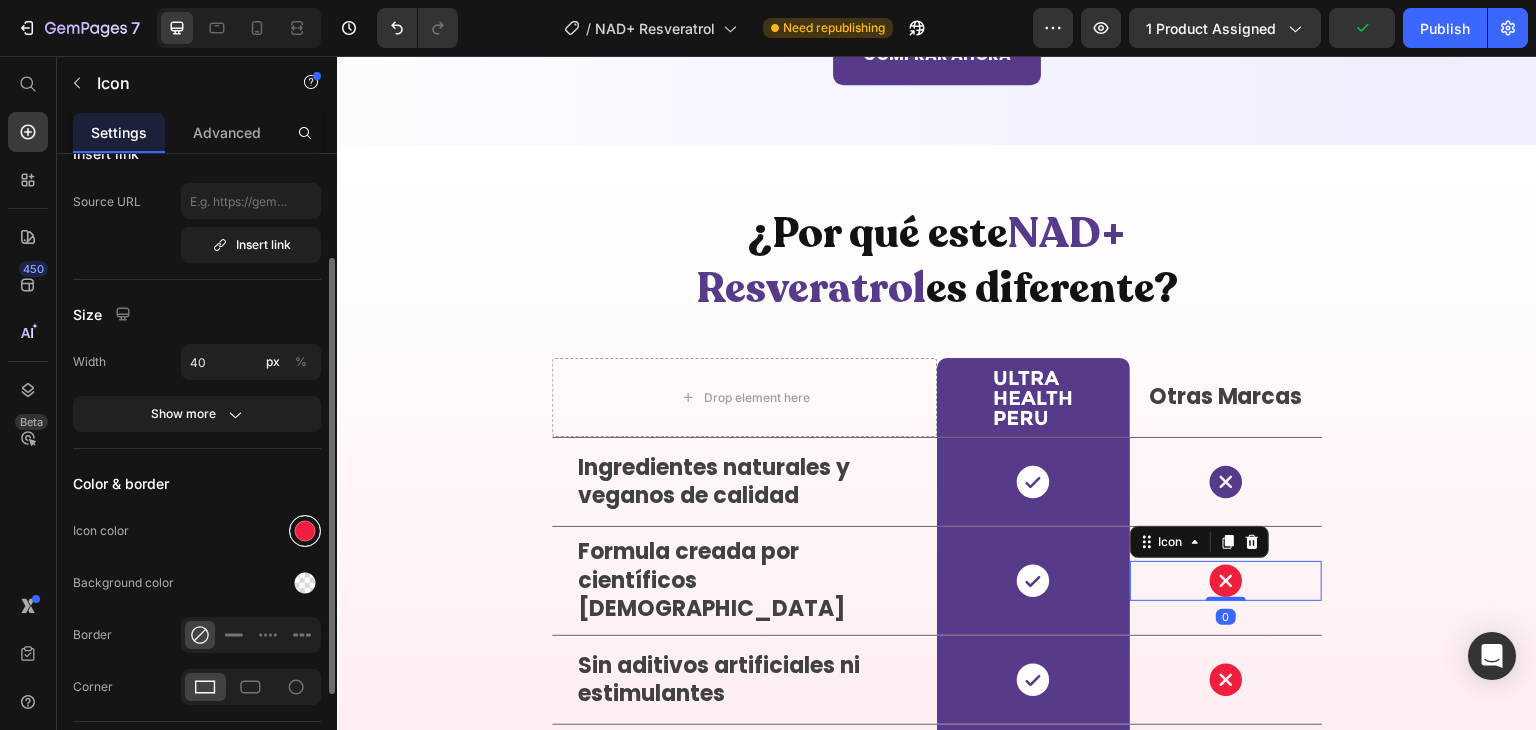 click at bounding box center (305, 531) 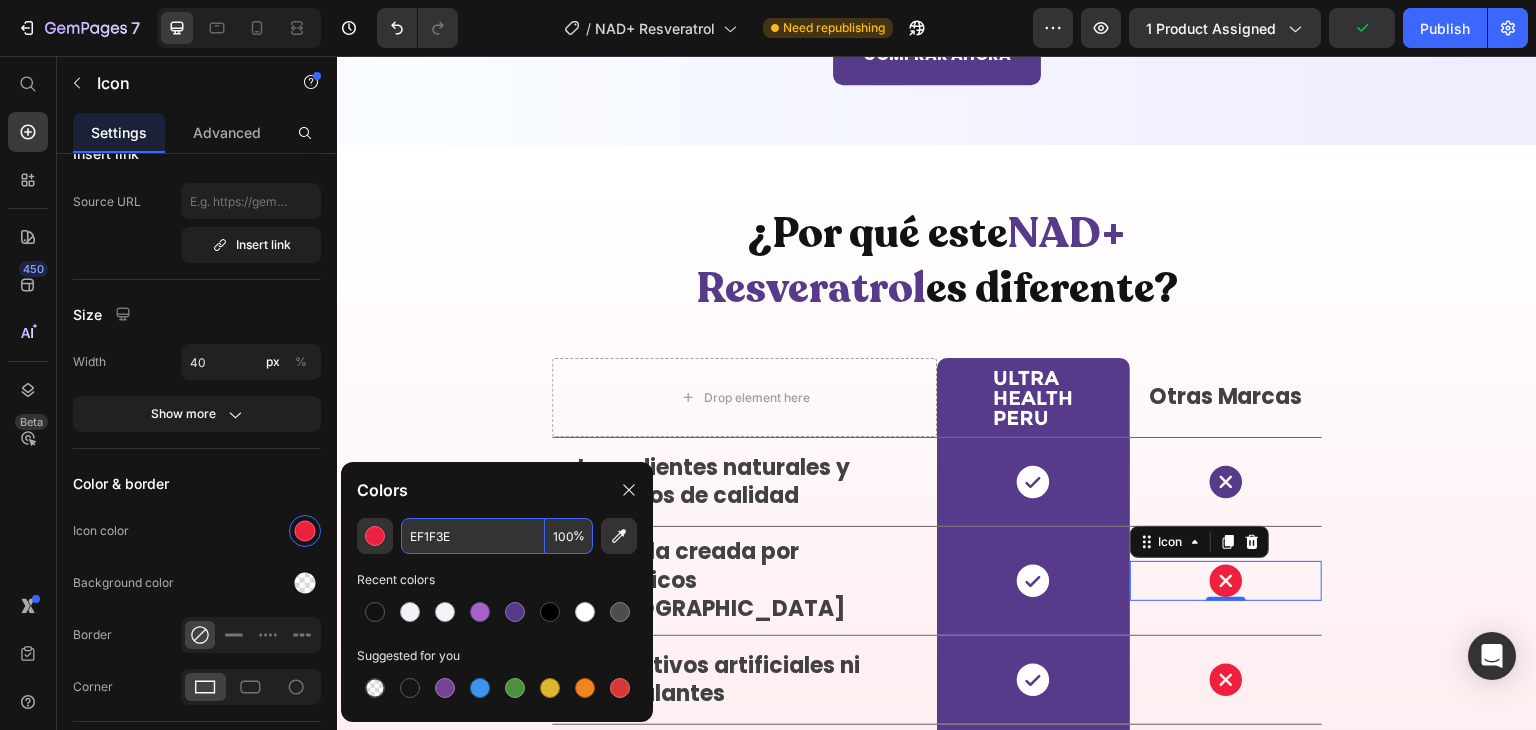 click on "EF1F3E" at bounding box center [473, 536] 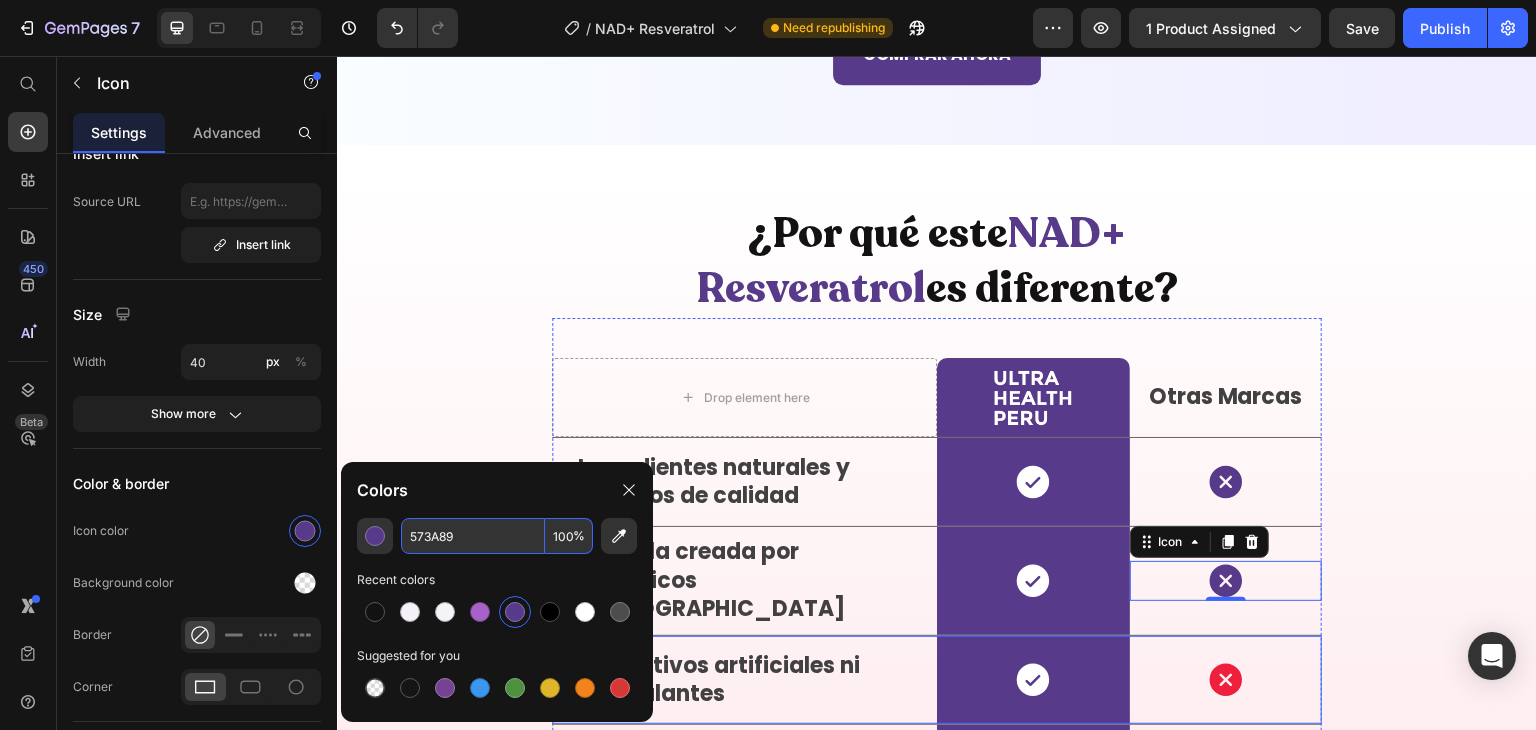 scroll, scrollTop: 5204, scrollLeft: 0, axis: vertical 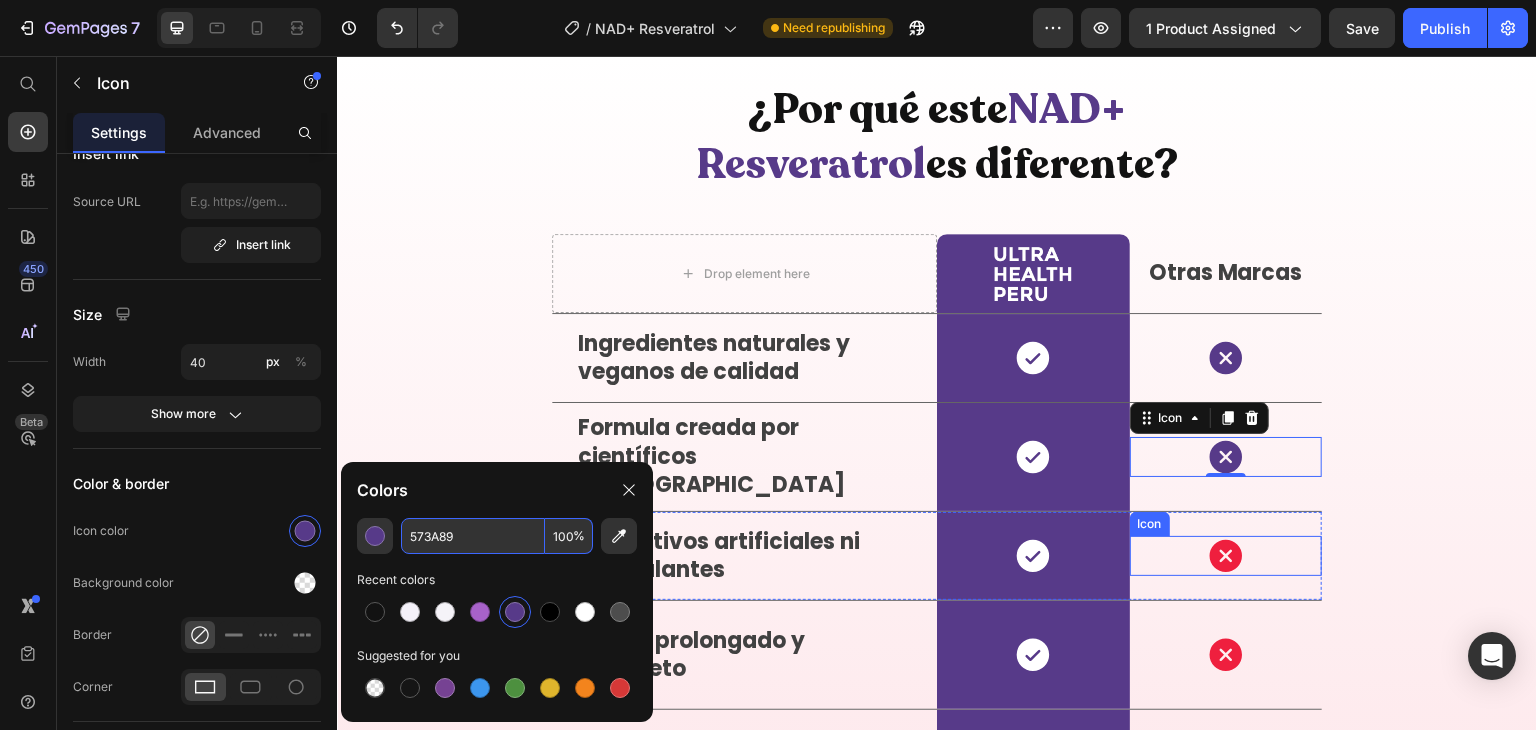 click 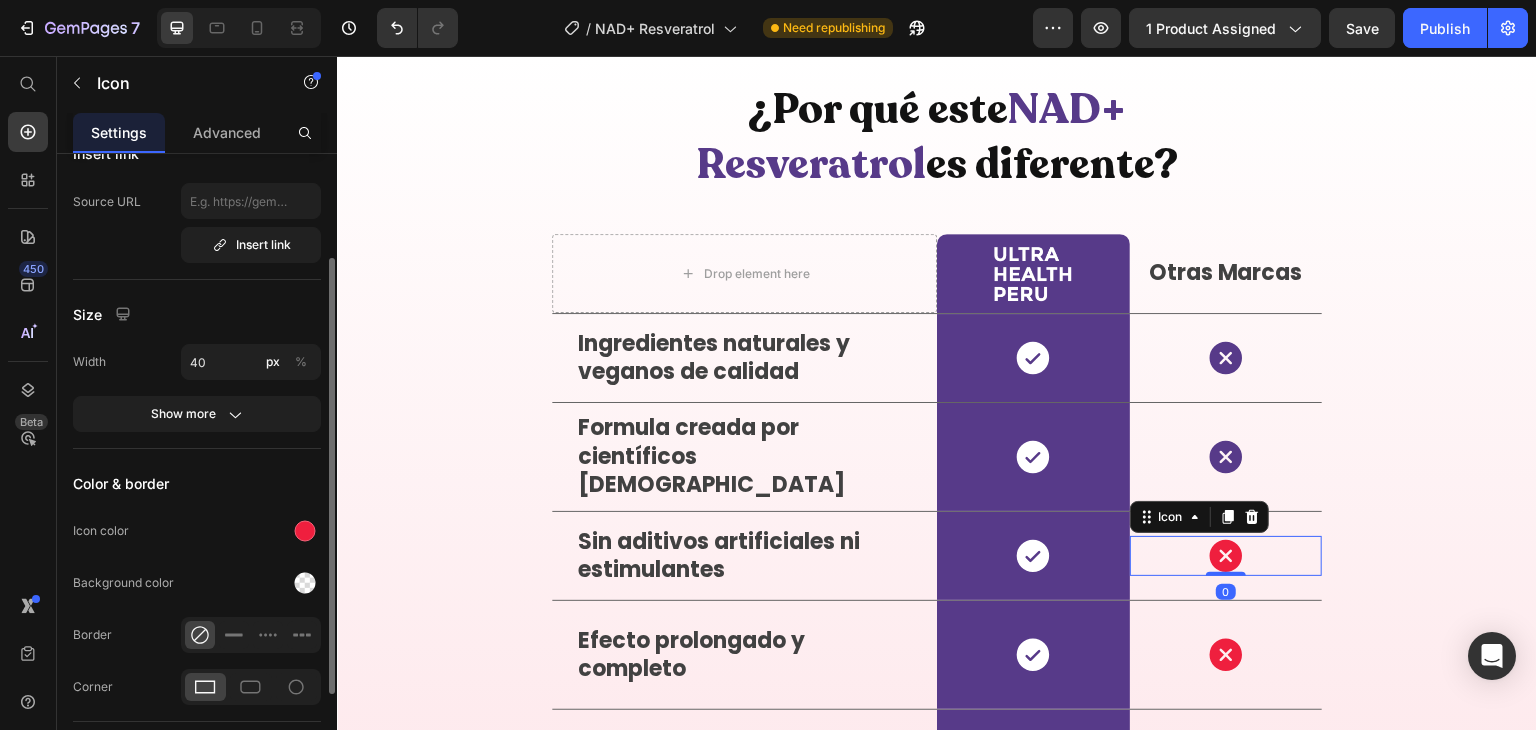 click on "Icon color" 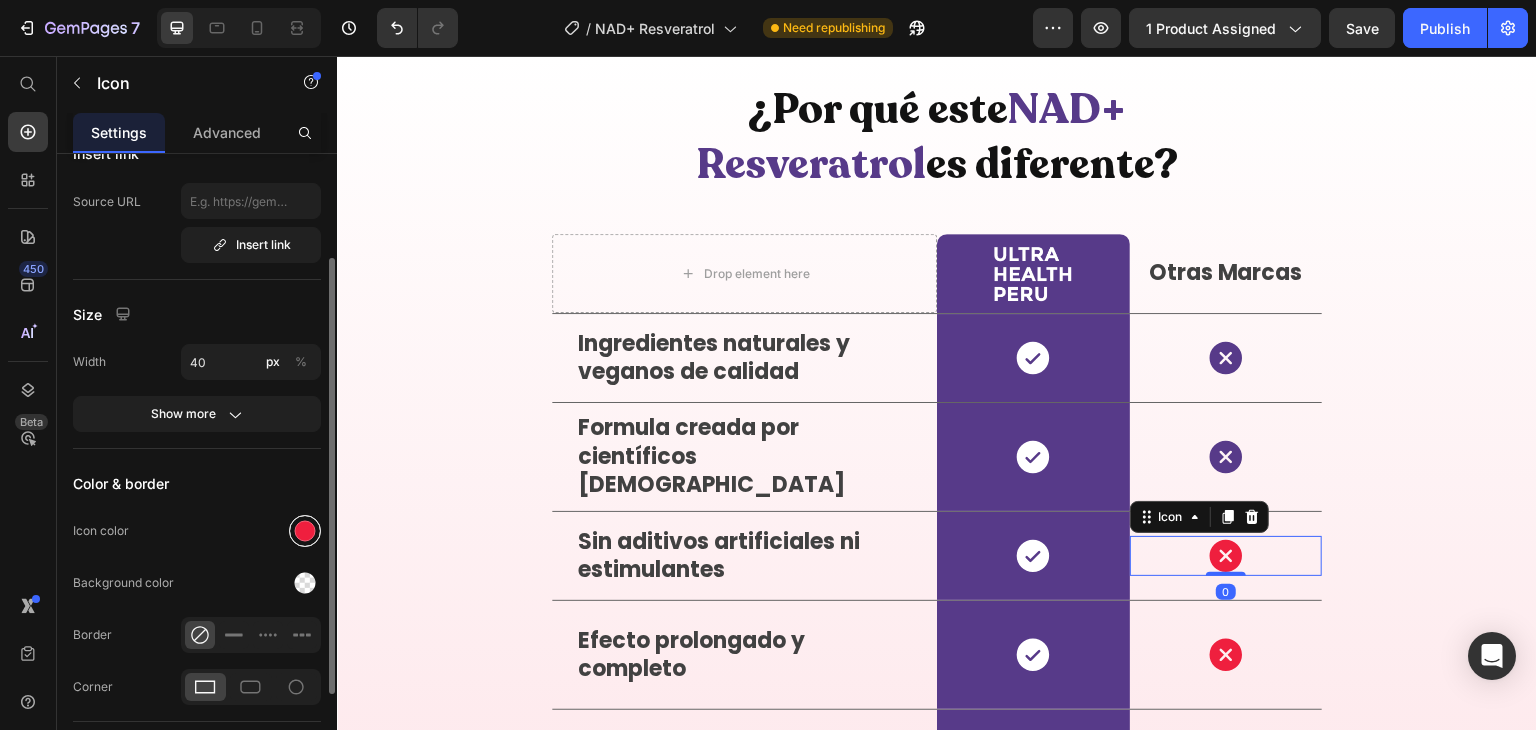 click at bounding box center (305, 531) 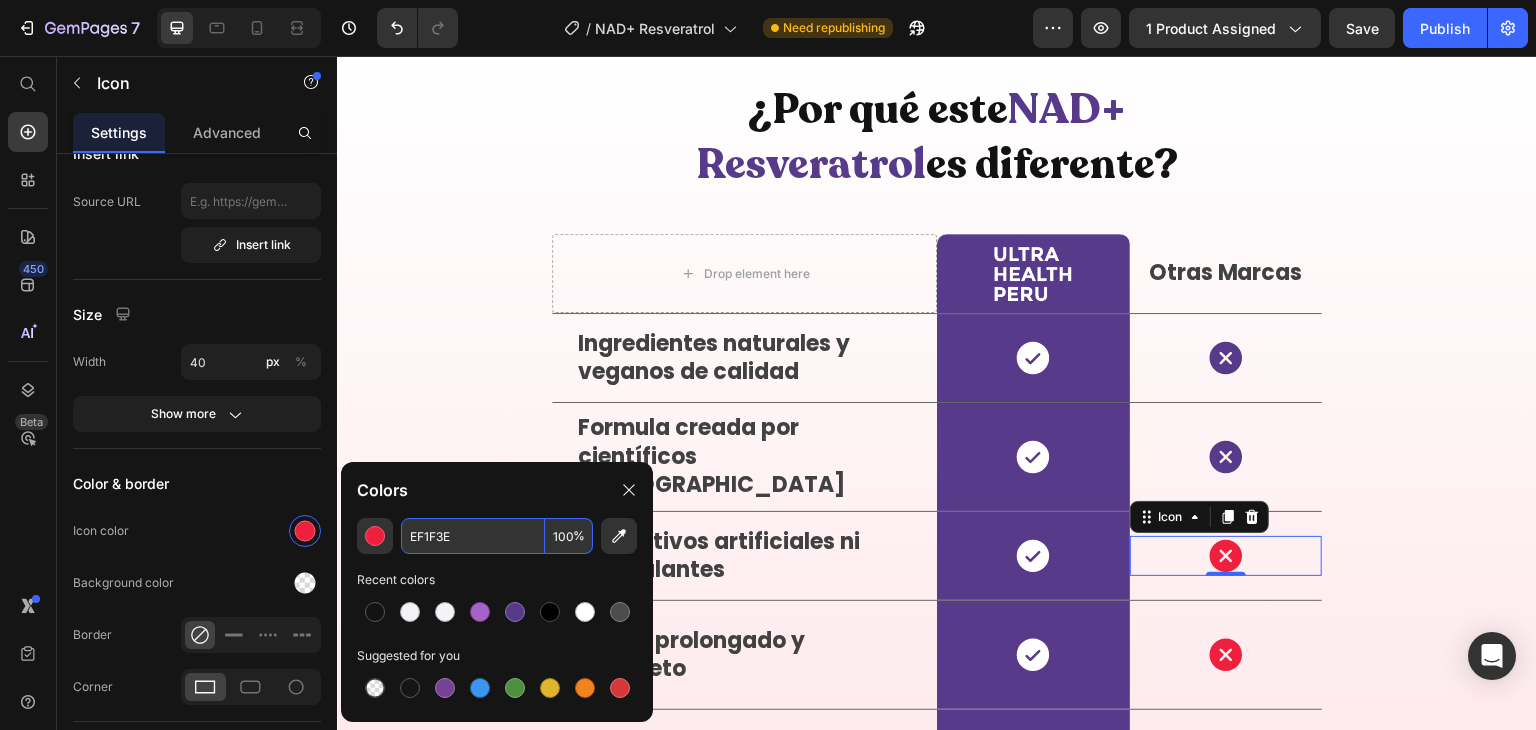 click on "EF1F3E" at bounding box center [473, 536] 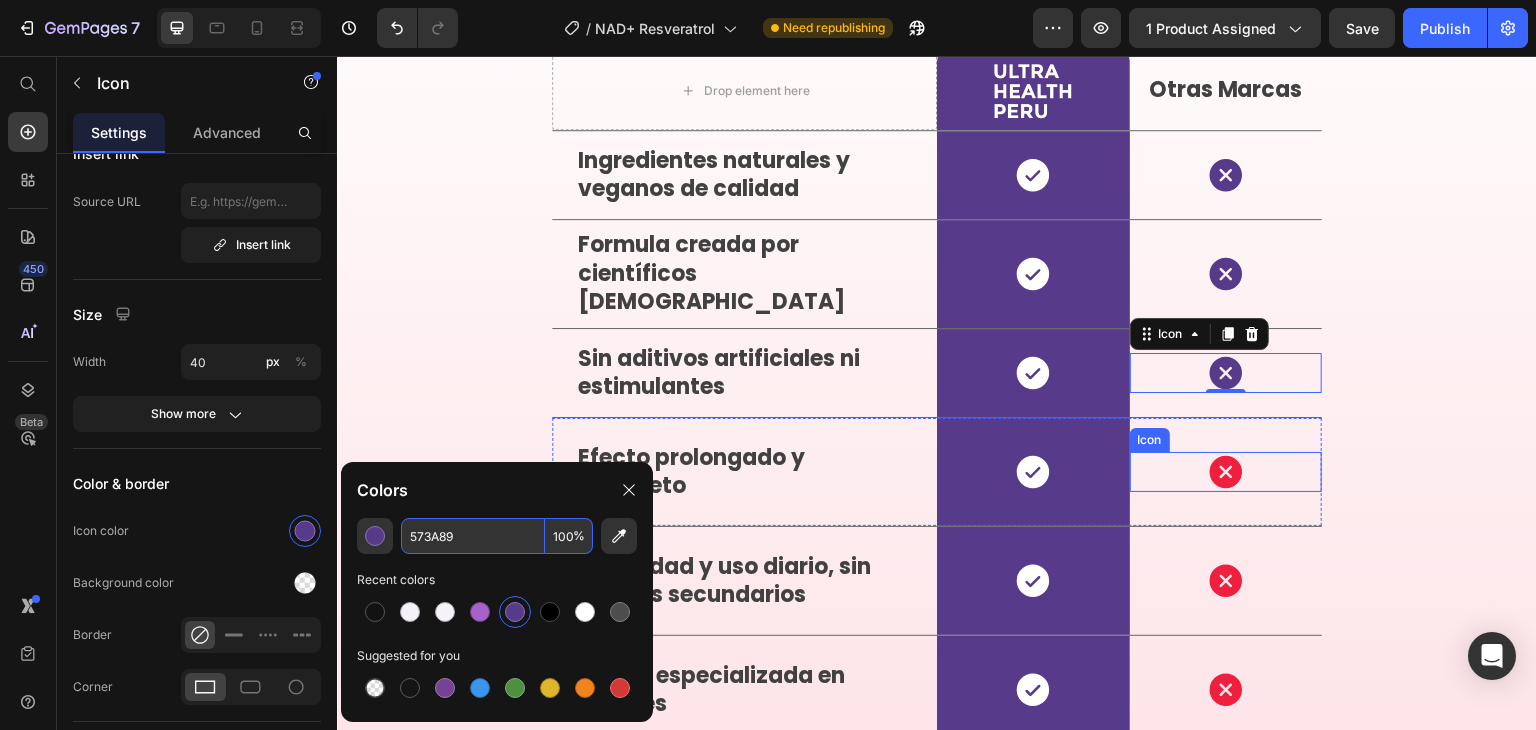 scroll, scrollTop: 5472, scrollLeft: 0, axis: vertical 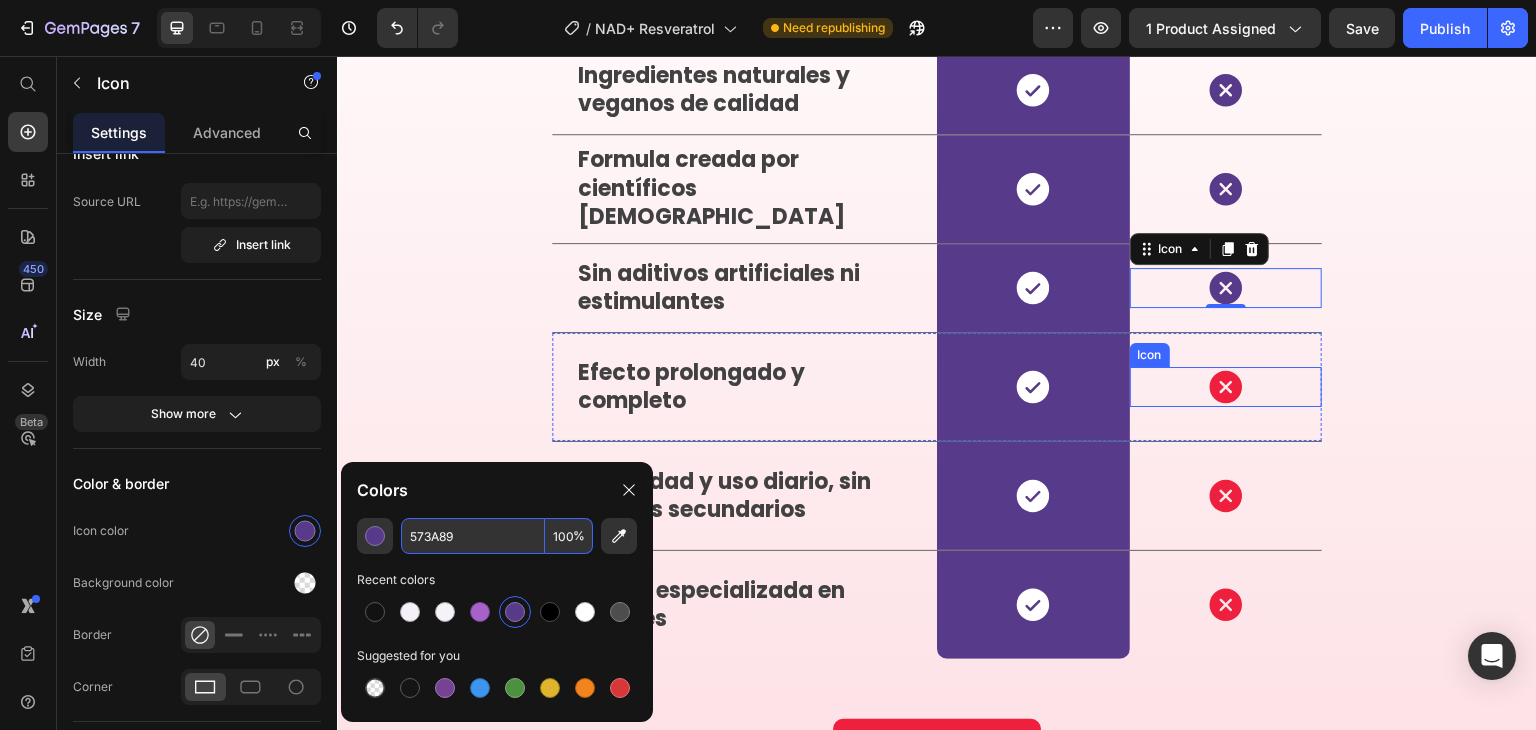 click 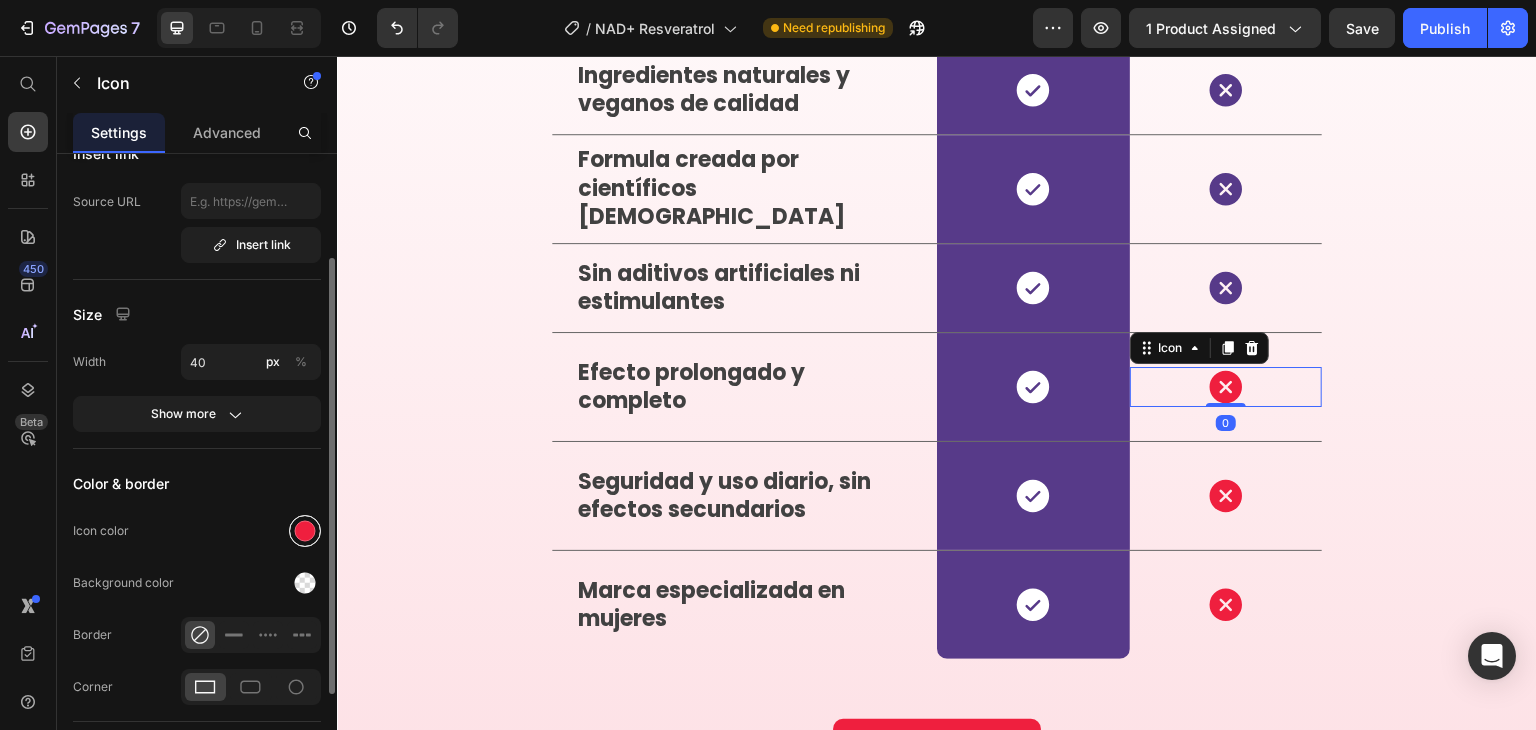 click at bounding box center (305, 531) 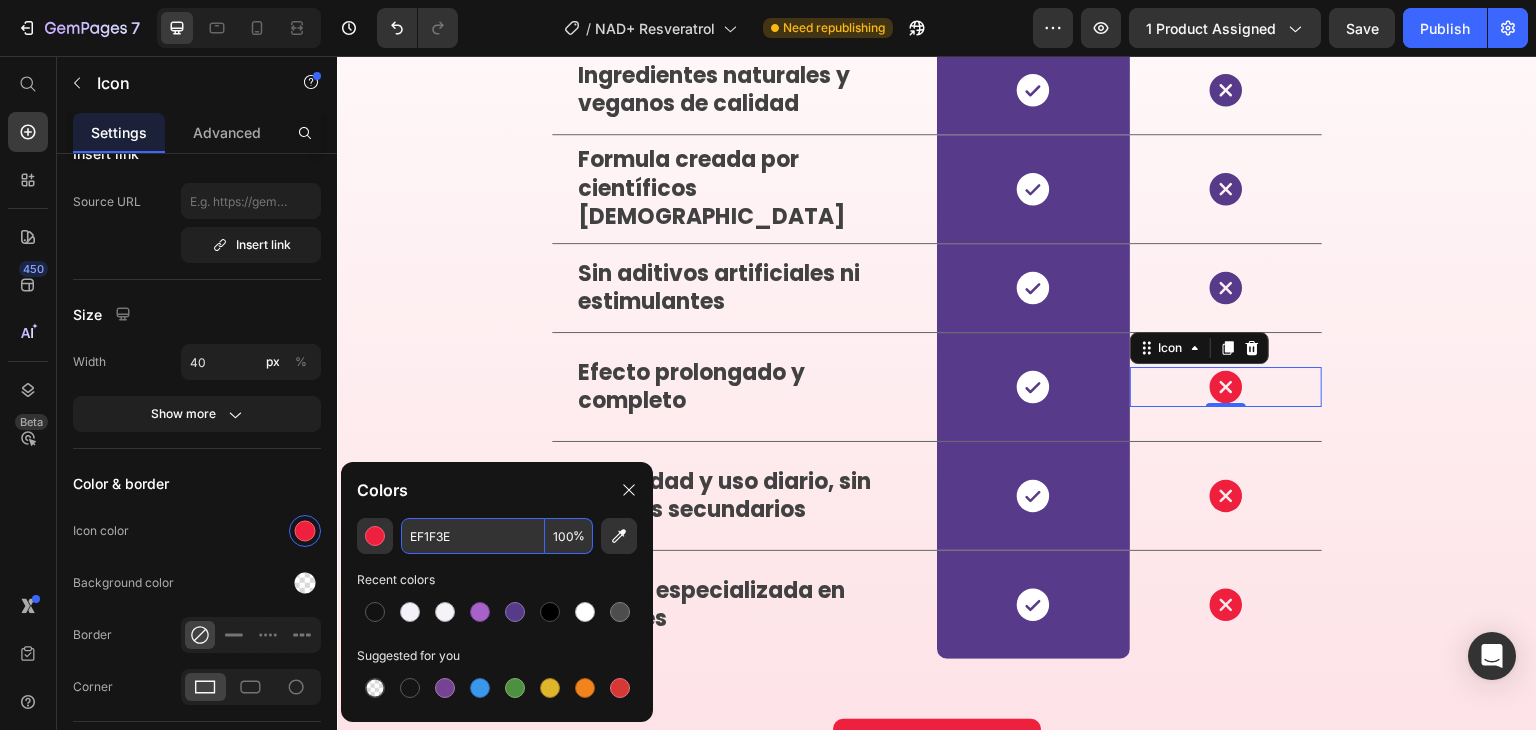 click on "EF1F3E" at bounding box center (473, 536) 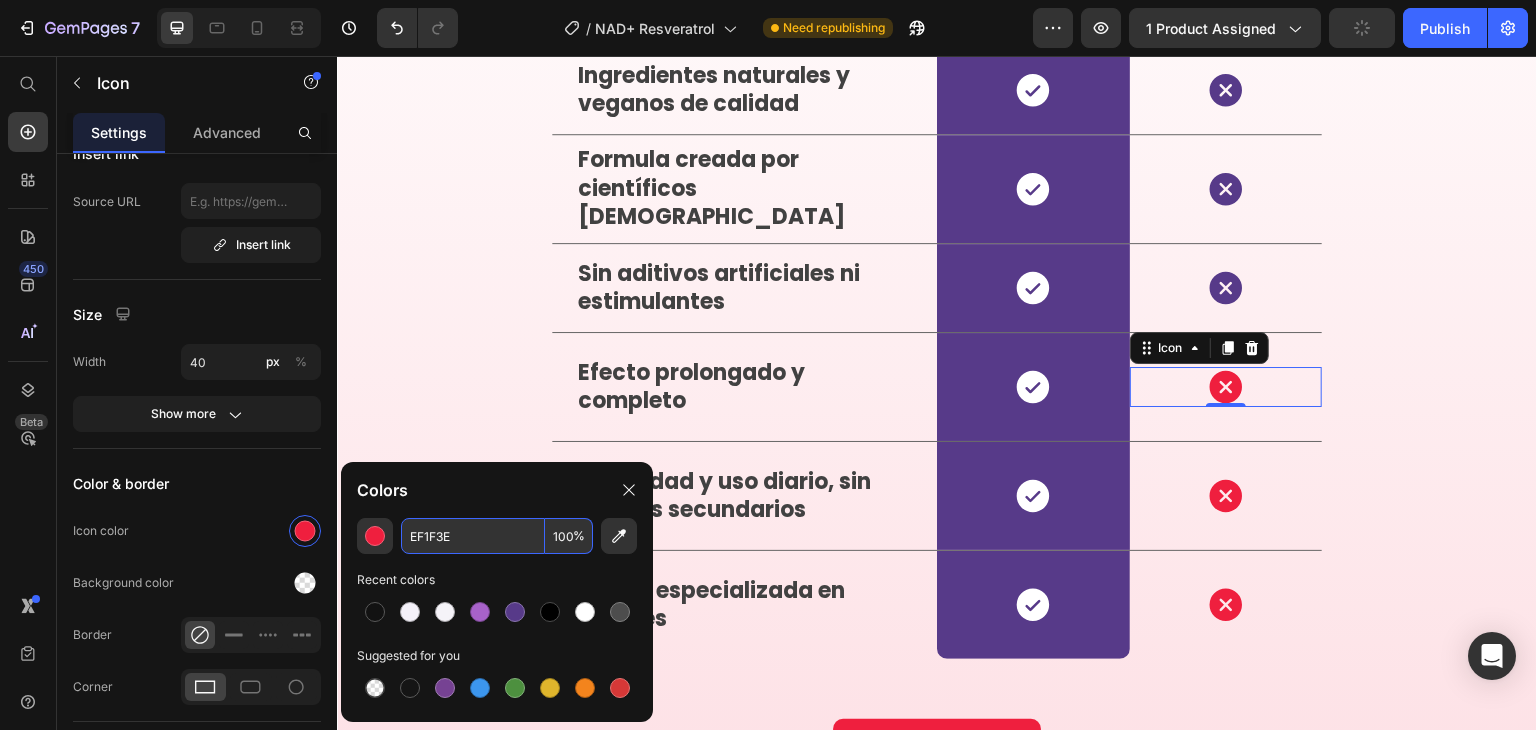 paste on "573A89" 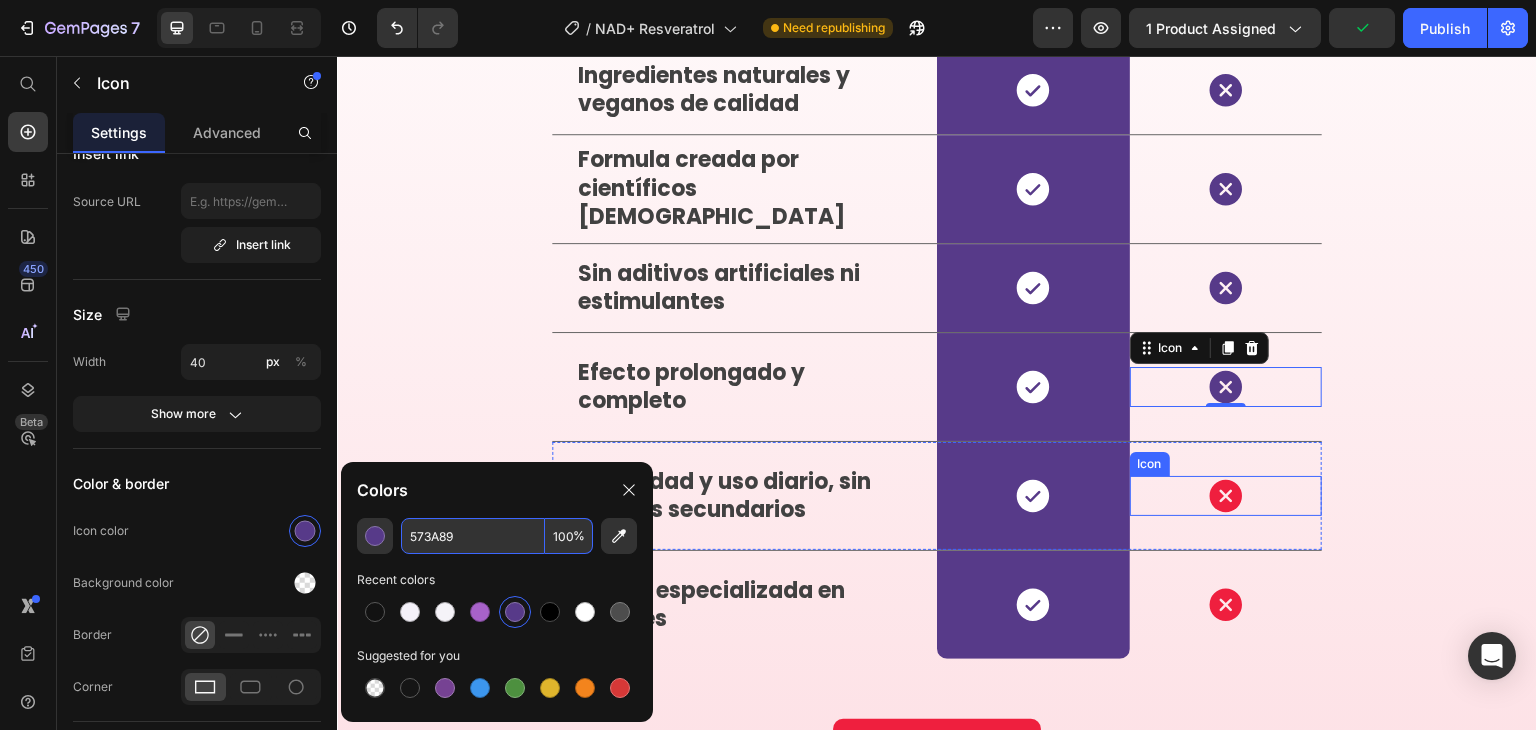 click on "Icon" at bounding box center (1226, 496) 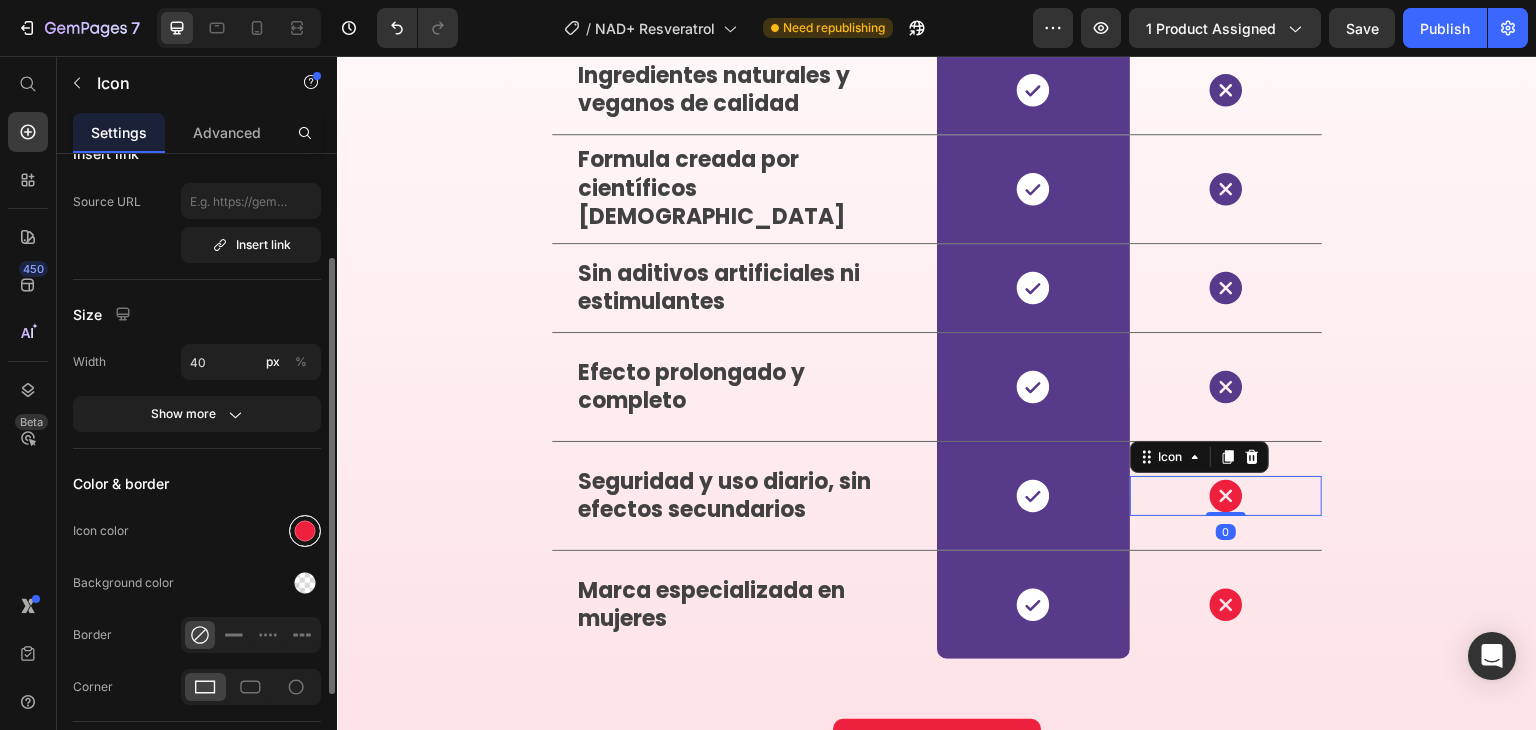 click at bounding box center [305, 531] 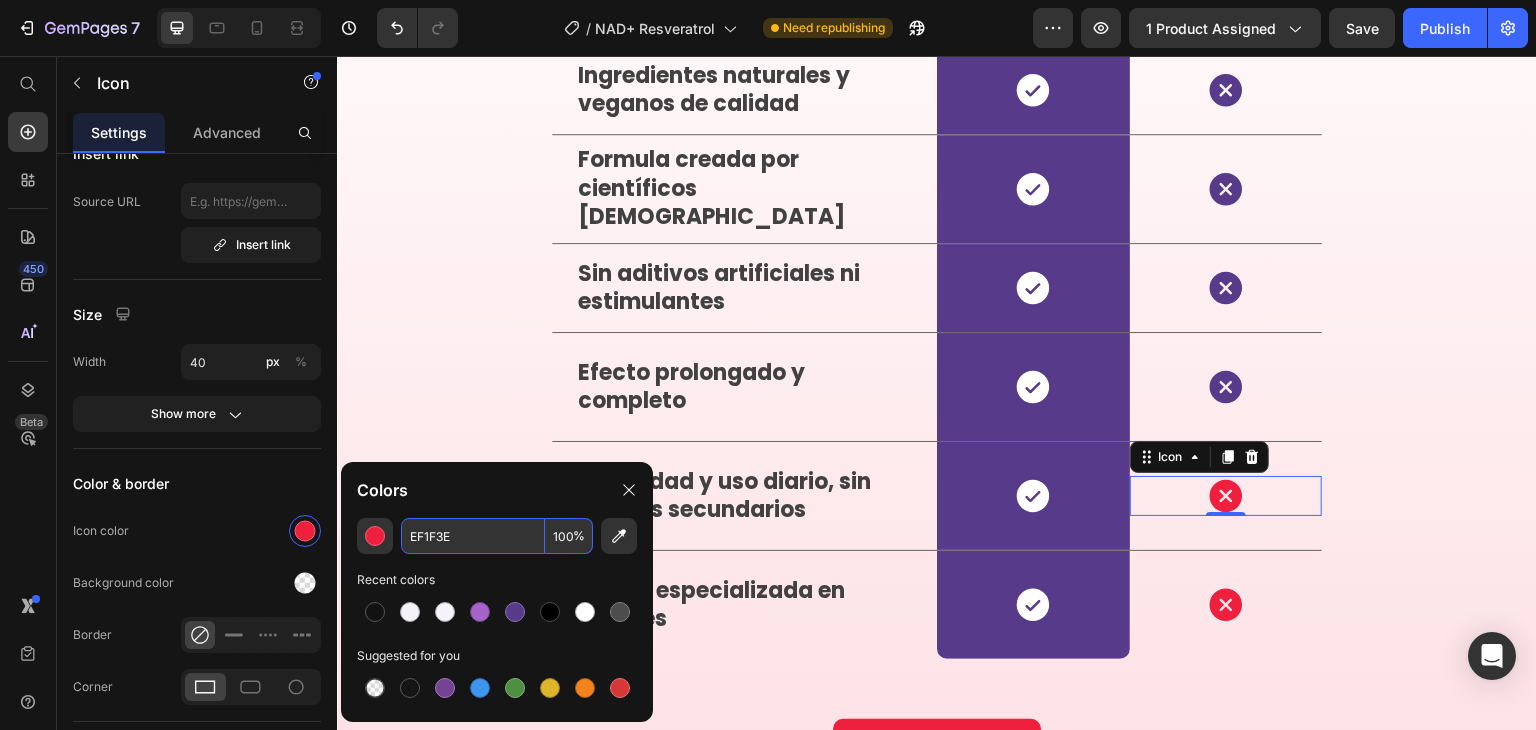 click on "EF1F3E" at bounding box center [473, 536] 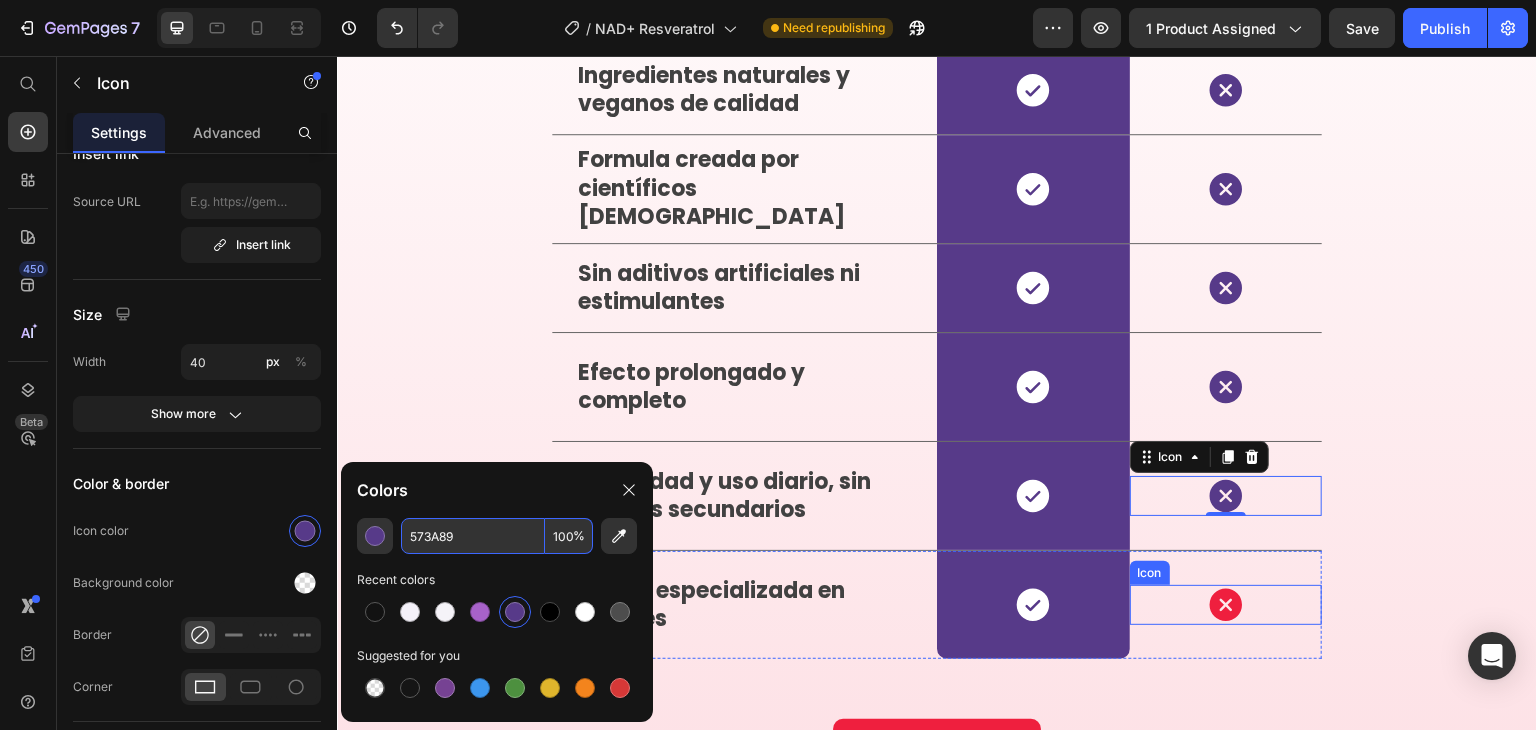 click 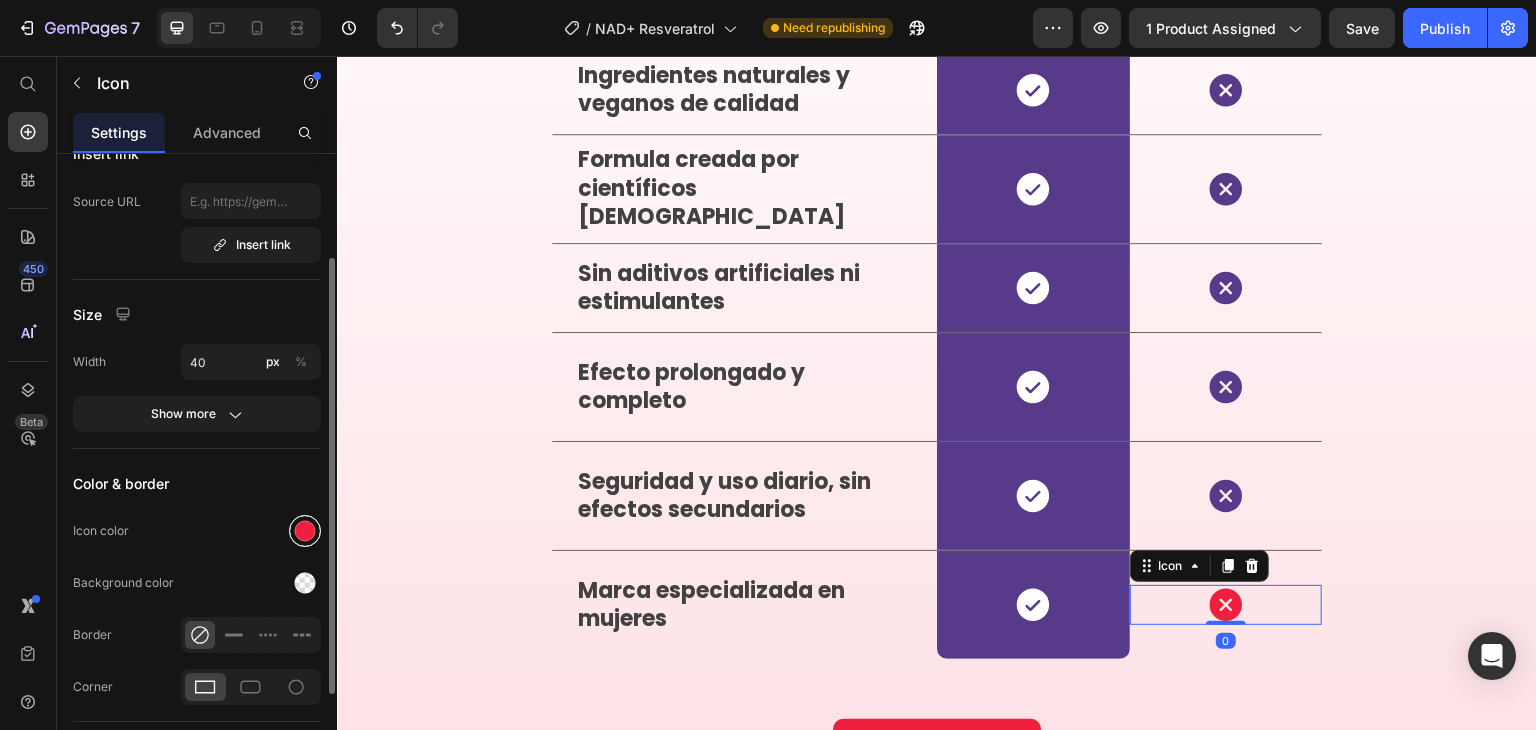 click at bounding box center (305, 531) 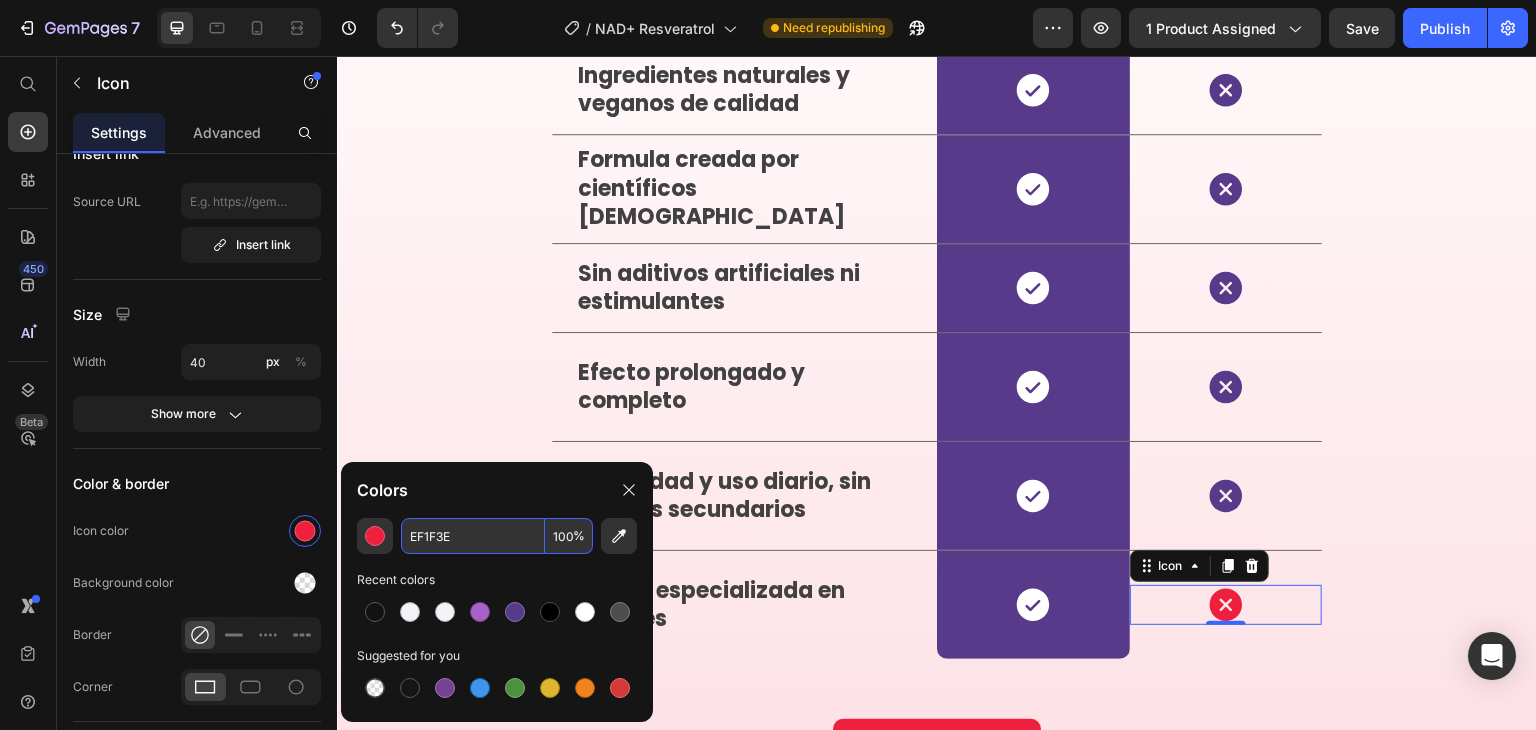 click on "EF1F3E" at bounding box center [473, 536] 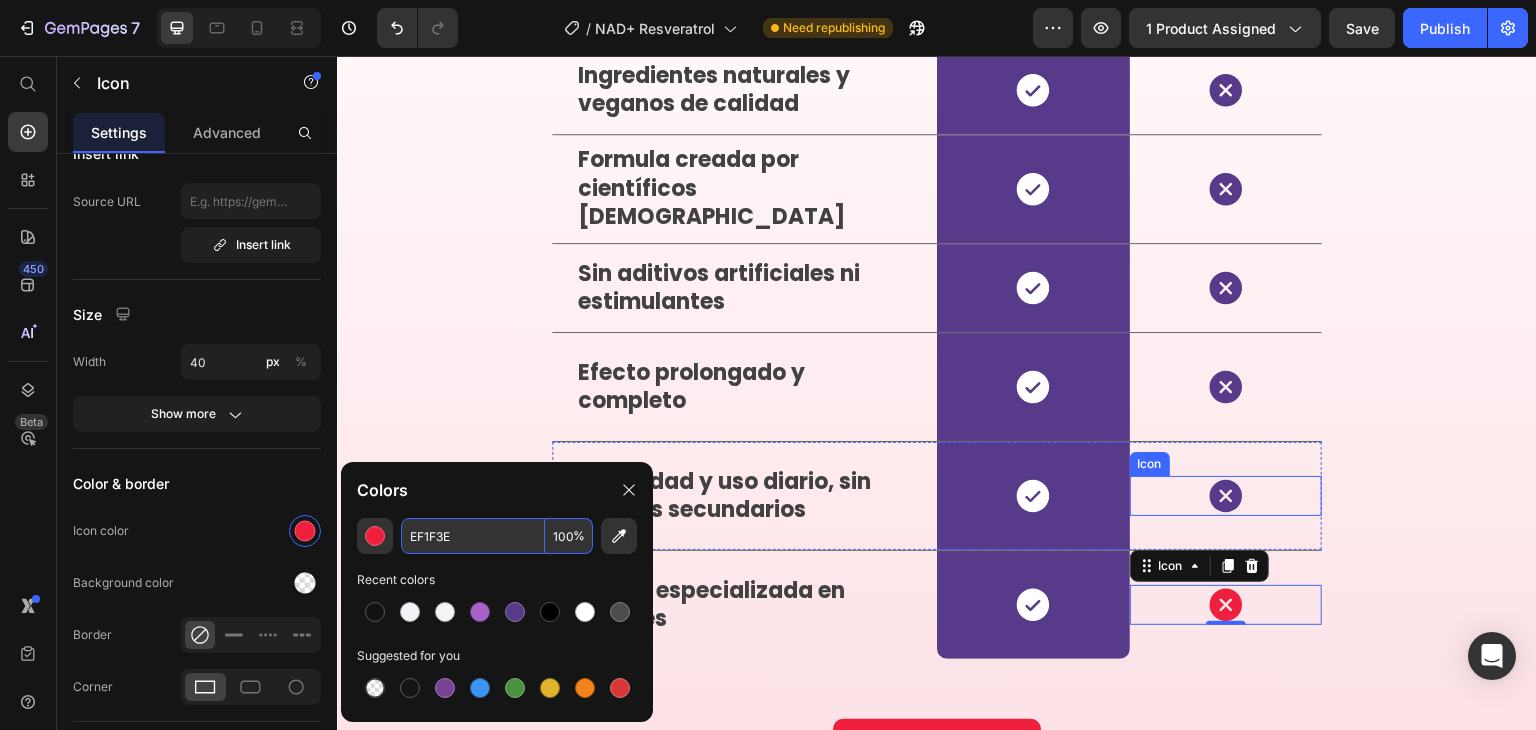 click 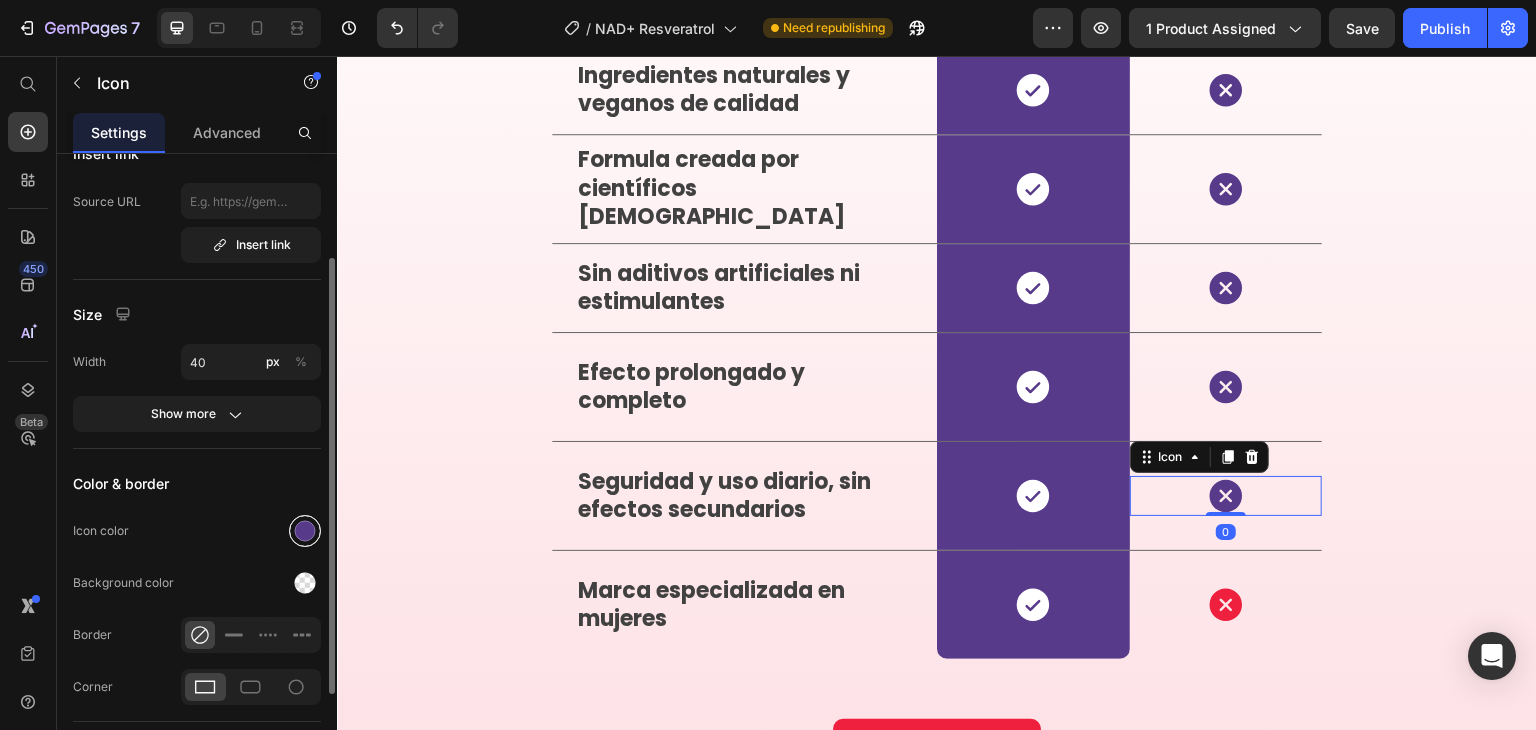 click at bounding box center [305, 531] 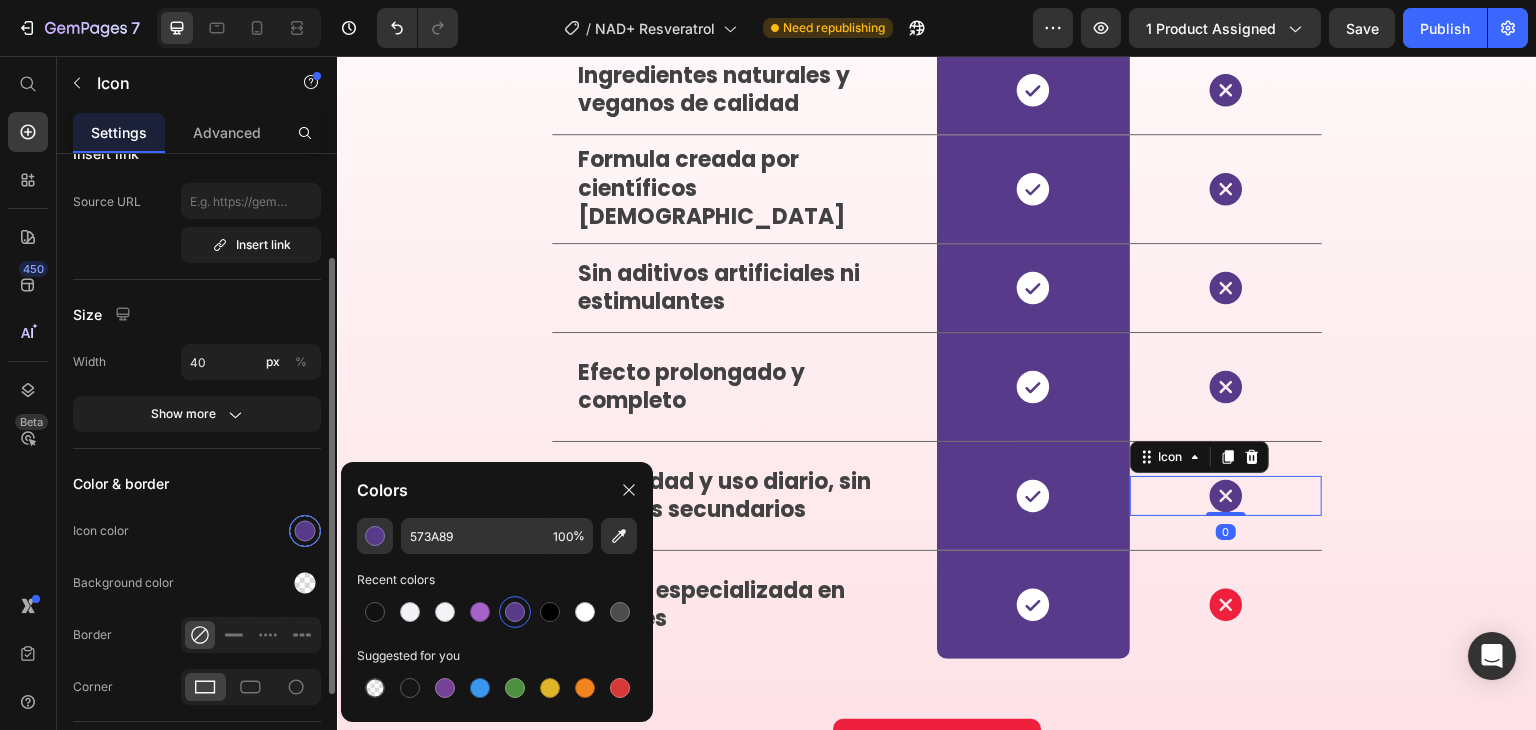 click at bounding box center [305, 531] 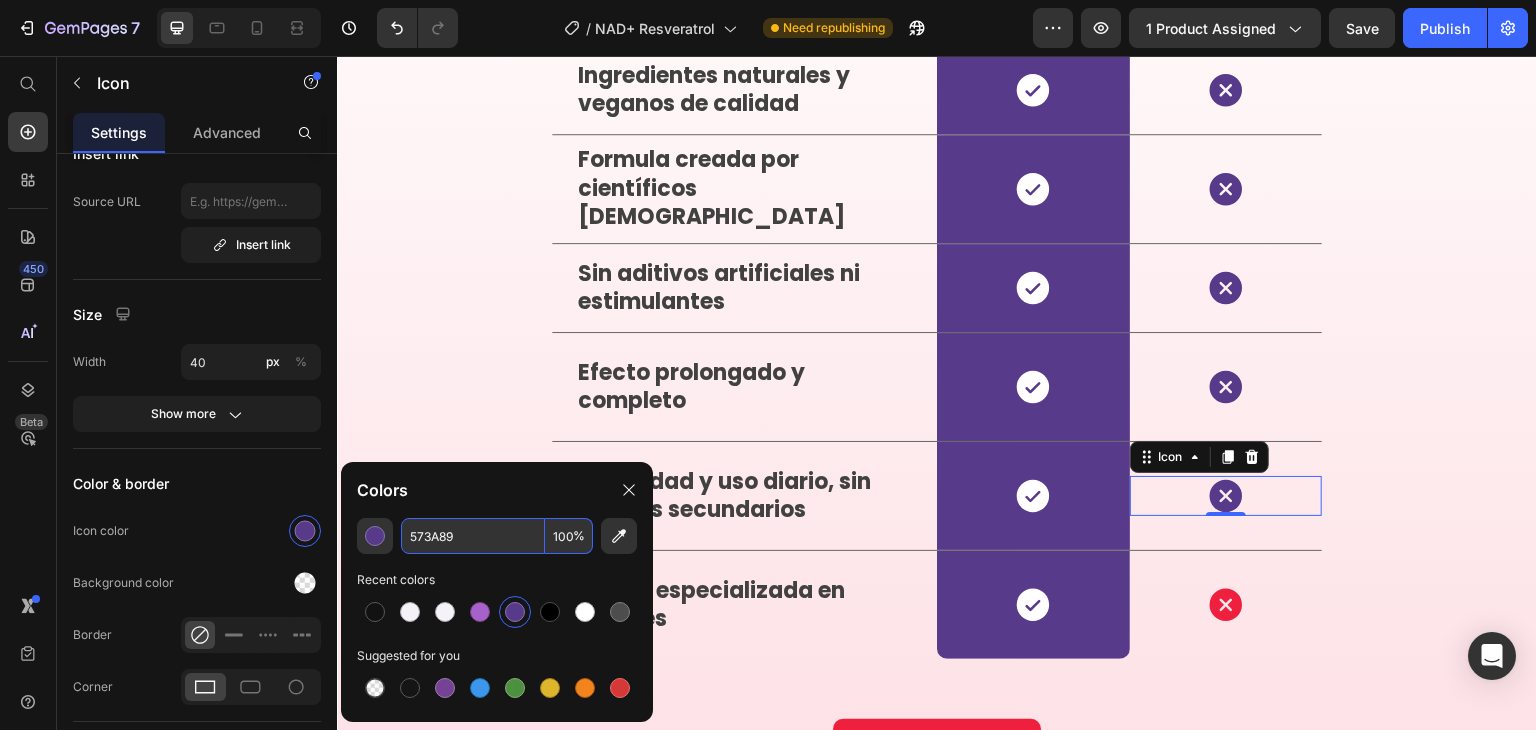 click on "573A89" at bounding box center (473, 536) 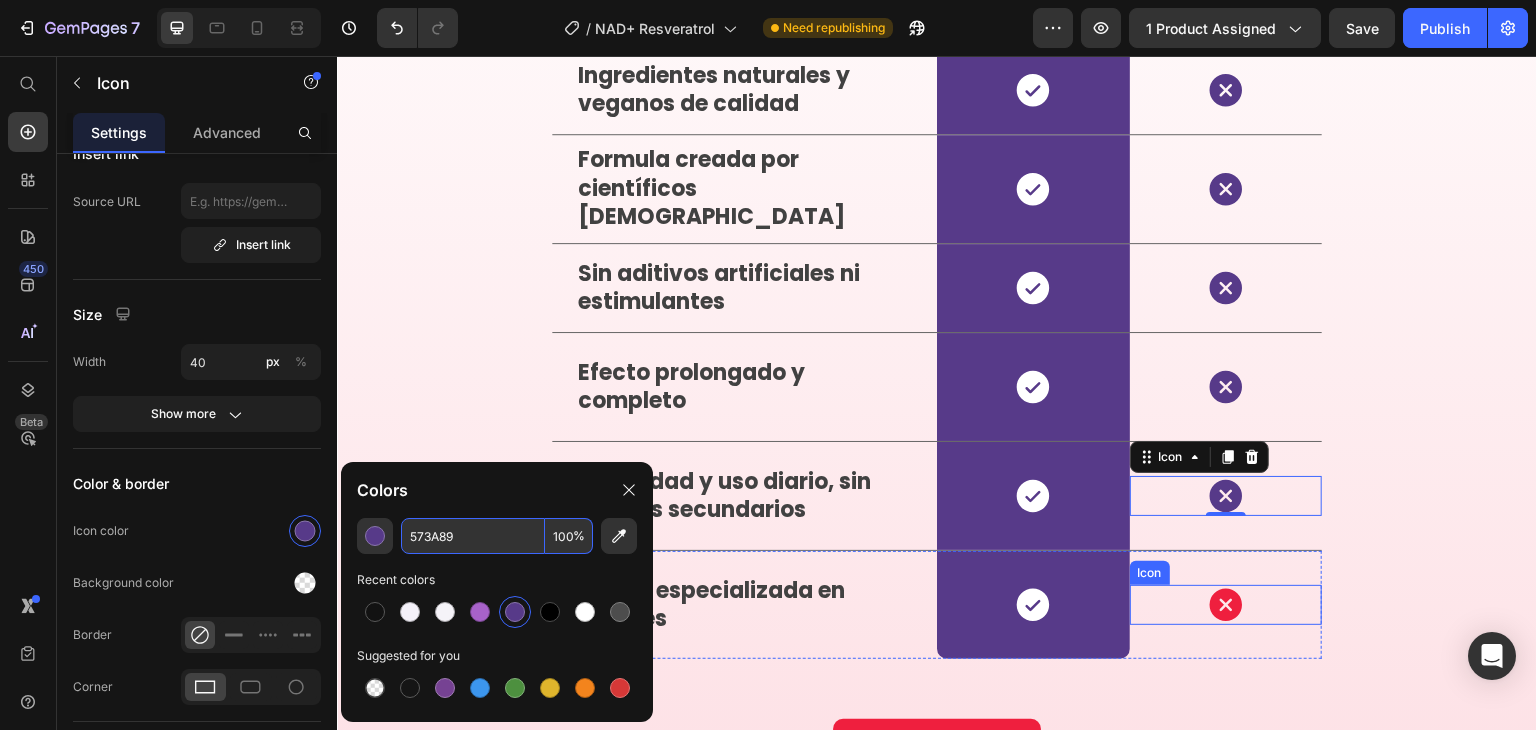click on "Icon" at bounding box center (1226, 605) 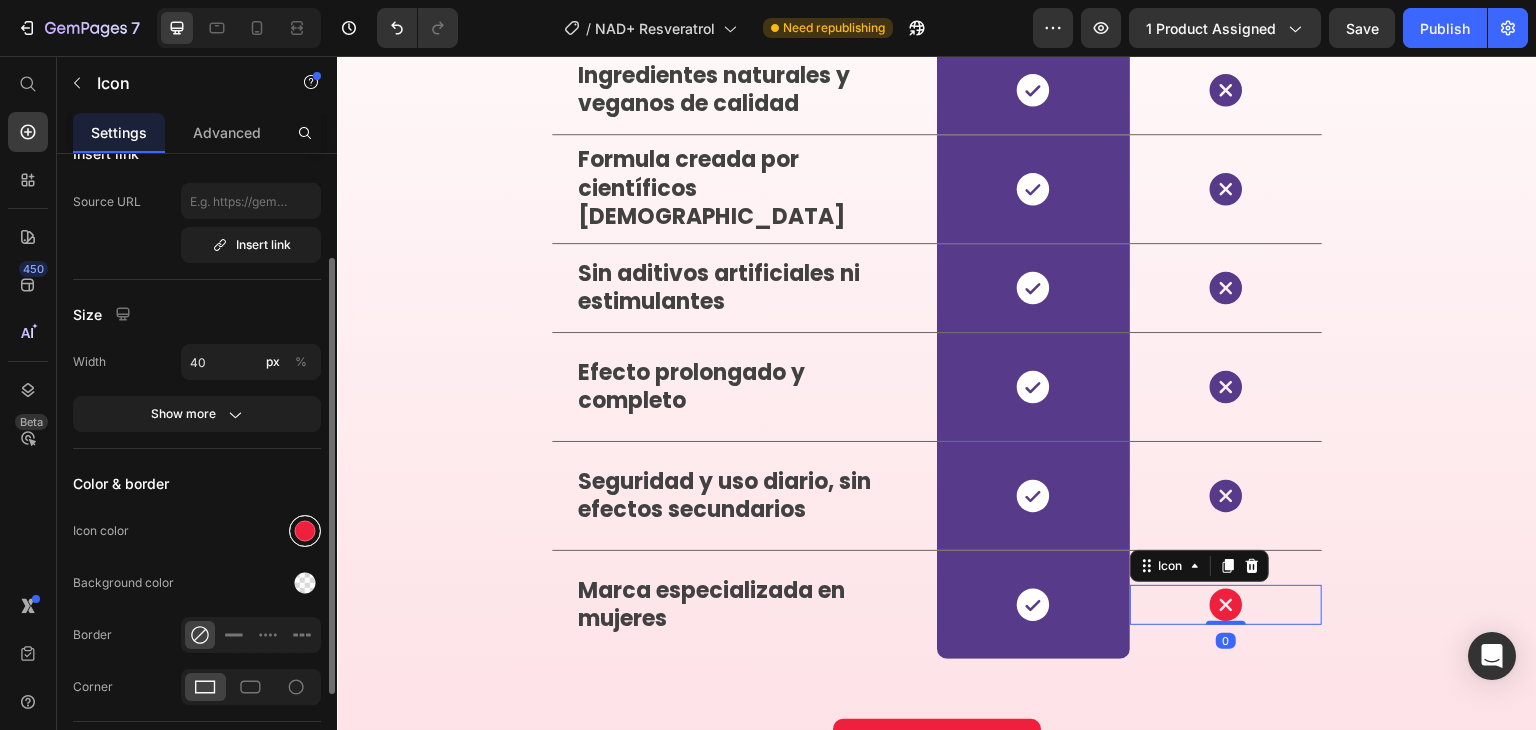 click at bounding box center (305, 531) 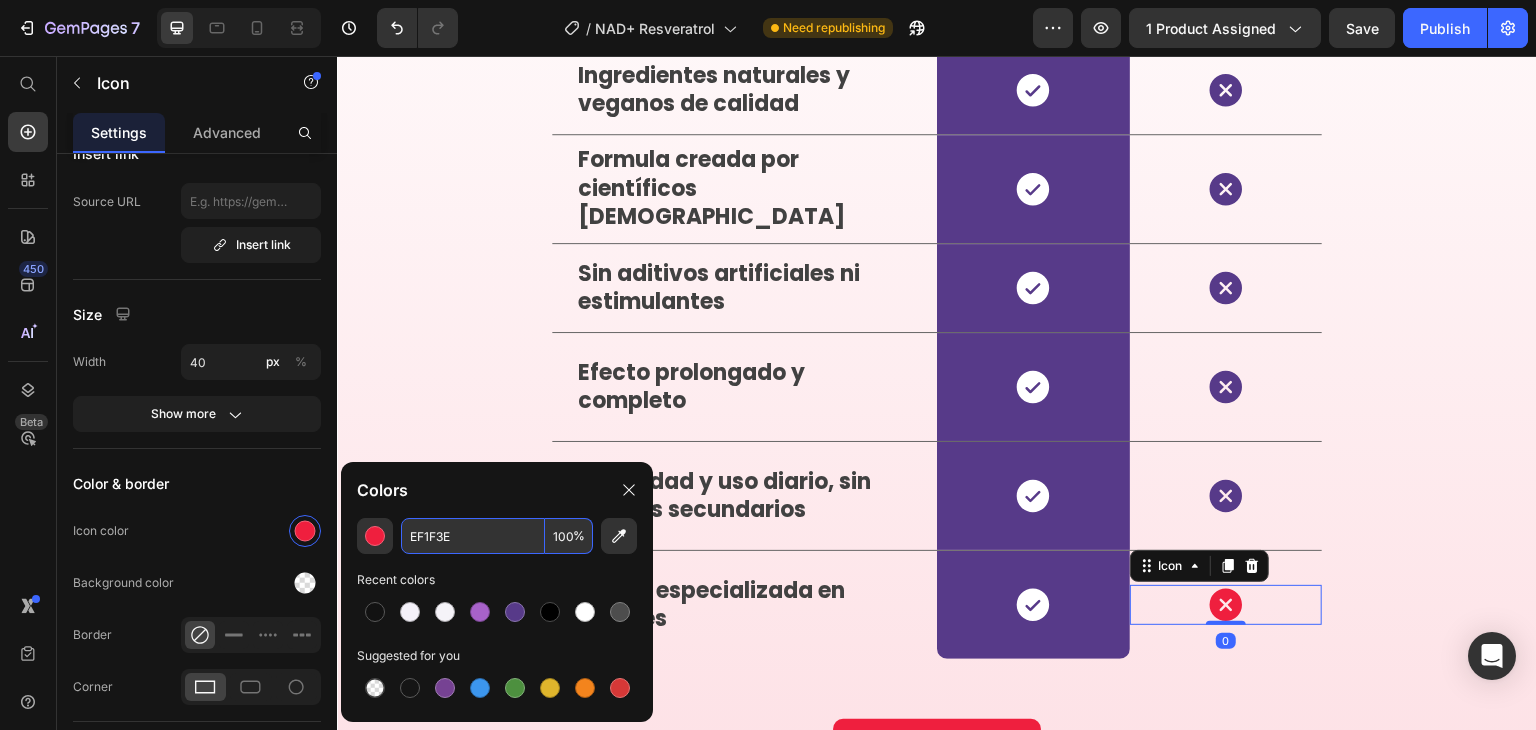 click on "EF1F3E" at bounding box center (473, 536) 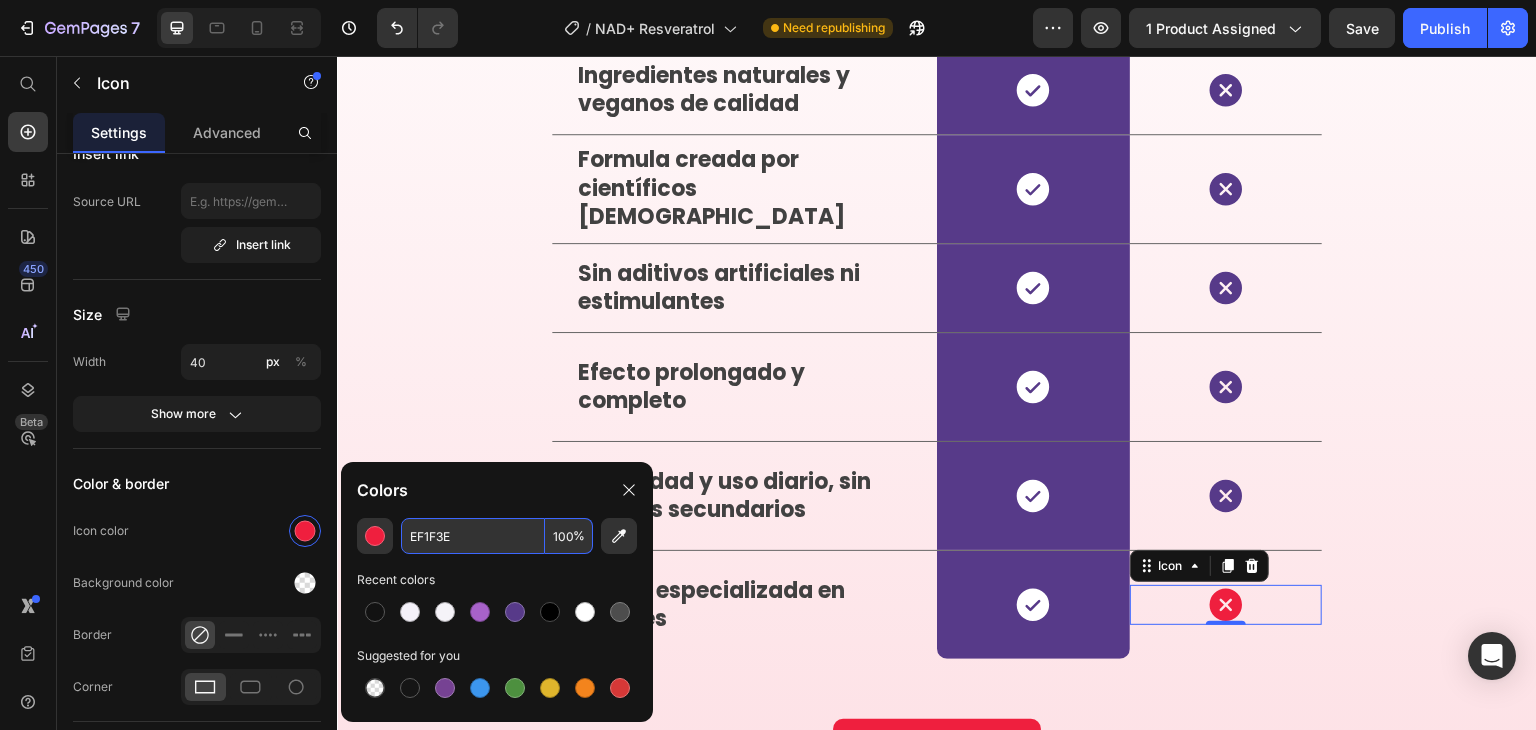 paste on "573A89" 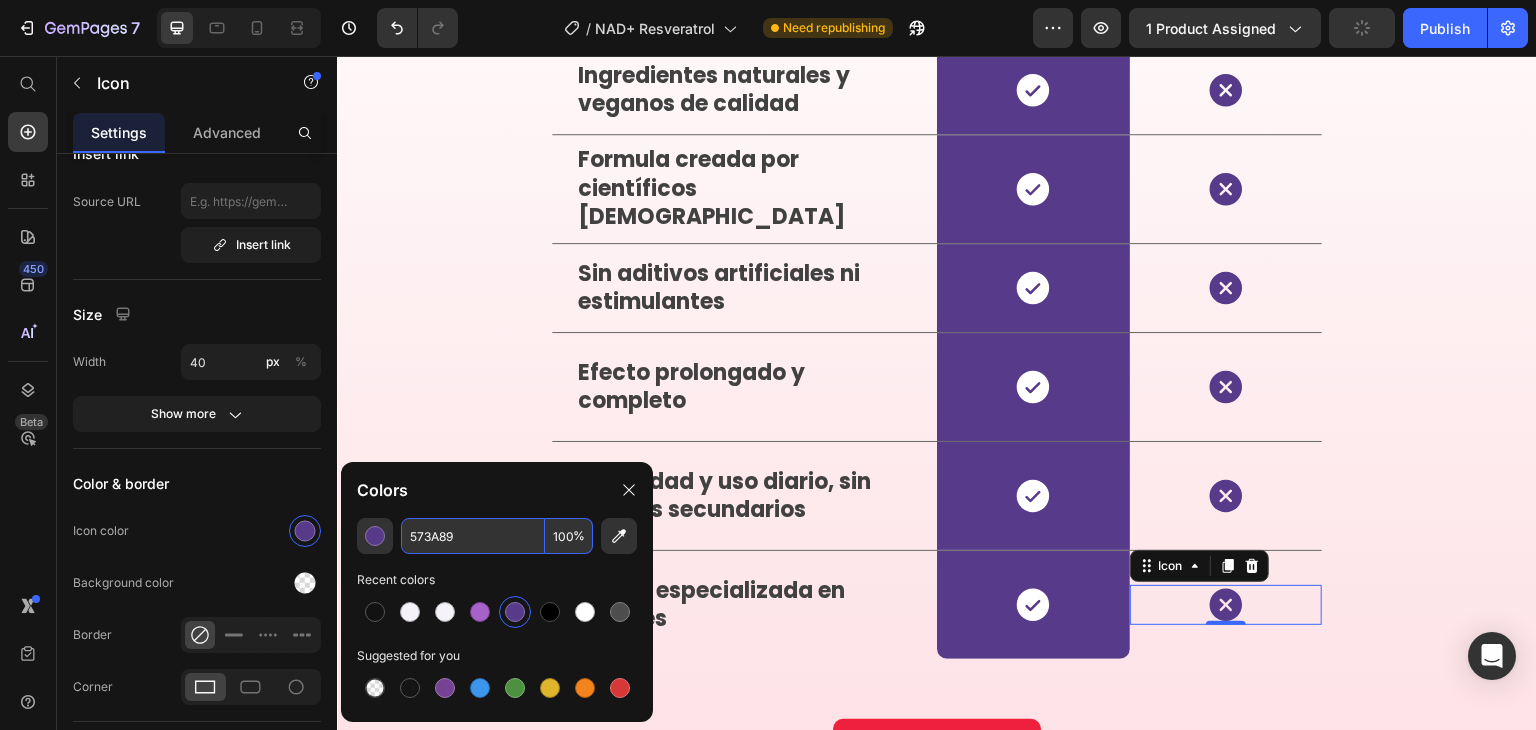 scroll, scrollTop: 5659, scrollLeft: 0, axis: vertical 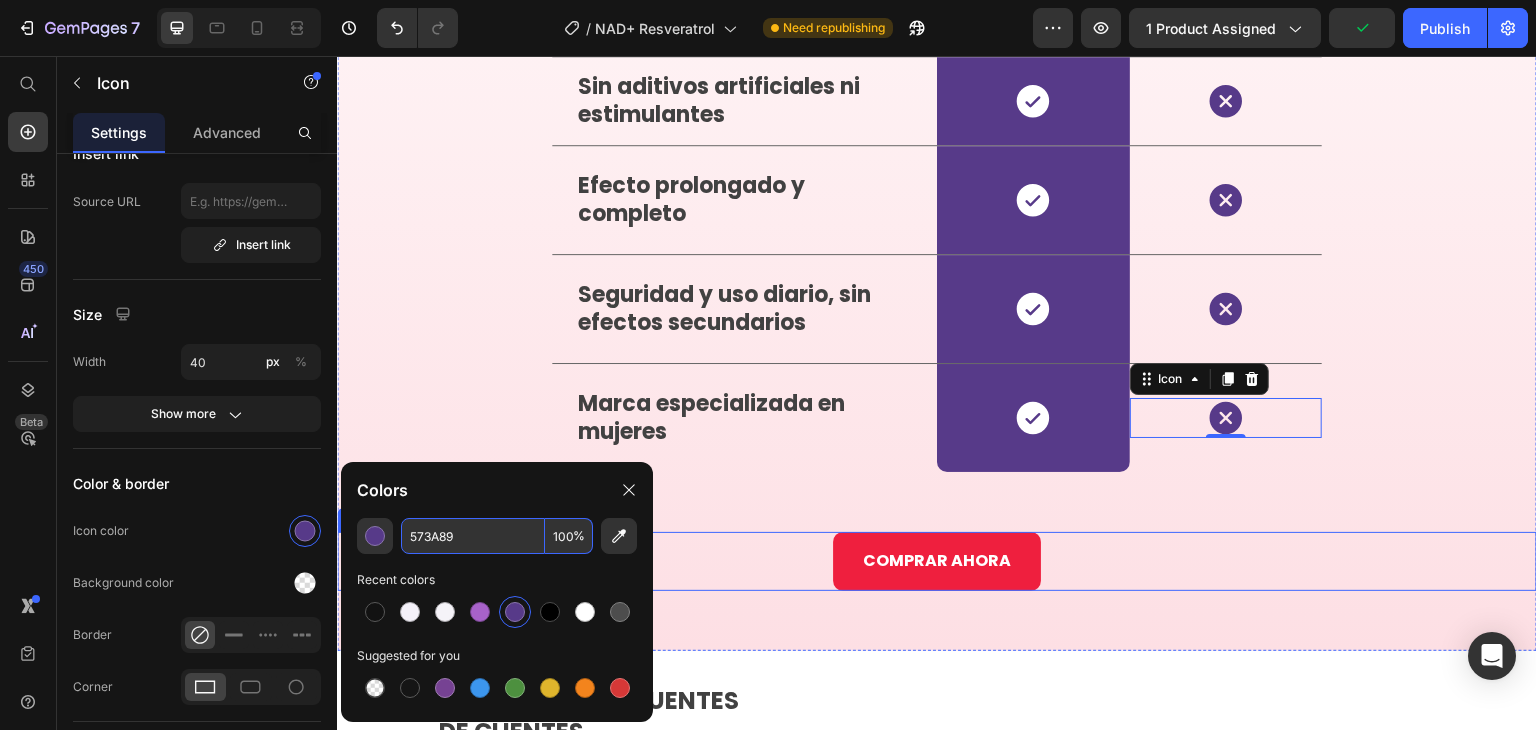 click on "COMPRAR AHORA Button" at bounding box center [937, 561] 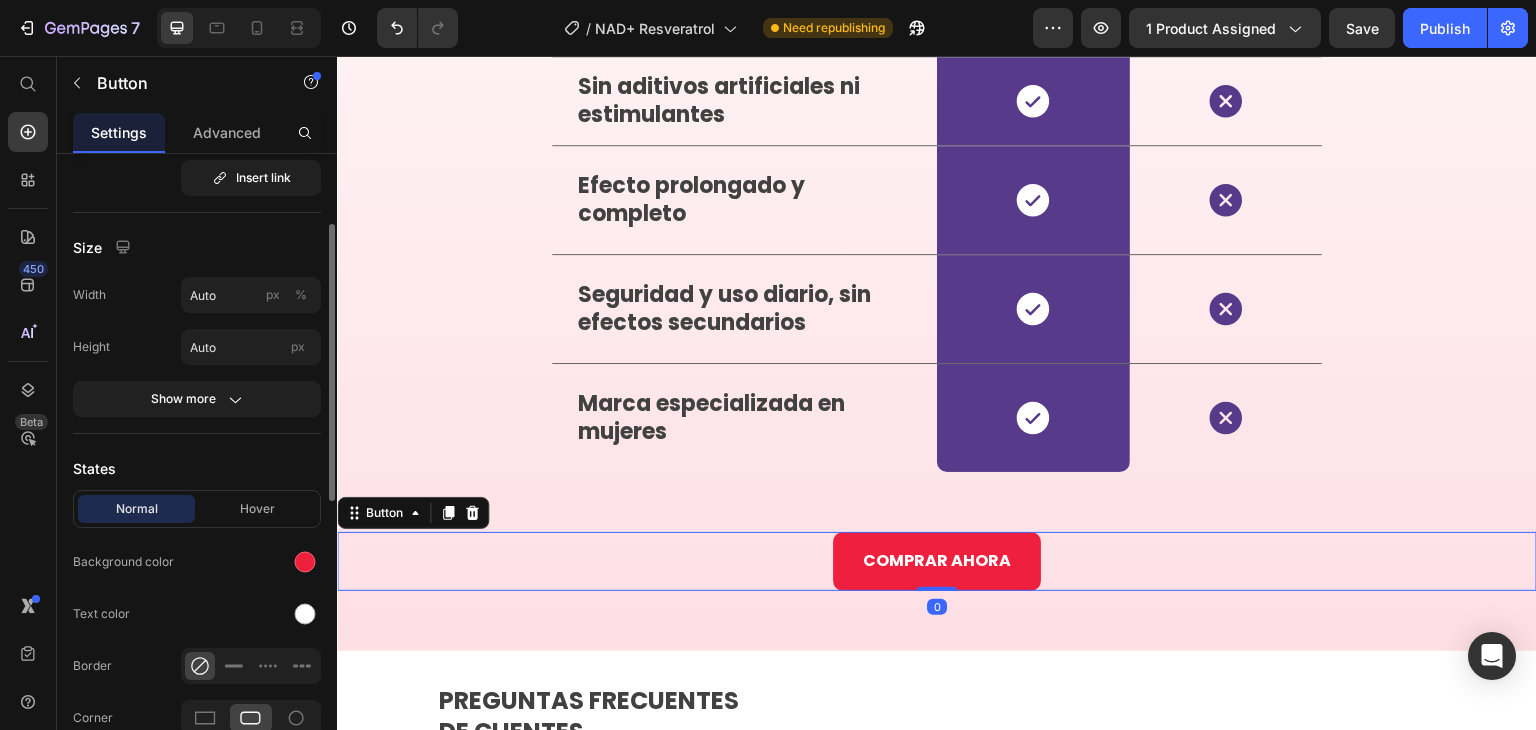 scroll, scrollTop: 165, scrollLeft: 0, axis: vertical 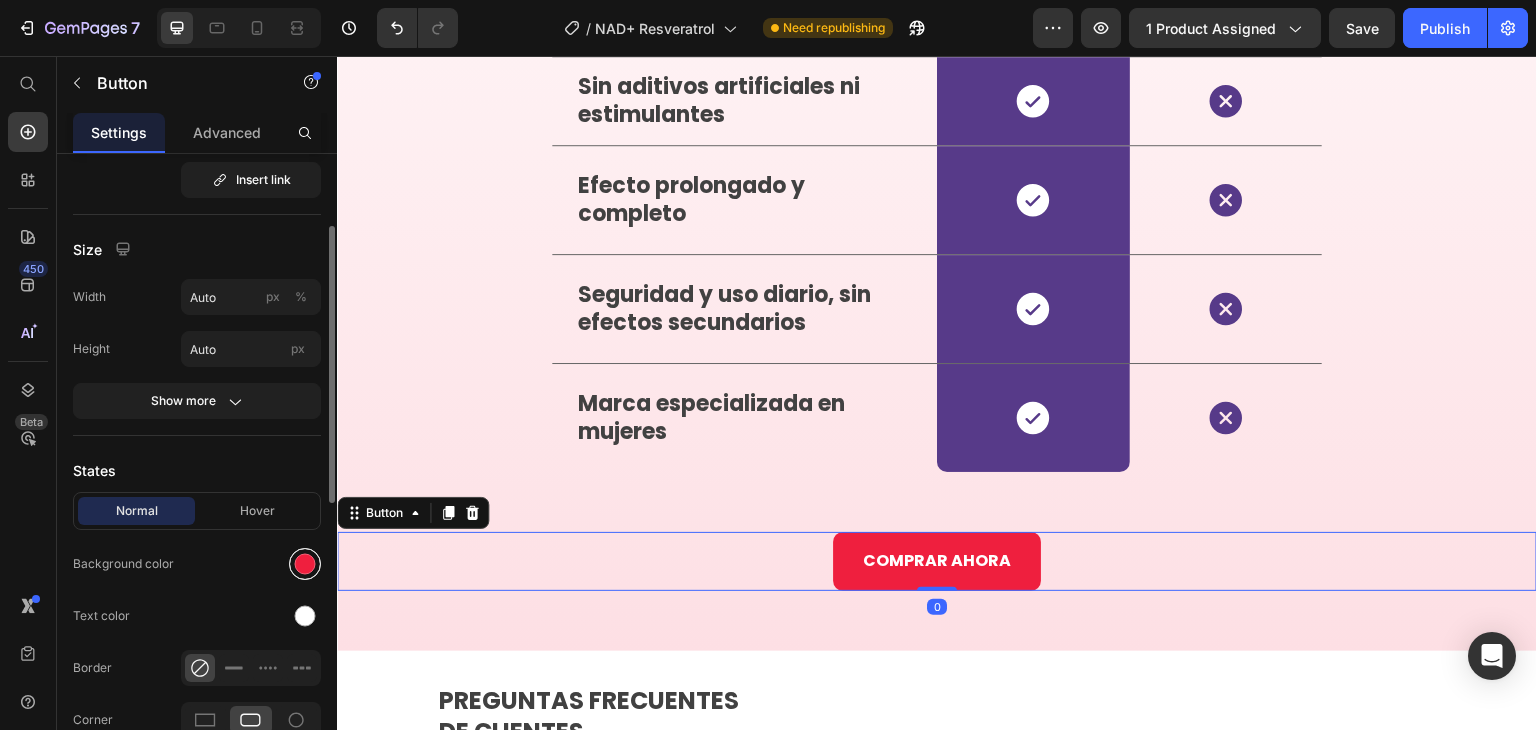 click at bounding box center (305, 564) 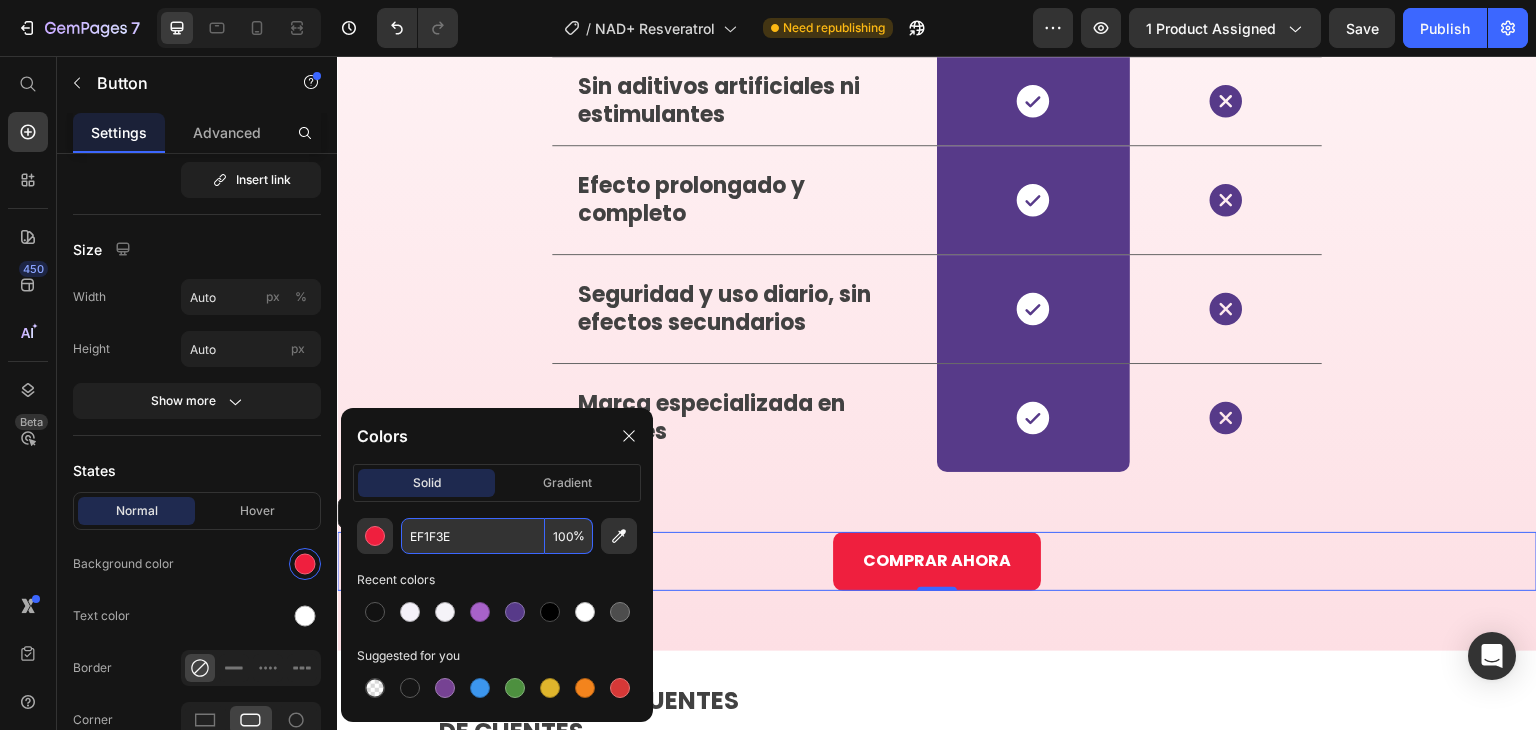 click on "EF1F3E" at bounding box center (473, 536) 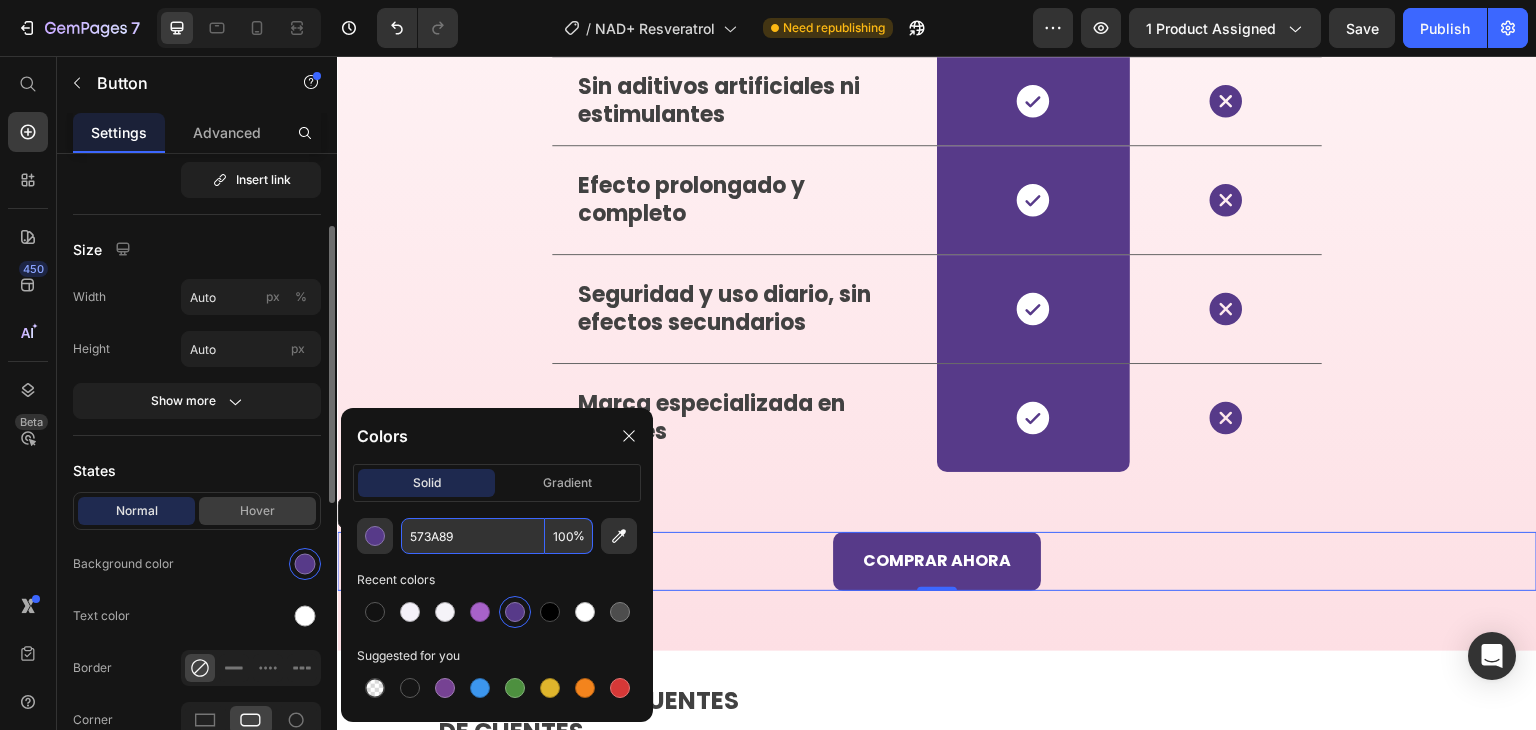 type on "573A89" 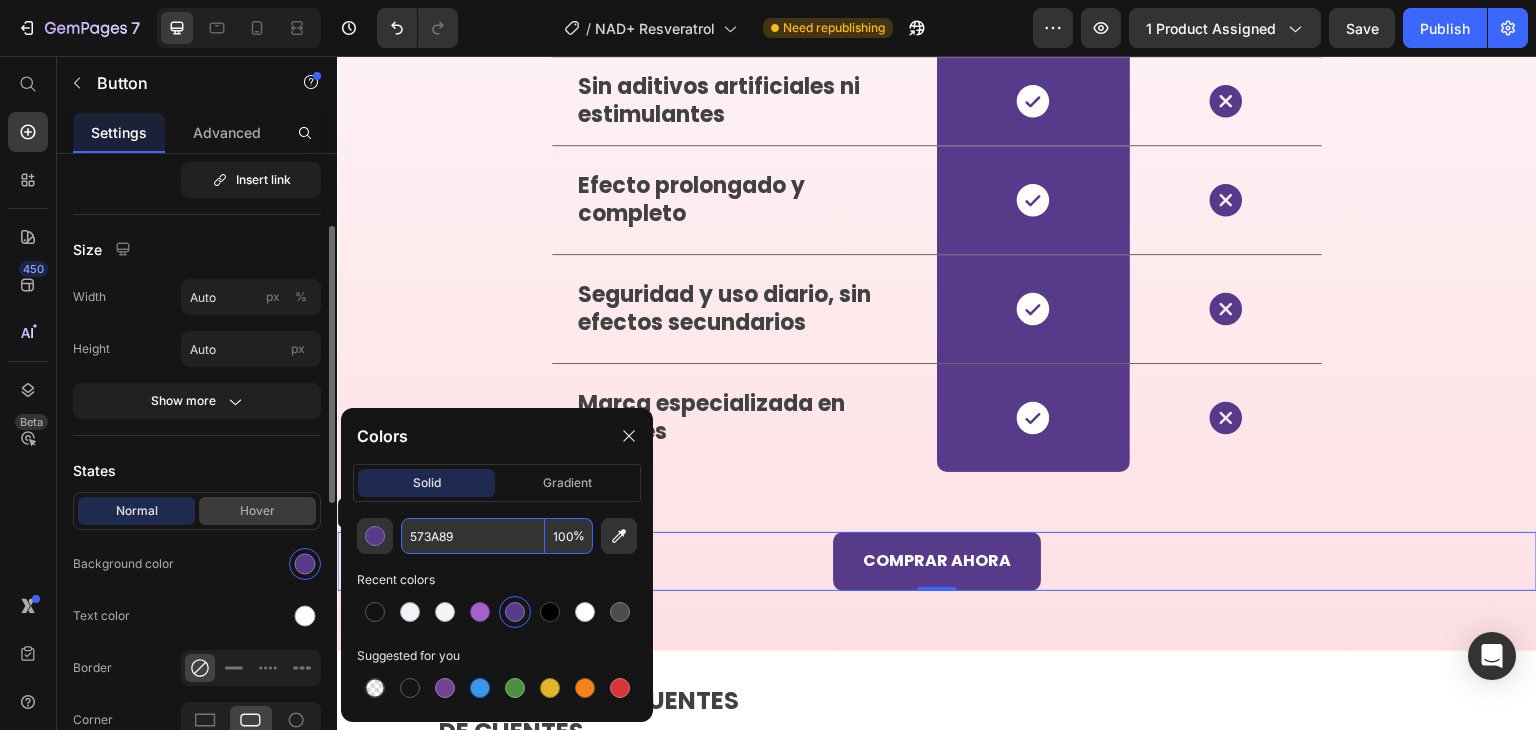 click on "Hover" at bounding box center (257, 511) 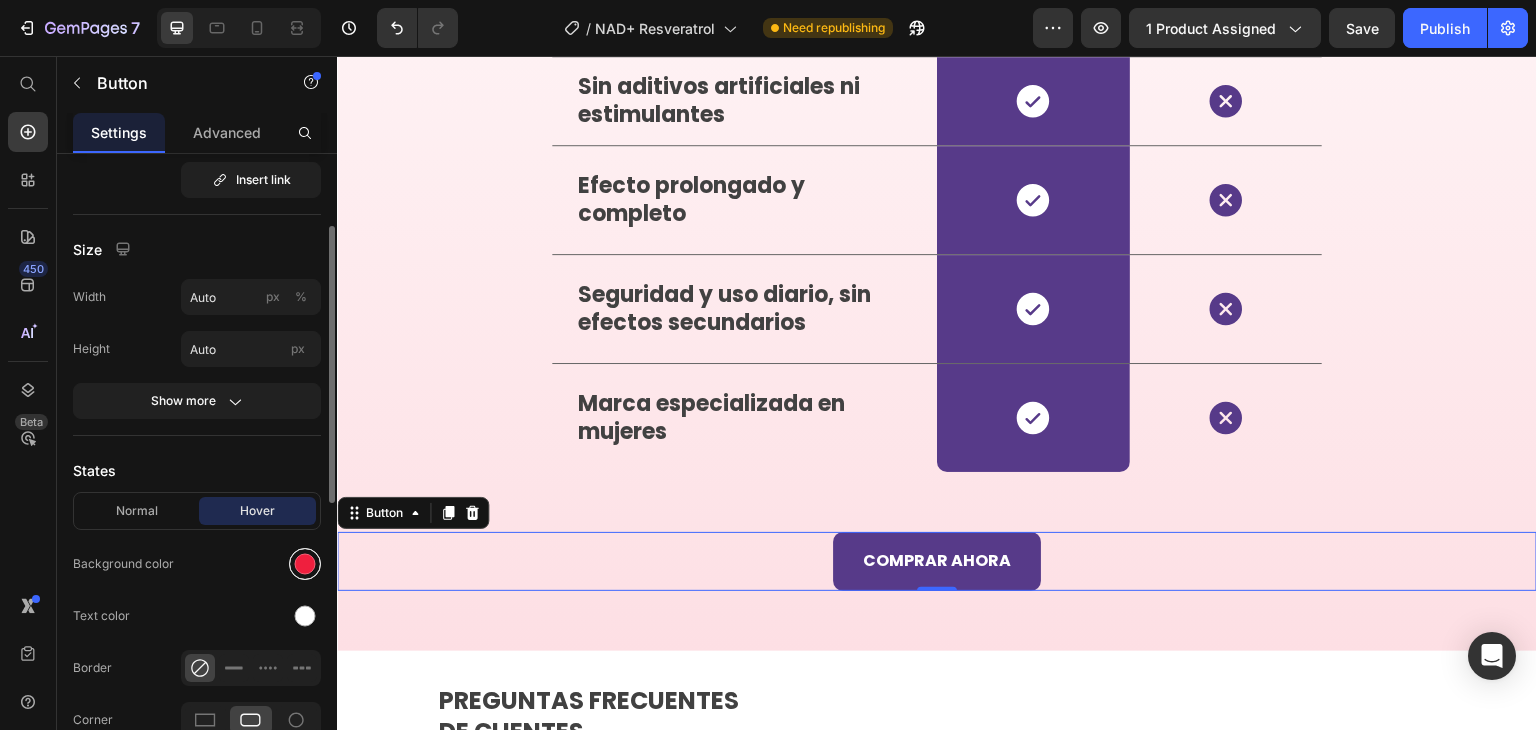 click at bounding box center (305, 564) 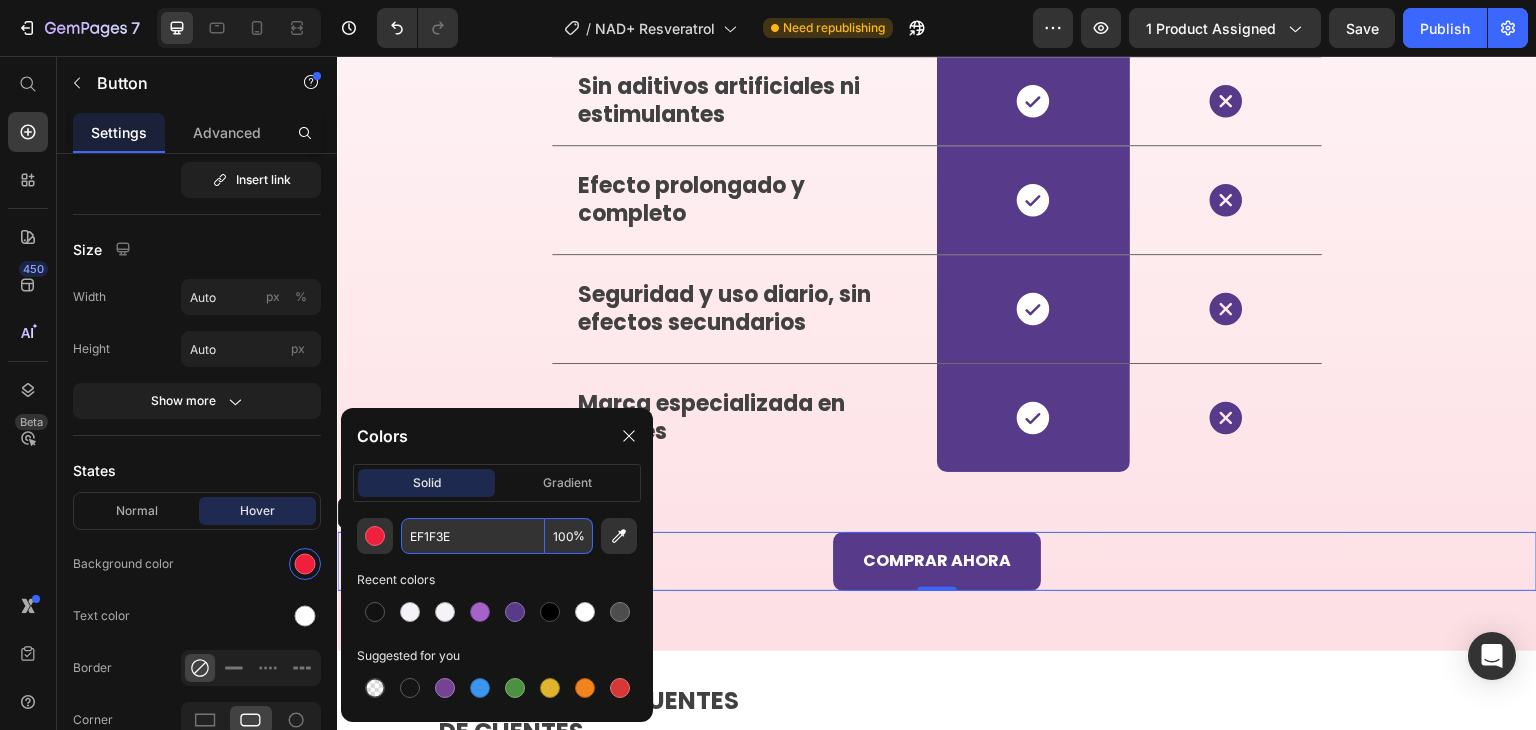 click on "EF1F3E" at bounding box center [473, 536] 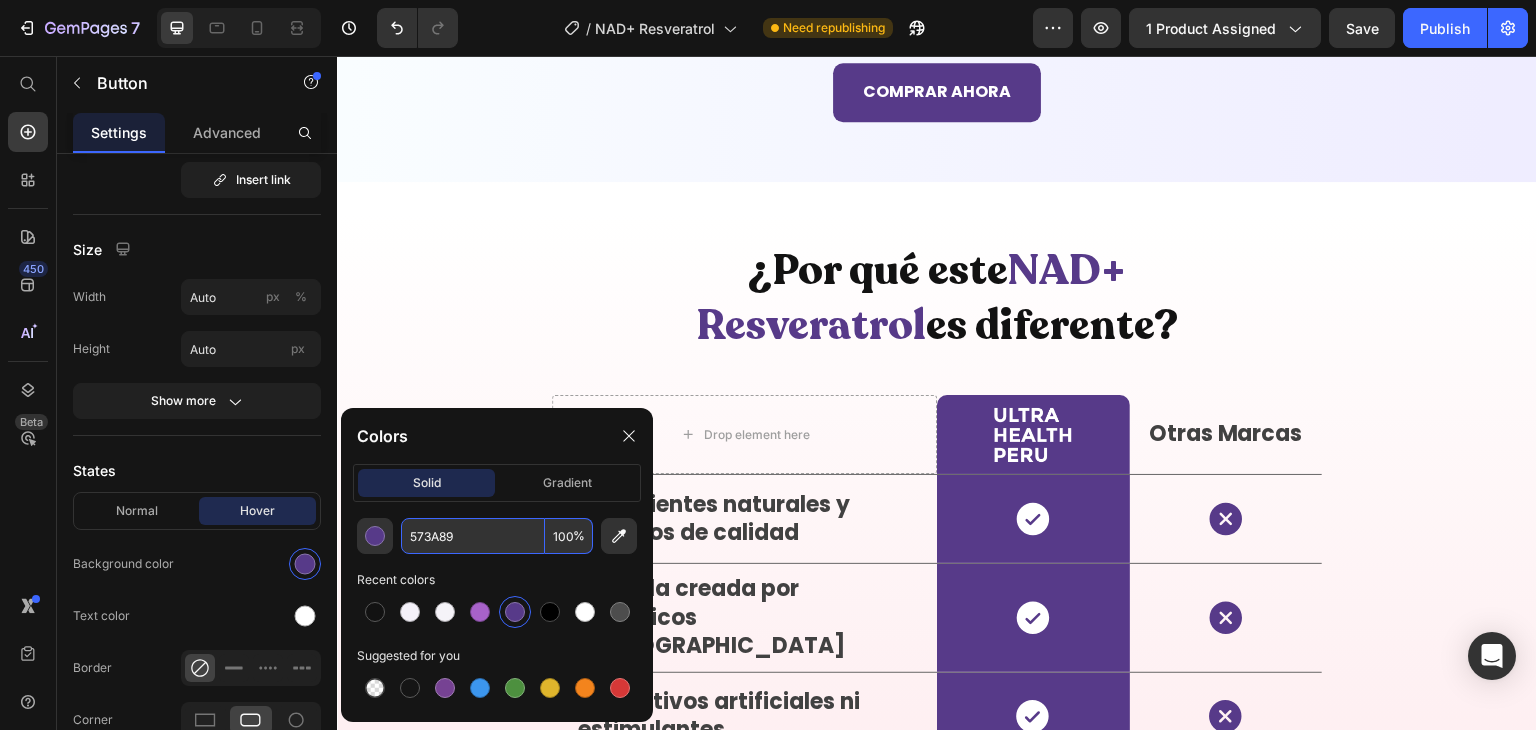 scroll, scrollTop: 5224, scrollLeft: 0, axis: vertical 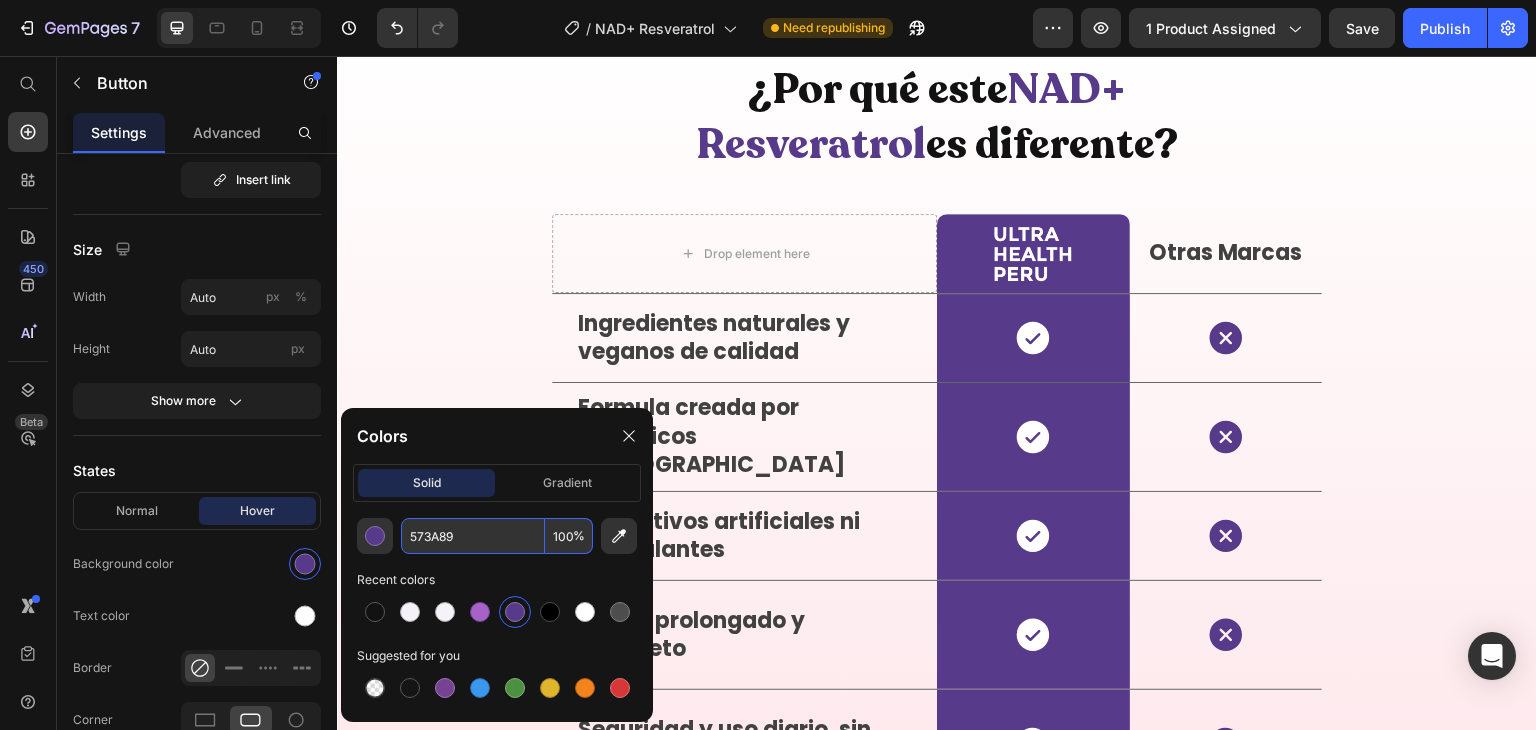 type on "573A89" 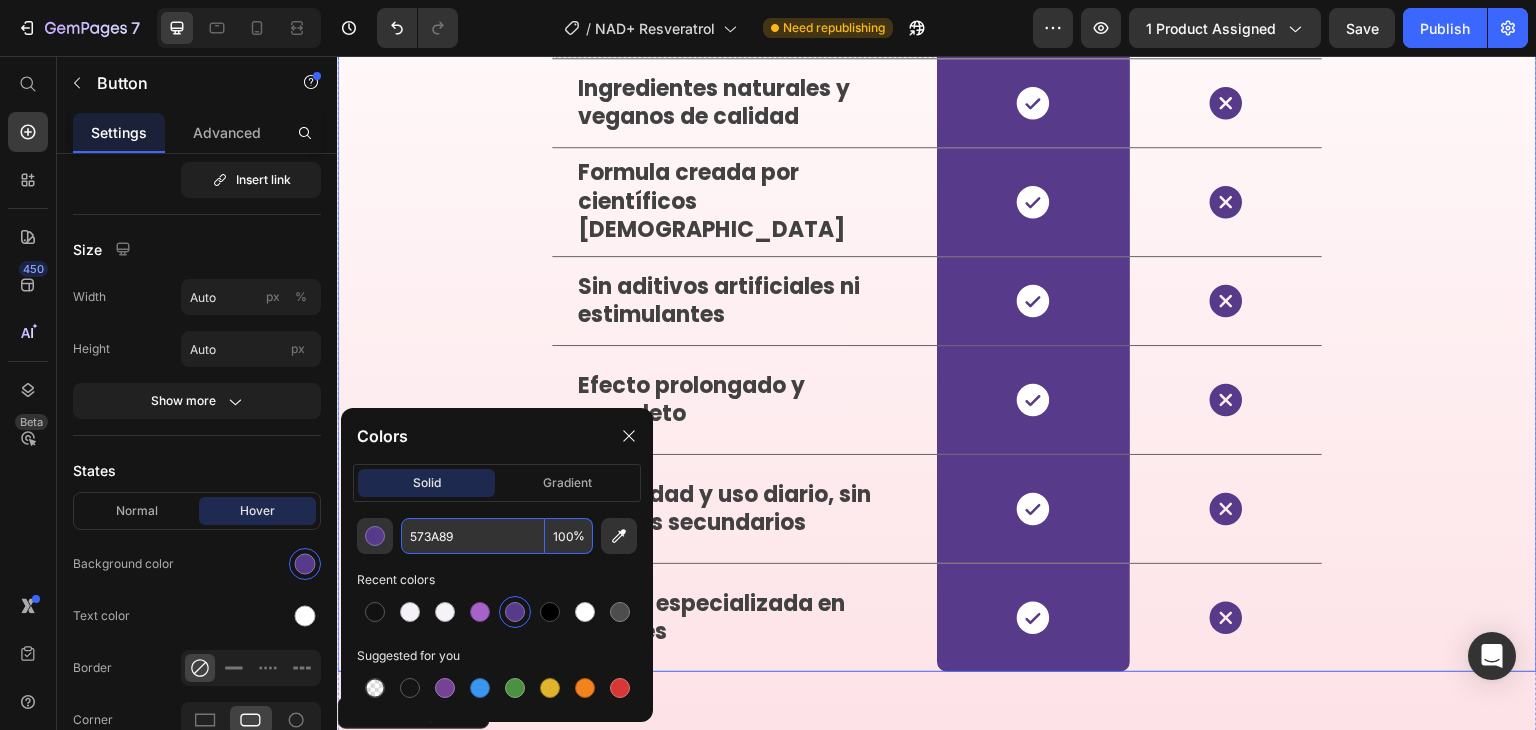 scroll, scrollTop: 5192, scrollLeft: 0, axis: vertical 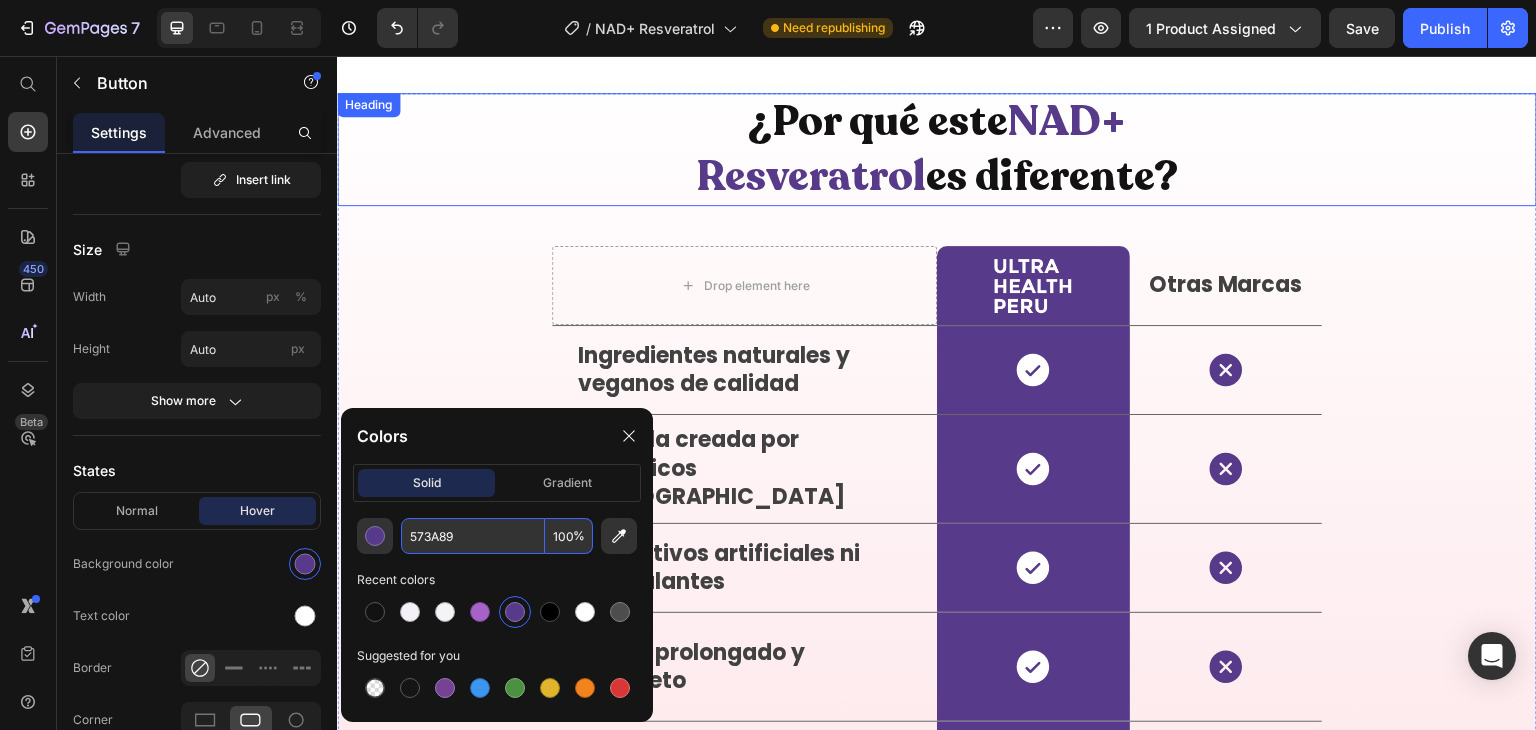 click on "¿Por qué este  NAD+ Resveratrol  es diferente?" at bounding box center (937, 149) 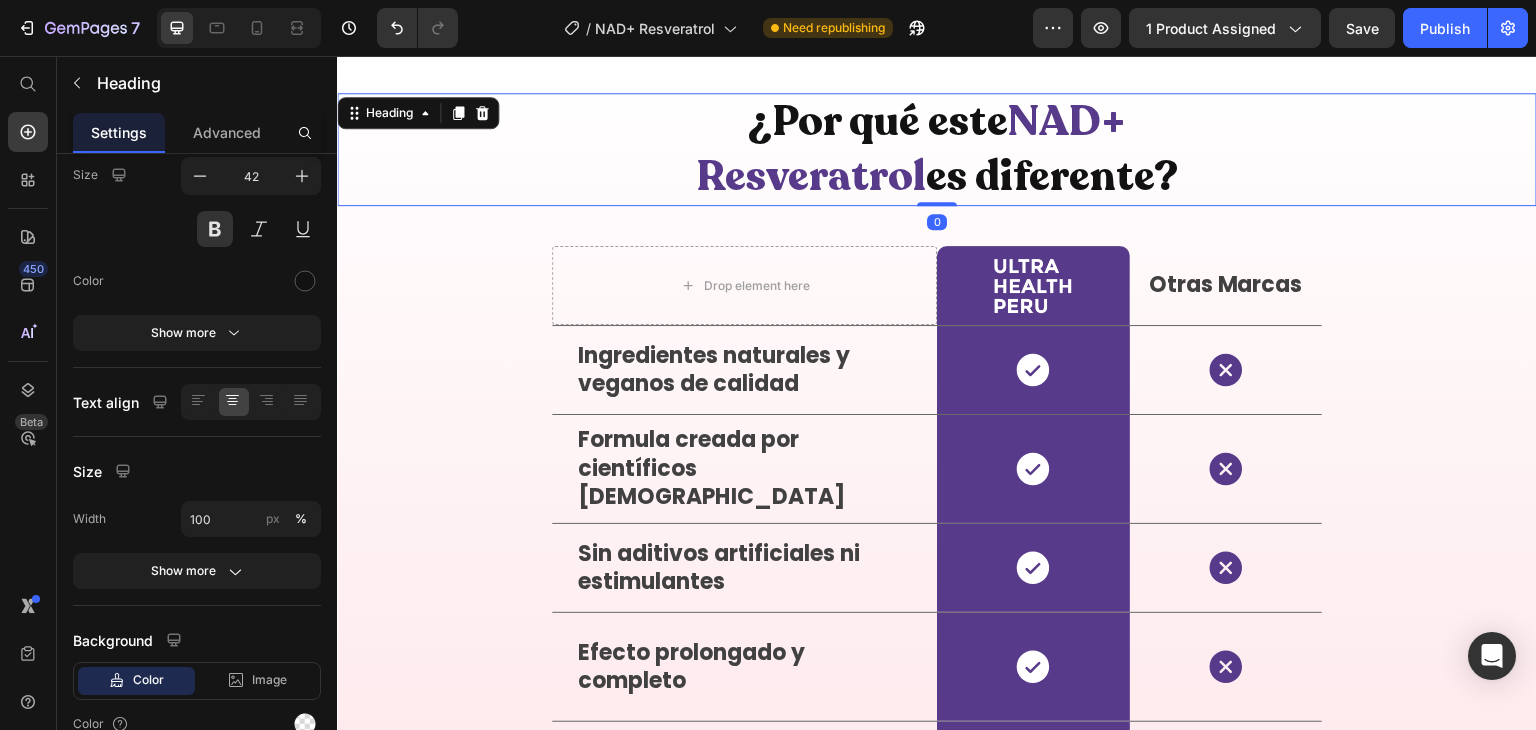 scroll, scrollTop: 0, scrollLeft: 0, axis: both 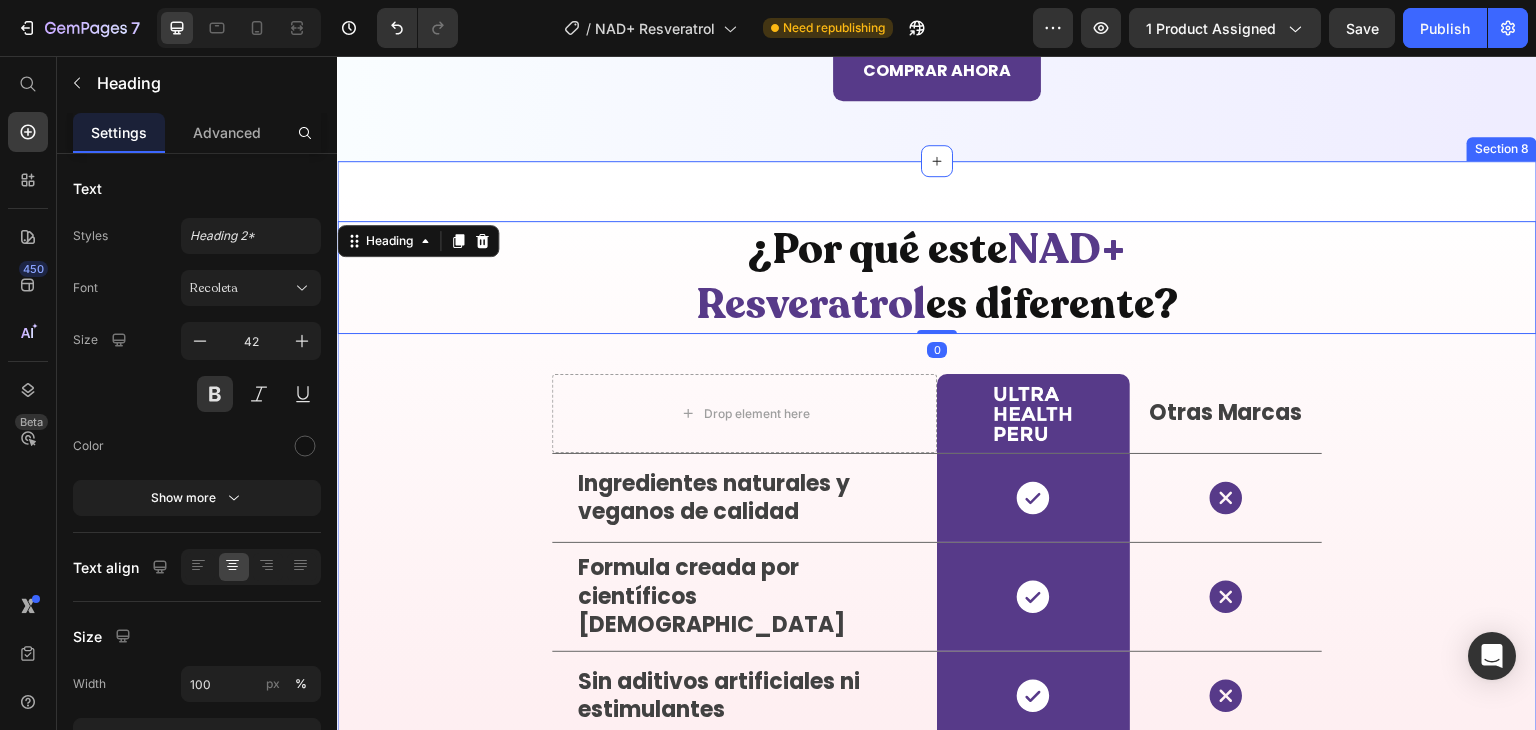 click on "¿Por qué este  NAD+ Resveratrol  es diferente? Heading   0
Drop element here Image Row Otras Marcas Text Block Row Ingredientes naturales y veganos de calidad Text Block
Icon Row
Icon Row Formula creada por científicos americanos Text Block
Icon Row
Icon Row Sin aditivos artificiales ni estimulantes Text Block
Icon Row
Icon Row Efecto prolongado y completo Text Block
Icon Row
Icon Row Seguridad y uso diario, sin efectos secundarios Text Block
Icon Row
Icon Row Marca especializada en mujeres Text Block
Icon Row
Icon Row Row Row COMPRAR AHORA Button Section 8" at bounding box center [937, 703] 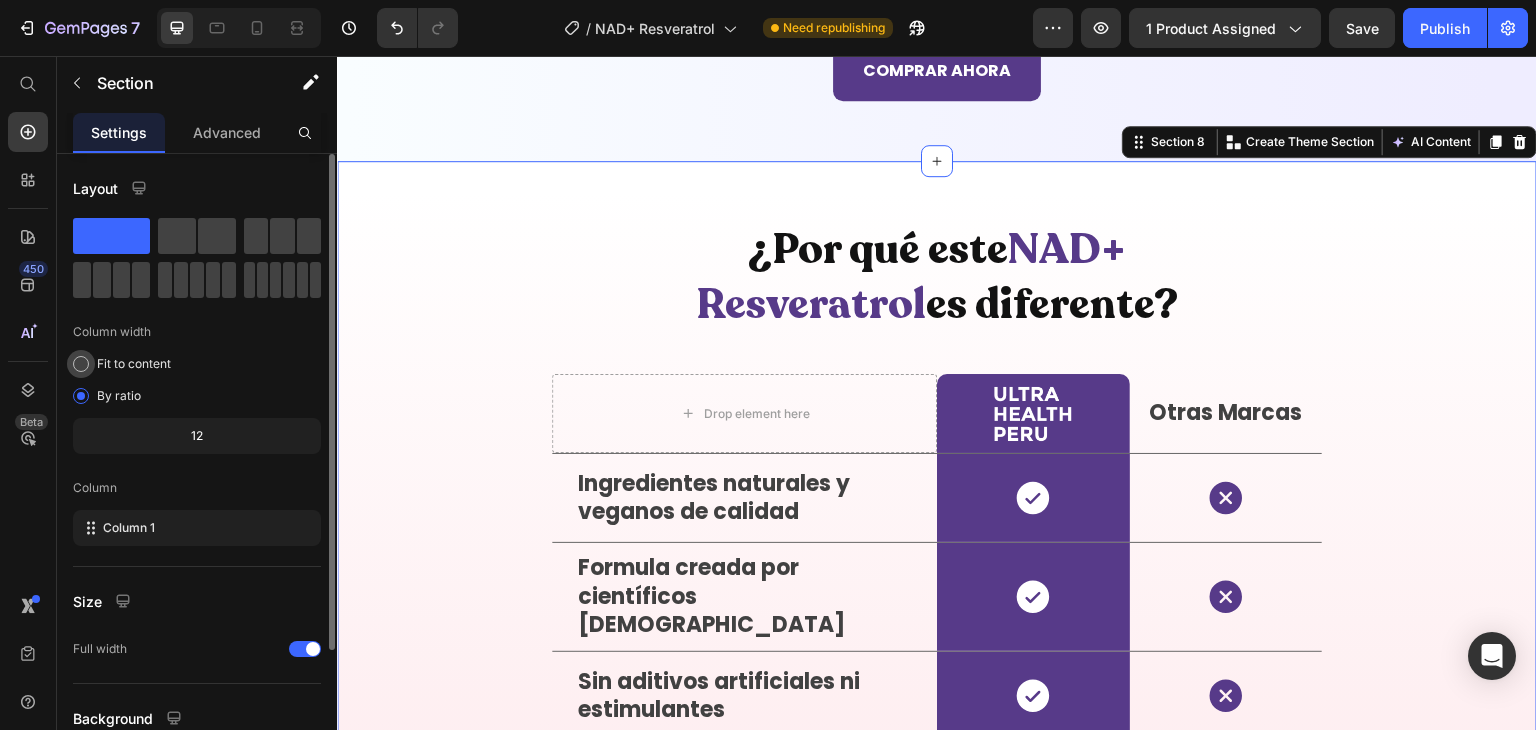 scroll, scrollTop: 173, scrollLeft: 0, axis: vertical 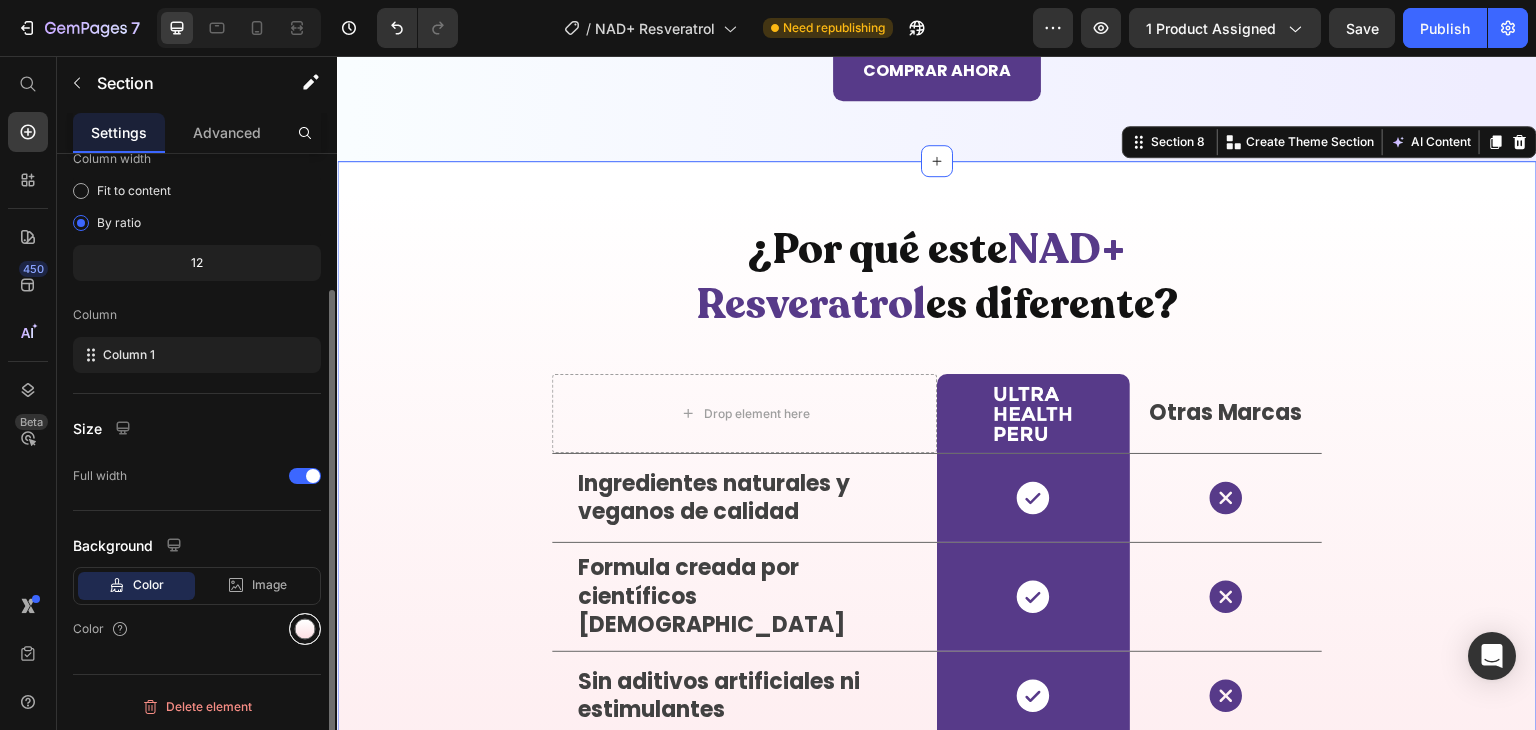 click at bounding box center (305, 629) 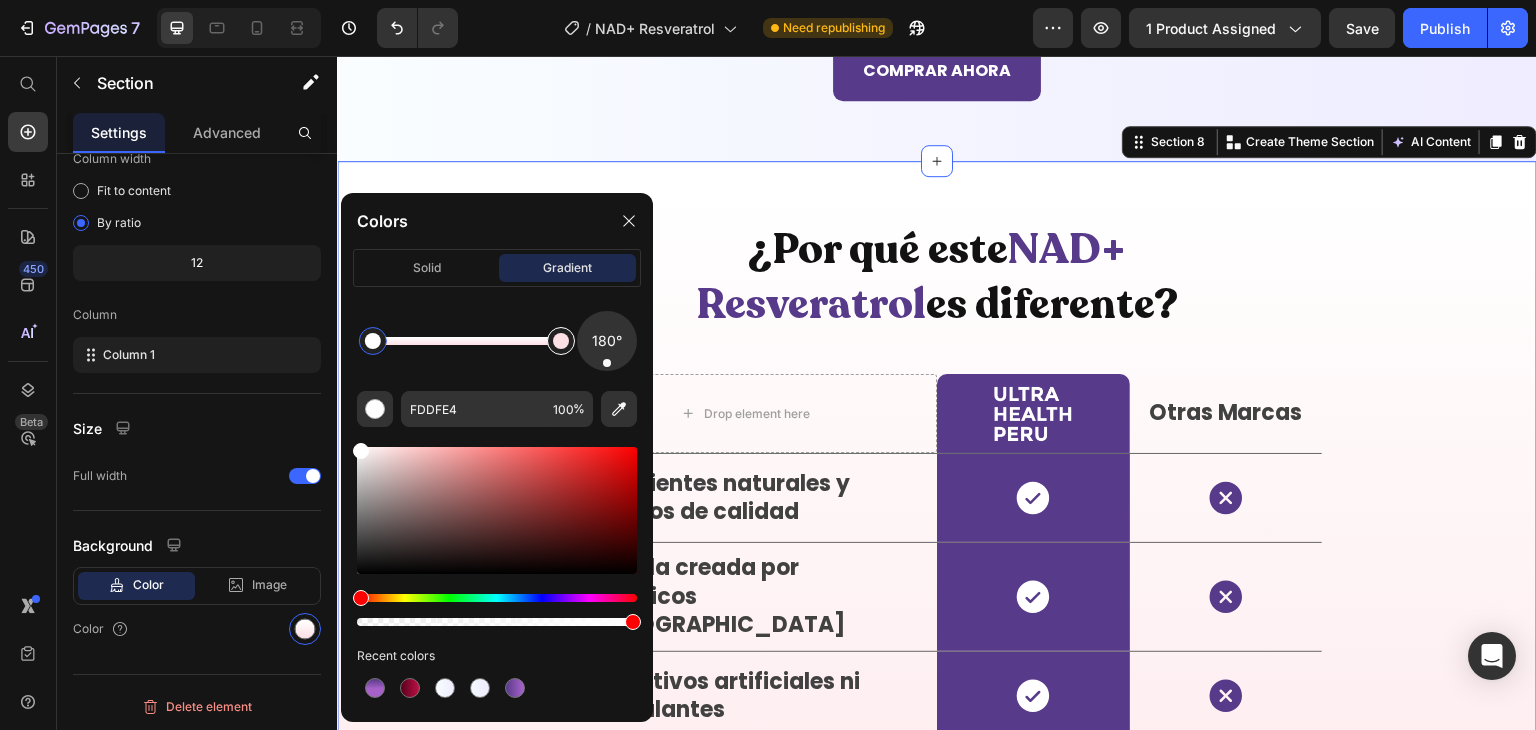click at bounding box center [561, 341] 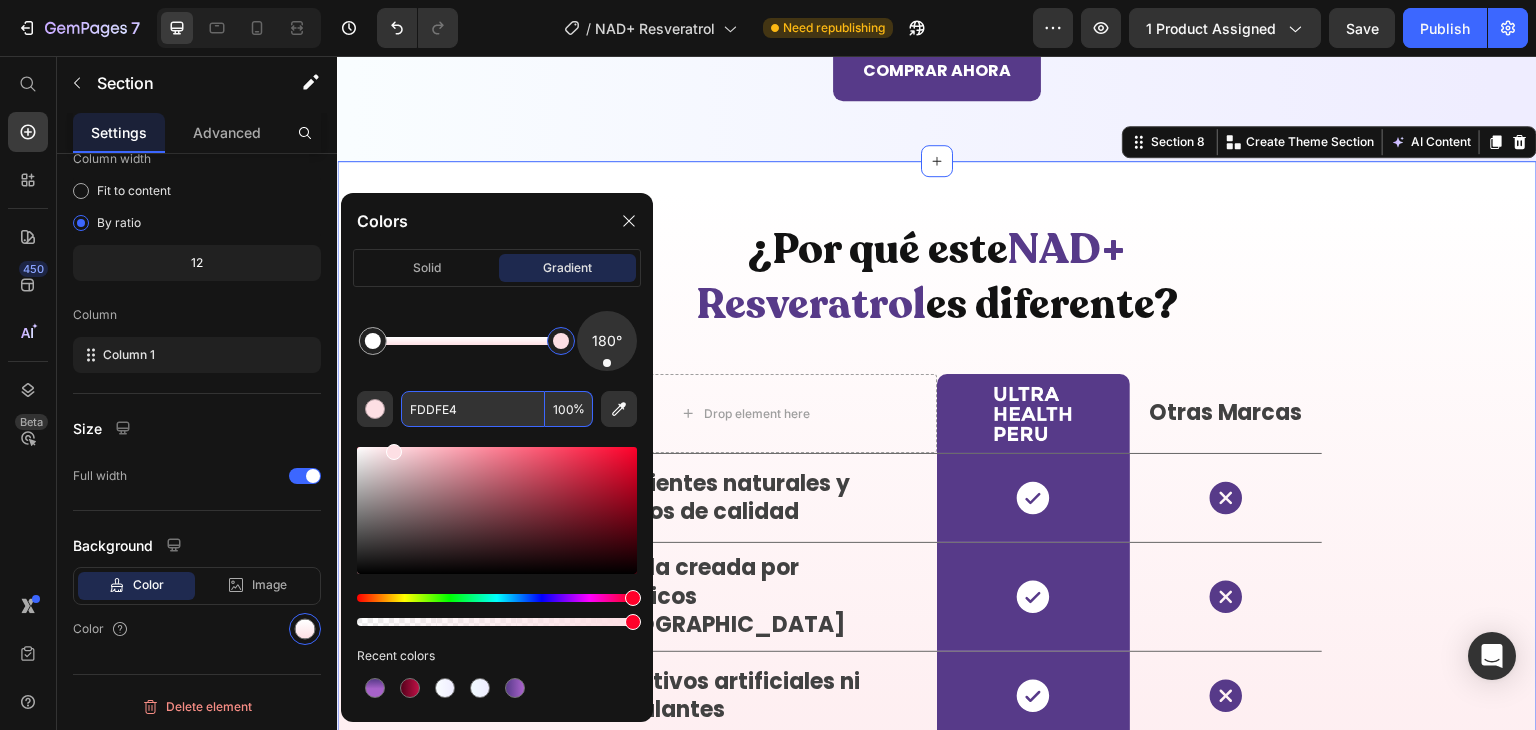 click on "FDDFE4" at bounding box center [473, 409] 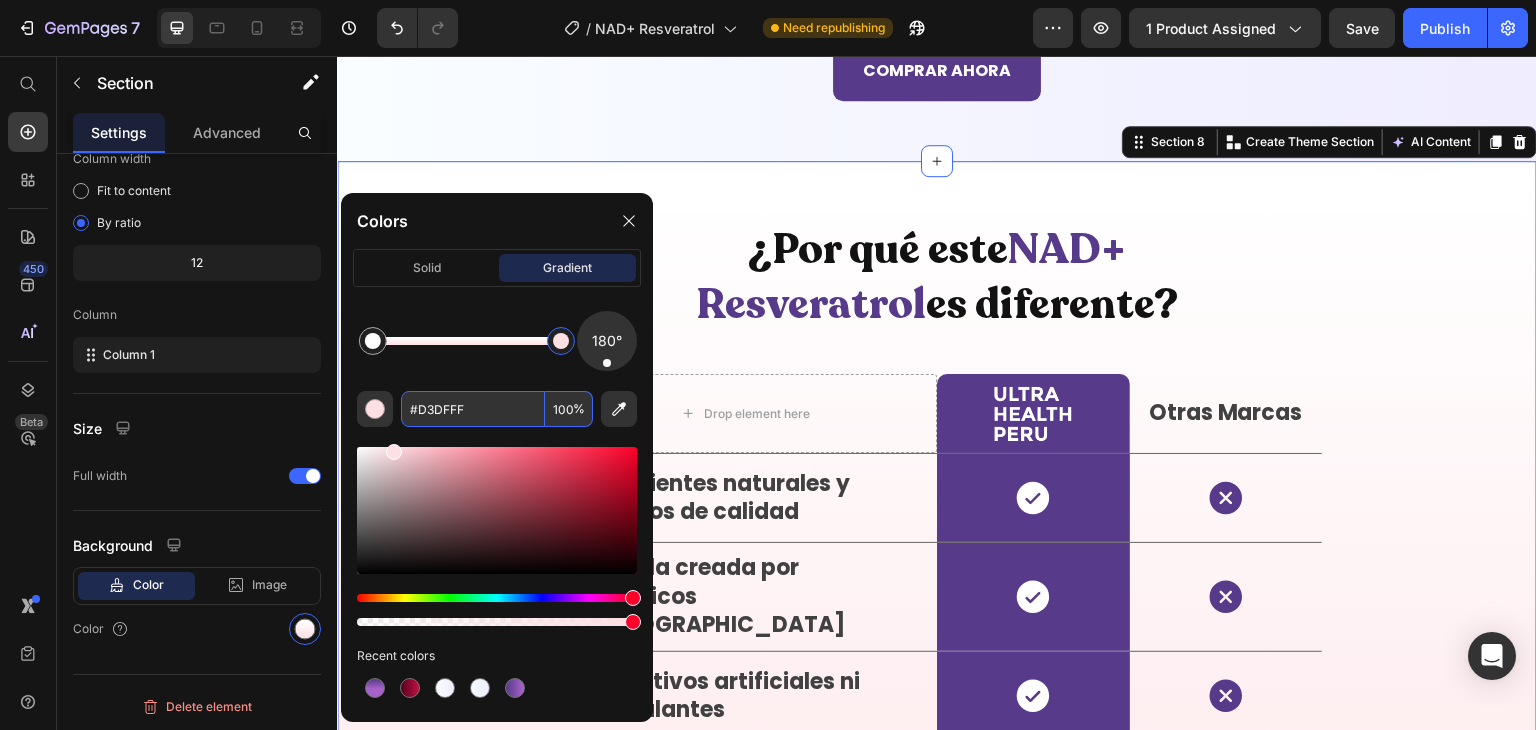 type on "D3DFFF" 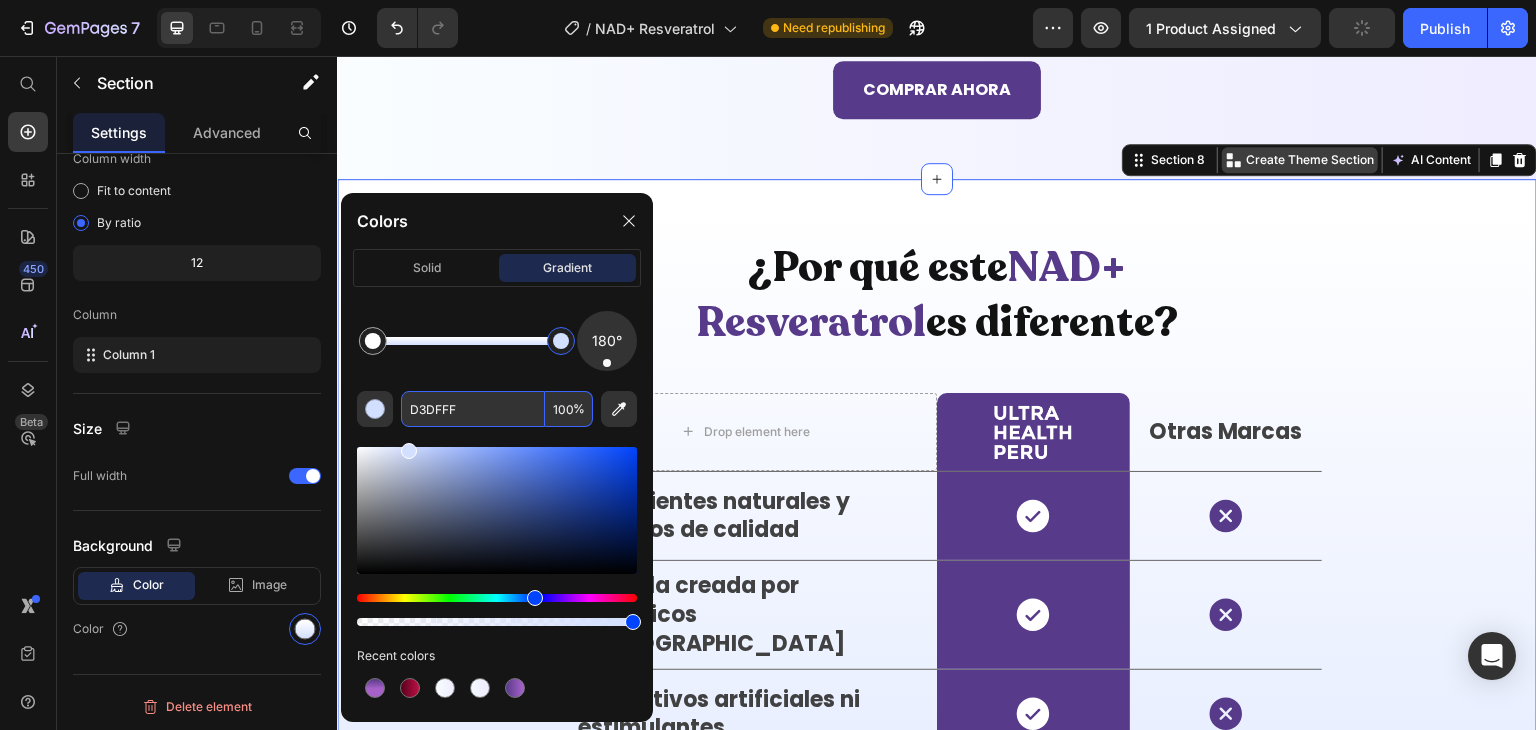 scroll, scrollTop: 4804, scrollLeft: 0, axis: vertical 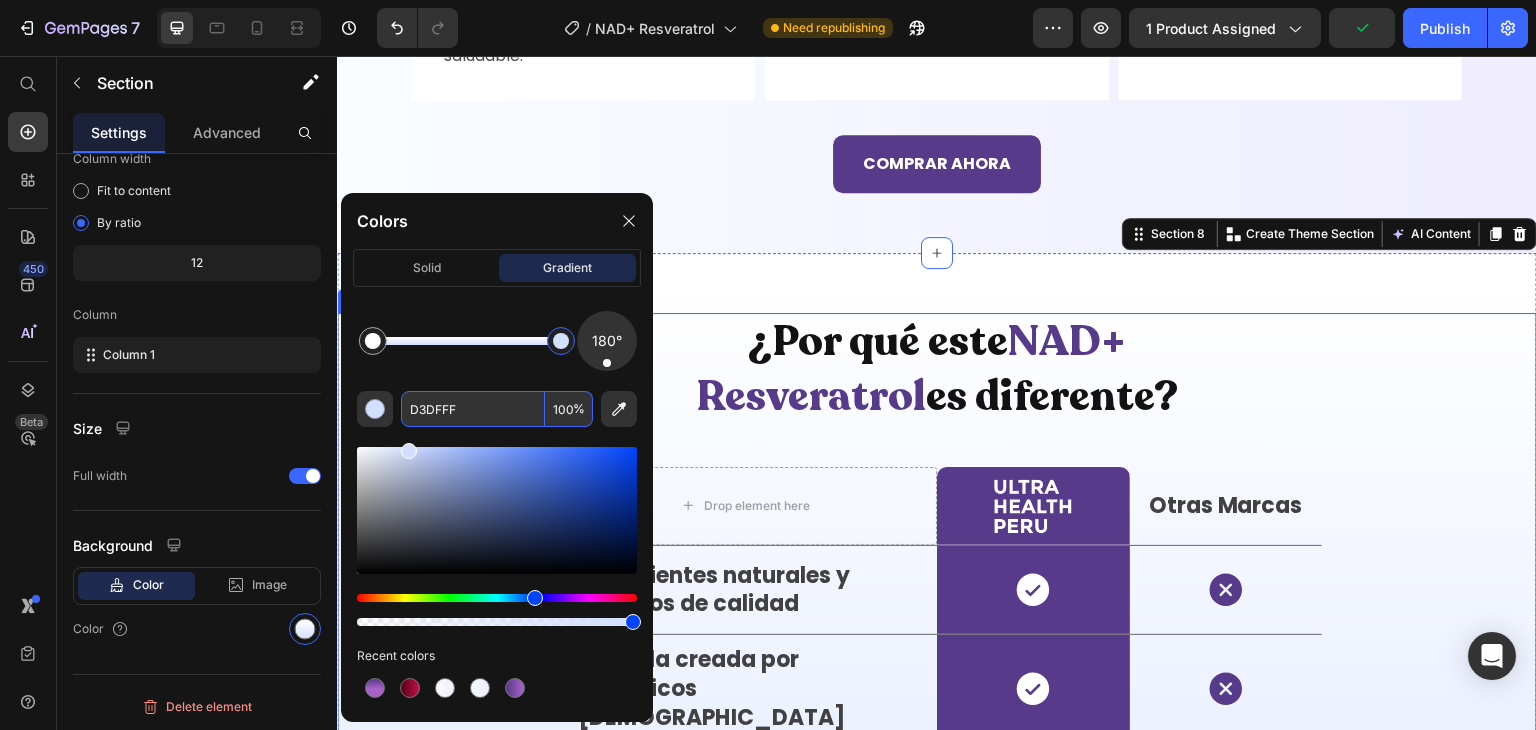 click on "¿Por qué este  NAD+ Resveratrol  es diferente? Heading
Drop element here Image Row Otras Marcas Text Block Row Ingredientes naturales y veganos de calidad Text Block
Icon Row
Icon Row Formula creada por científicos americanos Text Block
Icon Row
Icon Row Sin aditivos artificiales ni estimulantes Text Block
Icon Row
Icon Row Efecto prolongado y completo Text Block
Icon Row
Icon Row Seguridad y uso diario, sin efectos secundarios Text Block
Icon Row
Icon Row Marca especializada en mujeres Text Block
Icon Row
Icon Row Row" at bounding box center (937, 736) 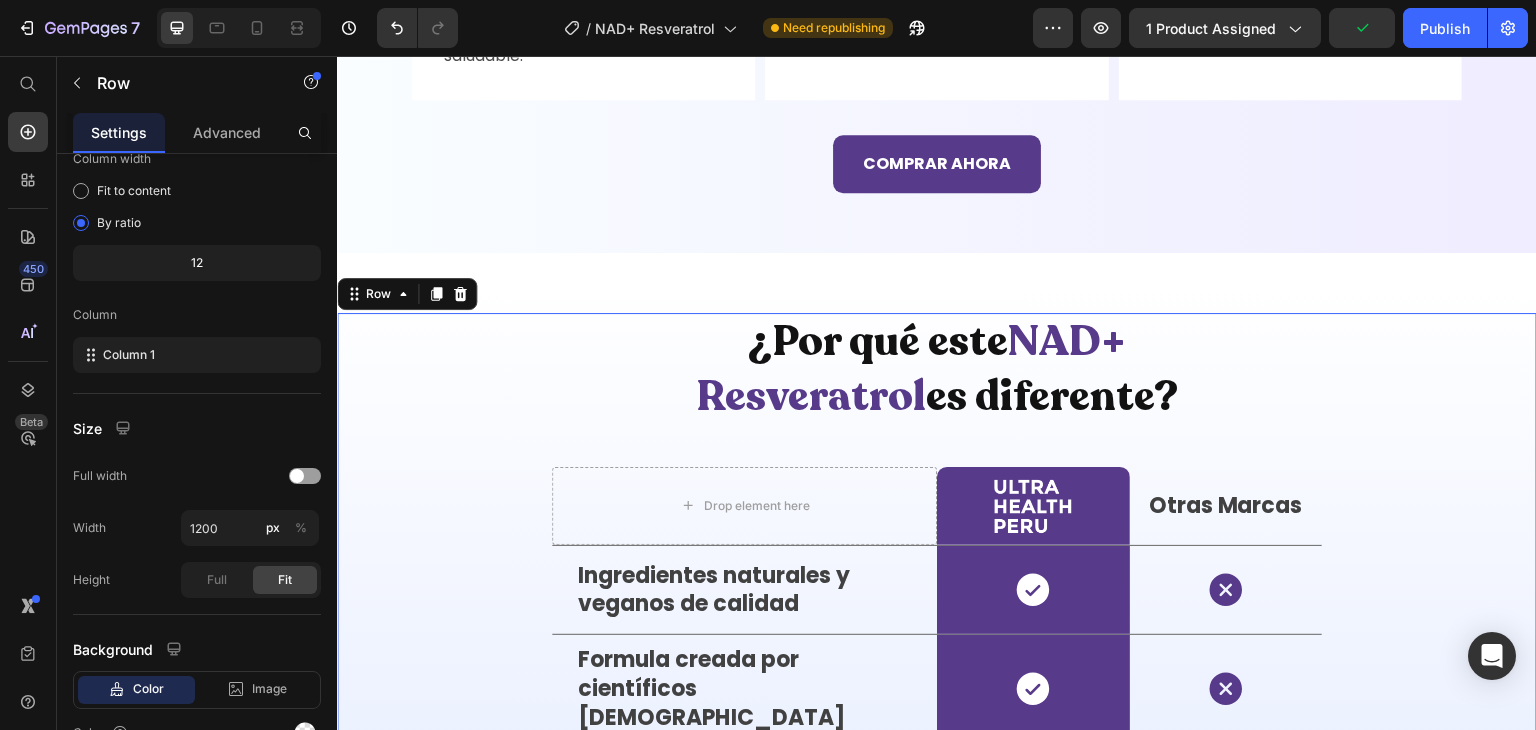 scroll, scrollTop: 0, scrollLeft: 0, axis: both 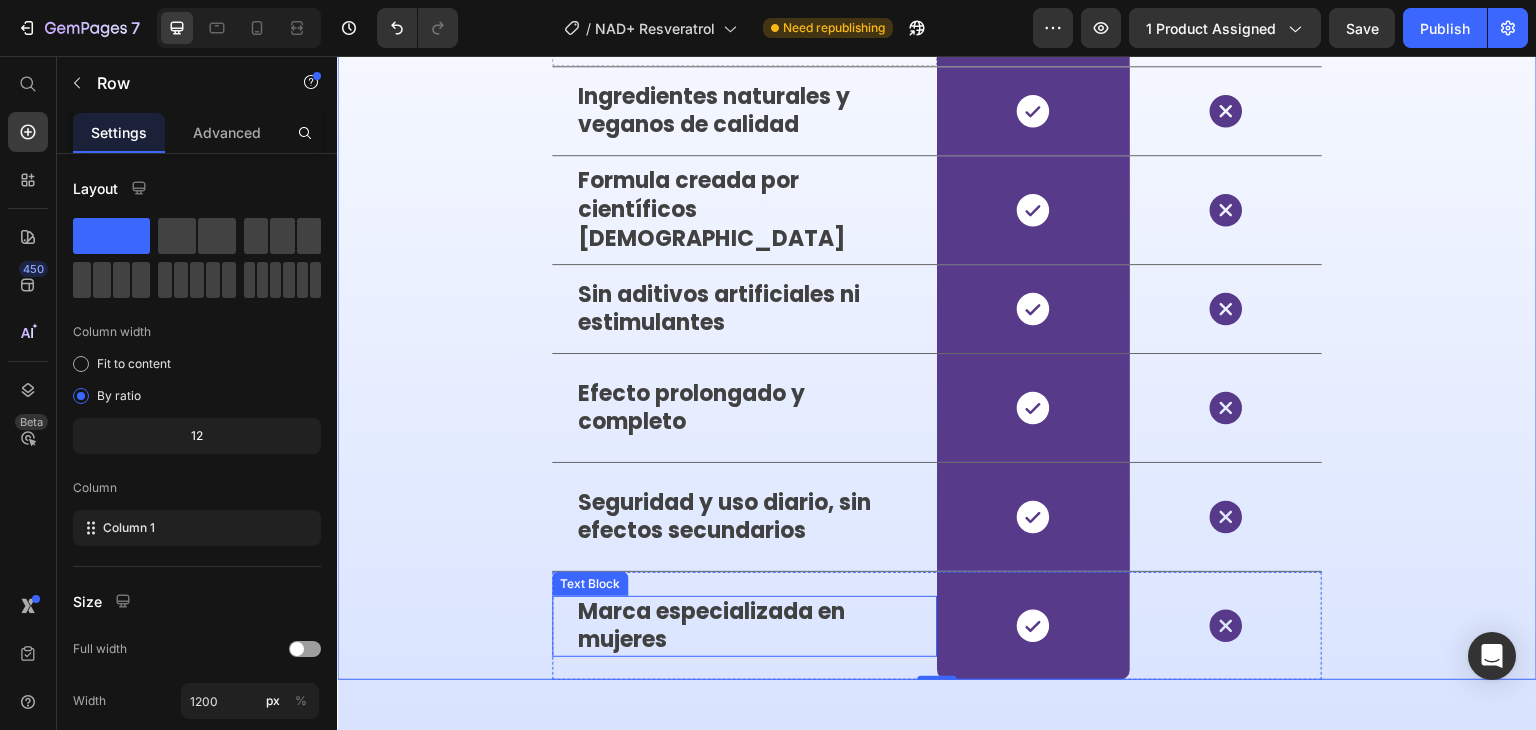 click on "Marca especializada en mujeres" at bounding box center (744, 626) 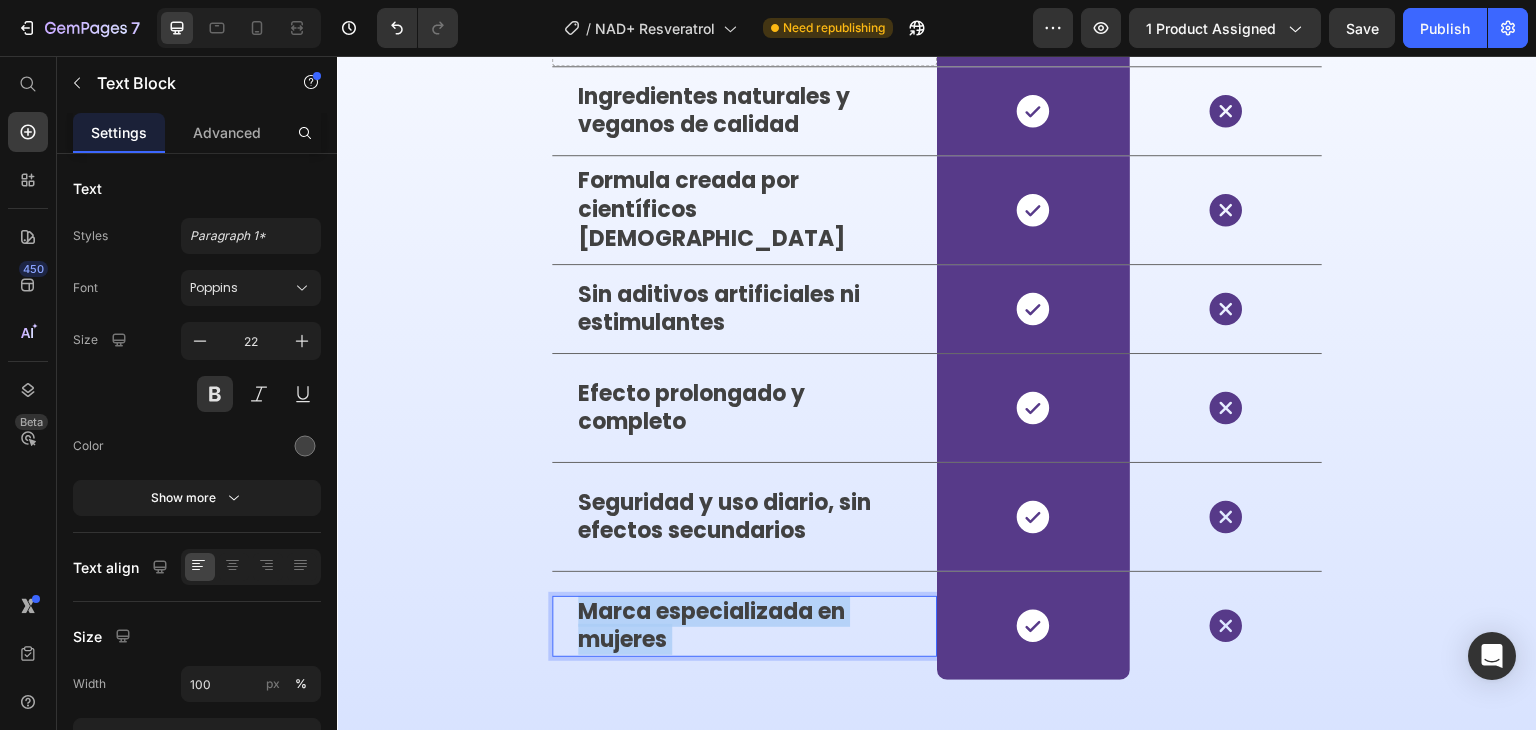 drag, startPoint x: 721, startPoint y: 647, endPoint x: 606, endPoint y: 647, distance: 115 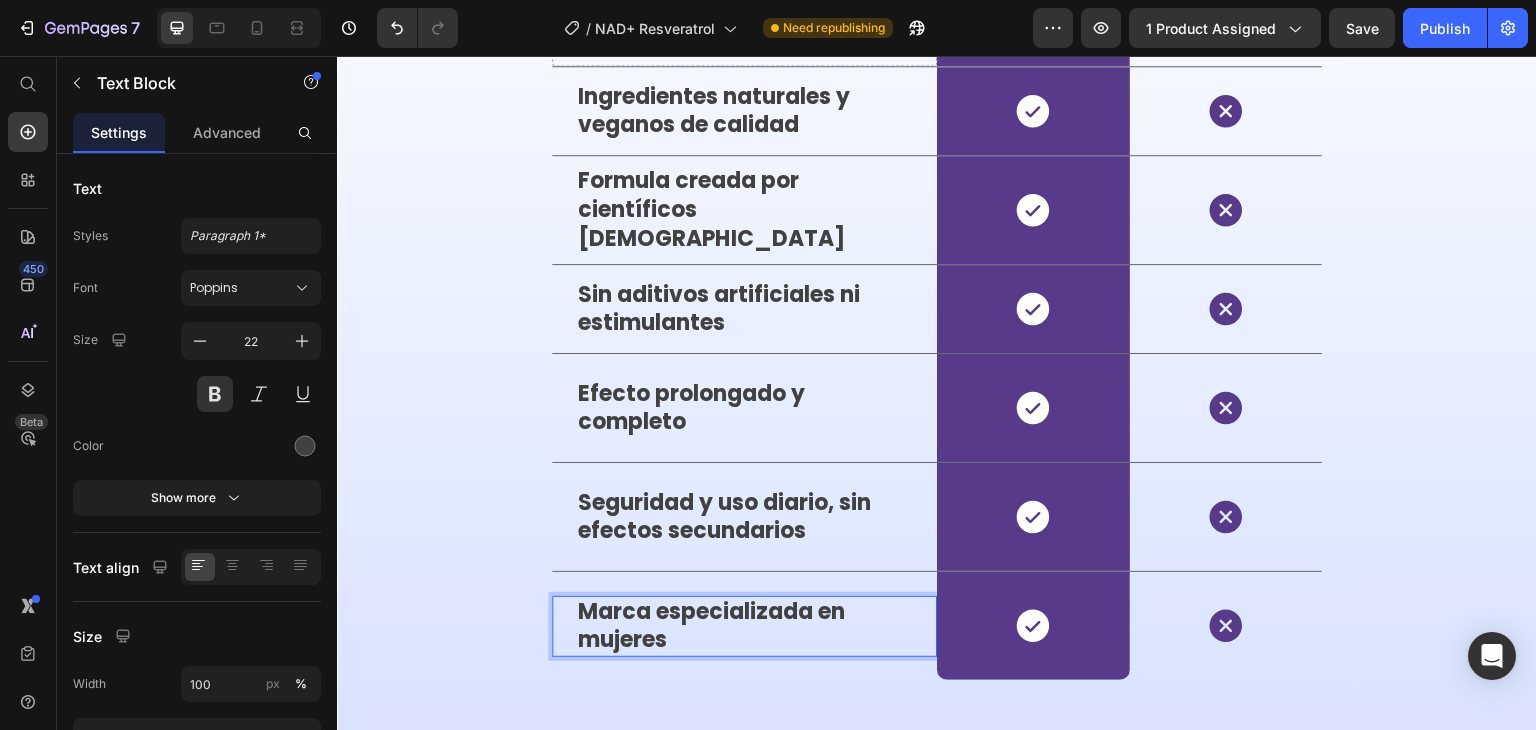 click on "Marca especializada en mujeres" at bounding box center (744, 626) 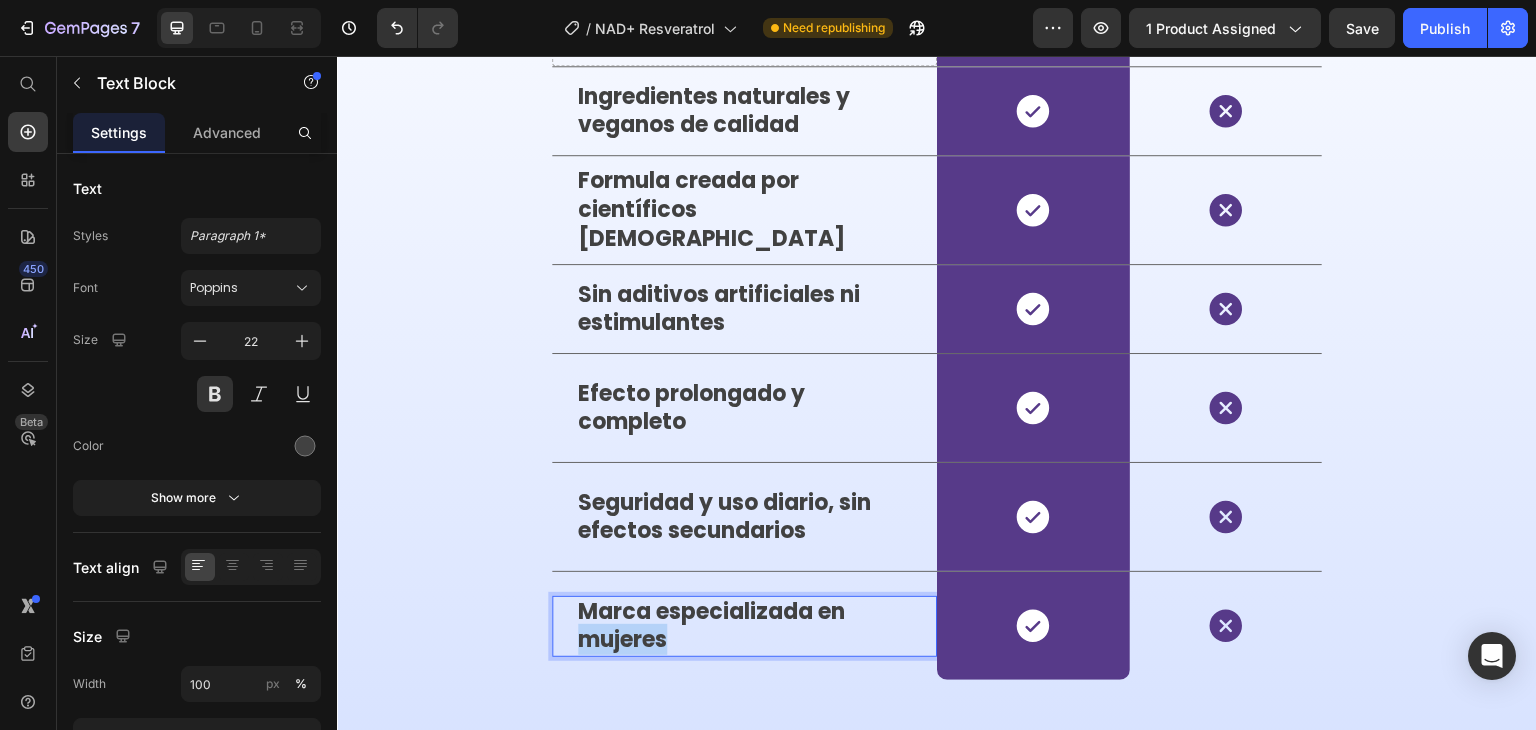 click on "Marca especializada en mujeres" at bounding box center (744, 626) 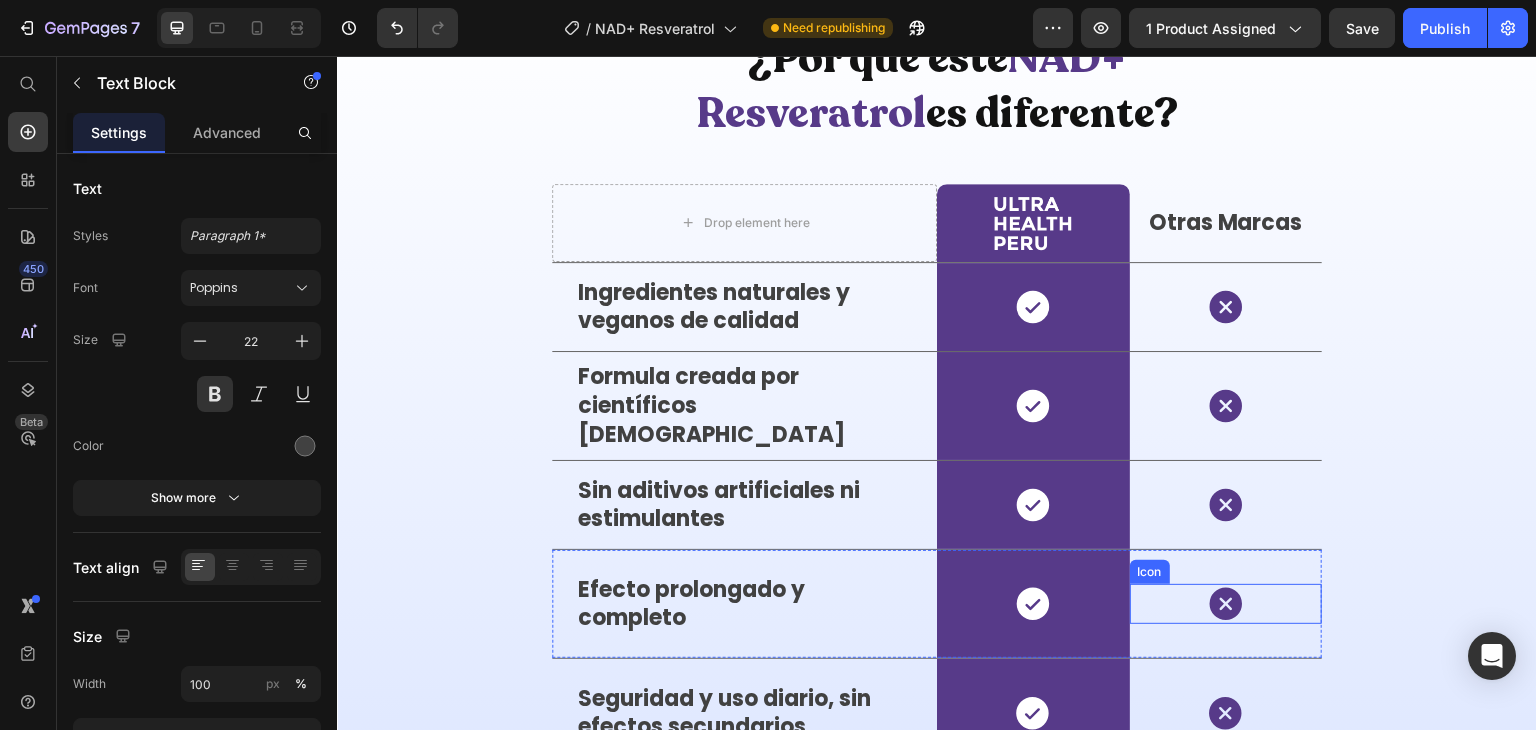 scroll, scrollTop: 4978, scrollLeft: 0, axis: vertical 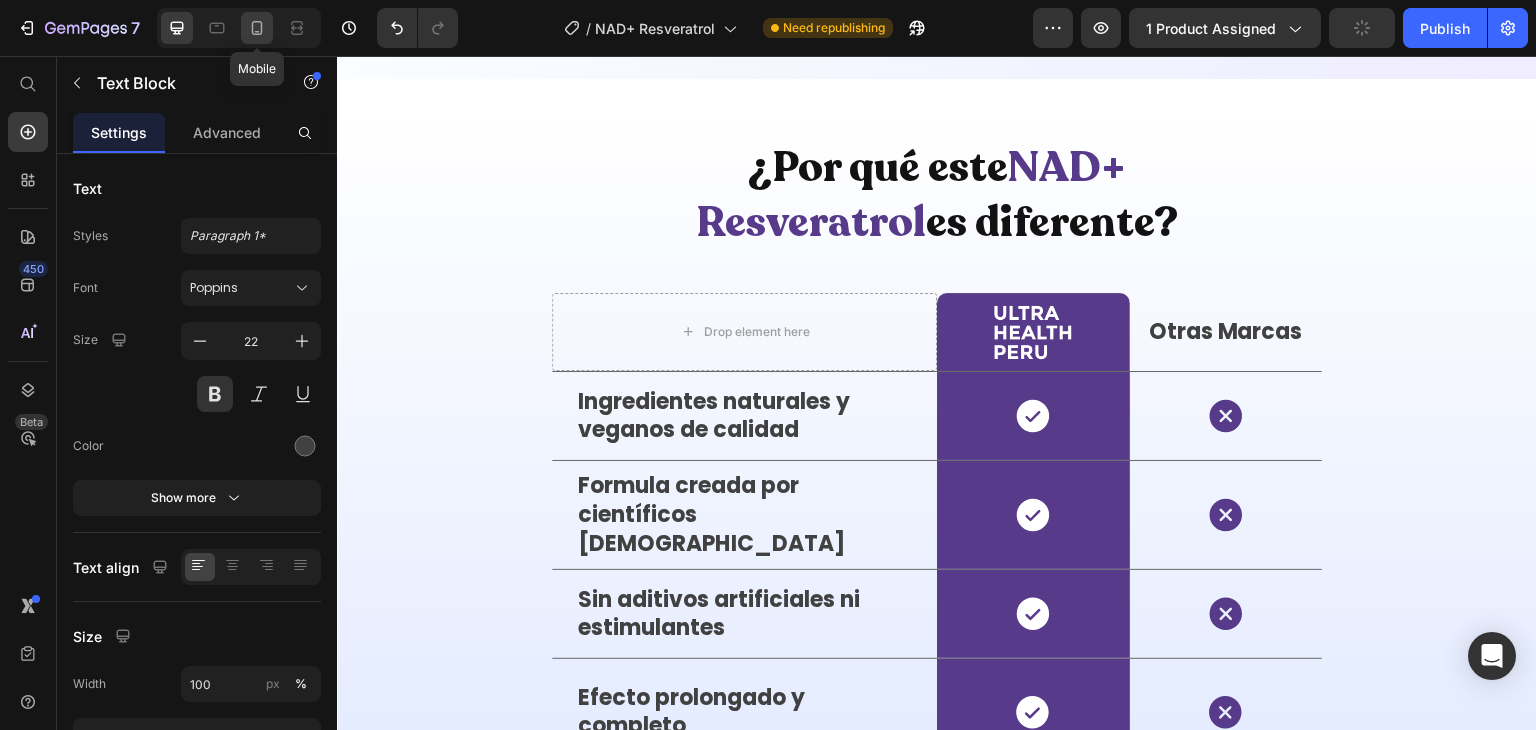drag, startPoint x: 264, startPoint y: 26, endPoint x: 126, endPoint y: 244, distance: 258.00775 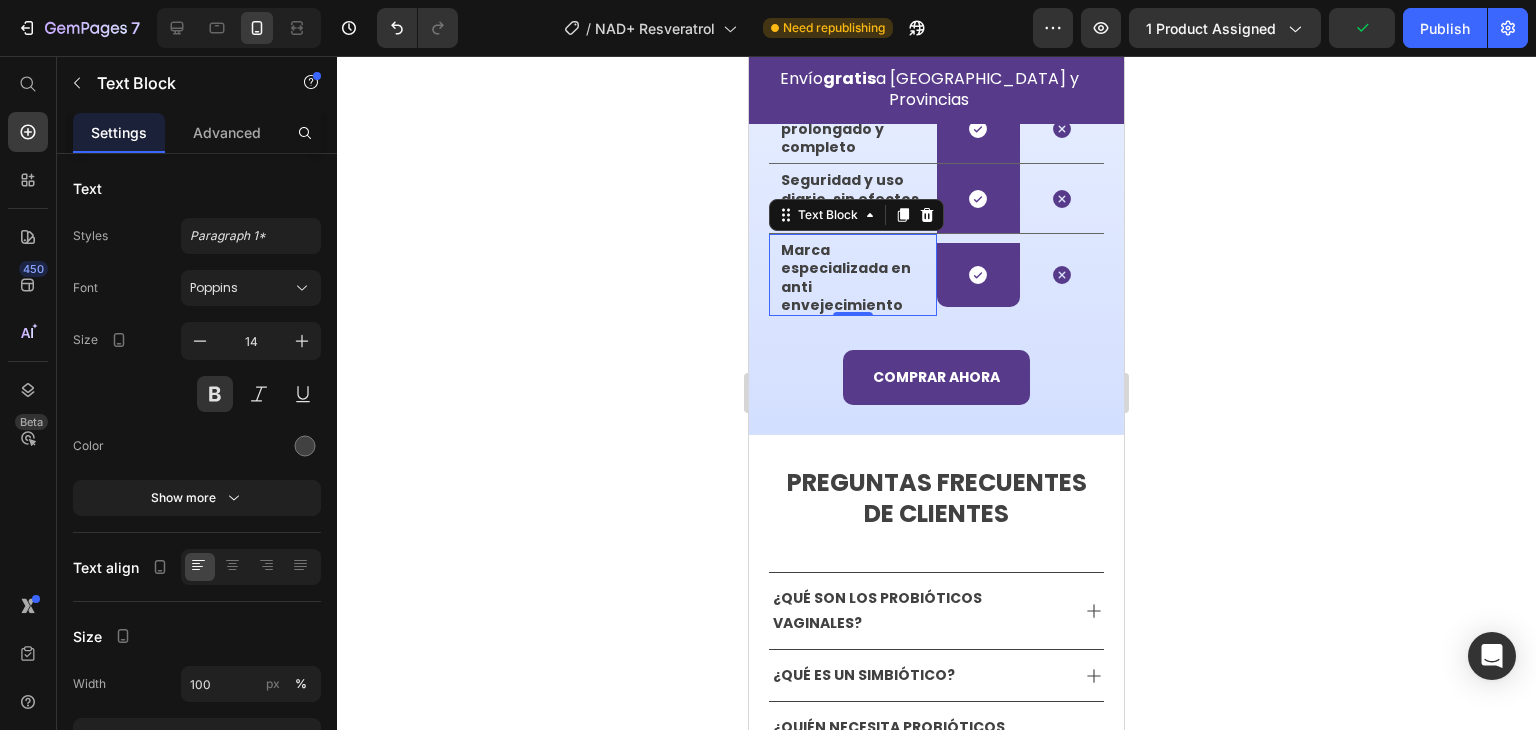 scroll, scrollTop: 5924, scrollLeft: 0, axis: vertical 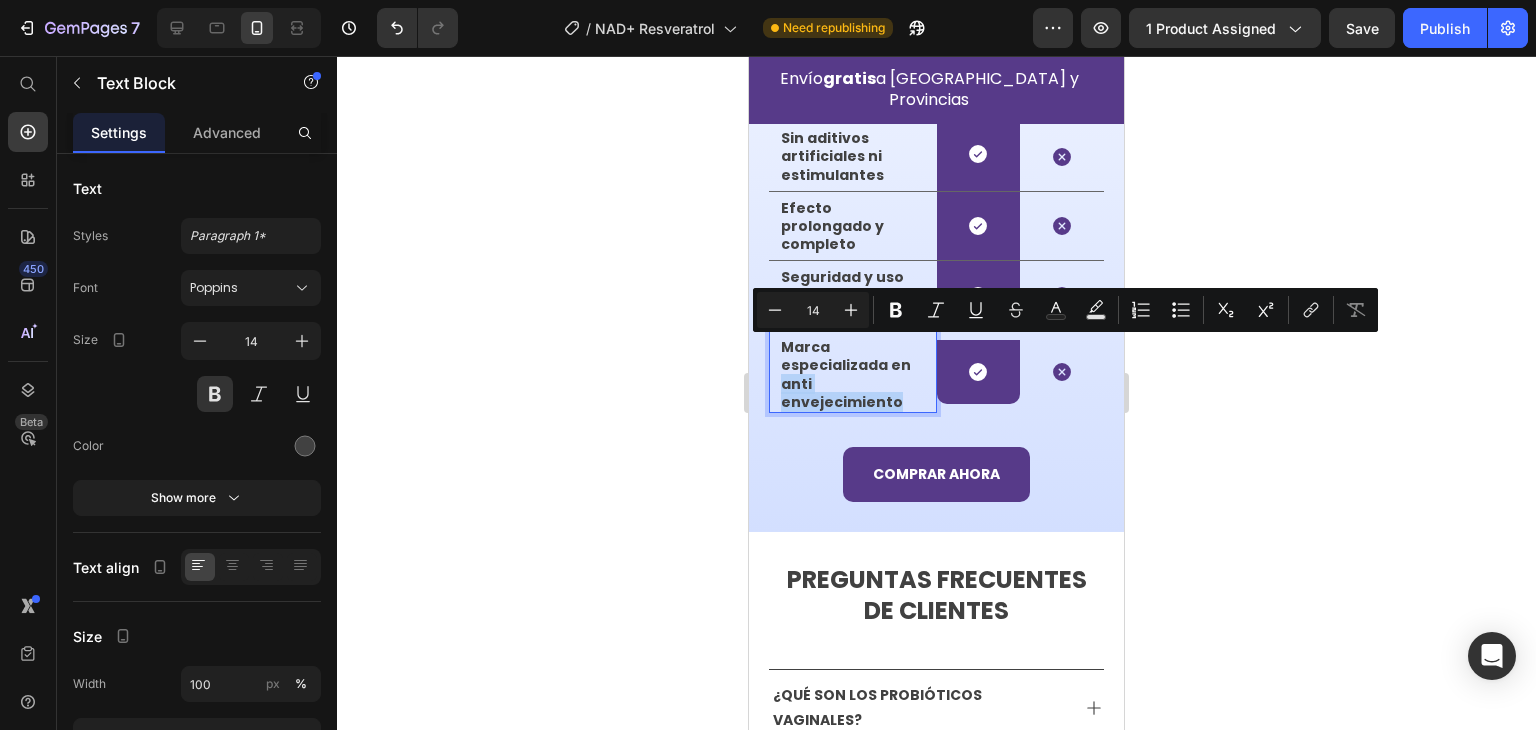 drag, startPoint x: 892, startPoint y: 365, endPoint x: 779, endPoint y: 350, distance: 113.99123 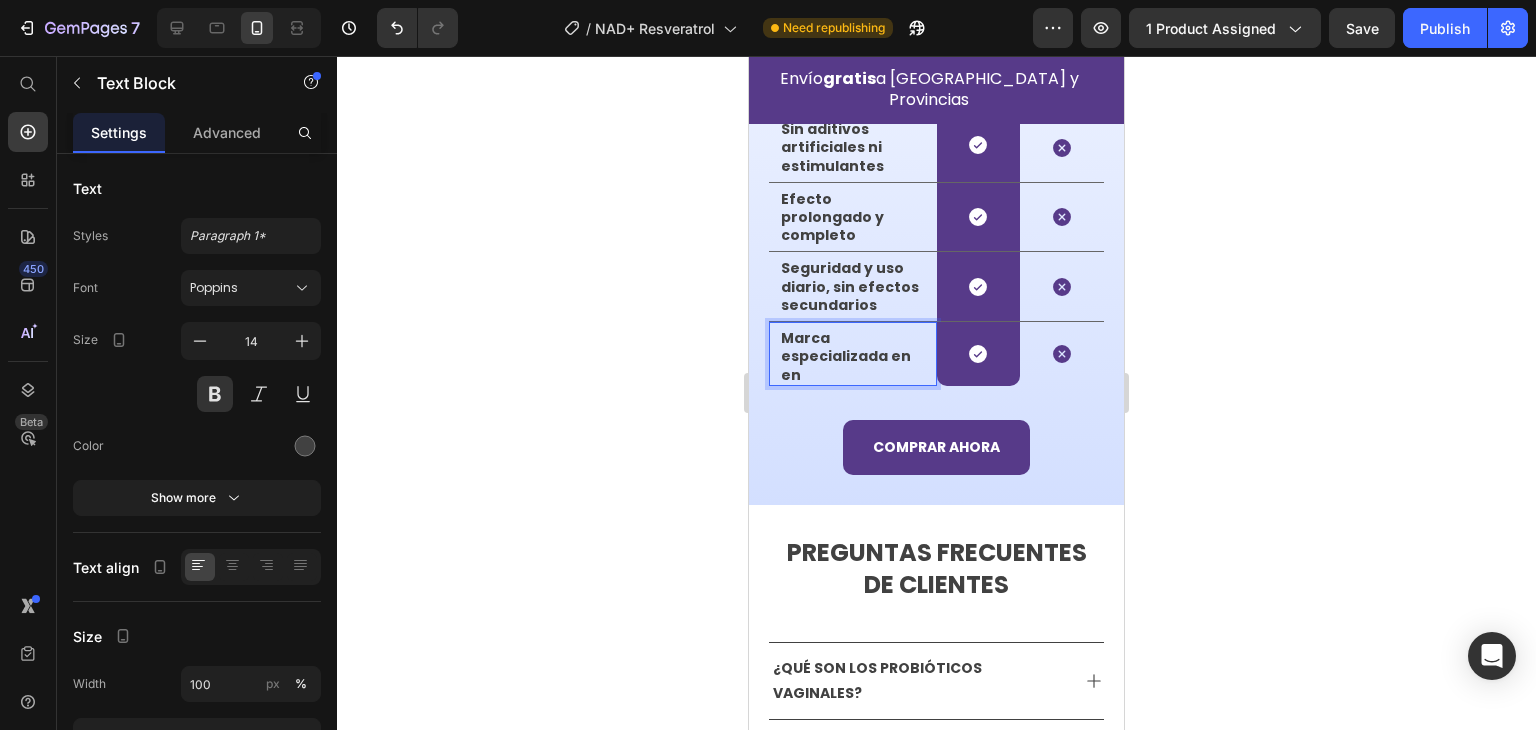 scroll, scrollTop: 5924, scrollLeft: 0, axis: vertical 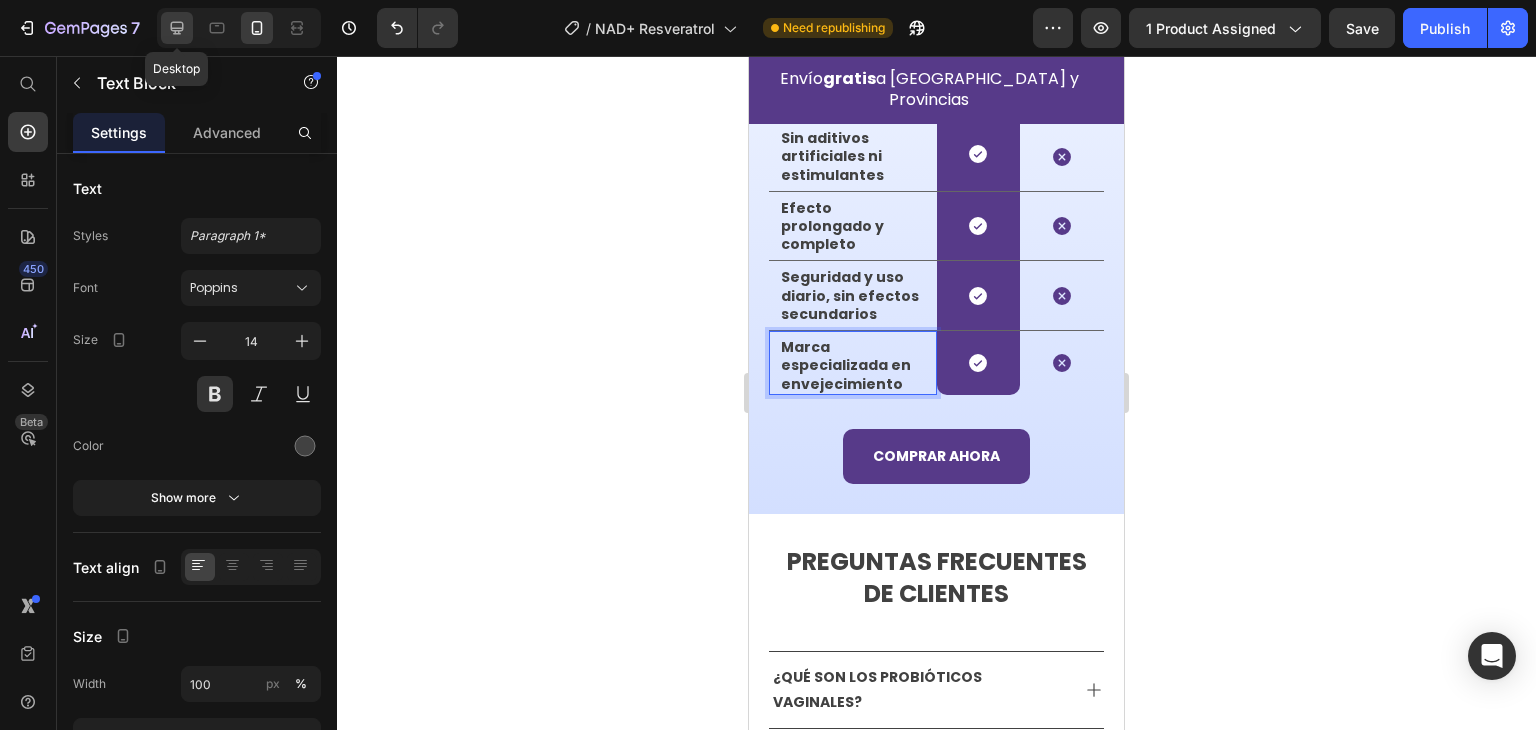 drag, startPoint x: 185, startPoint y: 35, endPoint x: 416, endPoint y: 49, distance: 231.42386 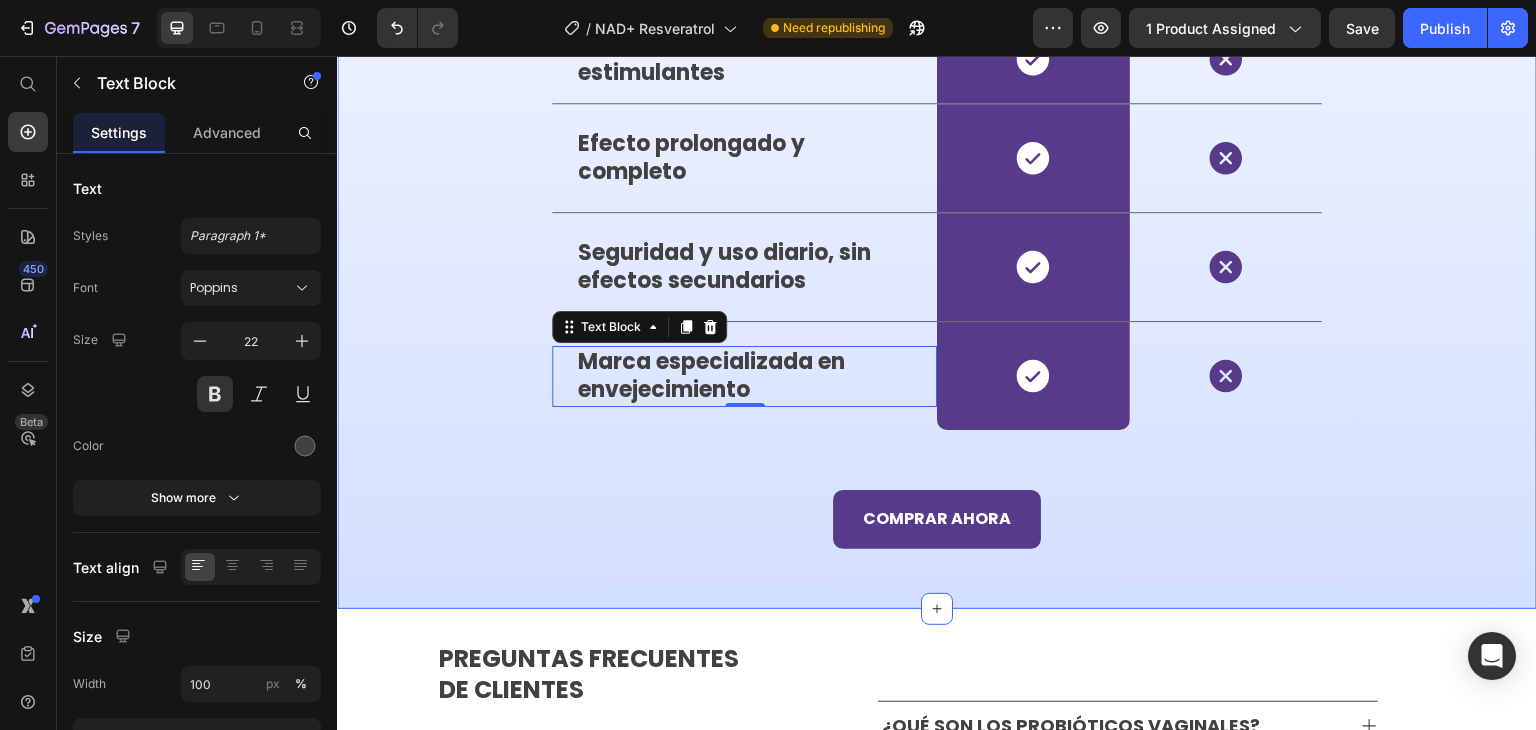 scroll, scrollTop: 5532, scrollLeft: 0, axis: vertical 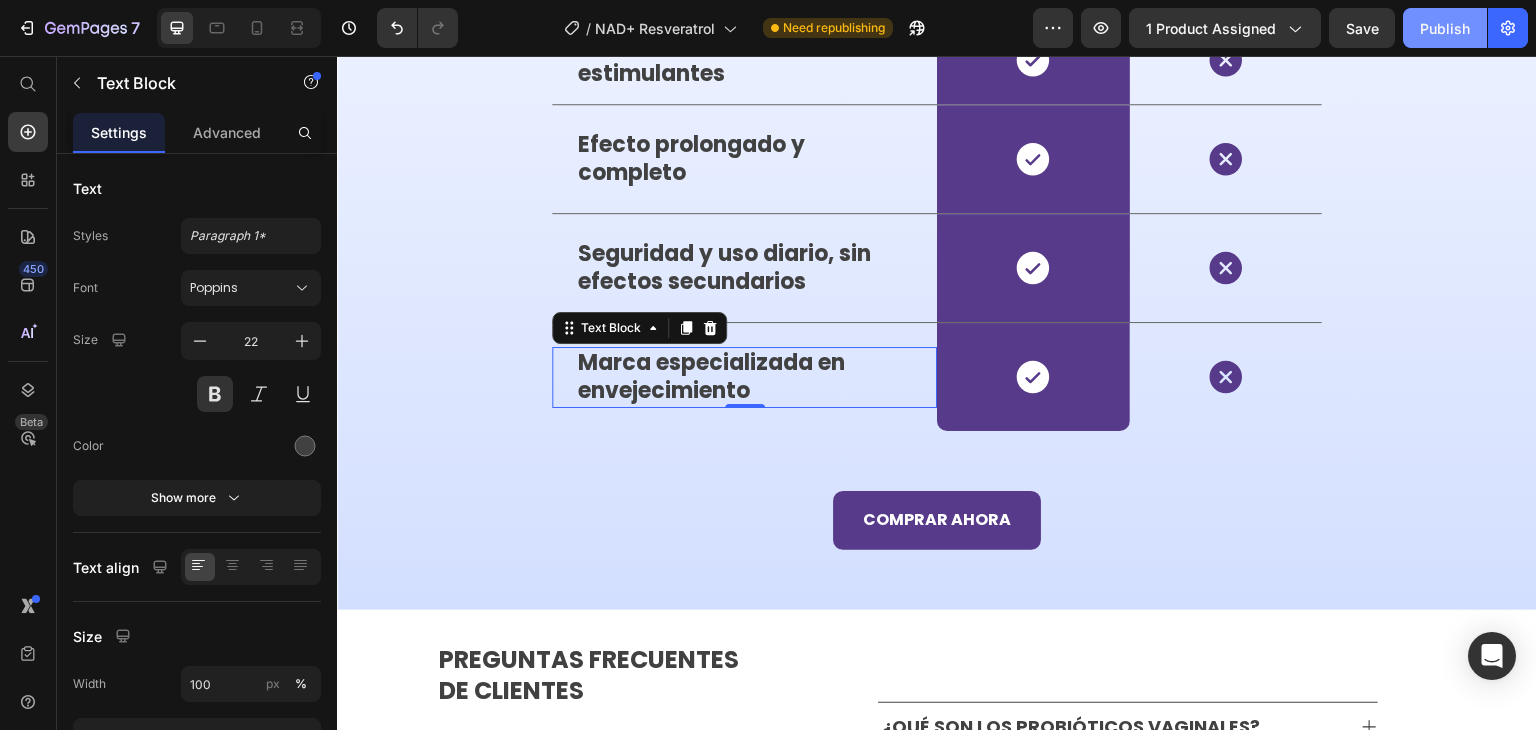 click on "Publish" 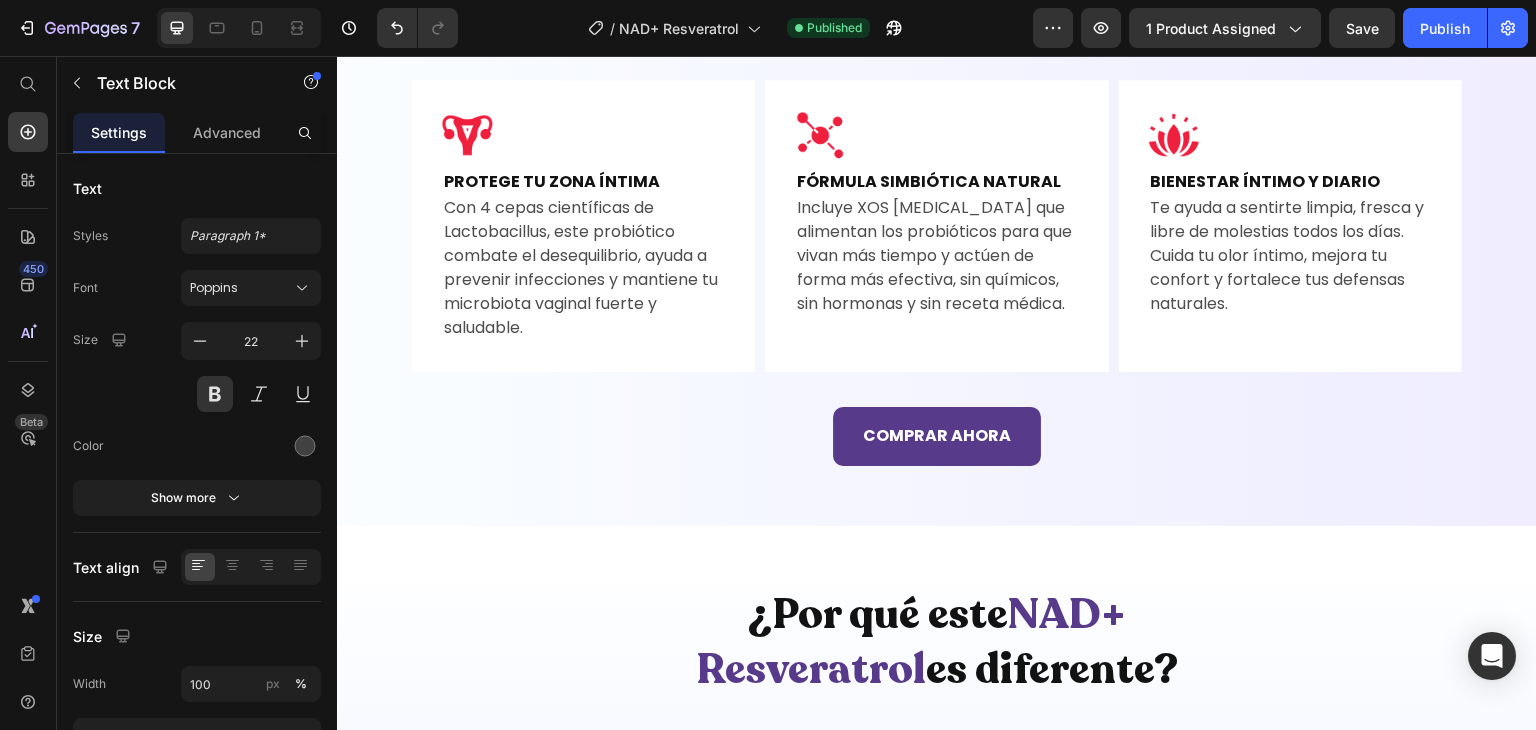 scroll, scrollTop: 3930, scrollLeft: 0, axis: vertical 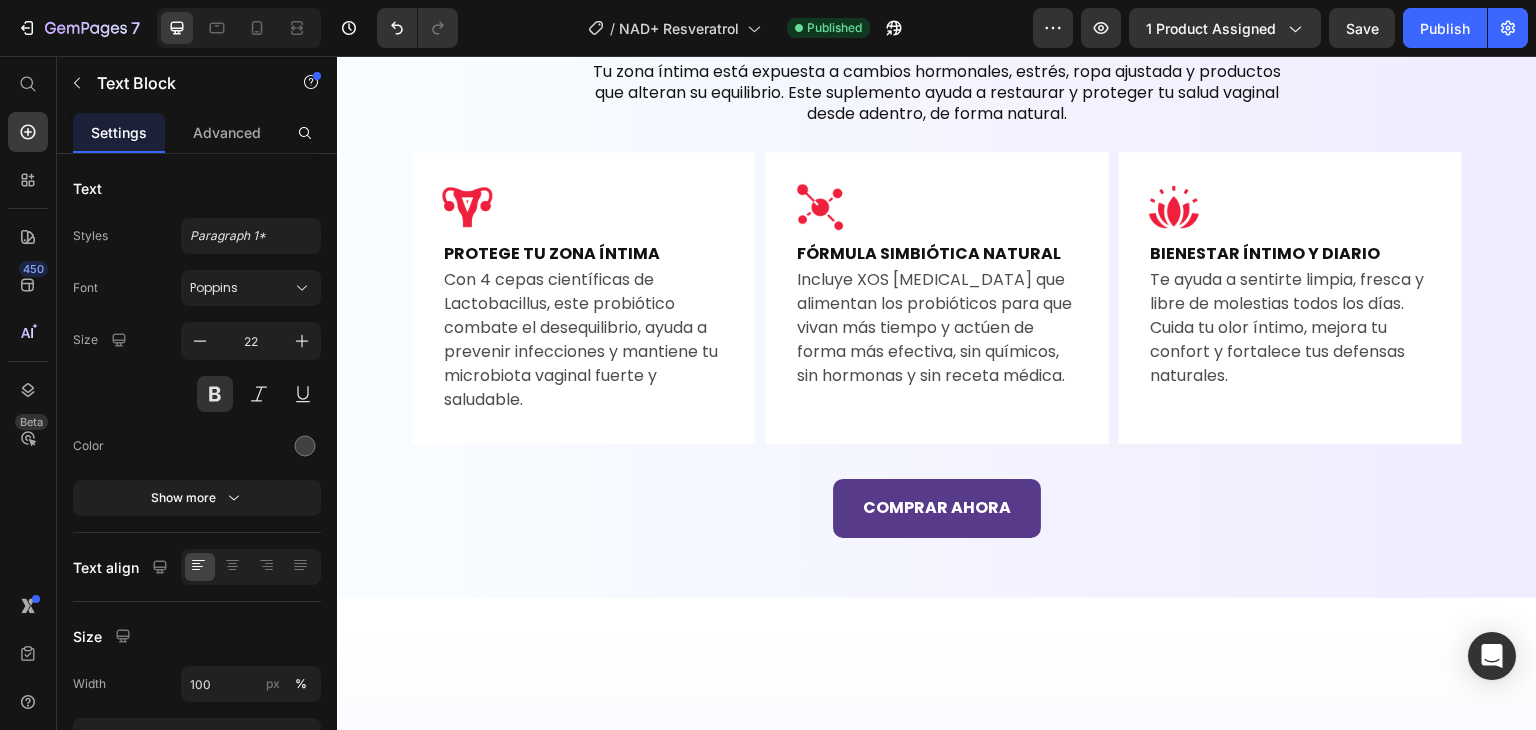click 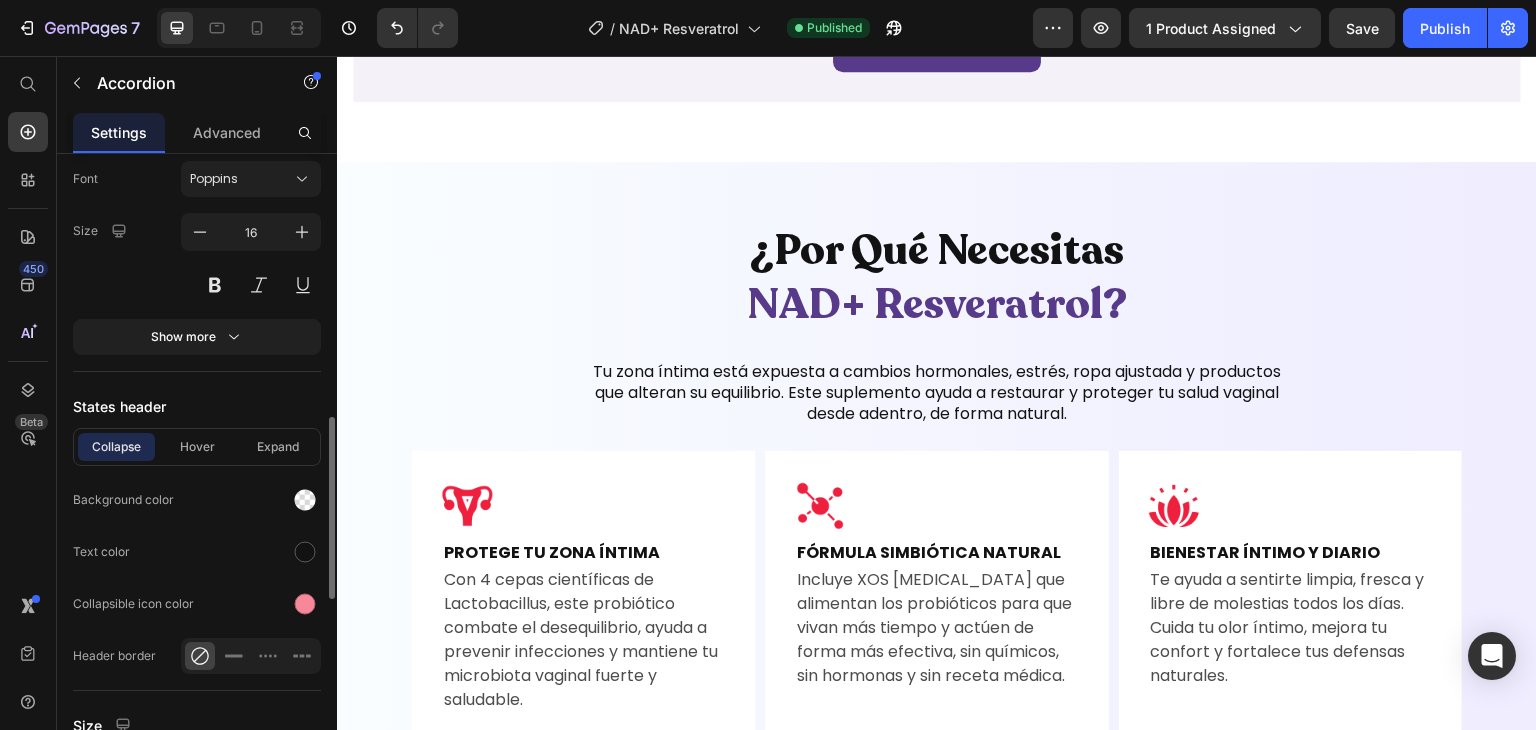scroll, scrollTop: 908, scrollLeft: 0, axis: vertical 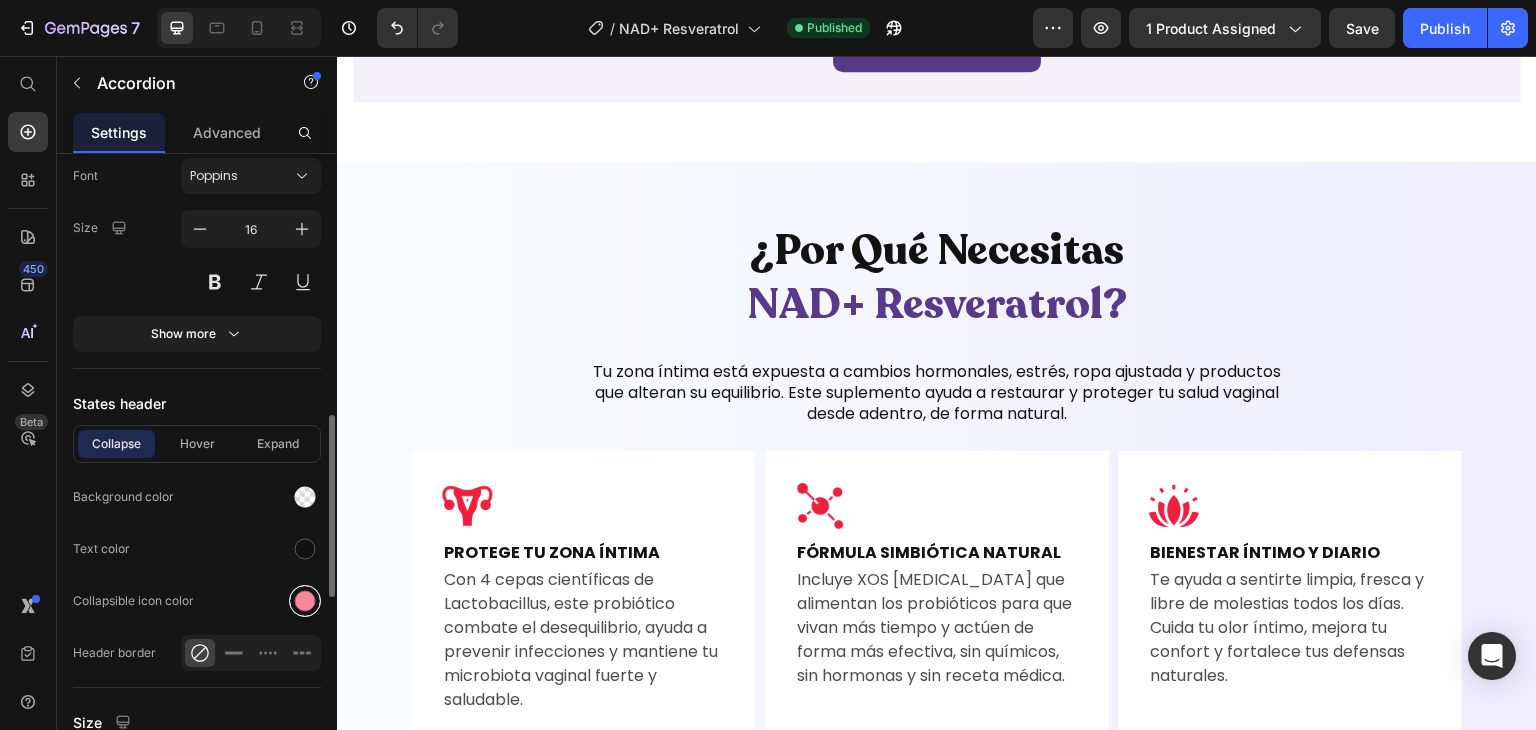 click at bounding box center [305, 601] 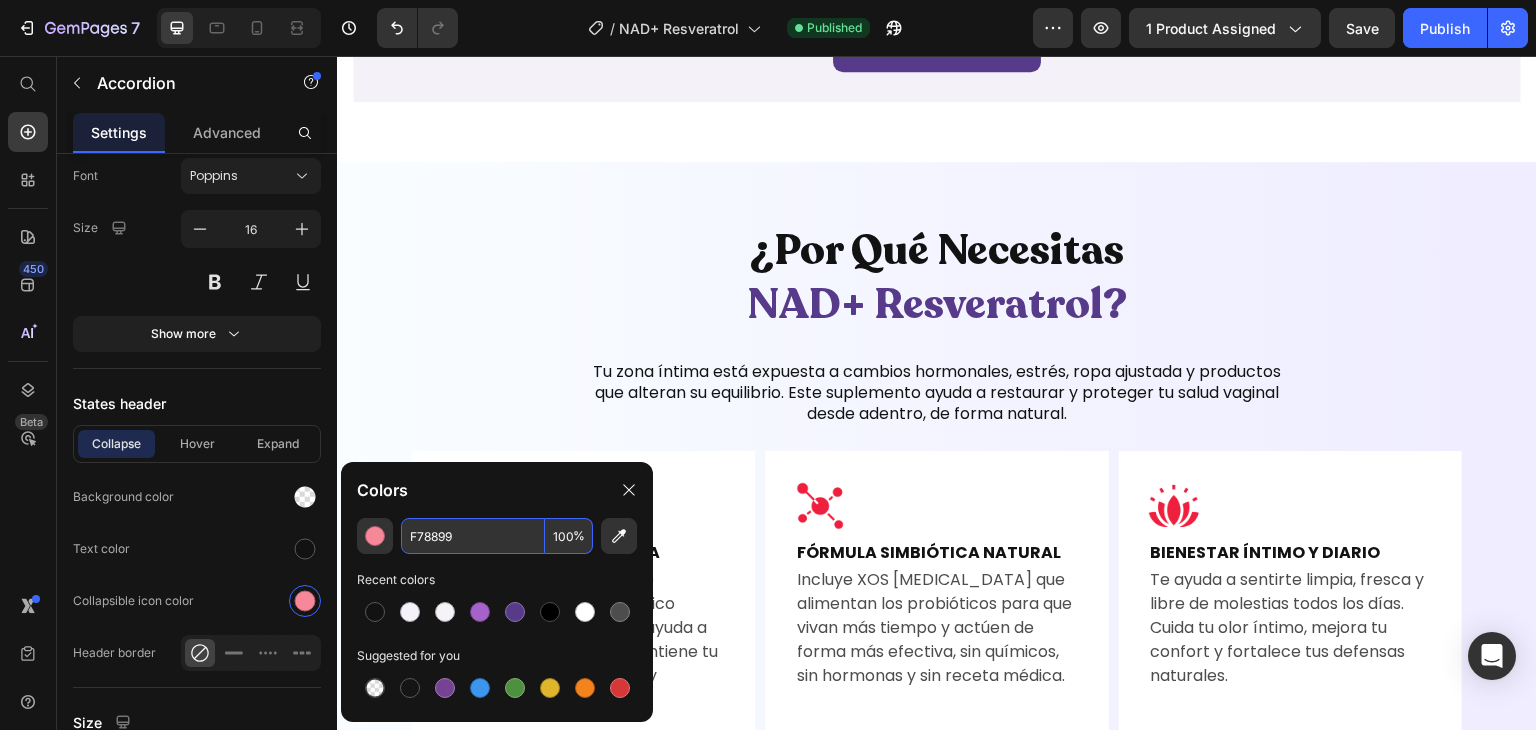click on "F78899" at bounding box center [473, 536] 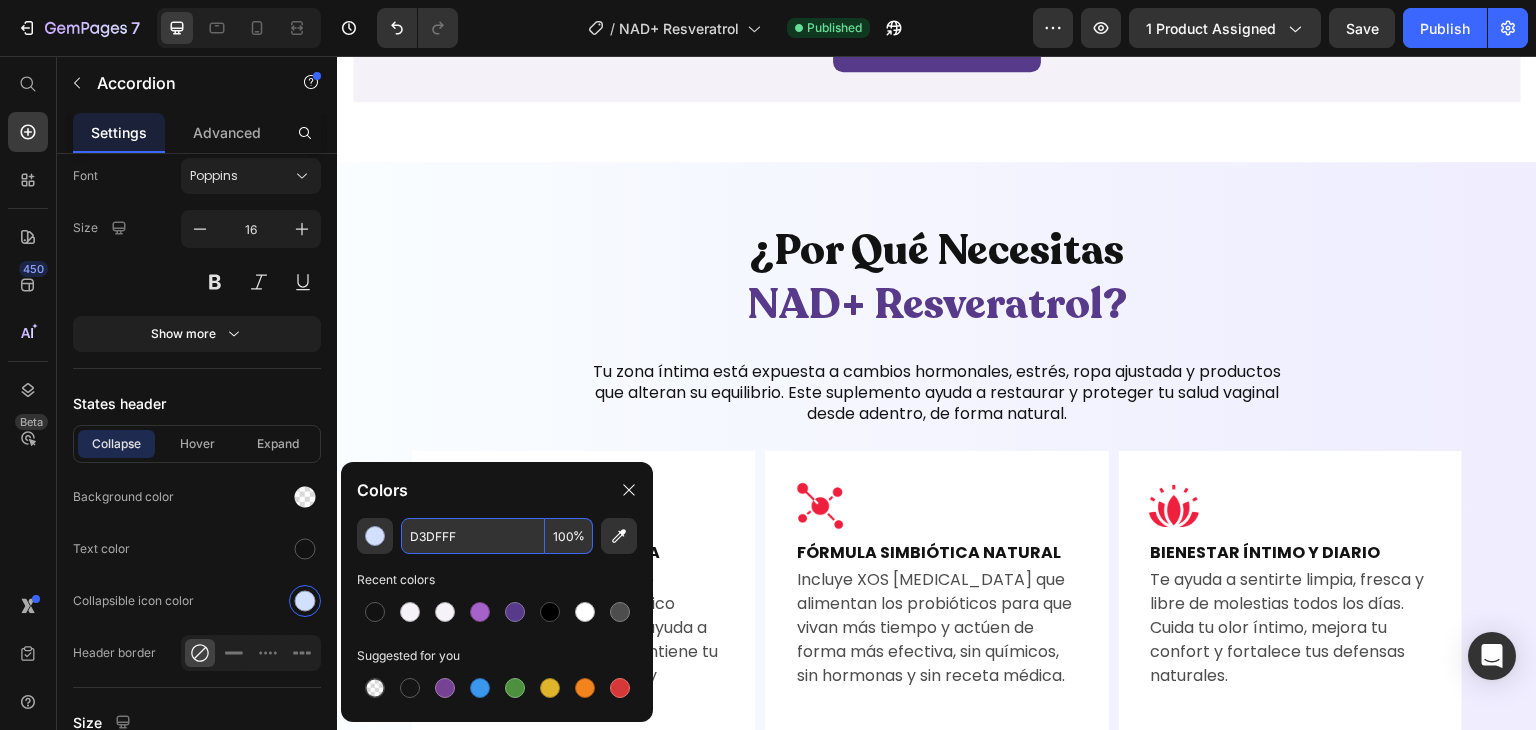 type on "D3DFFF" 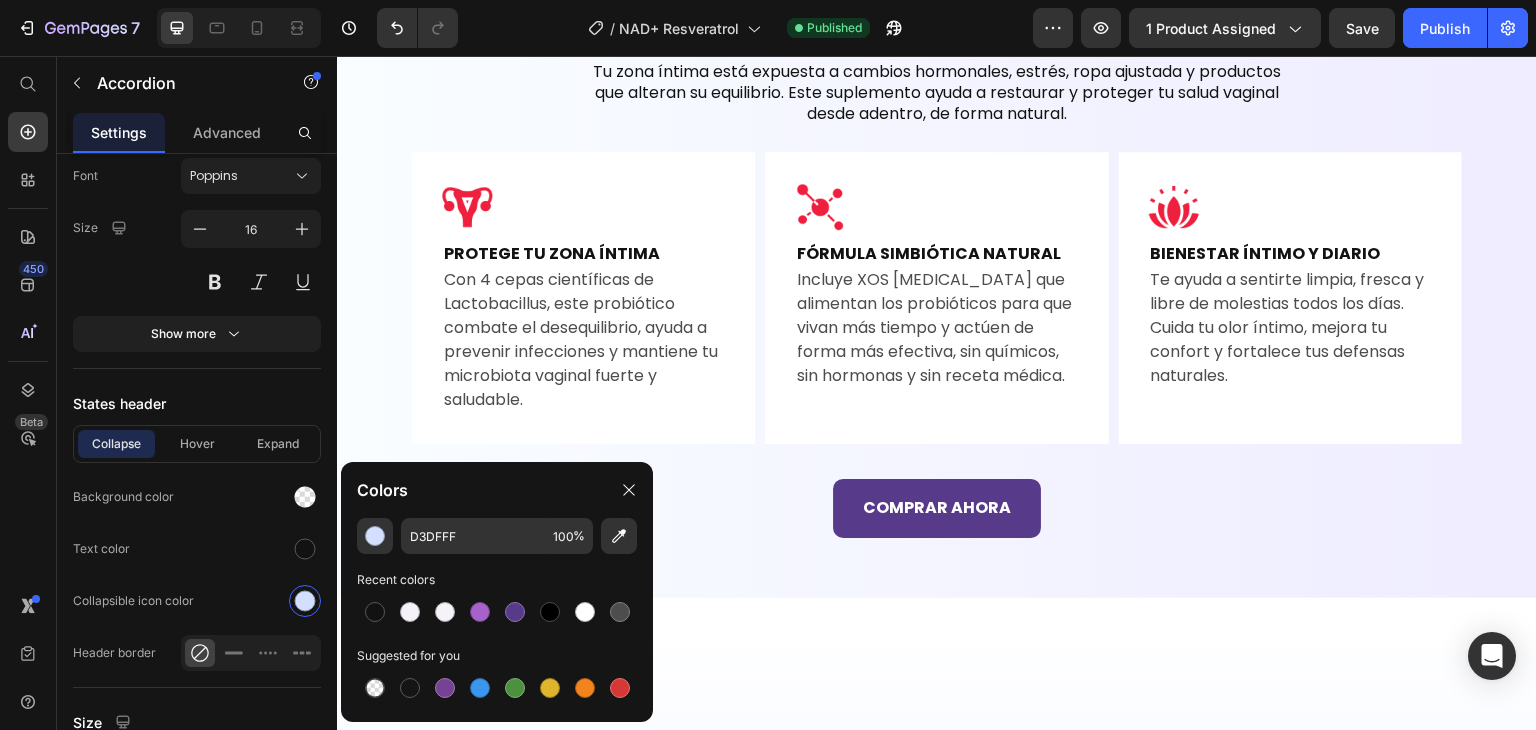 click on "Title Line" at bounding box center [937, -421] 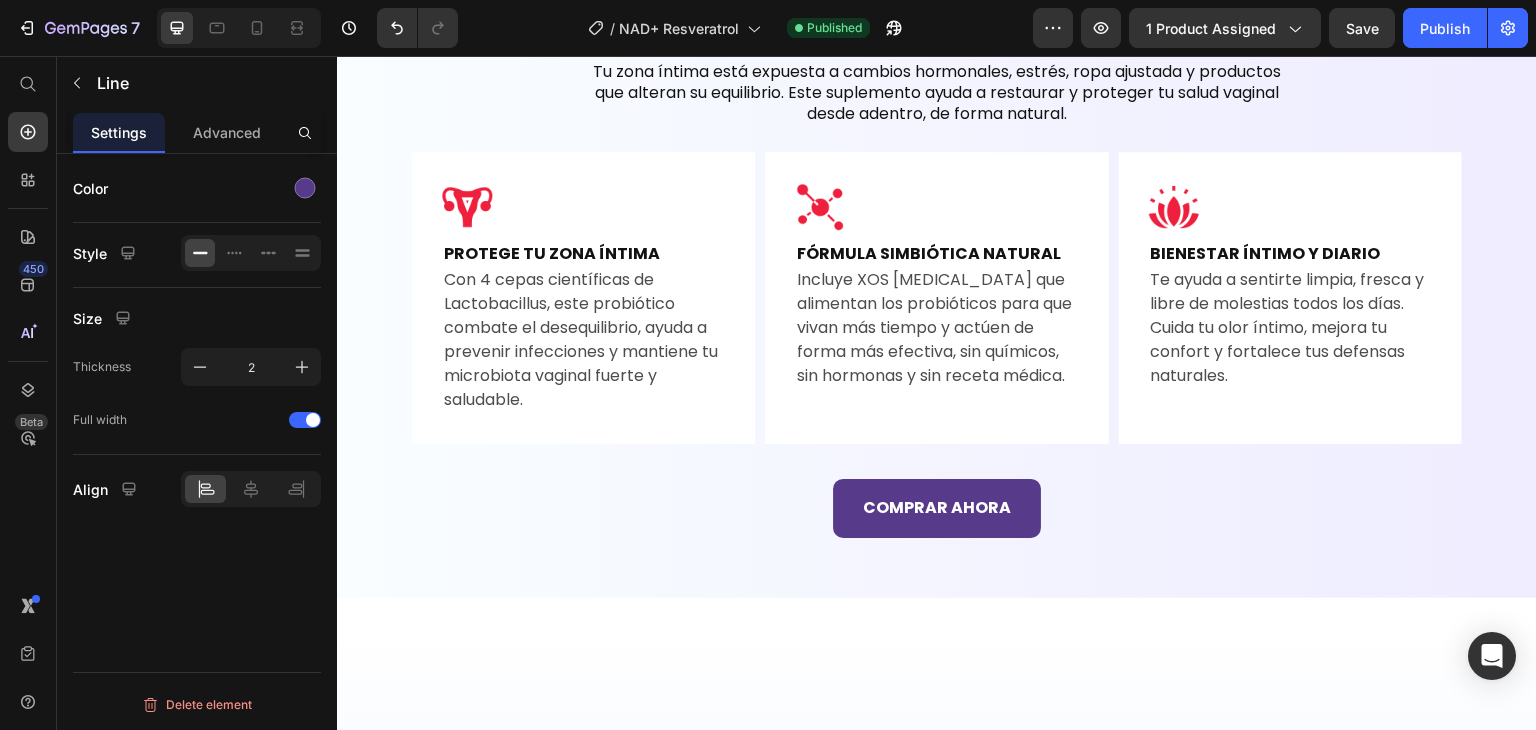 scroll, scrollTop: 0, scrollLeft: 0, axis: both 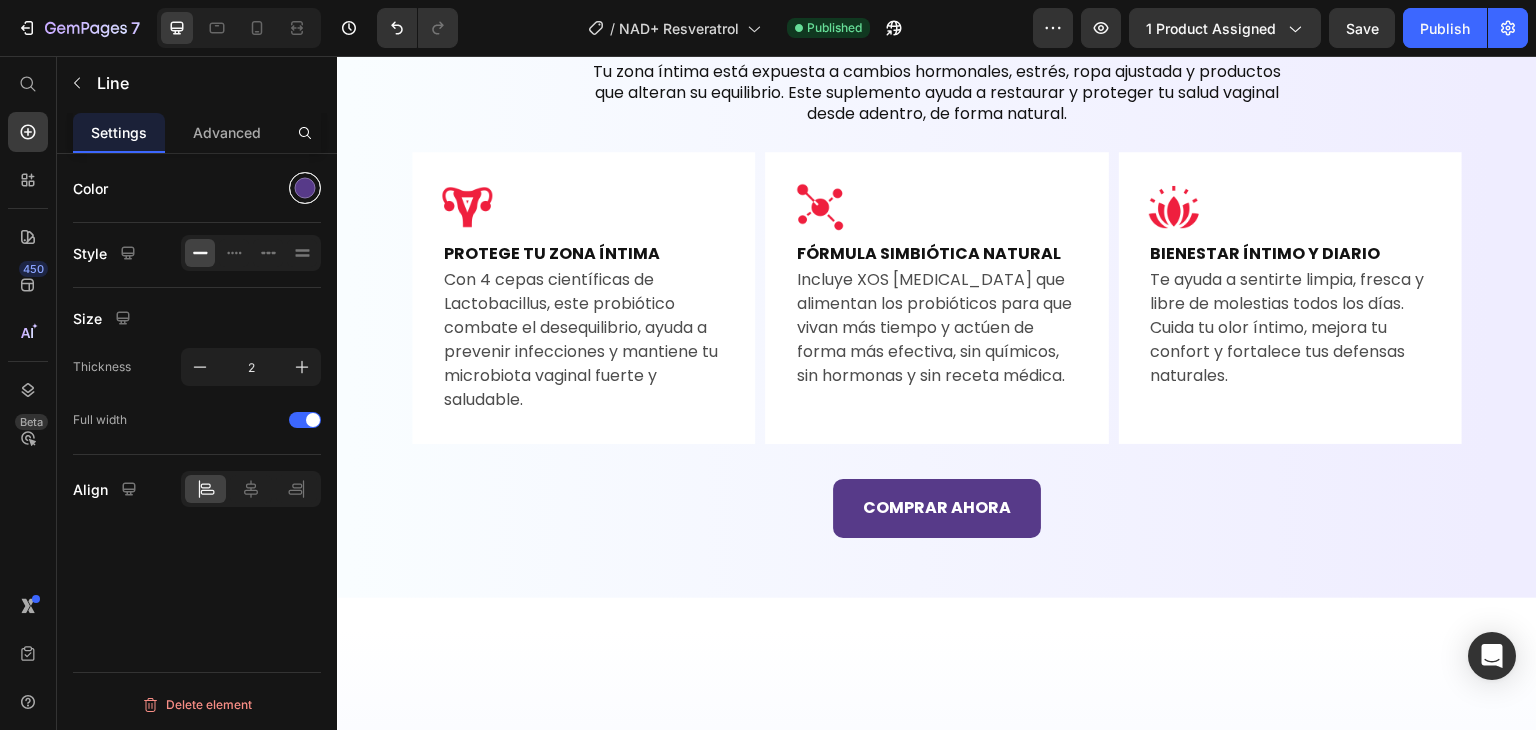 click at bounding box center (305, 188) 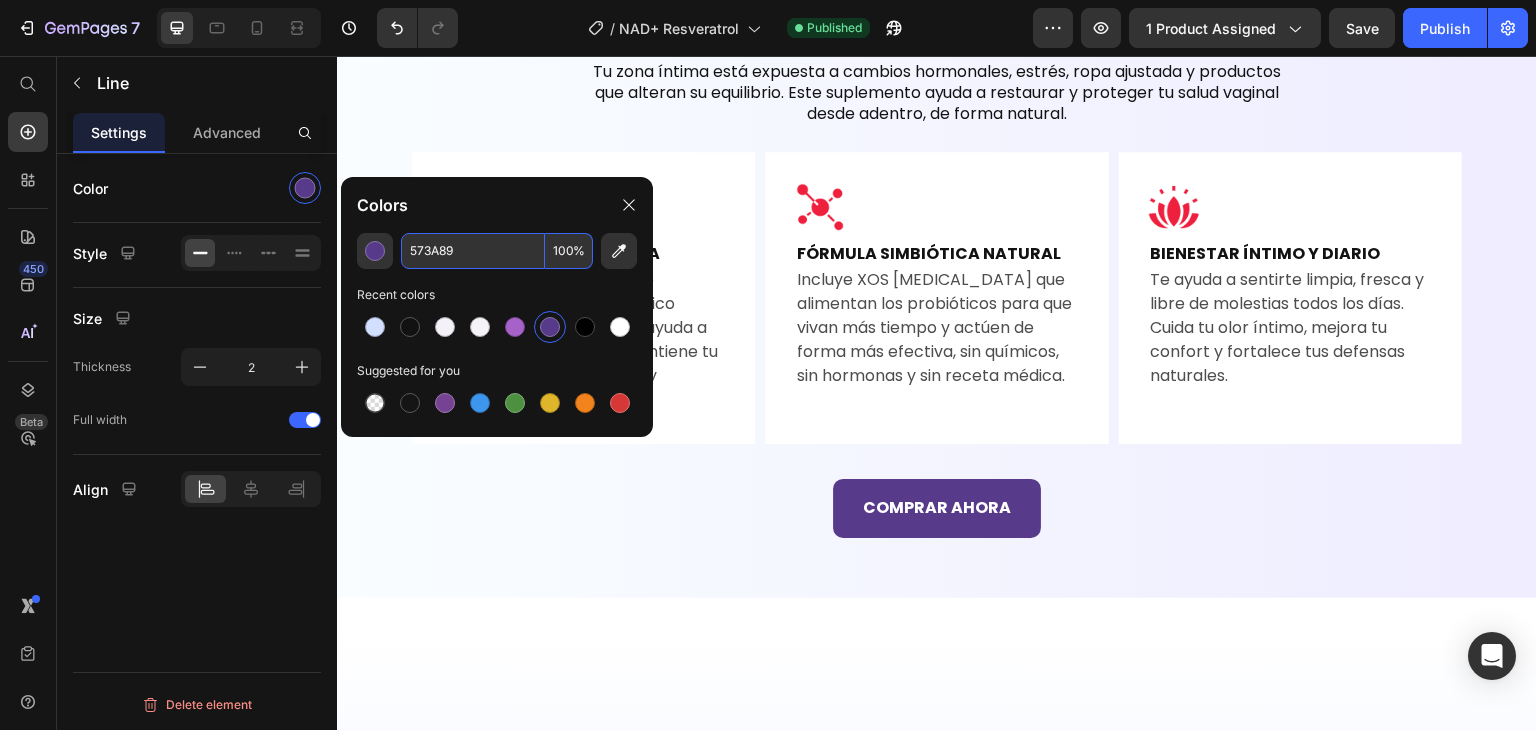 click on "573A89" at bounding box center [473, 251] 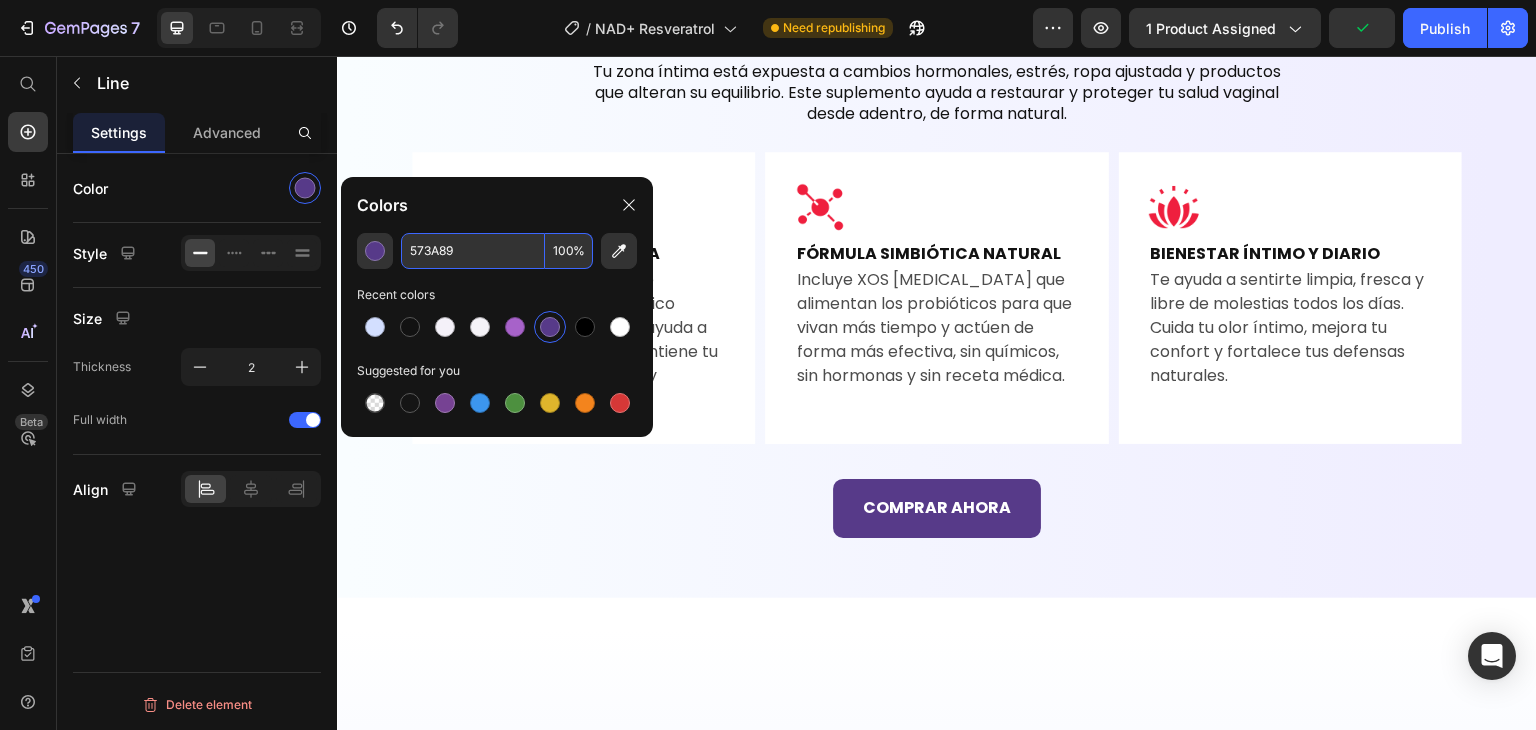 click on "V-Probiótico Blend" at bounding box center (951, -468) 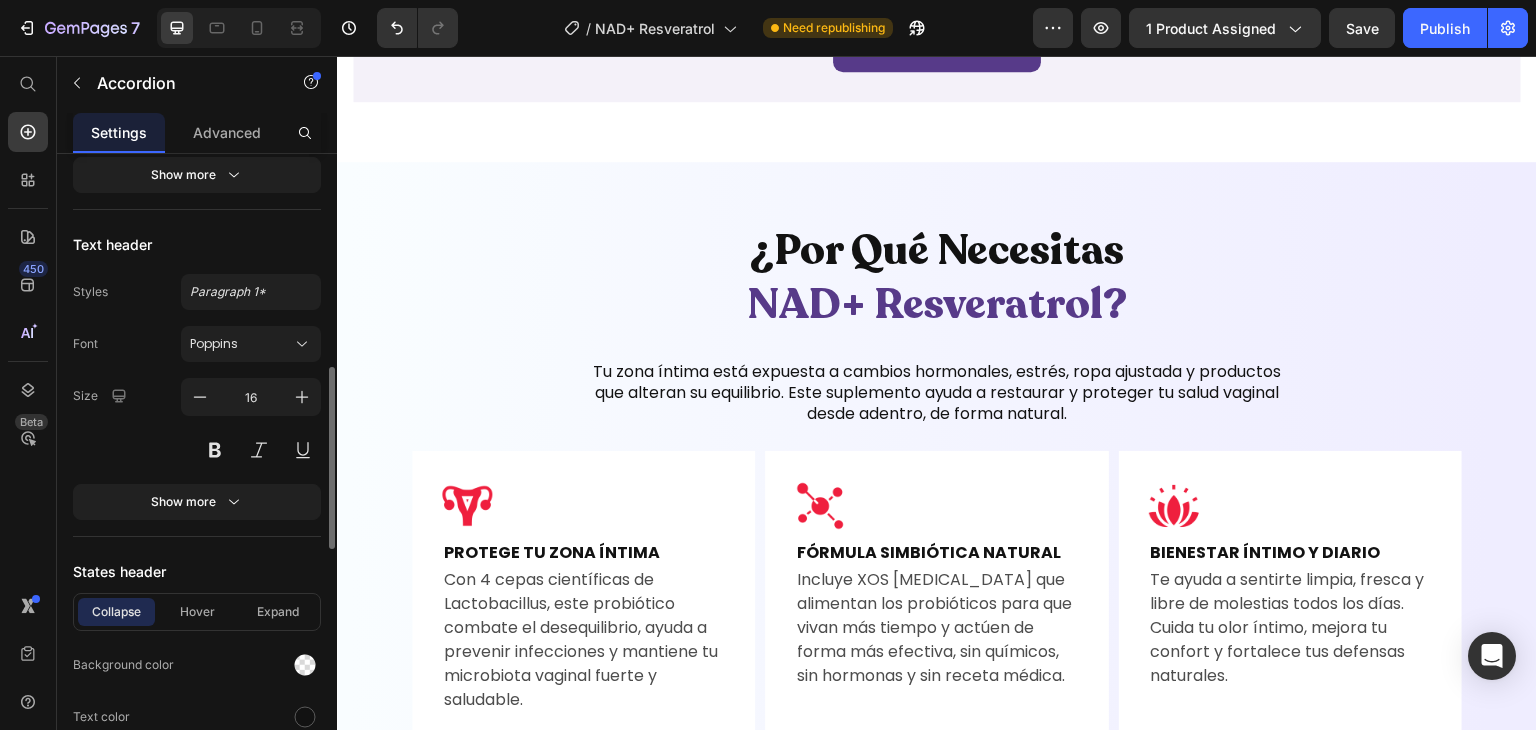 scroll, scrollTop: 1004, scrollLeft: 0, axis: vertical 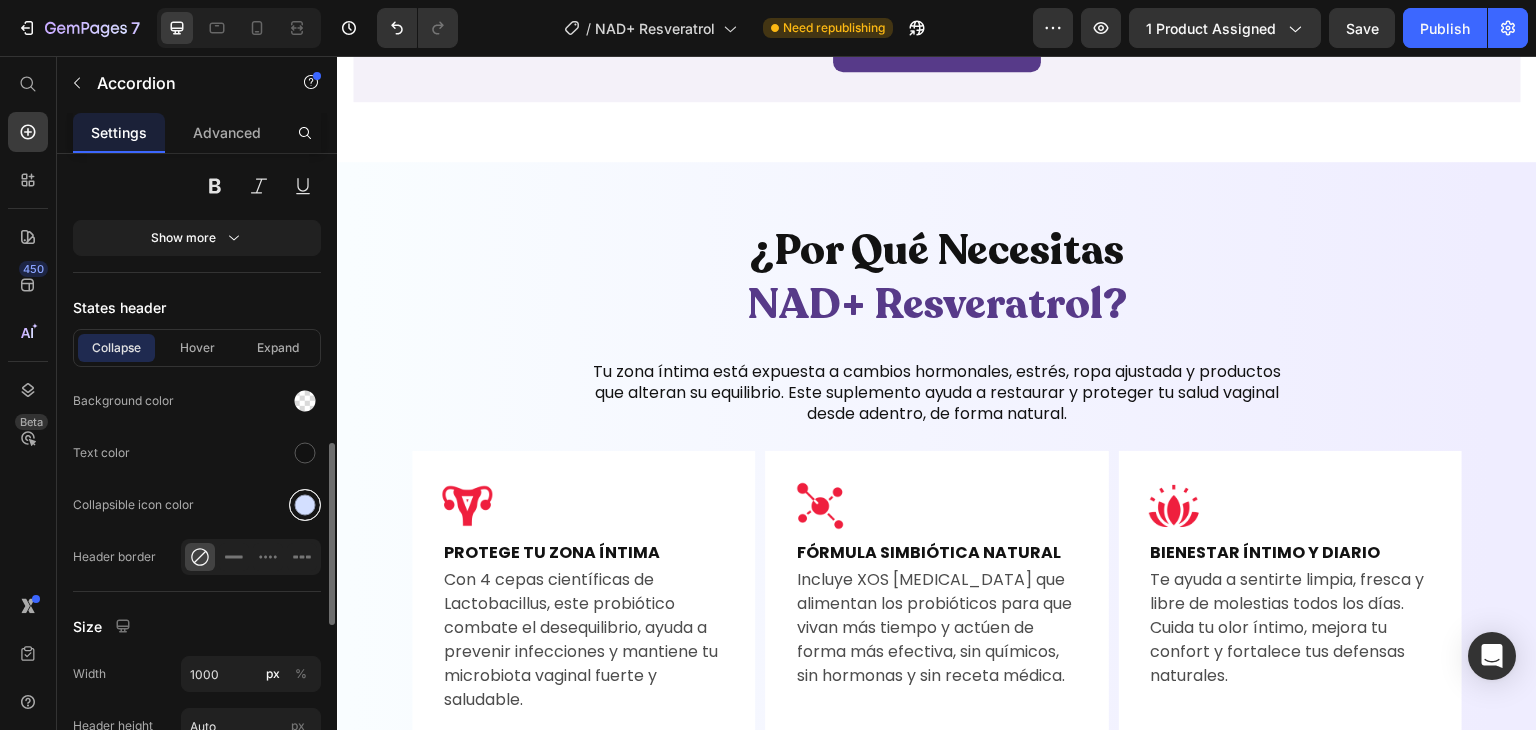 click at bounding box center [305, 505] 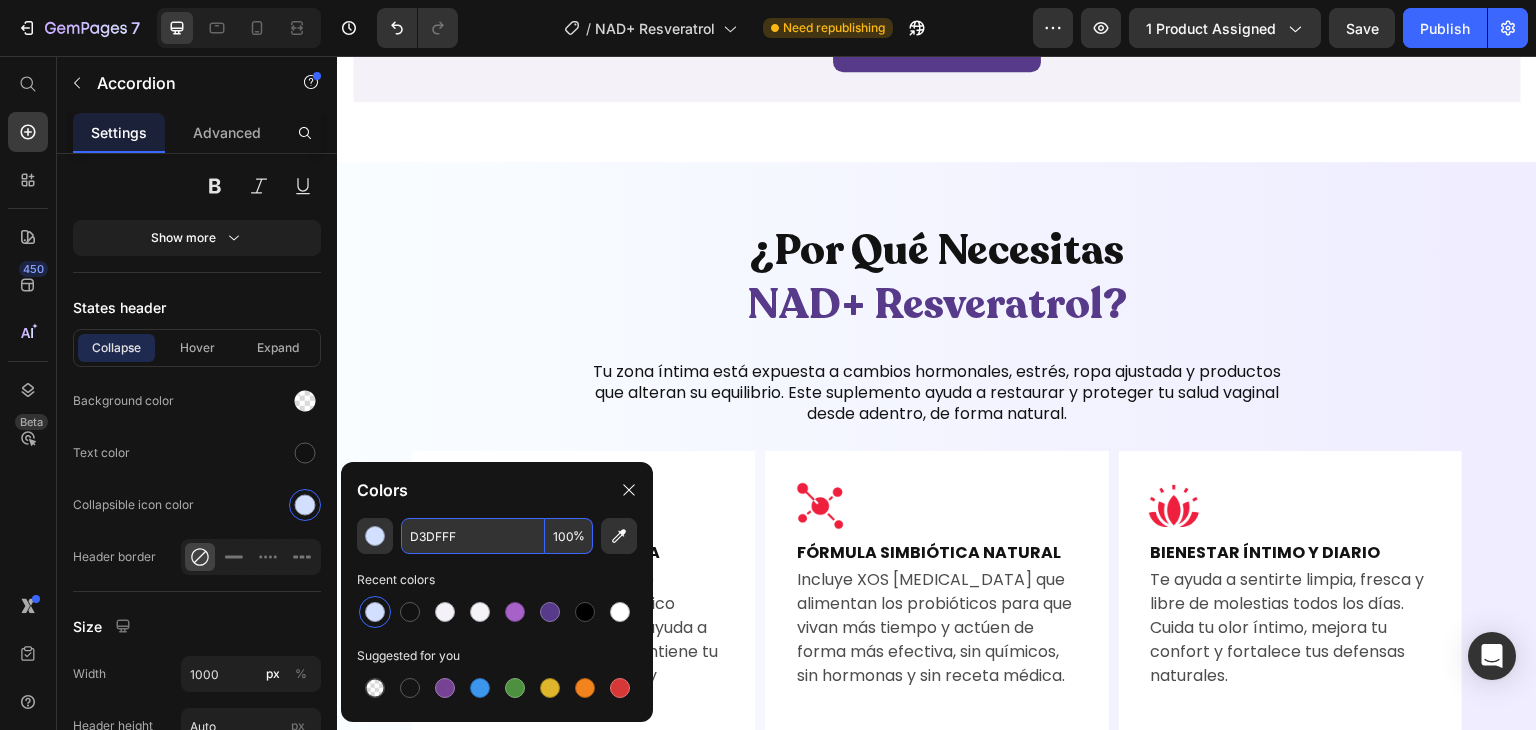 click on "D3DFFF" at bounding box center [473, 536] 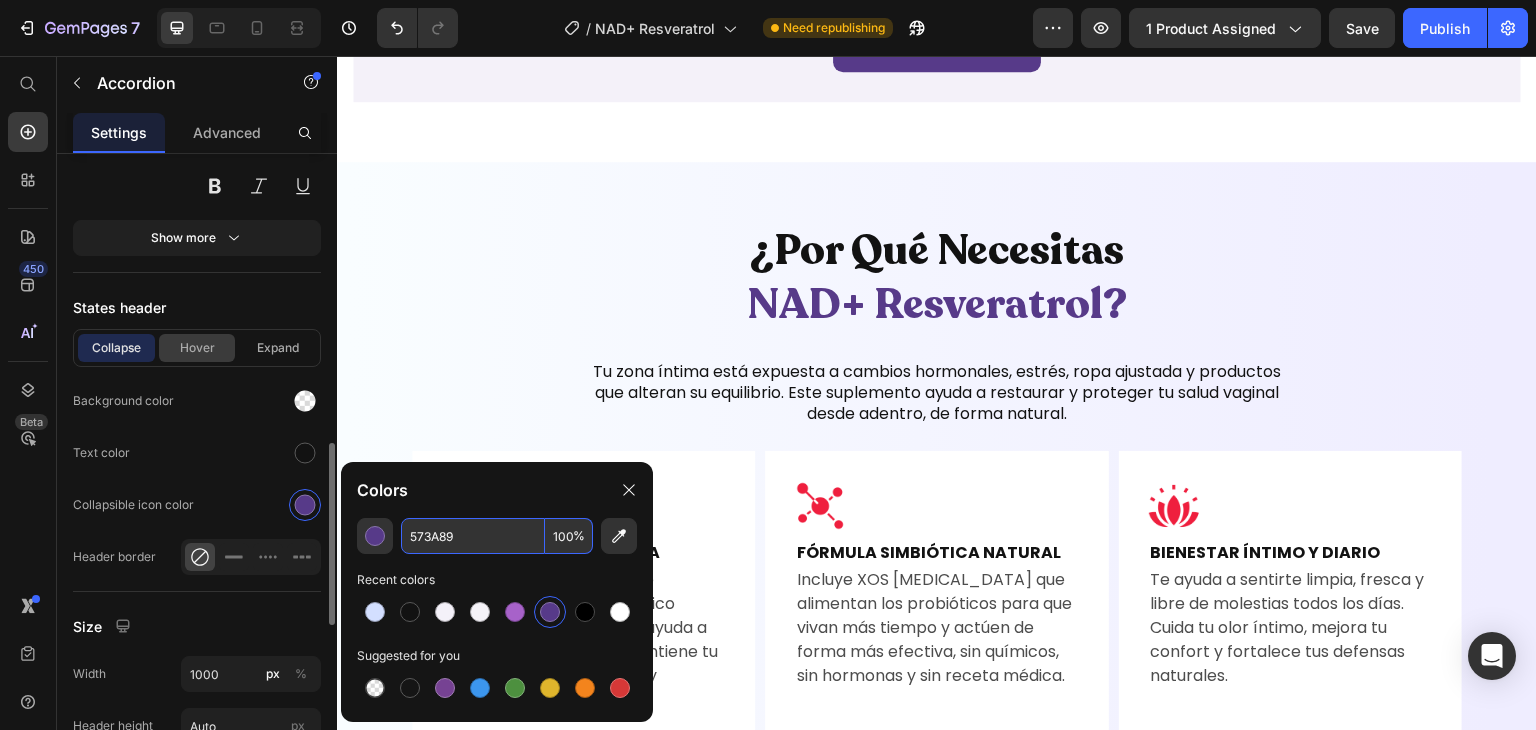type on "573A89" 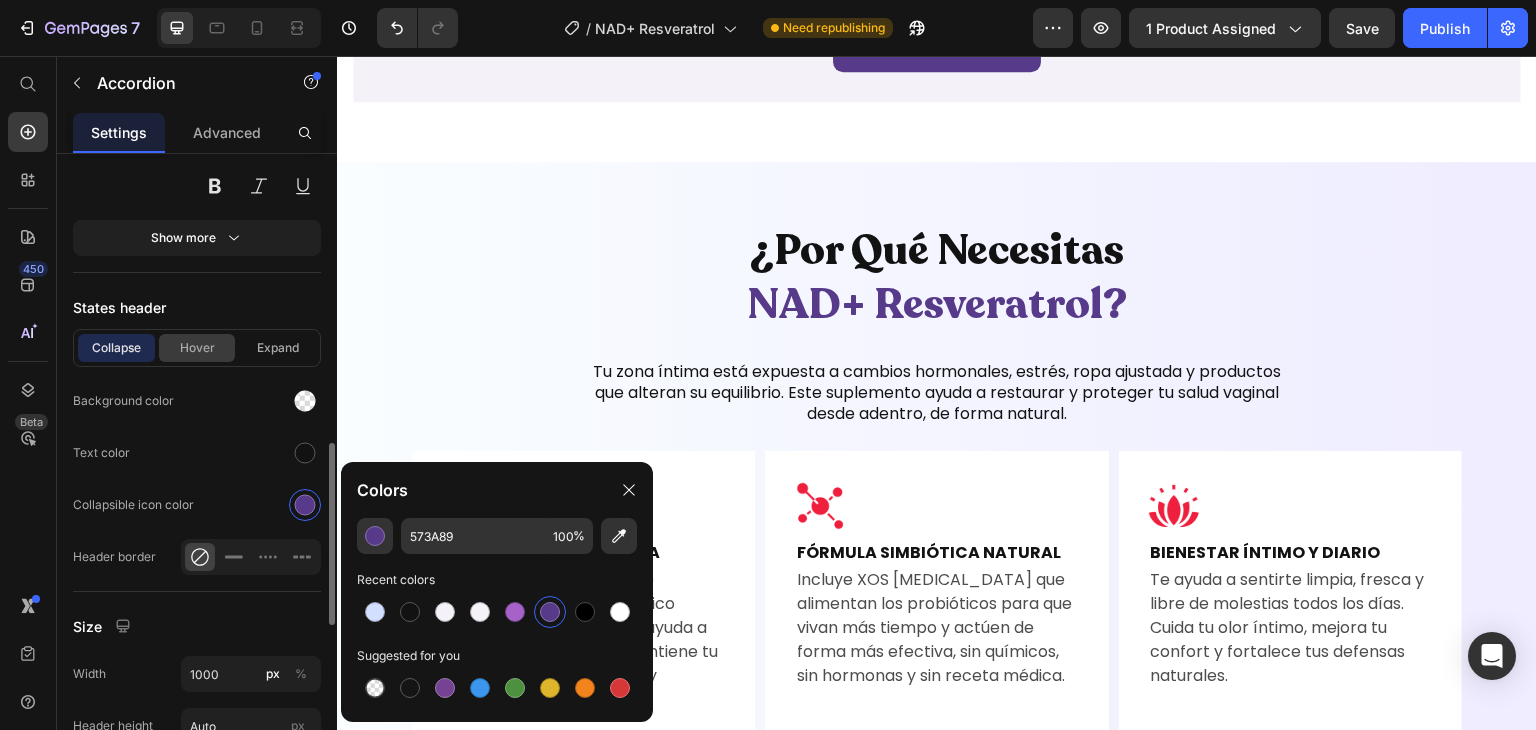 click on "Hover" at bounding box center (197, 348) 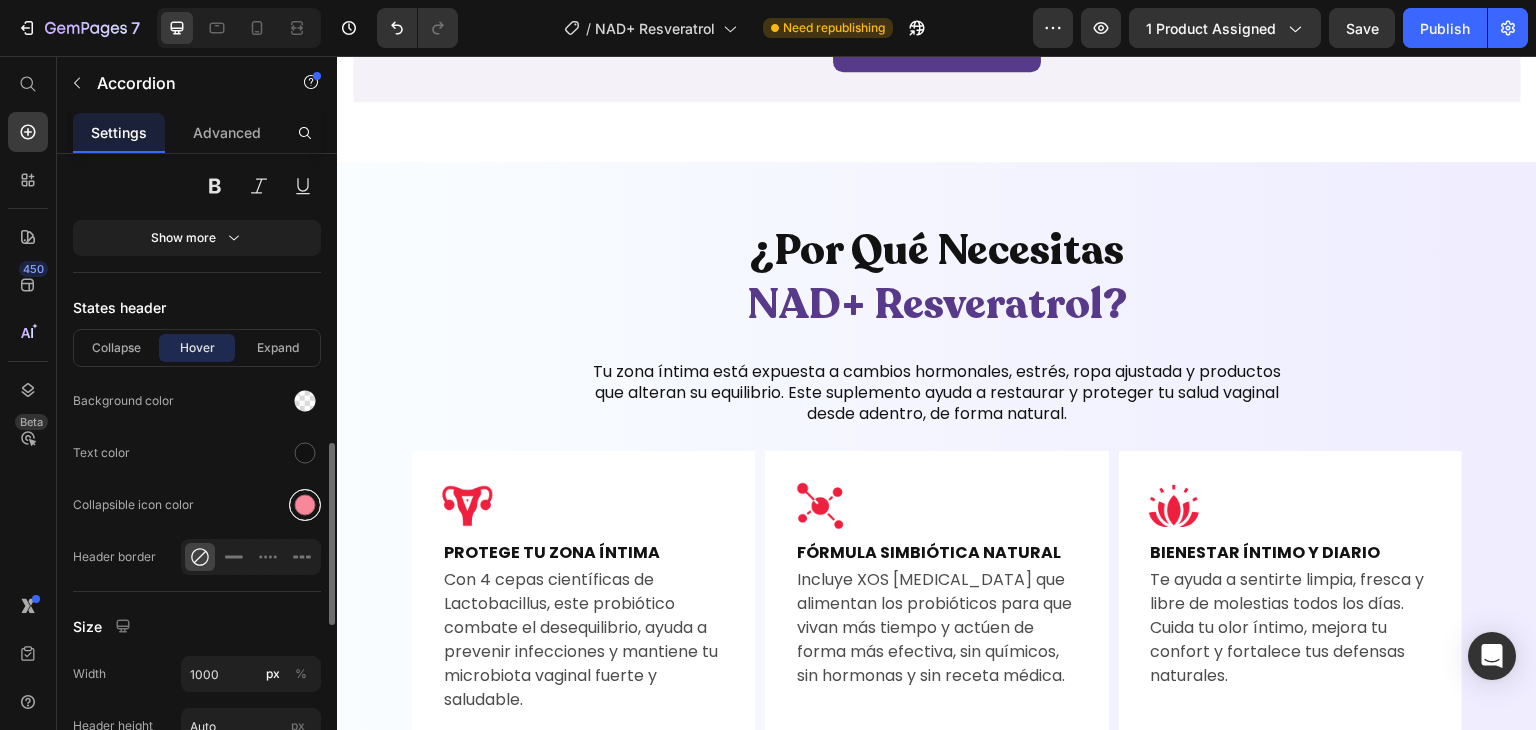 click at bounding box center (305, 505) 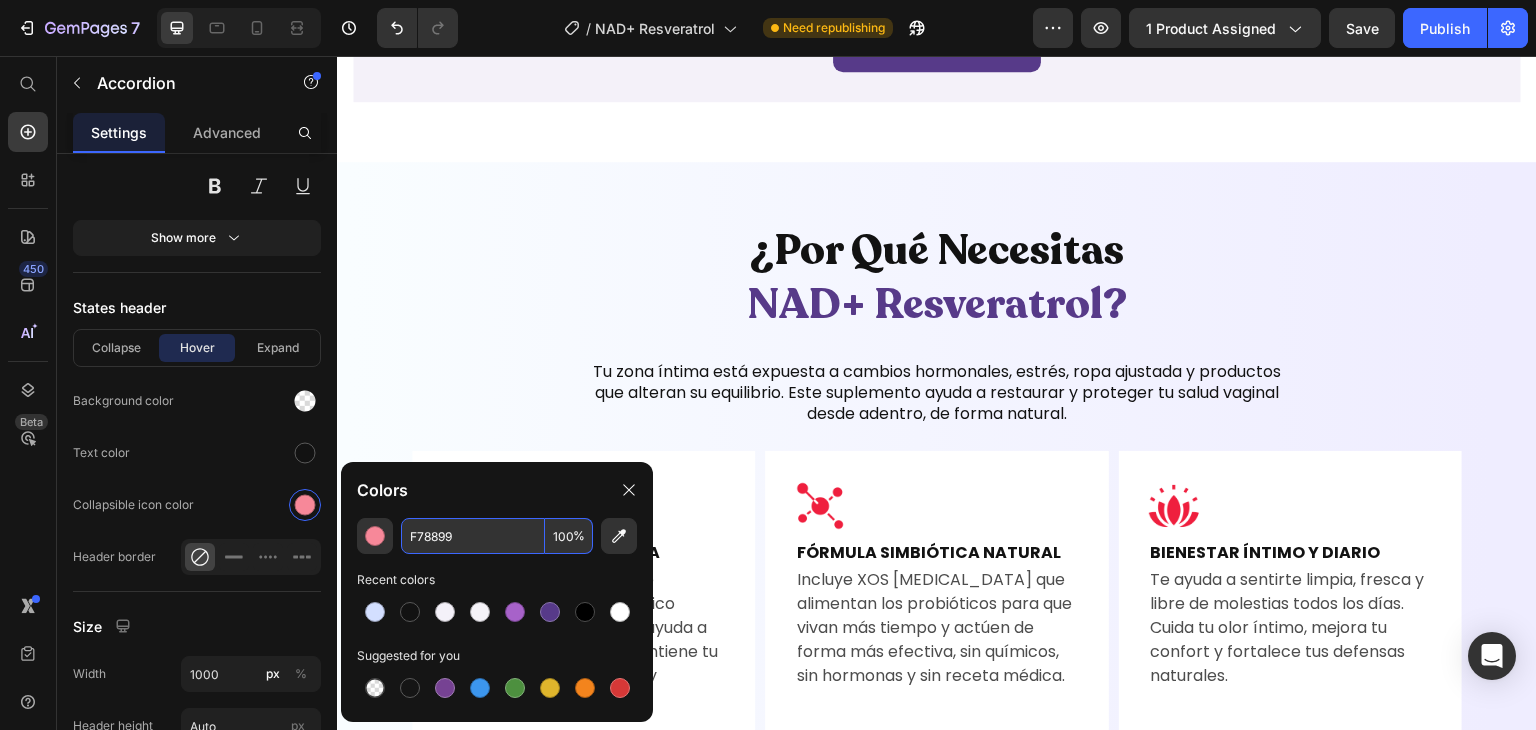 click on "F78899" at bounding box center [473, 536] 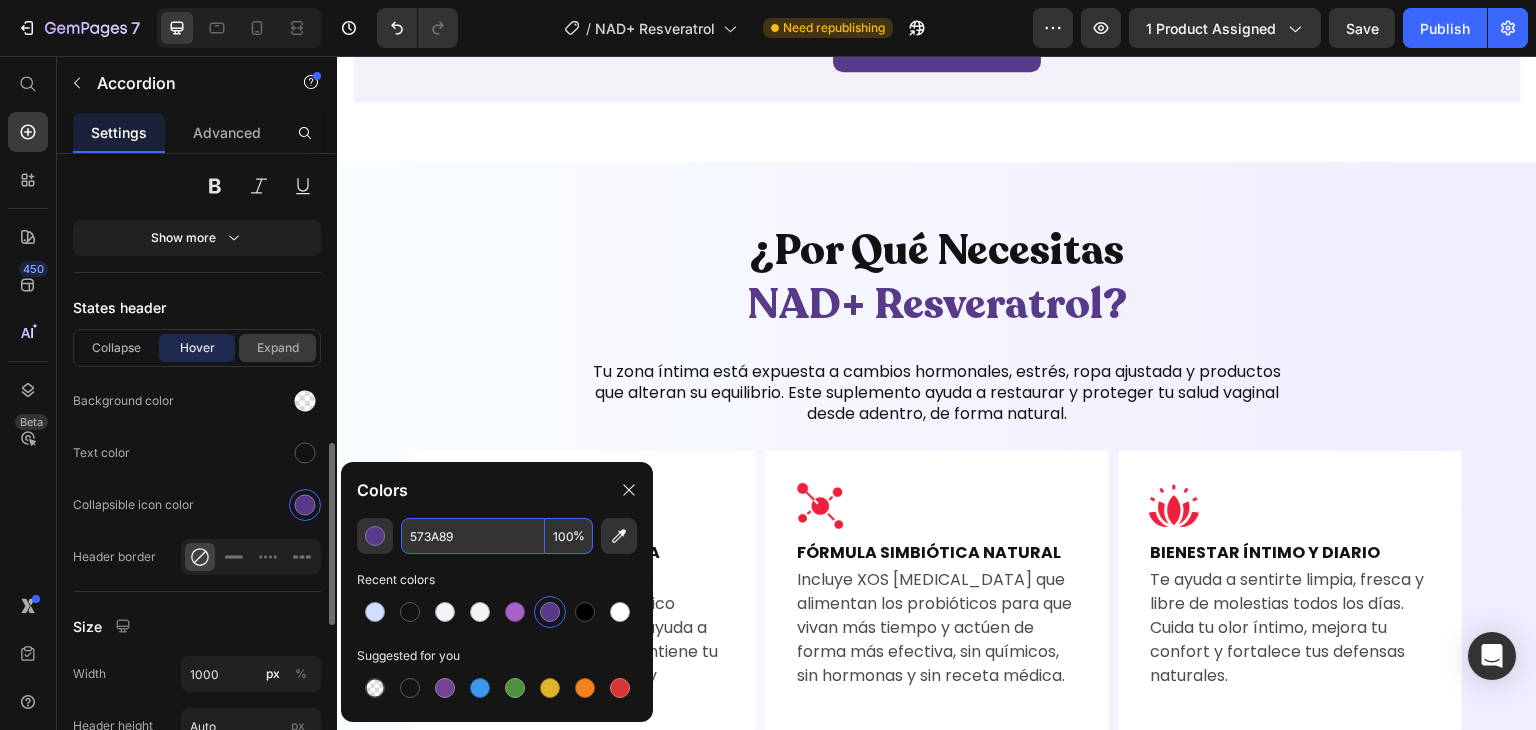 type on "573A89" 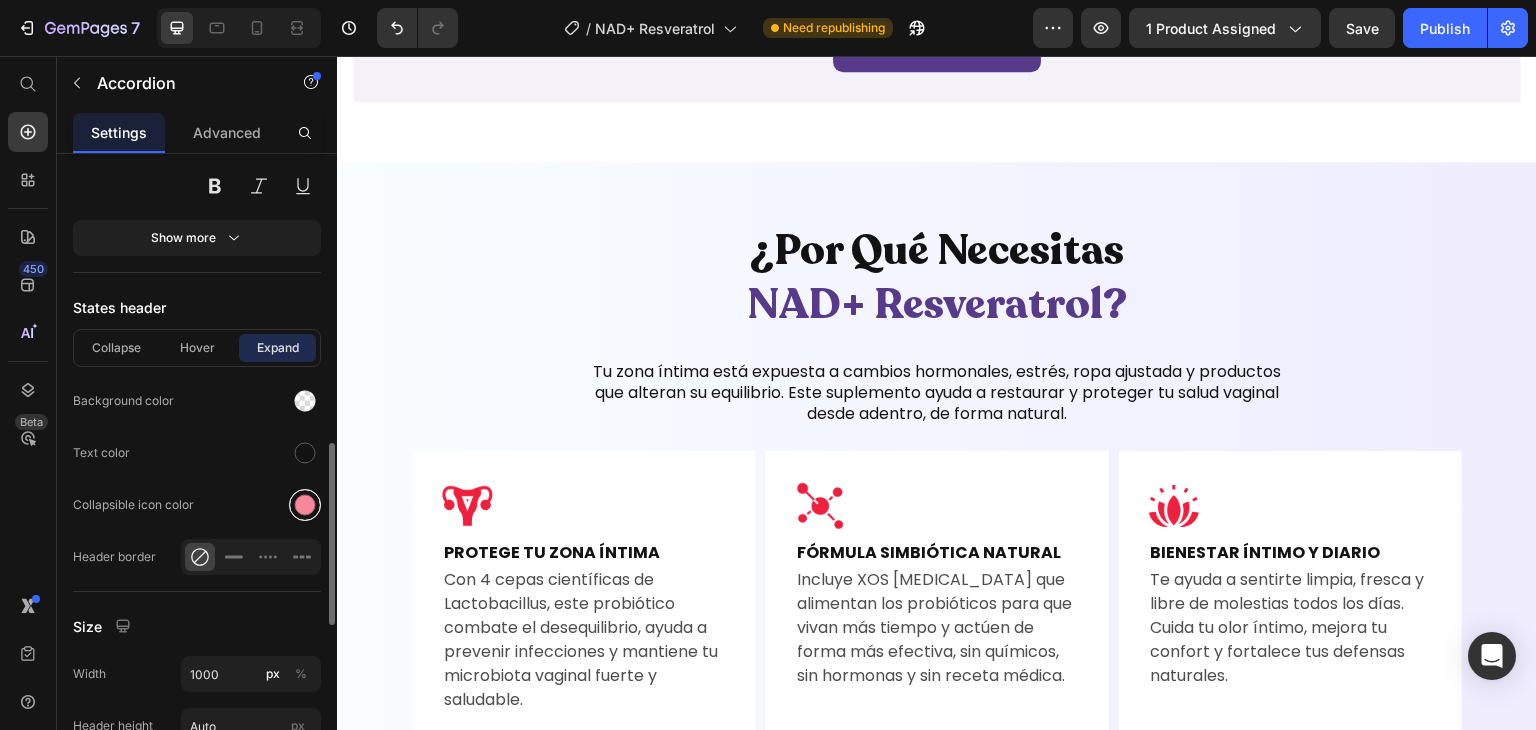 click at bounding box center [305, 505] 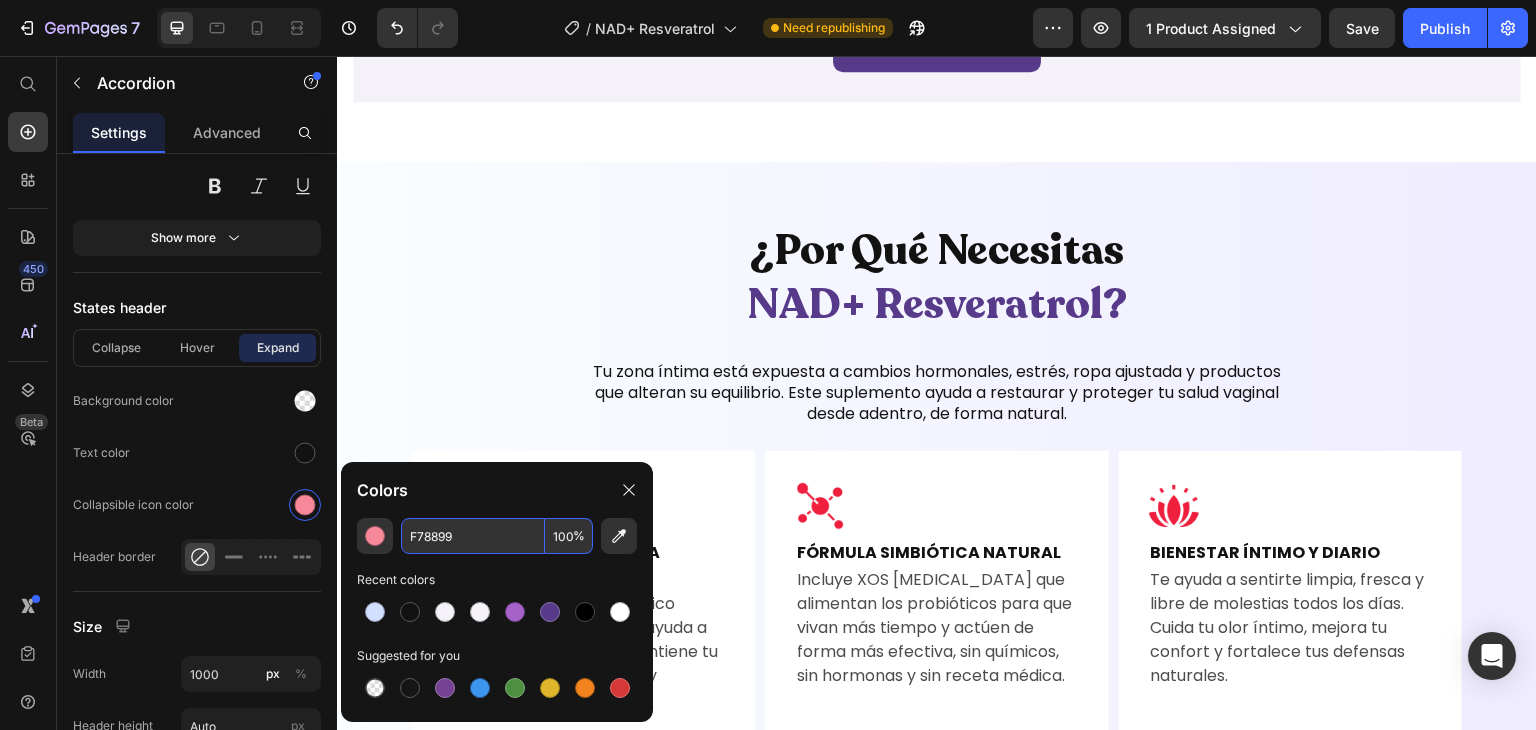 click on "F78899" at bounding box center (473, 536) 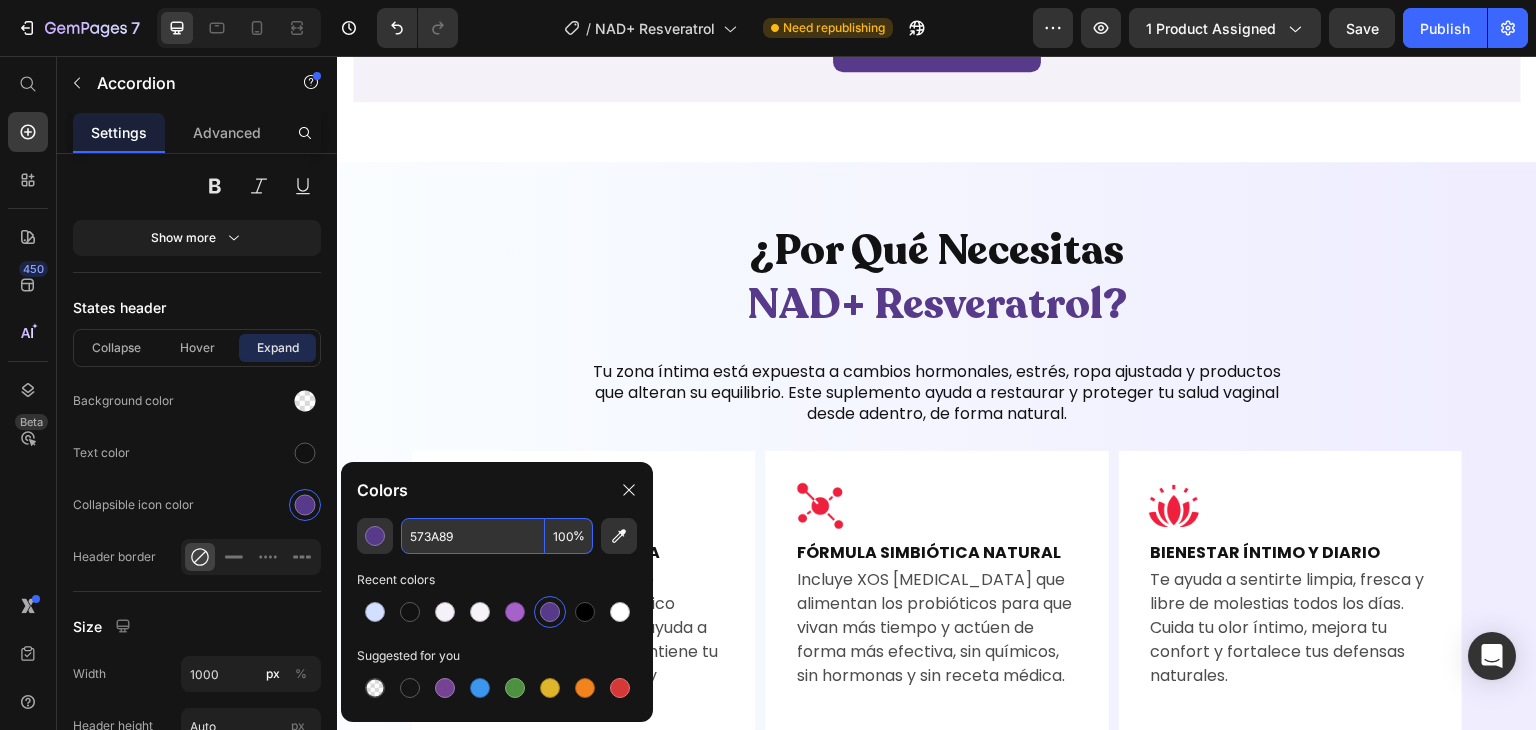 scroll, scrollTop: 4088, scrollLeft: 0, axis: vertical 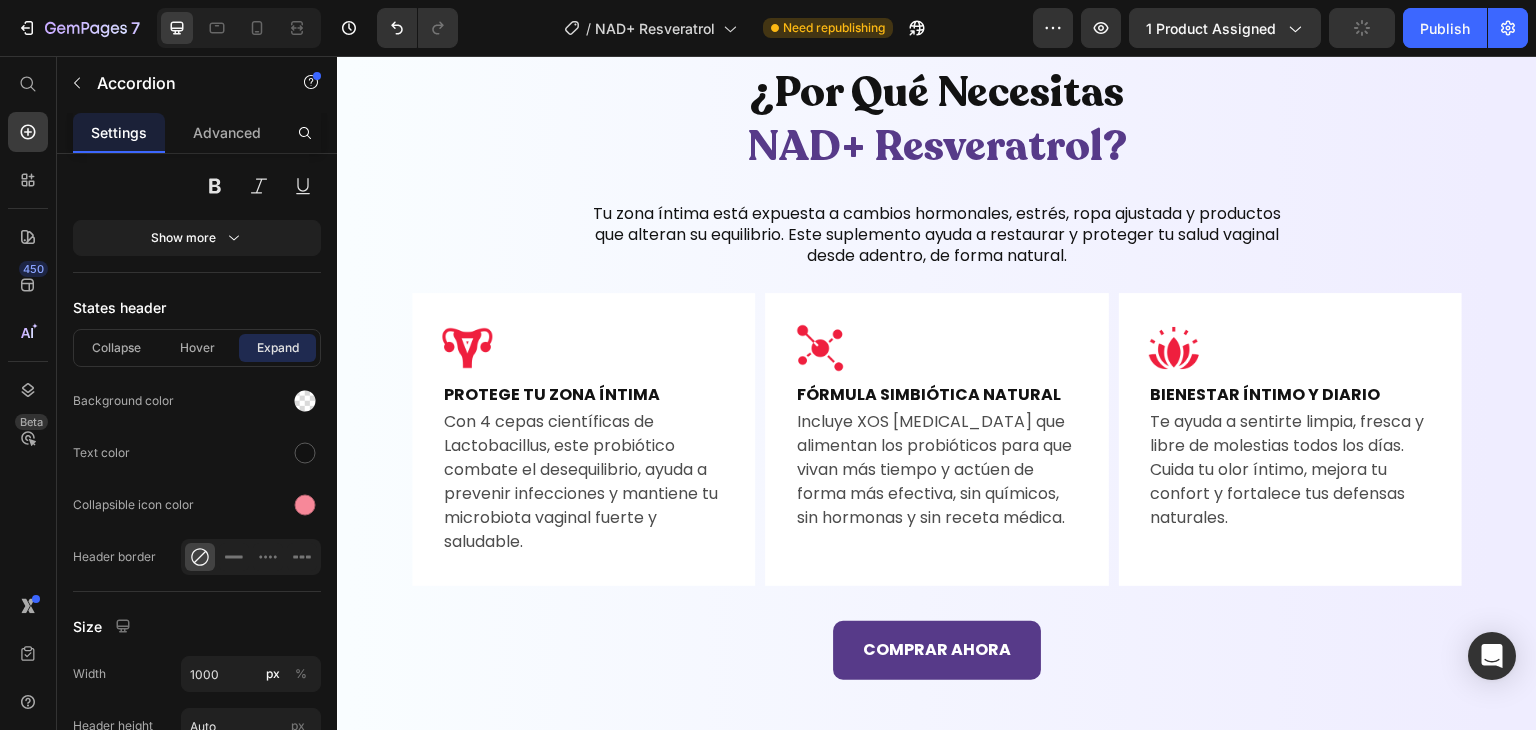 click on "XOS [MEDICAL_DATA]" at bounding box center [971, -240] 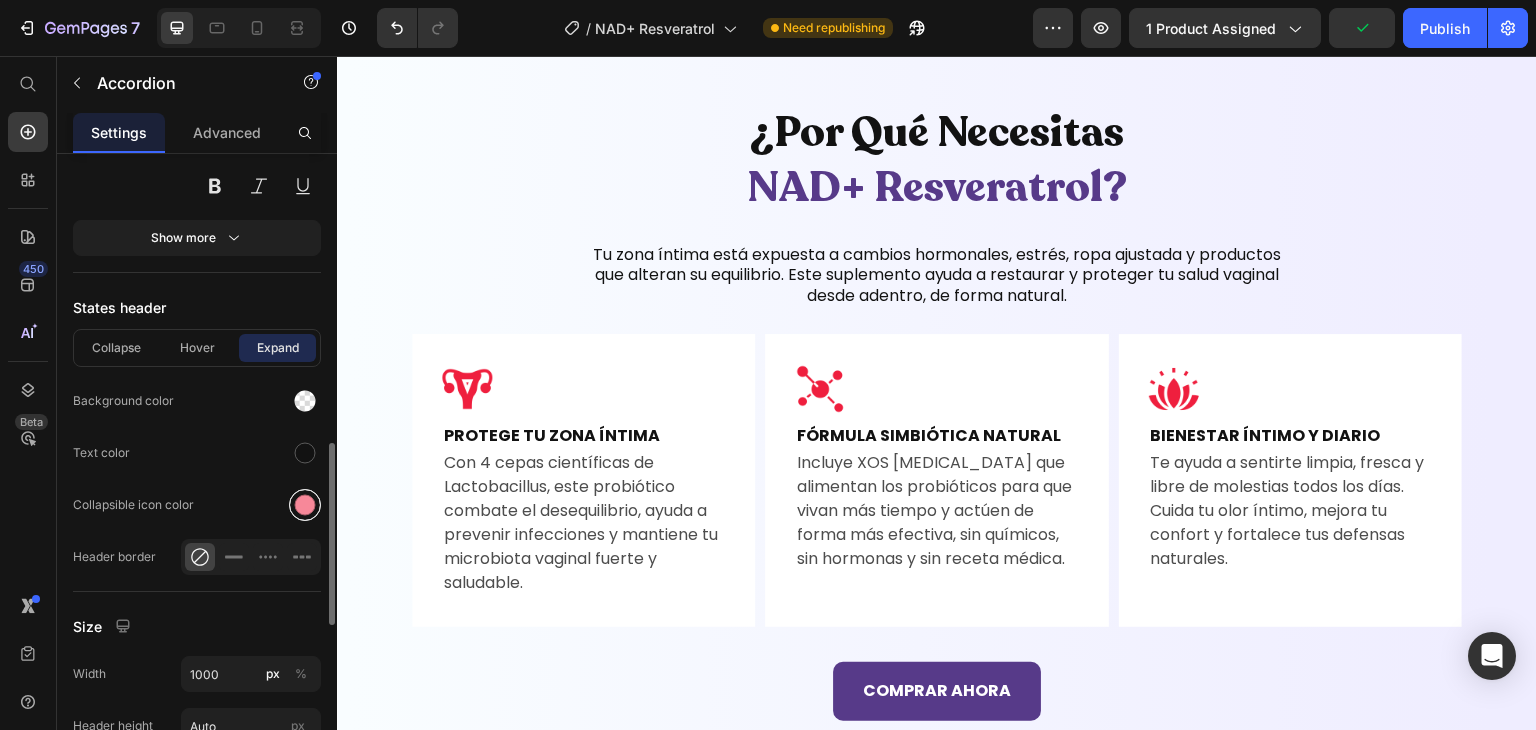 click at bounding box center [305, 505] 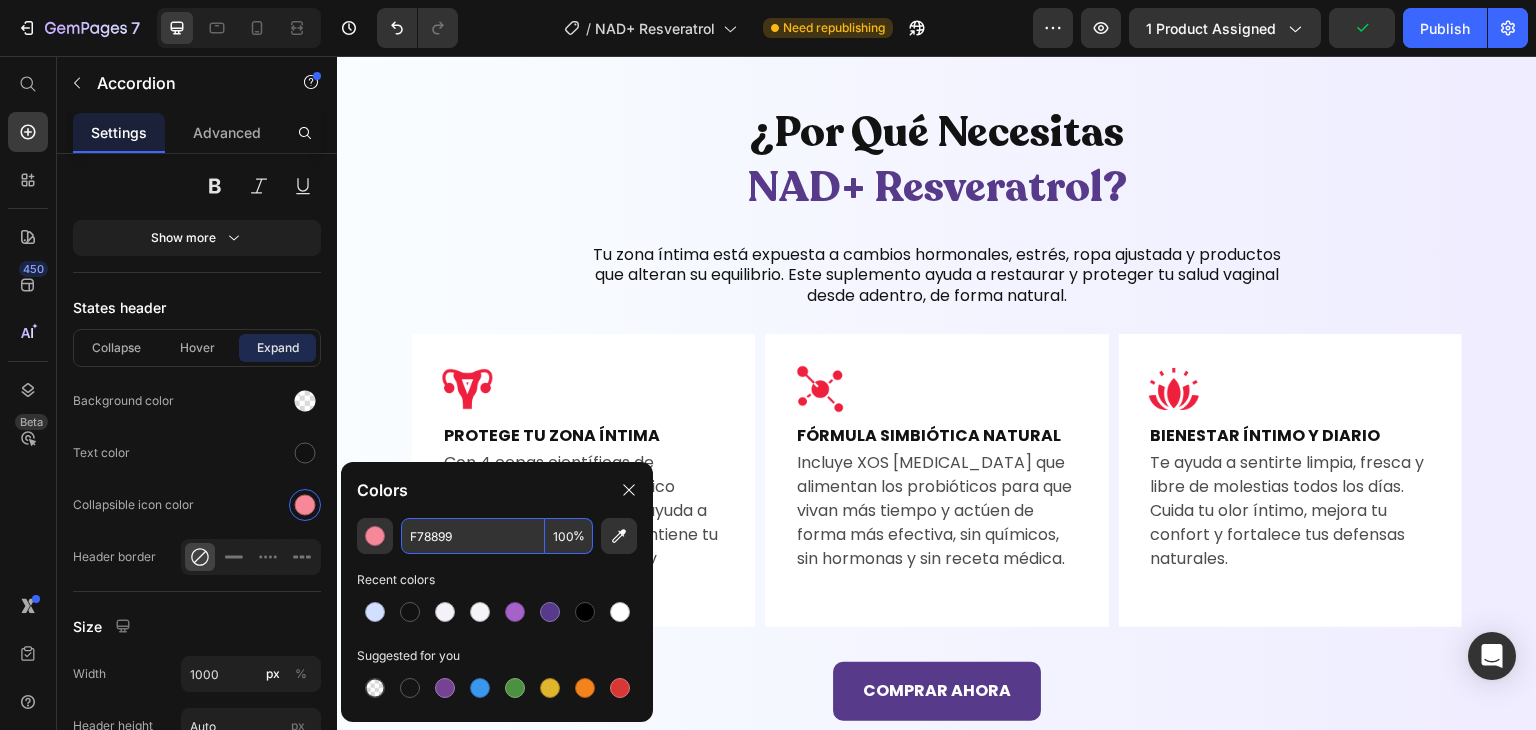 click on "F78899" at bounding box center (473, 536) 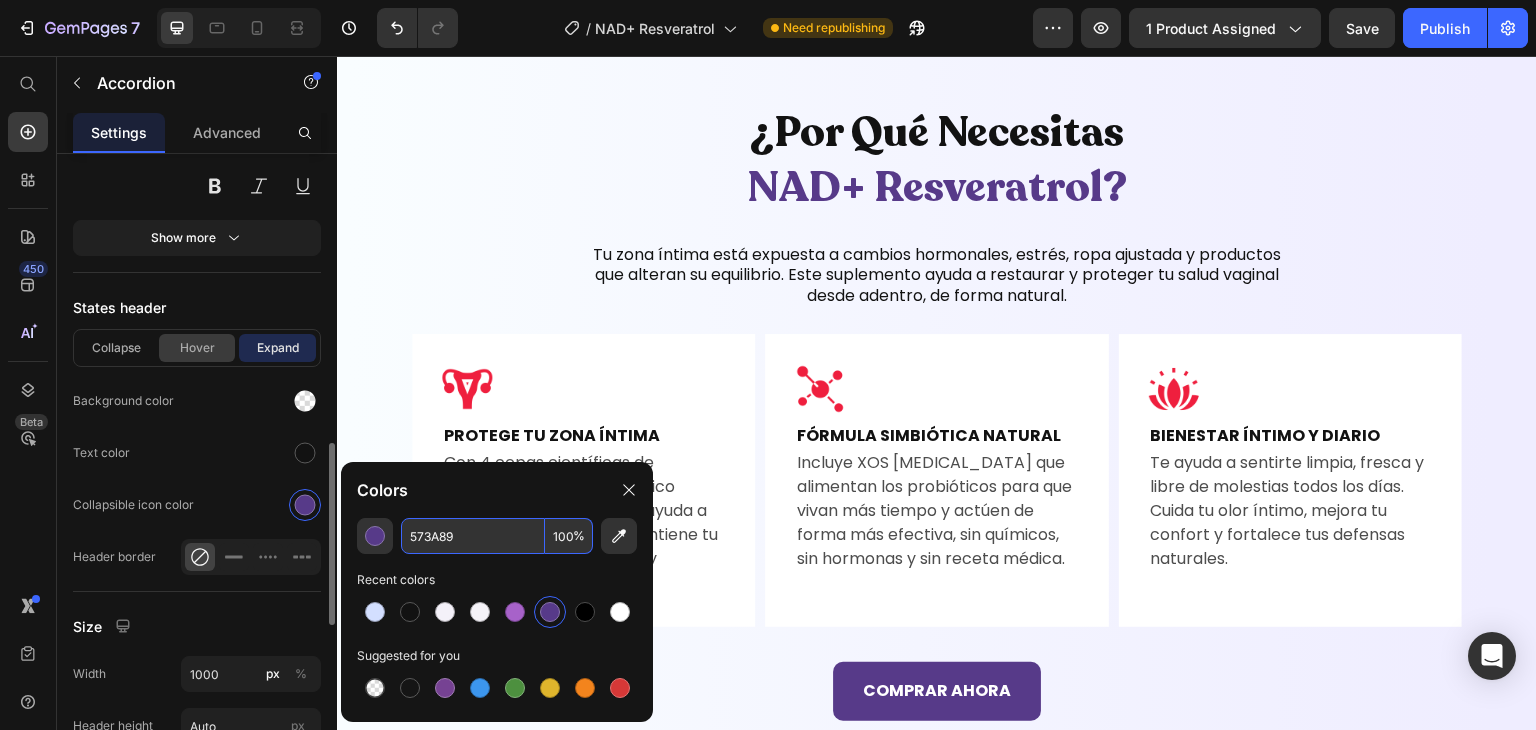 type on "573A89" 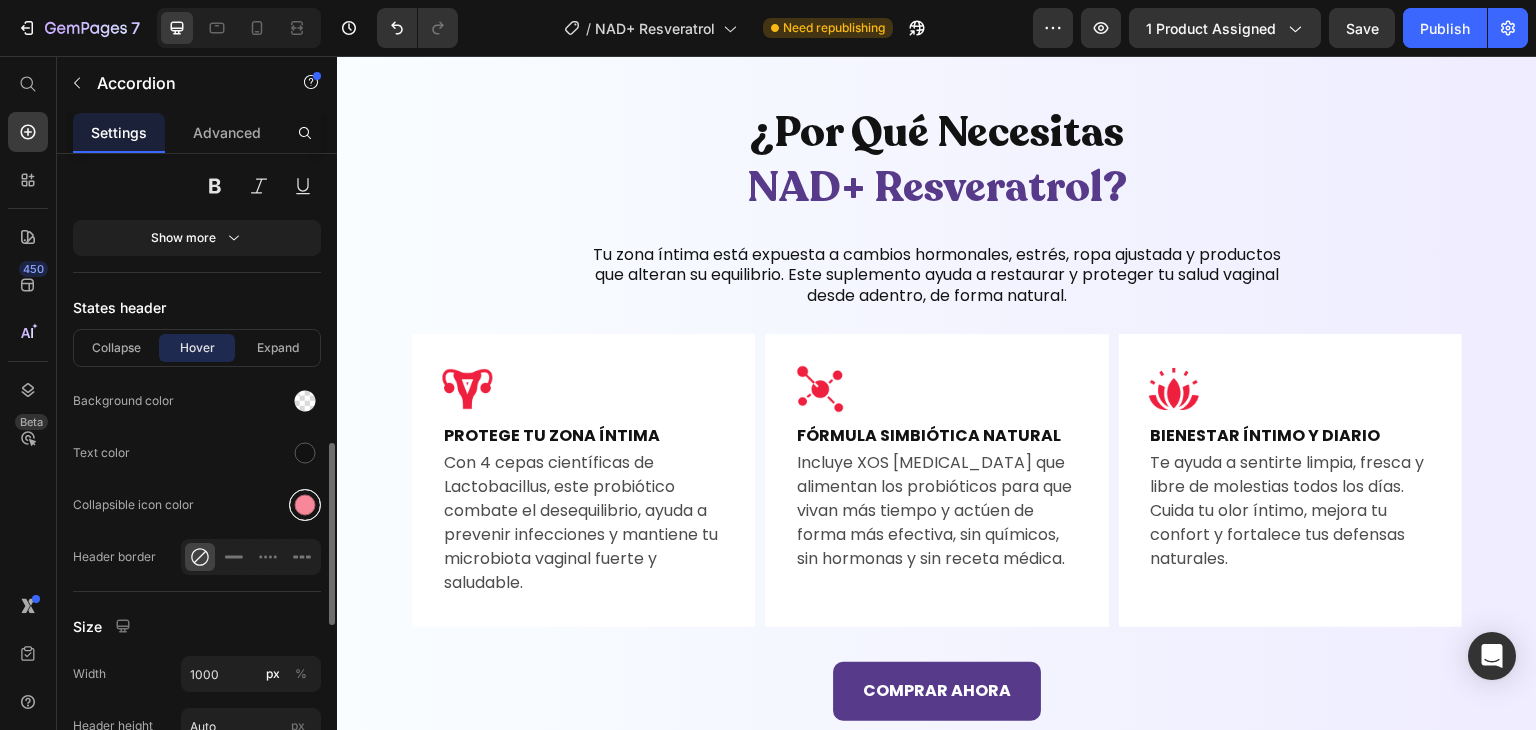 click at bounding box center [305, 505] 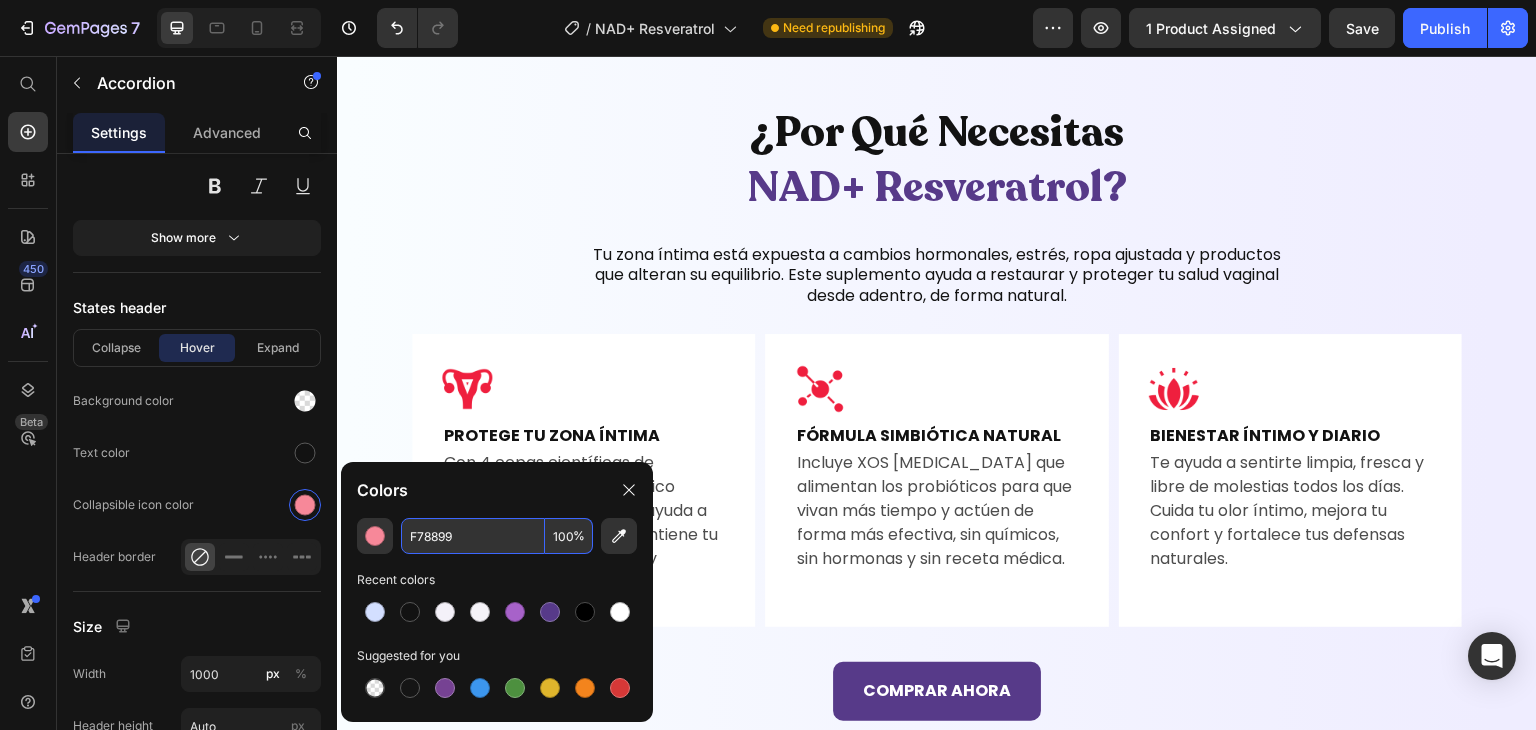 click on "F78899" at bounding box center (473, 536) 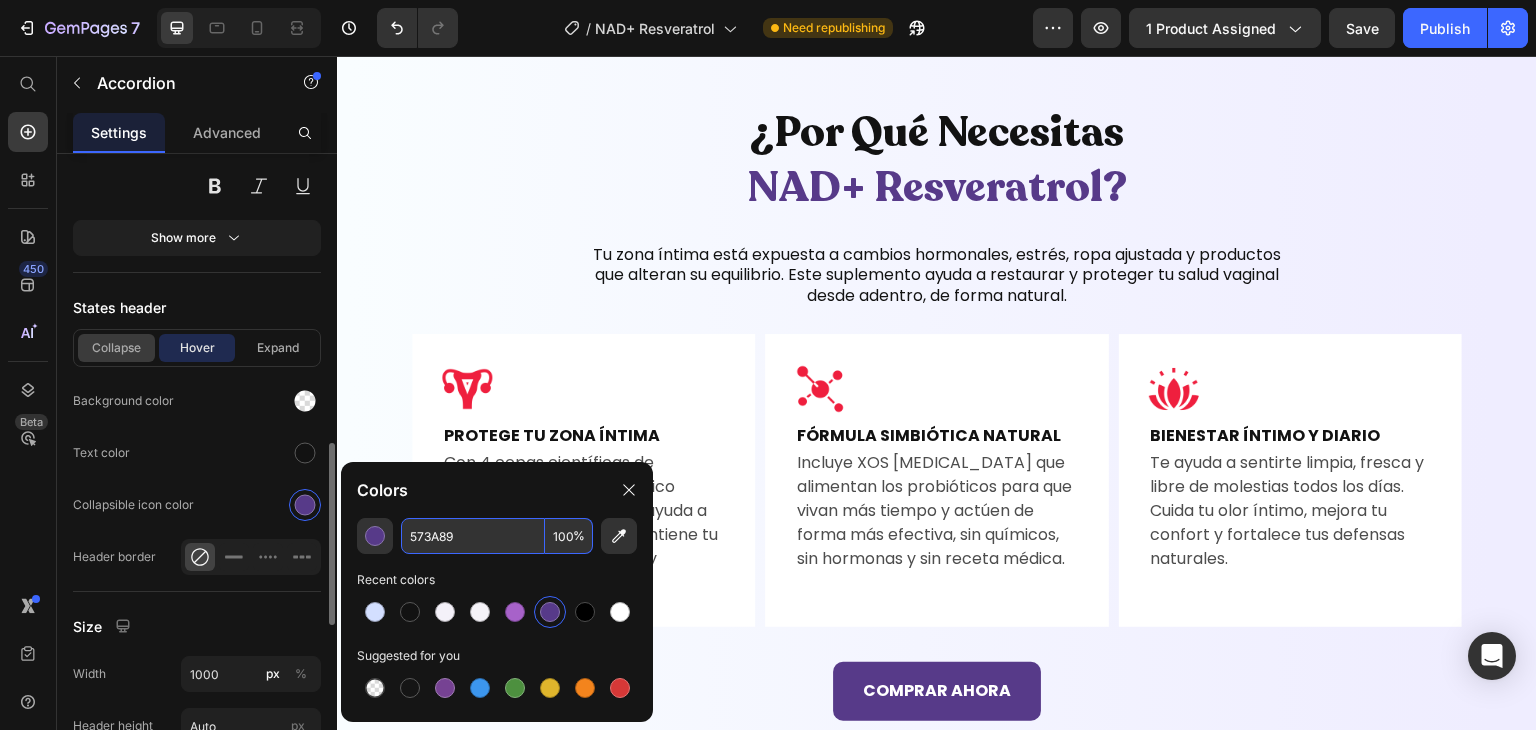 type on "573A89" 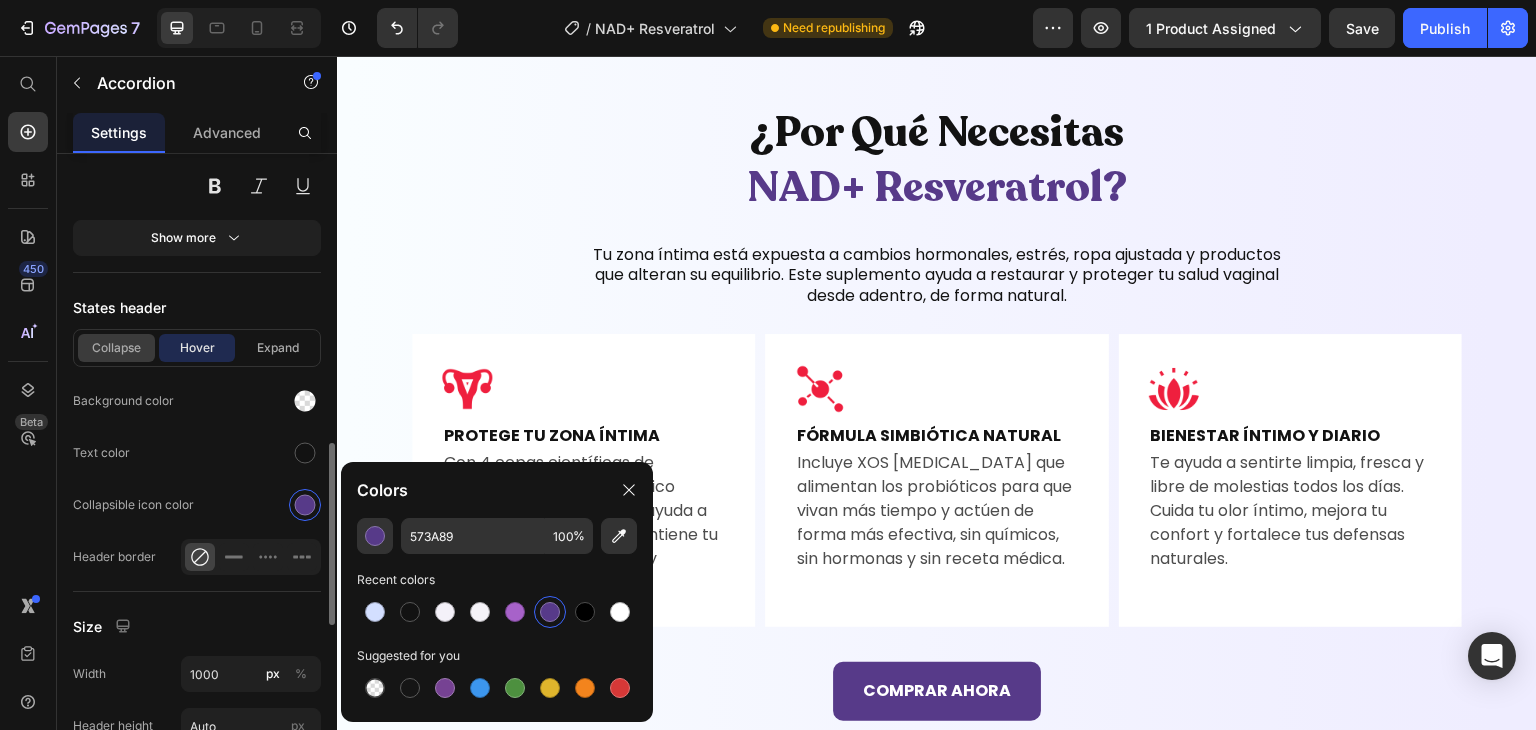 click on "Collapse" at bounding box center (116, 348) 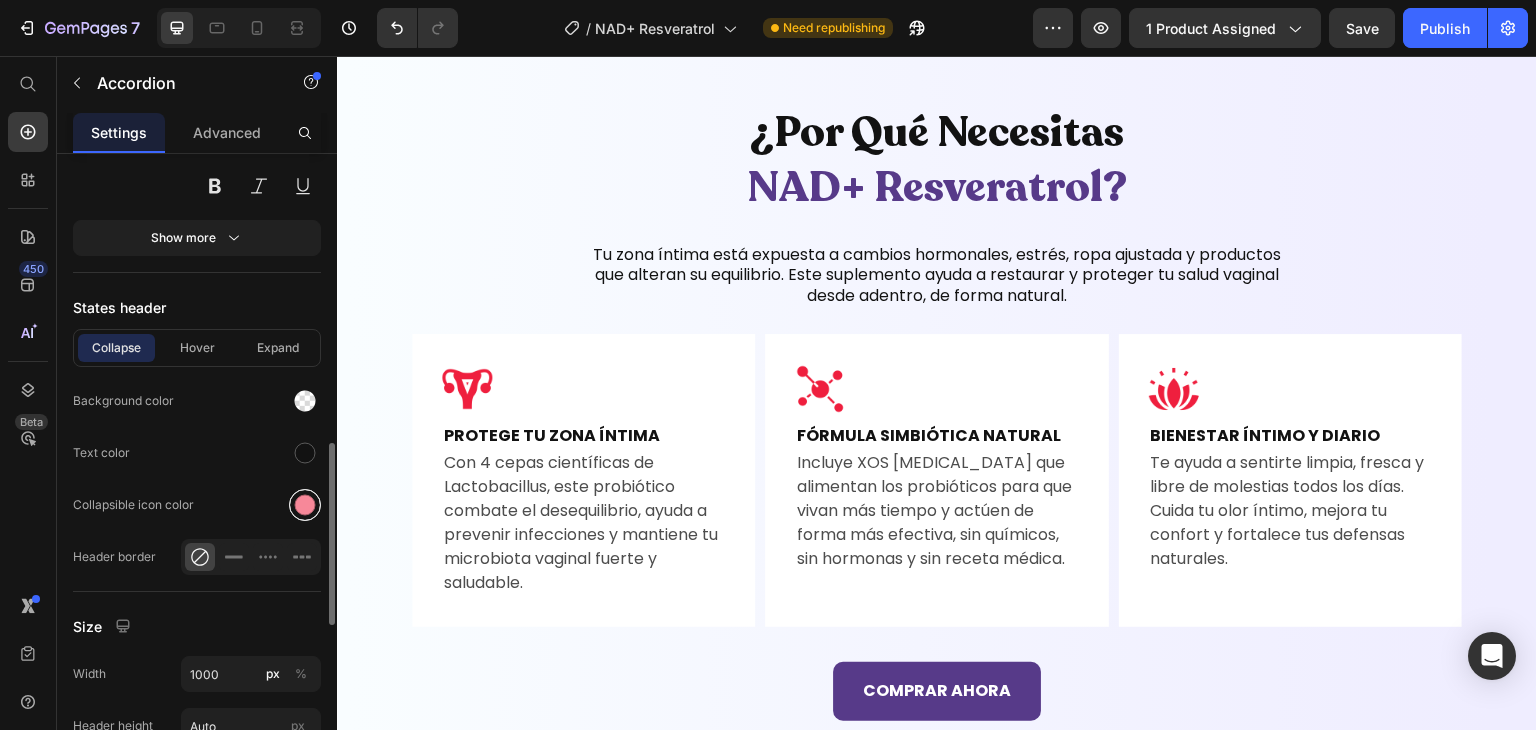 click at bounding box center (305, 505) 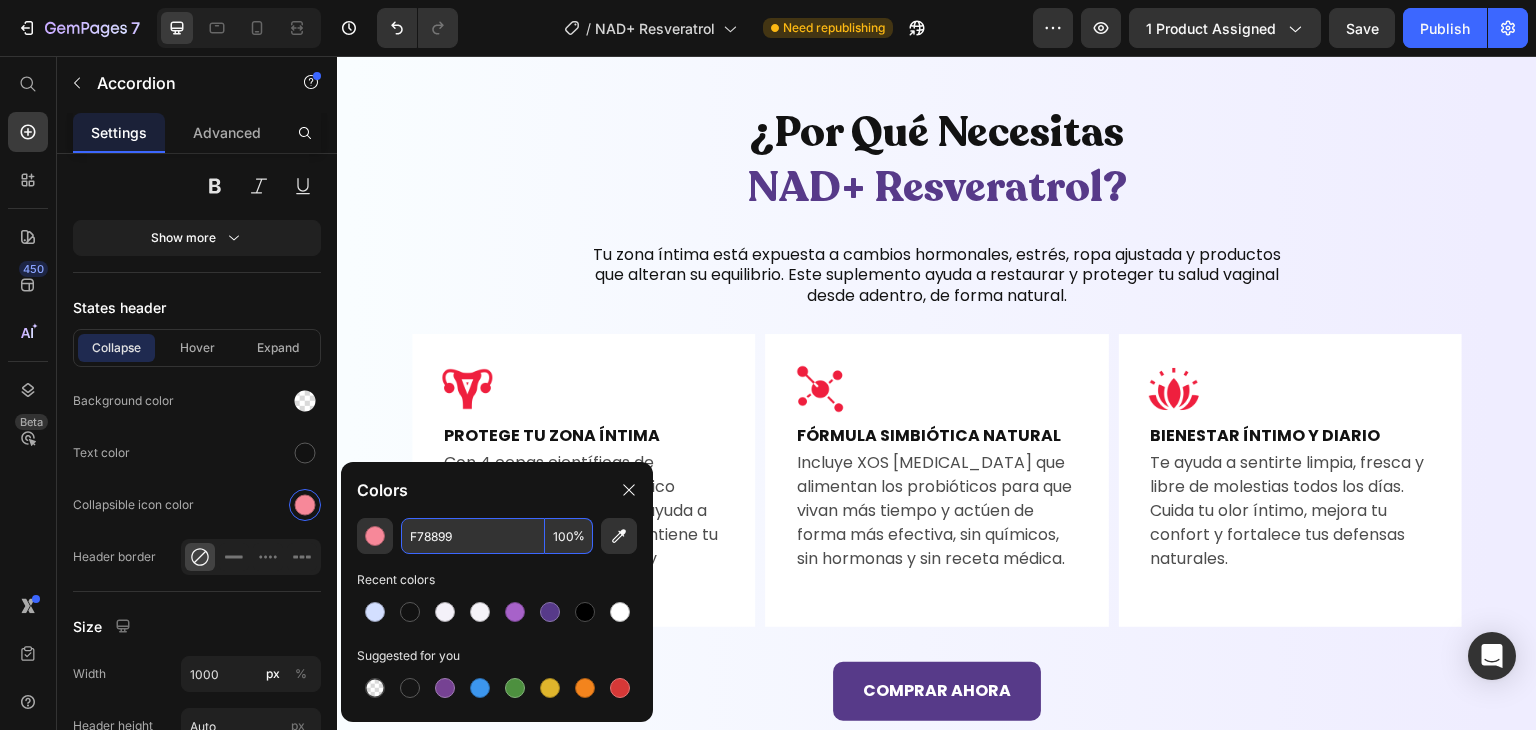click on "F78899" at bounding box center [473, 536] 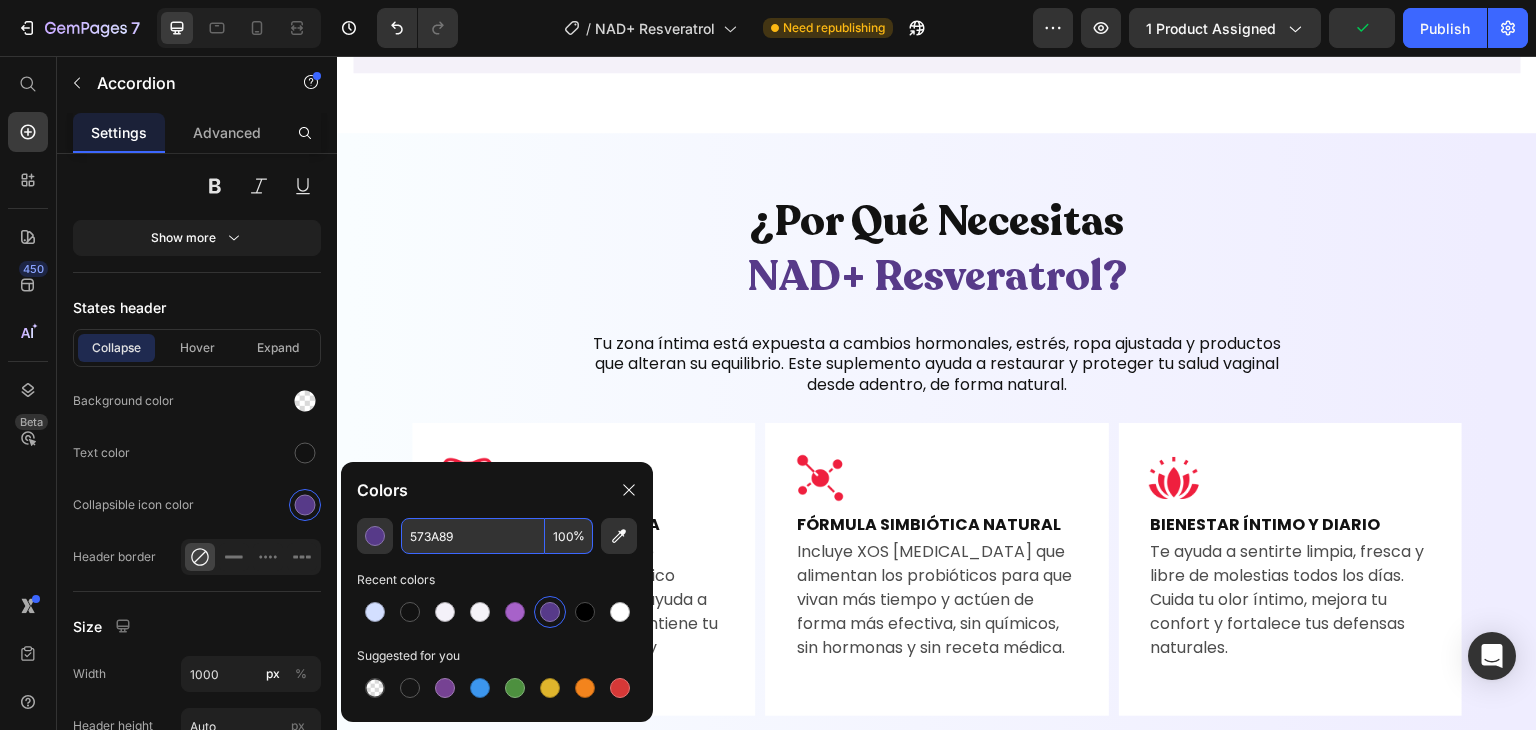 scroll, scrollTop: 3998, scrollLeft: 0, axis: vertical 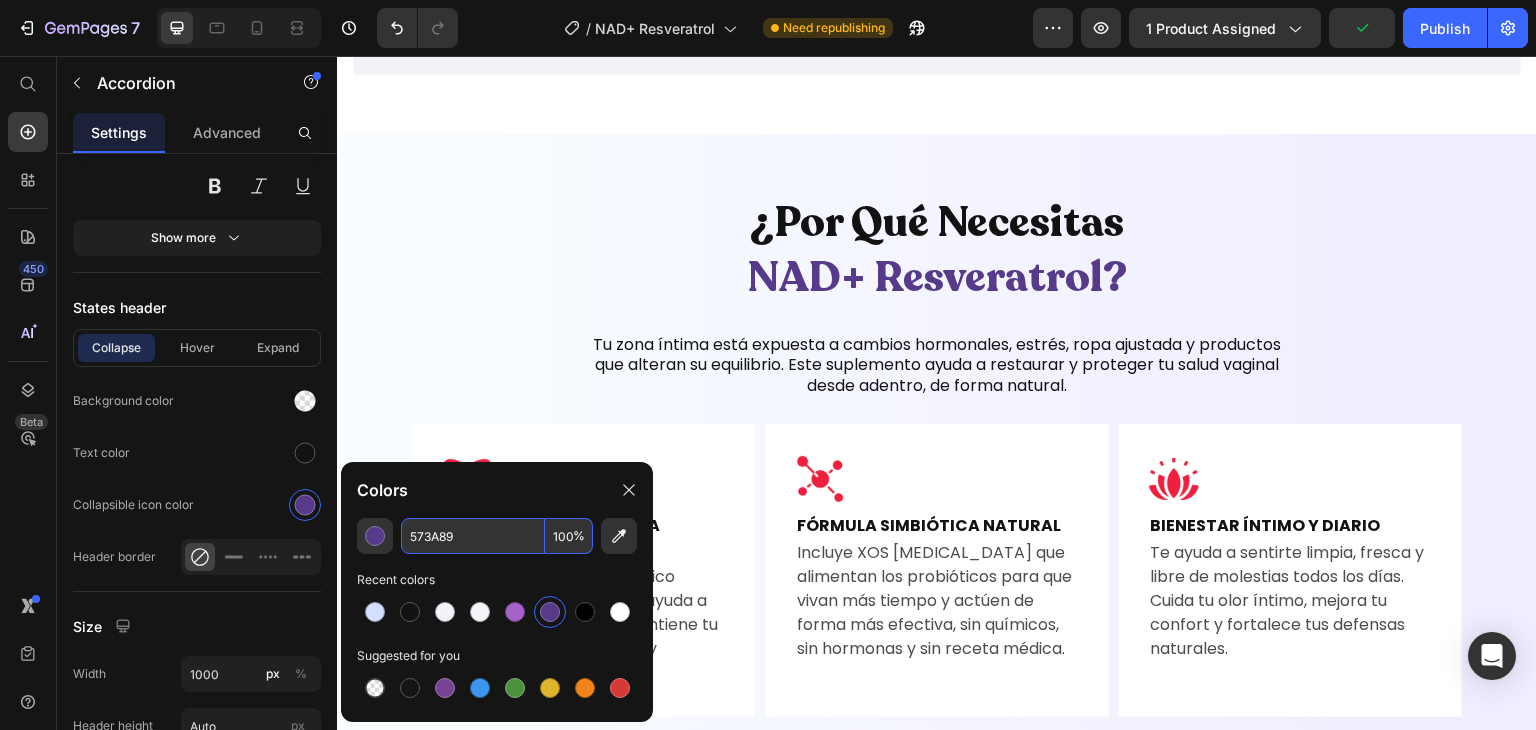 click 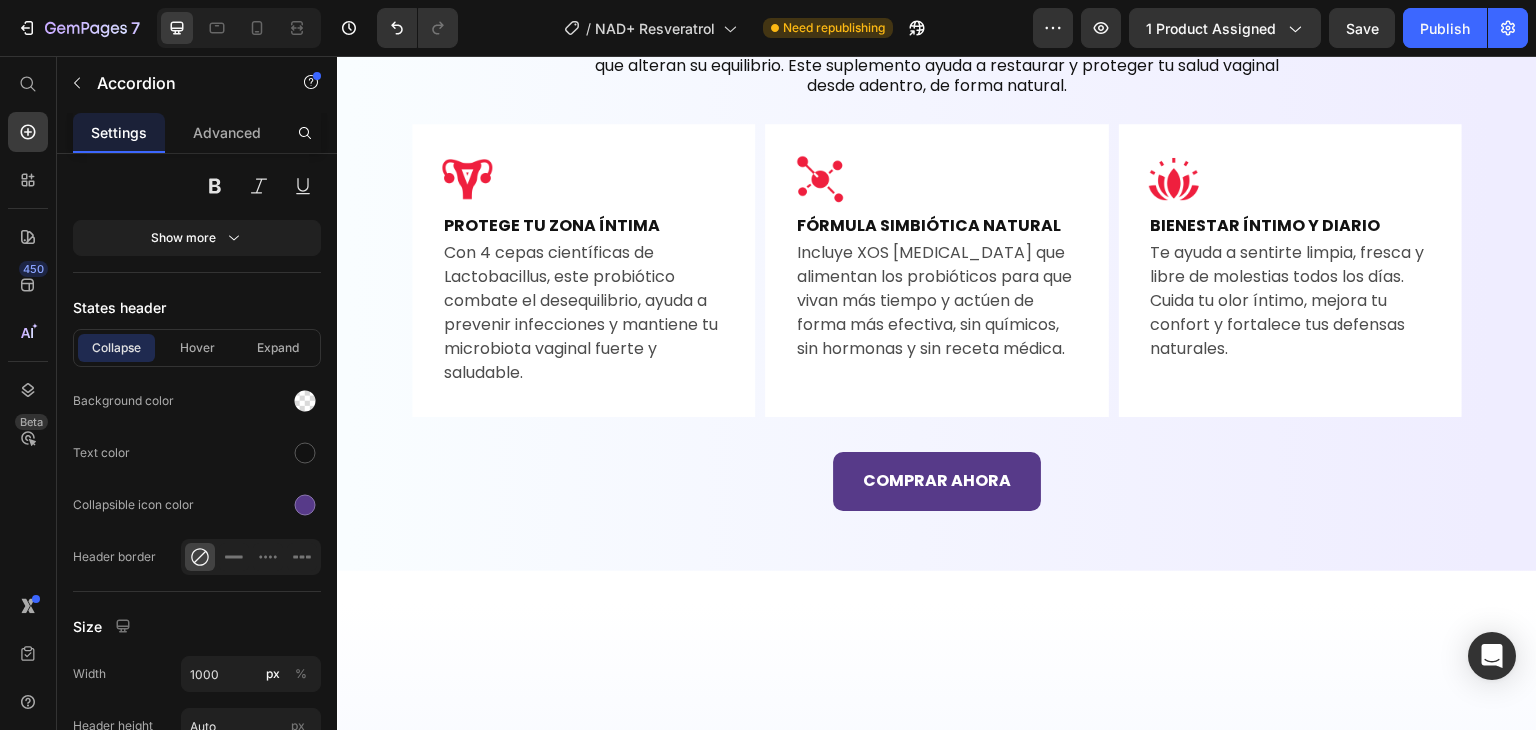 click 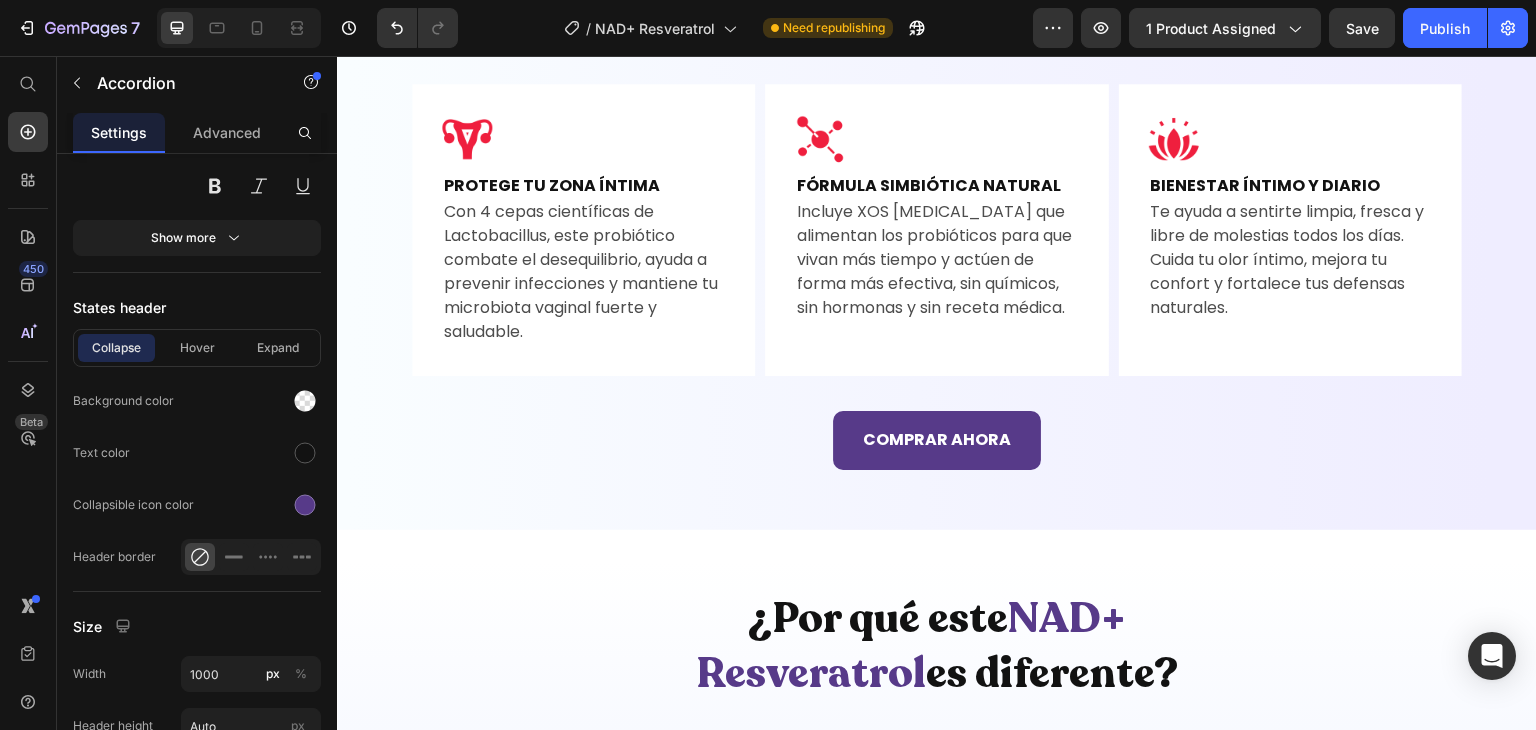 scroll, scrollTop: 3852, scrollLeft: 0, axis: vertical 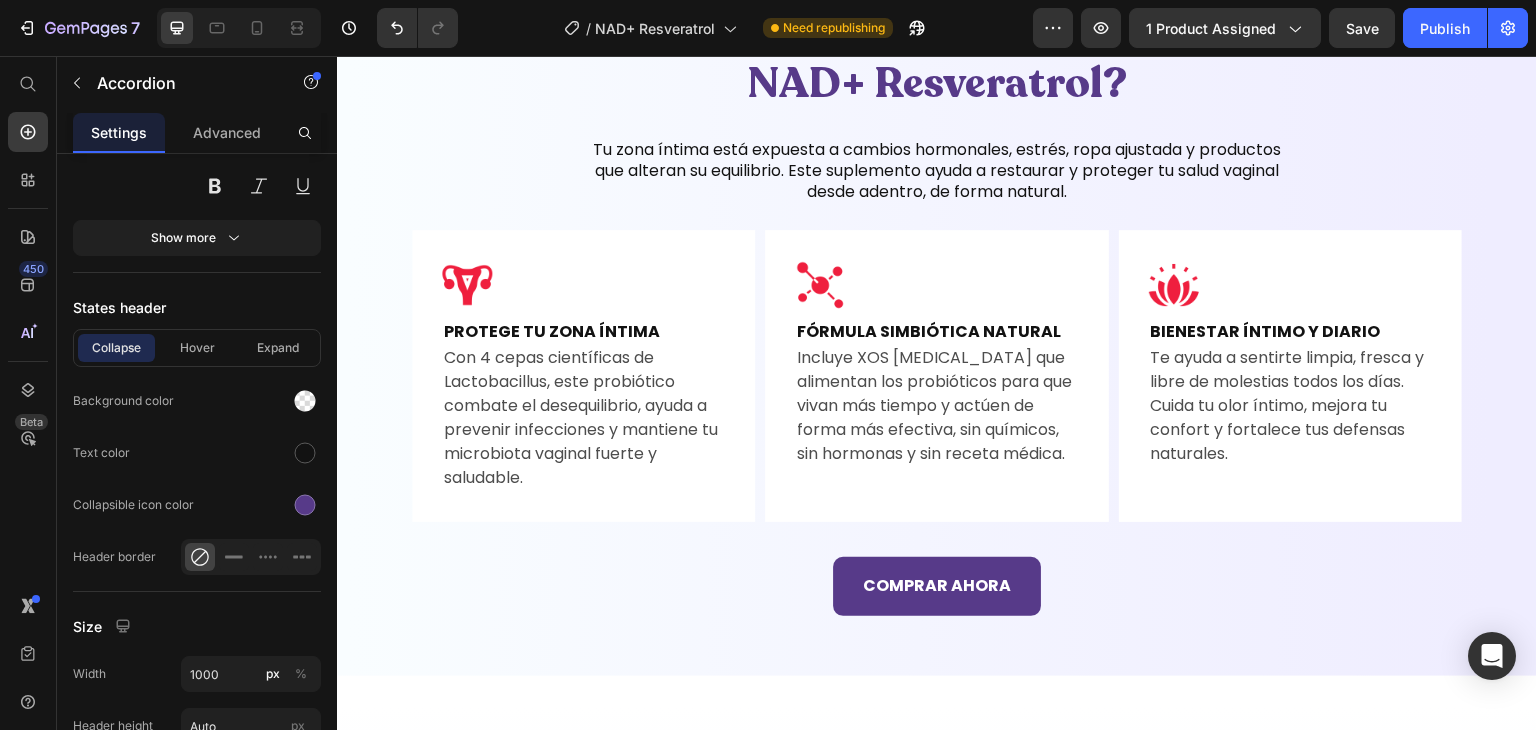 click on "Product Images NAD+ Resveratrol – El secreto celular para frenar tu envejecimiento Heading Formulado para quienes quieren aparentar 10 años menos, tener más energía, piel firme, mente clara y un cuerpo que no se rinde con los años. Heading 🔥+10,000 frascos vendidos  en el último mes Button Image S/ 129.00 Button Image S/ 179.00 Button Image S/ 199.00 Button Row QUIERO HACER MI PEDIDO Button Image Envío Gratis y Rápido Heading Image Pago en Casa Heading Image 30 Días de Garantía Heading Row Row Image Envío Gratis y Rápido Heading Image Pago en Casa Heading Image 30 Días de Garantía Heading Row
¿Esto Es Para Ti?
Beneficios
Uso Recomendado
Ingredientes Accordion Icon Icon Icon Icon Icon Icon List Heading [PERSON_NAME] Heading Leer más reseñas Button Row Row Product Icon Icon Icon Icon Icon Icon List Heading Row Heading" at bounding box center (937, -1024) 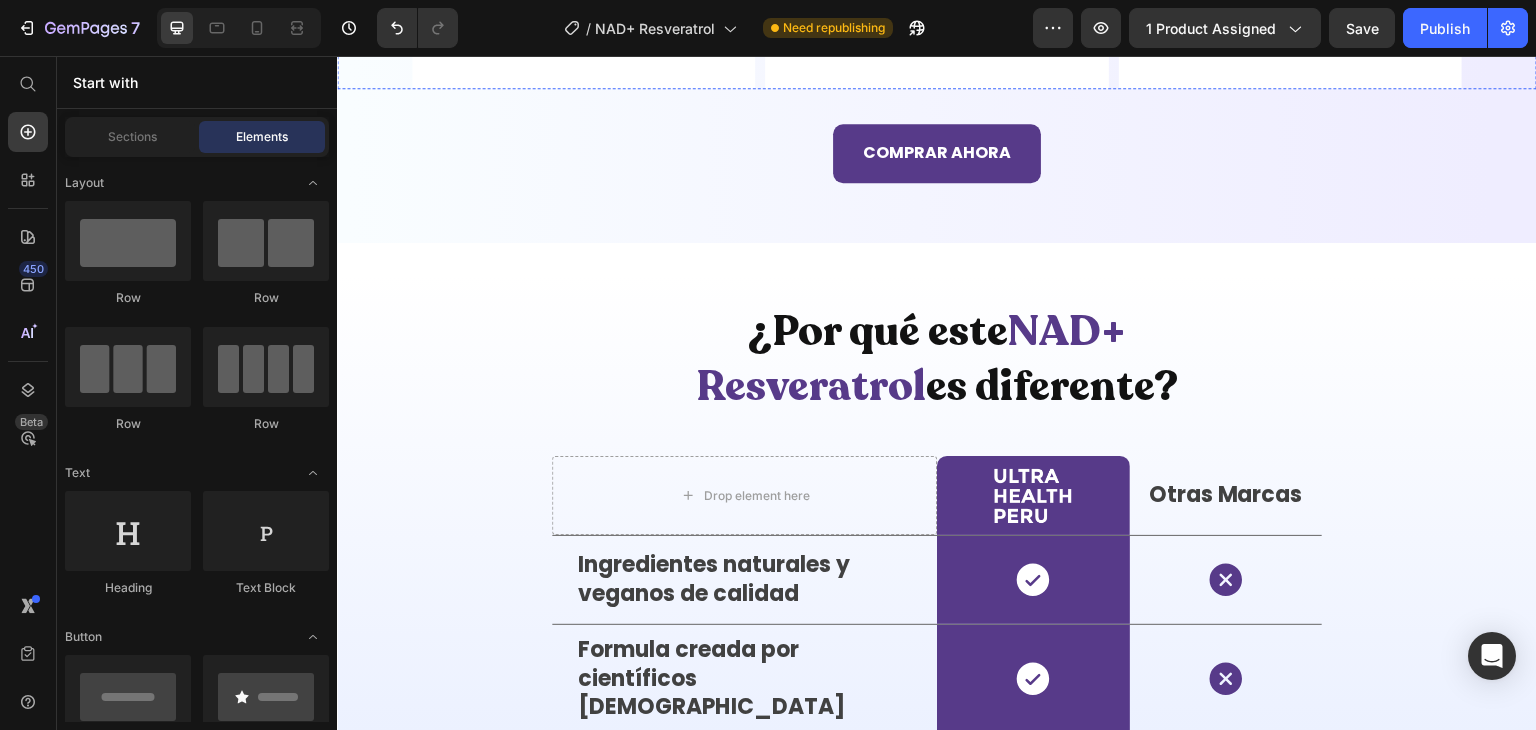 scroll, scrollTop: 4474, scrollLeft: 0, axis: vertical 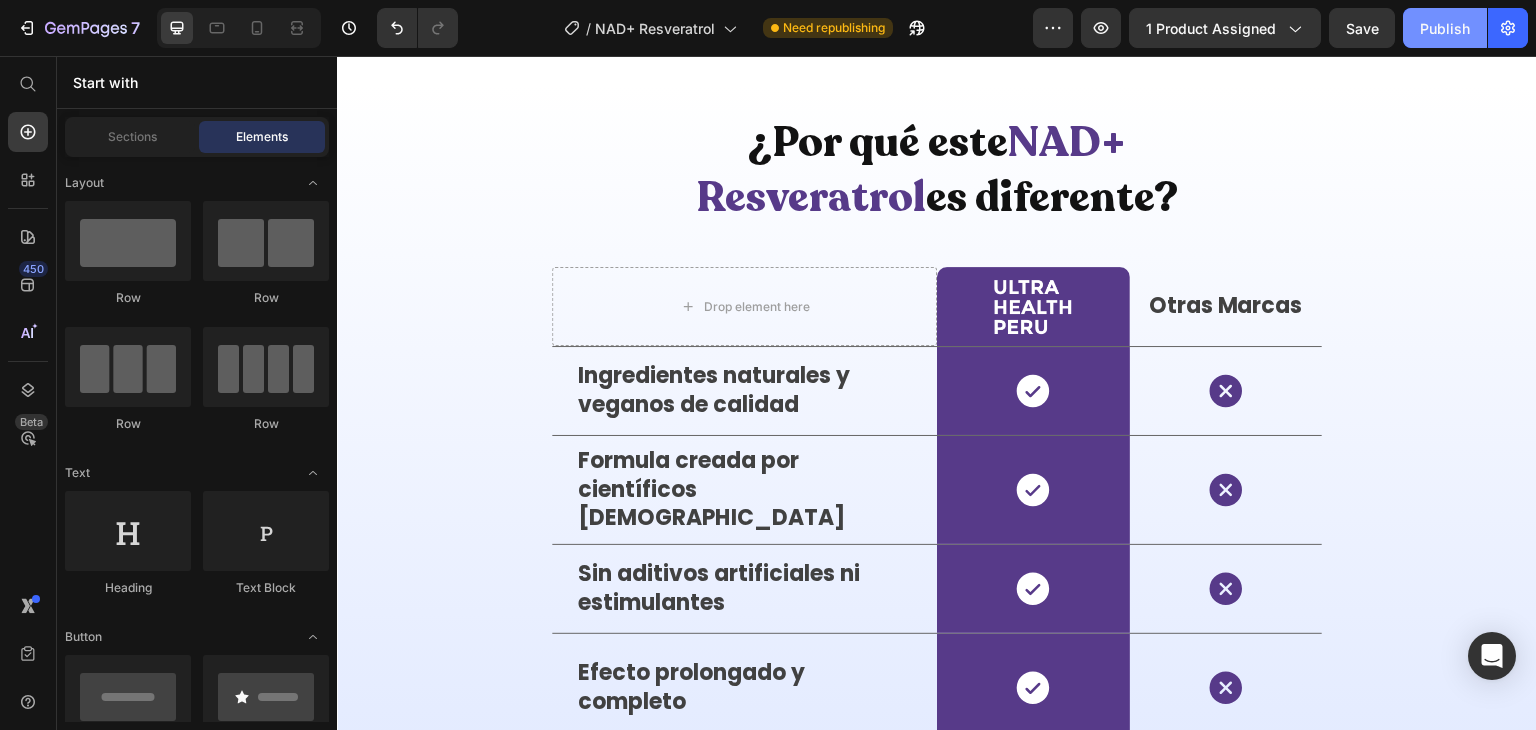 click on "Publish" 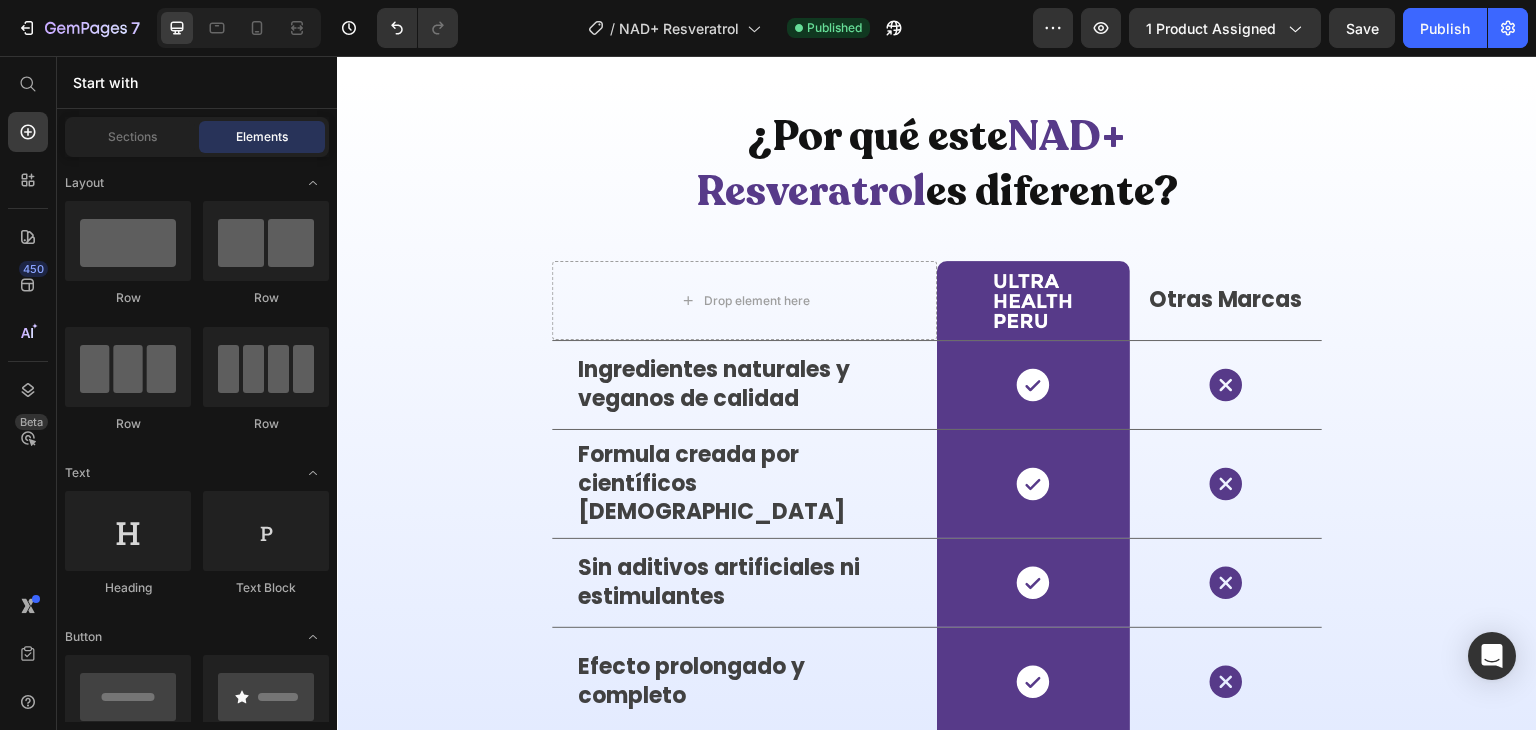 scroll, scrollTop: 4476, scrollLeft: 0, axis: vertical 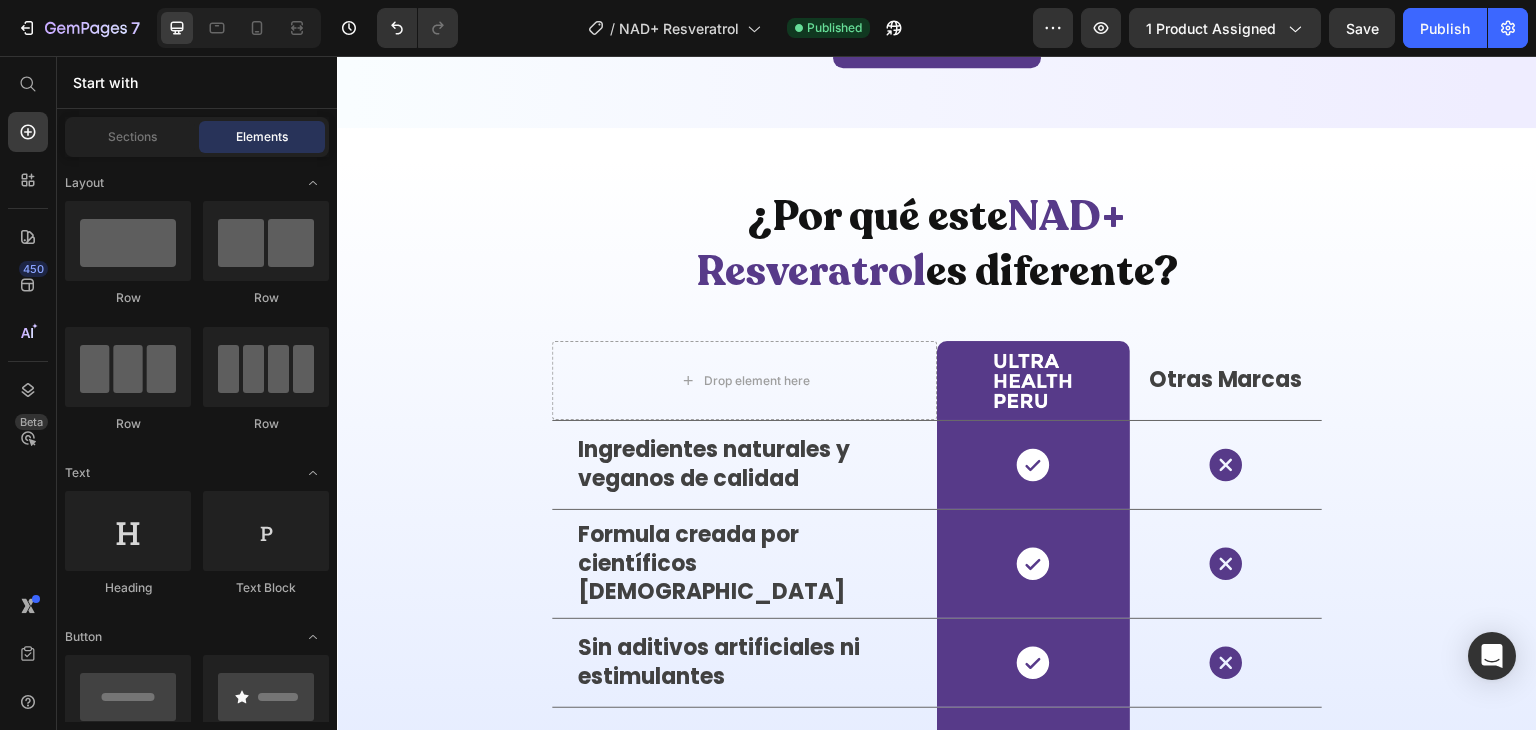 click on "Tu zona íntima está expuesta a cambios hormonales, estrés, ropa ajustada y productos que alteran su equilibrio. Este suplemento ayuda a restaurar y proteger tu salud vaginal desde adentro, de forma natural." at bounding box center (937, -377) 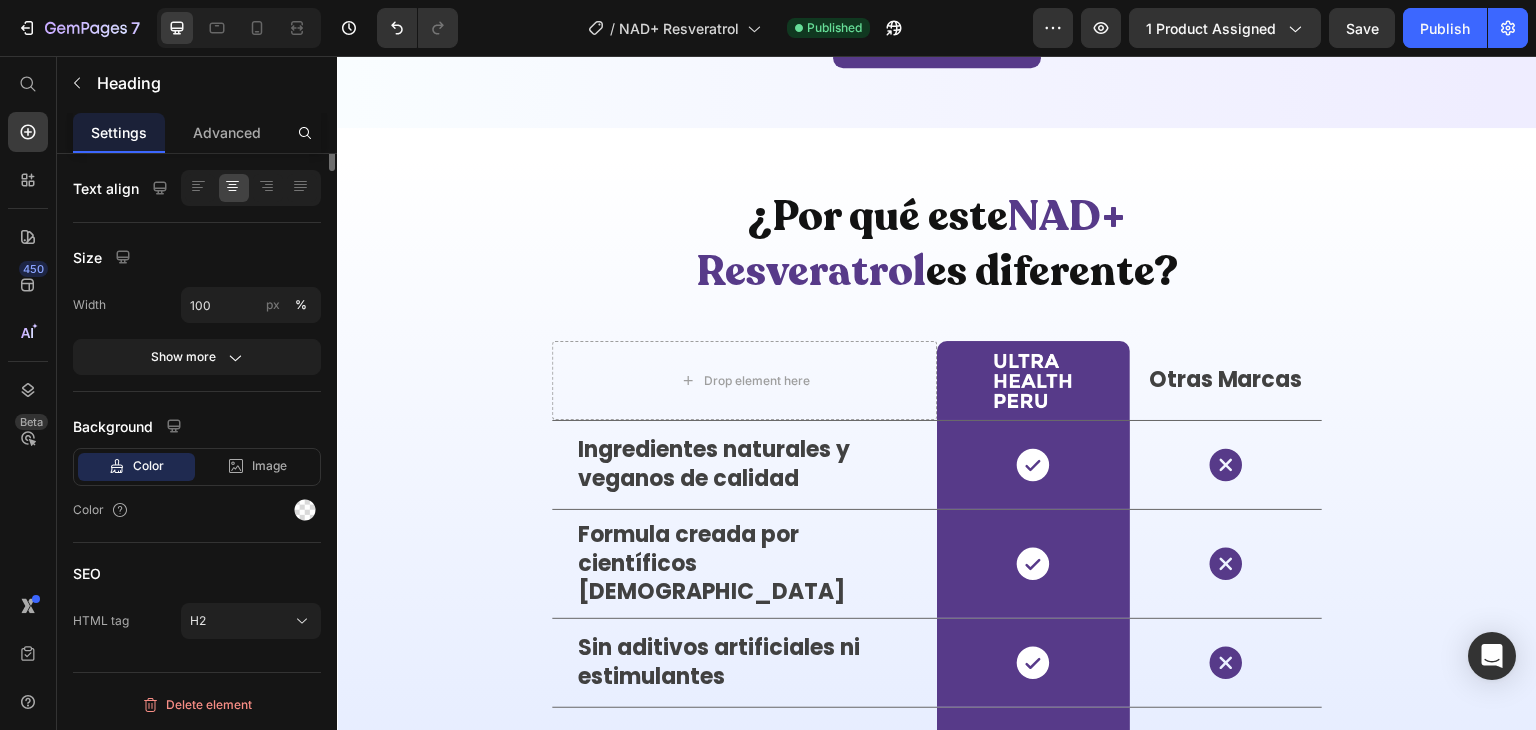 scroll, scrollTop: 0, scrollLeft: 0, axis: both 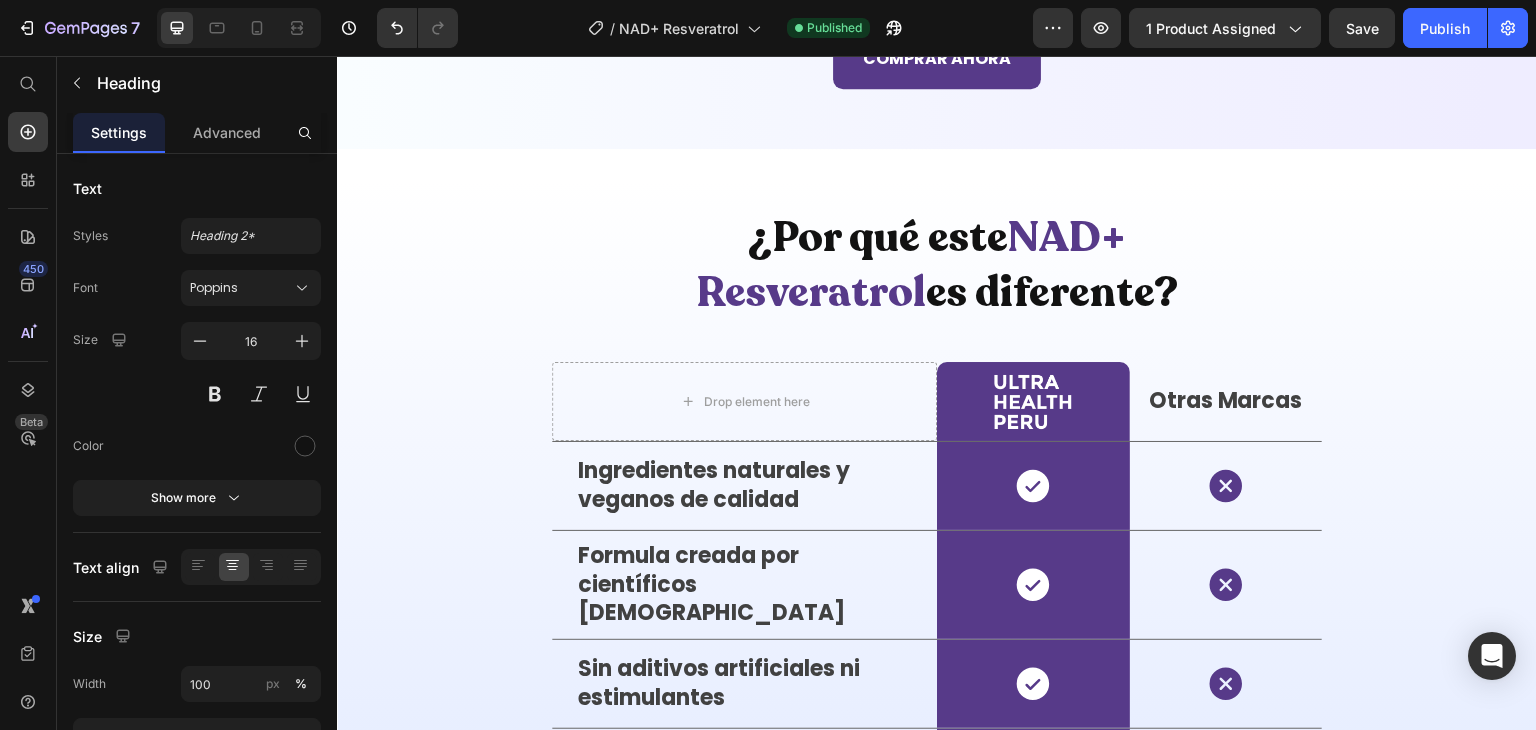 click on "Tu cuerpo pierde energía, colágeno y claridad mental con el paso de los años, el estrés, la mala alimentación y el envejecimiento celular. Este suplemento reactiva tus mitocondrias y protege cada célula desde adentro, de forma natural y respaldada por ciencia." at bounding box center [937, -367] 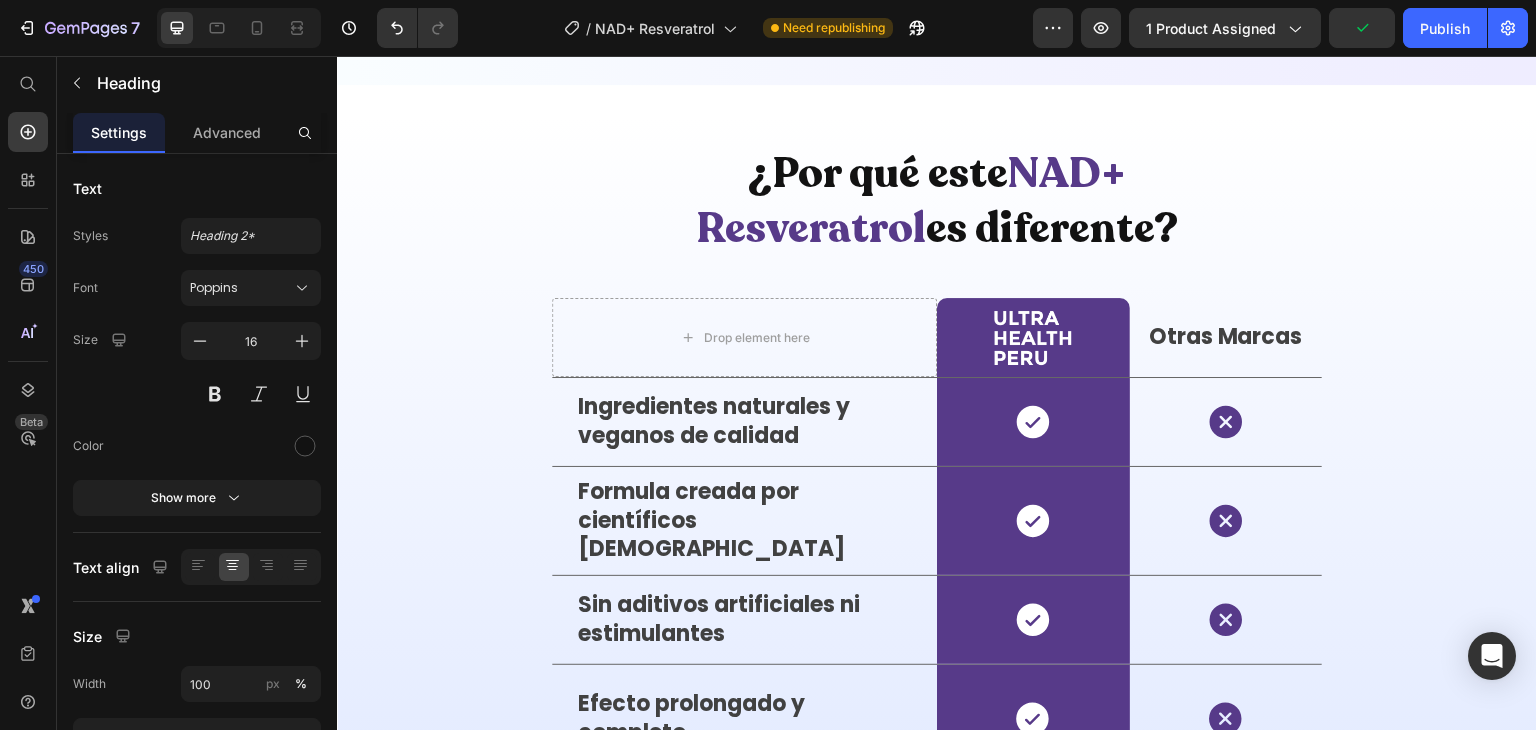 scroll, scrollTop: 4530, scrollLeft: 0, axis: vertical 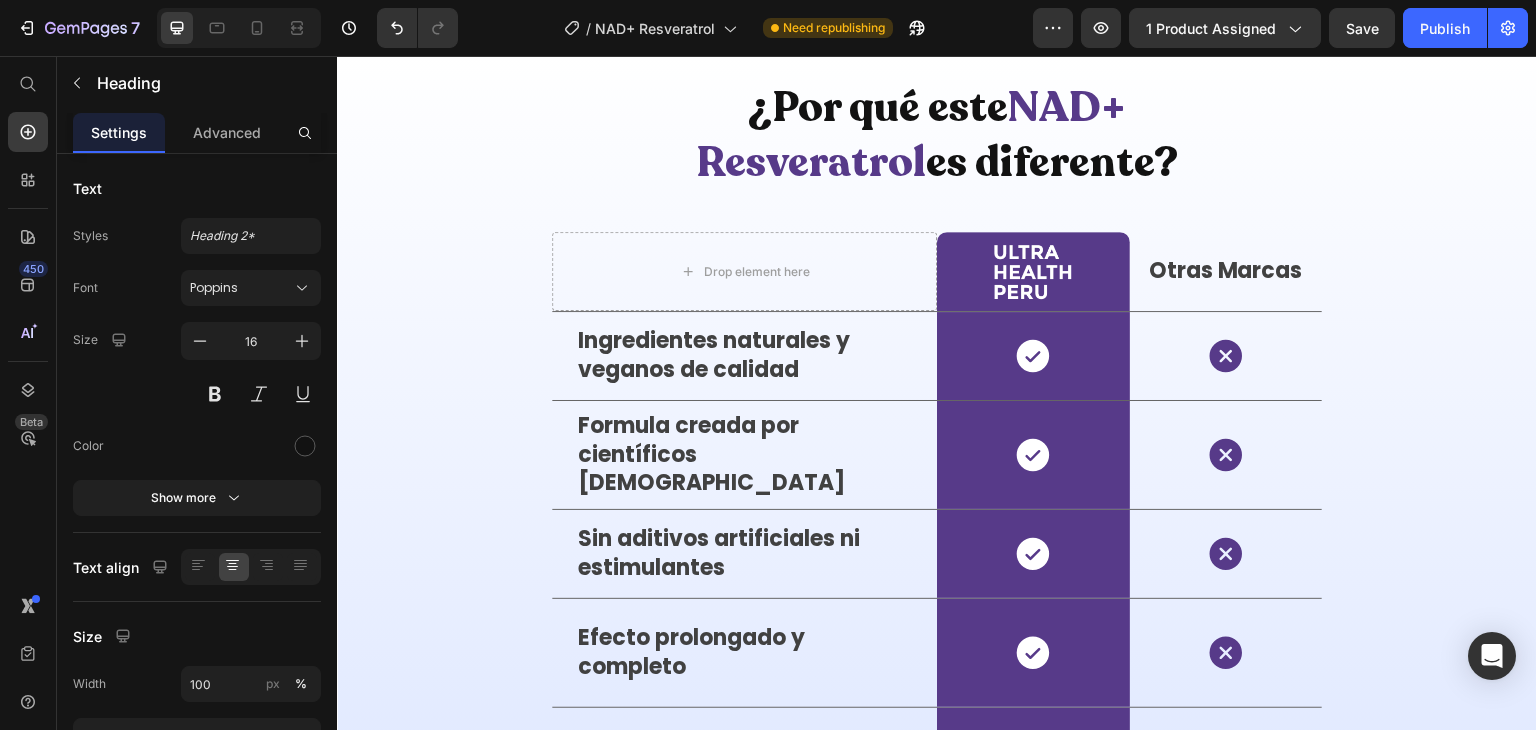click on "PROTEGE TU ZONA ÍNTIMA" at bounding box center (583, -326) 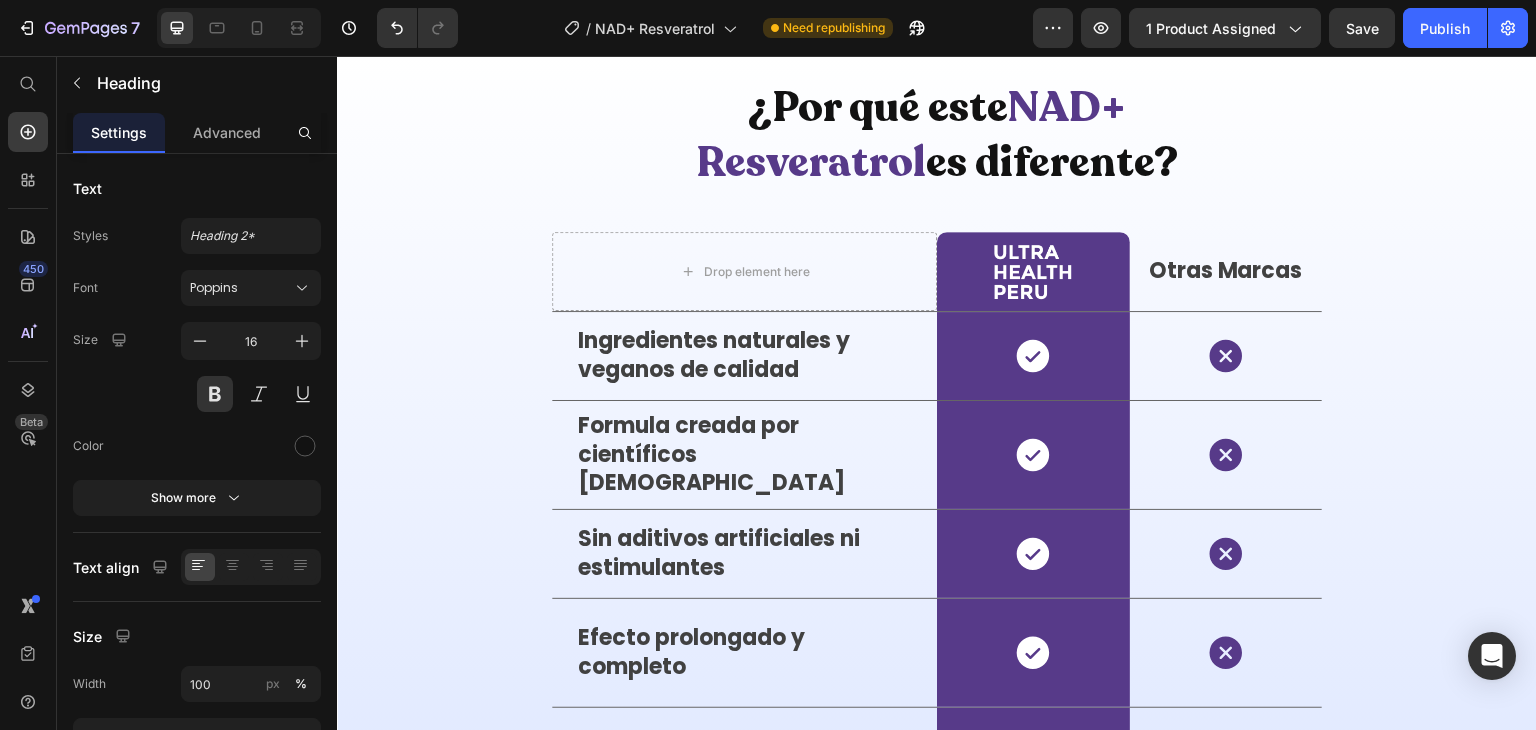 click on "FÓRMULA SIMBIÓTICA NATURAL" at bounding box center [936, -326] 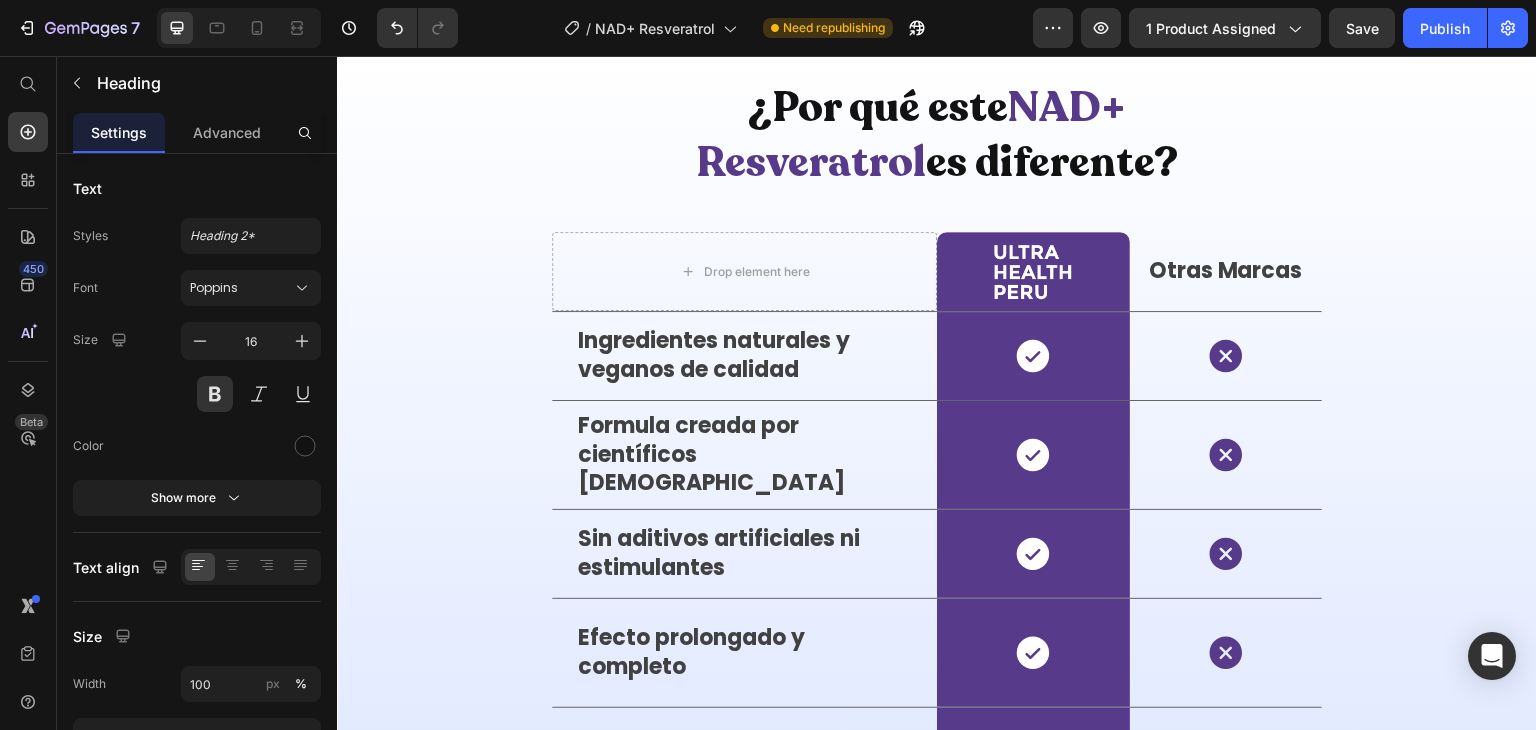 click on "Con 4 cepas científicas de Lactobacillus, este probiótico combate el desequilibrio, ayuda a prevenir infecciones y mantiene tu microbiota vaginal fuerte y saludable." at bounding box center [583, -239] 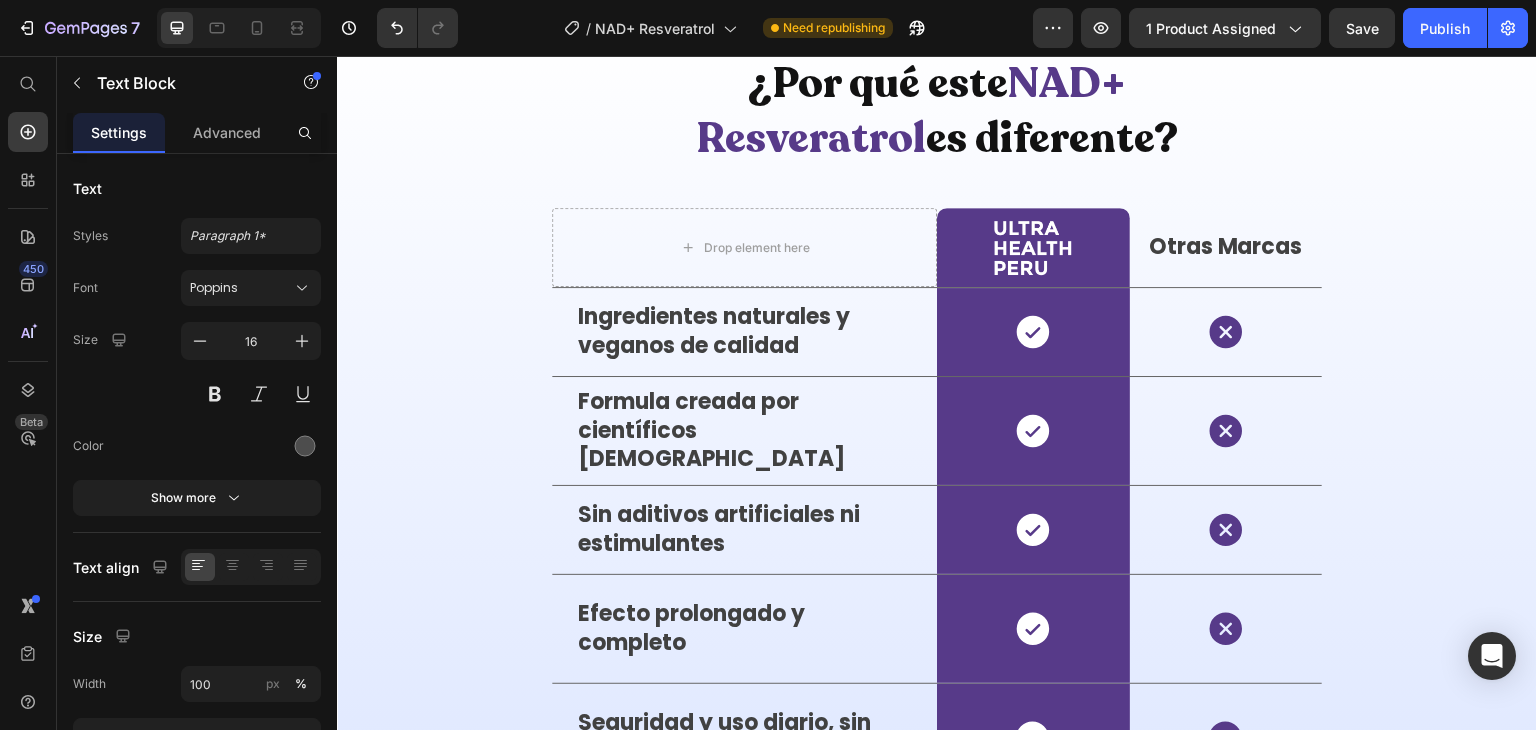 click on "Incluye XOS [MEDICAL_DATA] que alimentan los probióticos para que vivan más tiempo y actúen de forma más efectiva, sin químicos, sin hormonas y sin receta médica." at bounding box center (936, -251) 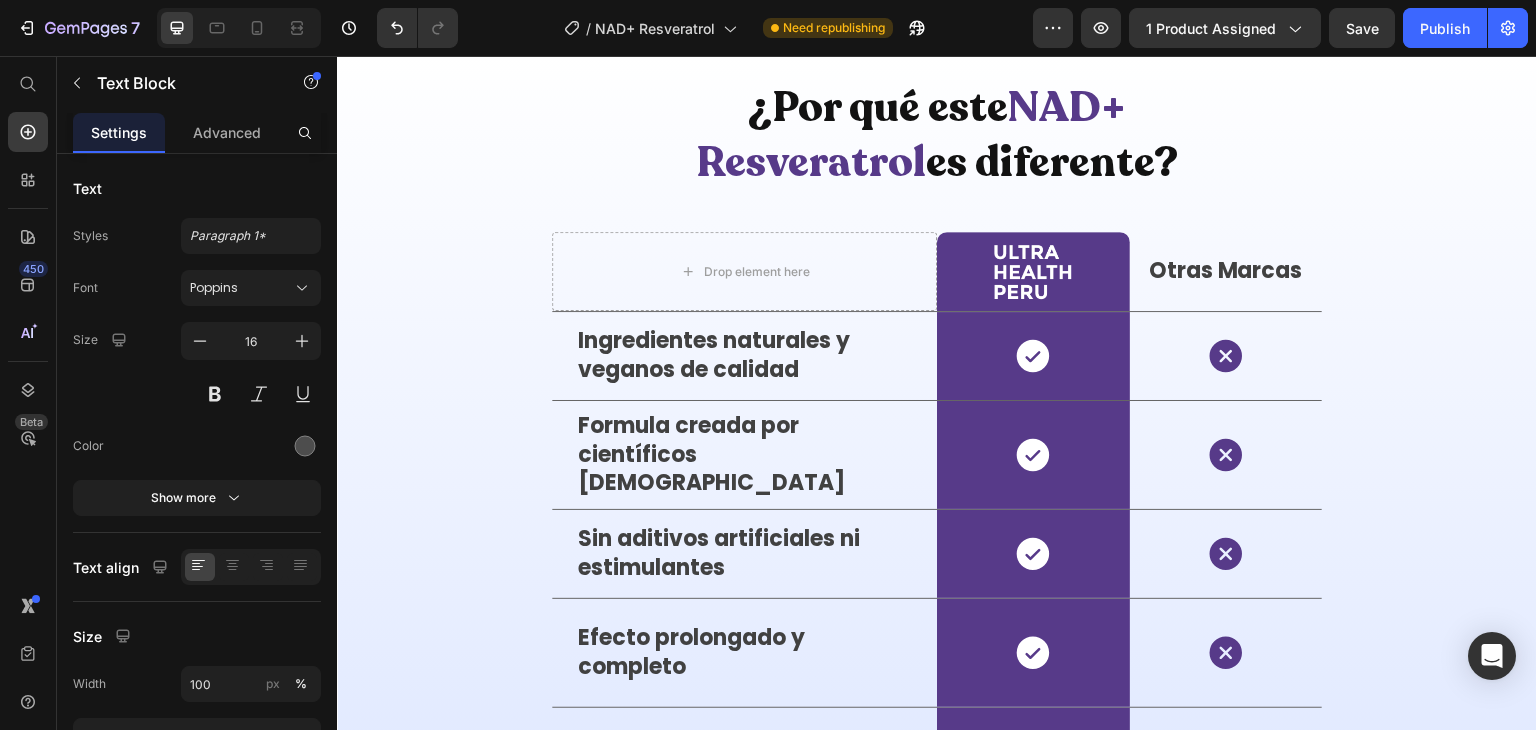 click on "Te ayuda a sentirte limpia, fresca y libre de molestias todos los días. Cuida tu olor íntimo, mejora tu confort y fortalece tus defensas naturales." at bounding box center [1290, -251] 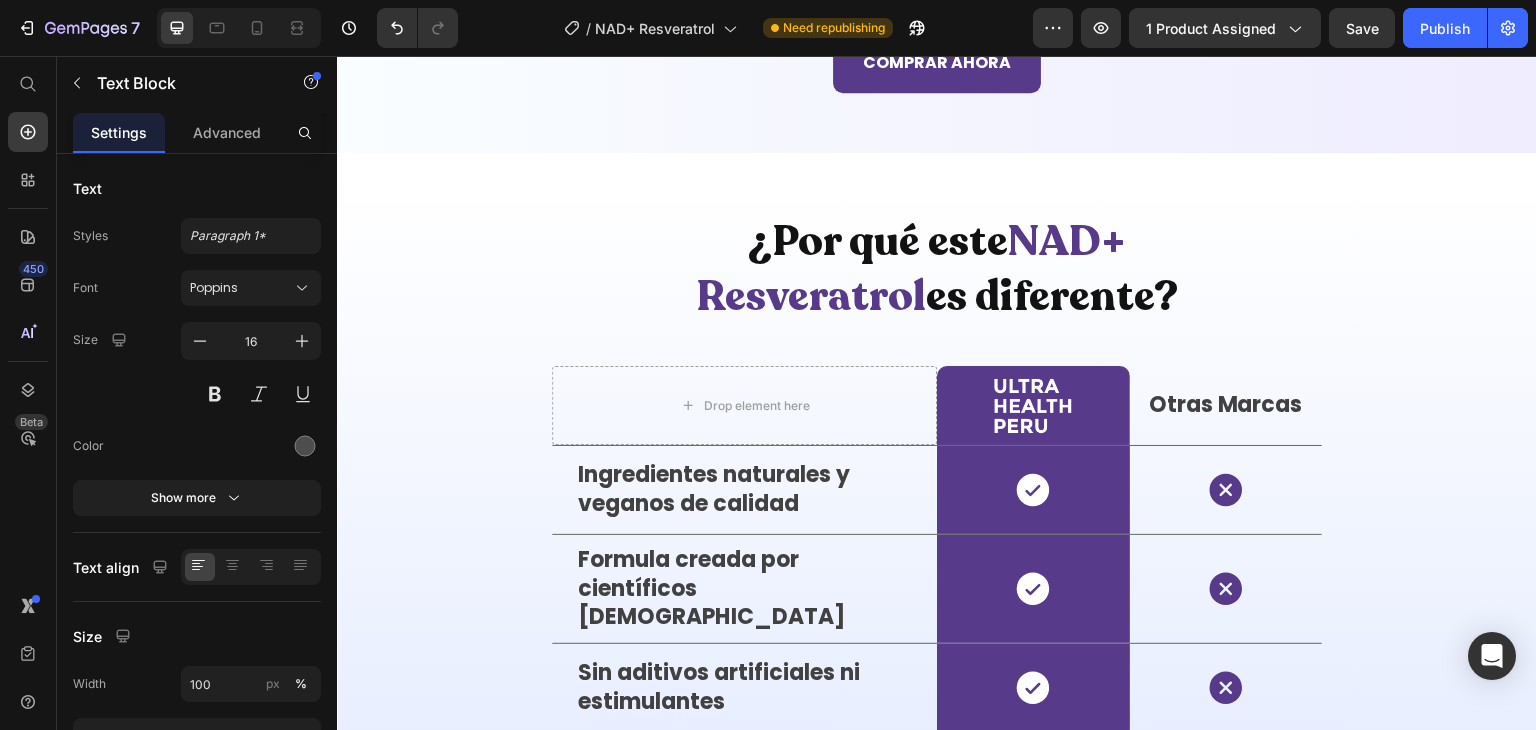scroll, scrollTop: 4400, scrollLeft: 0, axis: vertical 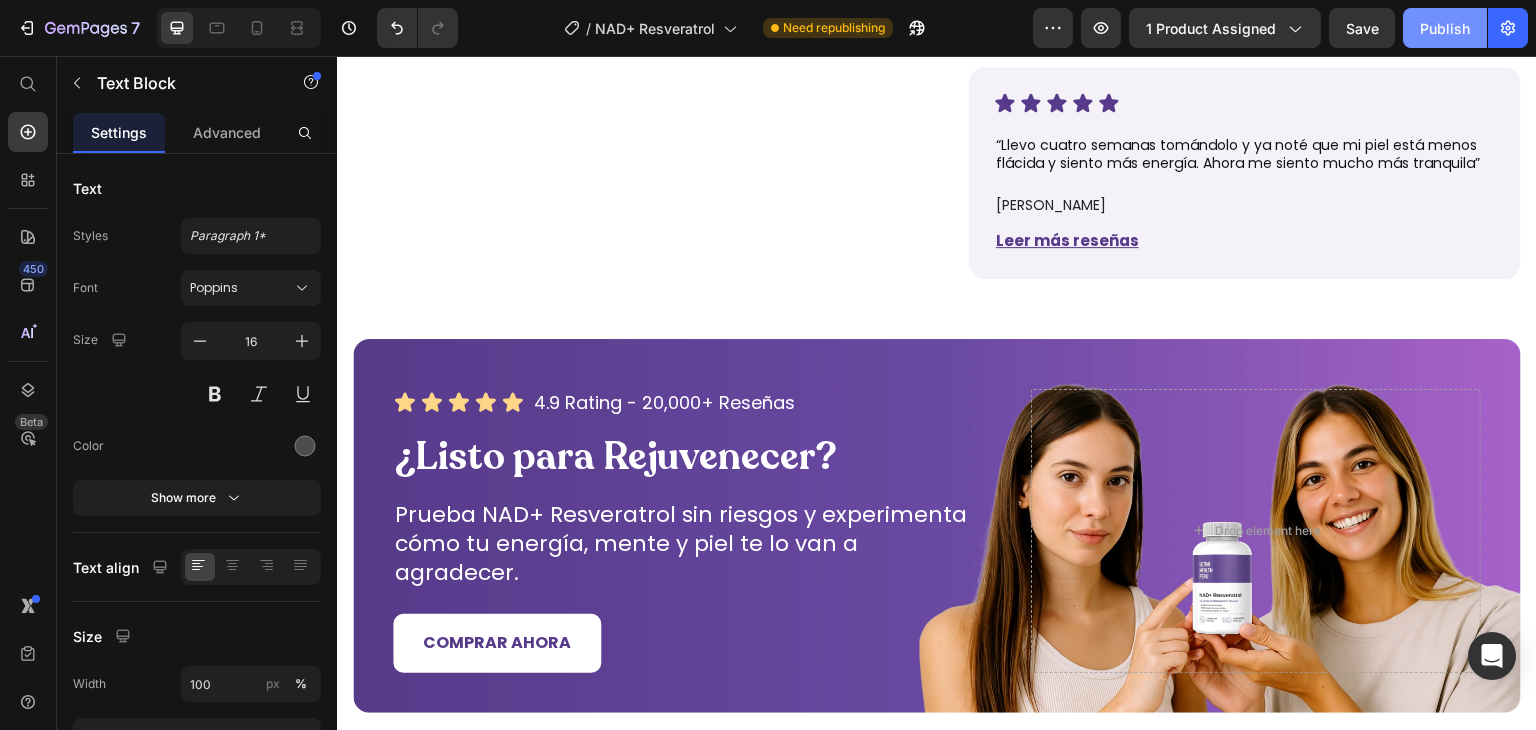 click on "Publish" at bounding box center [1445, 28] 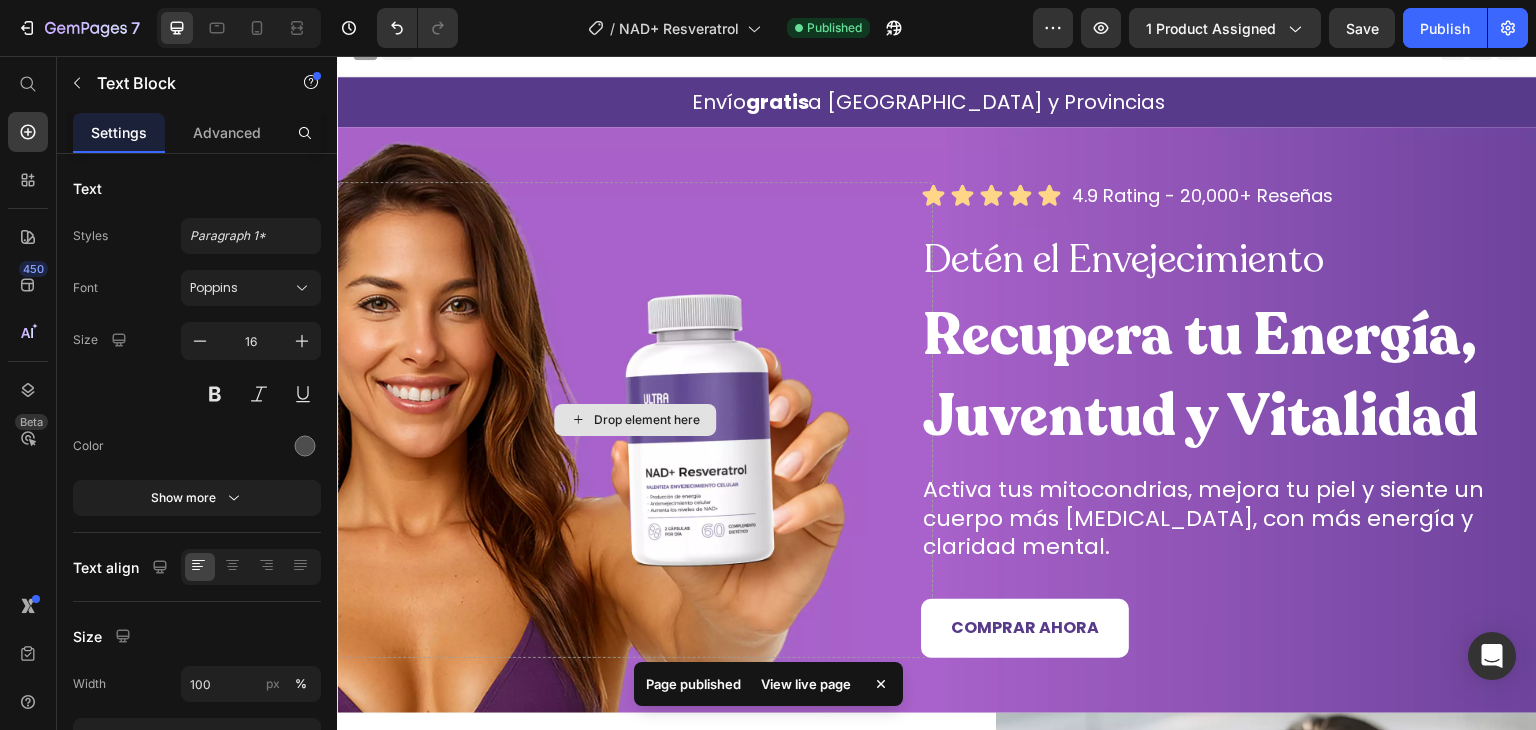scroll, scrollTop: 0, scrollLeft: 0, axis: both 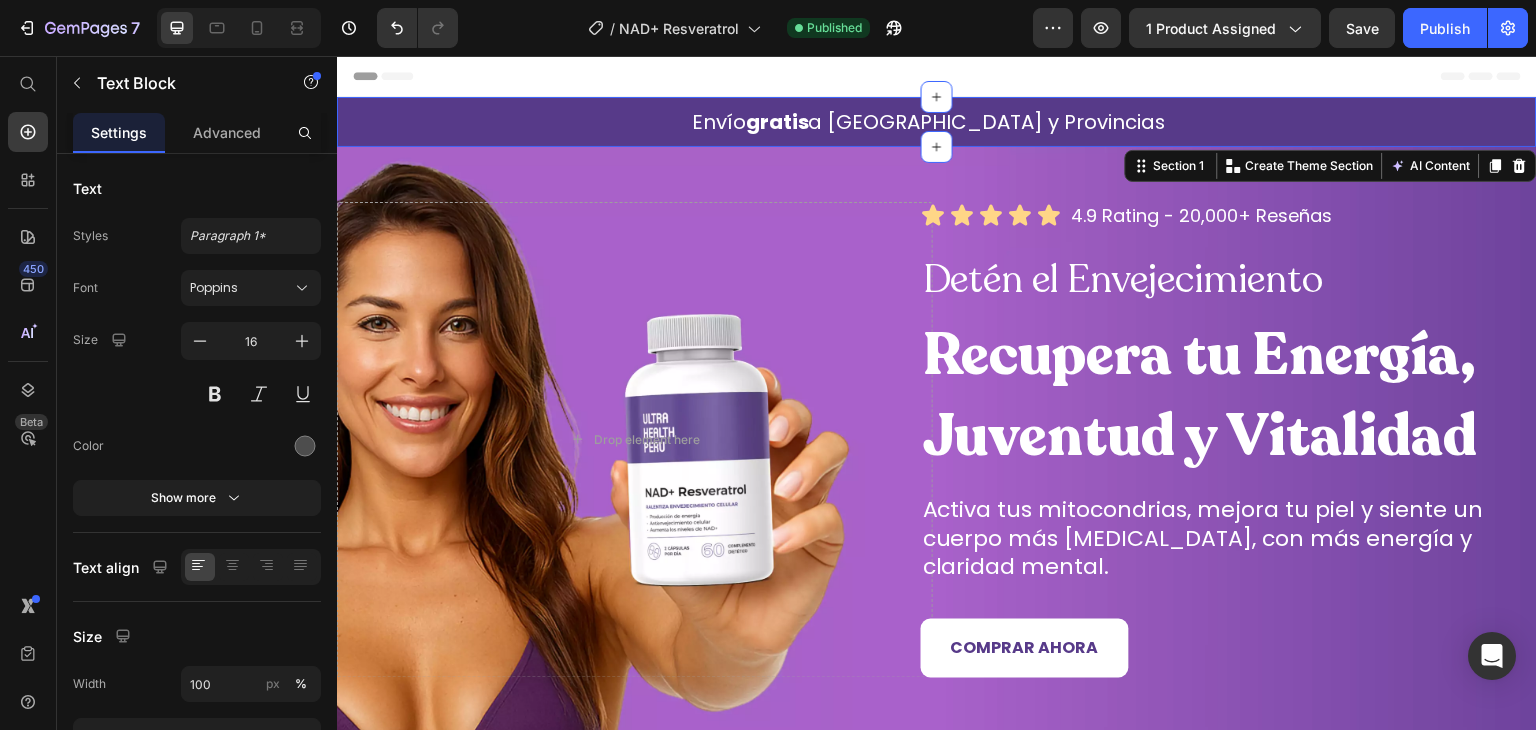 click on "Envío  gratis  a [GEOGRAPHIC_DATA] y Provincias Heading Garantía extendida de  30 días Heading Últimos descuentos de  hasta 33% Heading Carousel Row Section 1   You can create reusable sections Create Theme Section AI Content Write with [PERSON_NAME] What would you like to describe here? Tone and Voice Persuasive Product NAD+ Resveratrol Show more Generate" at bounding box center (937, 122) 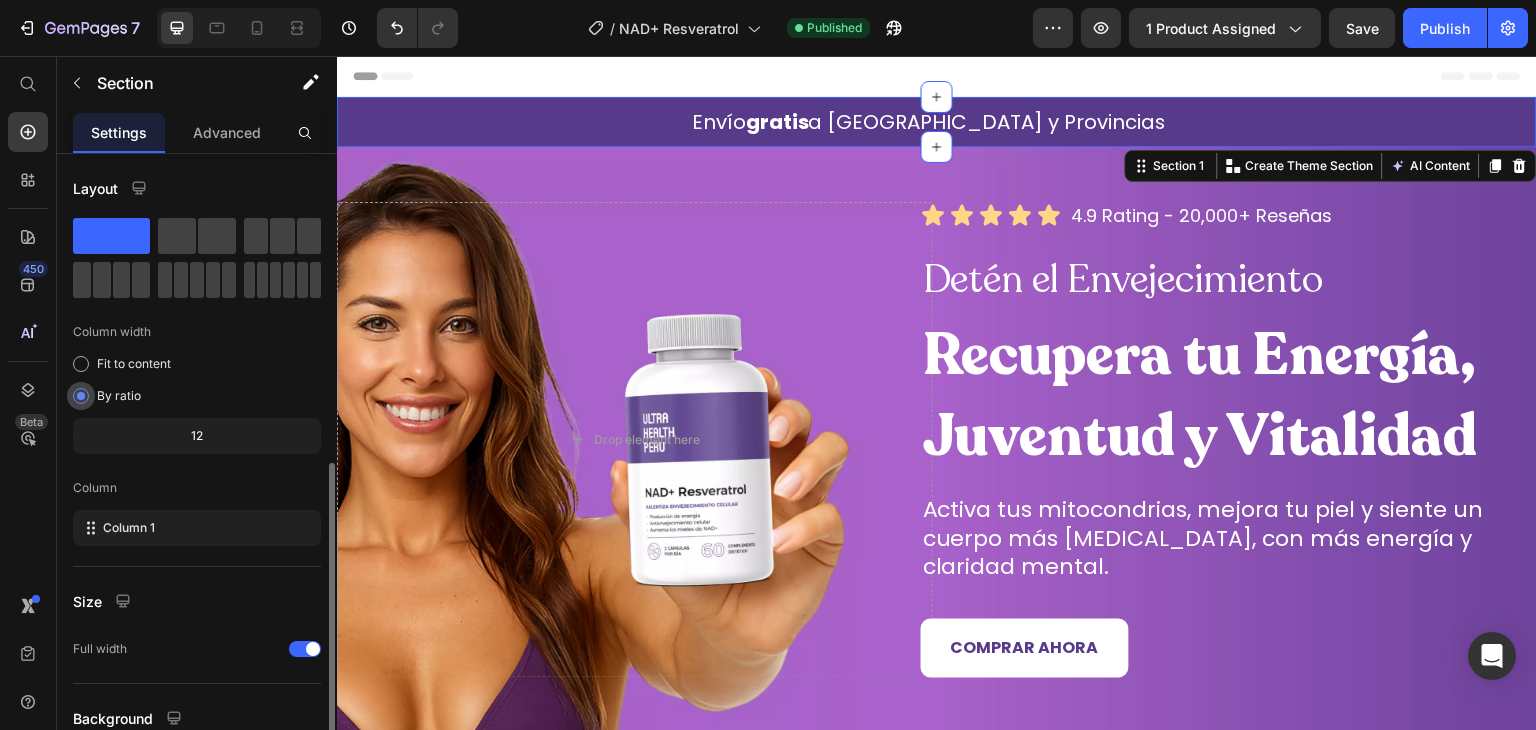 scroll, scrollTop: 173, scrollLeft: 0, axis: vertical 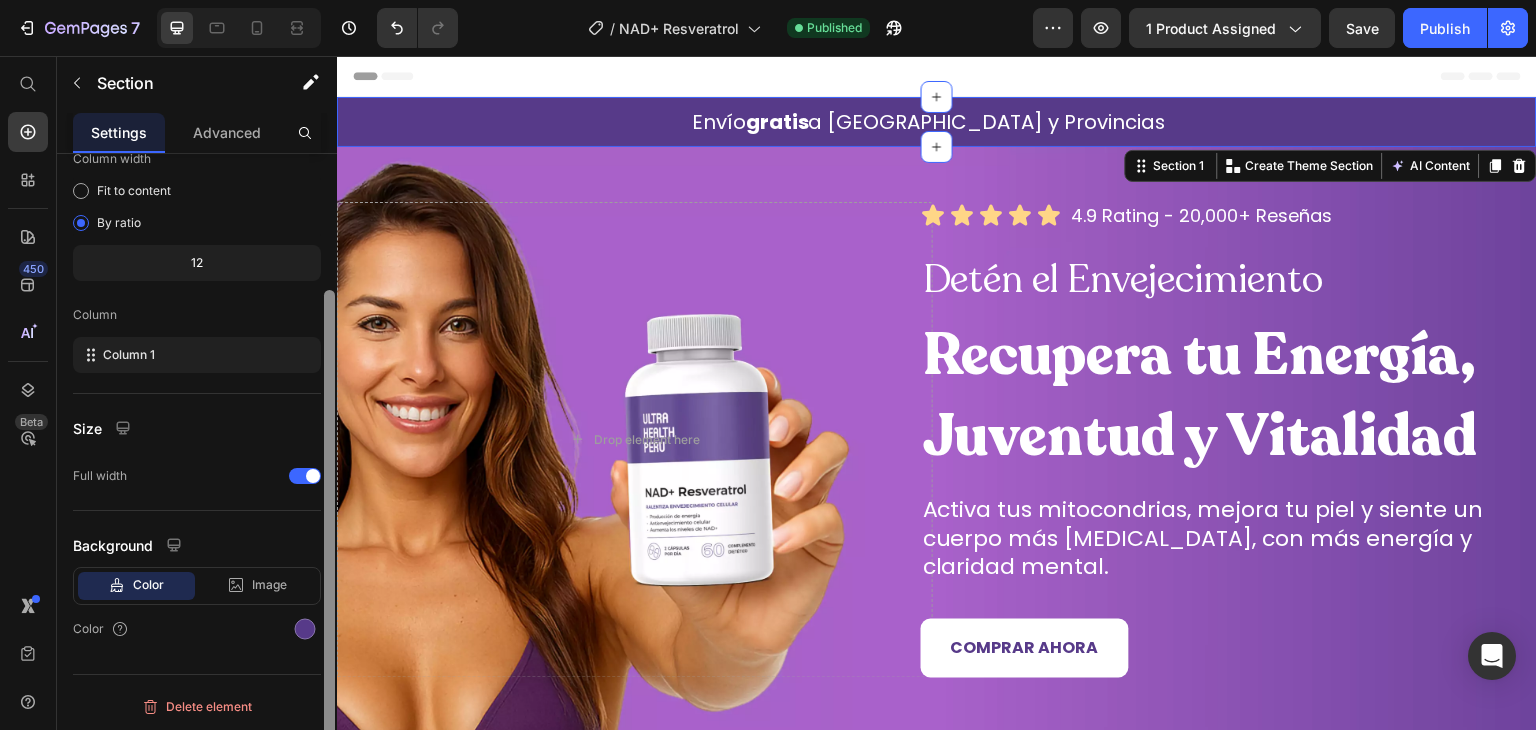 click at bounding box center (329, 538) 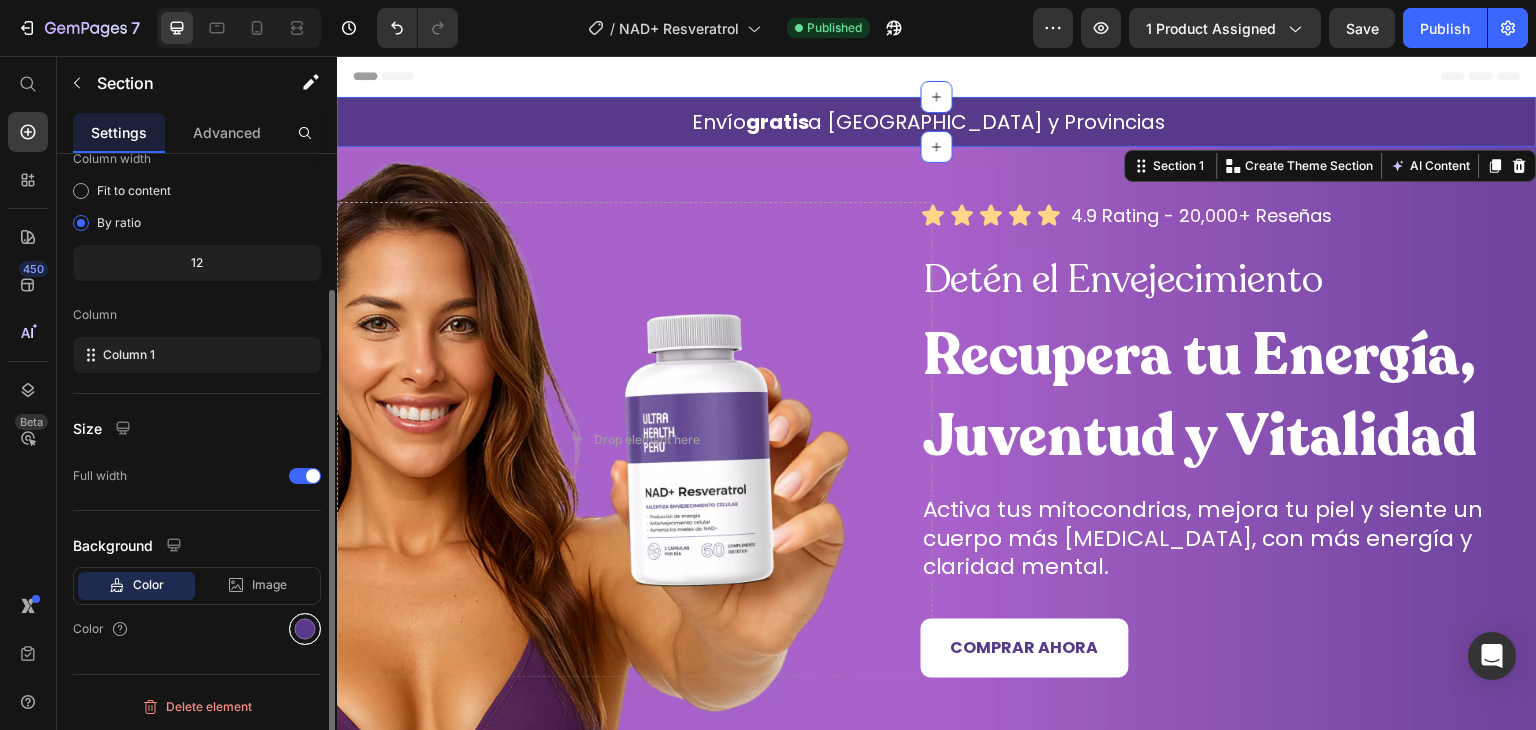 click at bounding box center (305, 629) 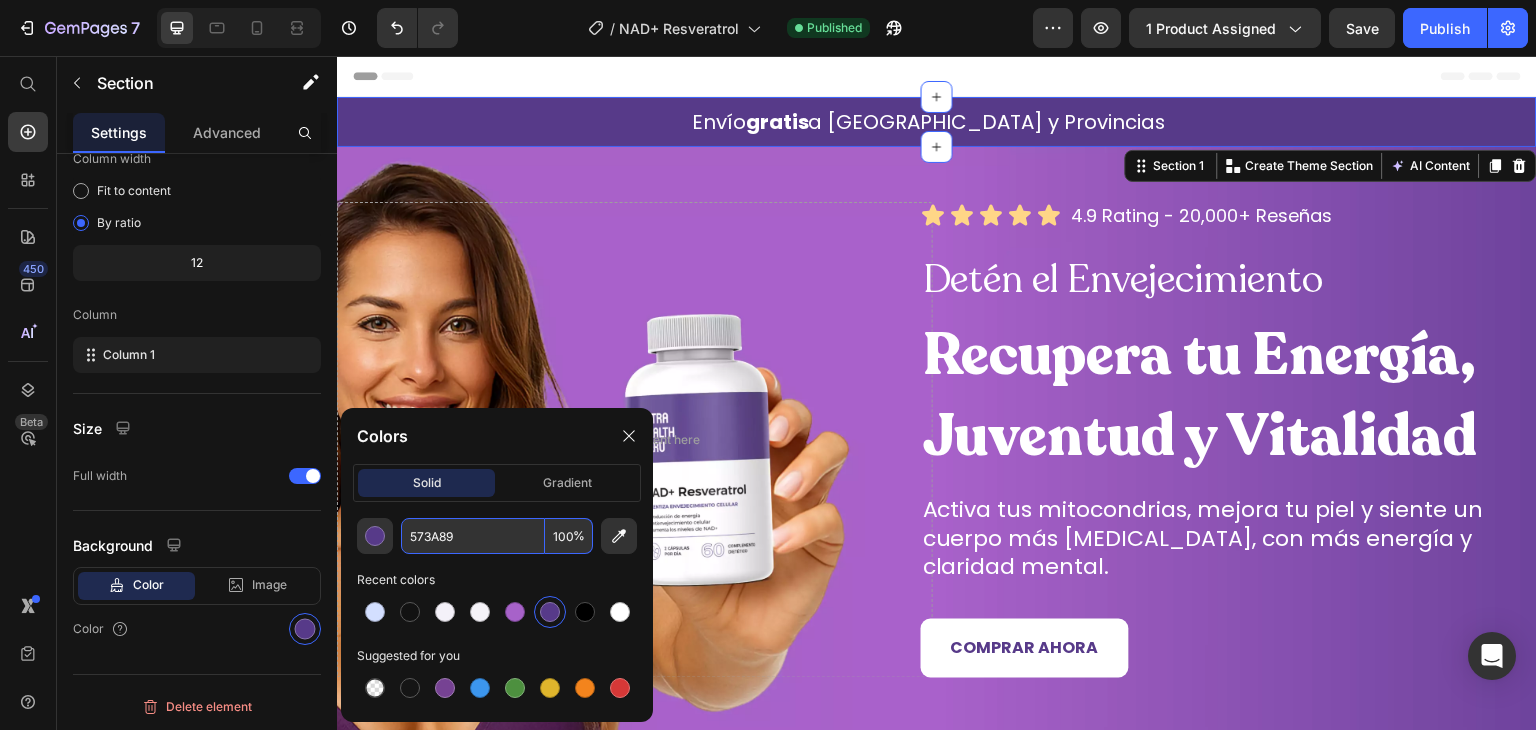 click on "573A89" at bounding box center (473, 536) 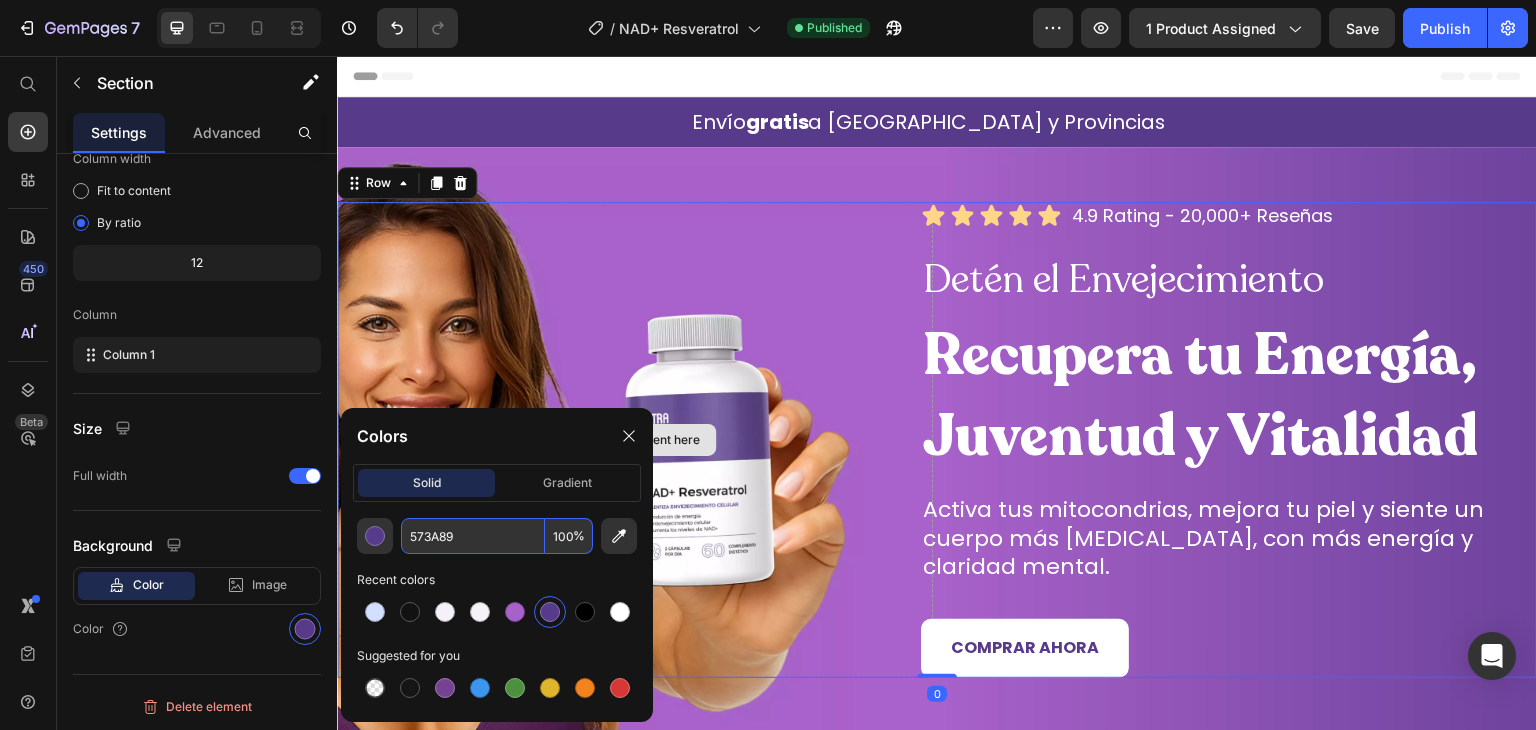 click on "Drop element here" at bounding box center [635, 440] 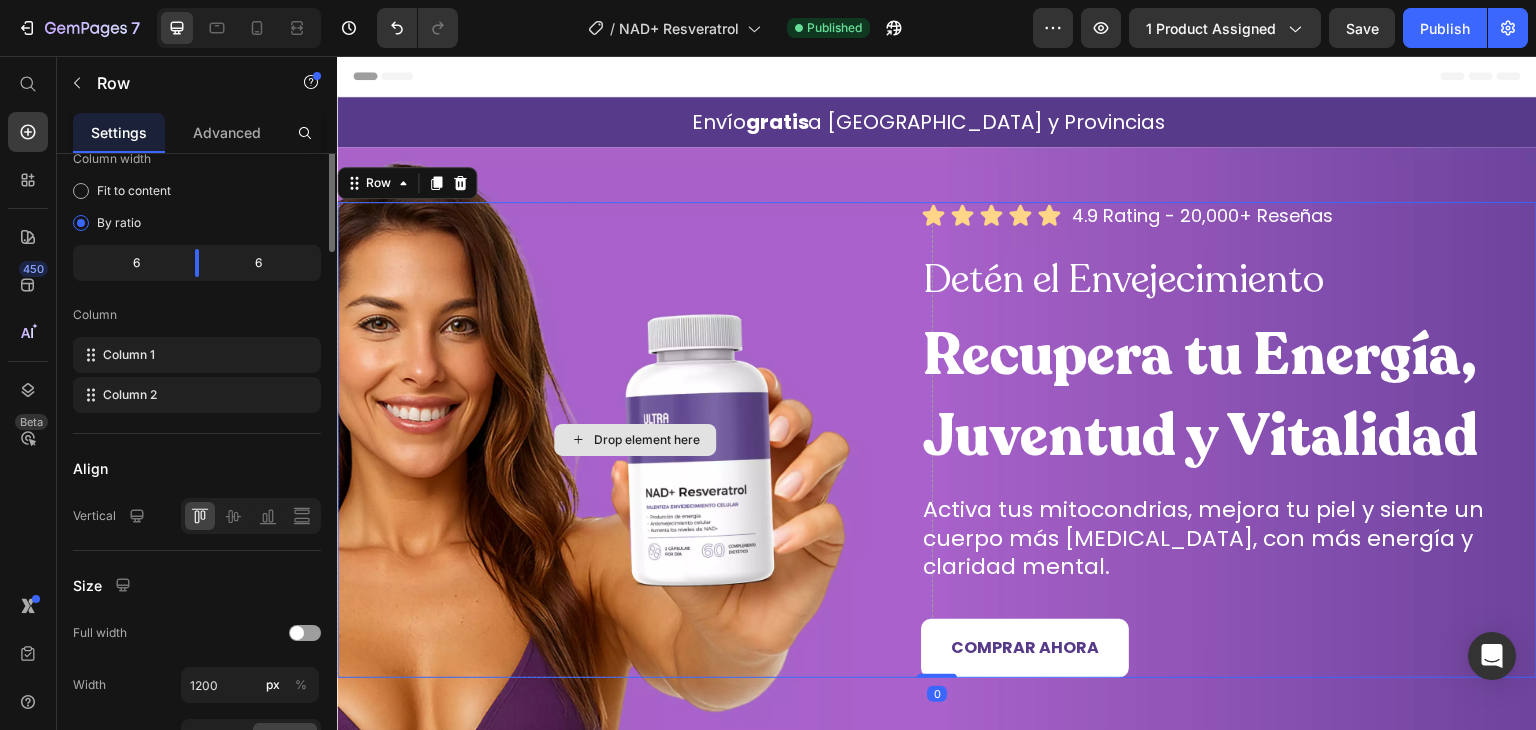 scroll, scrollTop: 0, scrollLeft: 0, axis: both 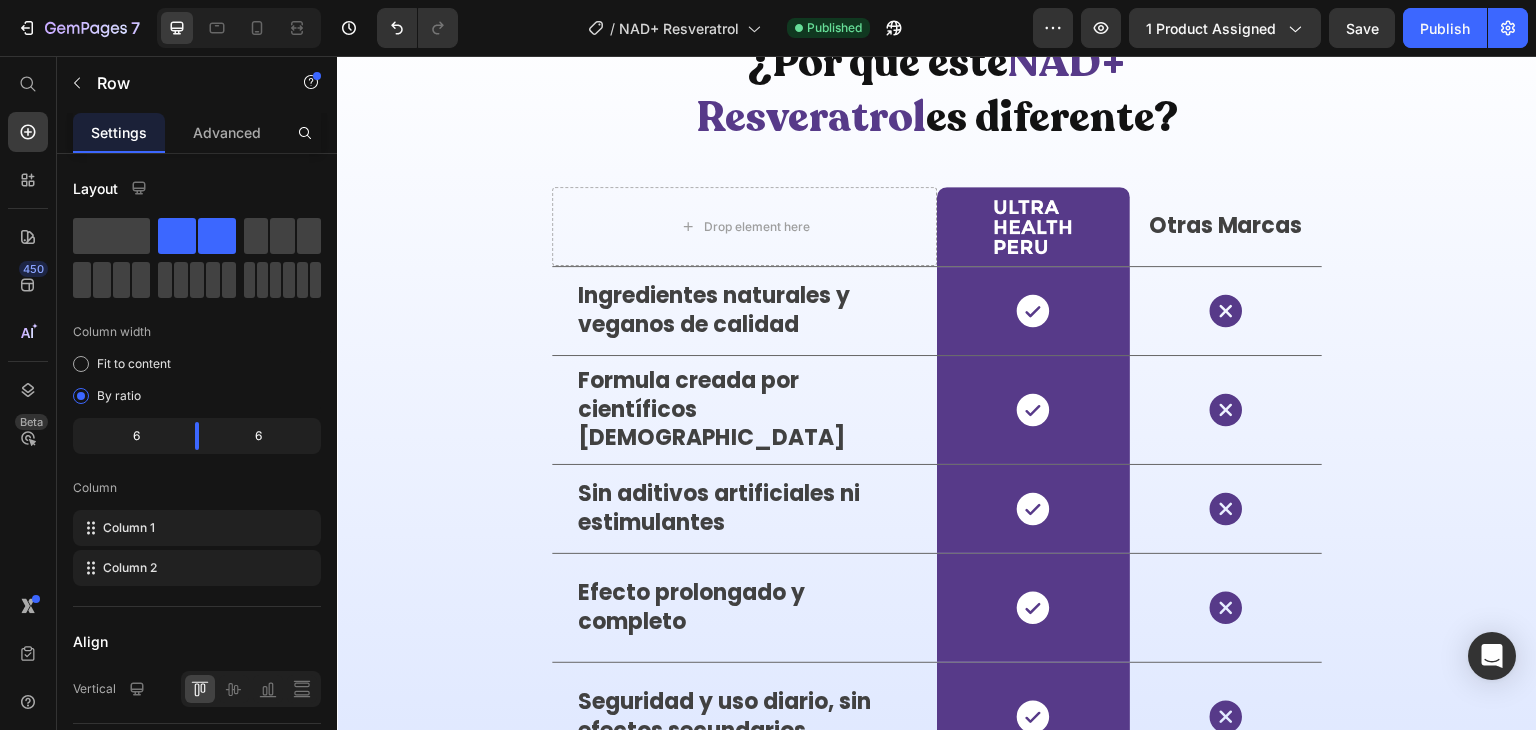 click at bounding box center [583, -418] 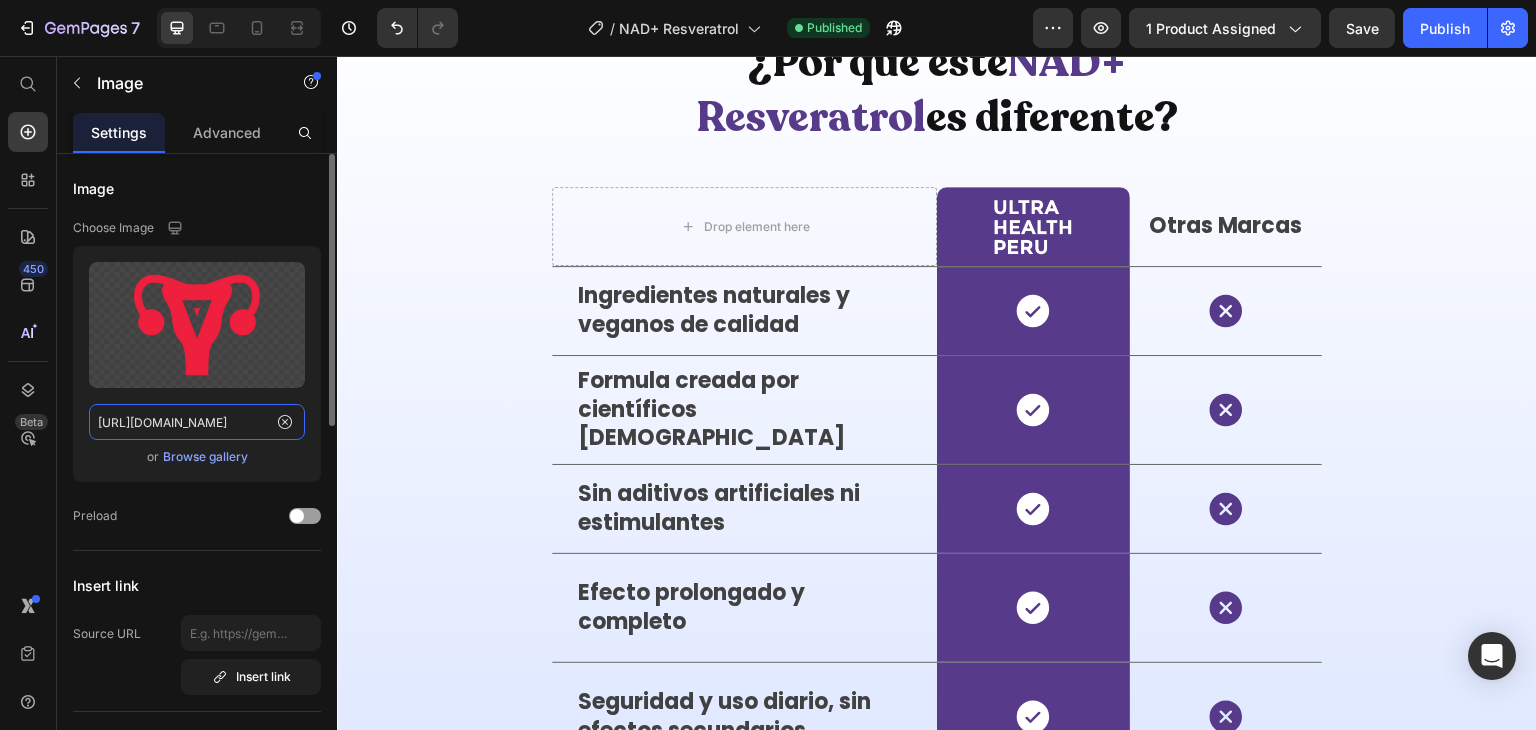 click on "[URL][DOMAIN_NAME]" 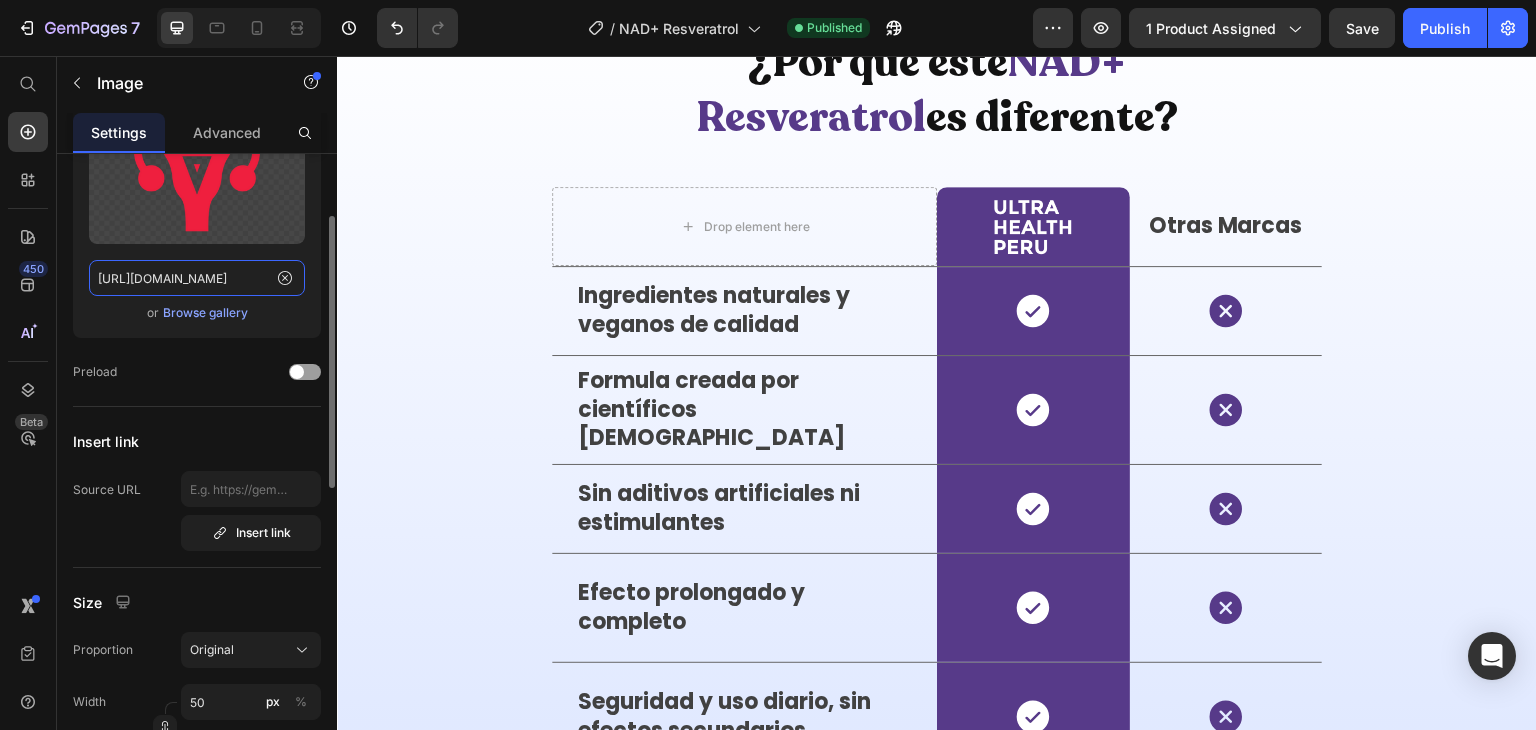scroll, scrollTop: 213, scrollLeft: 0, axis: vertical 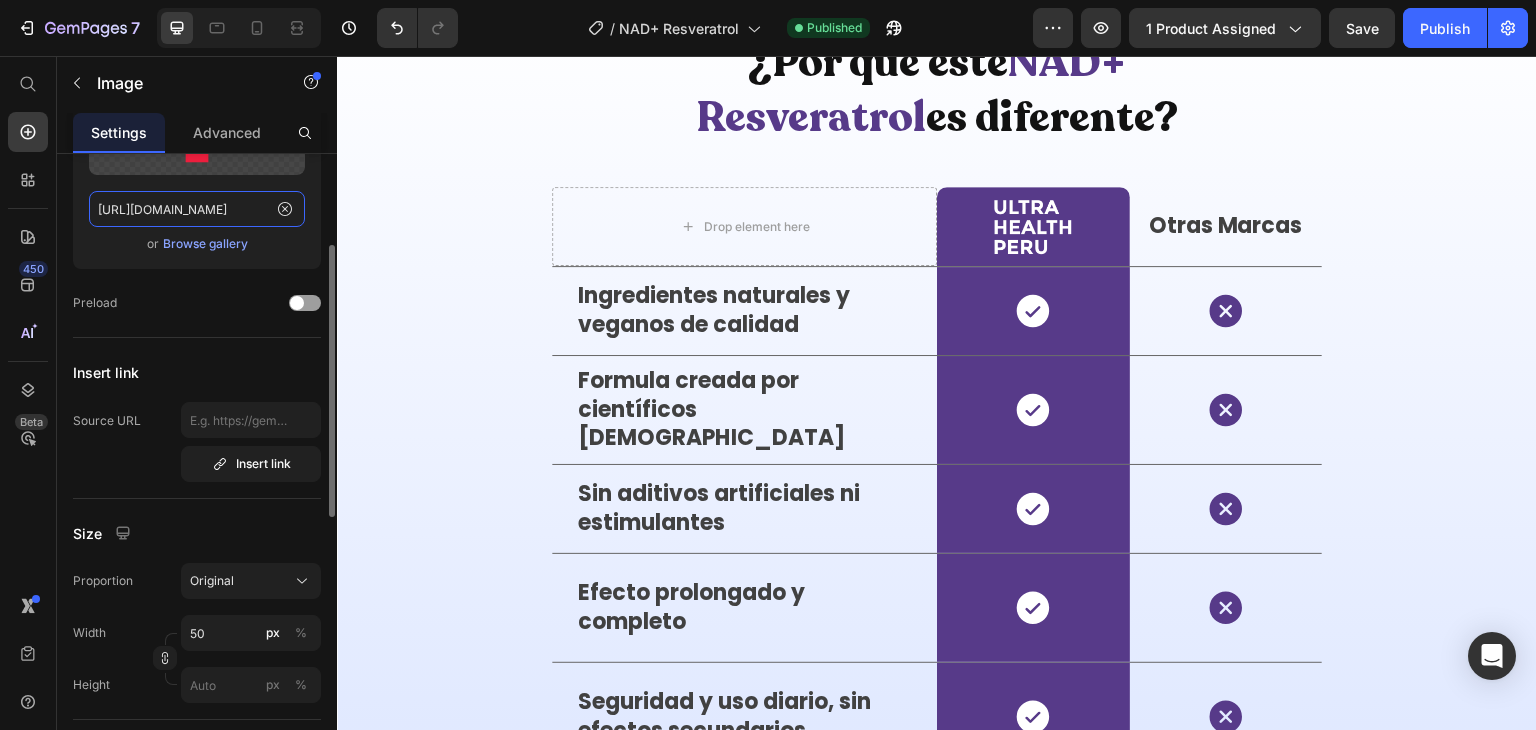 paste on "energia-renovable.webp?v=175219600" 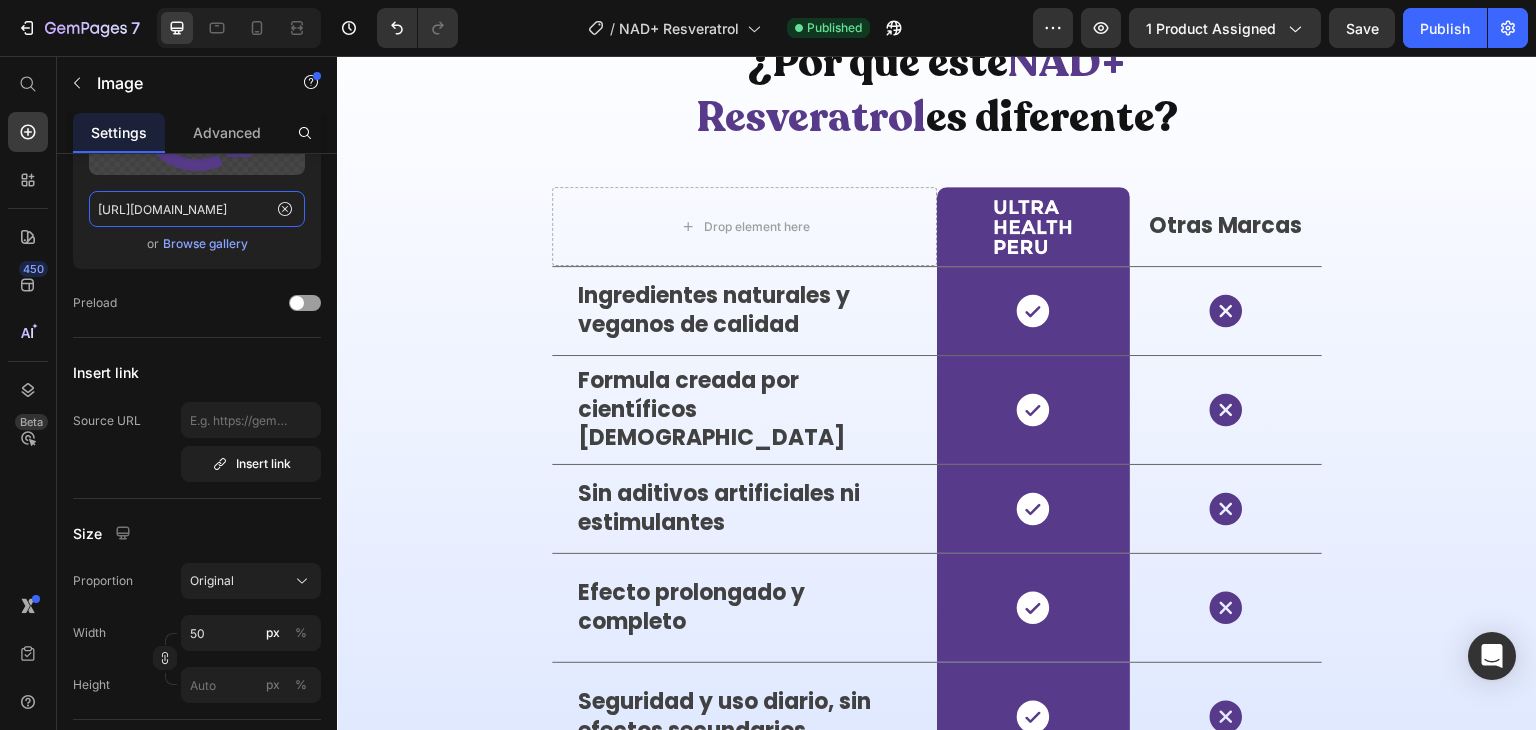 type on "[URL][DOMAIN_NAME]" 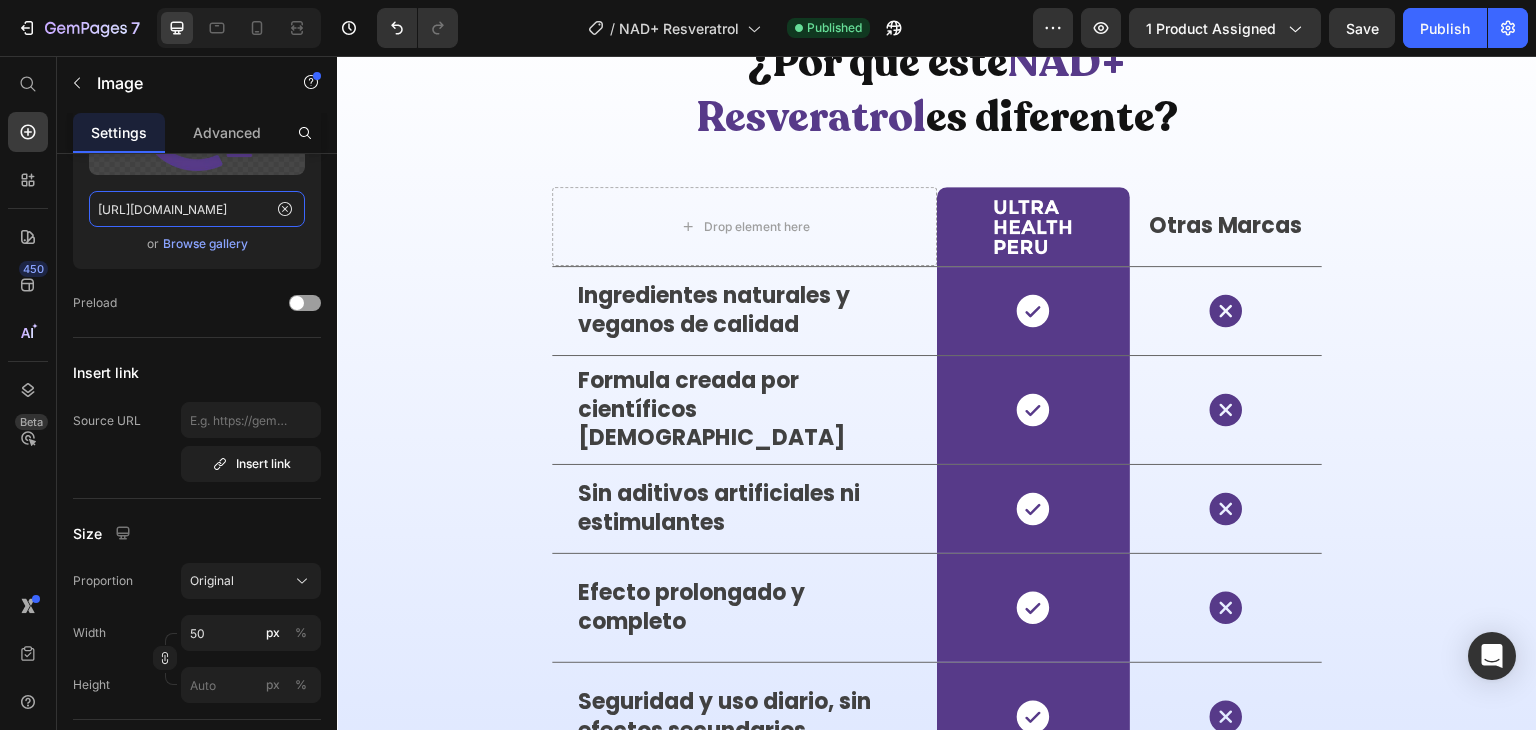scroll, scrollTop: 0, scrollLeft: 0, axis: both 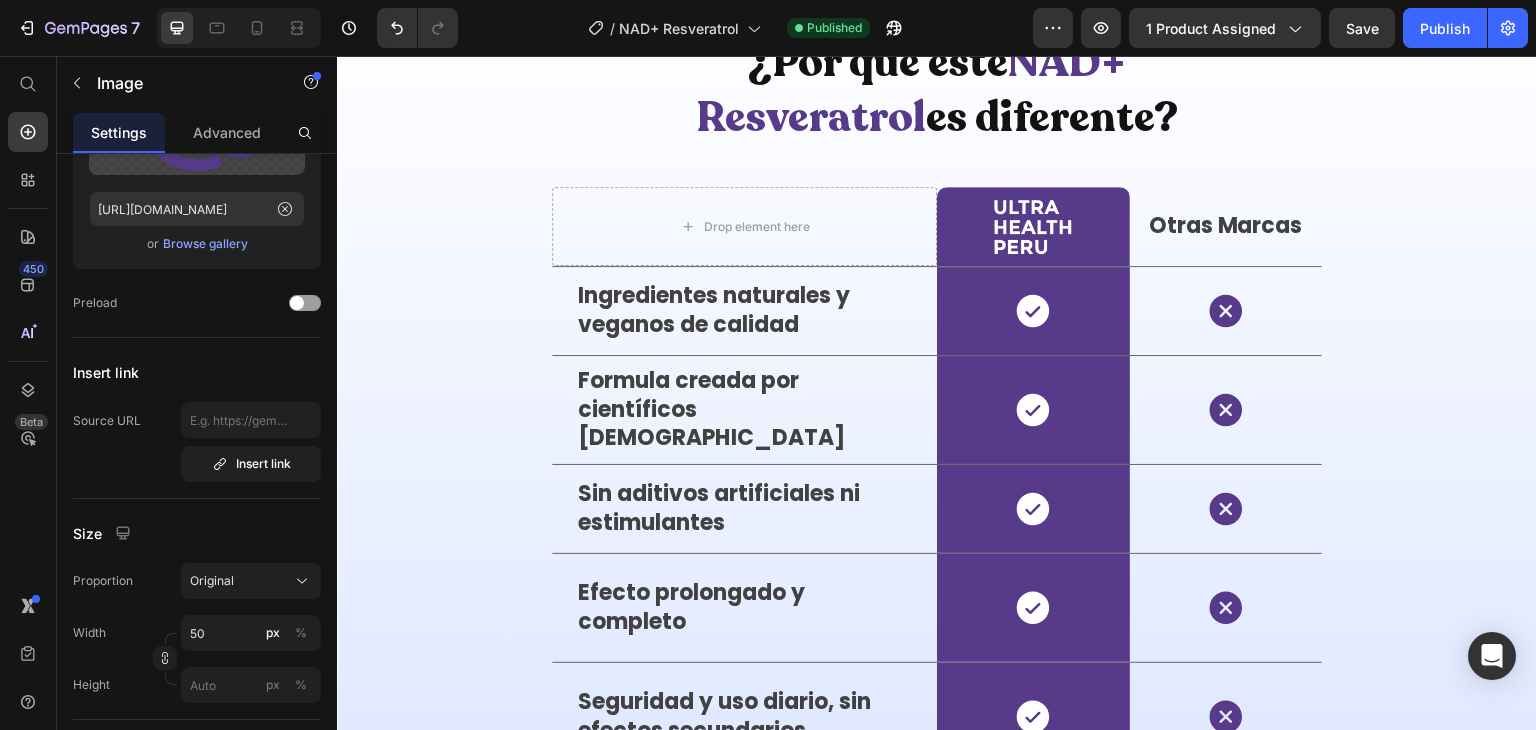click at bounding box center [936, -418] 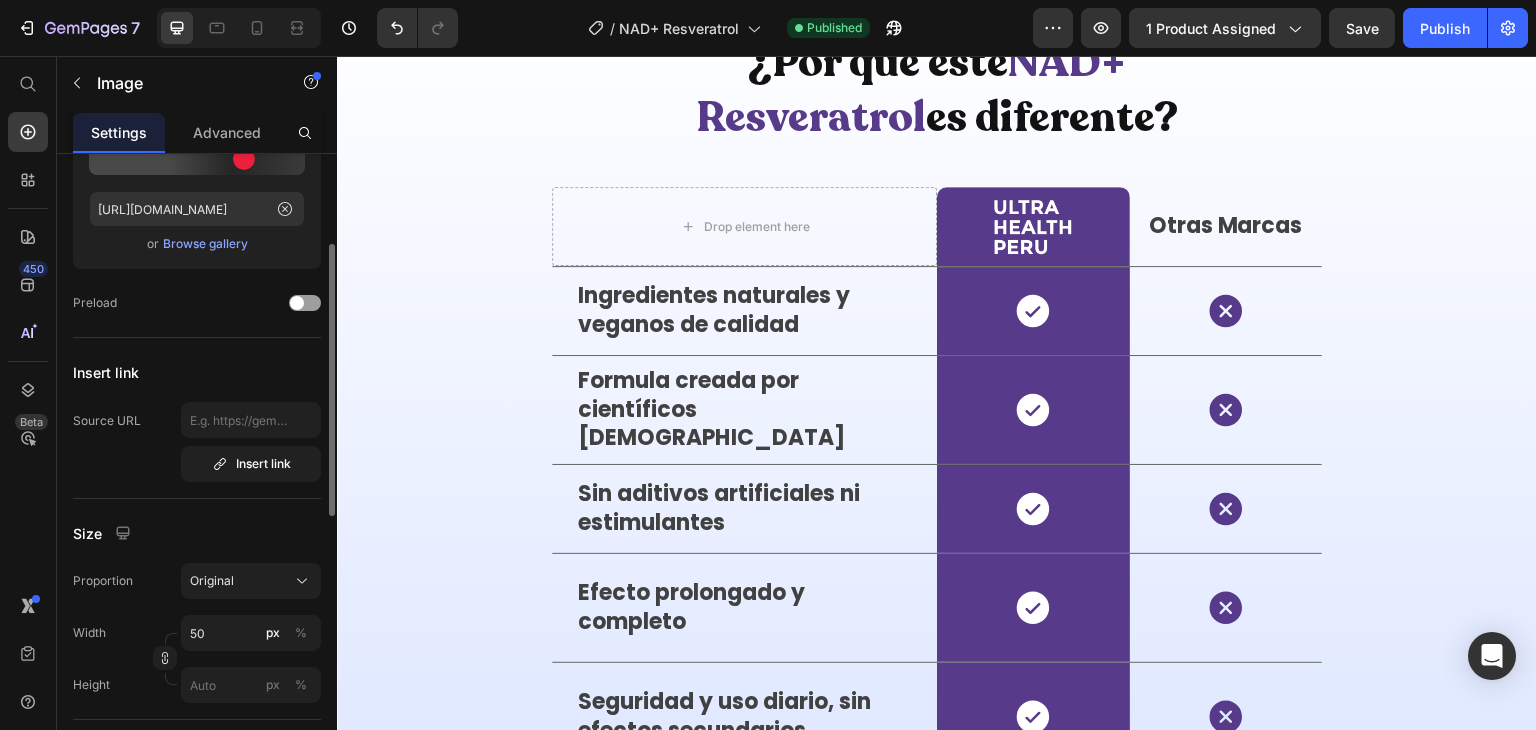scroll, scrollTop: 212, scrollLeft: 0, axis: vertical 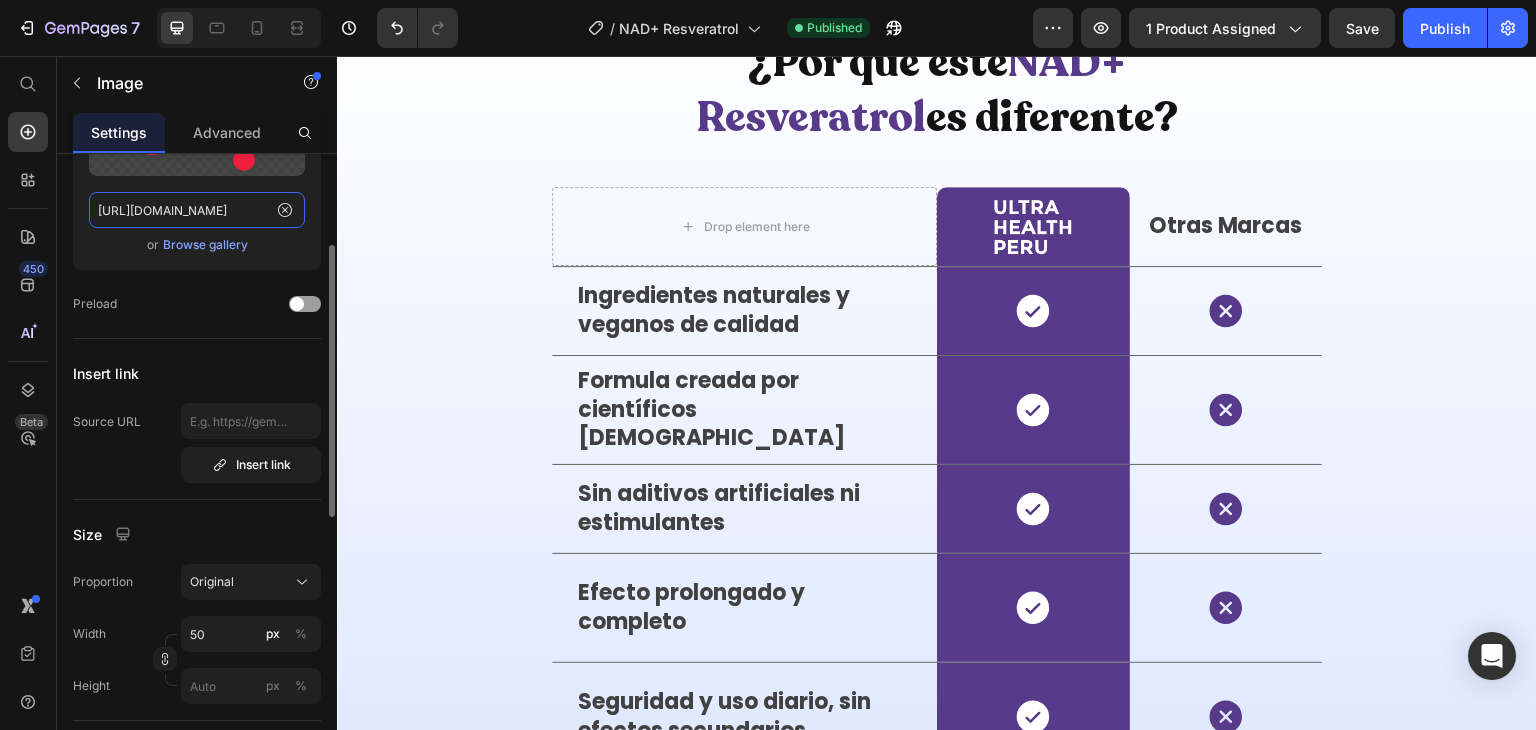 click on "[URL][DOMAIN_NAME]" 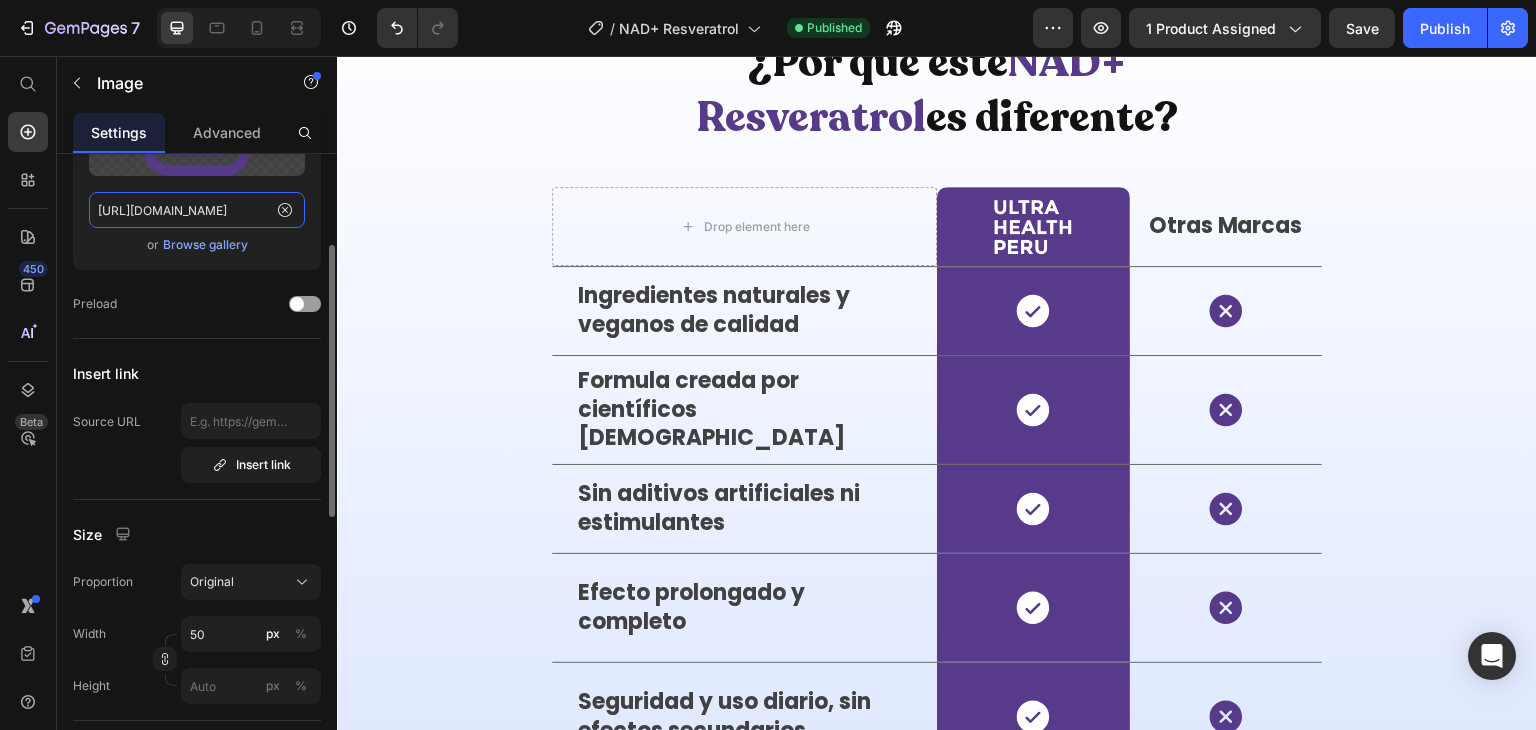 scroll, scrollTop: 0, scrollLeft: 336, axis: horizontal 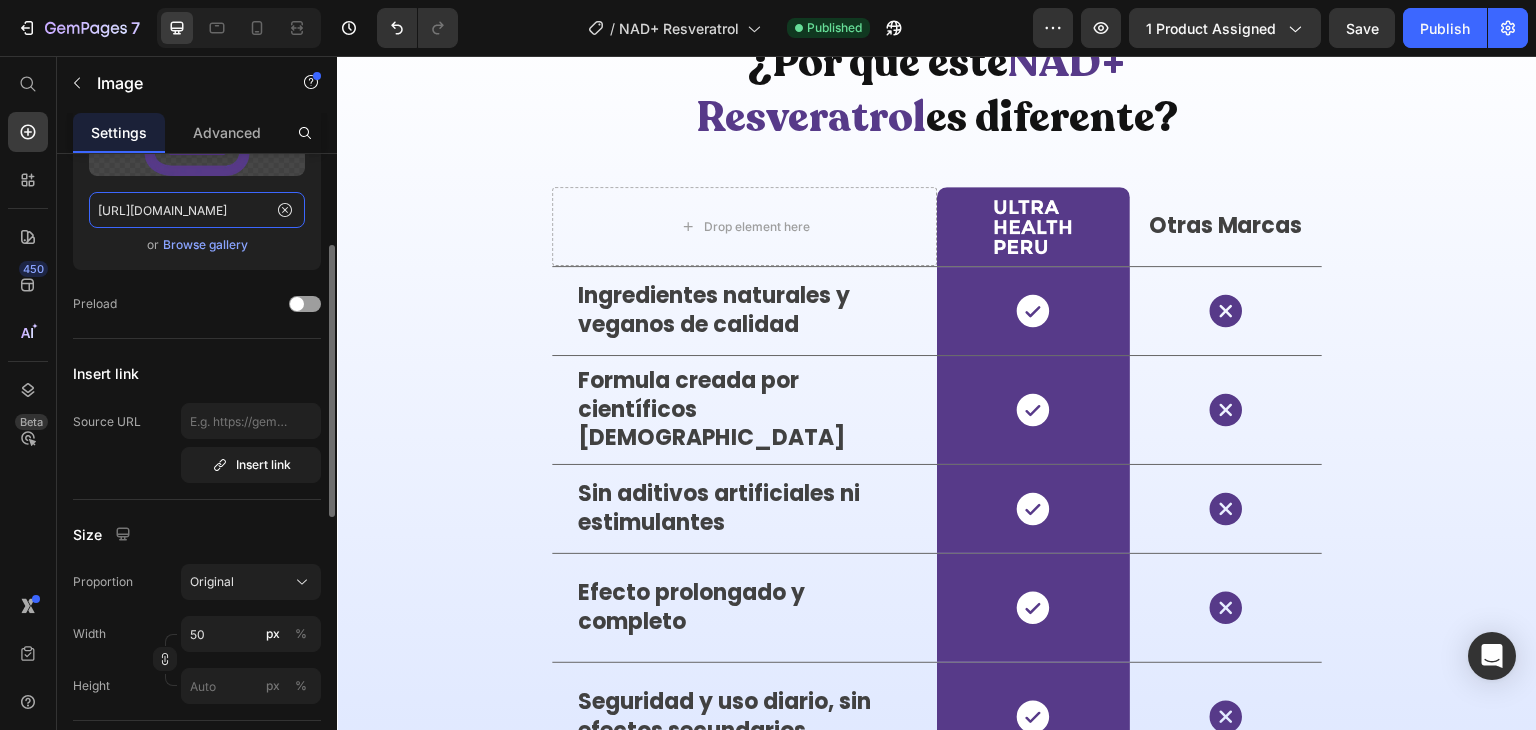 click on "[URL][DOMAIN_NAME]" 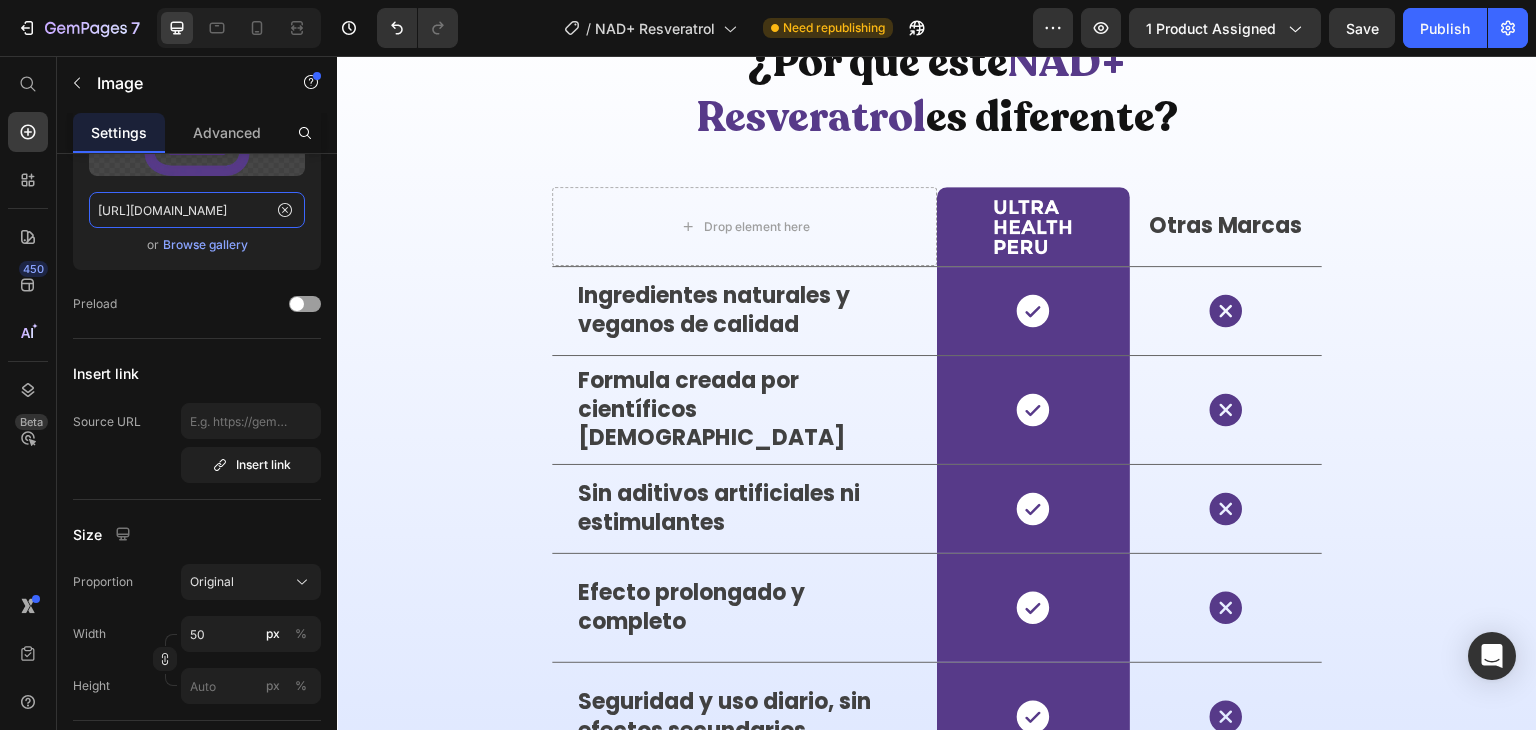 type on "[URL][DOMAIN_NAME]" 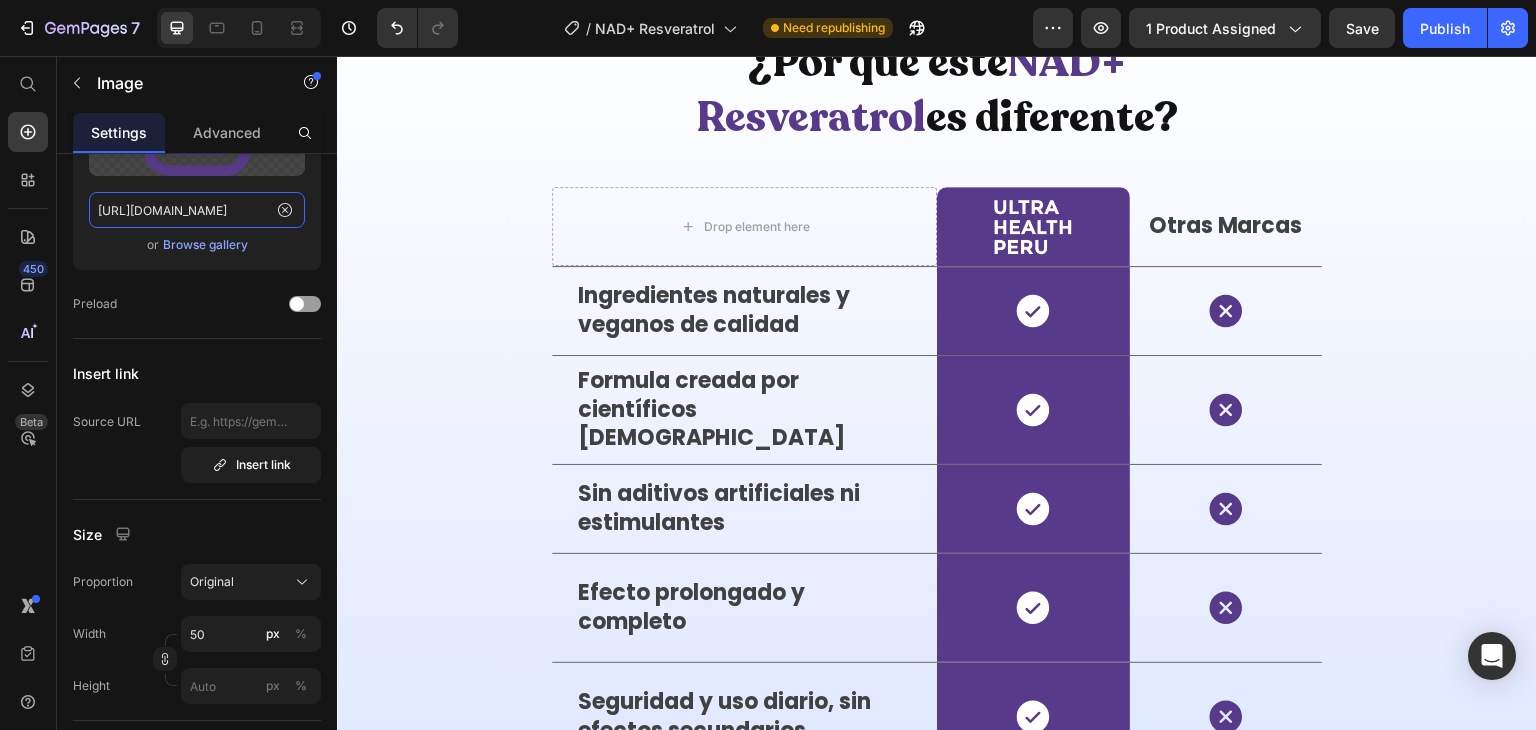 scroll, scrollTop: 0, scrollLeft: 0, axis: both 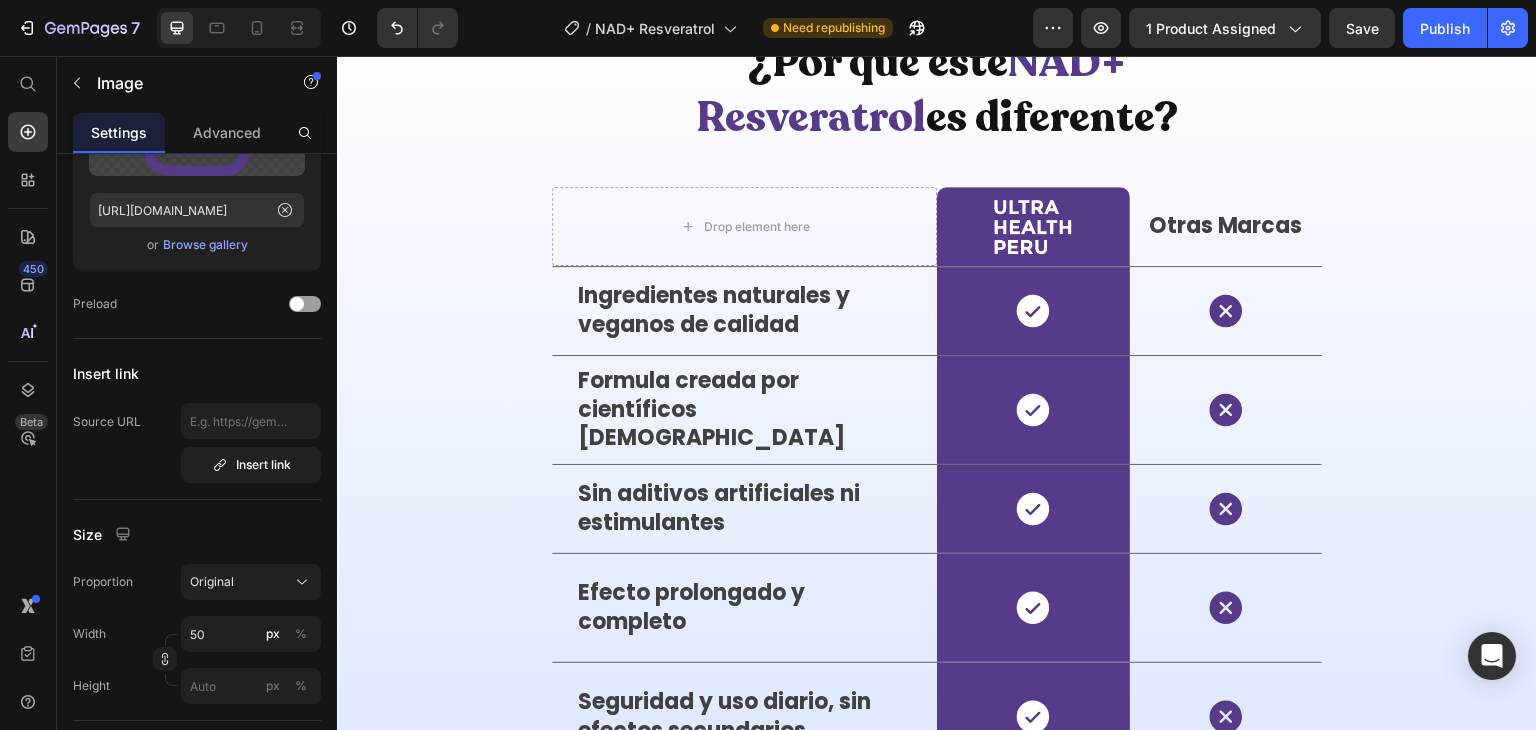 click at bounding box center [1290, -418] 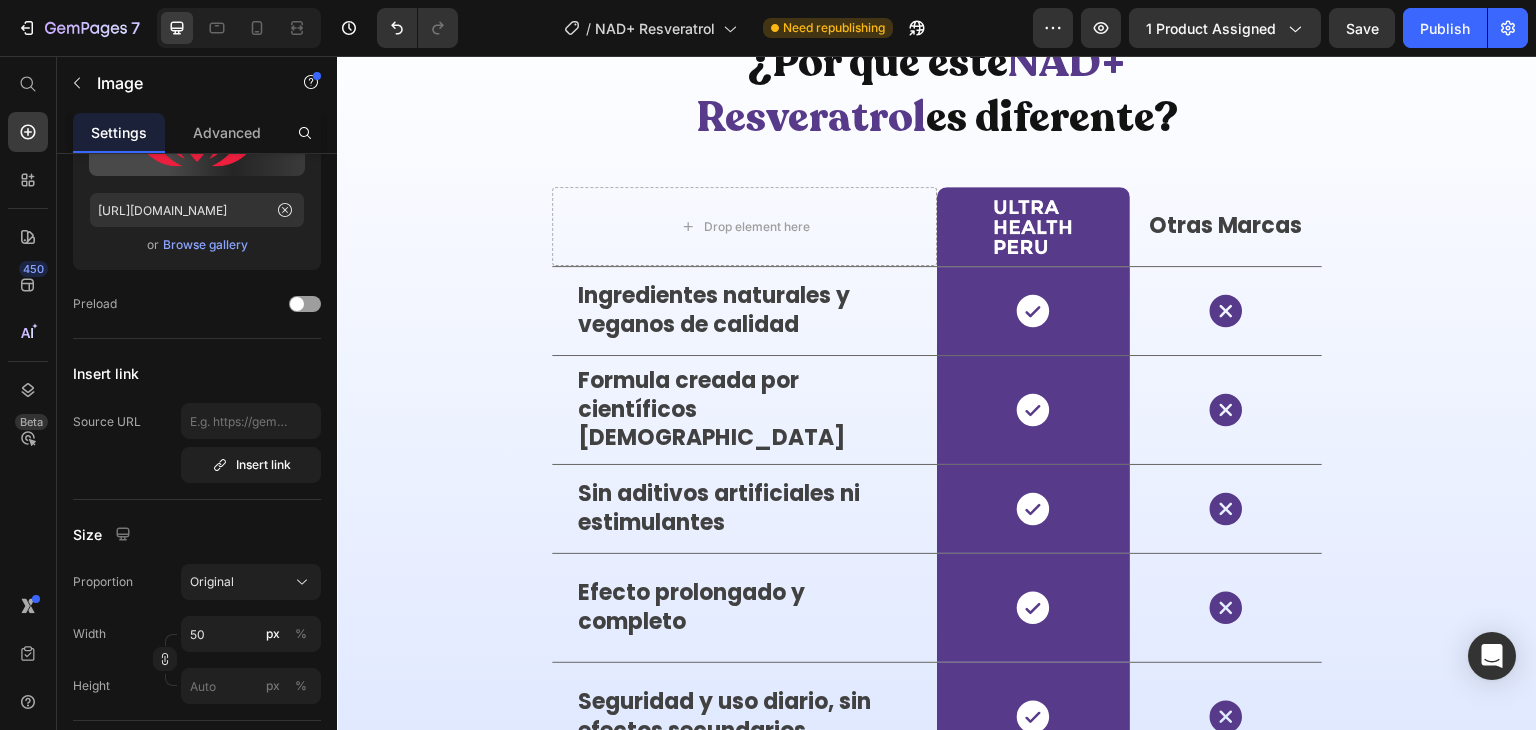 scroll, scrollTop: 212, scrollLeft: 0, axis: vertical 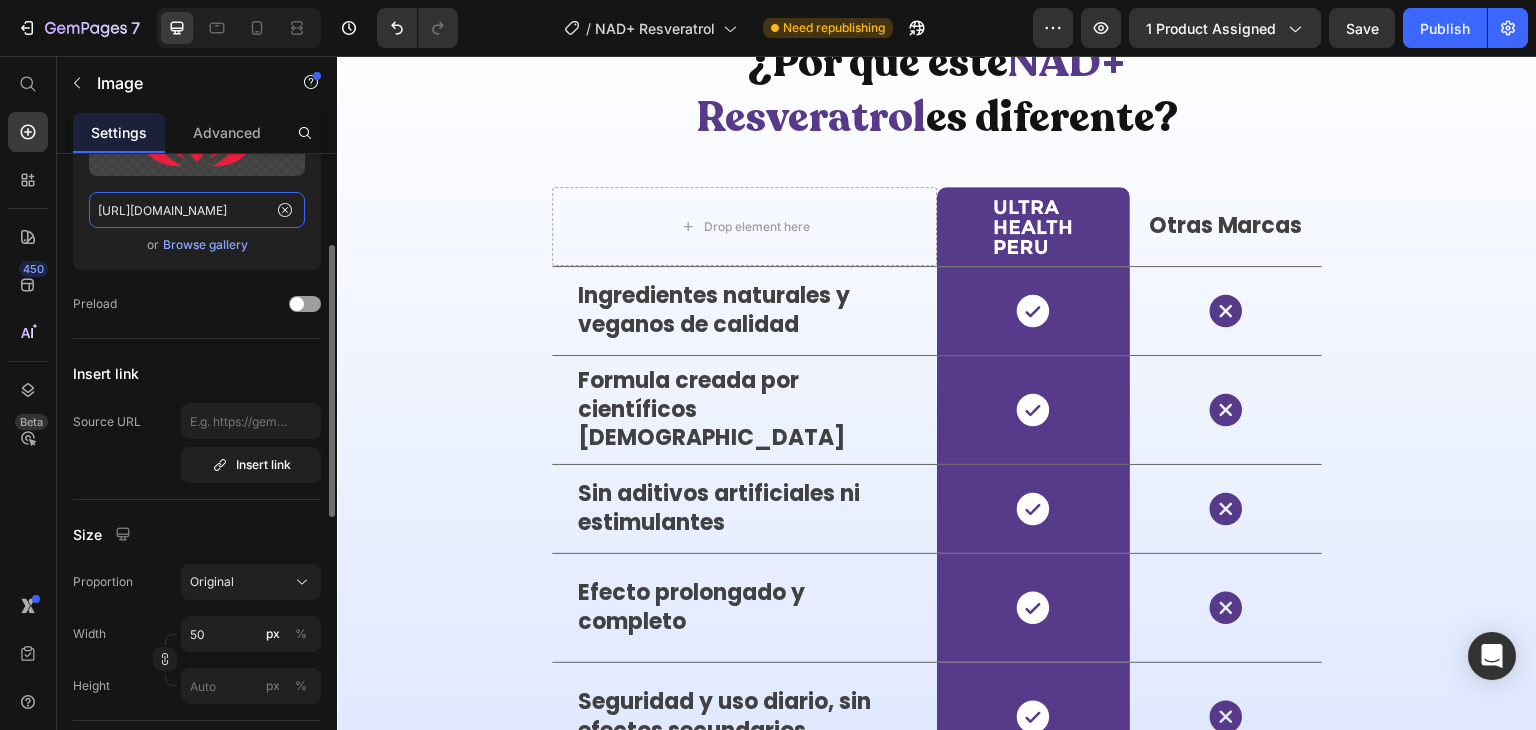 click on "[URL][DOMAIN_NAME]" 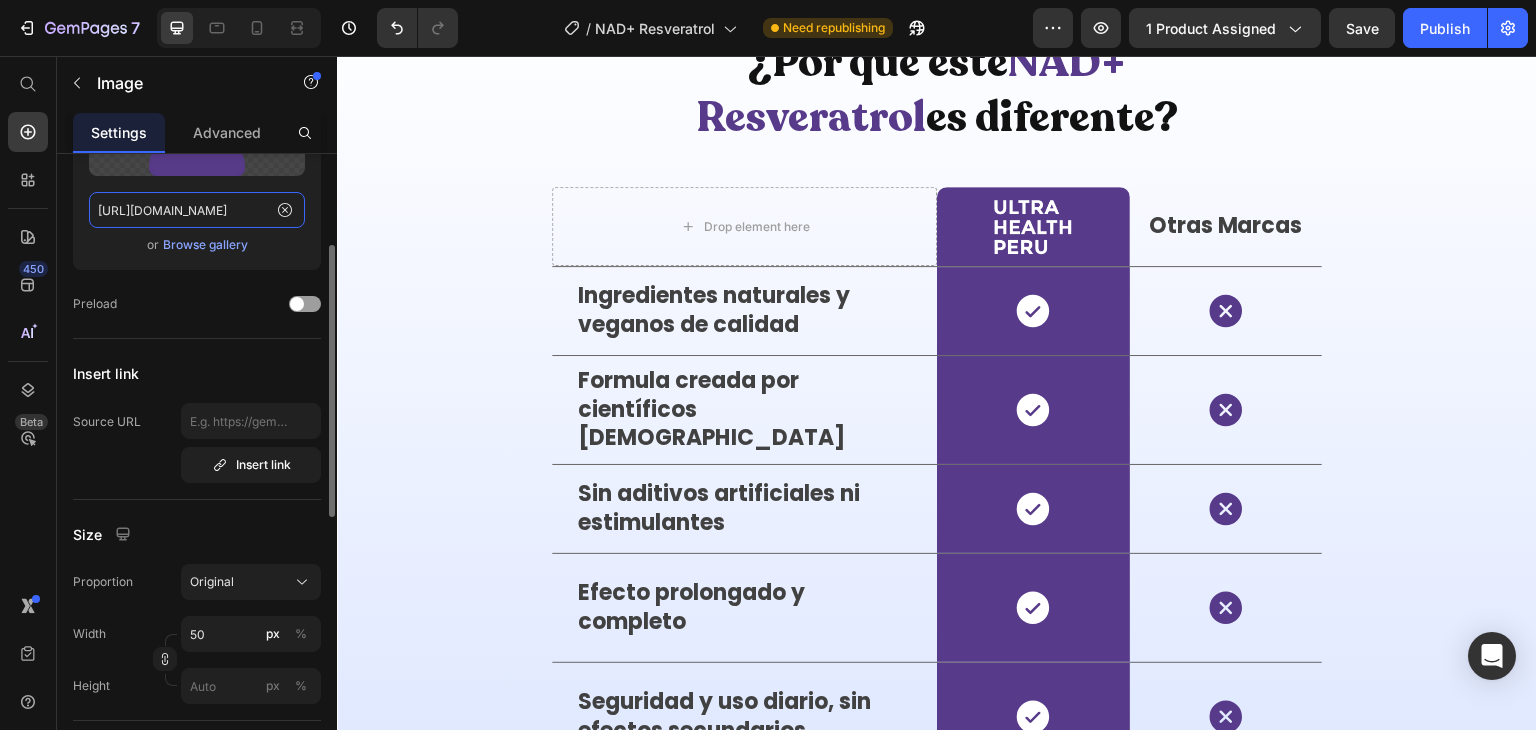 scroll, scrollTop: 0, scrollLeft: 311, axis: horizontal 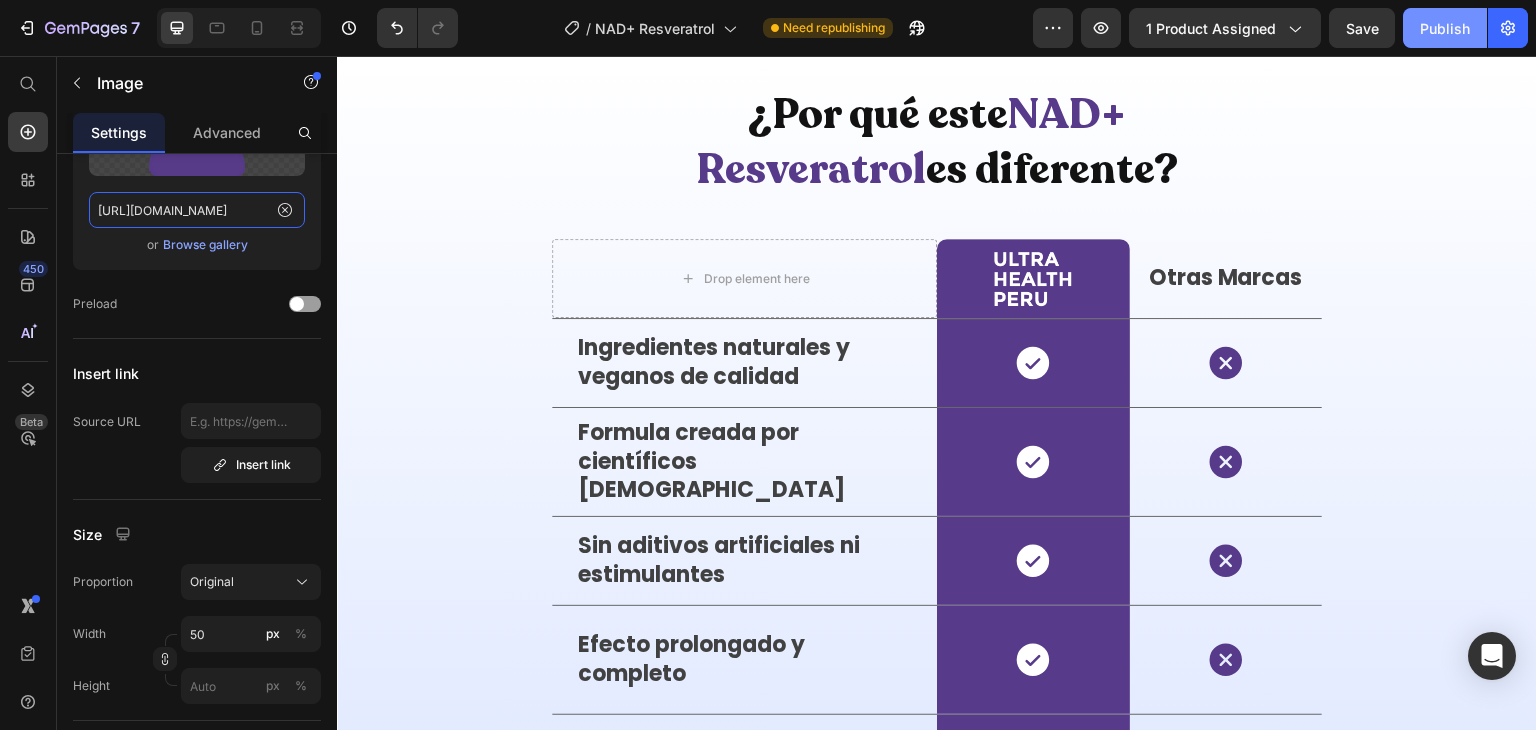 type on "[URL][DOMAIN_NAME]" 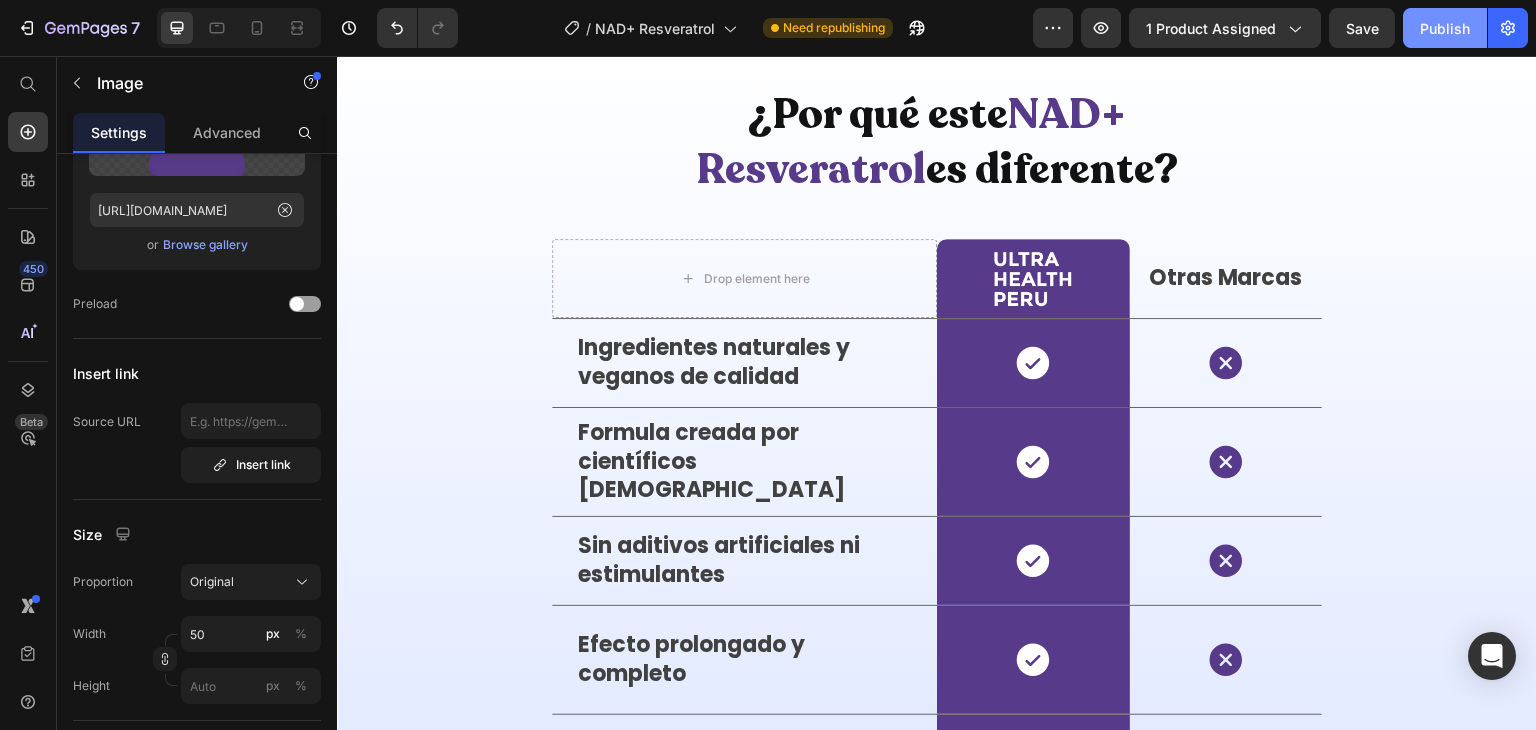scroll, scrollTop: 0, scrollLeft: 0, axis: both 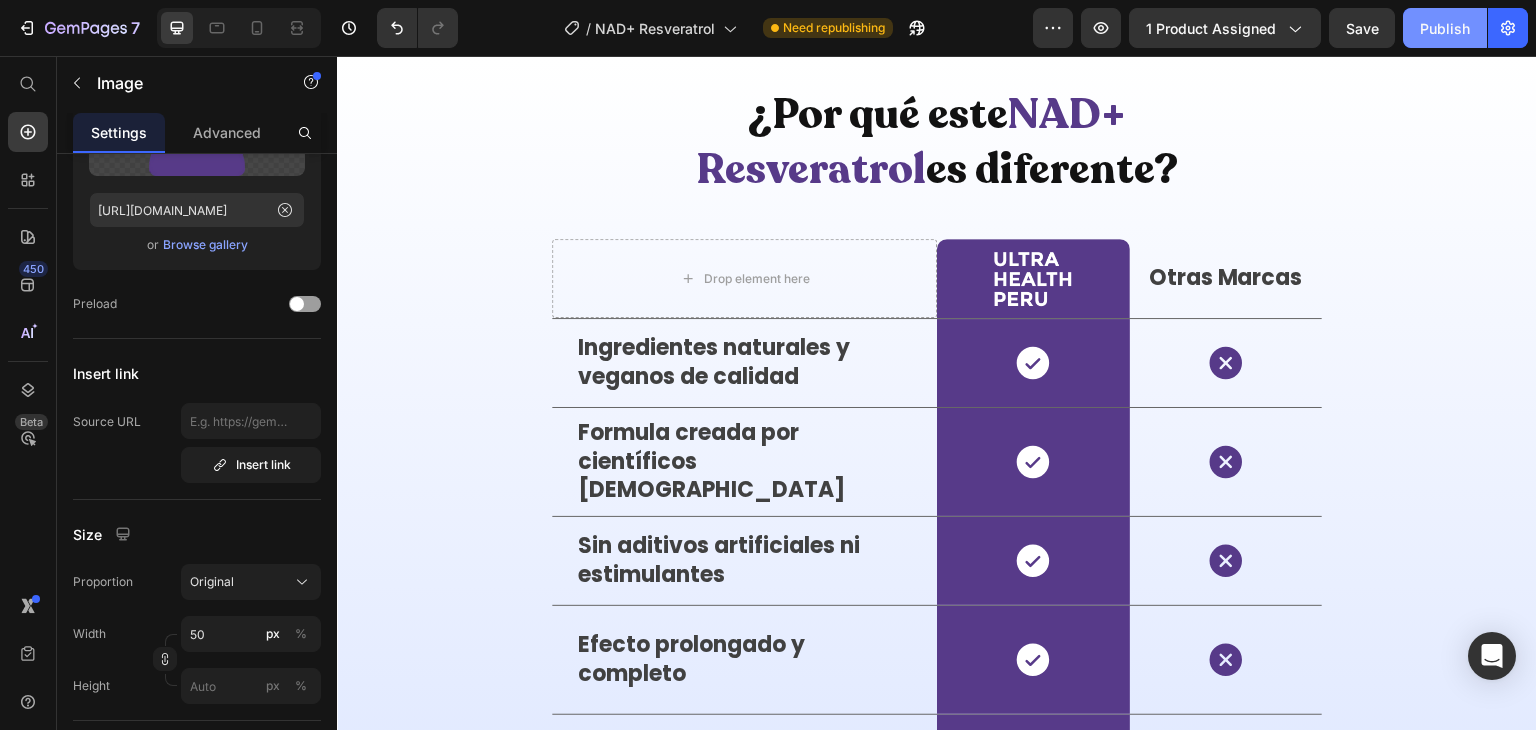 click on "Publish" at bounding box center (1445, 28) 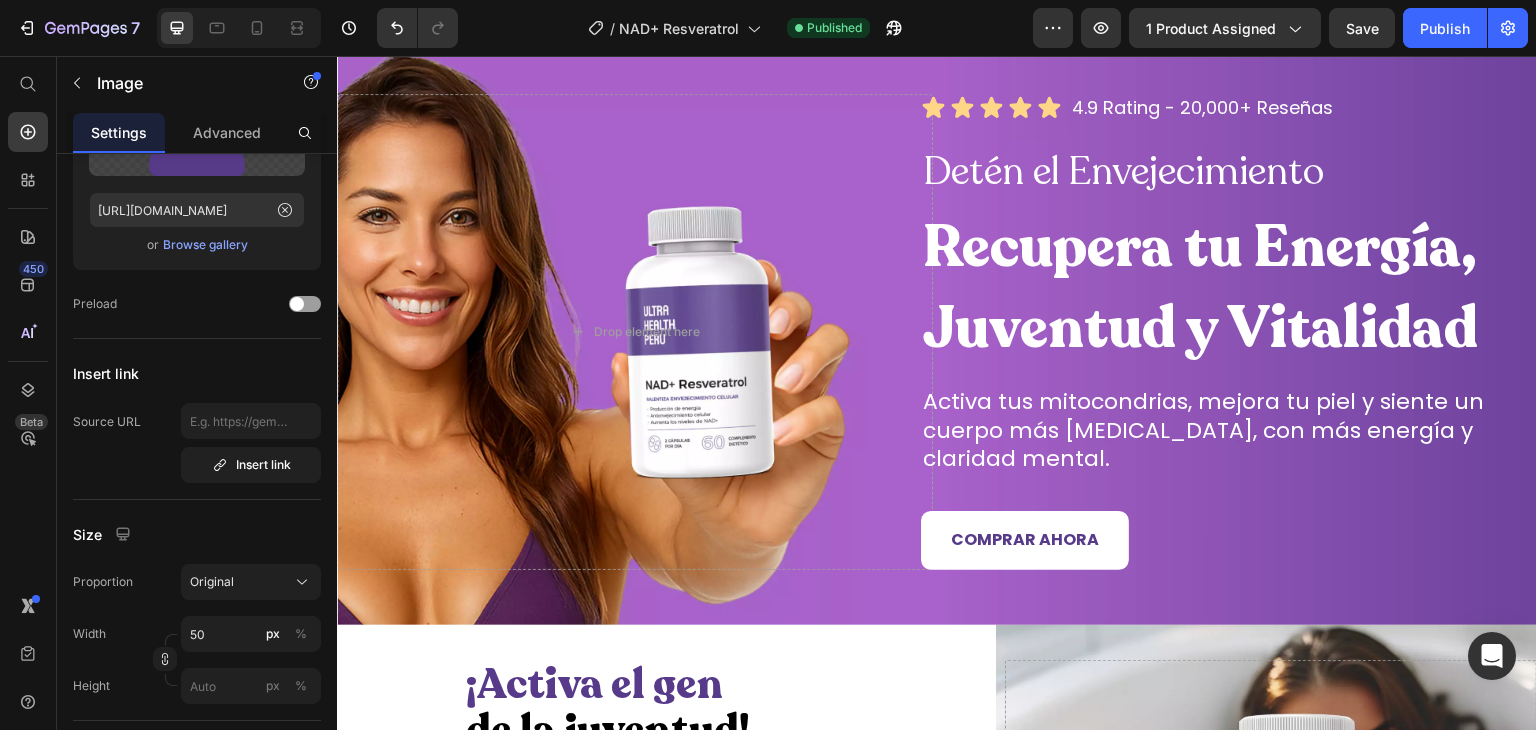 scroll, scrollTop: 105, scrollLeft: 0, axis: vertical 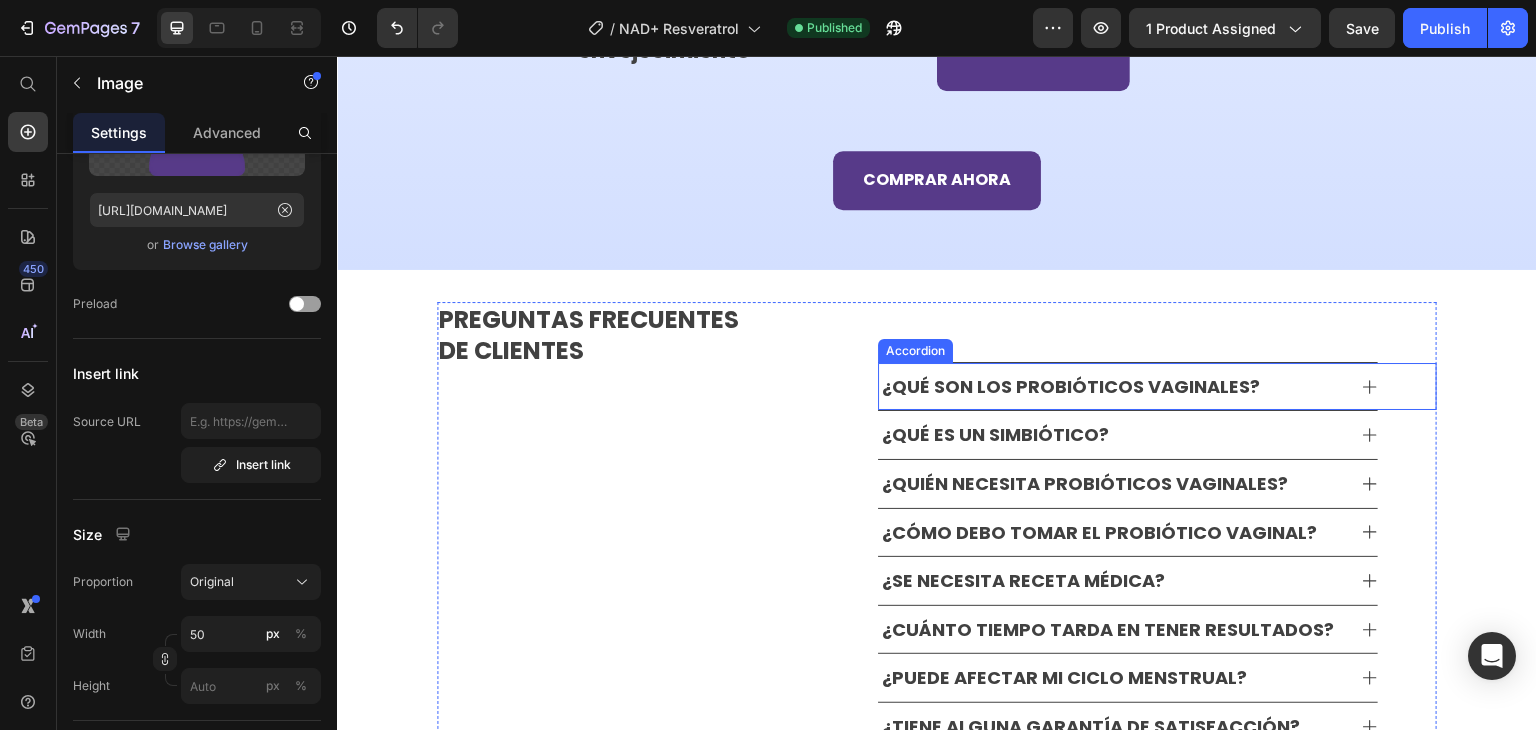 click on "¿QUÉ SON LOS PROBIÓTICOS VAGINALES?" at bounding box center (1071, 387) 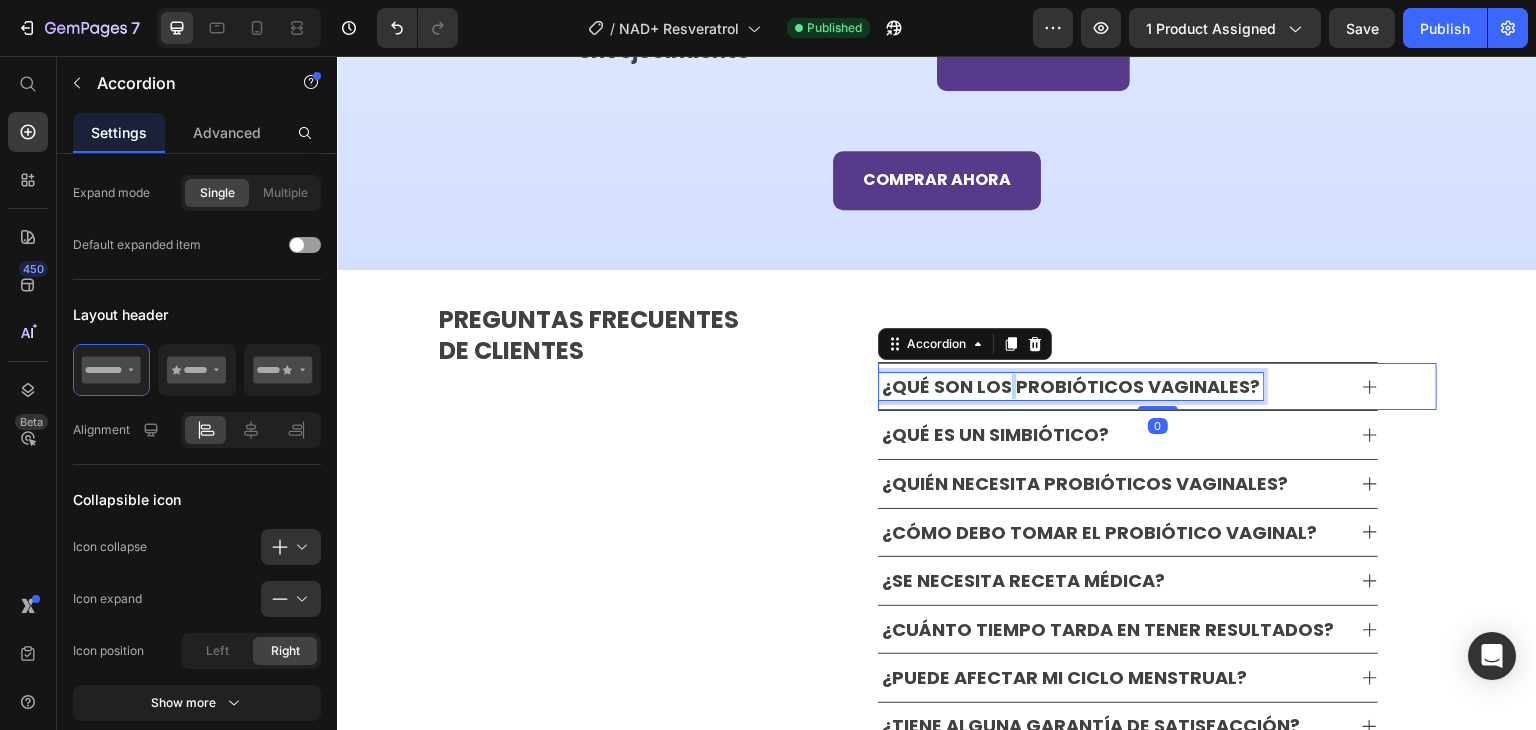 scroll, scrollTop: 0, scrollLeft: 0, axis: both 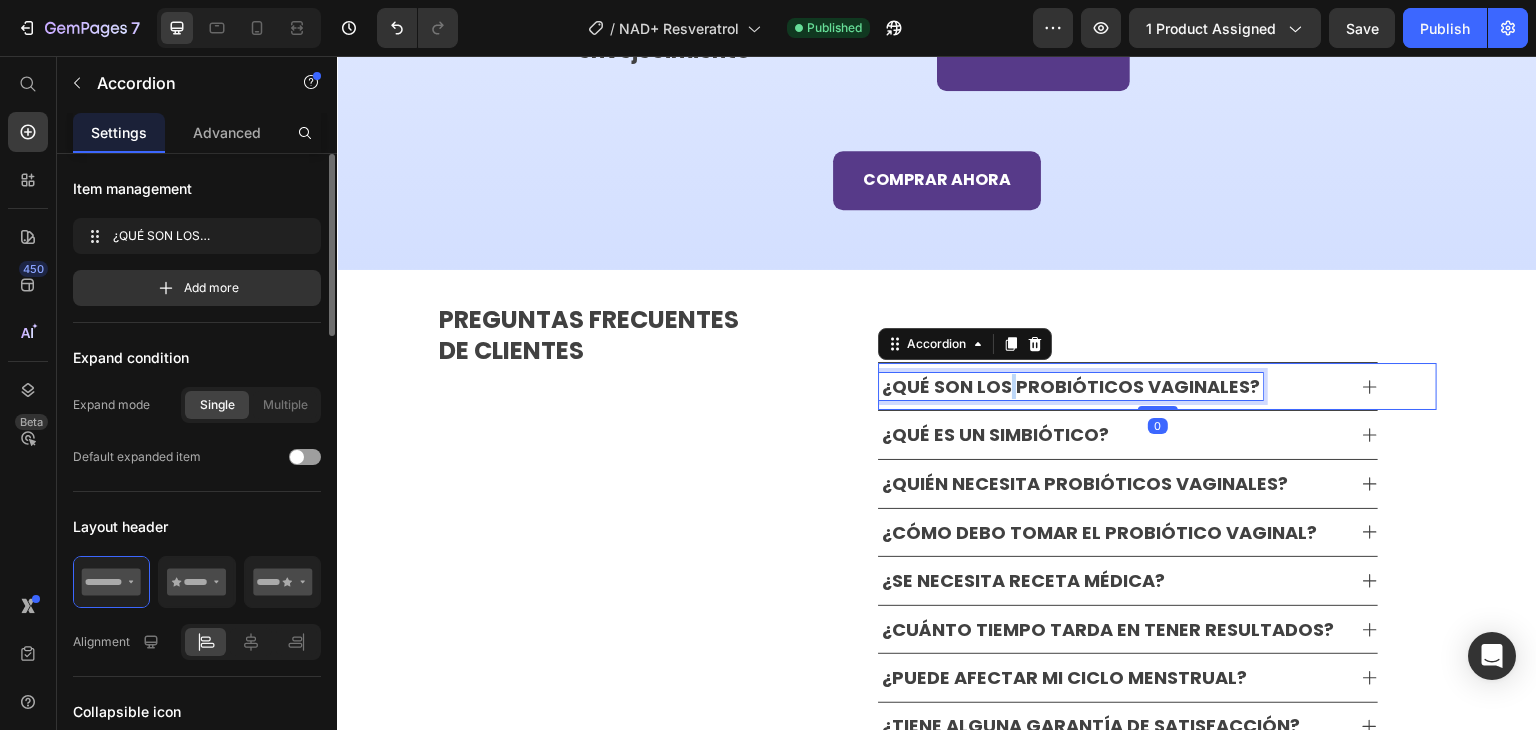 click on "¿QUÉ SON LOS PROBIÓTICOS VAGINALES?" at bounding box center [1071, 387] 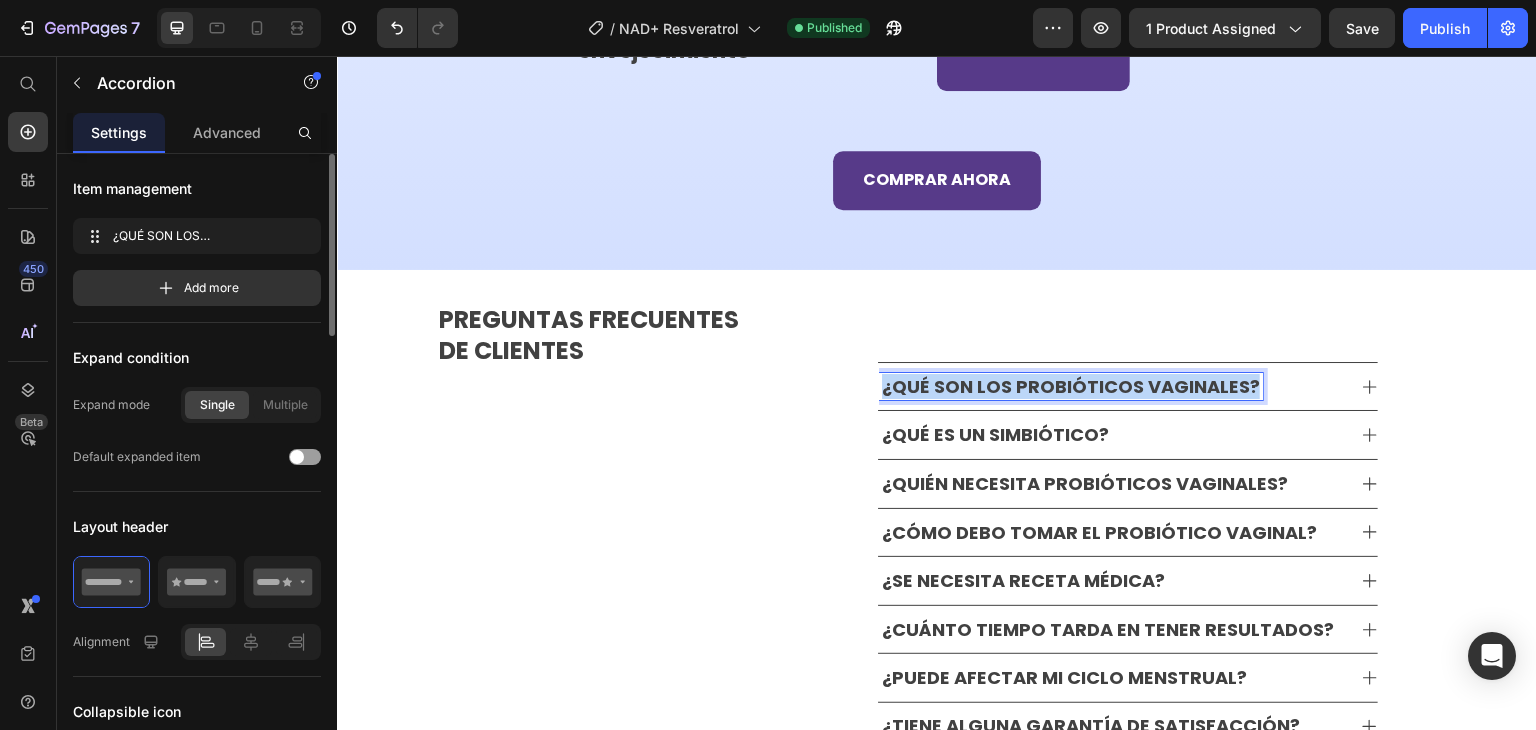 click on "¿QUÉ SON LOS PROBIÓTICOS VAGINALES?" at bounding box center (1071, 387) 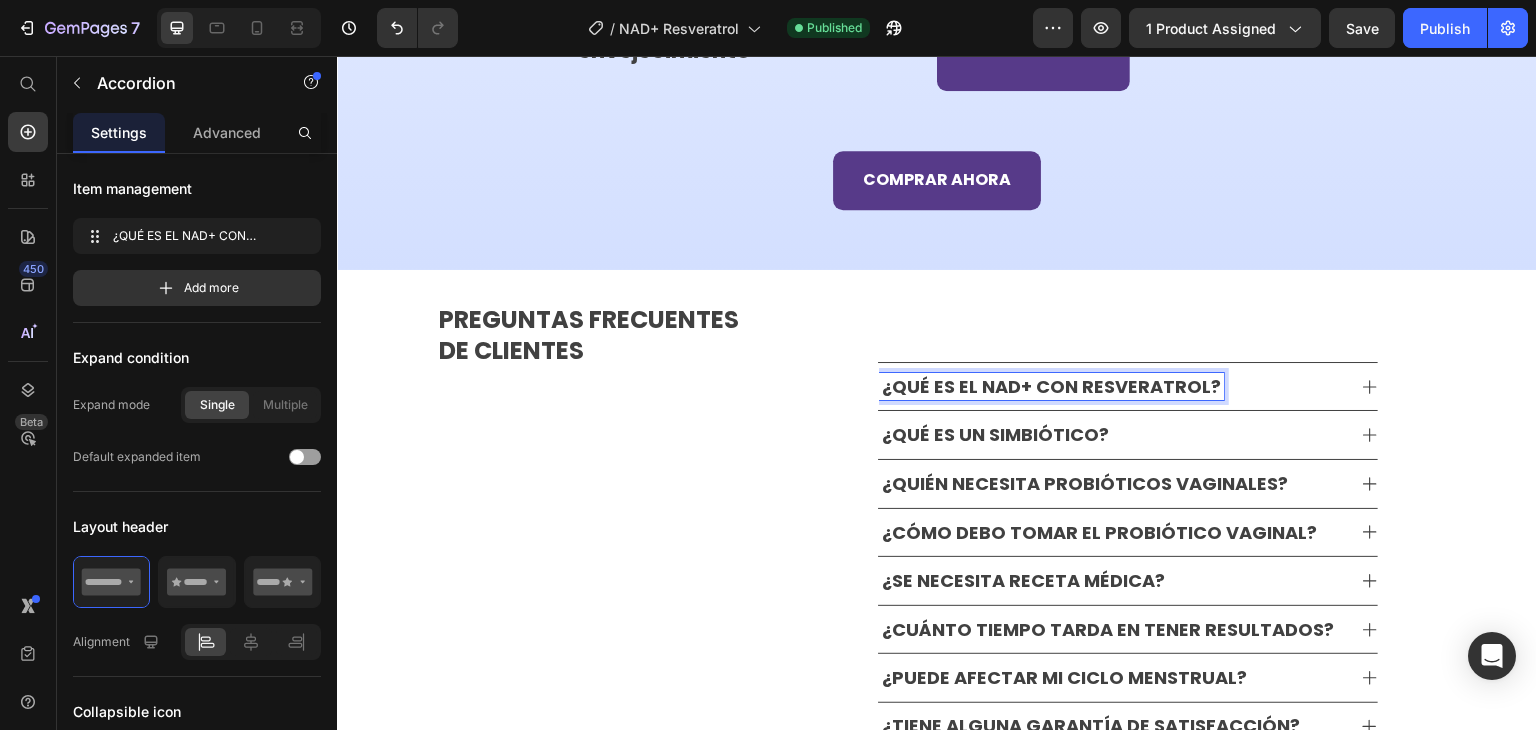 click on "¿QUÉ ES EL NAD+ CON RESVERATROL?" at bounding box center [1051, 387] 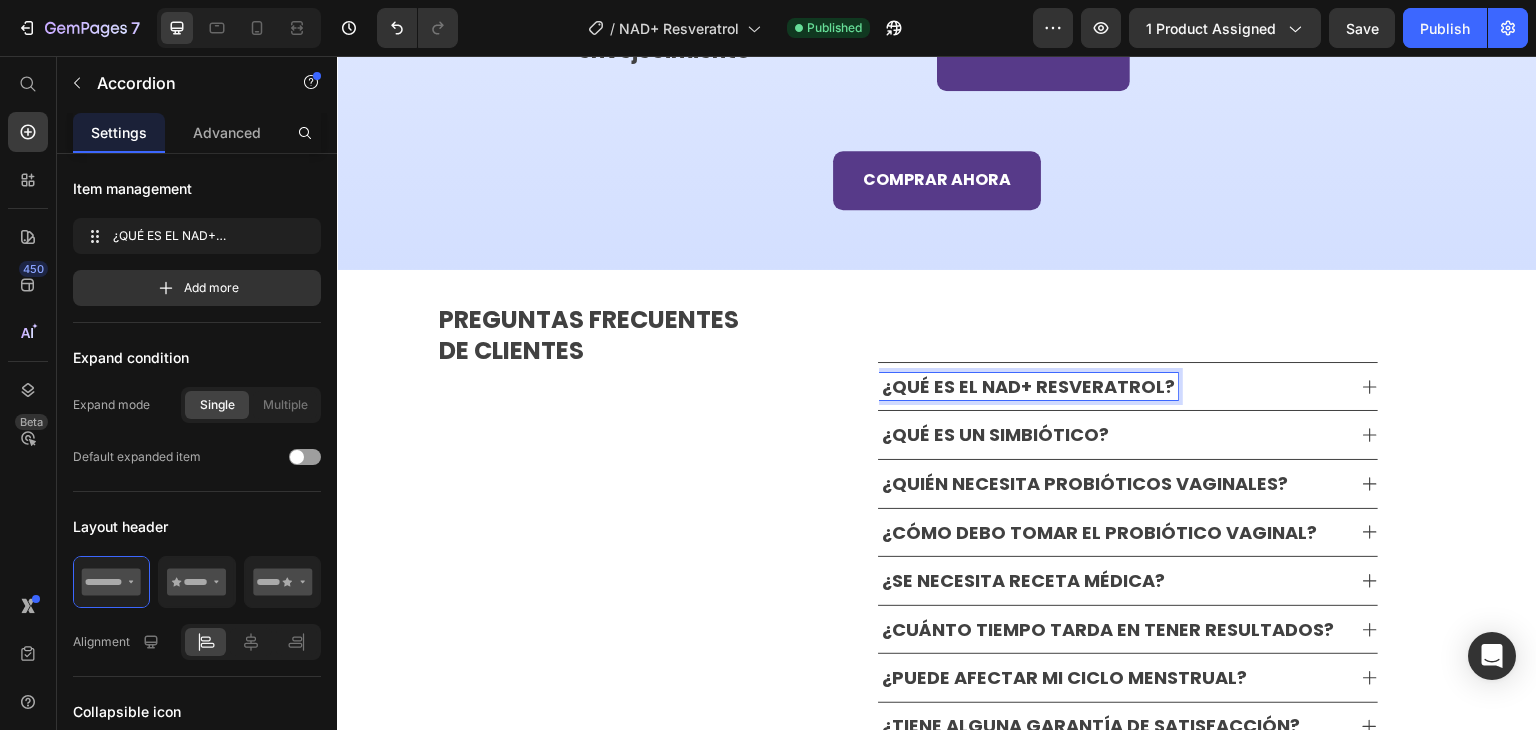 click 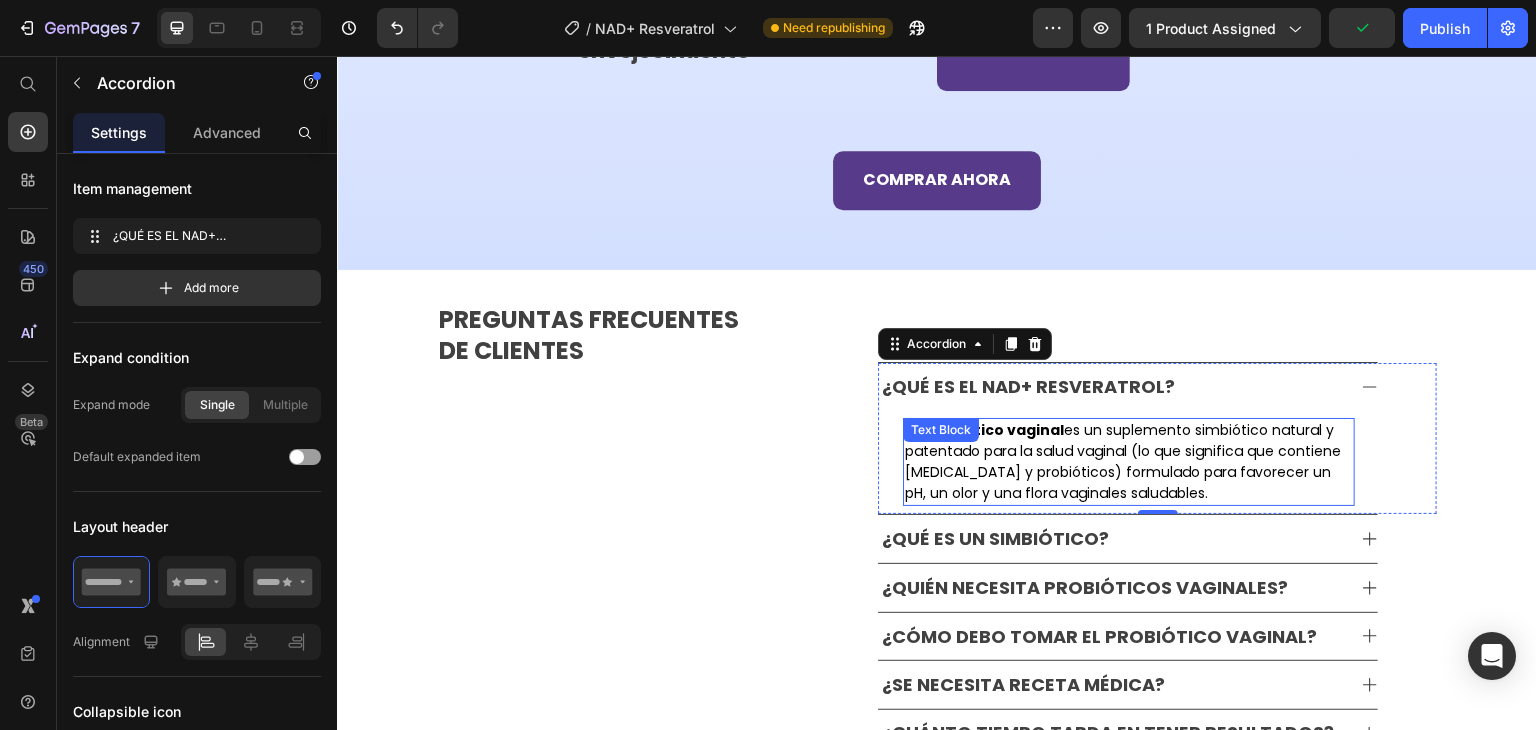 click on "Text Block" at bounding box center [941, 430] 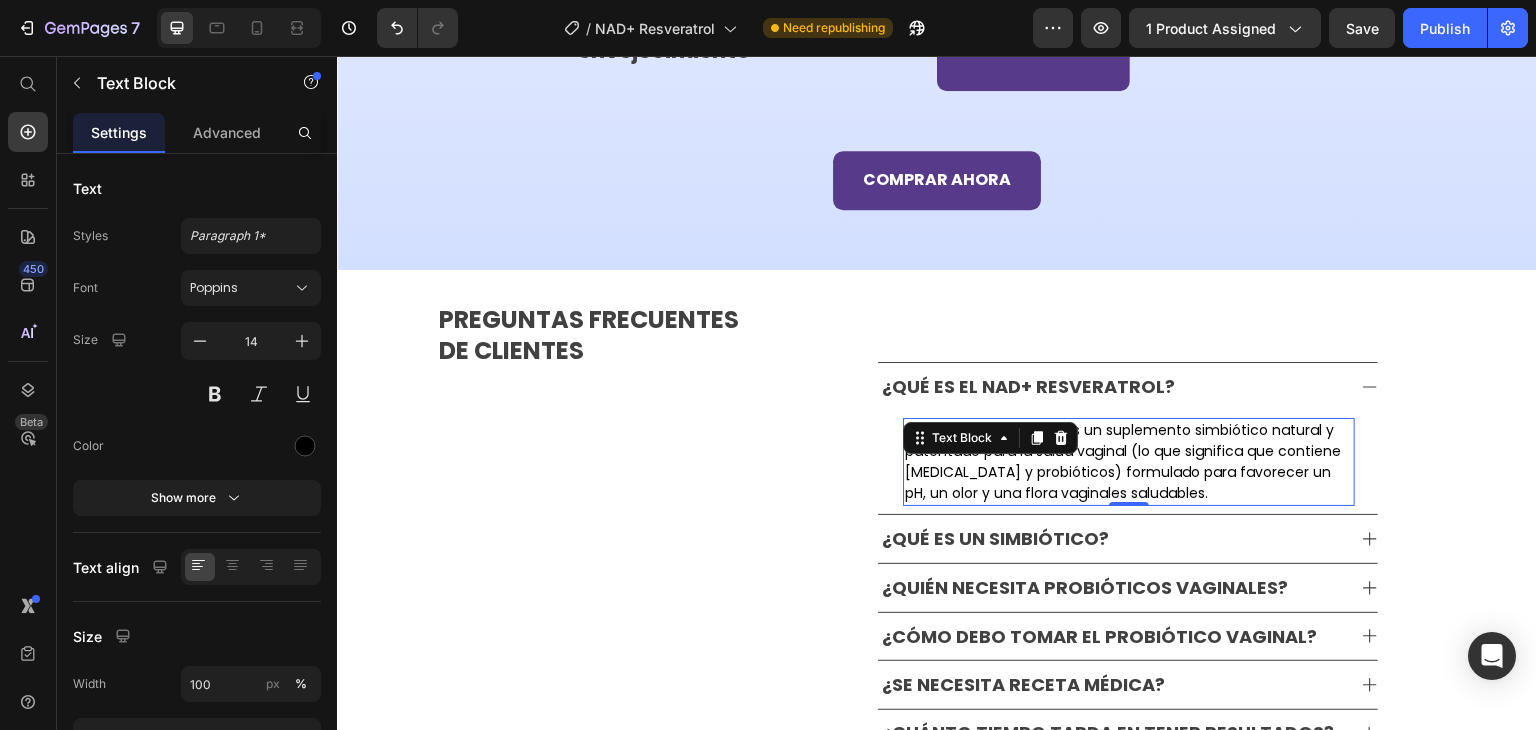 click on "Un  probiótico vaginal  es un suplemento simbiótico natural y patentado para la salud vaginal (lo que significa que contiene [MEDICAL_DATA] y probióticos) formulado para favorecer un pH, un olor y una flora vaginales saludables." at bounding box center (1129, 462) 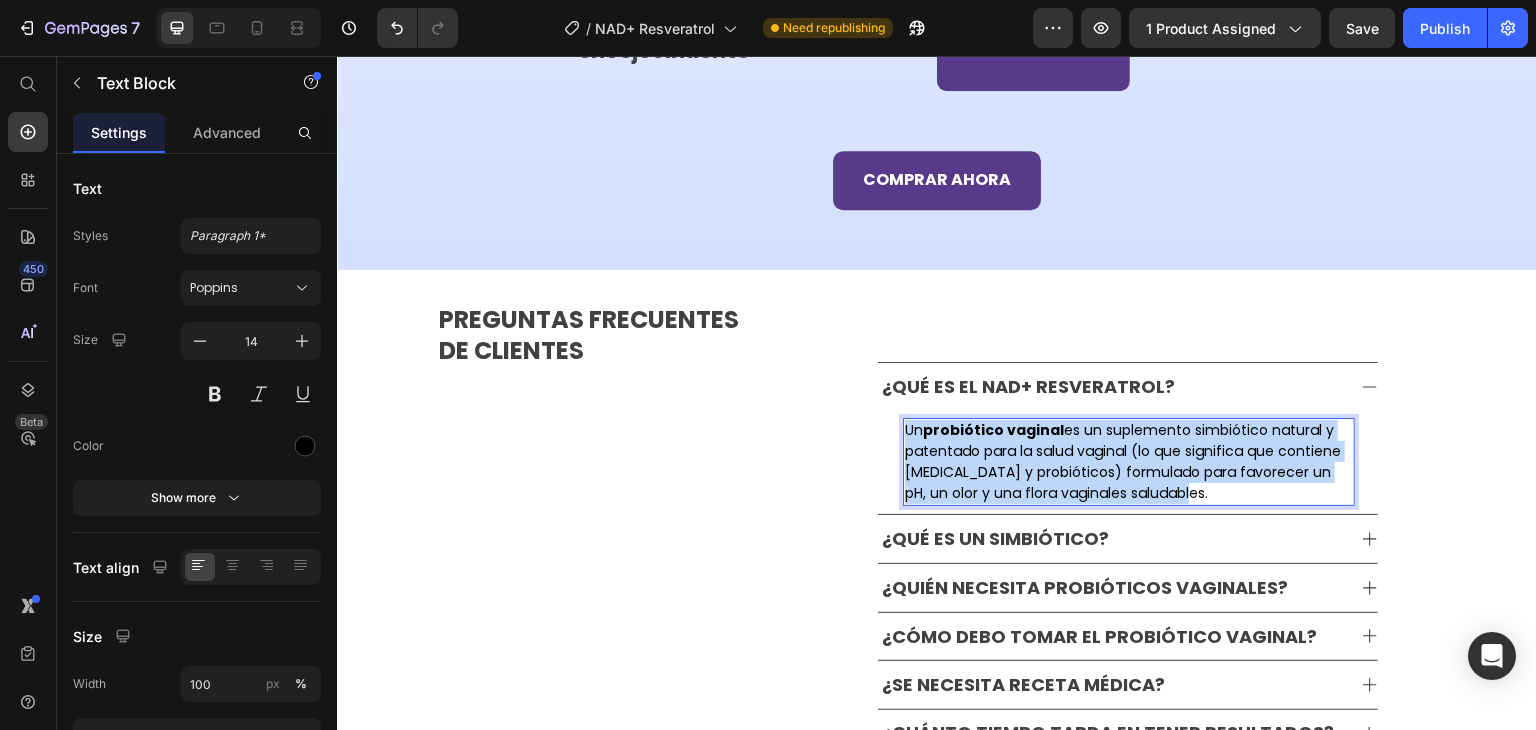 click on "Un  probiótico vaginal  es un suplemento simbiótico natural y patentado para la salud vaginal (lo que significa que contiene [MEDICAL_DATA] y probióticos) formulado para favorecer un pH, un olor y una flora vaginales saludables." at bounding box center (1129, 462) 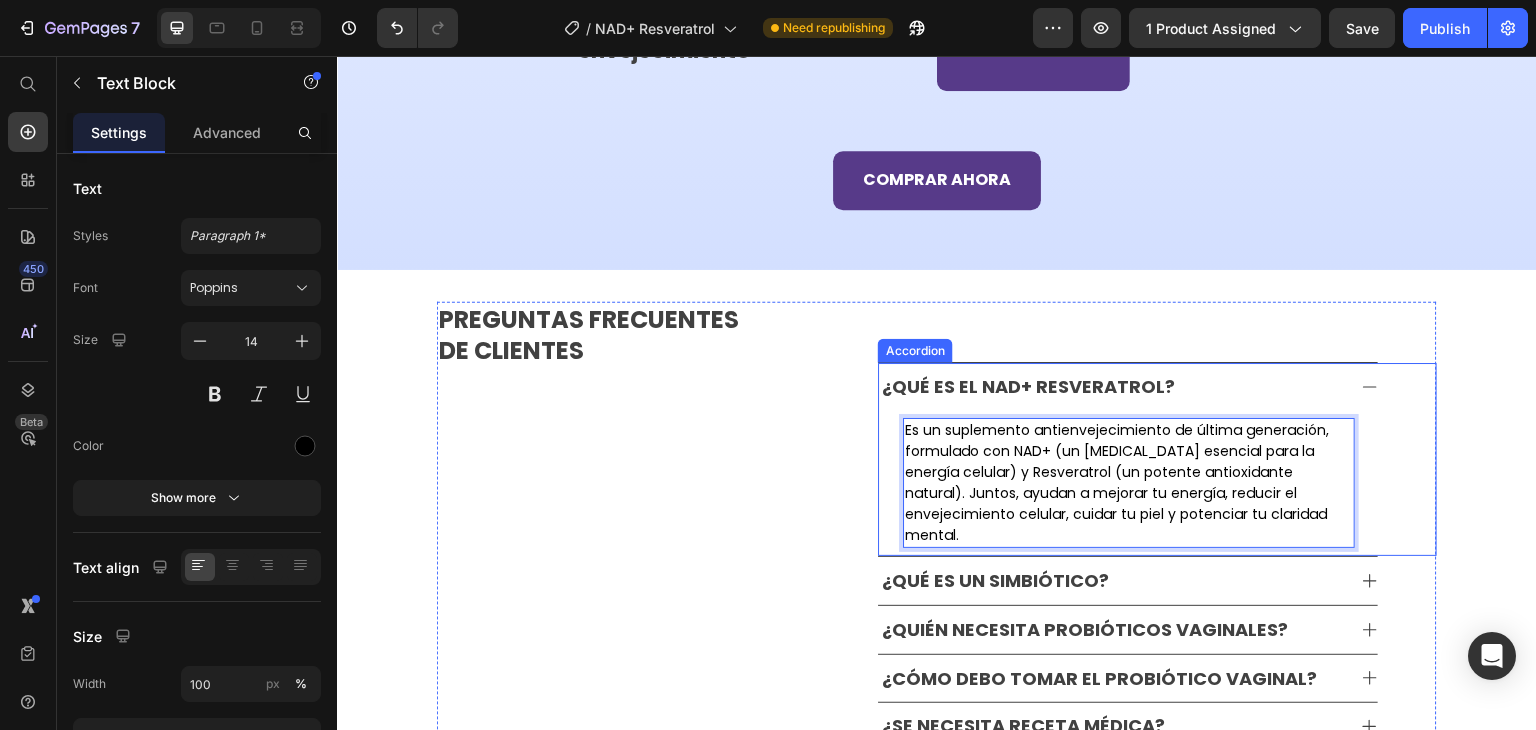 click 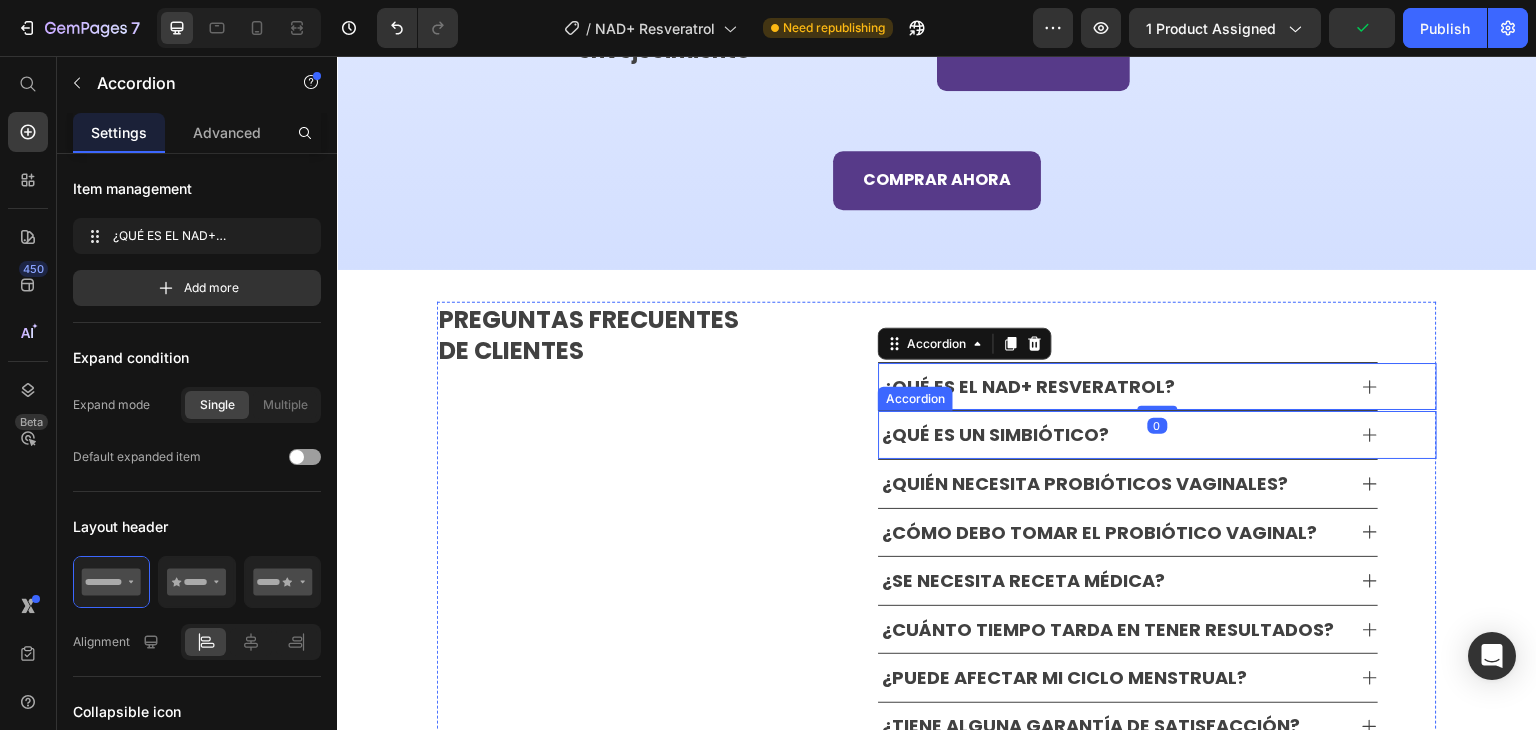 click 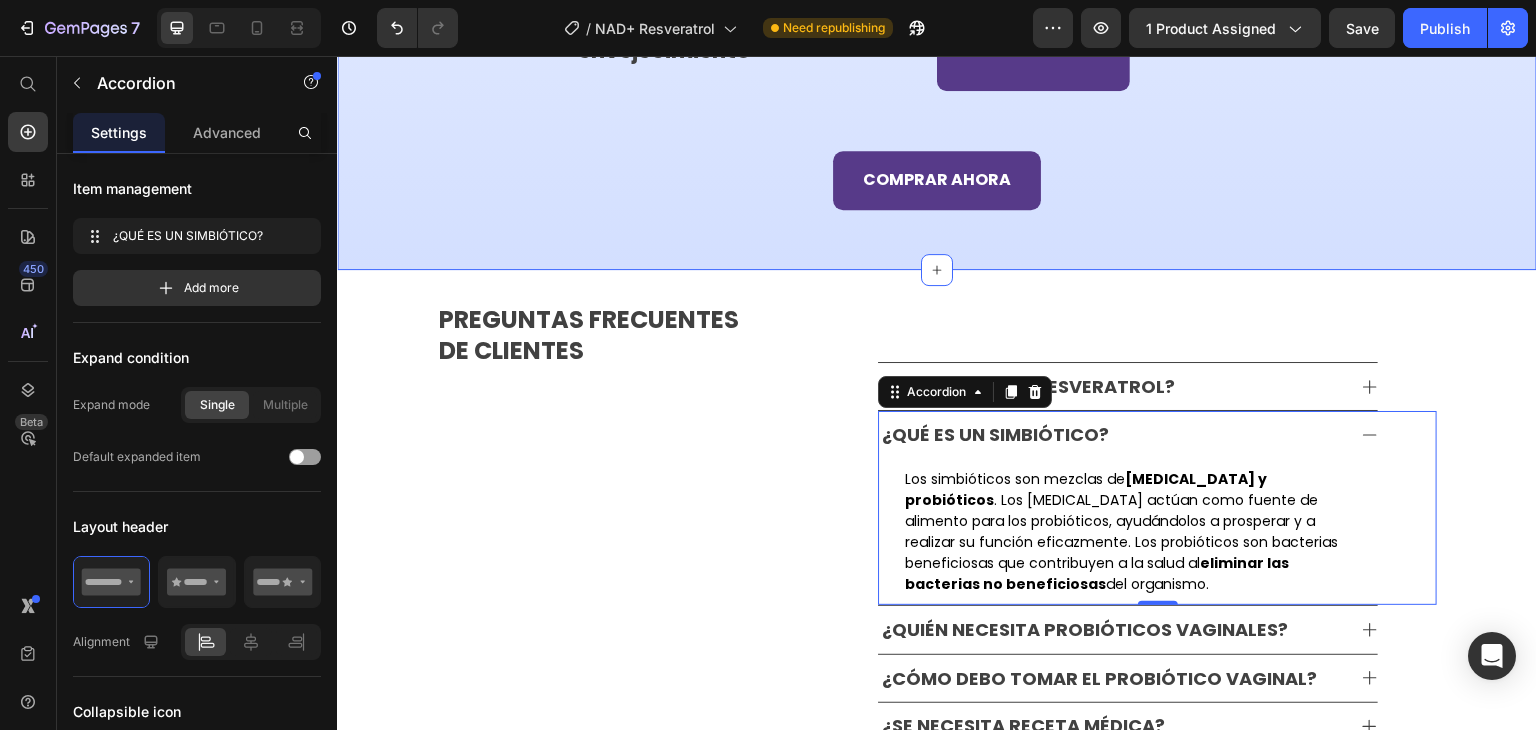 click on "¿Por qué este  NAD+ Resveratrol  es diferente? Heading
Drop element here Image Row Otras Marcas Text Block Row Ingredientes naturales y veganos de calidad Text Block
Icon Row
Icon Row Formula creada por científicos americanos Text Block
Icon Row
Icon Row Sin aditivos artificiales ni estimulantes Text Block
Icon Row
Icon Row Efecto prolongado y completo Text Block
Icon Row
Icon Row Seguridad y uso diario, sin efectos secundarios Text Block
Icon Row
Icon Row Marca especializada en envejecimiento Text Block
Icon Row
Icon Row Row Row COMPRAR AHORA Button Section 8" at bounding box center (937, -273) 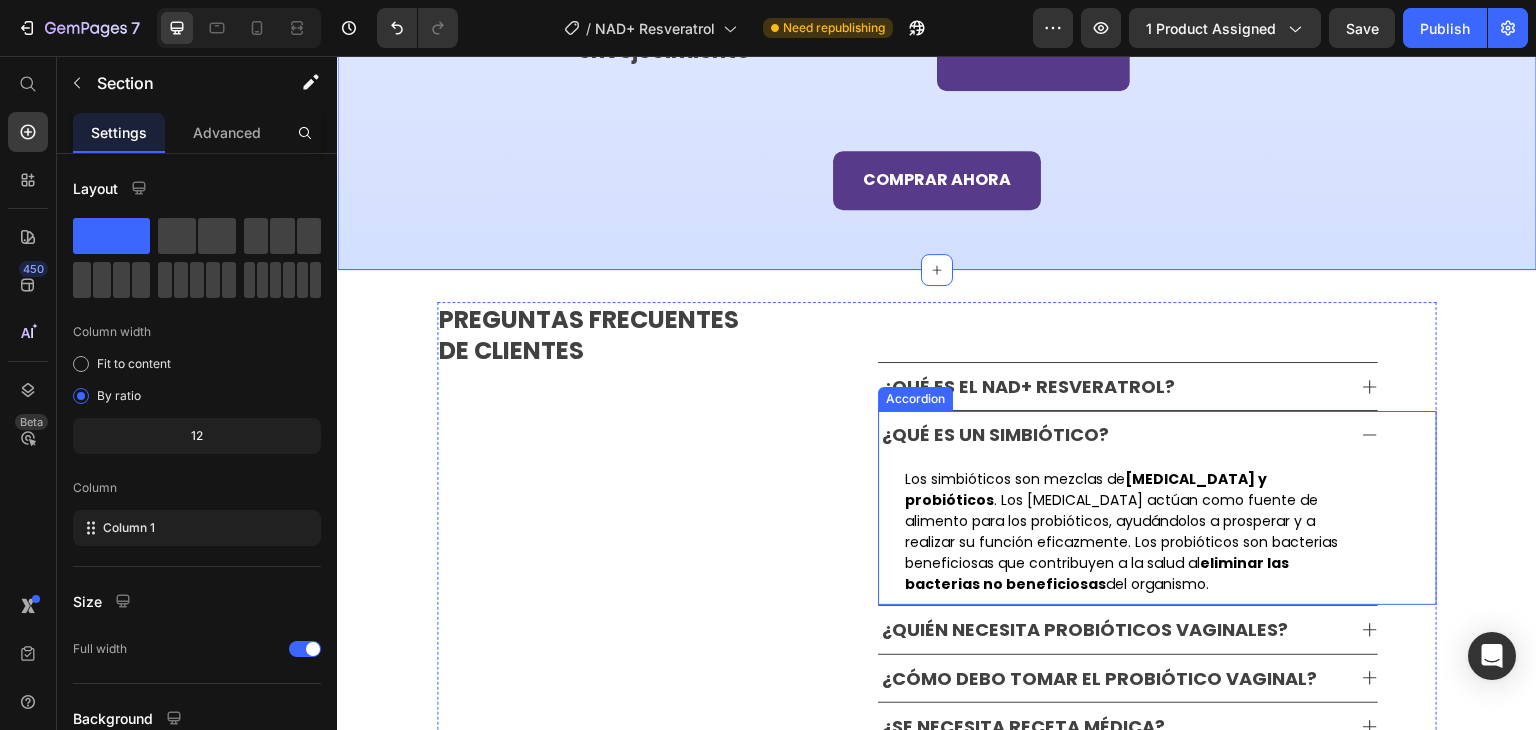 click on "¿QUÉ ES UN SIMBIÓTICO?" at bounding box center [995, 435] 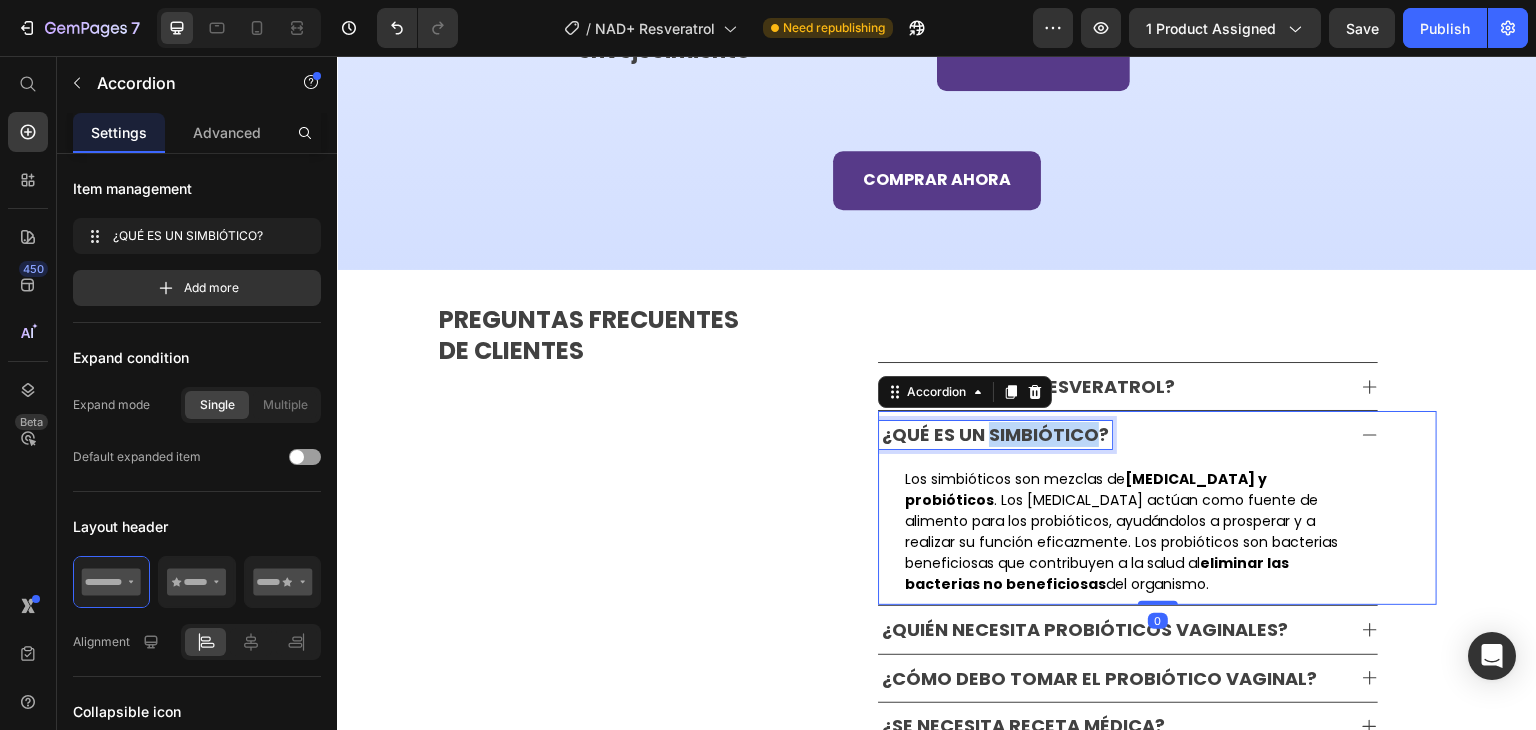 click on "¿QUÉ ES UN SIMBIÓTICO?" at bounding box center (995, 435) 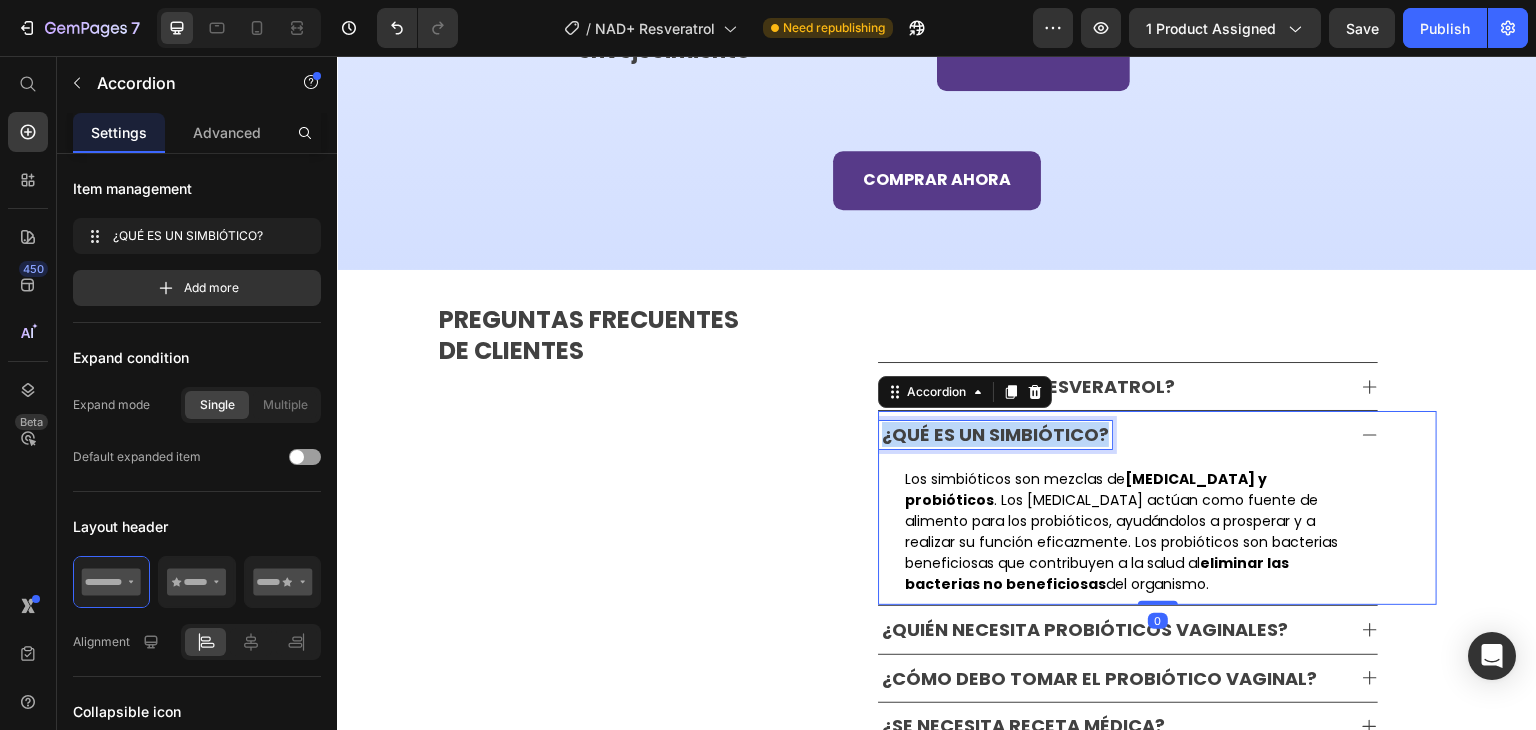 click on "¿QUÉ ES UN SIMBIÓTICO?" at bounding box center (995, 435) 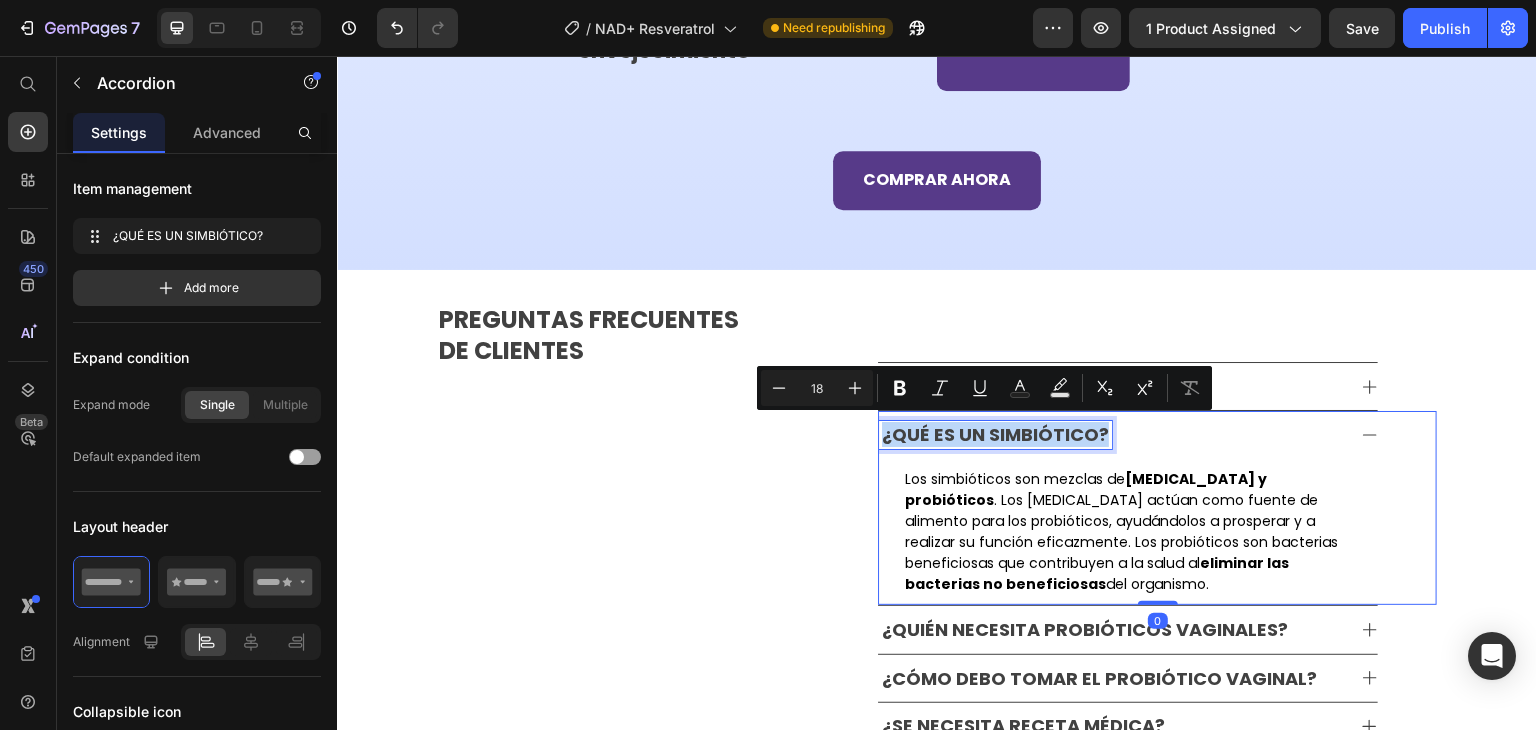 click on "¿QUÉ ES UN SIMBIÓTICO?" at bounding box center [995, 435] 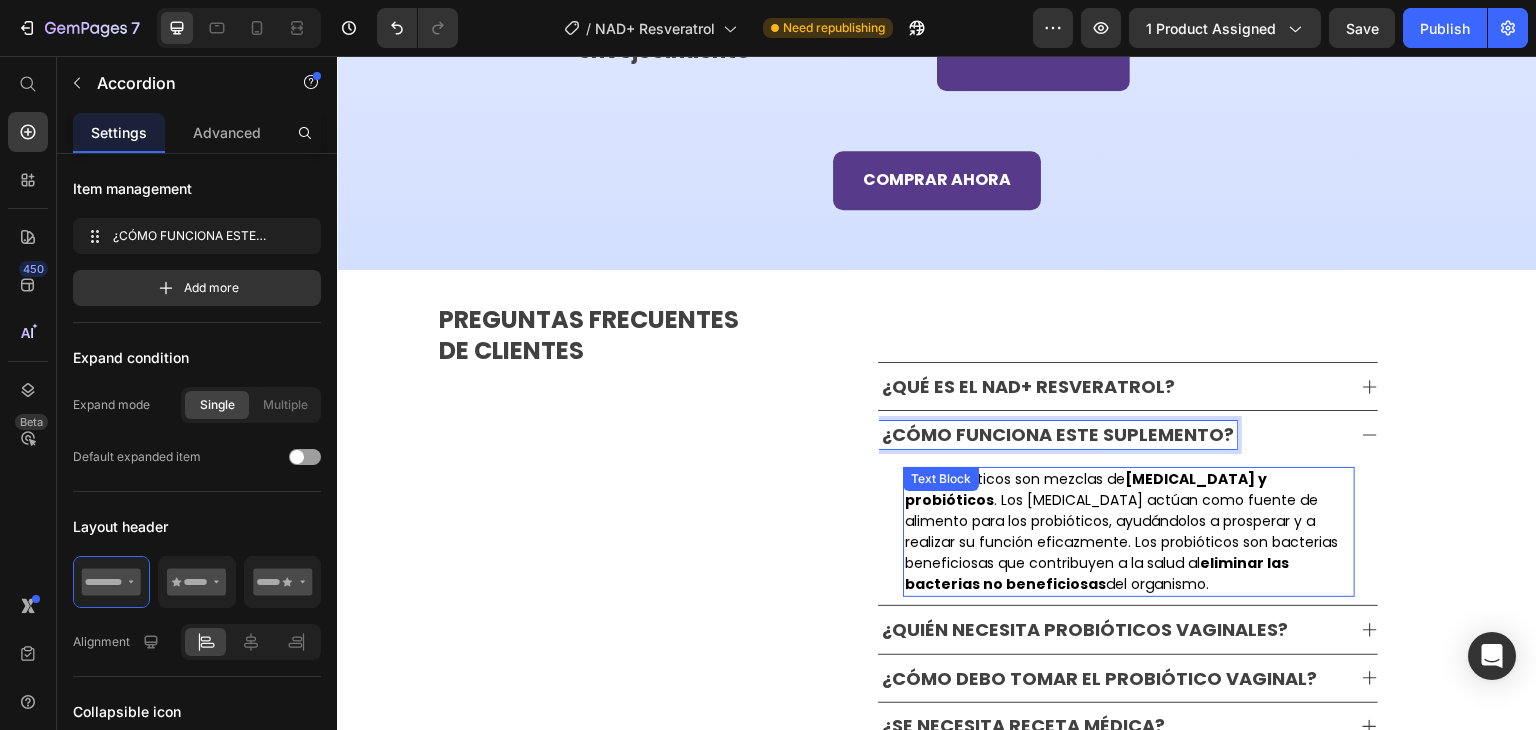 click on "Los simbióticos son mezclas de  [MEDICAL_DATA] y probióticos . Los [MEDICAL_DATA] actúan como fuente de alimento para los probióticos, ayudándolos a prosperar y a realizar su función eficazmente. Los probióticos son bacterias beneficiosas que contribuyen a la salud al  eliminar las bacterias no beneficiosas  del organismo. Text Block" at bounding box center (1129, 532) 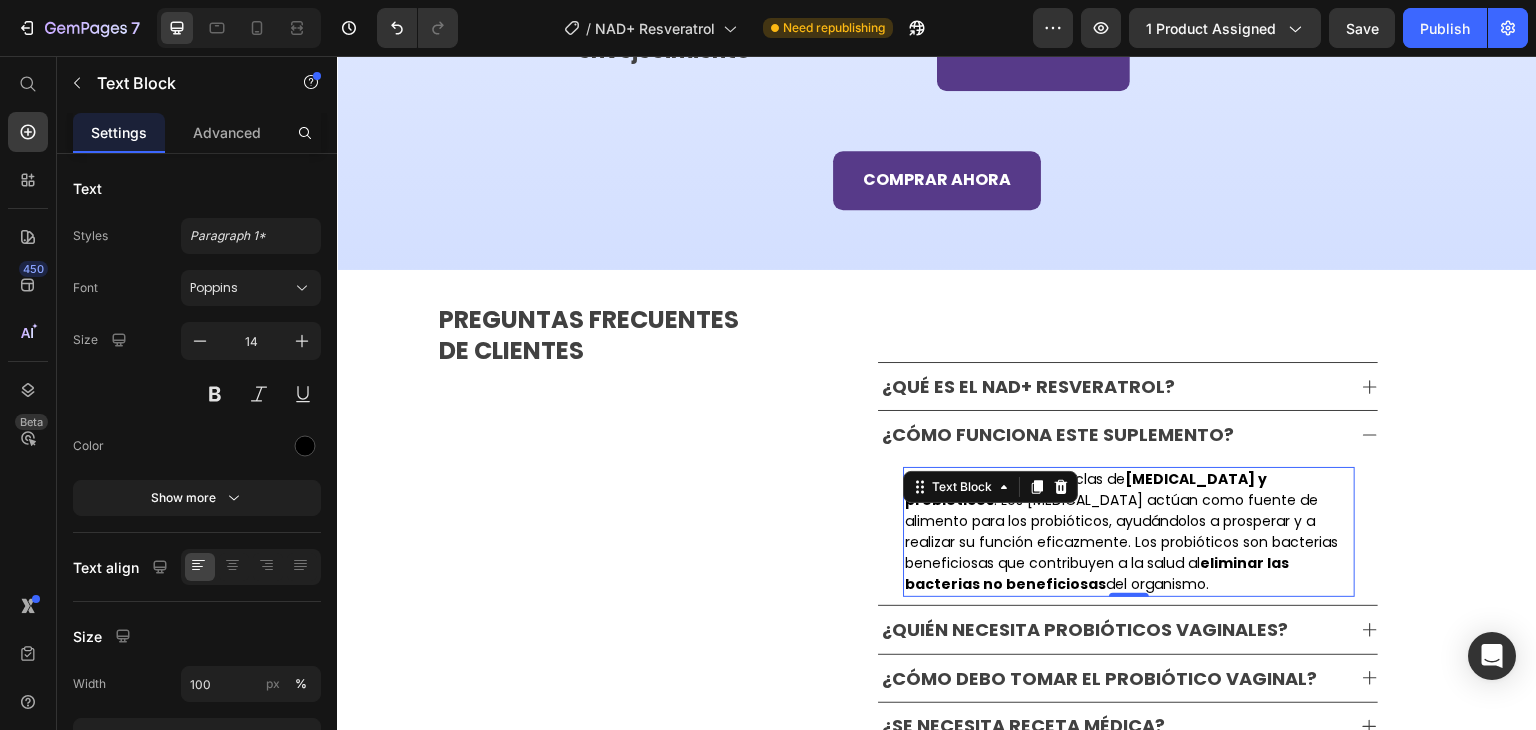 click on "Los simbióticos son mezclas de  [MEDICAL_DATA] y probióticos . Los [MEDICAL_DATA] actúan como fuente de alimento para los probióticos, ayudándolos a prosperar y a realizar su función eficazmente. Los probióticos son bacterias beneficiosas que contribuyen a la salud al  eliminar las bacterias no beneficiosas  del organismo." at bounding box center [1129, 532] 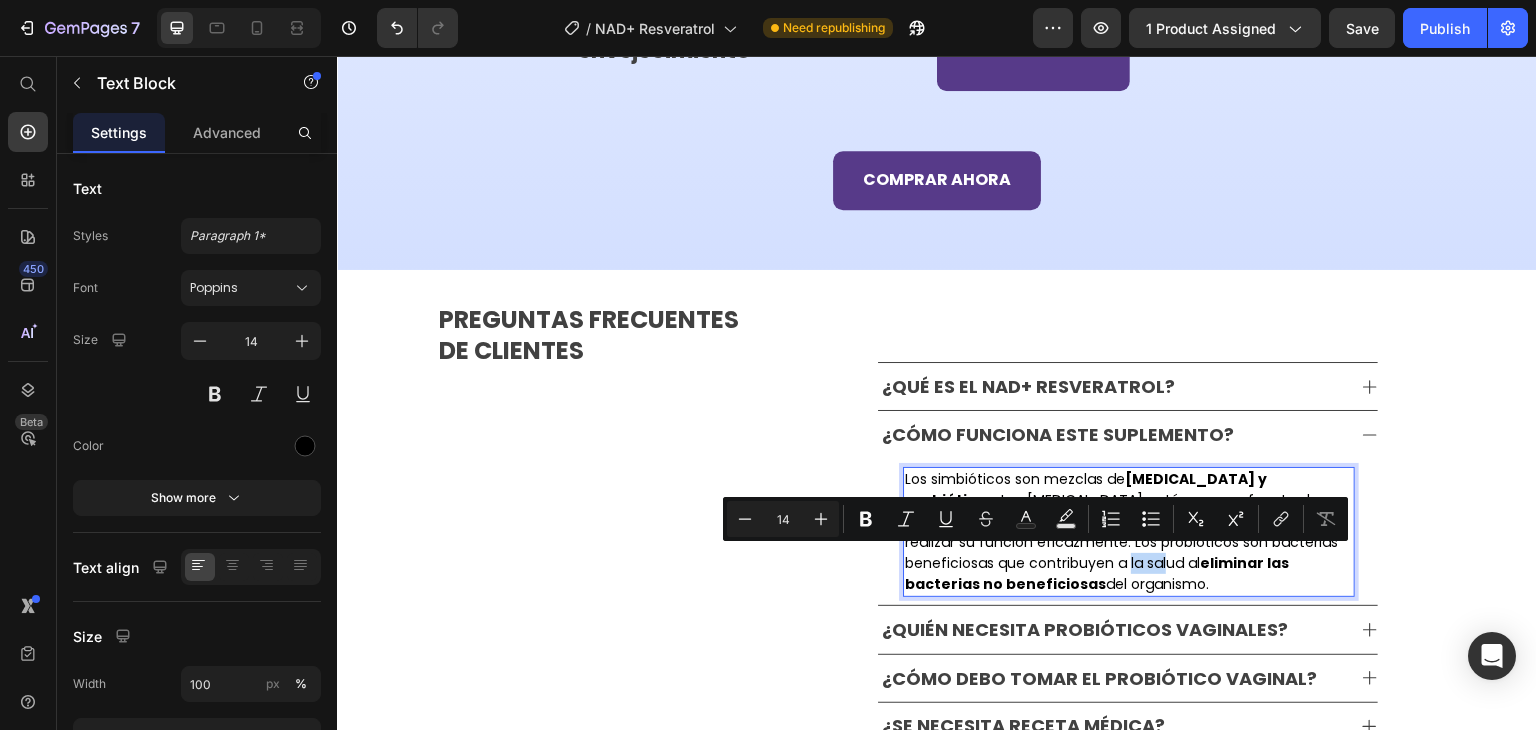 click on "Los simbióticos son mezclas de  [MEDICAL_DATA] y probióticos . Los [MEDICAL_DATA] actúan como fuente de alimento para los probióticos, ayudándolos a prosperar y a realizar su función eficazmente. Los probióticos son bacterias beneficiosas que contribuyen a la salud al  eliminar las bacterias no beneficiosas  del organismo." at bounding box center [1129, 532] 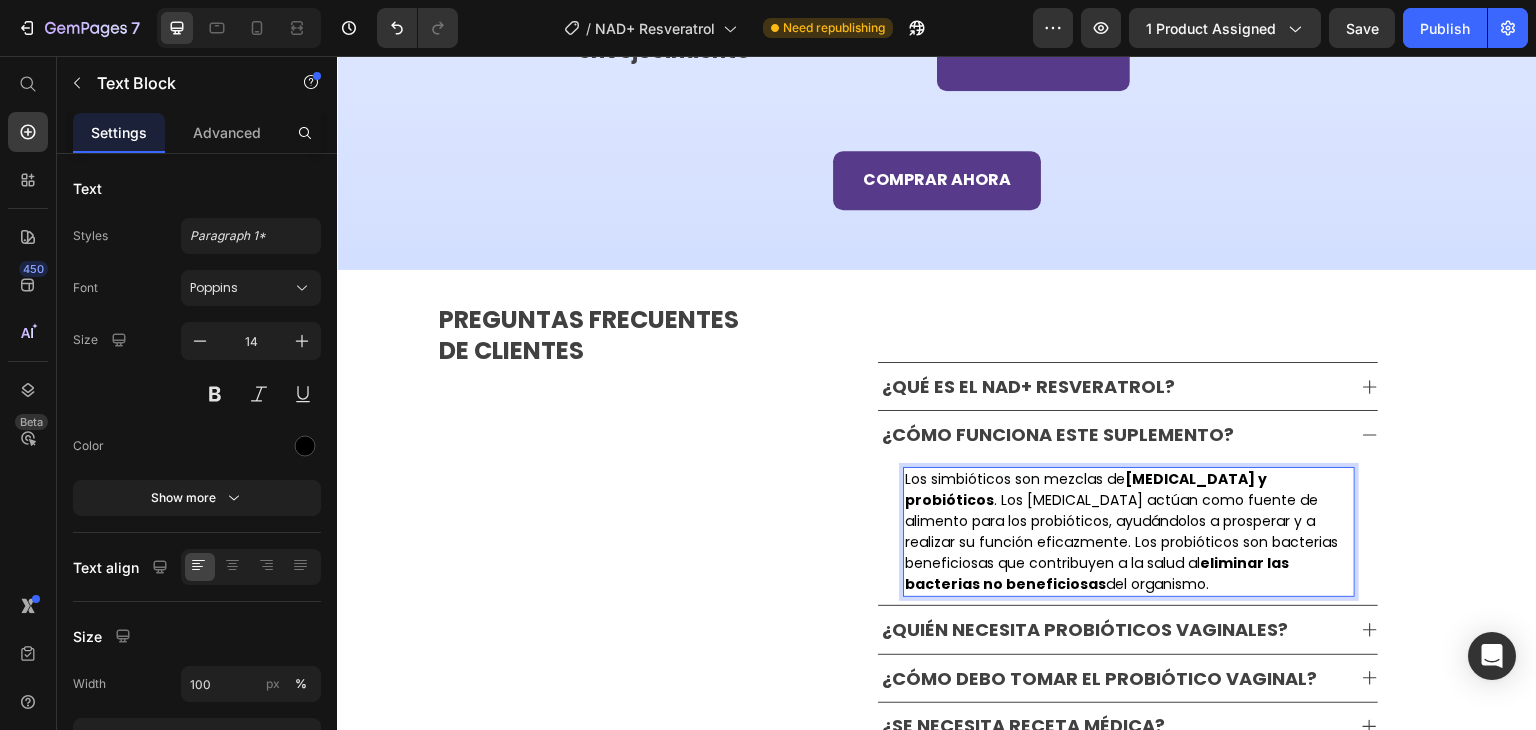 click on "Los simbióticos son mezclas de  [MEDICAL_DATA] y probióticos . Los [MEDICAL_DATA] actúan como fuente de alimento para los probióticos, ayudándolos a prosperar y a realizar su función eficazmente. Los probióticos son bacterias beneficiosas que contribuyen a la salud al  eliminar las bacterias no beneficiosas  del organismo." at bounding box center [1129, 532] 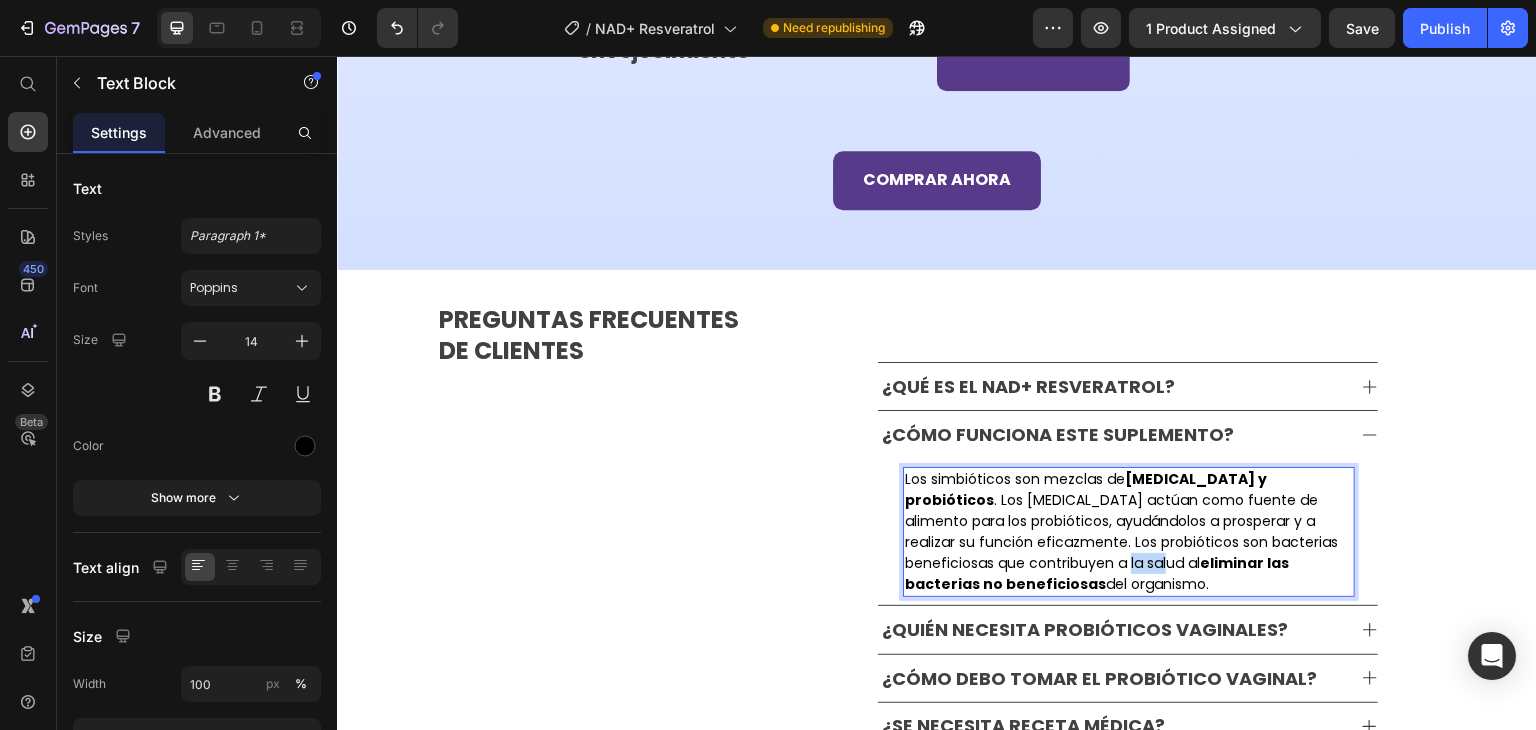 click on "Los simbióticos son mezclas de  [MEDICAL_DATA] y probióticos . Los [MEDICAL_DATA] actúan como fuente de alimento para los probióticos, ayudándolos a prosperar y a realizar su función eficazmente. Los probióticos son bacterias beneficiosas que contribuyen a la salud al  eliminar las bacterias no beneficiosas  del organismo." at bounding box center [1129, 532] 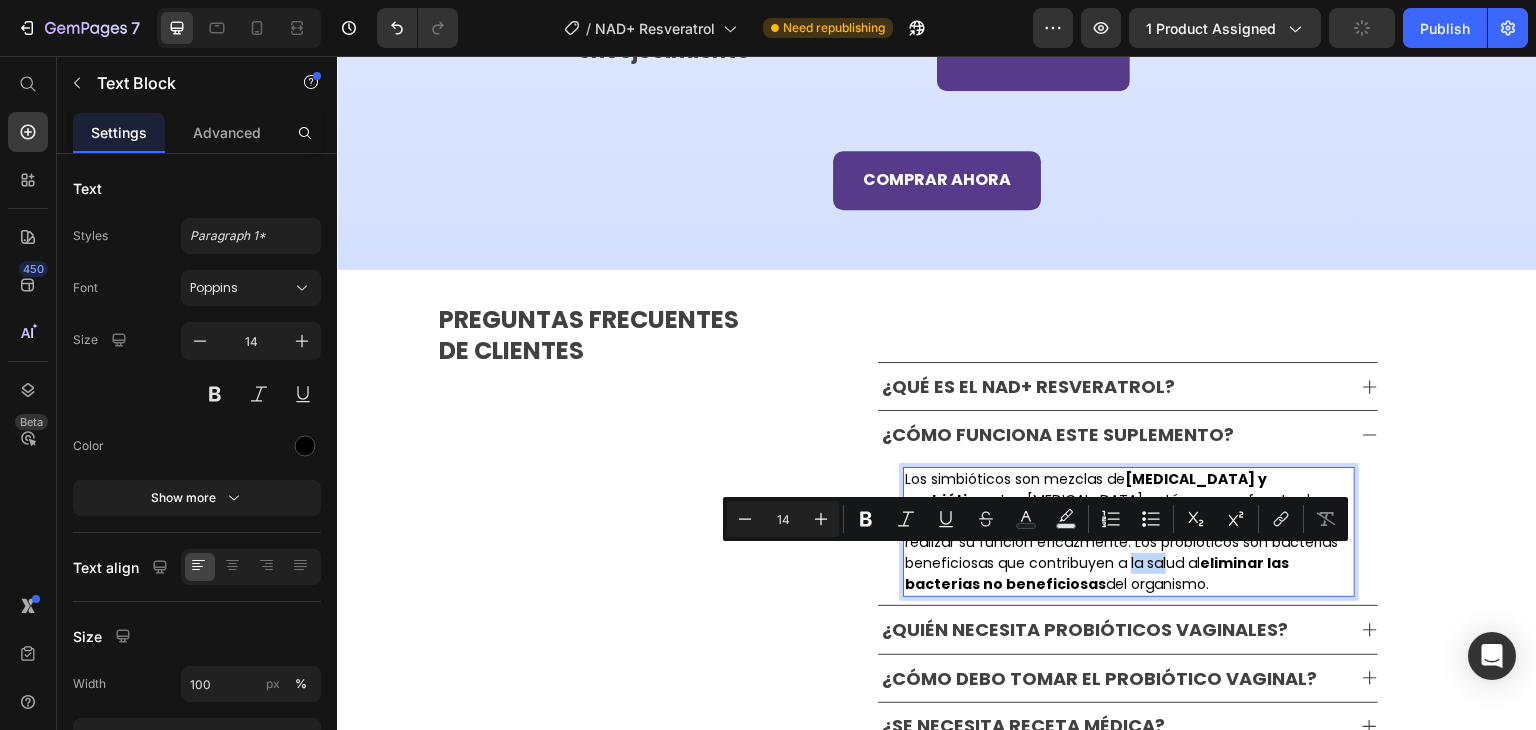 click on "Los simbióticos son mezclas de  [MEDICAL_DATA] y probióticos . Los [MEDICAL_DATA] actúan como fuente de alimento para los probióticos, ayudándolos a prosperar y a realizar su función eficazmente. Los probióticos son bacterias beneficiosas que contribuyen a la salud al  eliminar las bacterias no beneficiosas  del organismo." at bounding box center [1129, 532] 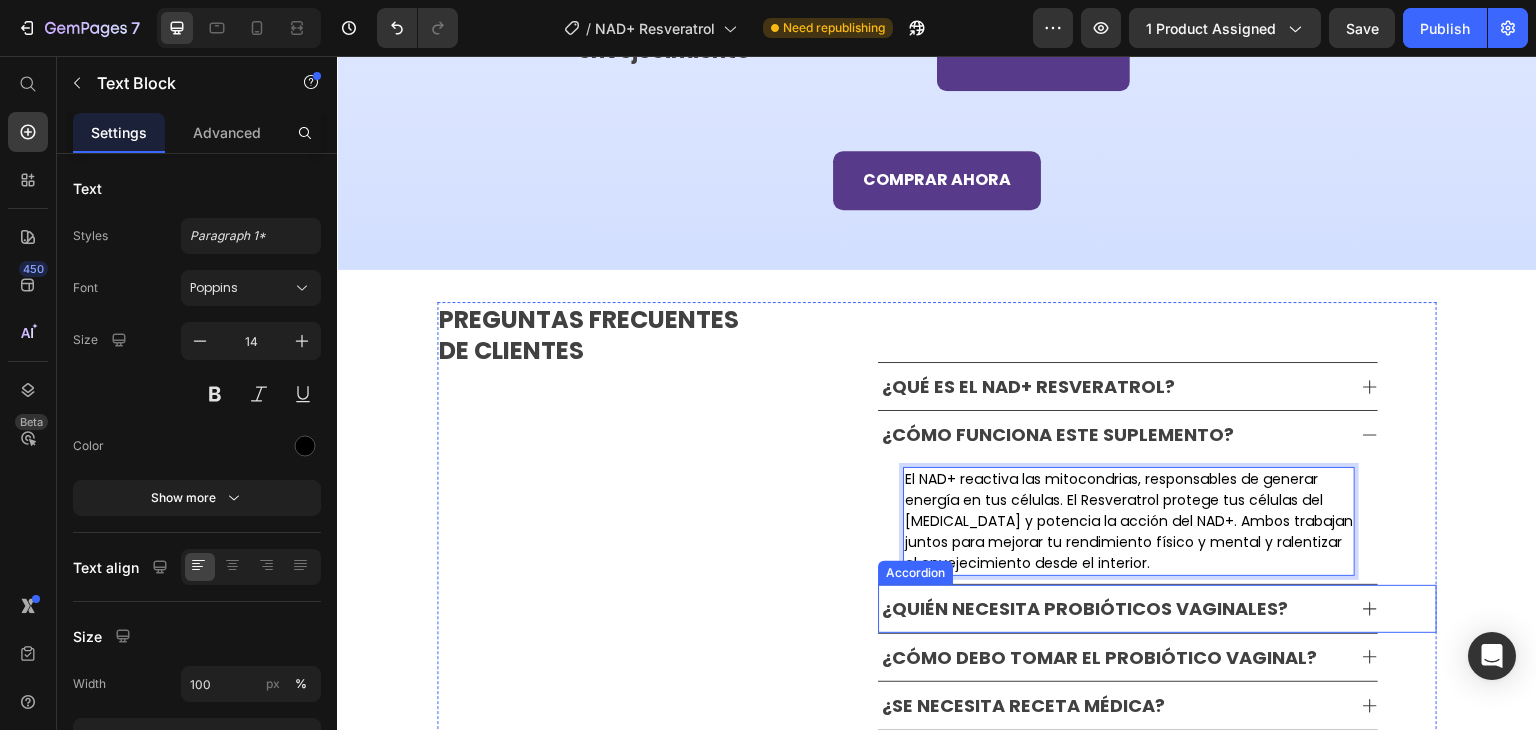 click on "¿quién necesita probióticos vaginales?" at bounding box center (1085, 609) 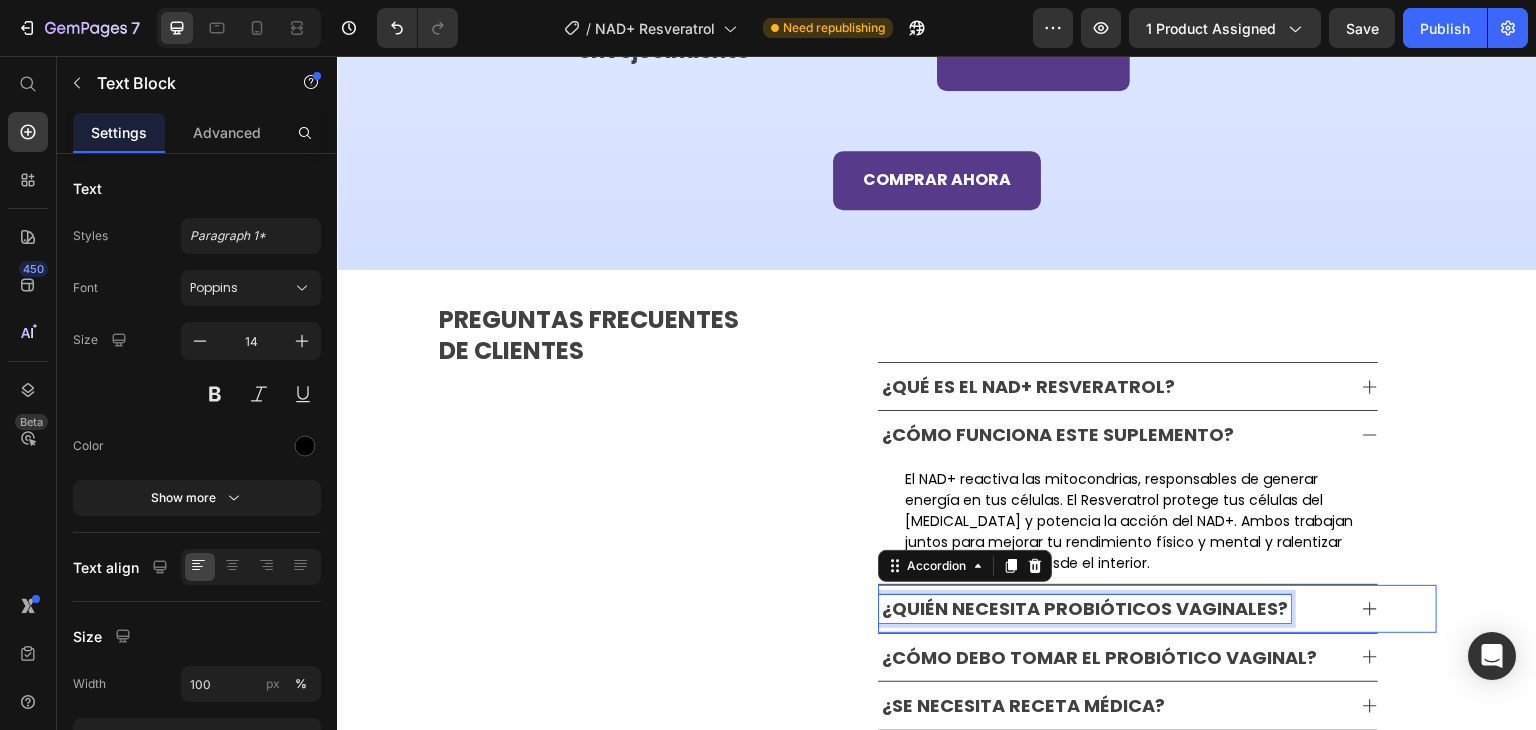 click on "¿quién necesita probióticos vaginales?" at bounding box center [1085, 609] 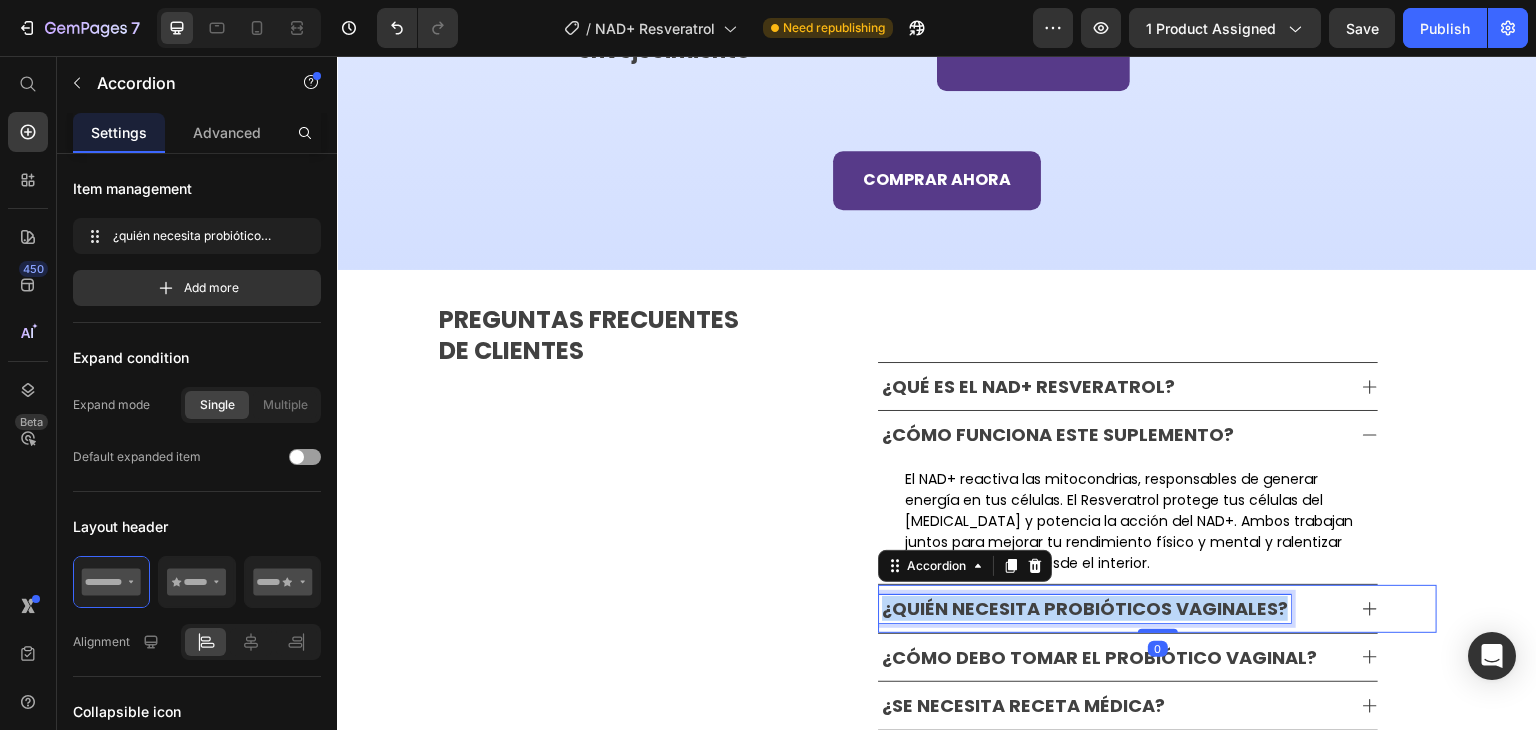 click on "¿quién necesita probióticos vaginales?" at bounding box center (1085, 609) 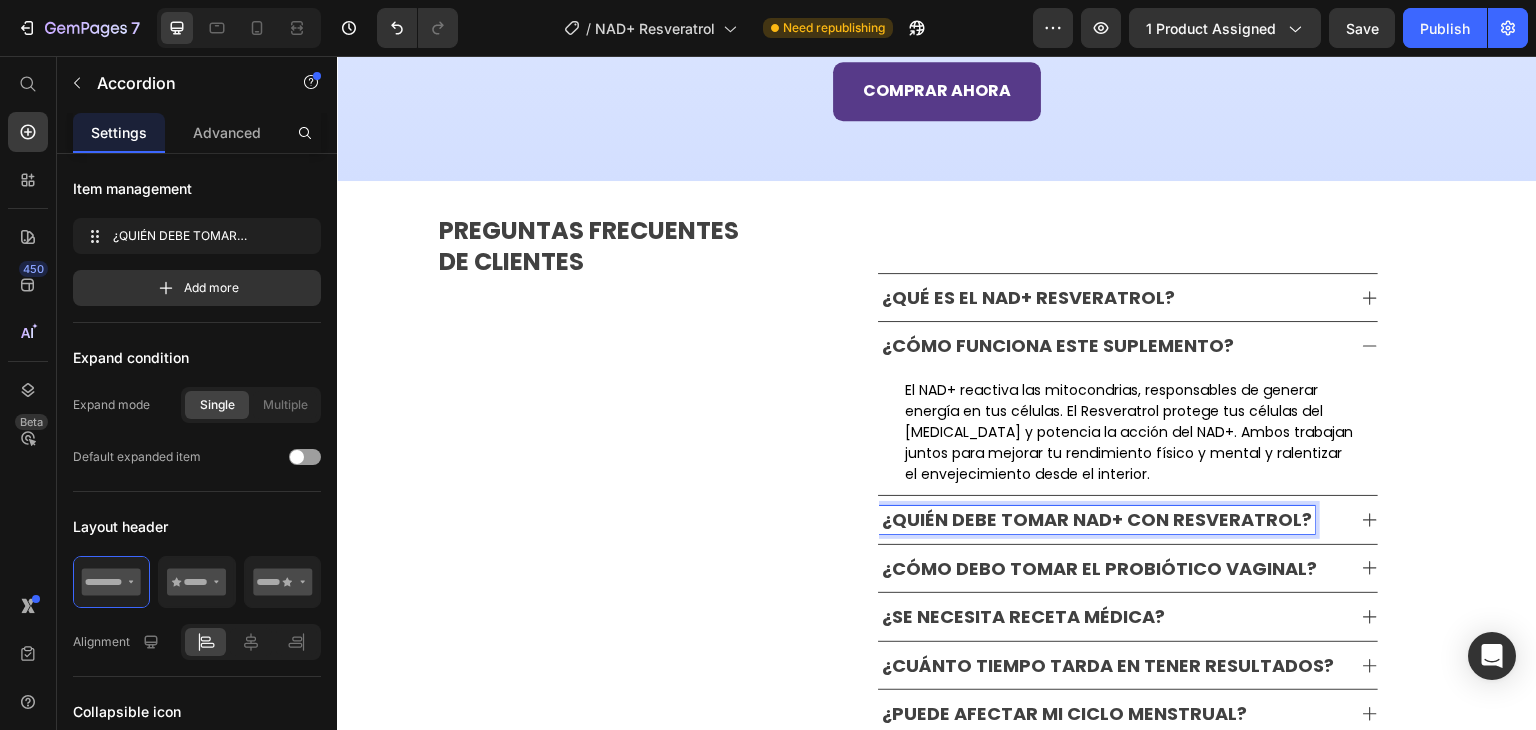 scroll, scrollTop: 6236, scrollLeft: 0, axis: vertical 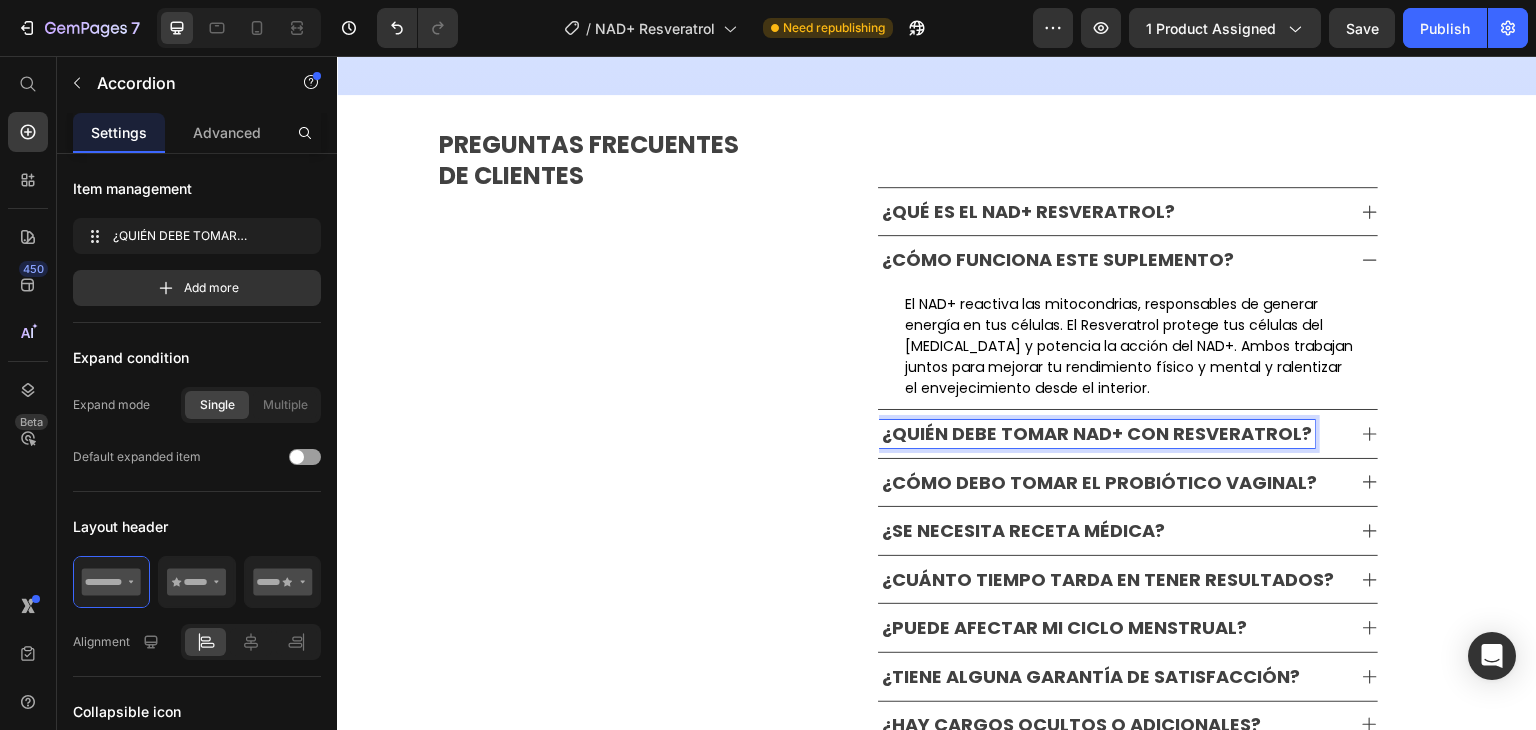 click 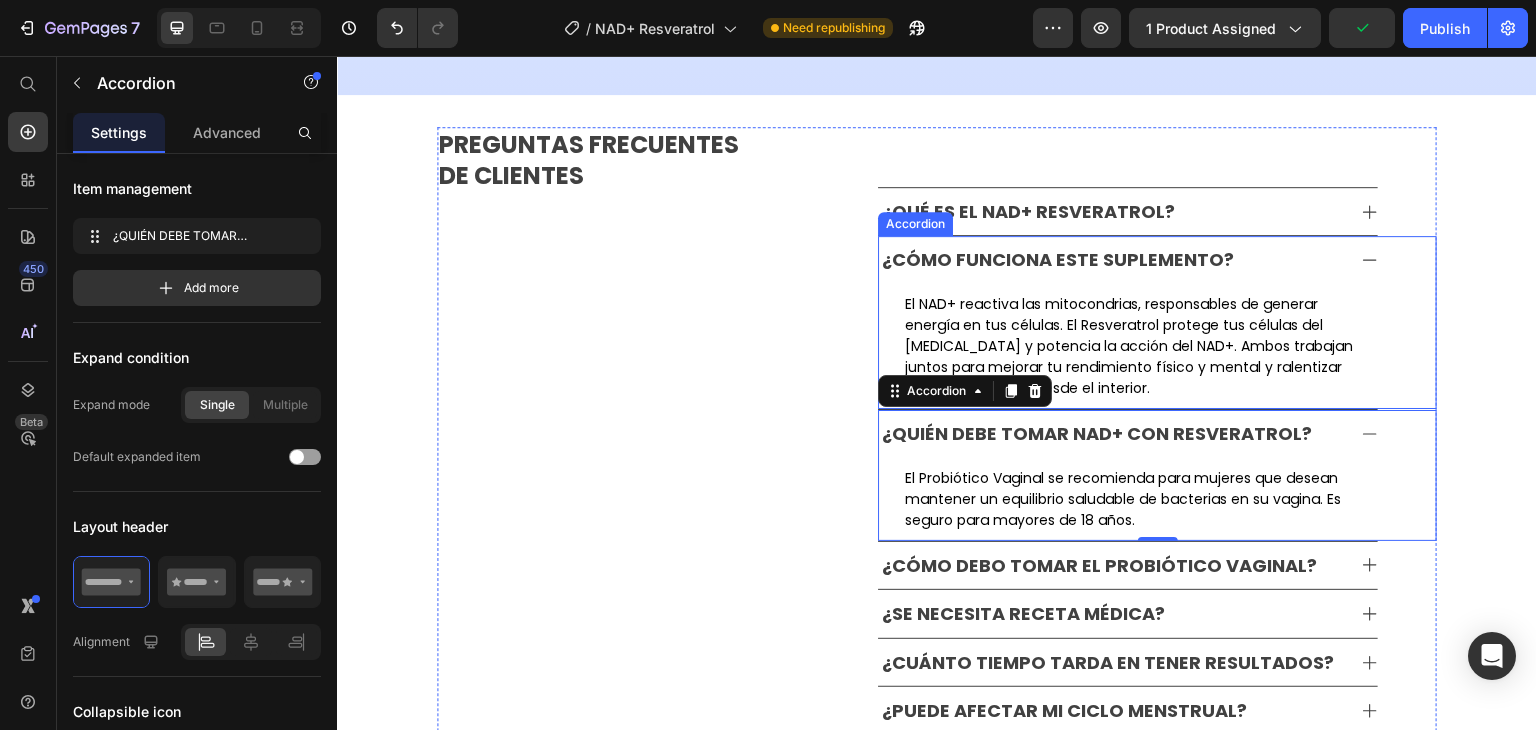 click 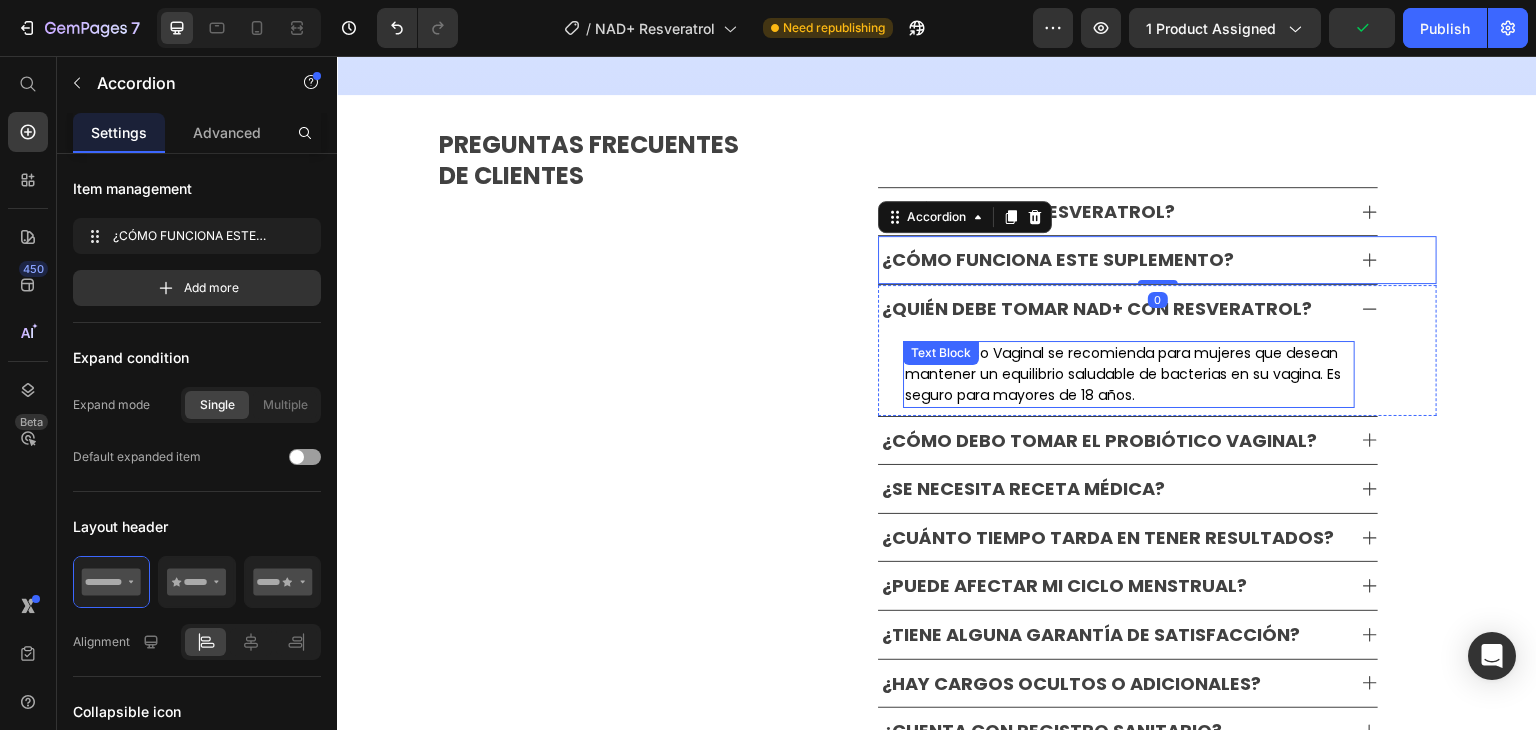 click on "El Probiótico Vaginal se recomienda para mujeres que desean mantener un equilibrio saludable de bacterias en su vagina. Es seguro para mayores de 18 años." at bounding box center (1129, 374) 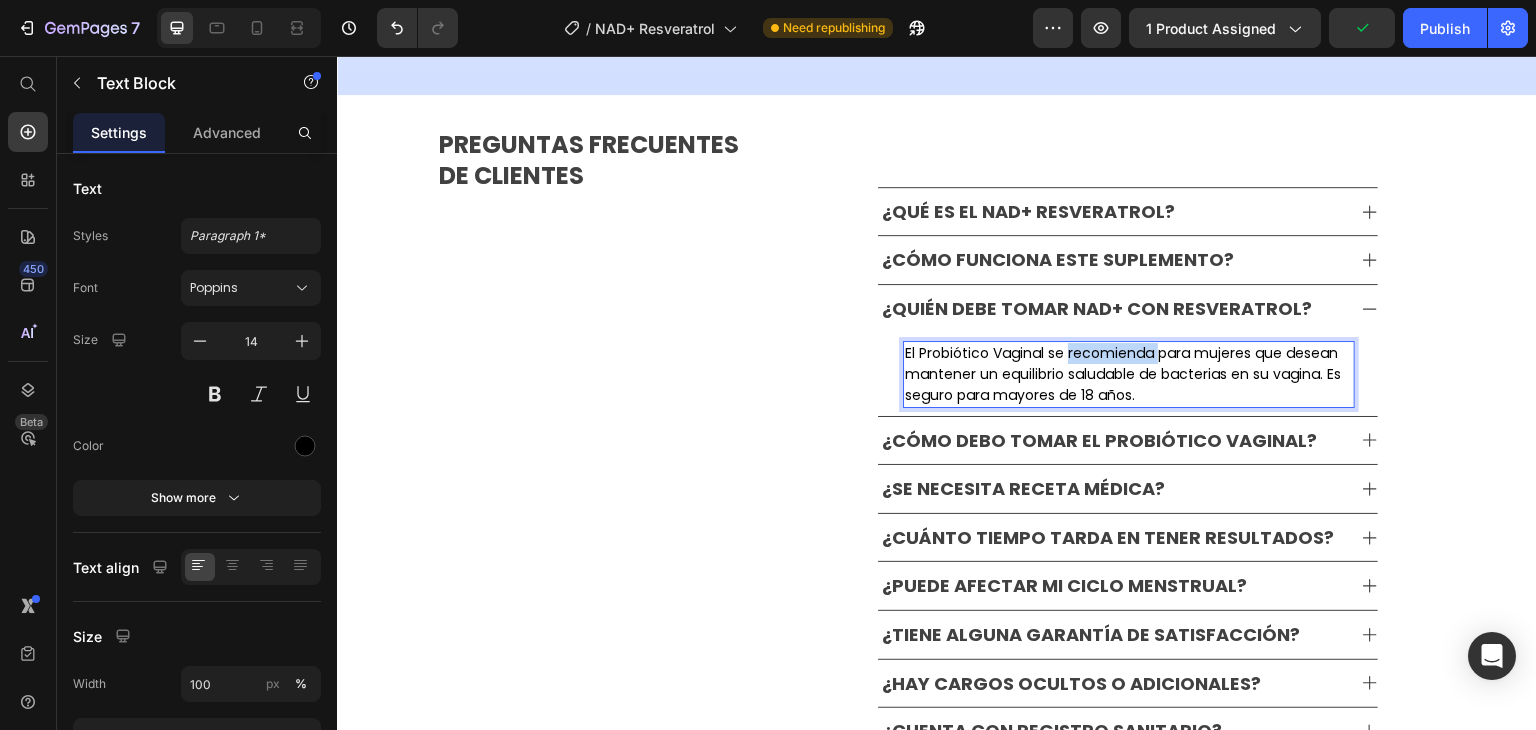 click on "El Probiótico Vaginal se recomienda para mujeres que desean mantener un equilibrio saludable de bacterias en su vagina. Es seguro para mayores de 18 años." at bounding box center (1129, 374) 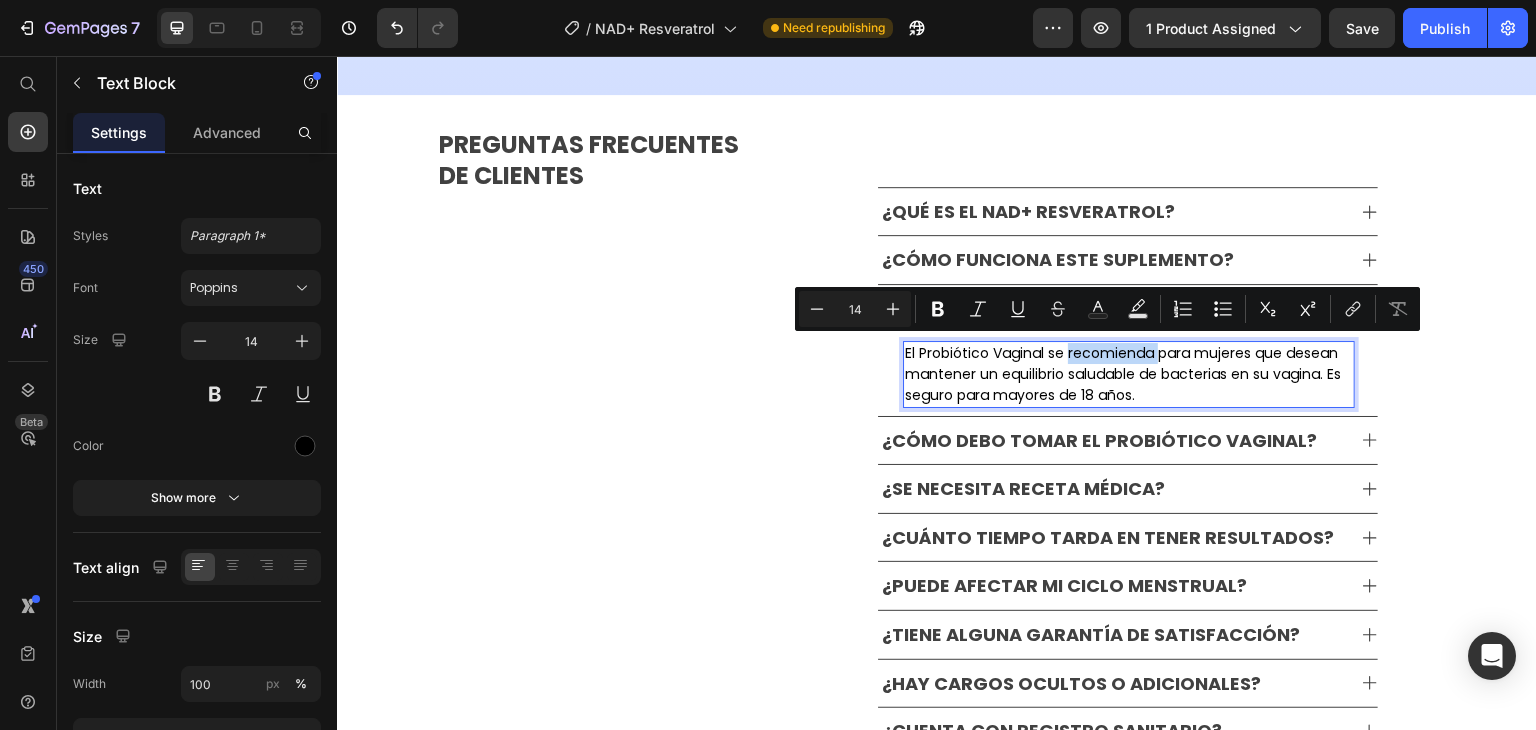 click on "El Probiótico Vaginal se recomienda para mujeres que desean mantener un equilibrio saludable de bacterias en su vagina. Es seguro para mayores de 18 años." at bounding box center (1129, 374) 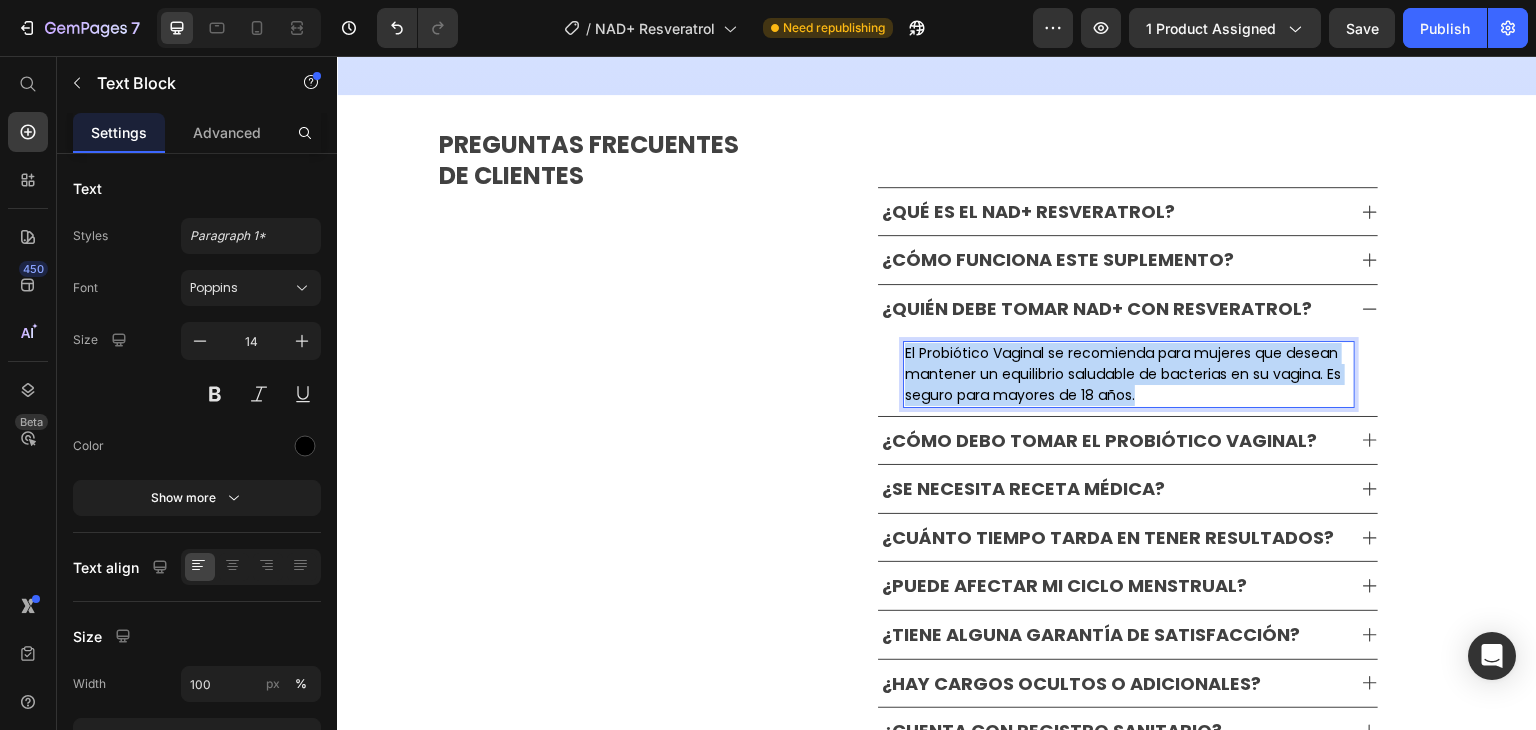 click on "El Probiótico Vaginal se recomienda para mujeres que desean mantener un equilibrio saludable de bacterias en su vagina. Es seguro para mayores de 18 años." at bounding box center [1129, 374] 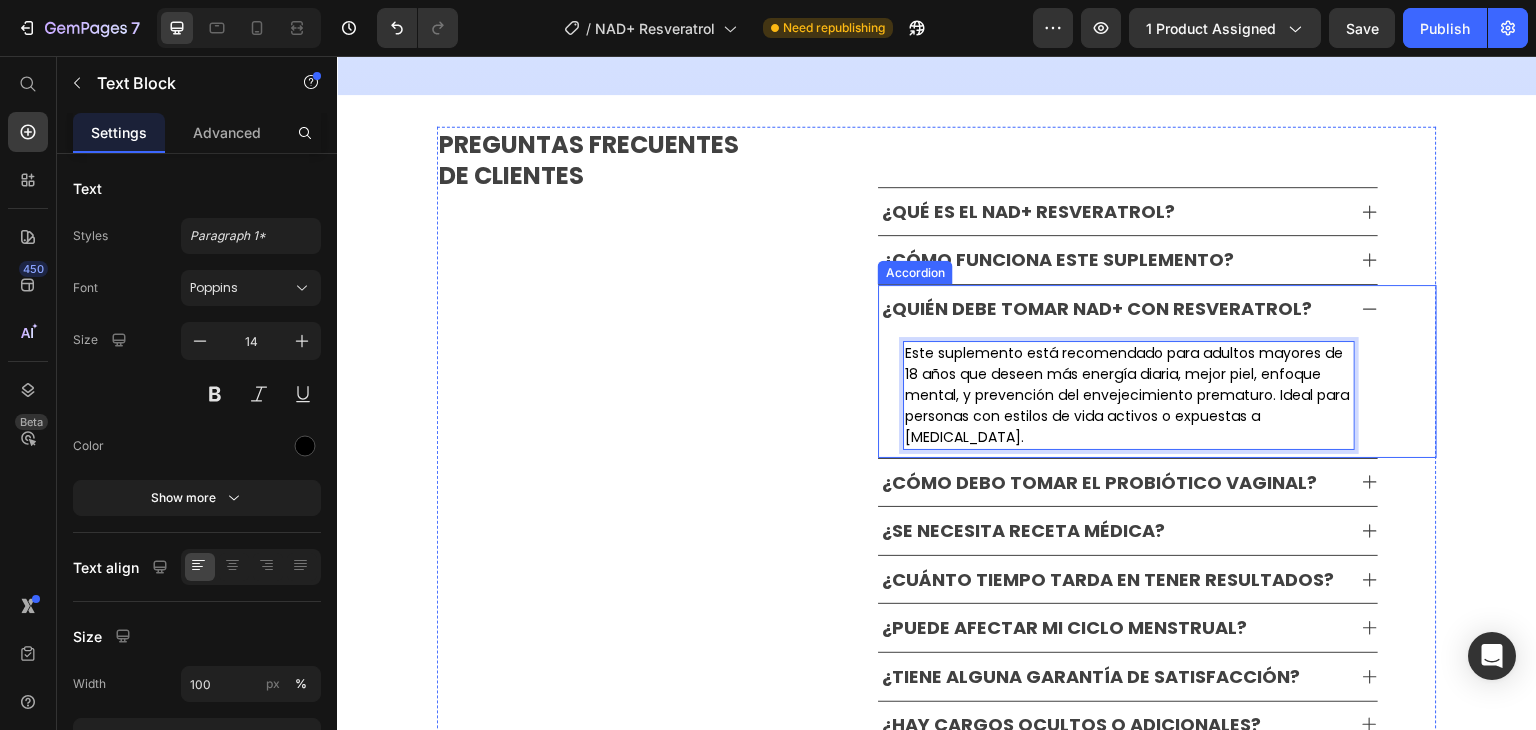 click on "¿QUIÉN DEBE TOMAR NAD+ CON RESVERATROL?" at bounding box center (1097, 309) 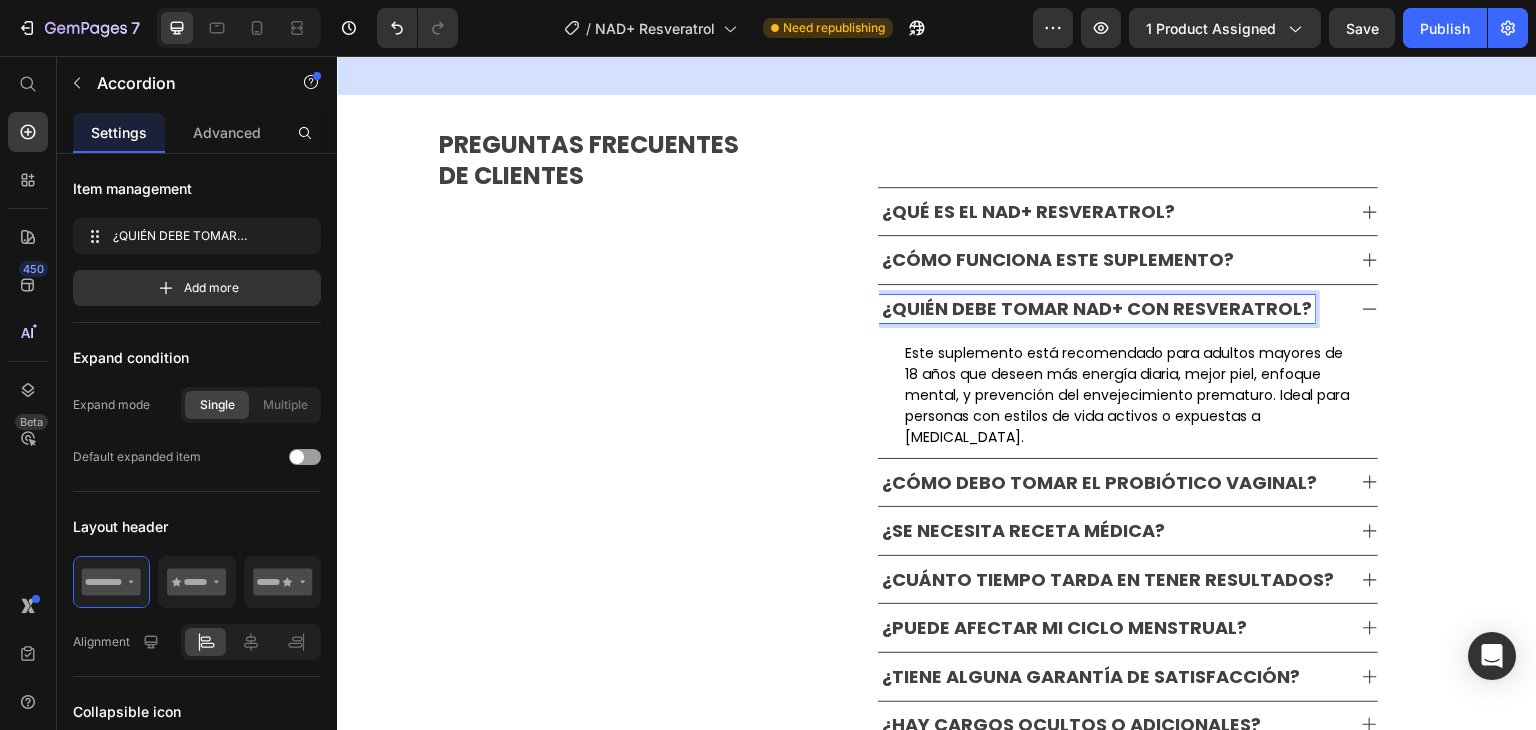 click on "¿QUIÉN DEBE TOMAR NAD+ CON RESVERATROL?" at bounding box center (1097, 309) 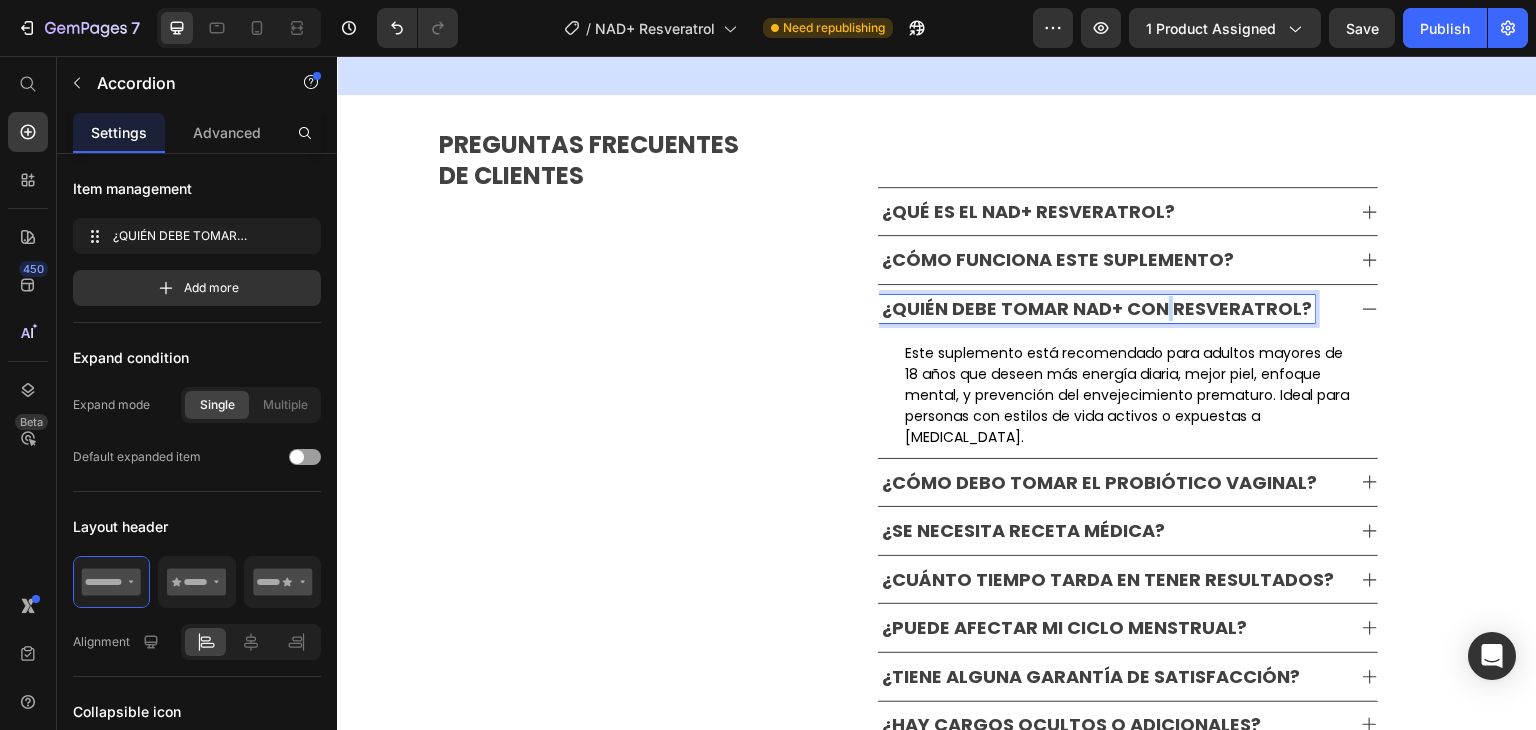 click on "¿QUIÉN DEBE TOMAR NAD+ CON RESVERATROL?" at bounding box center [1097, 309] 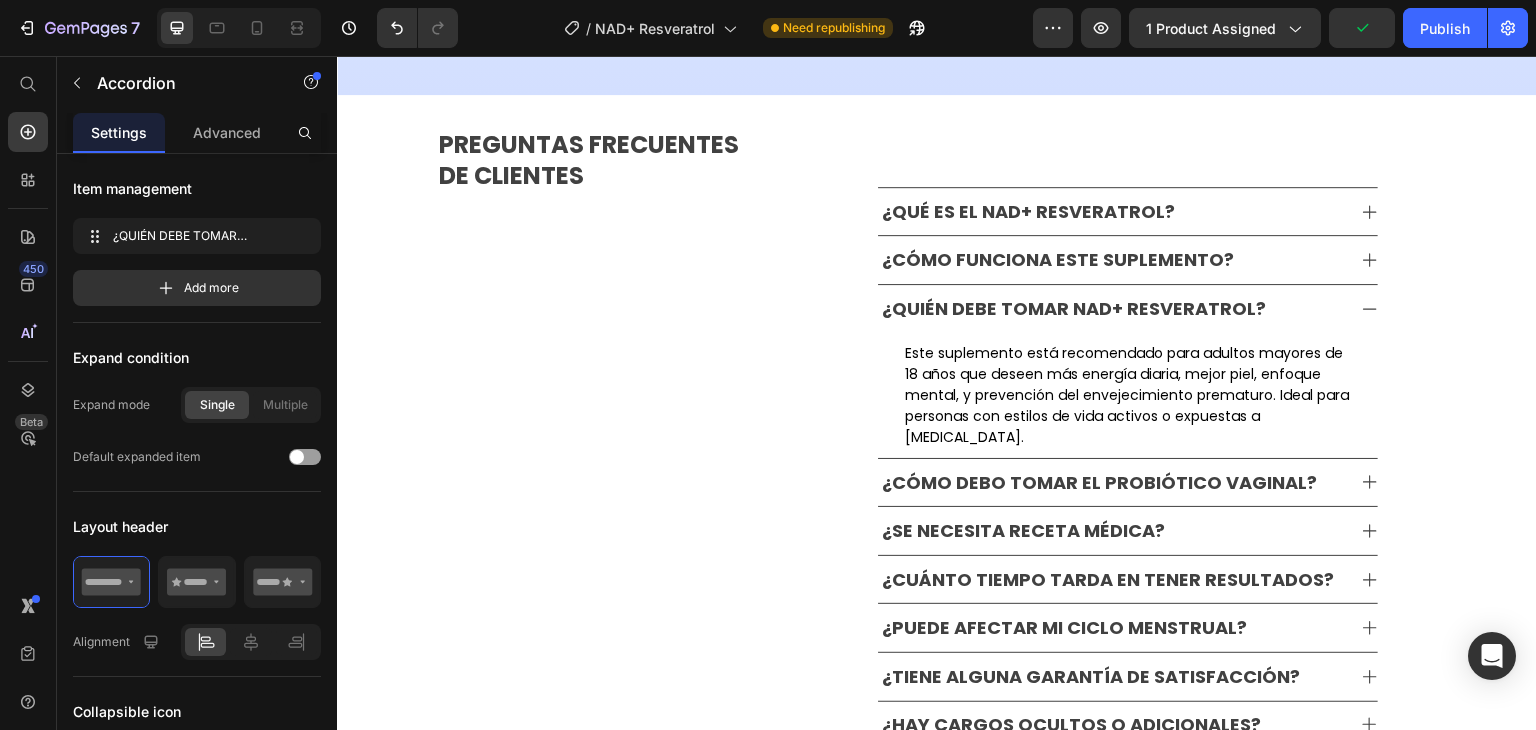 click 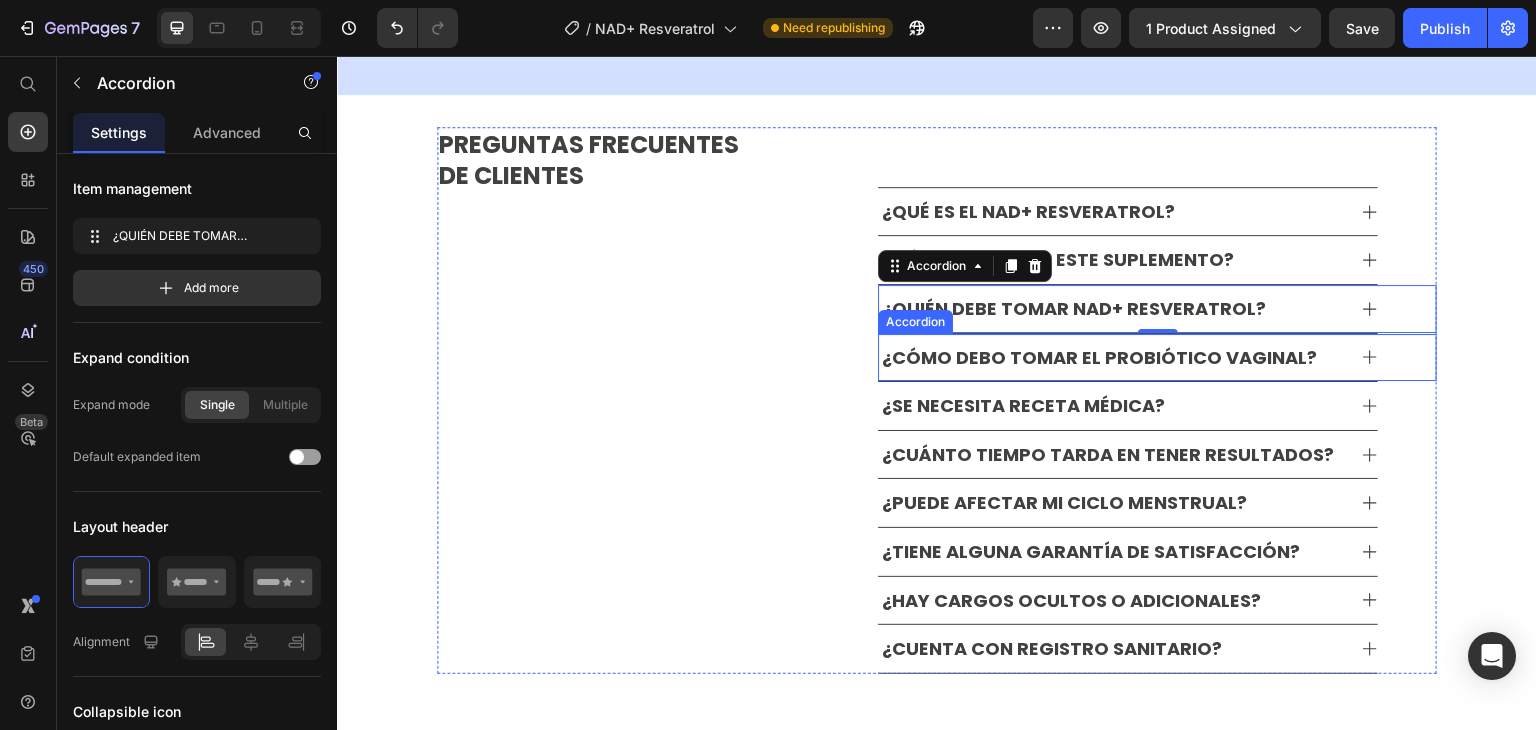 click 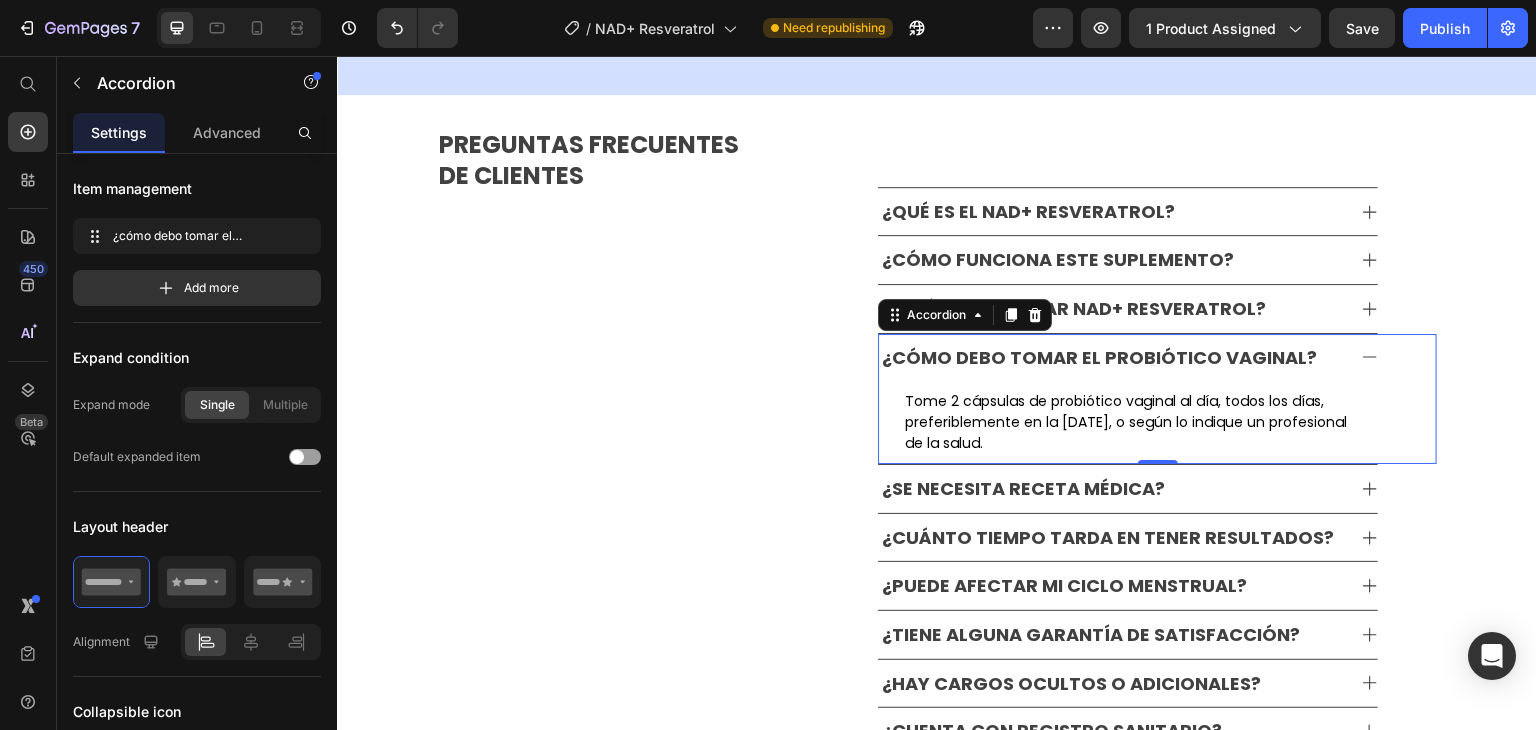 click on "¿cómo debo tomar el probiótico vaginal?" at bounding box center (1099, 358) 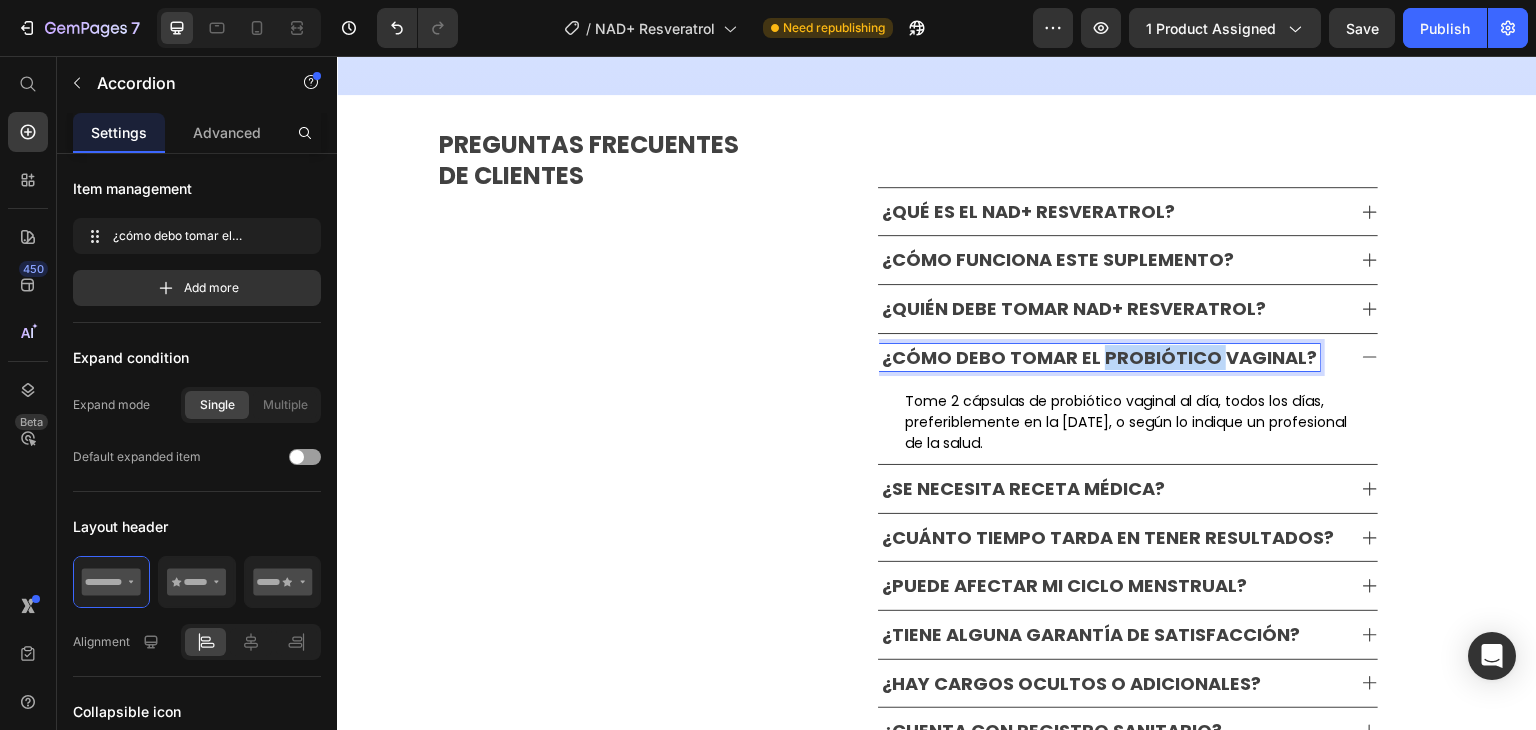click on "¿cómo debo tomar el probiótico vaginal?" at bounding box center [1099, 358] 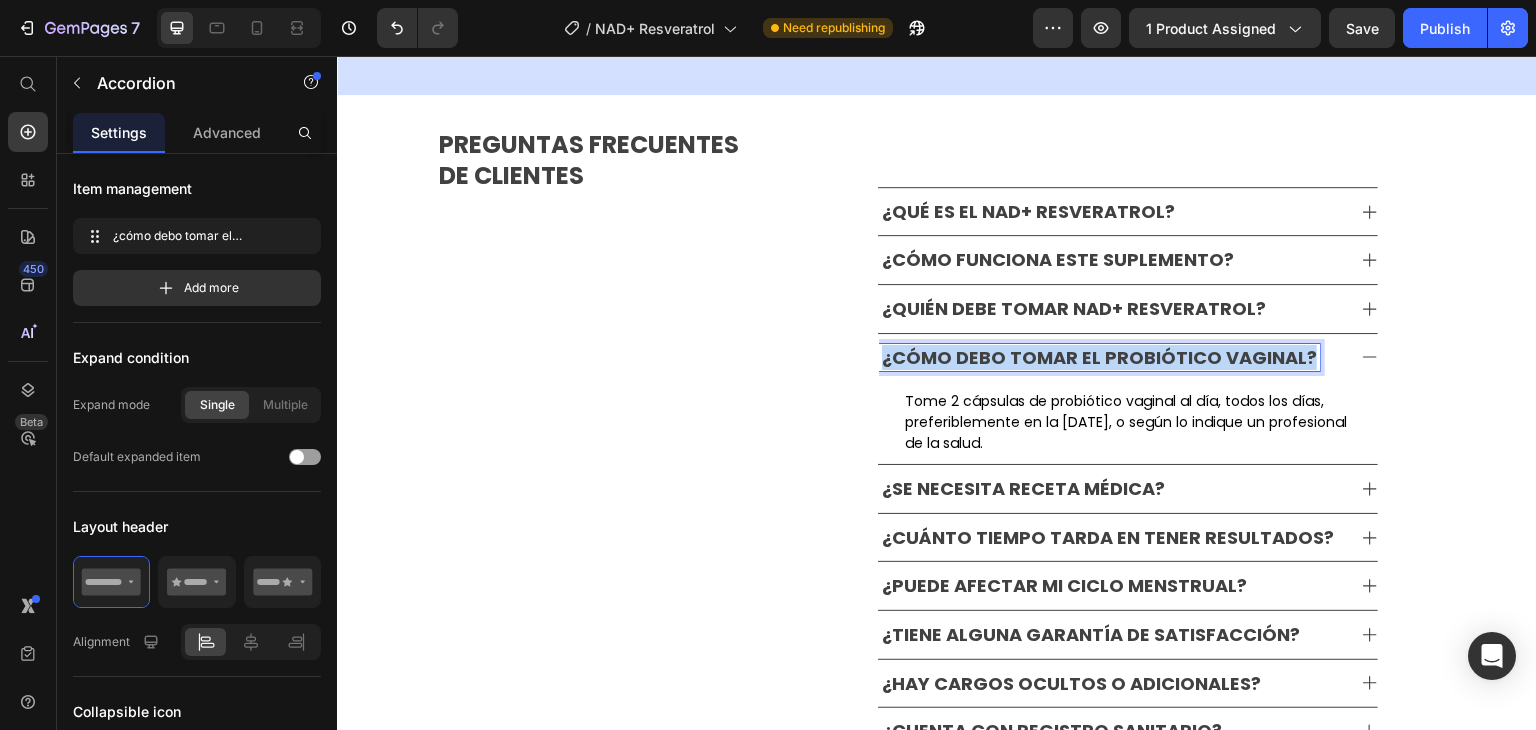 click on "¿cómo debo tomar el probiótico vaginal?" at bounding box center (1099, 358) 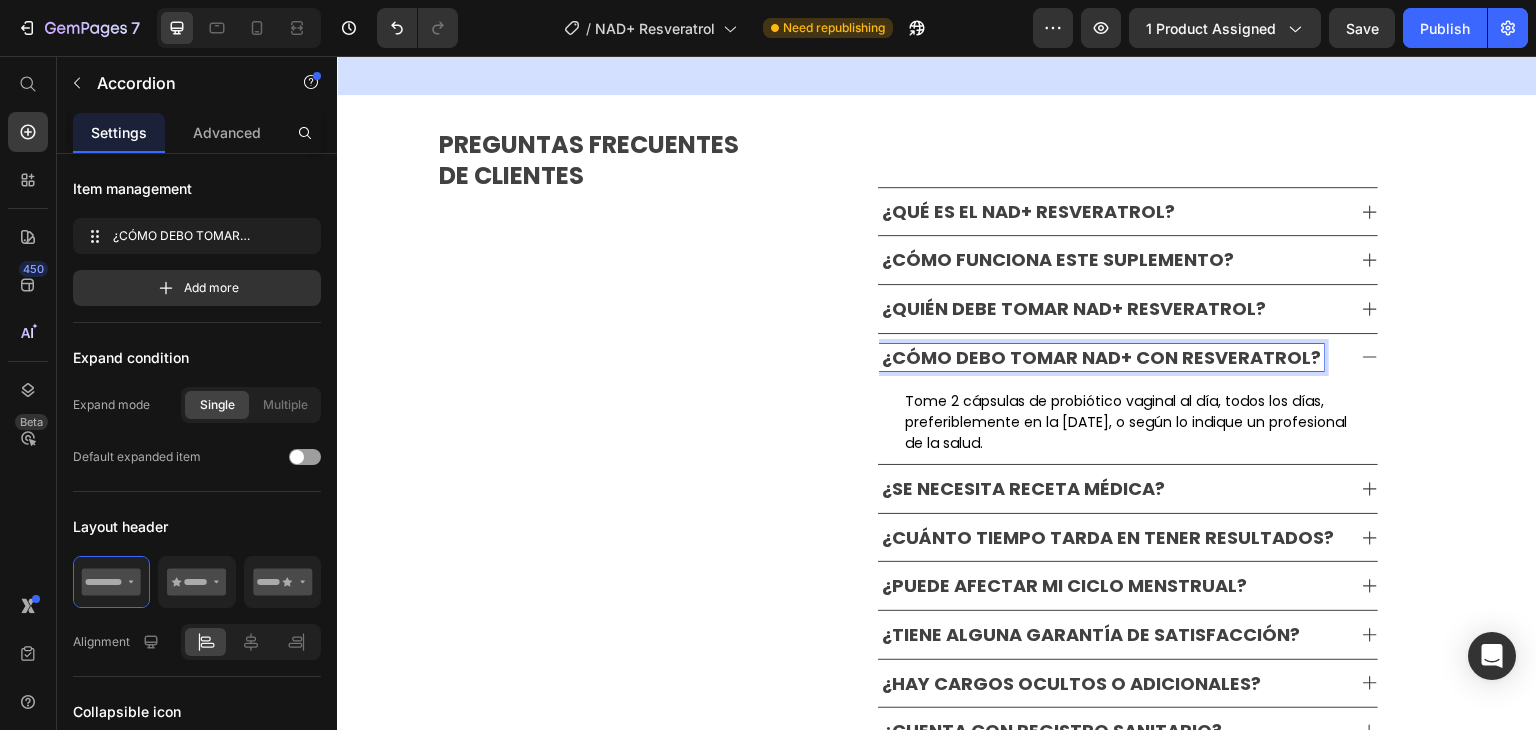 click on "¿CÓMO DEBO TOMAR NAD+ CON RESVERATROL?" at bounding box center (1101, 358) 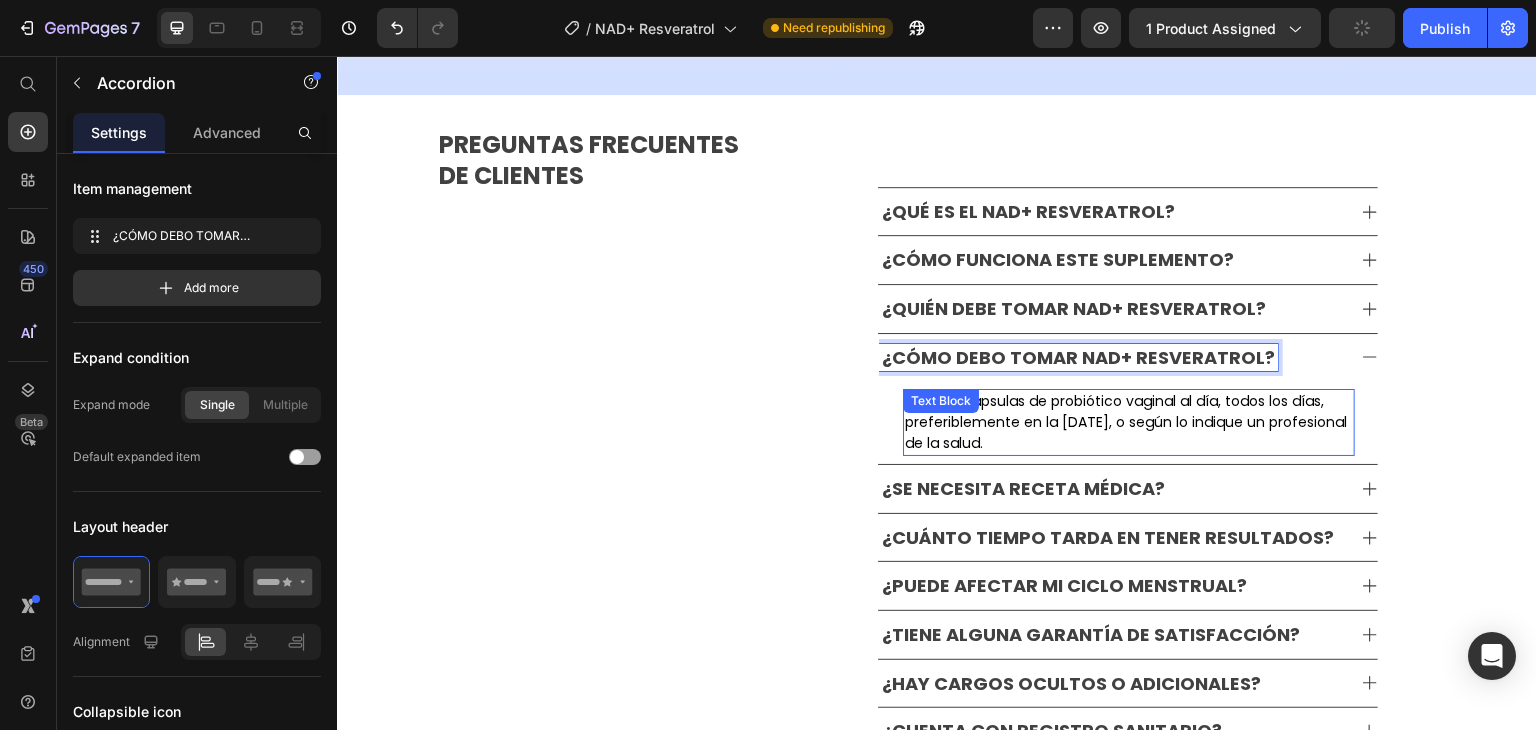 click on "Tome 2 cápsulas de probiótico vaginal al día, todos los días, preferiblemente en la [DATE], o según lo indique un profesional de la salud." at bounding box center (1129, 422) 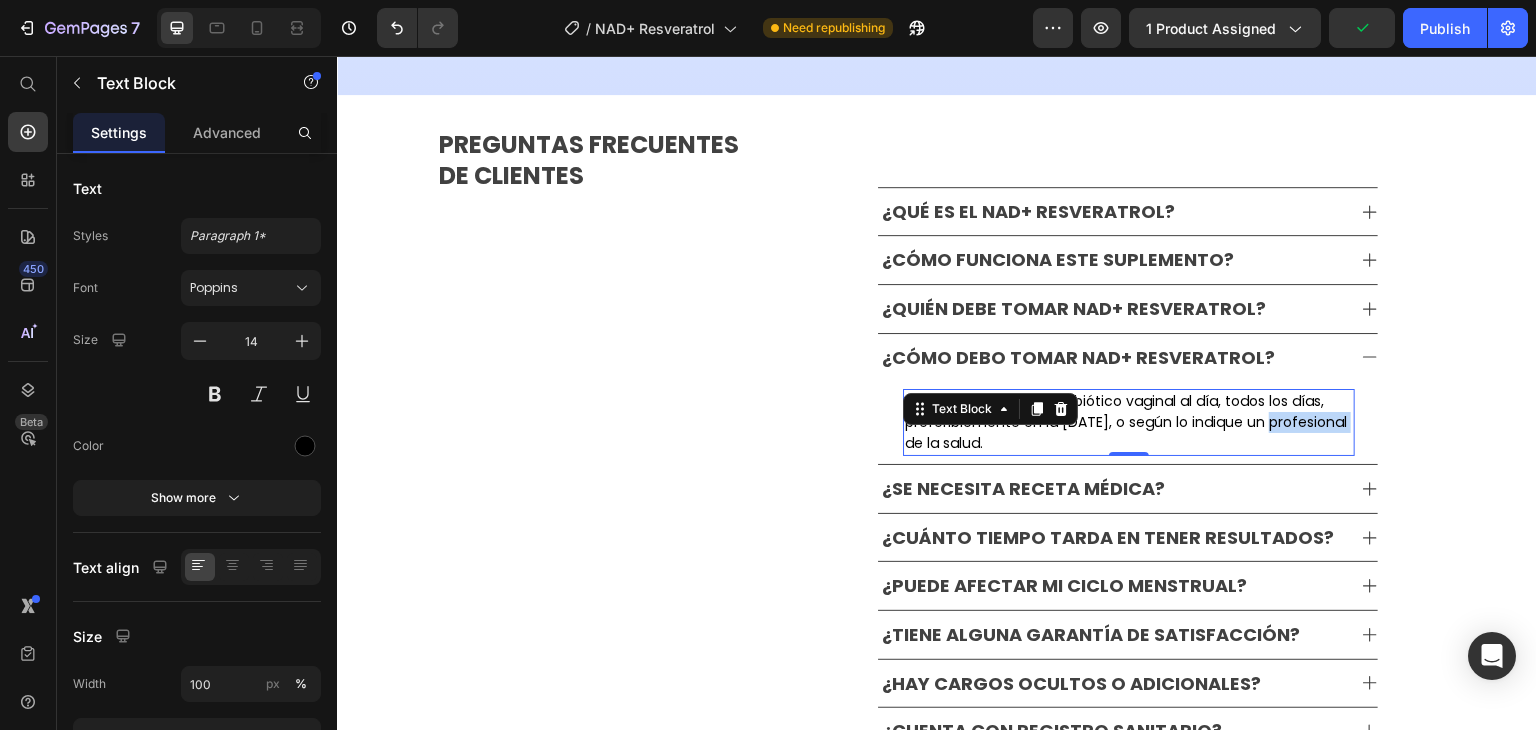 click on "Tome 2 cápsulas de probiótico vaginal al día, todos los días, preferiblemente en la [DATE], o según lo indique un profesional de la salud." at bounding box center (1129, 422) 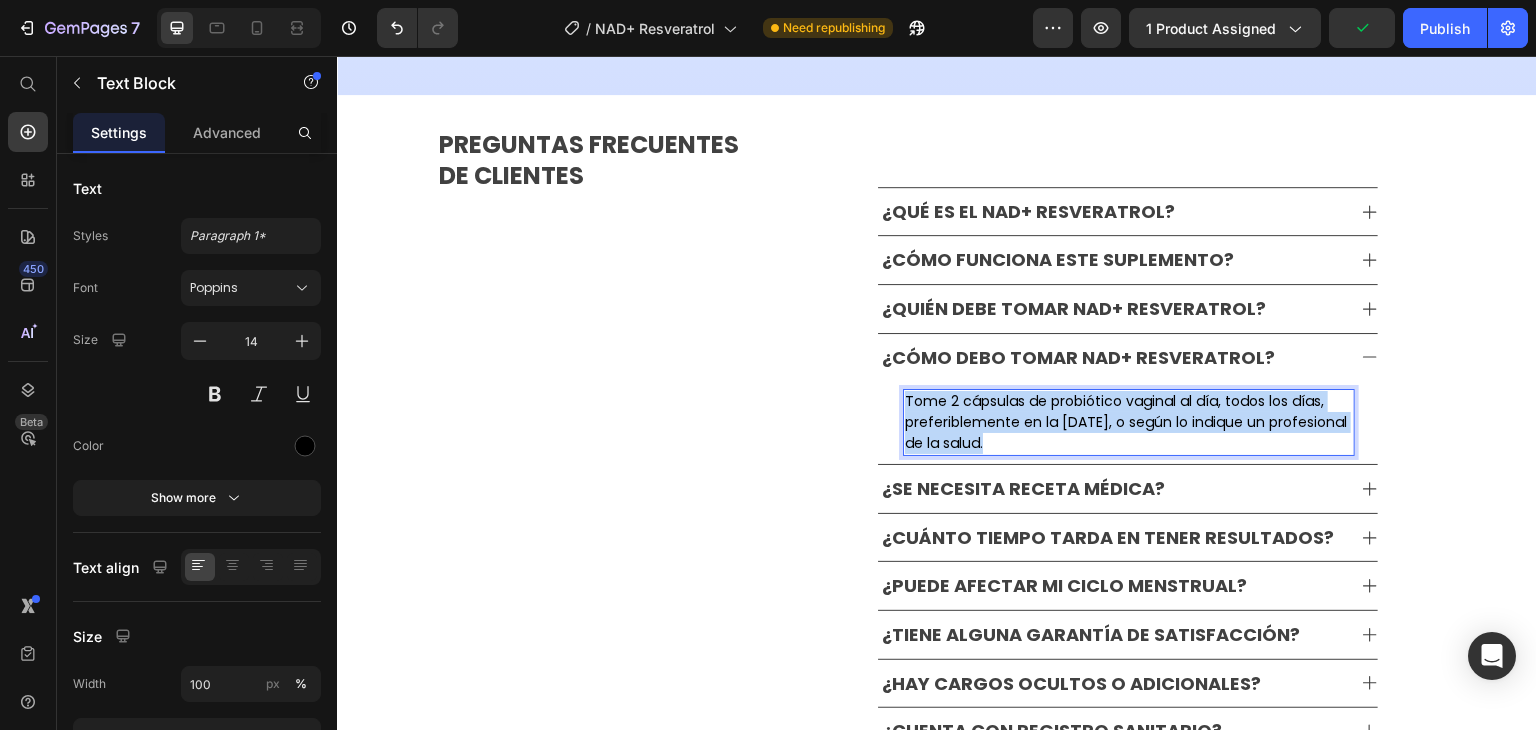 click on "Tome 2 cápsulas de probiótico vaginal al día, todos los días, preferiblemente en la [DATE], o según lo indique un profesional de la salud." at bounding box center [1129, 422] 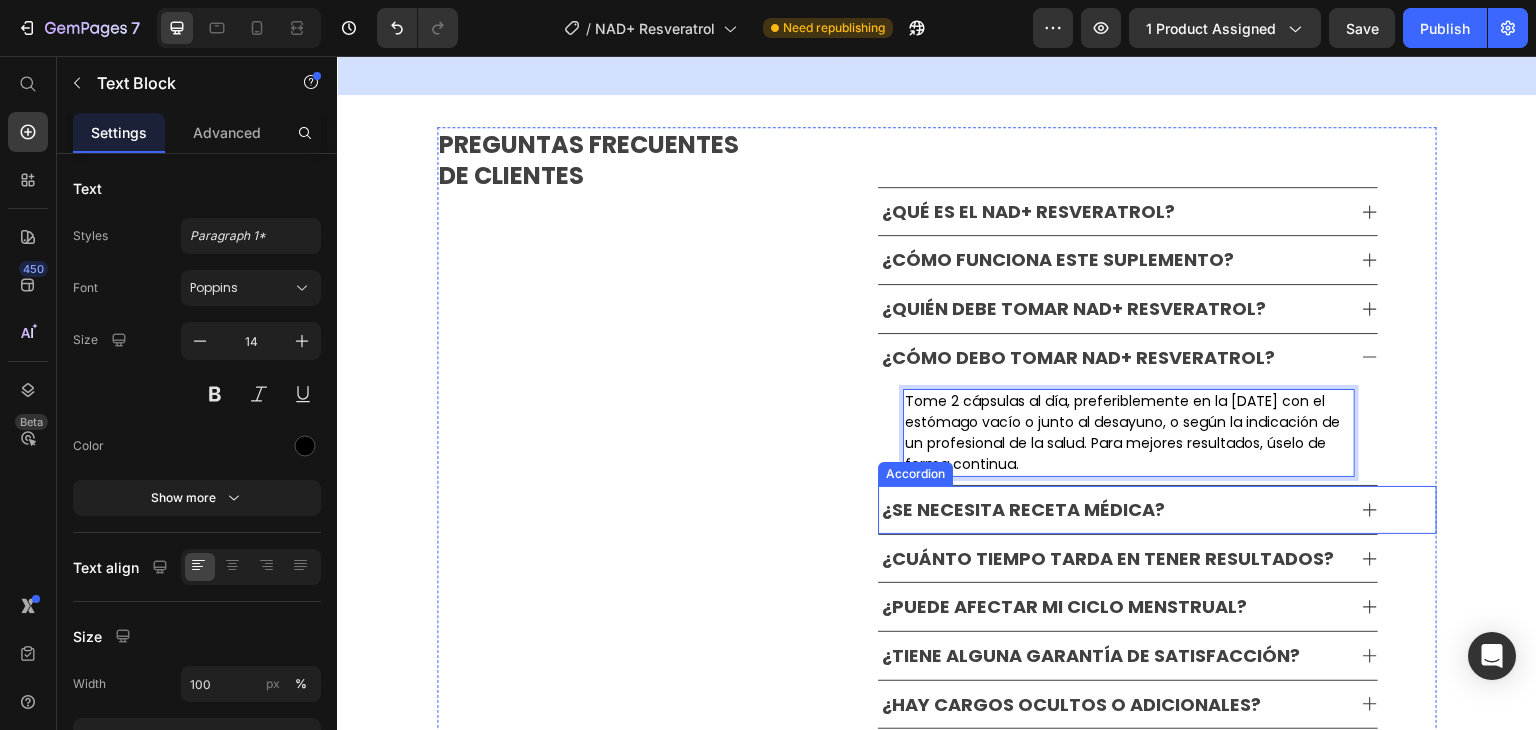 click on "¿SE NECESITA RECETA MÉDICA?" at bounding box center [1129, 510] 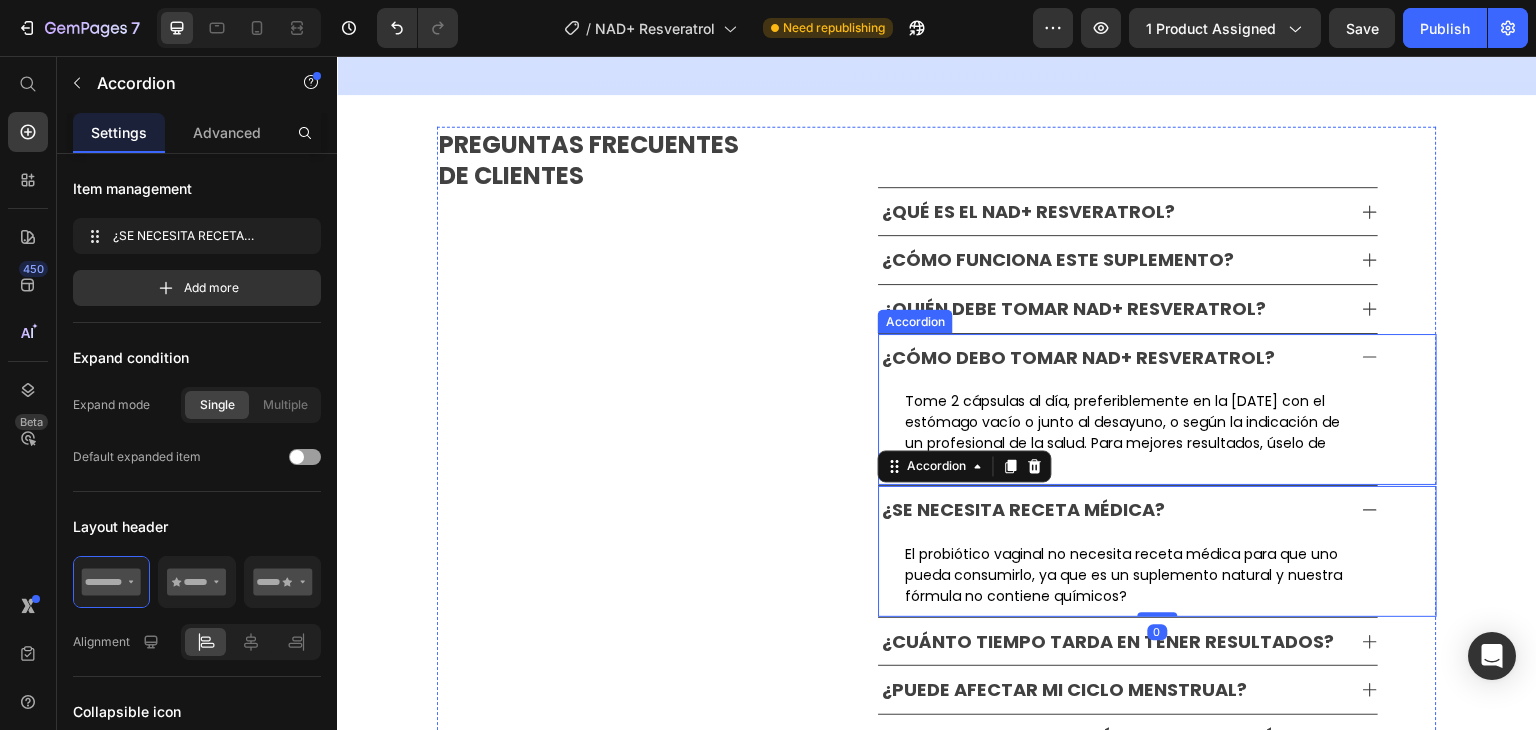 click 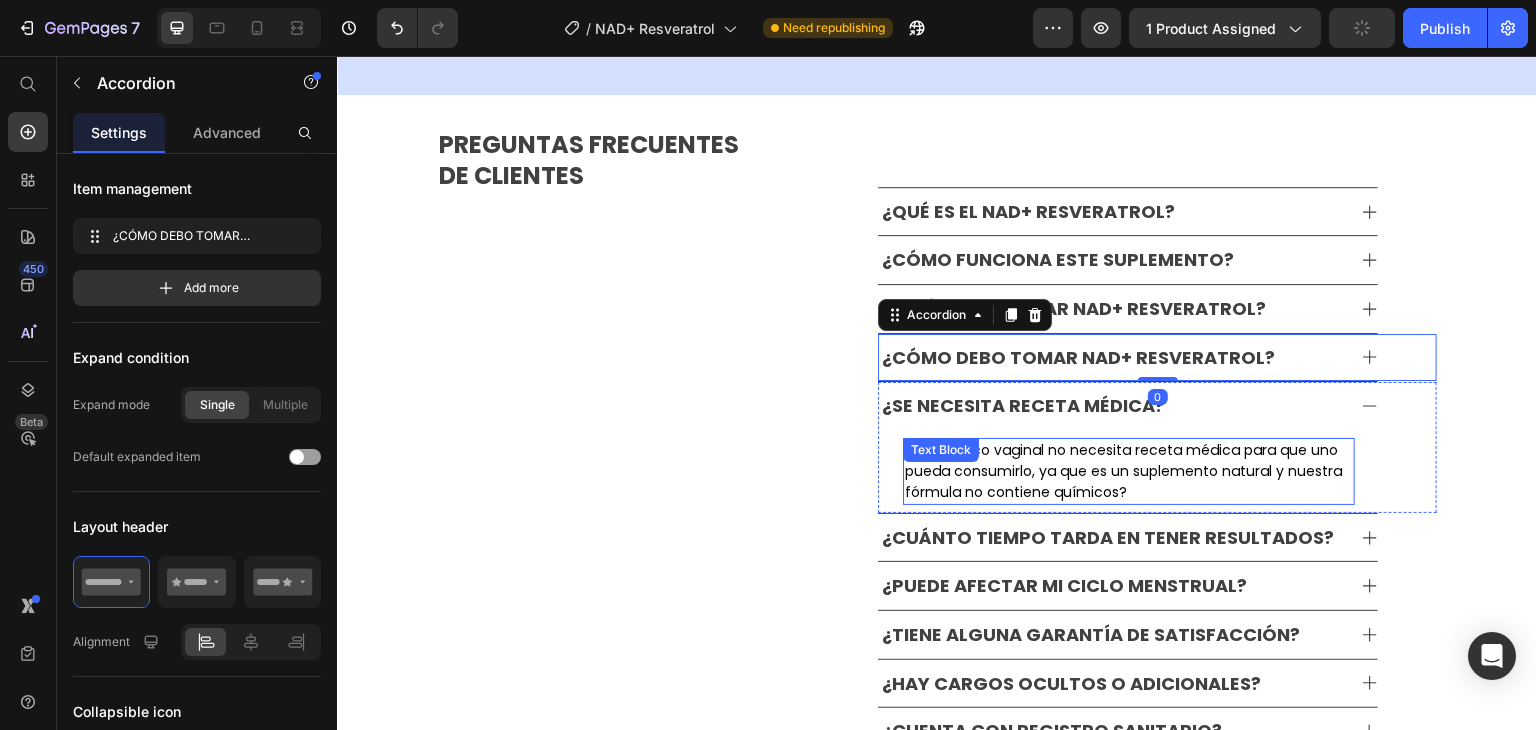 click on "El probiótico vaginal no necesita receta médica para que uno pueda consumirlo, ya que es un suplemento natural y nuestra fórmula no contiene químicos?" at bounding box center [1129, 471] 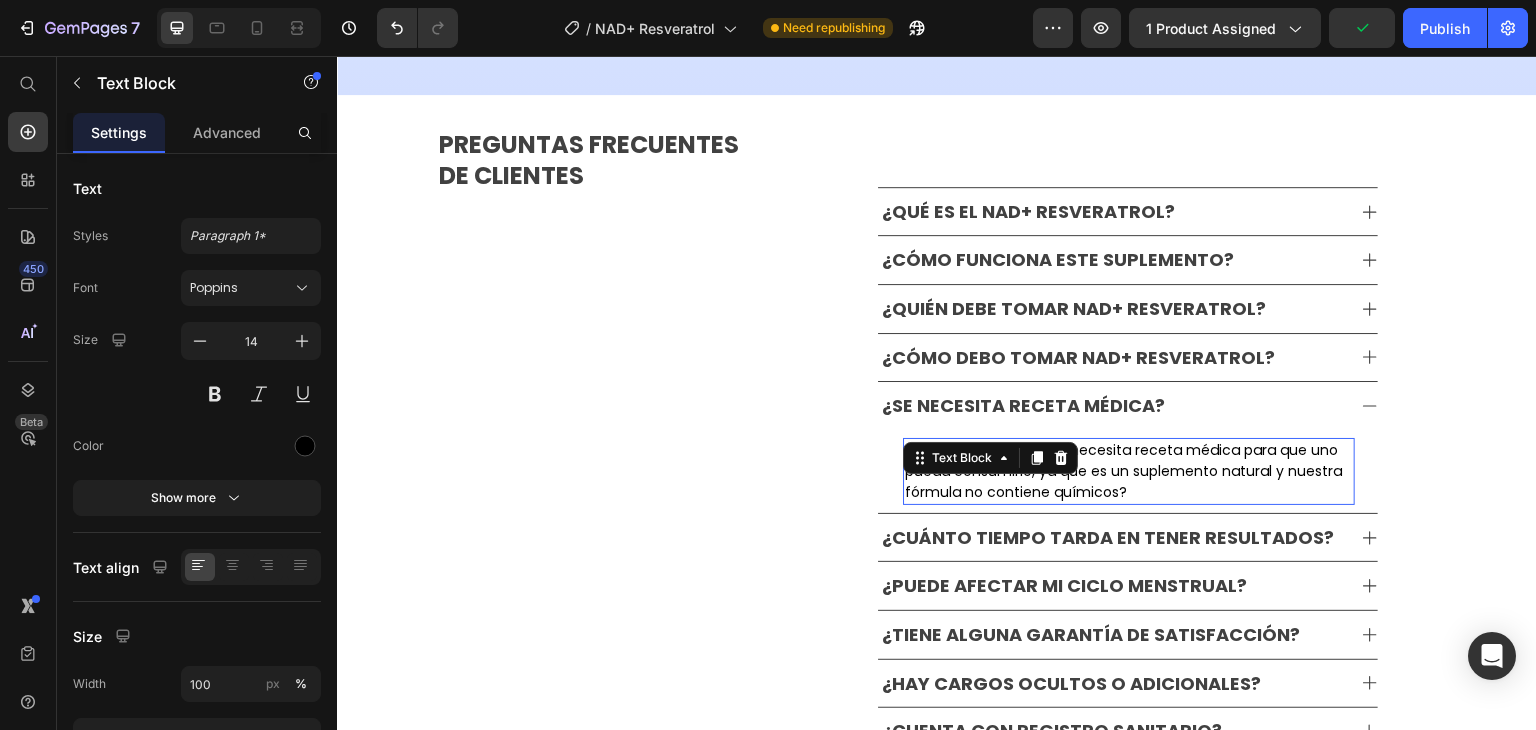 click on "El probiótico vaginal no necesita receta médica para que uno pueda consumirlo, ya que es un suplemento natural y nuestra fórmula no contiene químicos?" at bounding box center [1129, 471] 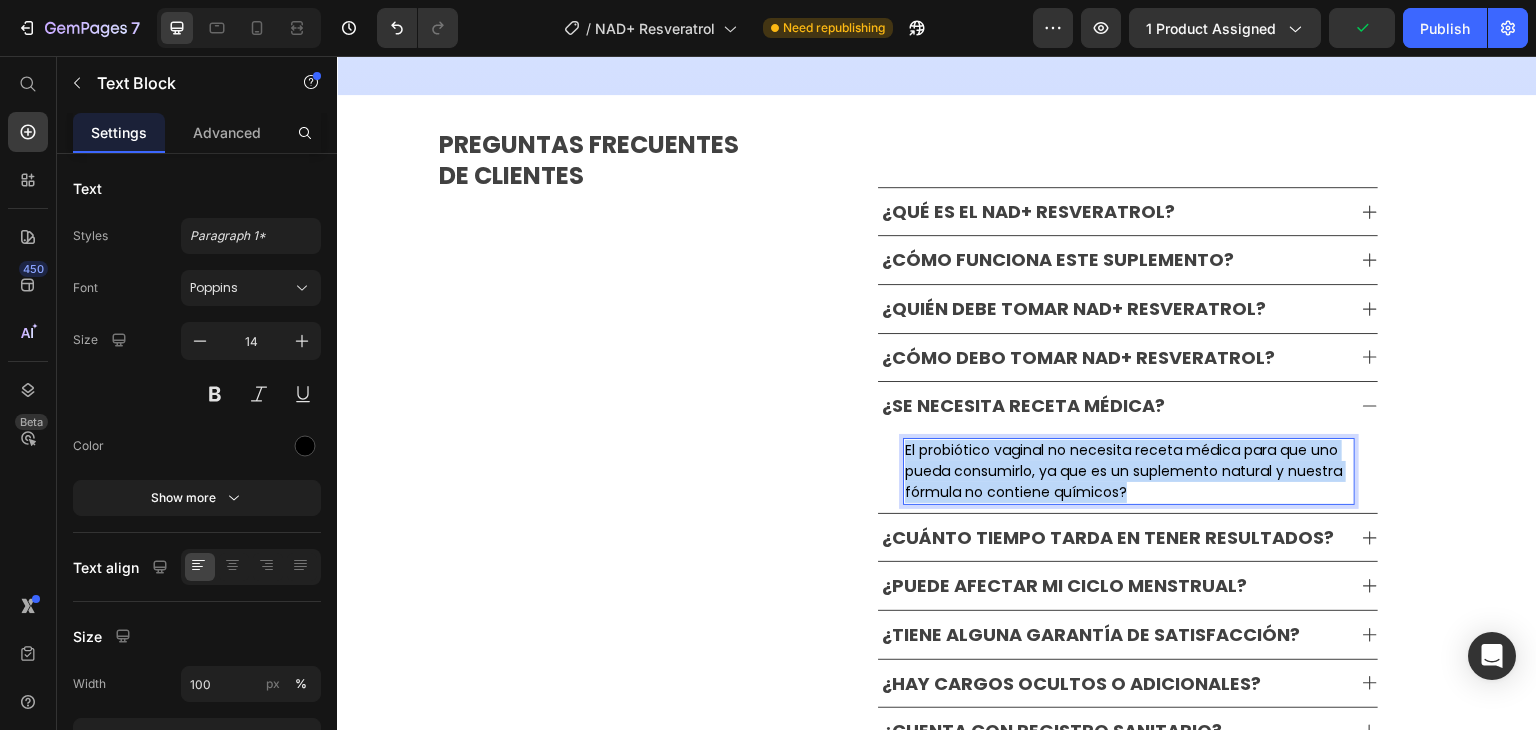 click on "El probiótico vaginal no necesita receta médica para que uno pueda consumirlo, ya que es un suplemento natural y nuestra fórmula no contiene químicos?" at bounding box center (1129, 471) 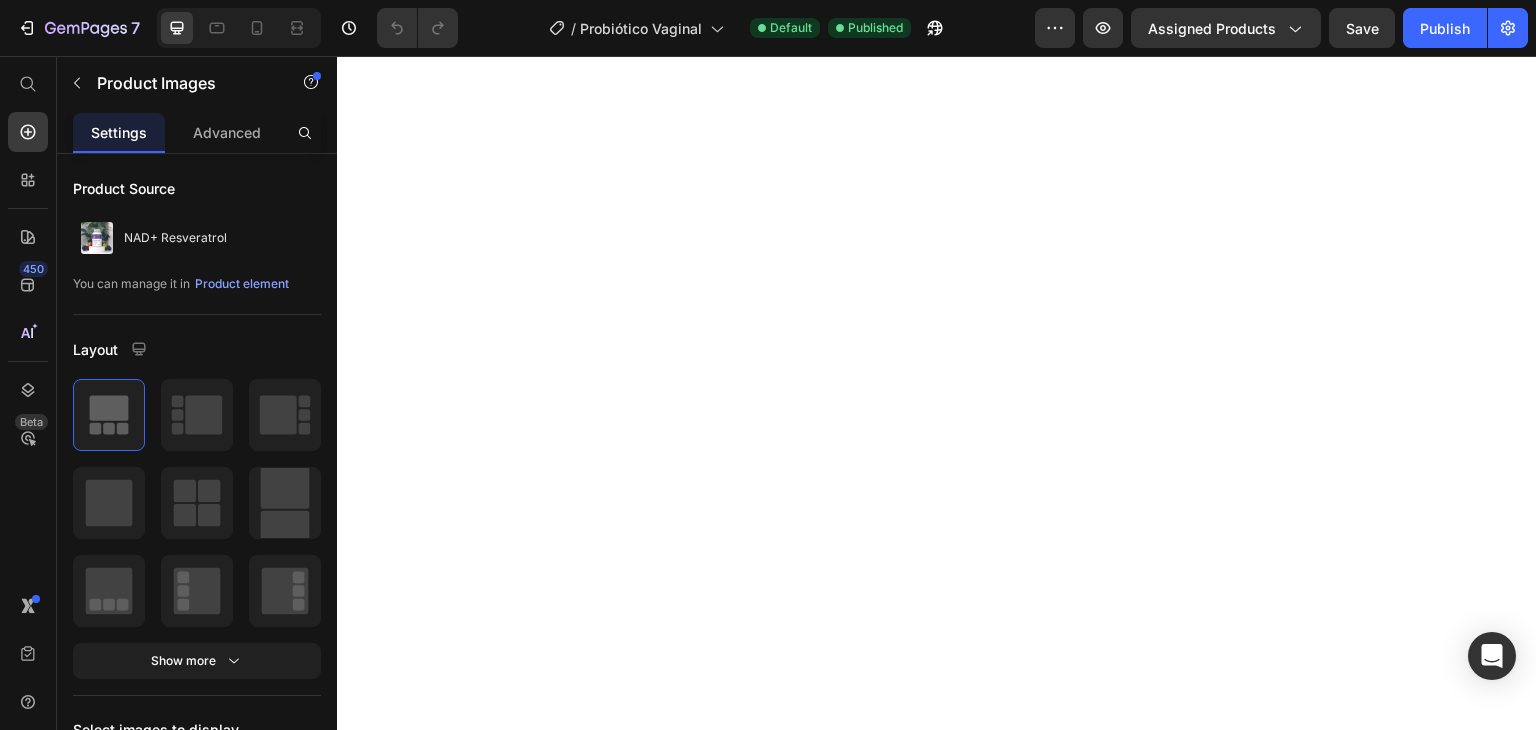 scroll, scrollTop: 0, scrollLeft: 0, axis: both 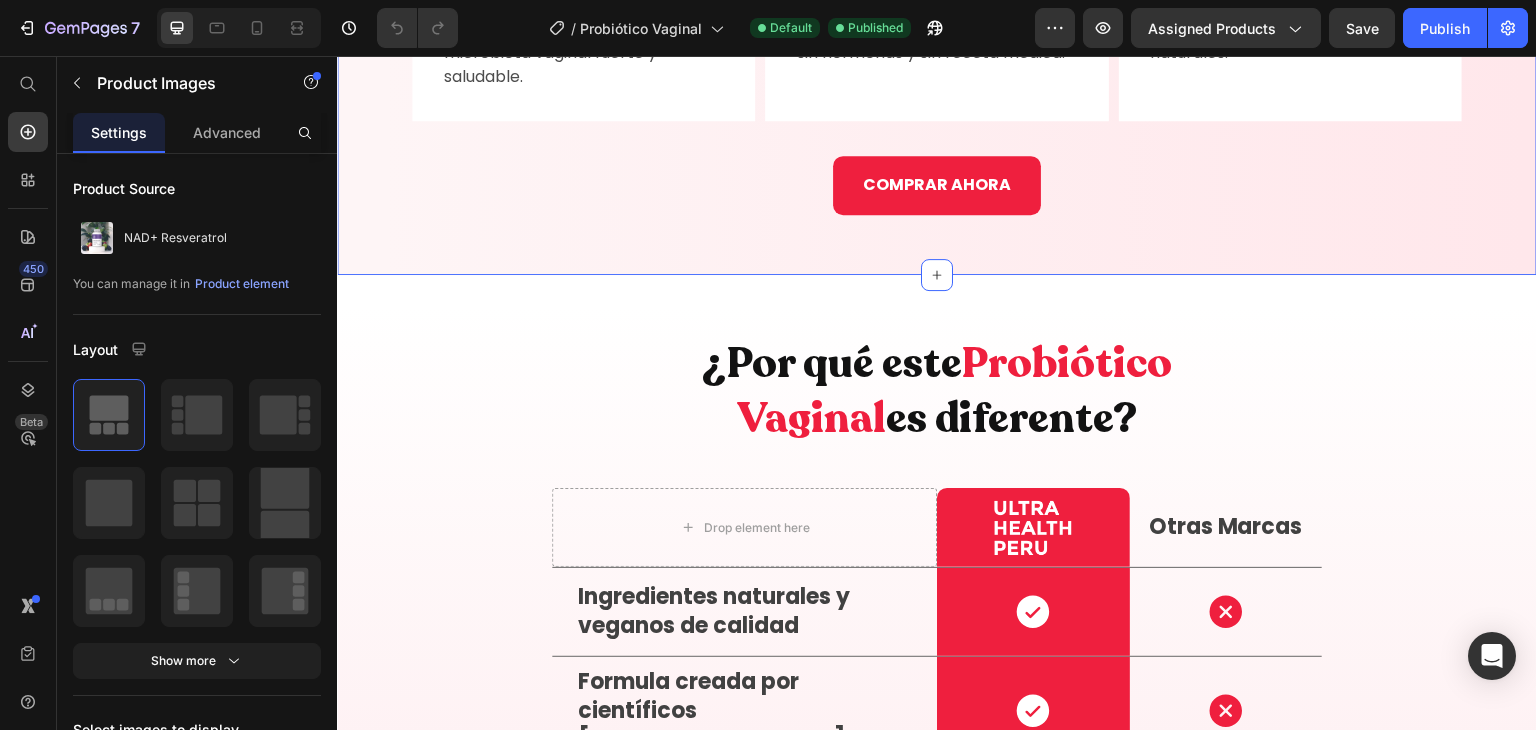 click on "¿Por Qué Necesitas Probióticos Vaginales? Heading Tu zona íntima está expuesta a cambios hormonales, estrés, ropa ajustada y productos que alteran su equilibrio. Este suplemento ayuda a restaurar y proteger tu salud vaginal desde adentro, de forma natural. Heading Image PROTEGE TU ZONA ÍNTIMA Heading Con 4 cepas científicas de Lactobacillus, este probiótico combate el desequilibrio, ayuda a prevenir infecciones y mantiene tu microbiota vaginal fuerte y saludable. Text Block Row Image FÓRMULA SIMBIÓTICA NATURAL Heading Incluye XOS prebióticos que alimentan los probióticos para que vivan más tiempo y actúen de forma más efectiva, sin químicos, sin hormonas y sin receta médica. Text Block Row Image BIENESTAR ÍNTIMO Y DIARIO Heading Te ayuda a sentirte limpia, fresca y libre de molestias todos los días. Cuida tu olor íntimo, mejora tu confort y fortalece tus defensas naturales. Text Block Row Row Row COMPRAR AHORA Button Section 7" at bounding box center [937, -93] 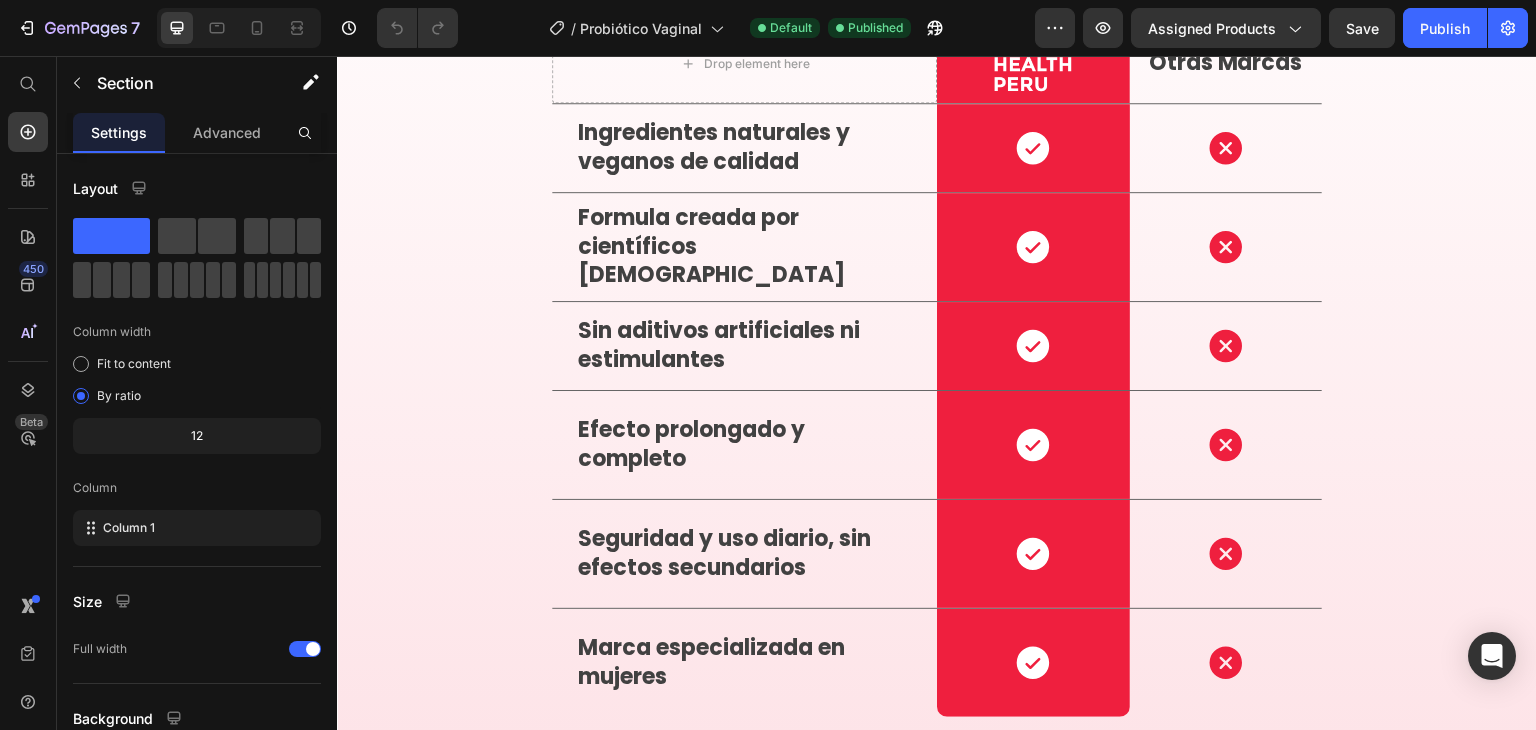 scroll, scrollTop: 4696, scrollLeft: 0, axis: vertical 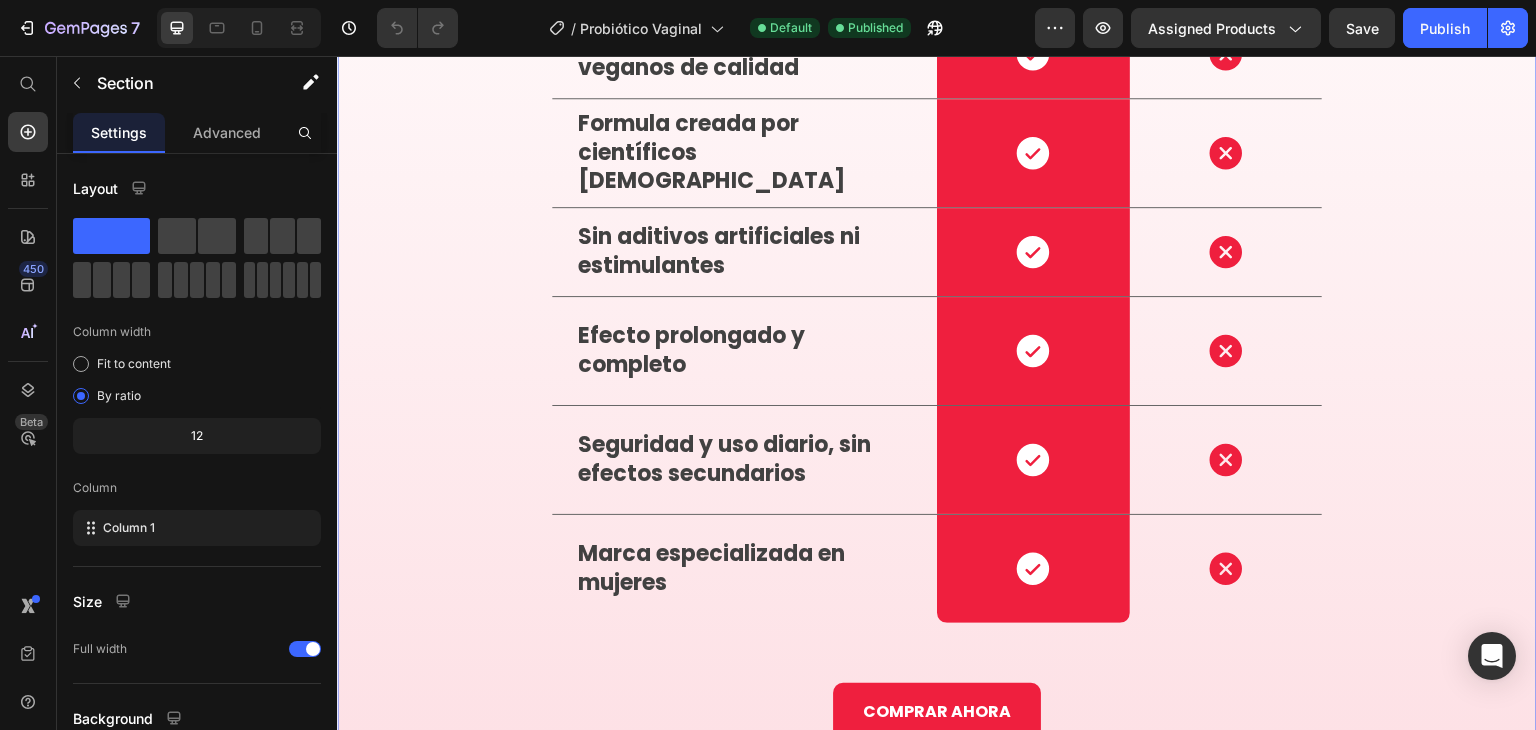 click on "¿Por qué este  Probiótico Vaginal  es diferente? Heading
Drop element here Image Row Otras Marcas Text Block Row Ingredientes naturales y veganos de calidad Text Block
Icon Row
Icon Row Formula creada por científicos americanos Text Block
Icon Row
Icon Row Sin aditivos artificiales ni estimulantes Text Block
Icon Row
Icon Row Efecto prolongado y completo Text Block
Icon Row
Icon Row Seguridad y uso diario, sin efectos secundarios Text Block
Icon Row
Icon Row Marca especializada en mujeres Text Block
Icon Row
Icon Row Row Row COMPRAR AHORA Button Section 8" at bounding box center (937, 259) 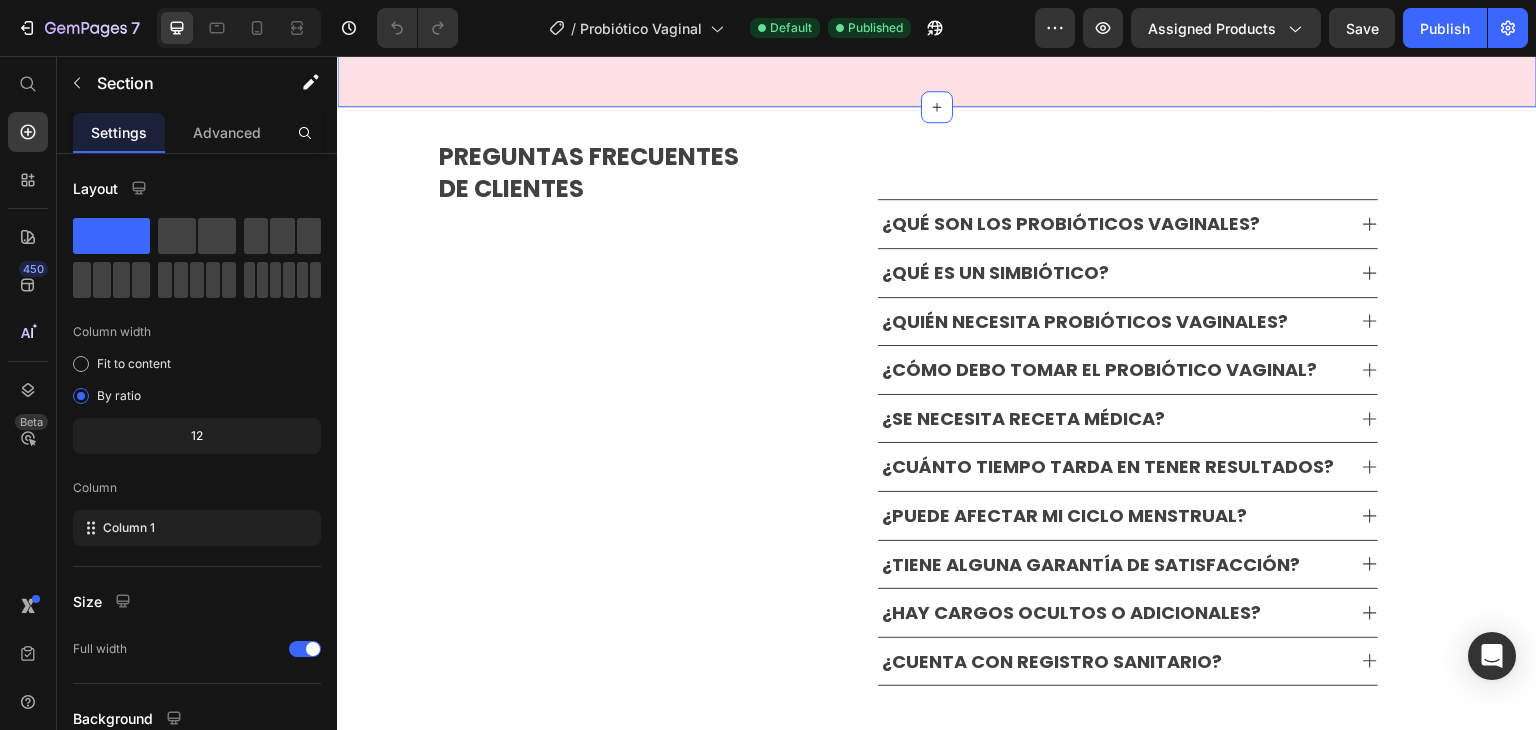 scroll, scrollTop: 6172, scrollLeft: 0, axis: vertical 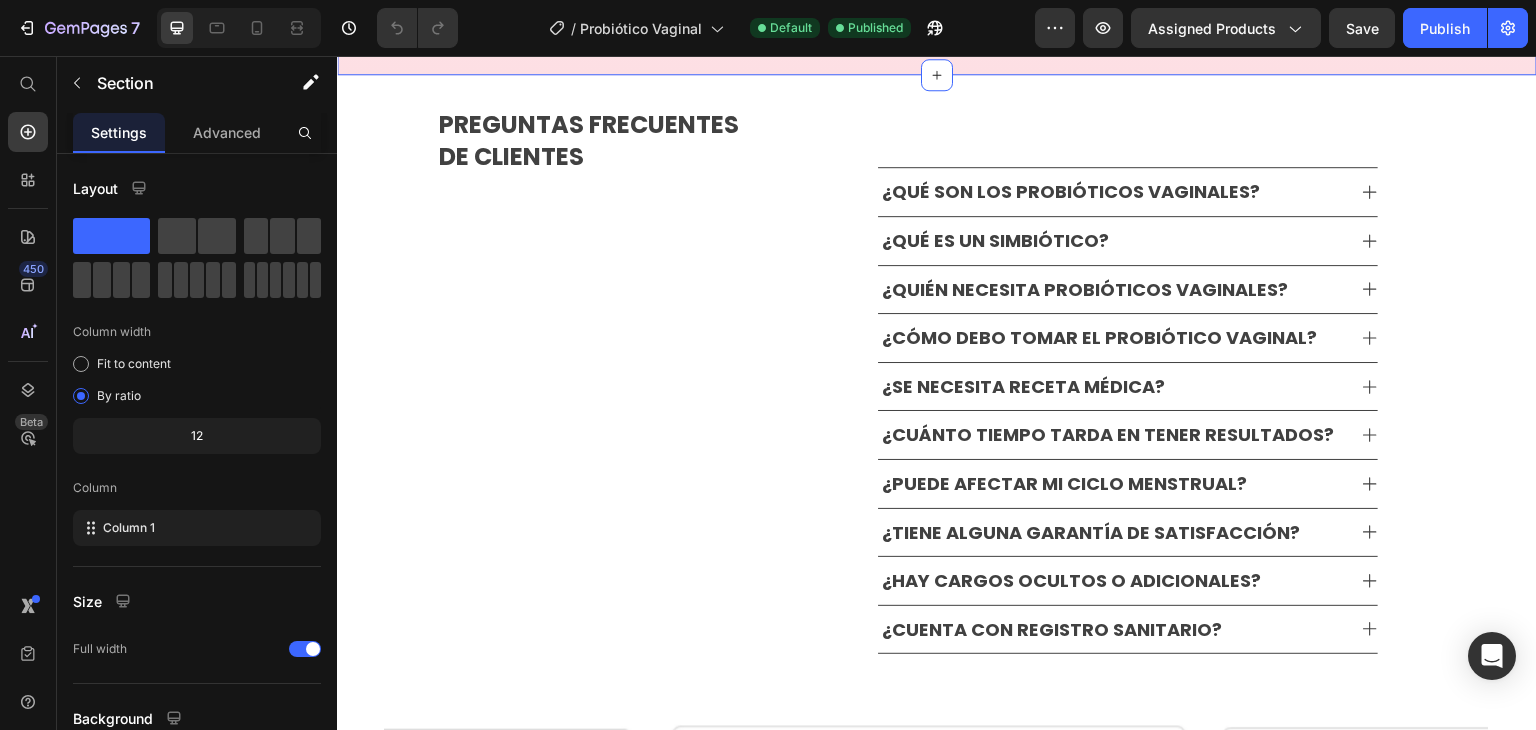 click on "Icon Icon Icon Icon Icon Icon List 4.9 Rating - 20,000+ Reseñas Heading Row Alivia la Picazón y Sequedad Heading Equilibra tu pH y Olor Íntimo Heading Siéntete fresca y despídete del mal olor, las molestias y la incomodidad vaginal. Heading COMPRAR AHORA Button Image Row Row Row Section 2 ¿Por qué este  Probiótico Vaginal  es diferente? Heading
Drop element here Image Row Otras Marcas Text Block Row Ingredientes naturales y veganos de calidad Text Block
Icon Row
Icon Row Formula creada por científicos americanos Text Block
Icon Row
Icon Row Sin aditivos artificiales ni estimulantes Text Block
Icon Row
Icon Row Efecto prolongado y completo Text Block
Icon Row
Icon Row Seguridad y uso diario, sin efectos secundarios Text Block
Icon Row
Icon Row Marca especializada en mujeres Text Block
Icon Row" at bounding box center [937, -2535] 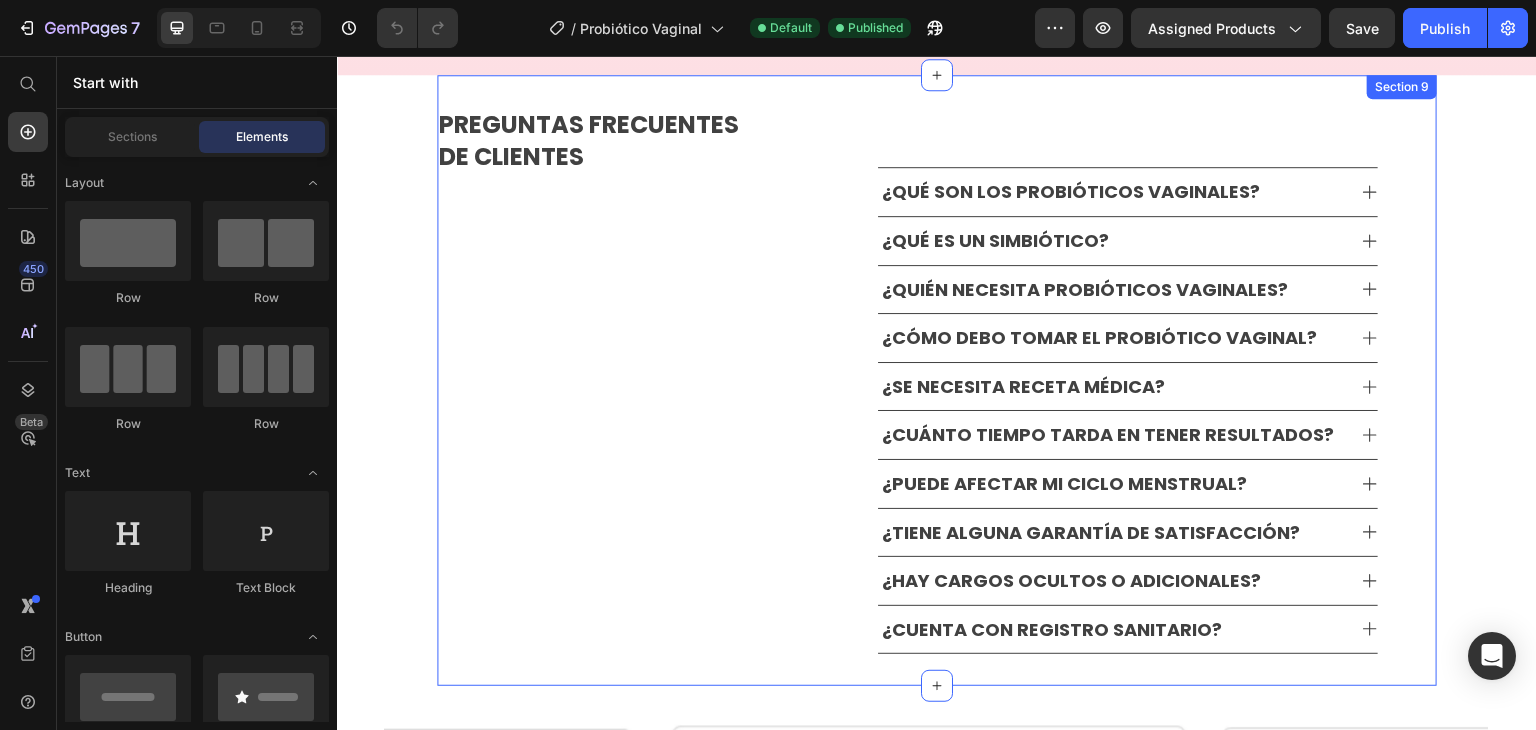 click on "PREGUNTAS FRECUENTES DE CLIENTES Heading                Title Line
¿QUÉ SON LOS PROBIÓTICOS VAGINALES? Accordion                Title Line
¿QUÉ ES UN SIMBIÓTICO? Accordion                Title Line
¿quién necesita probióticos vaginales? Accordion                Title Line
¿cómo debo tomar el probiótico vaginal? Accordion                Title Line
¿SE NECESITA RECETA MÉDICA? Accordion                Title Line
¿Cuánto tiempo tarda en tener resultados? Accordion                Title Line
¿PuEDE AFECTAR MI CICLO MENSTRUAL? Accordion                Title Line
¿Tiene alguna garantía de satisfacción? Accordion                Title Line" at bounding box center [937, 380] 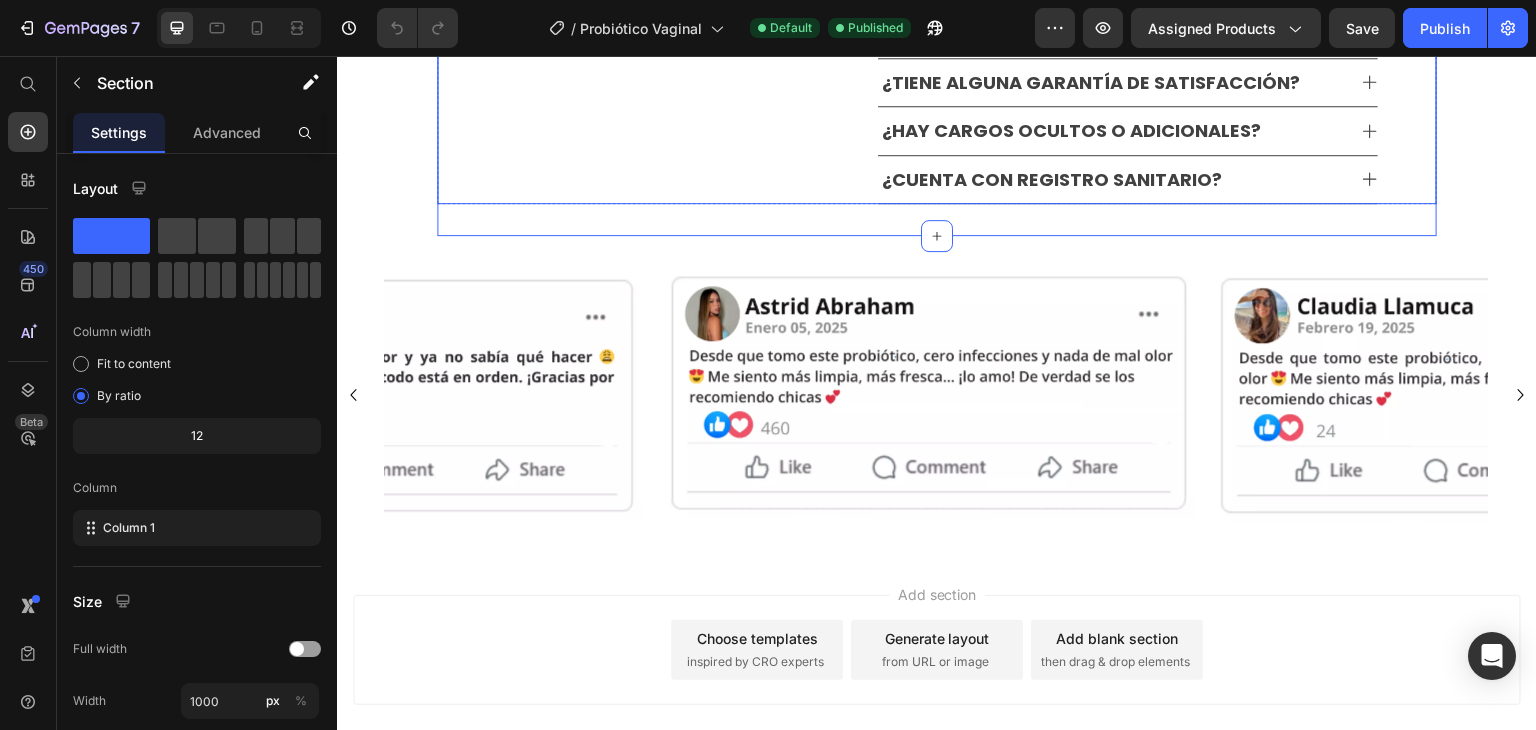 scroll, scrollTop: 6623, scrollLeft: 0, axis: vertical 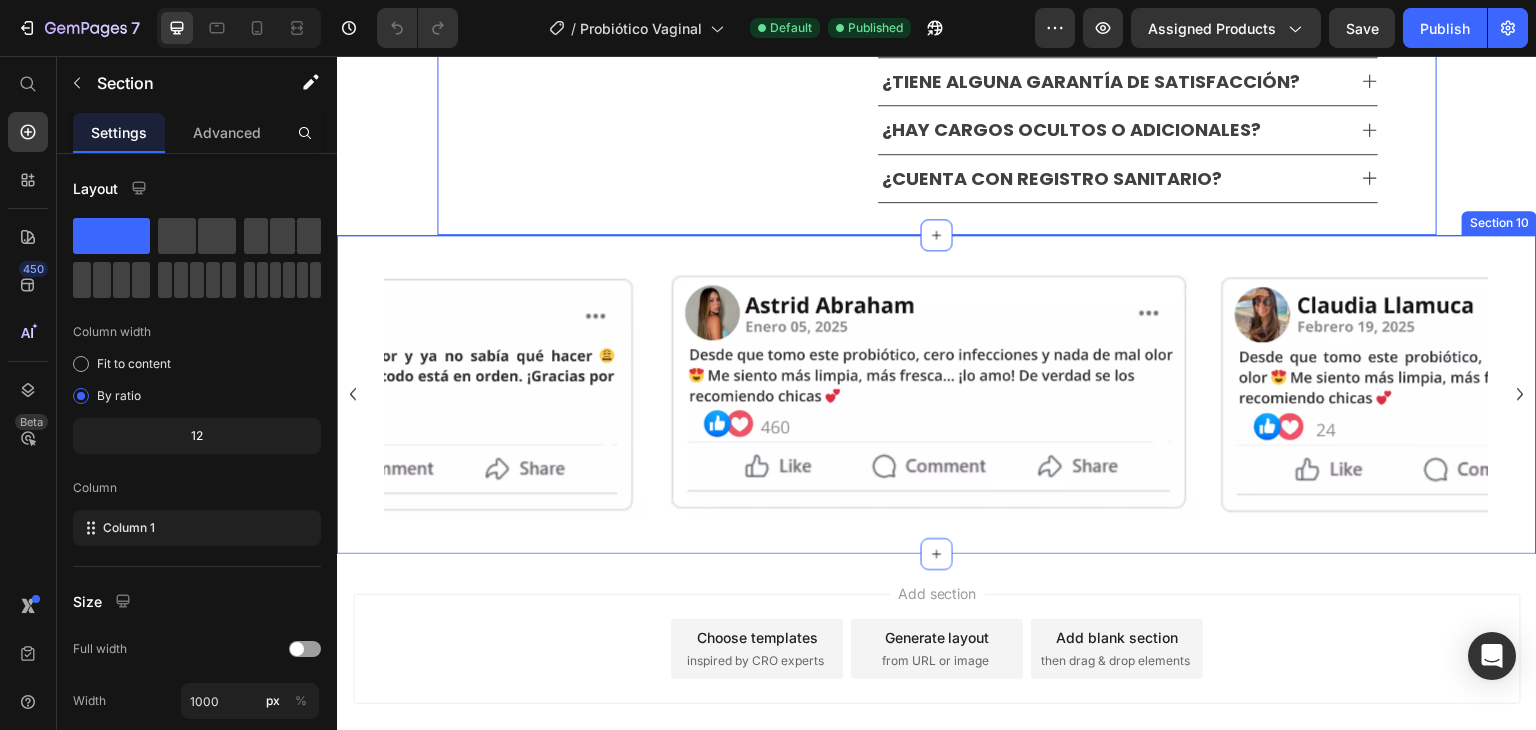 click on "Image Image Image Image Image Image
Carousel Row Section 10" at bounding box center (937, 394) 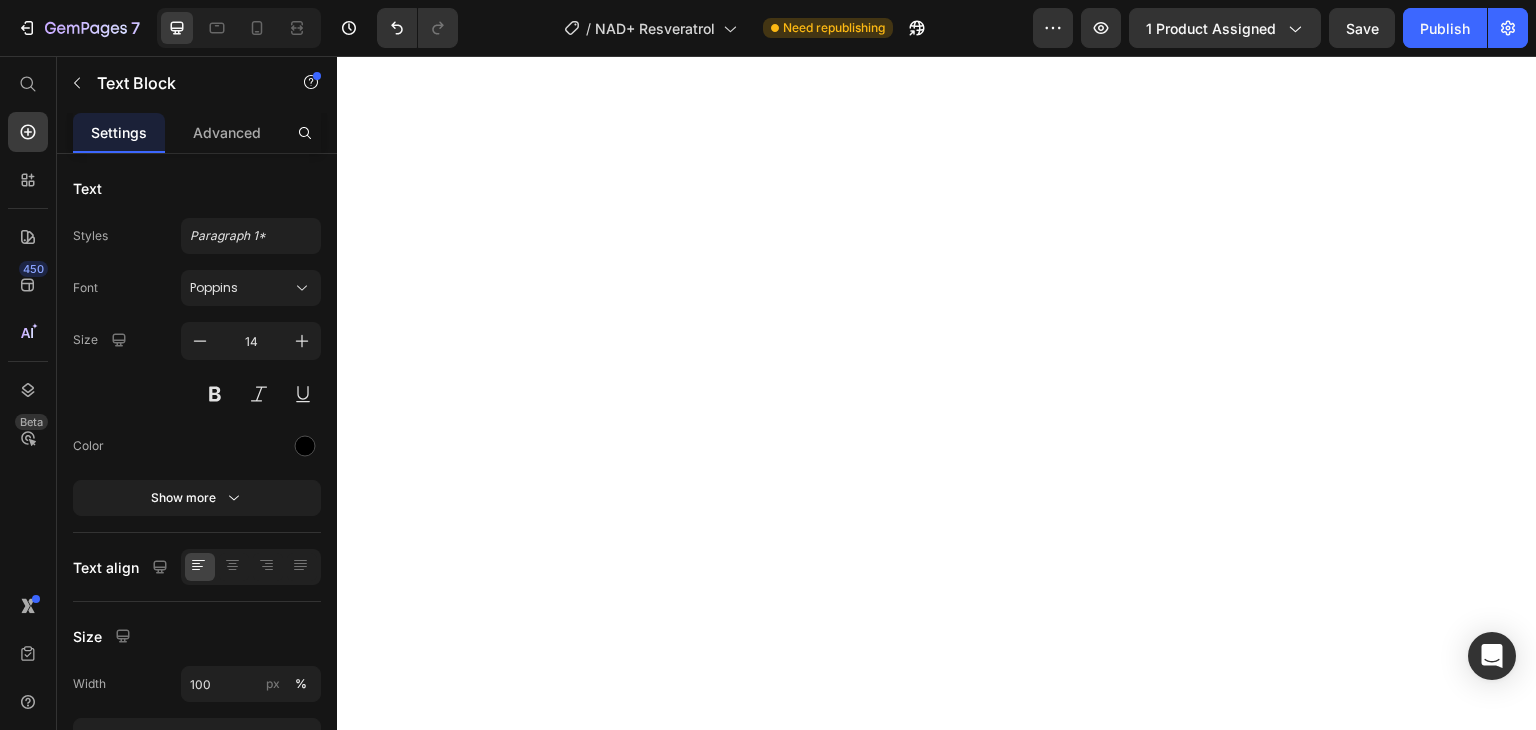 scroll, scrollTop: 0, scrollLeft: 0, axis: both 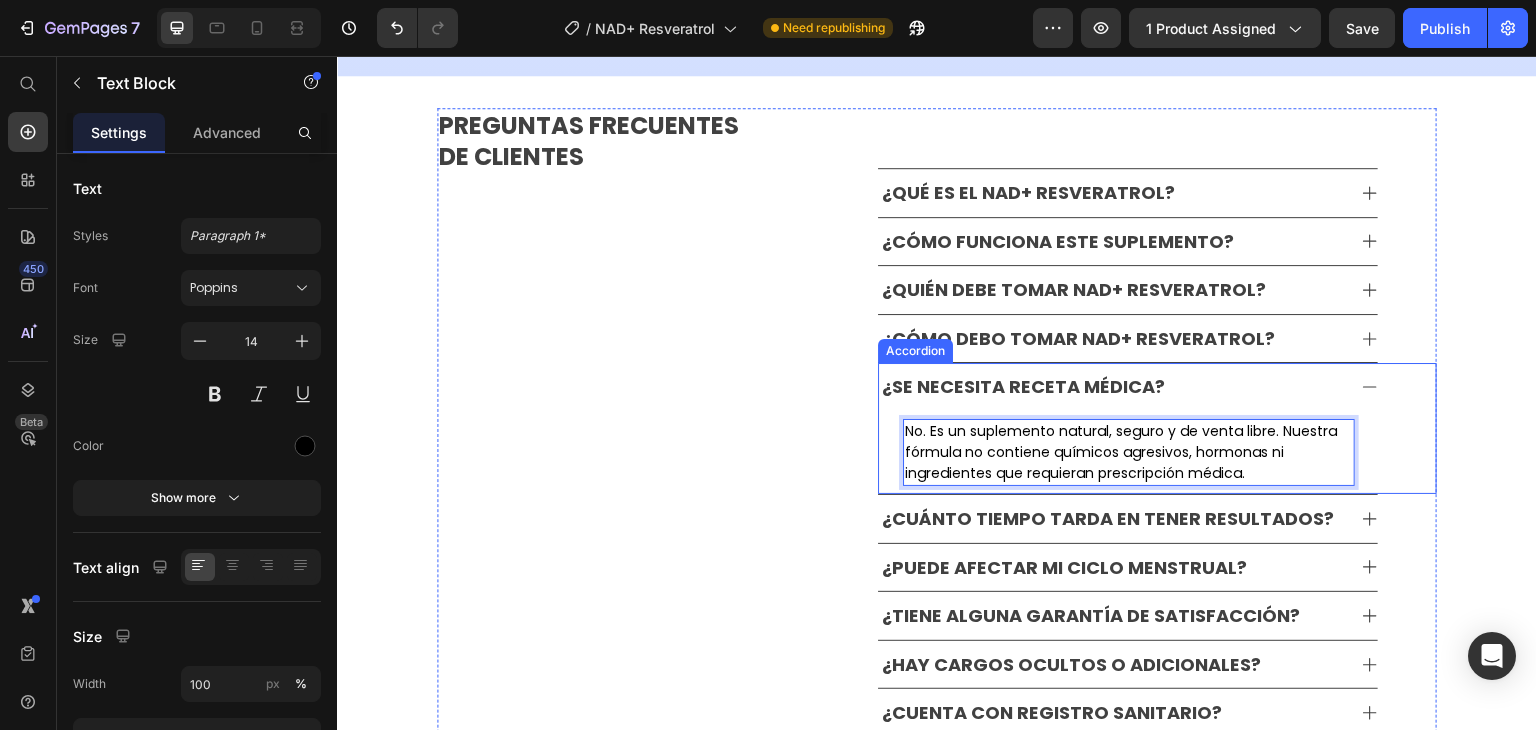click 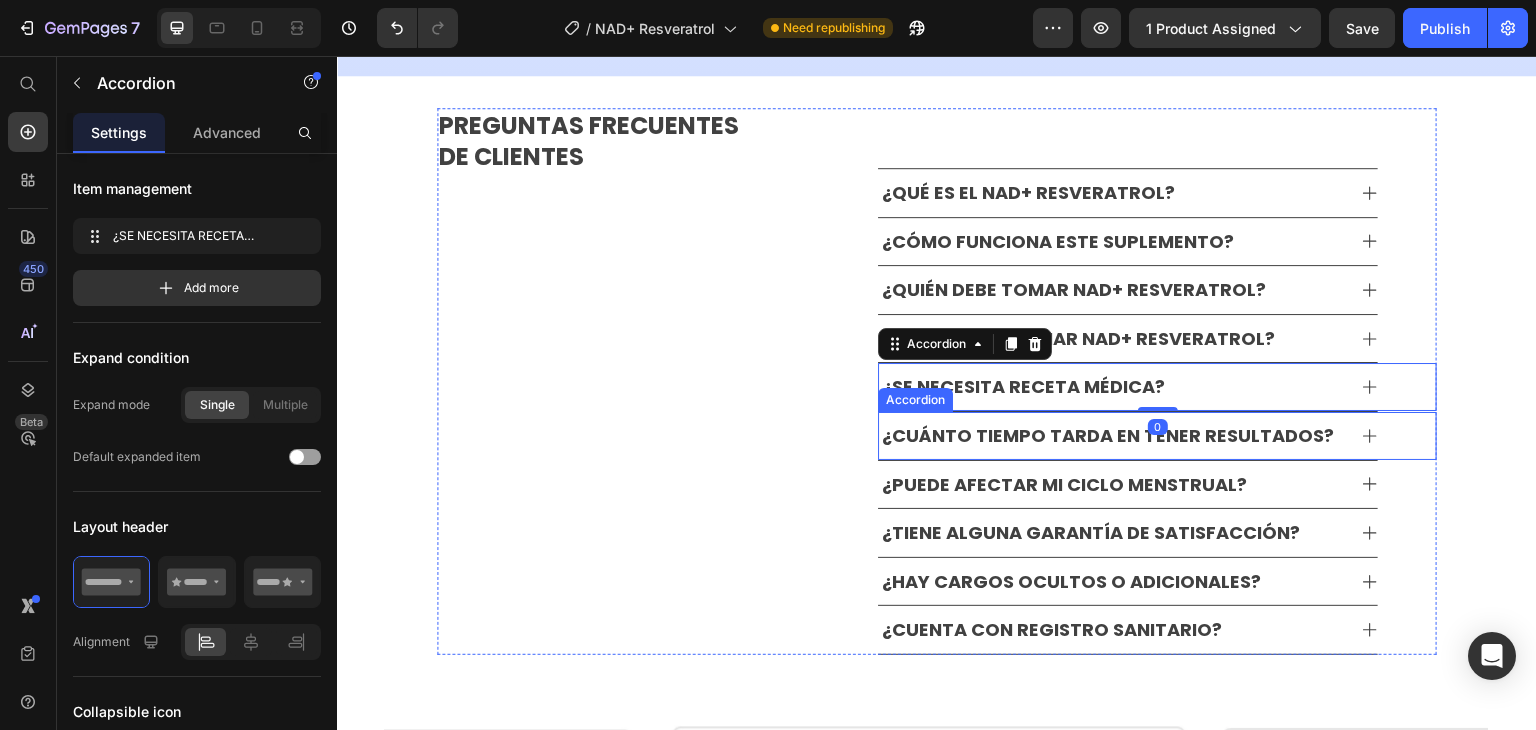 click 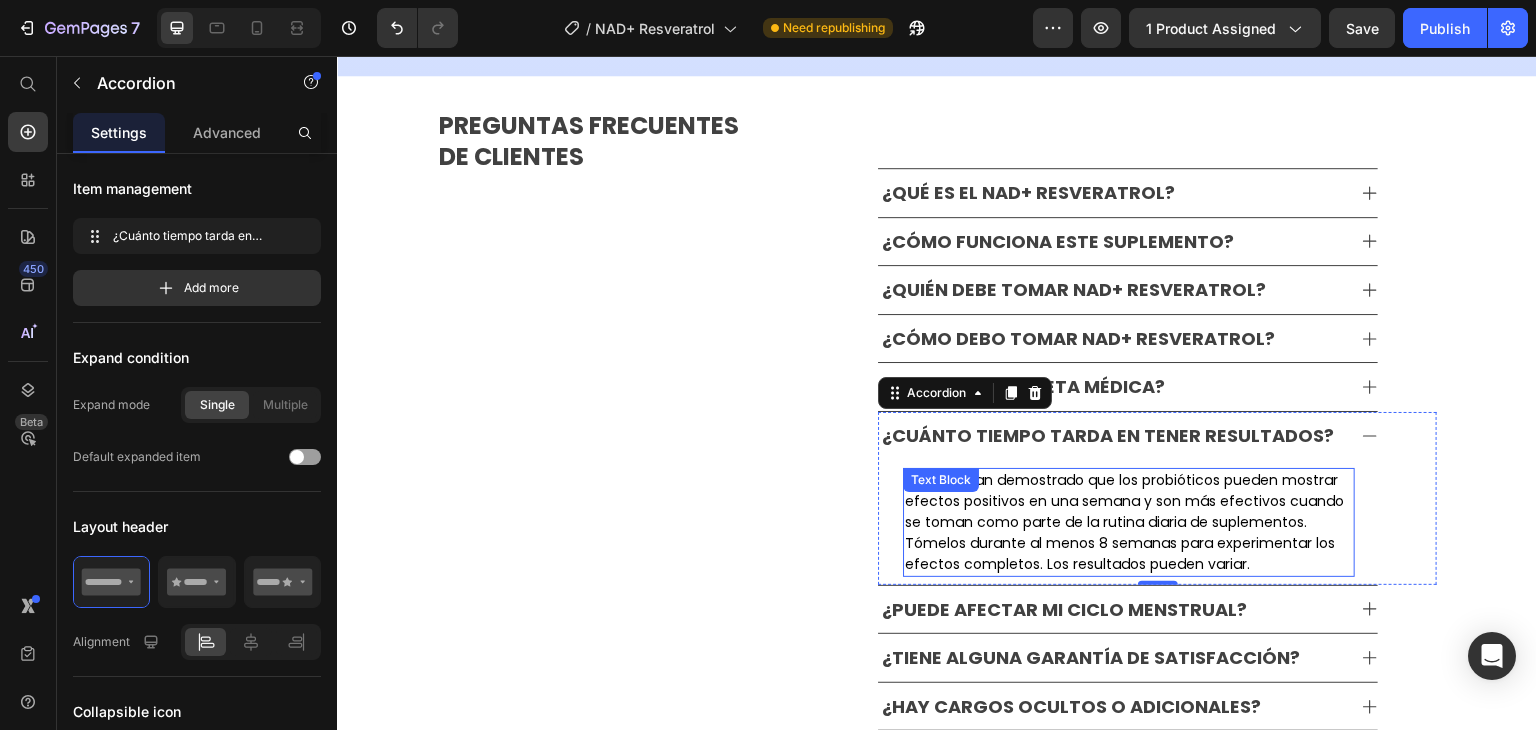 click on "Estudios han demostrado que los probióticos pueden mostrar efectos positivos en una semana y son más efectivos cuando se toman como parte de la rutina diaria de suplementos. Tómelos durante al menos 8 semanas para experimentar los efectos completos. Los resultados pueden variar." at bounding box center (1129, 522) 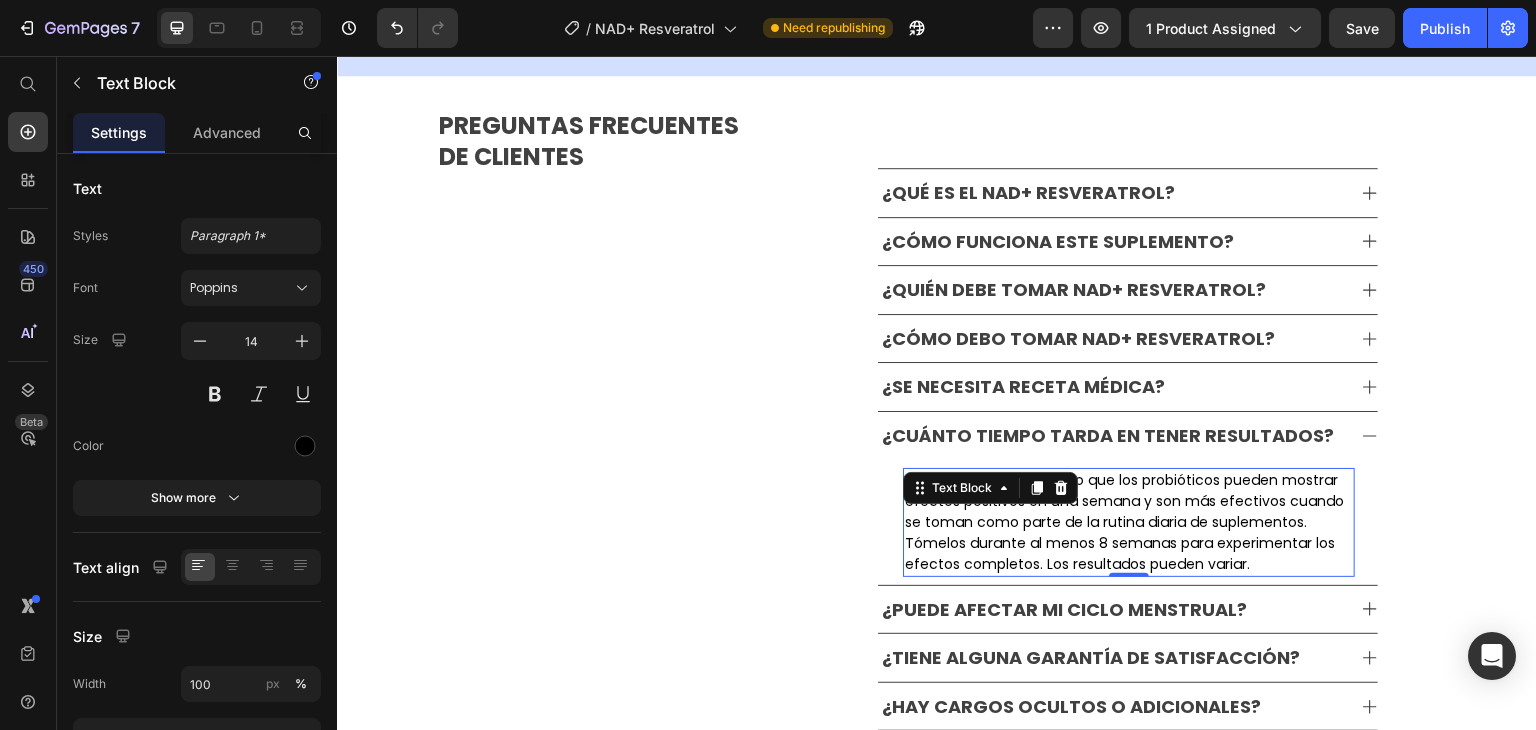 click on "Estudios han demostrado que los probióticos pueden mostrar efectos positivos en una semana y son más efectivos cuando se toman como parte de la rutina diaria de suplementos. Tómelos durante al menos 8 semanas para experimentar los efectos completos. Los resultados pueden variar." at bounding box center [1129, 522] 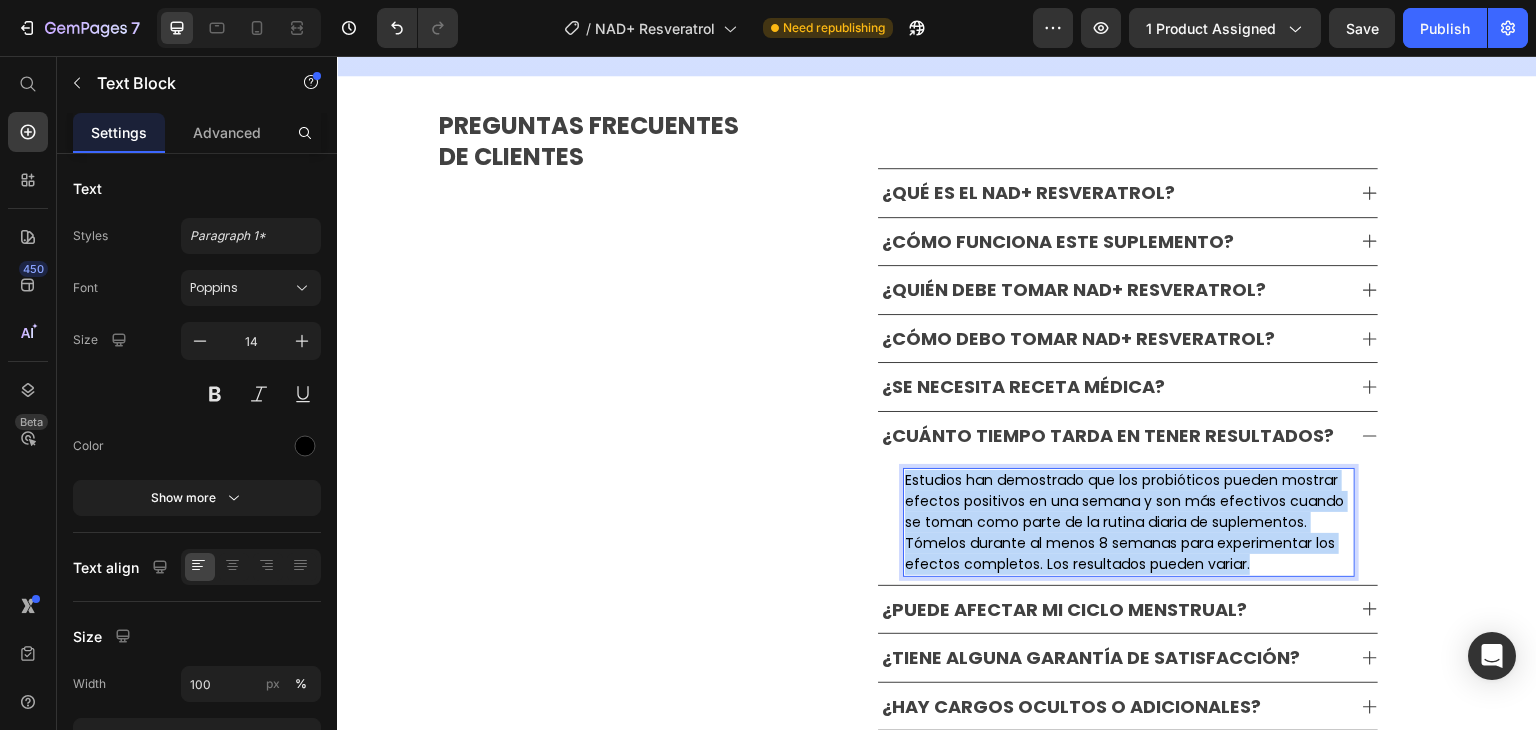 click on "Estudios han demostrado que los probióticos pueden mostrar efectos positivos en una semana y son más efectivos cuando se toman como parte de la rutina diaria de suplementos. Tómelos durante al menos 8 semanas para experimentar los efectos completos. Los resultados pueden variar." at bounding box center [1129, 522] 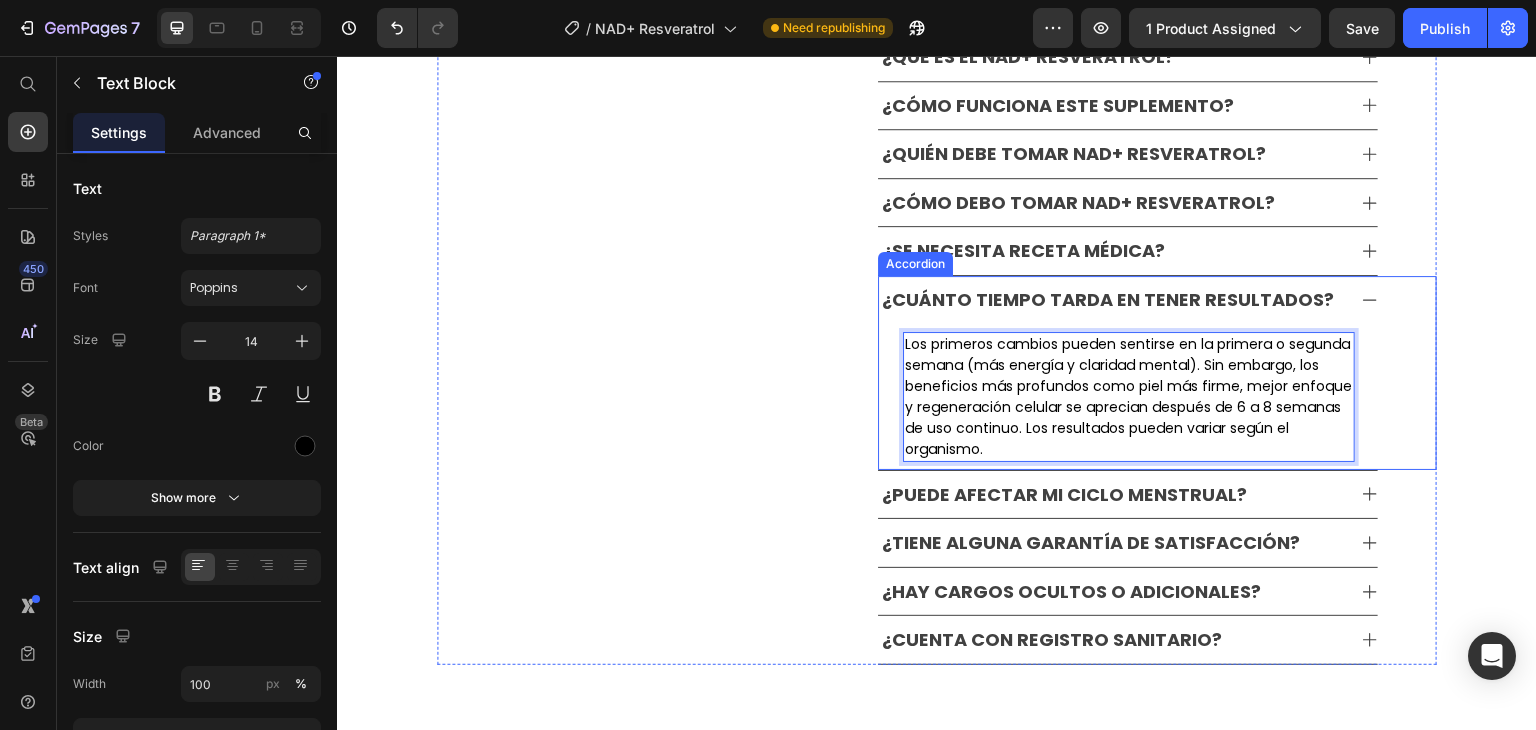 scroll, scrollTop: 6378, scrollLeft: 0, axis: vertical 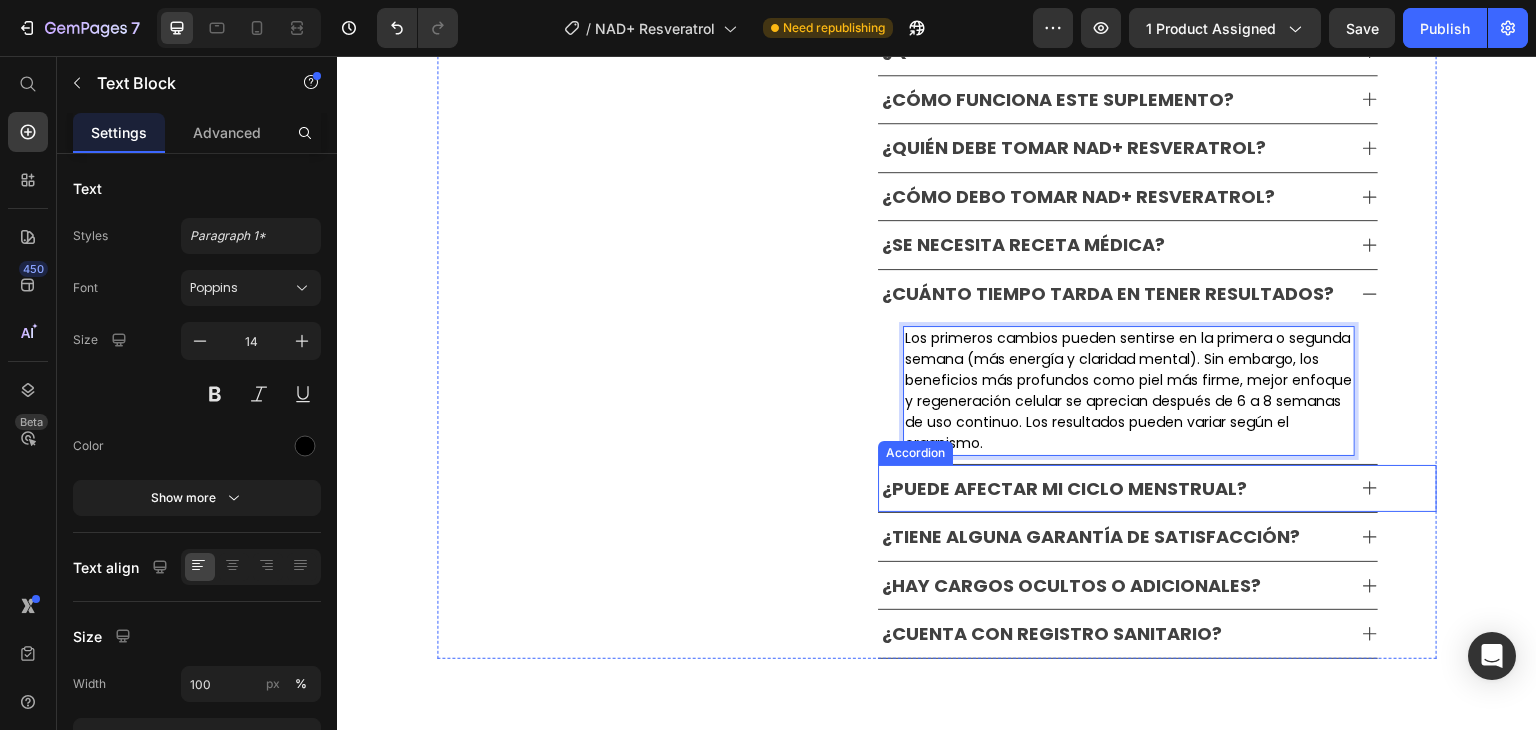 click on "¿PuEDE AFECTAR MI CICLO MENSTRUAL?" at bounding box center (1064, 489) 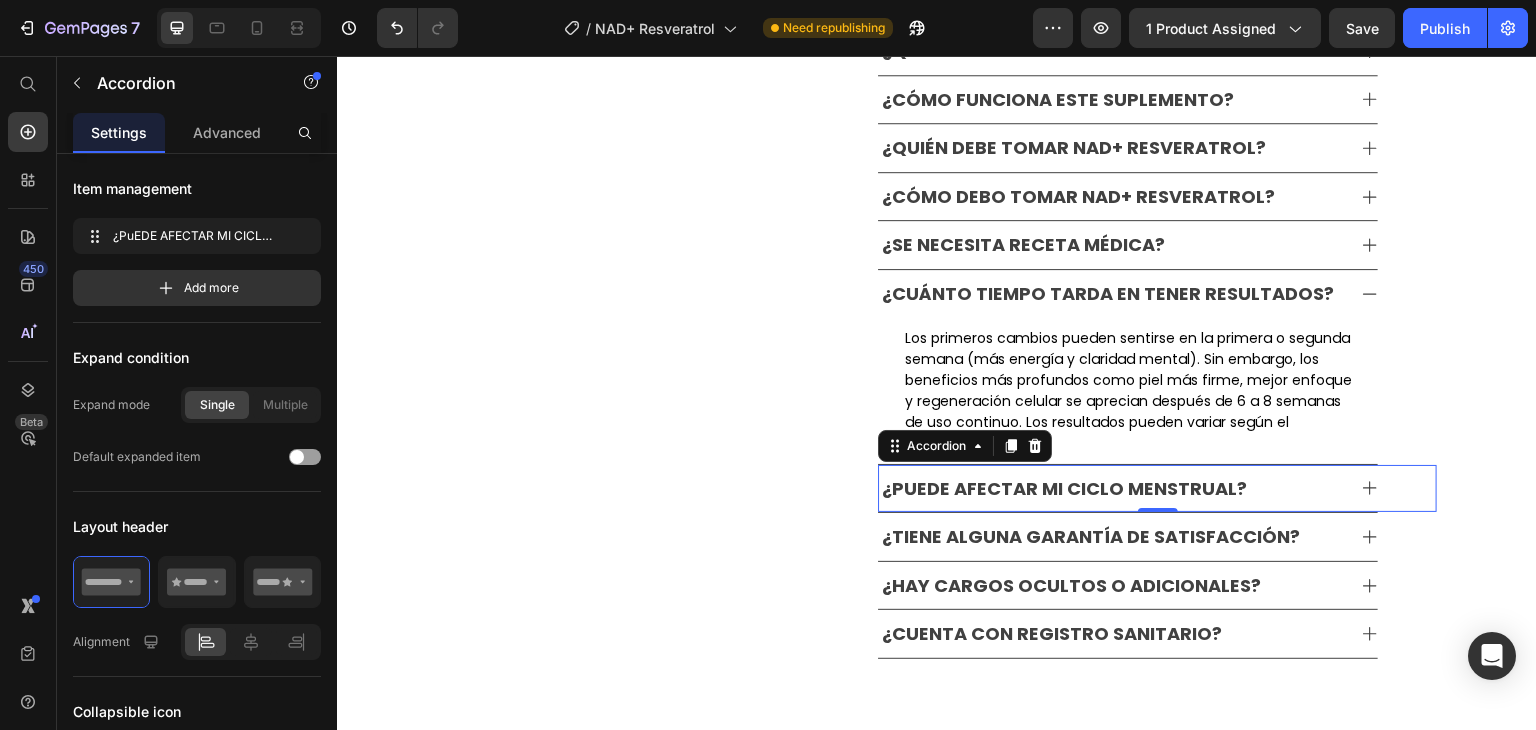 click on "¿PuEDE AFECTAR MI CICLO MENSTRUAL?" at bounding box center [1064, 489] 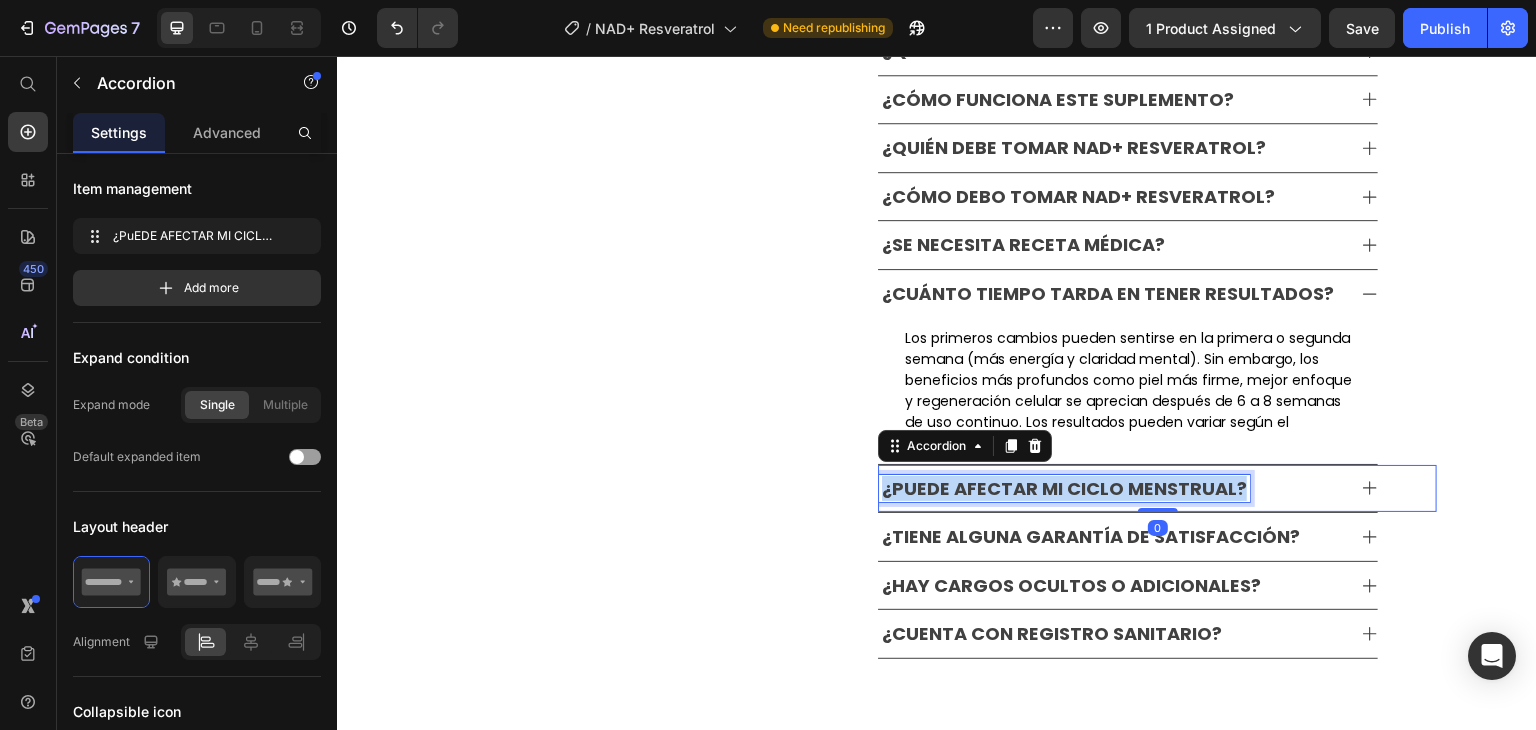 click on "¿PuEDE AFECTAR MI CICLO MENSTRUAL?" at bounding box center (1064, 489) 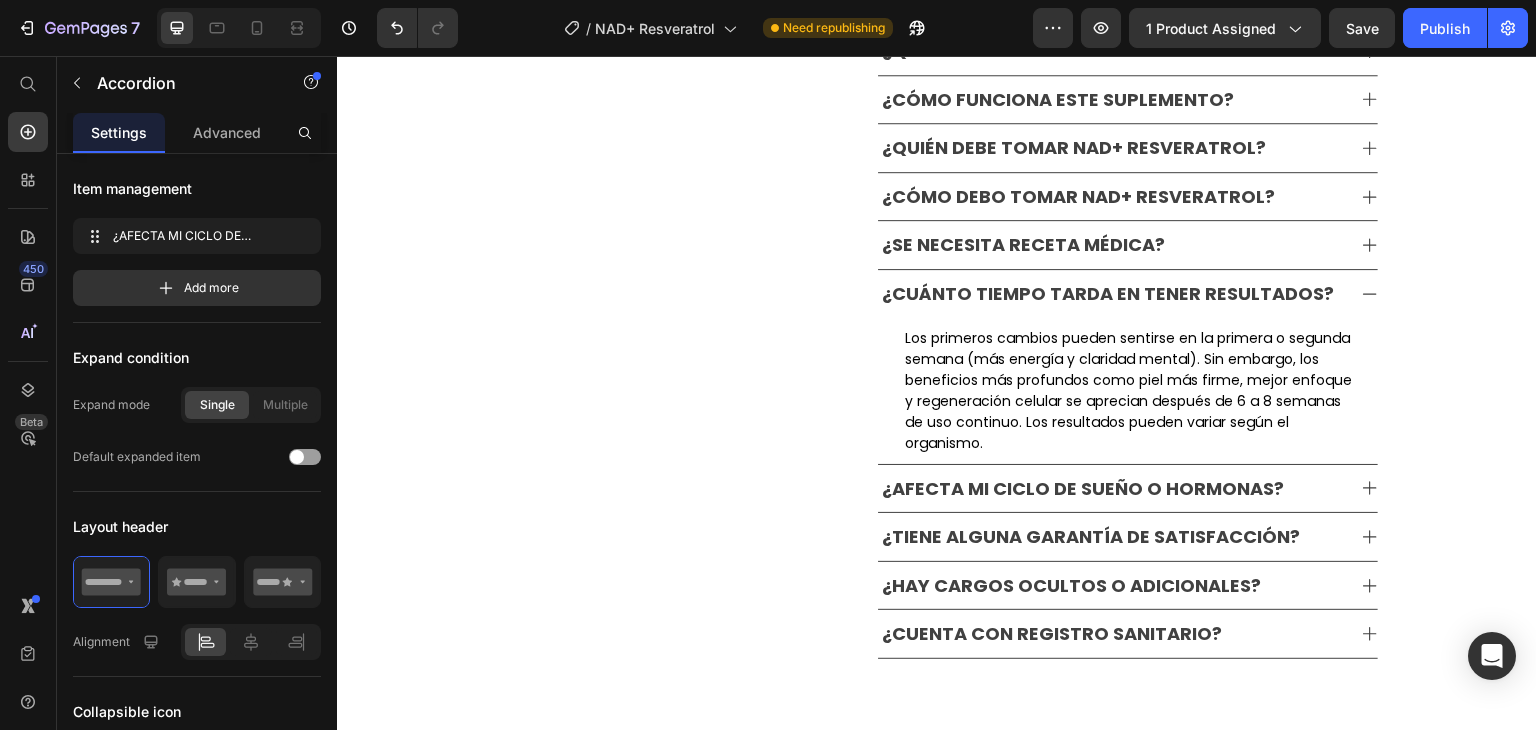 click 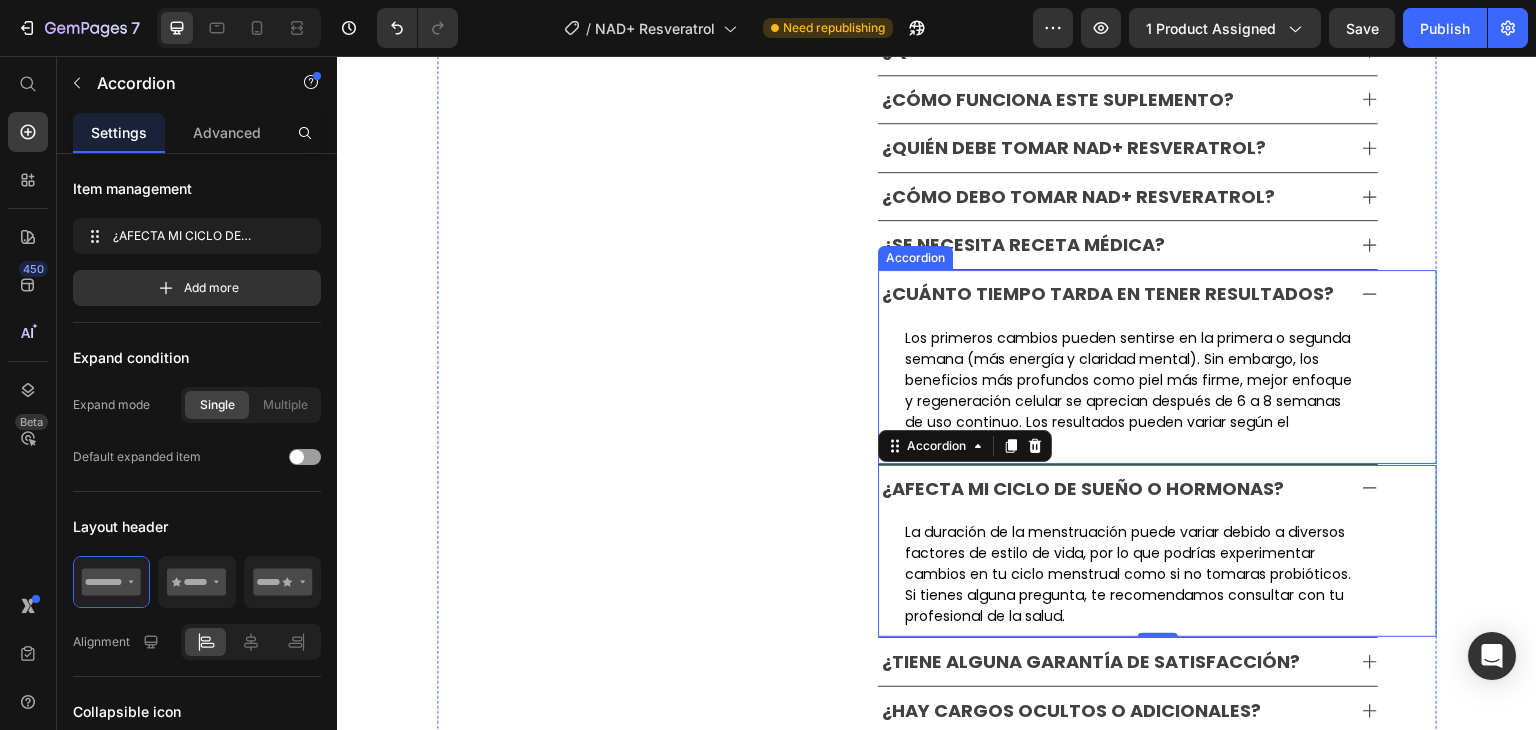 click 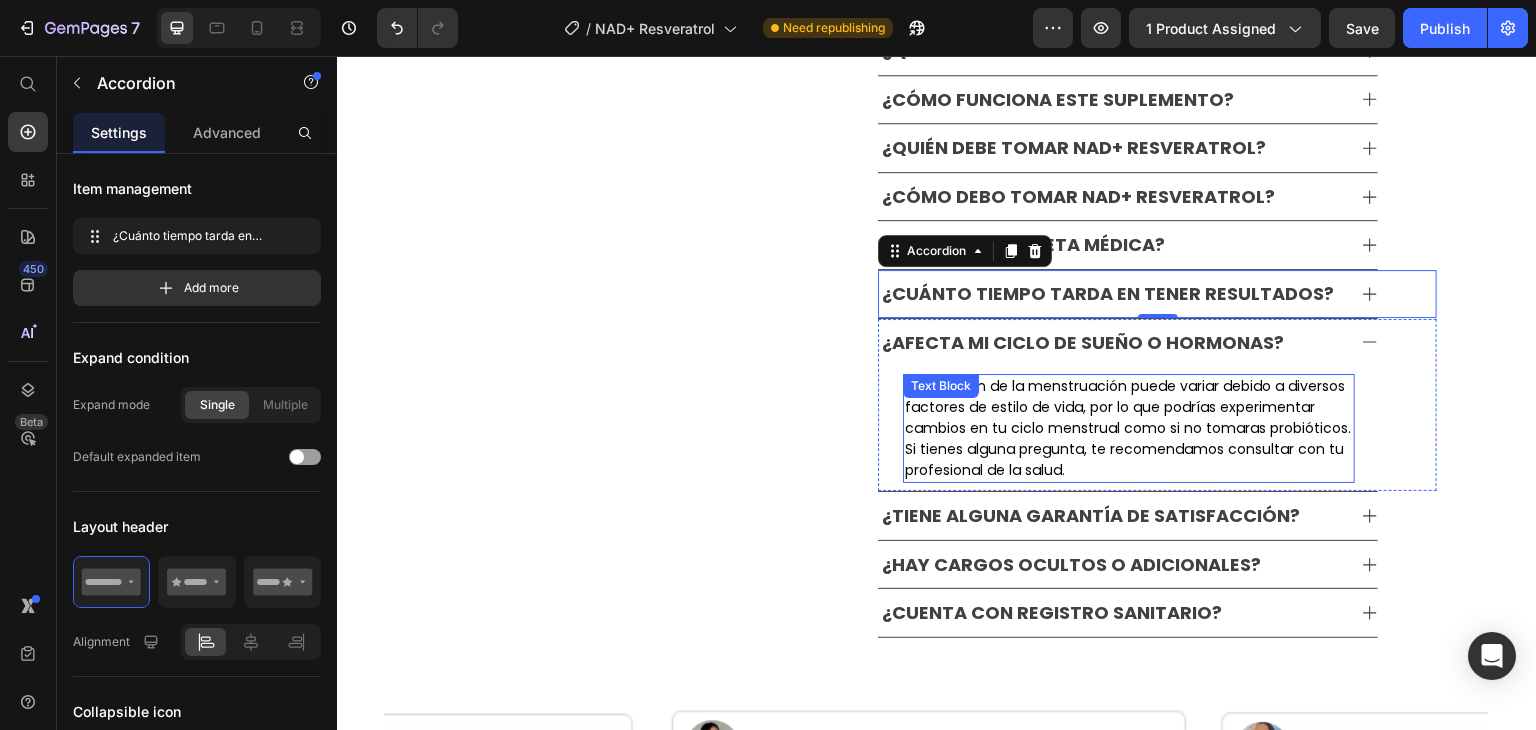click on "La duración de la menstruación puede variar debido a diversos factores de estilo de vida, por lo que podrías experimentar cambios en tu ciclo menstrual como si no tomaras probióticos. Si tienes alguna pregunta, te recomendamos consultar con tu profesional de la salud." at bounding box center [1129, 428] 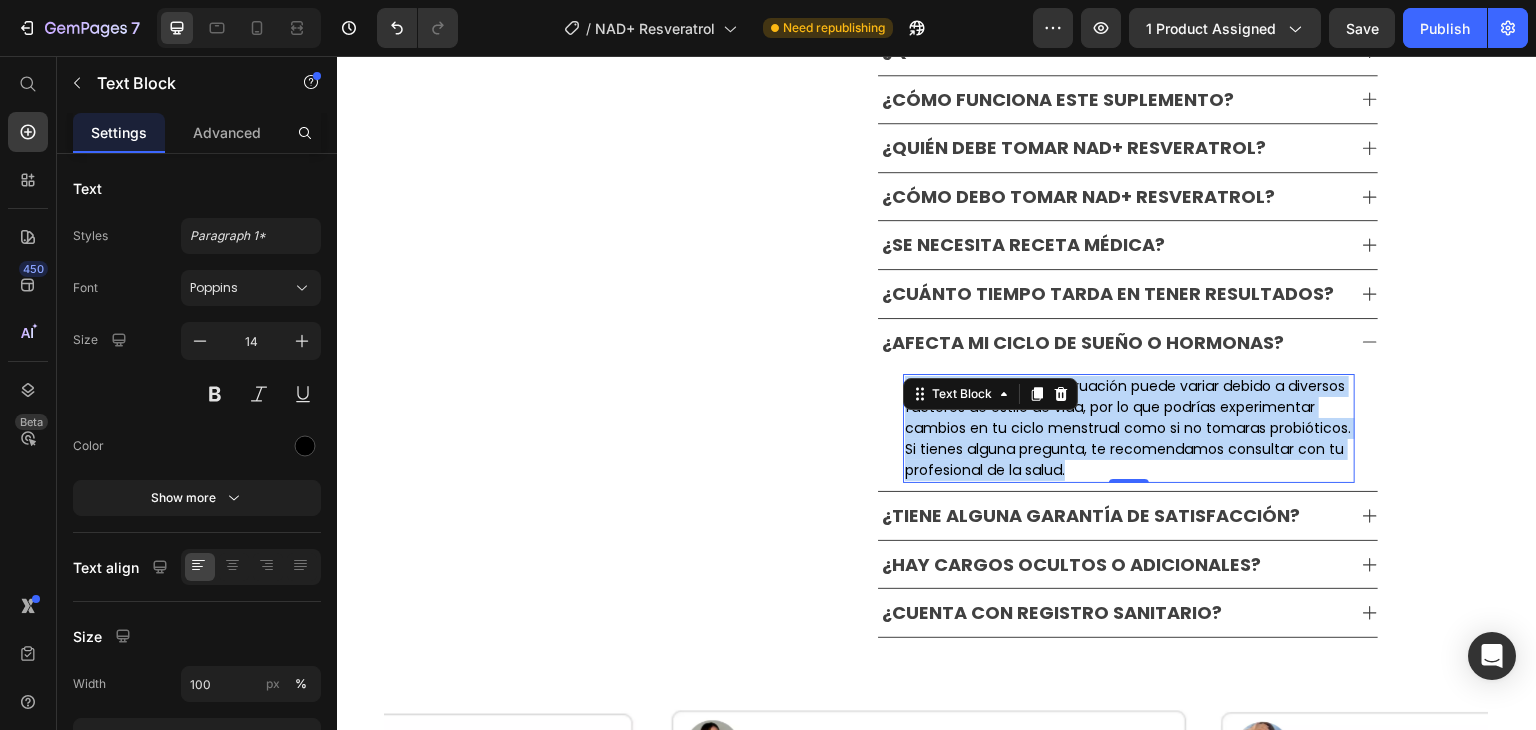 click on "La duración de la menstruación puede variar debido a diversos factores de estilo de vida, por lo que podrías experimentar cambios en tu ciclo menstrual como si no tomaras probióticos. Si tienes alguna pregunta, te recomendamos consultar con tu profesional de la salud." at bounding box center [1129, 428] 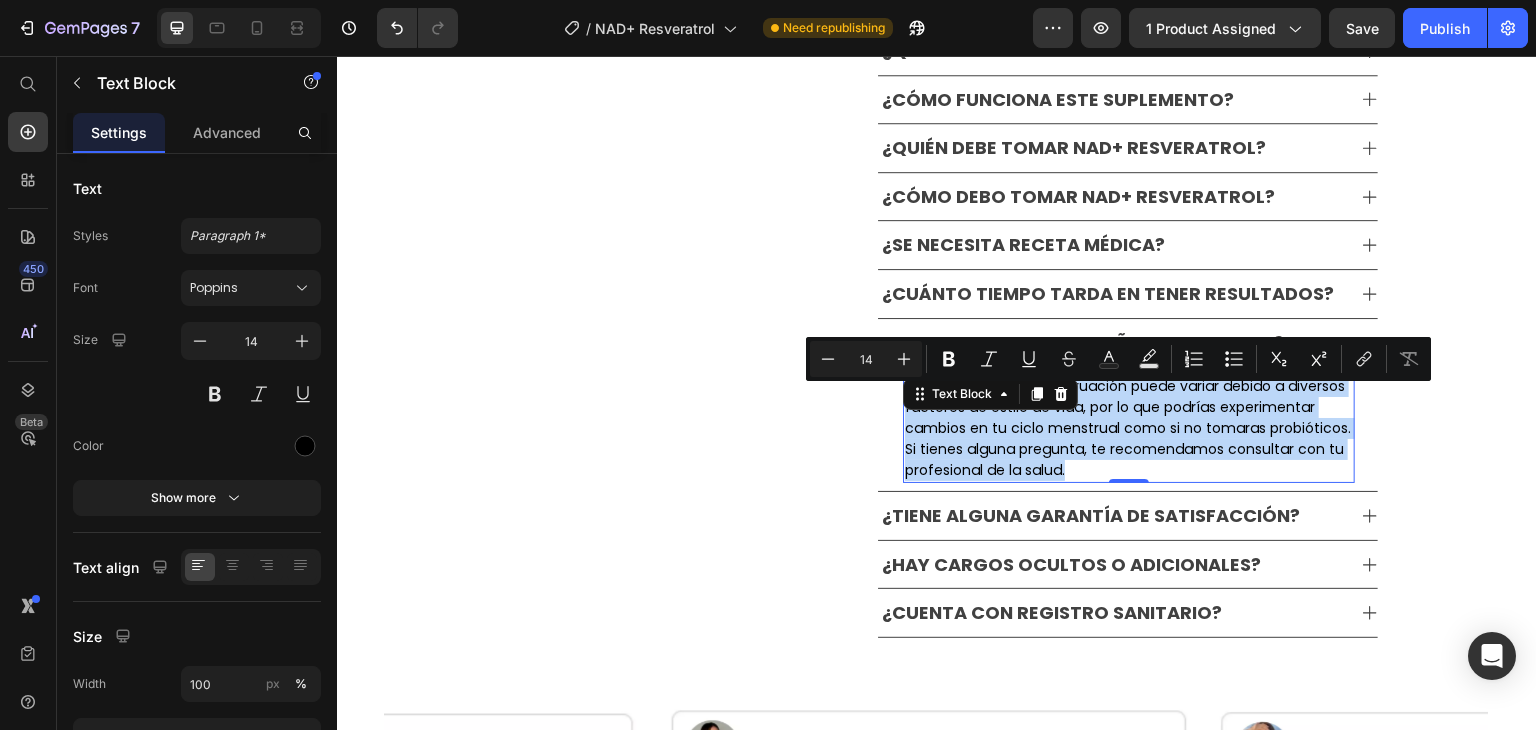 click on "La duración de la menstruación puede variar debido a diversos factores de estilo de vida, por lo que podrías experimentar cambios en tu ciclo menstrual como si no tomaras probióticos. Si tienes alguna pregunta, te recomendamos consultar con tu profesional de la salud." at bounding box center [1129, 428] 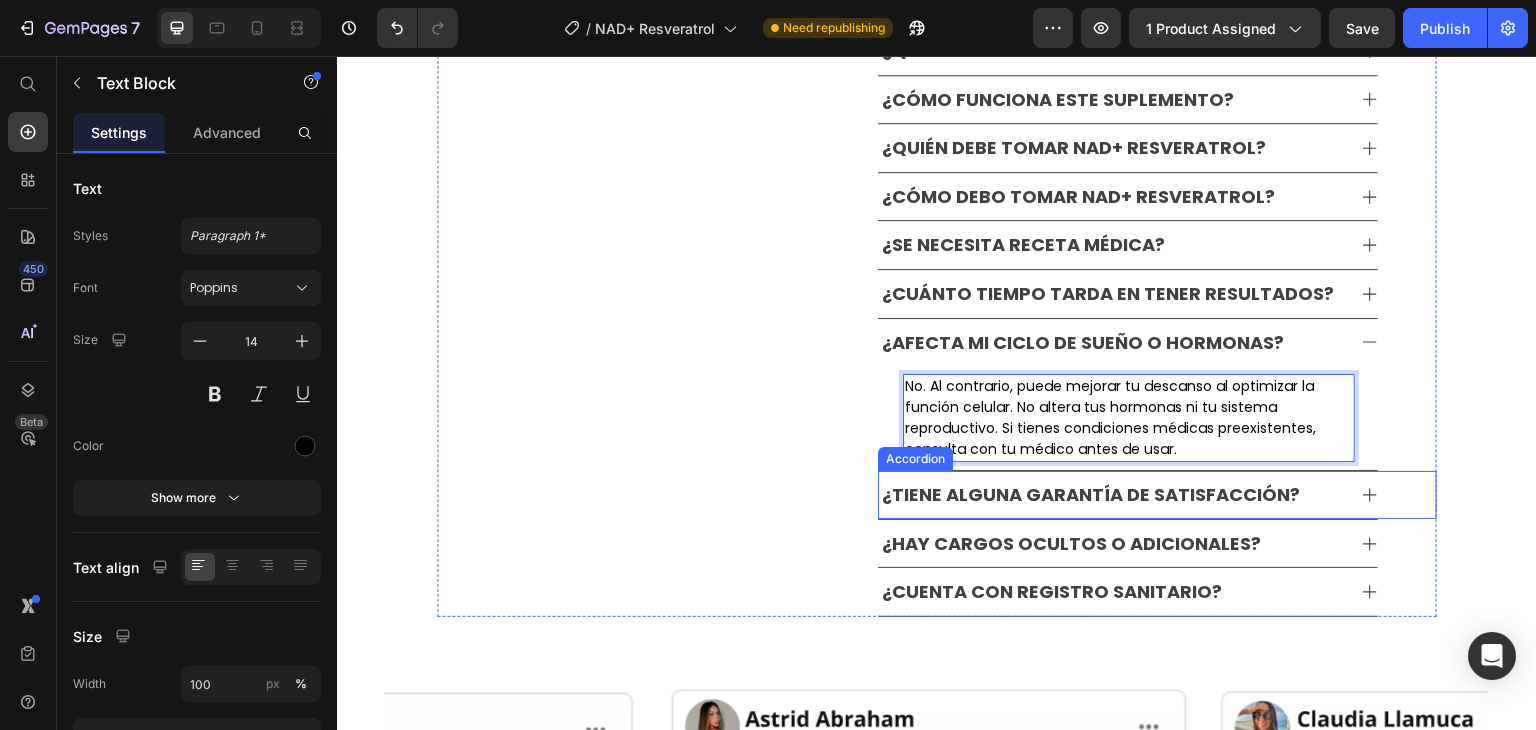 click 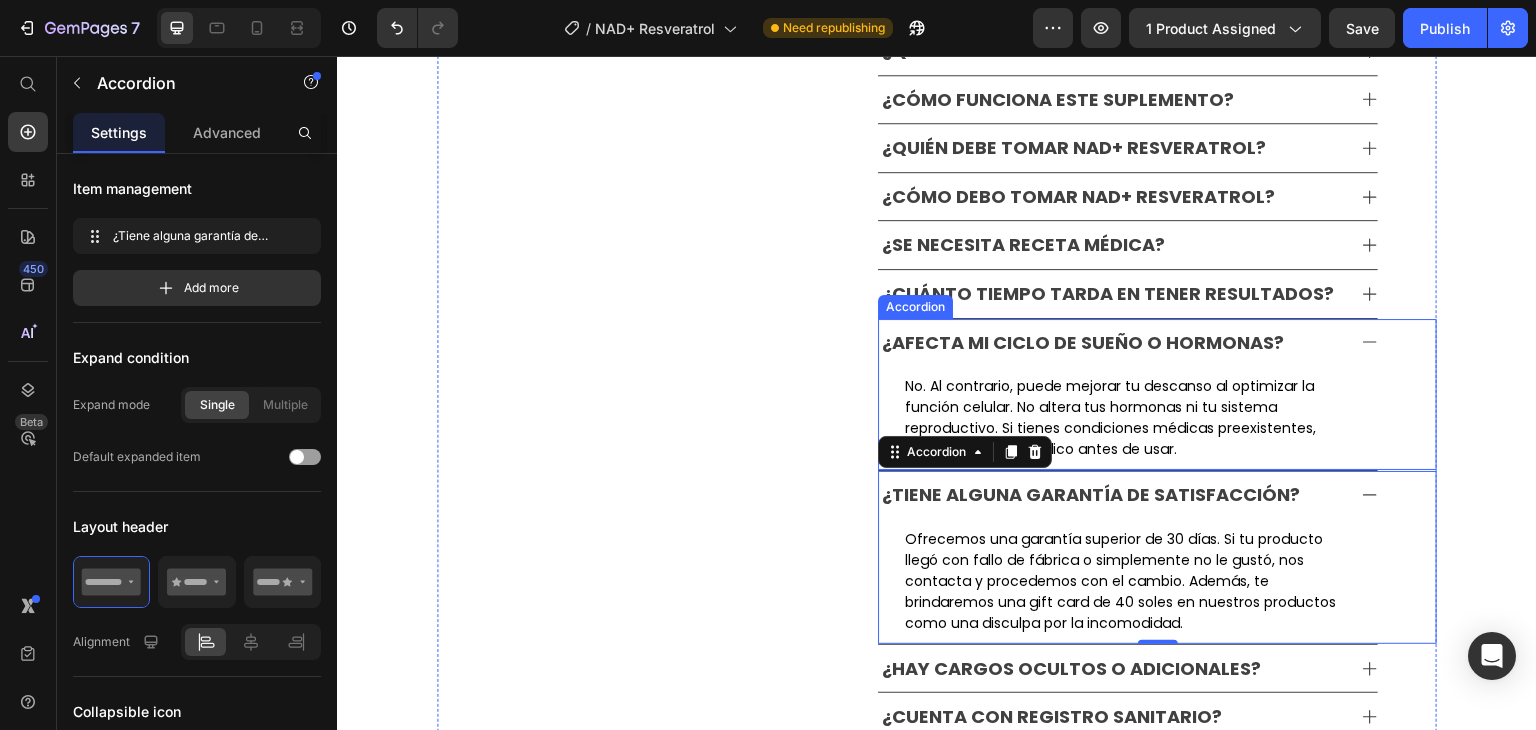 click 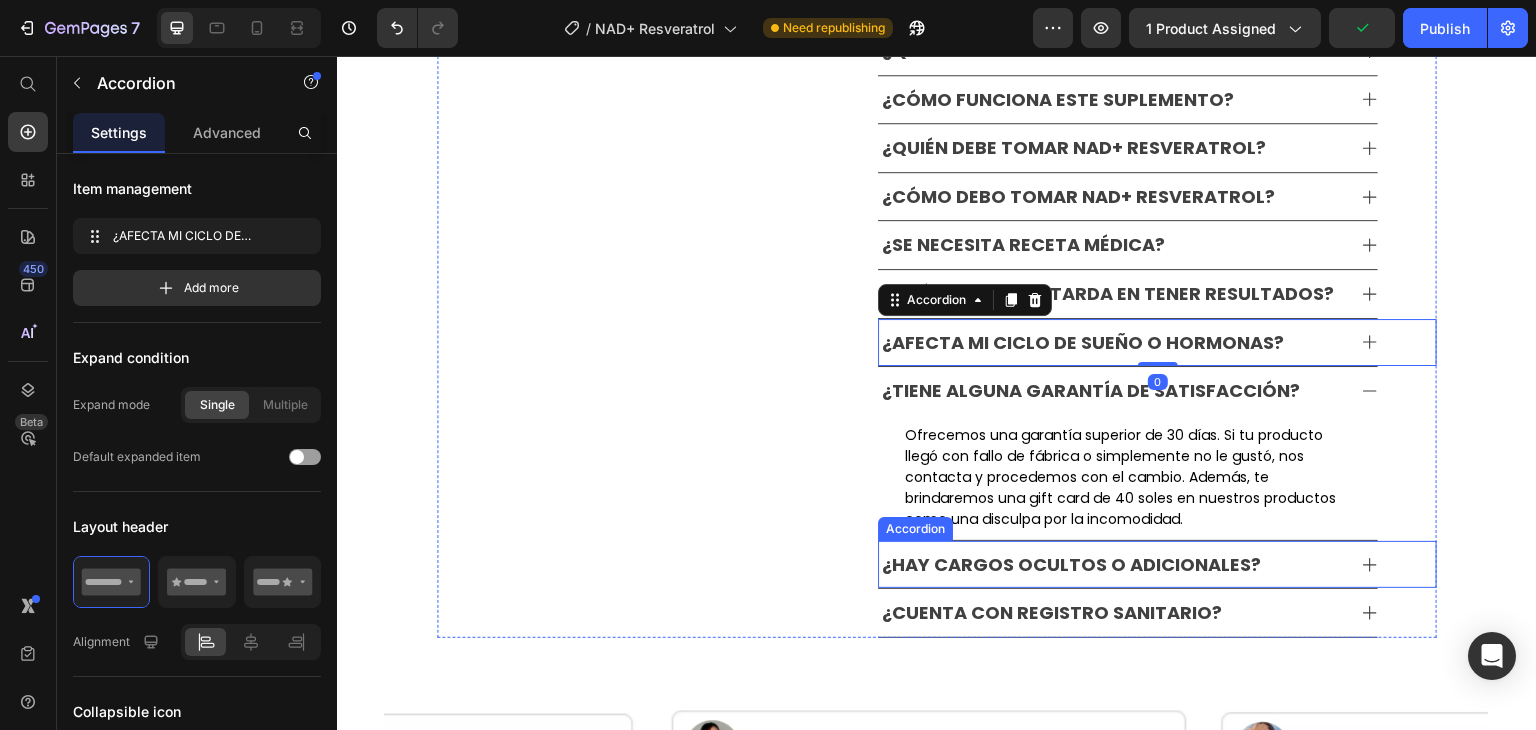 click on "¿Hay cargos ocultos o adicionales?" at bounding box center (1157, 565) 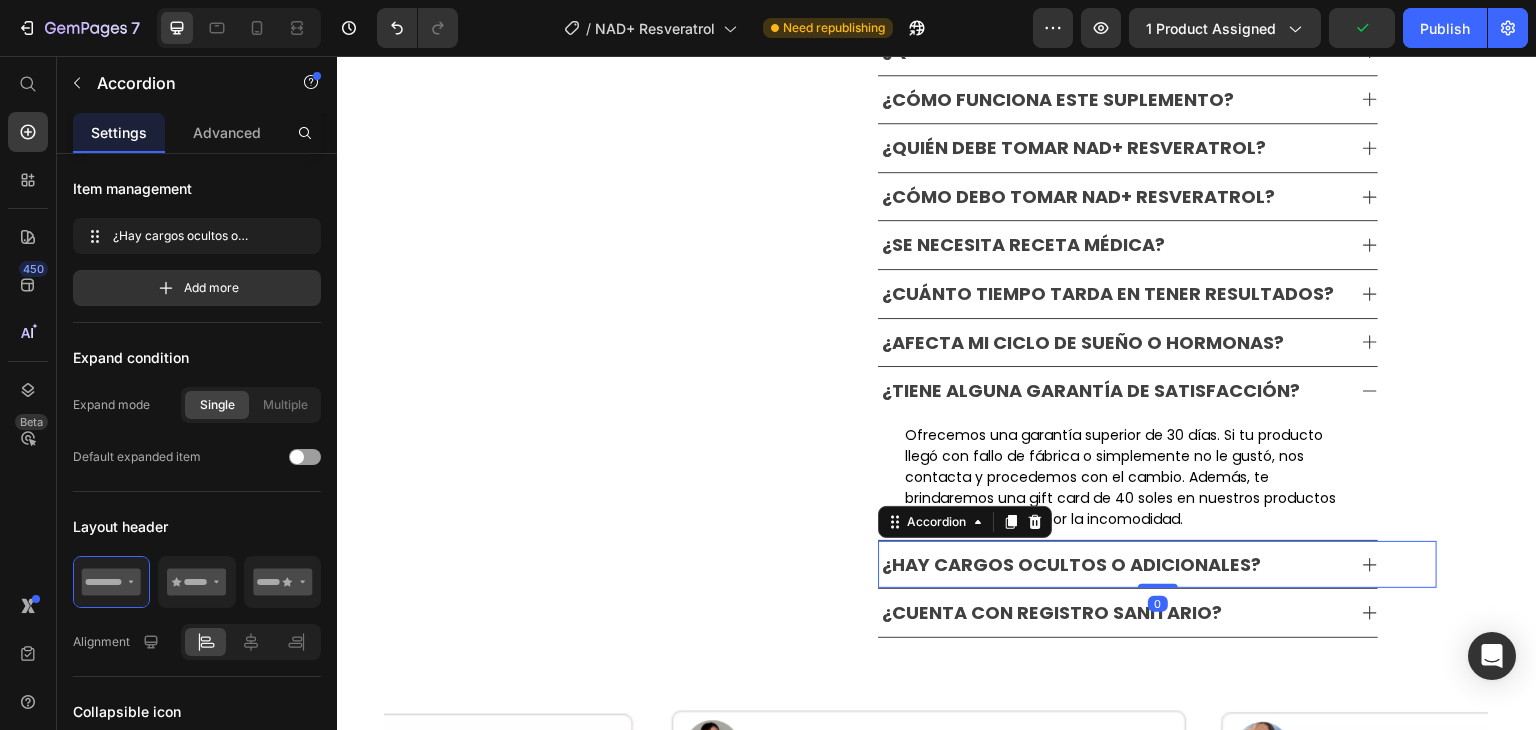 click 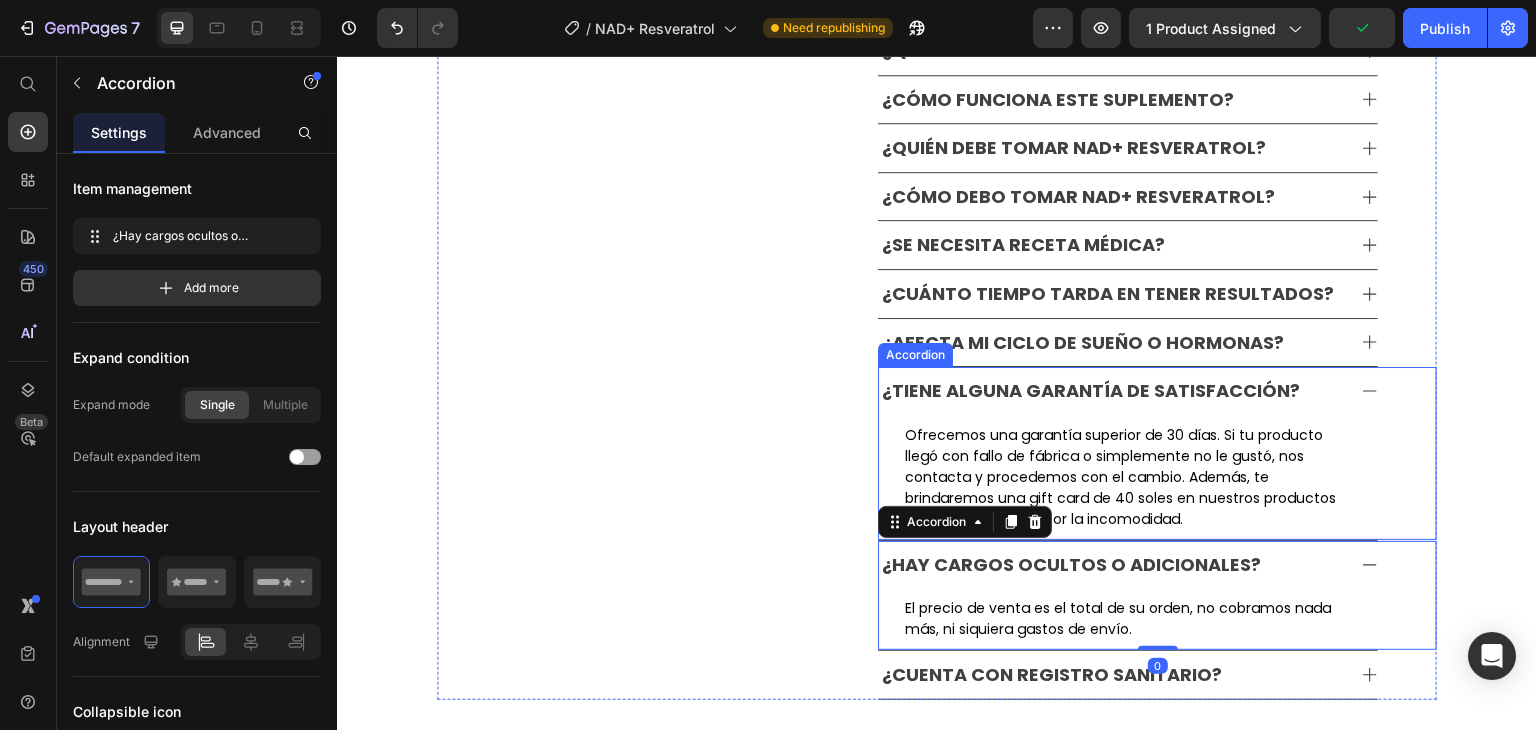 scroll, scrollTop: 6478, scrollLeft: 0, axis: vertical 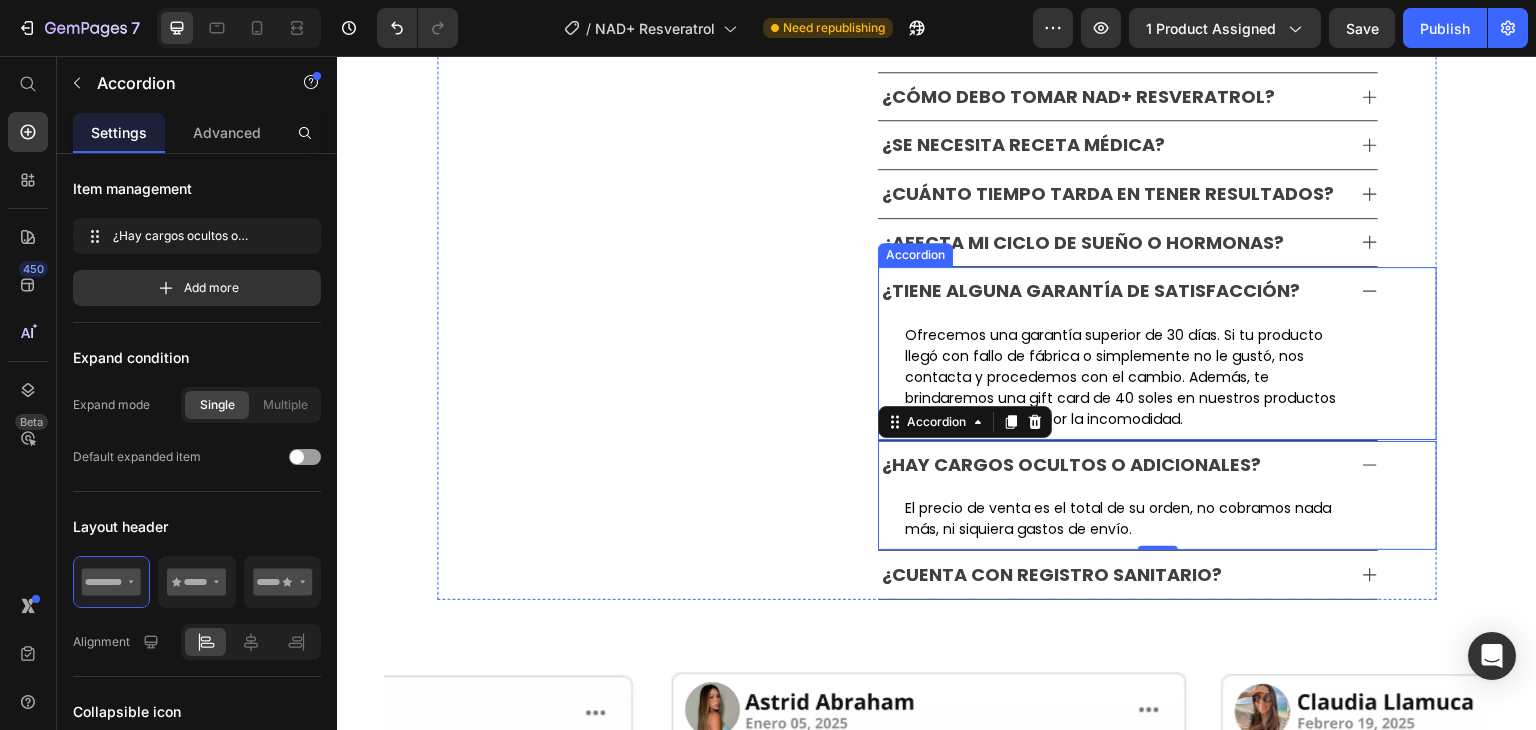click 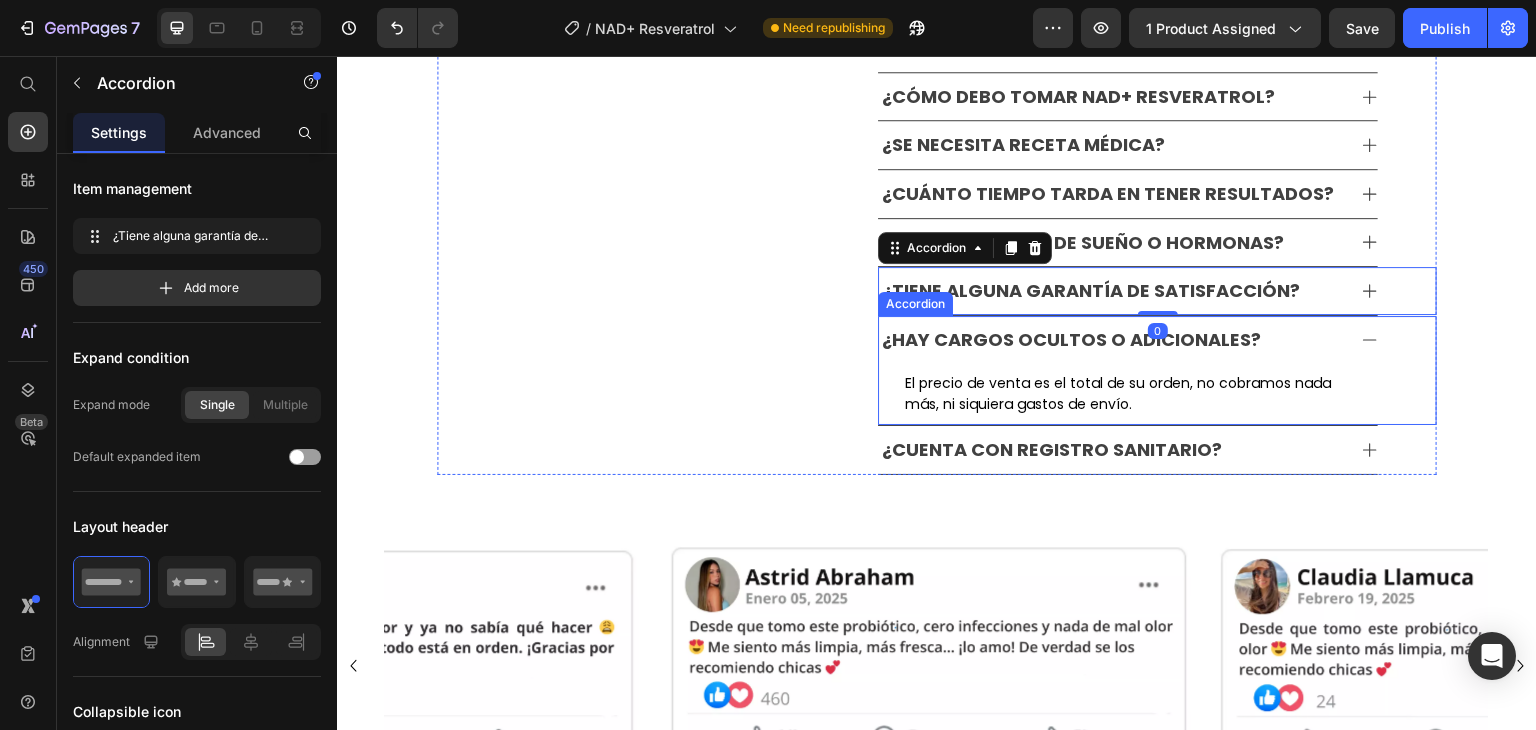 click 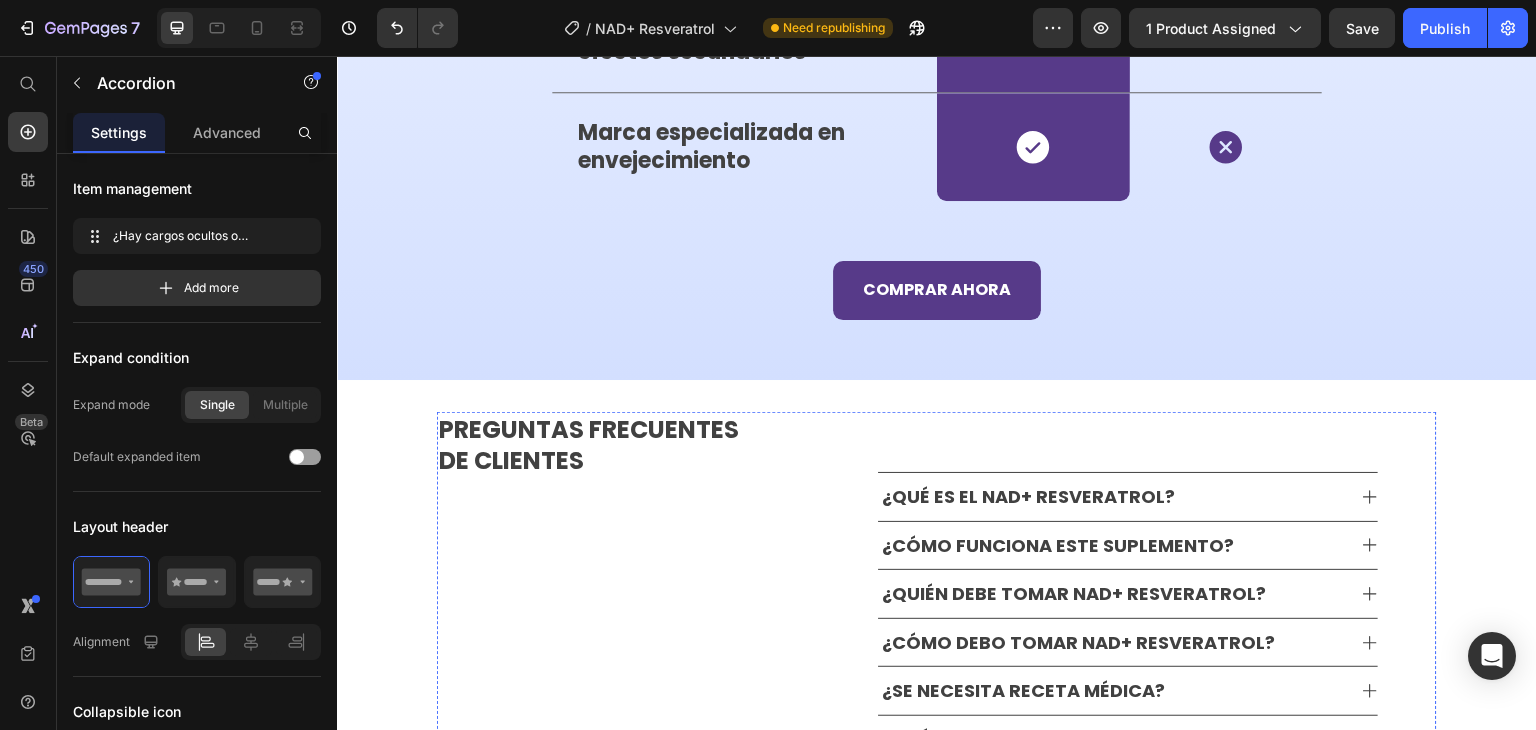 scroll, scrollTop: 5930, scrollLeft: 0, axis: vertical 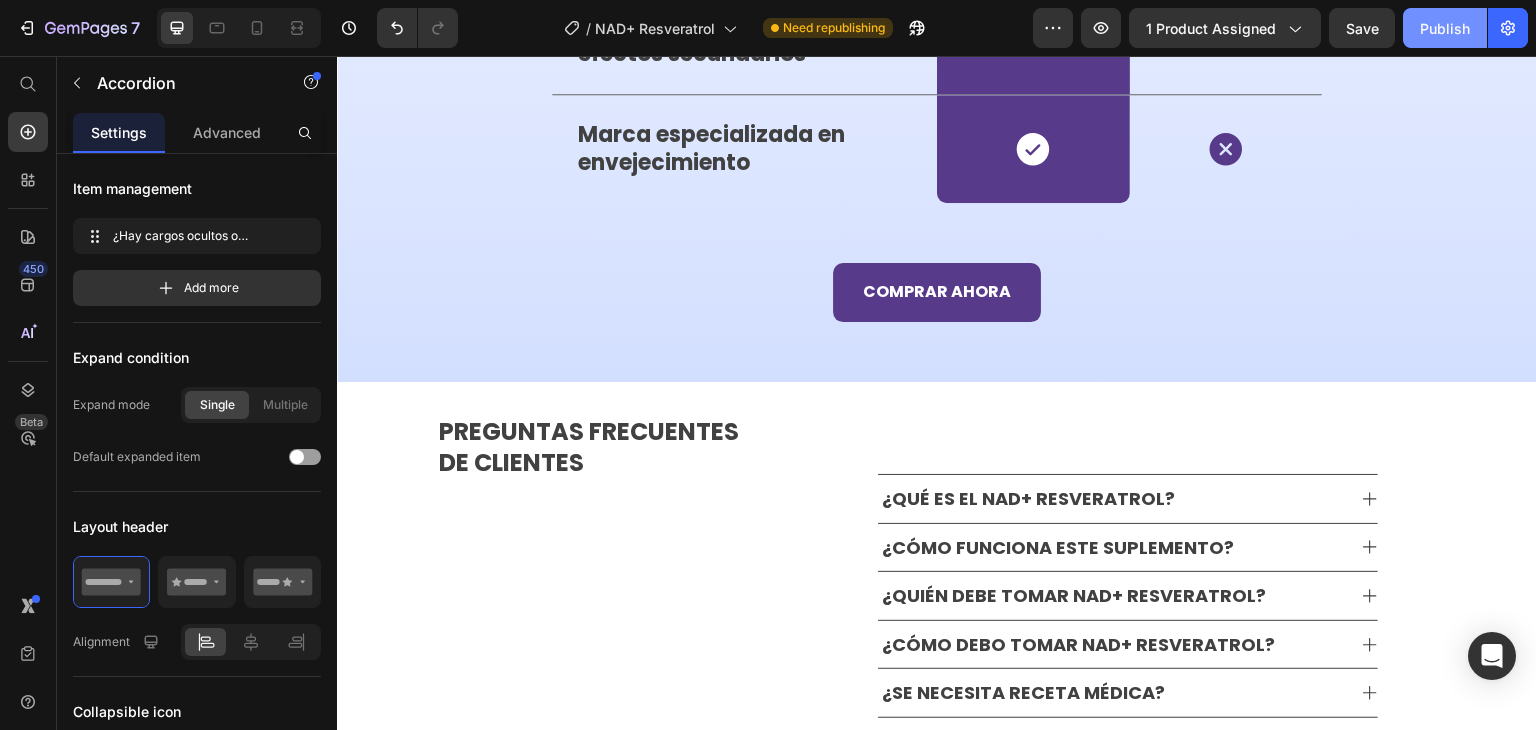 click on "Publish" at bounding box center [1445, 28] 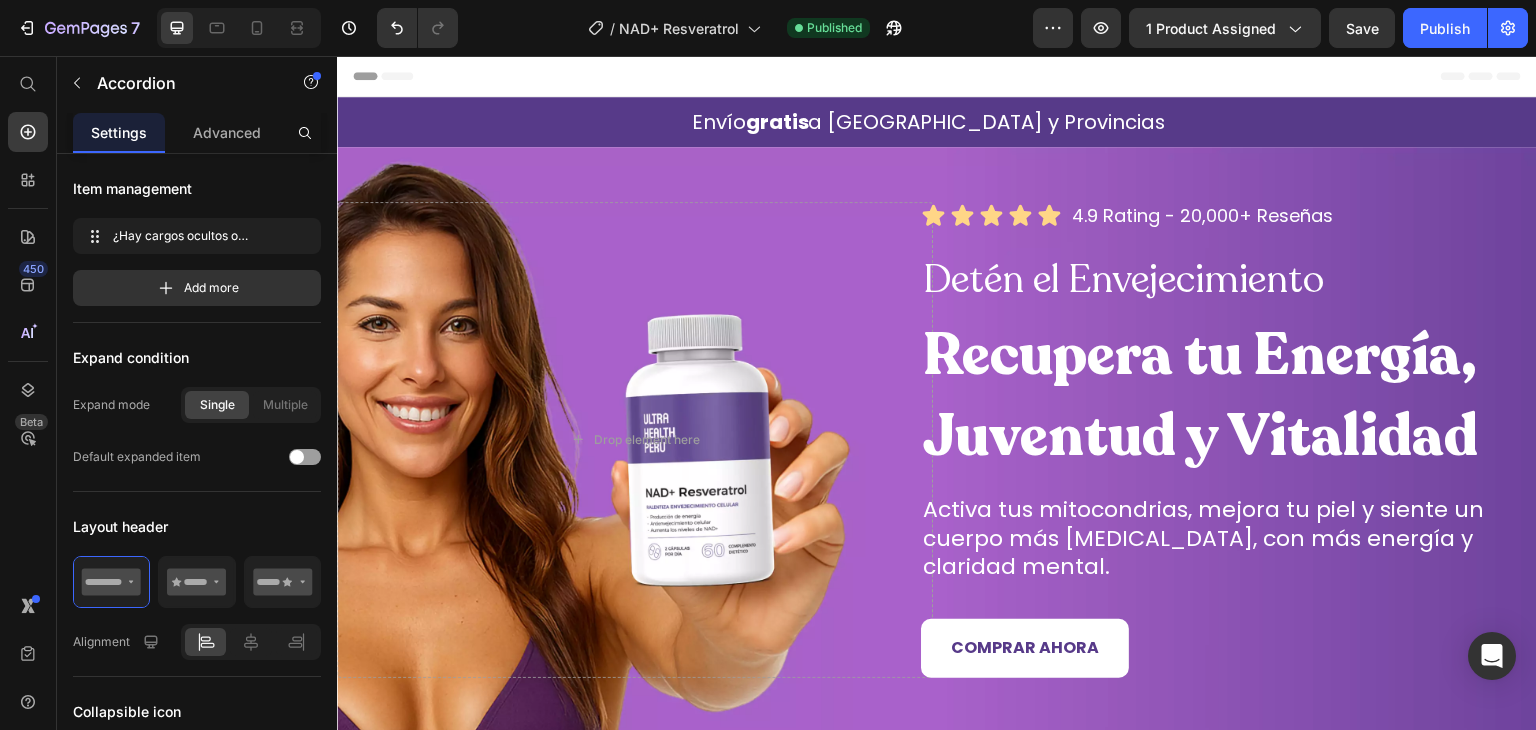 scroll, scrollTop: 171, scrollLeft: 0, axis: vertical 